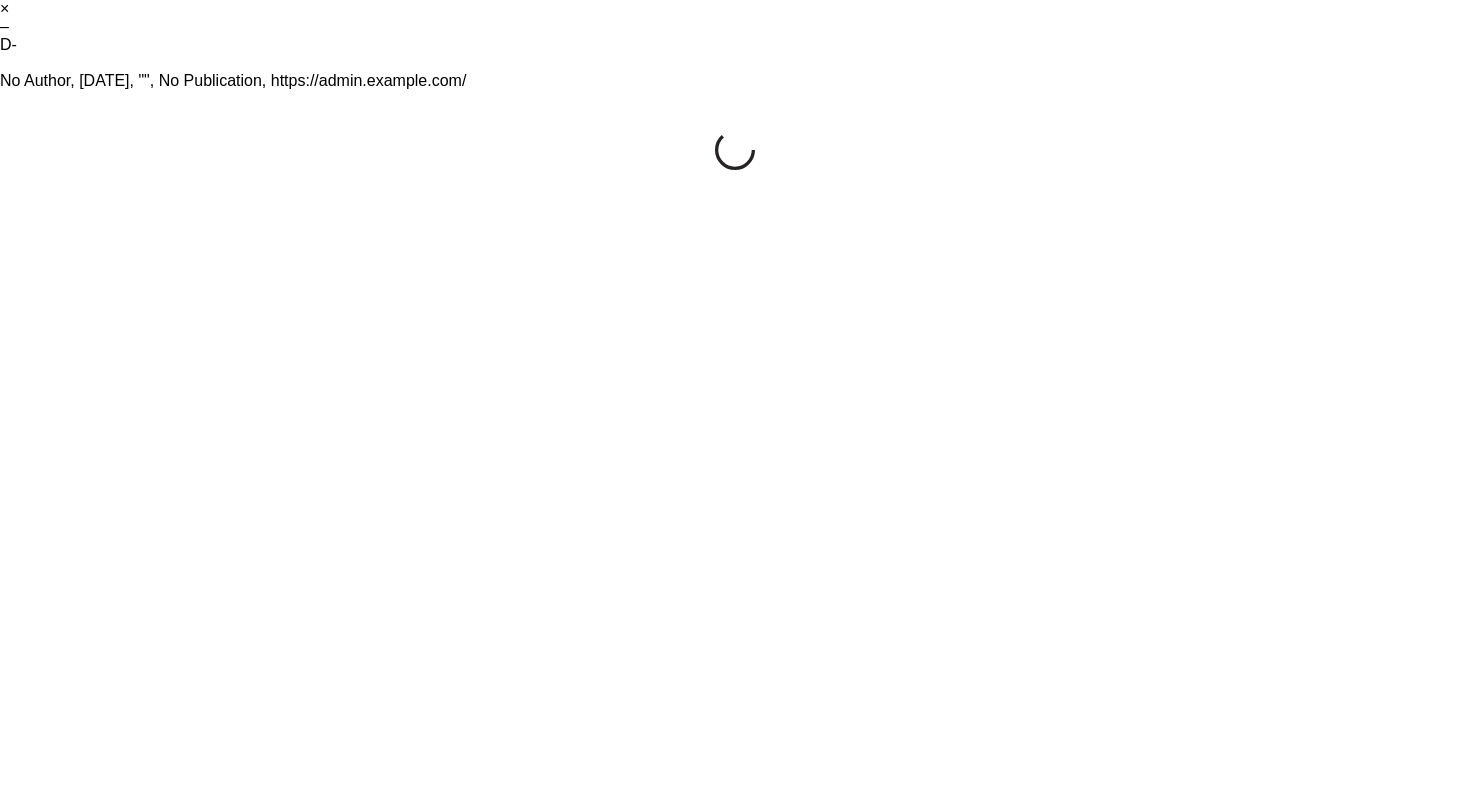 scroll, scrollTop: 0, scrollLeft: 0, axis: both 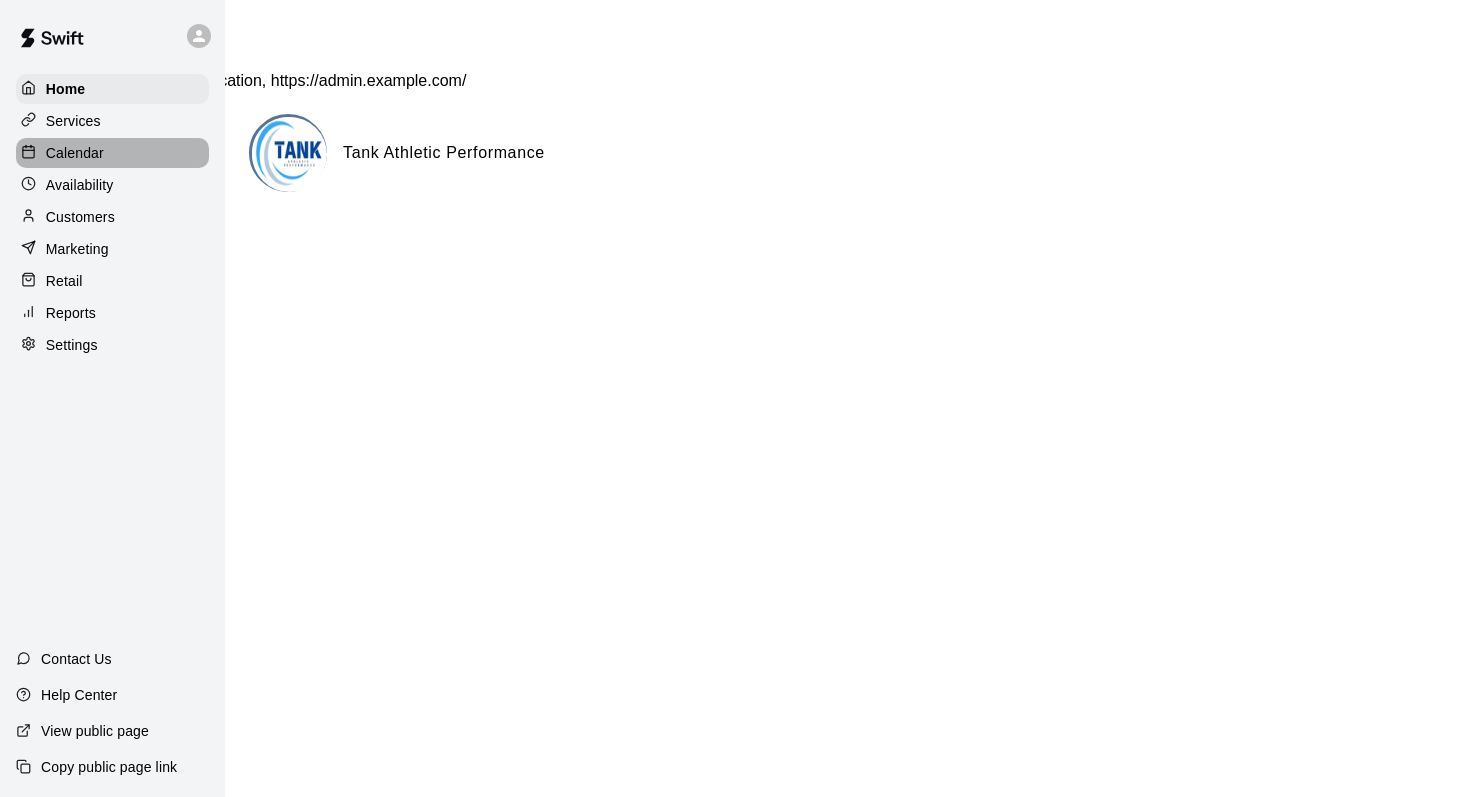 click on "Calendar" at bounding box center (112, 153) 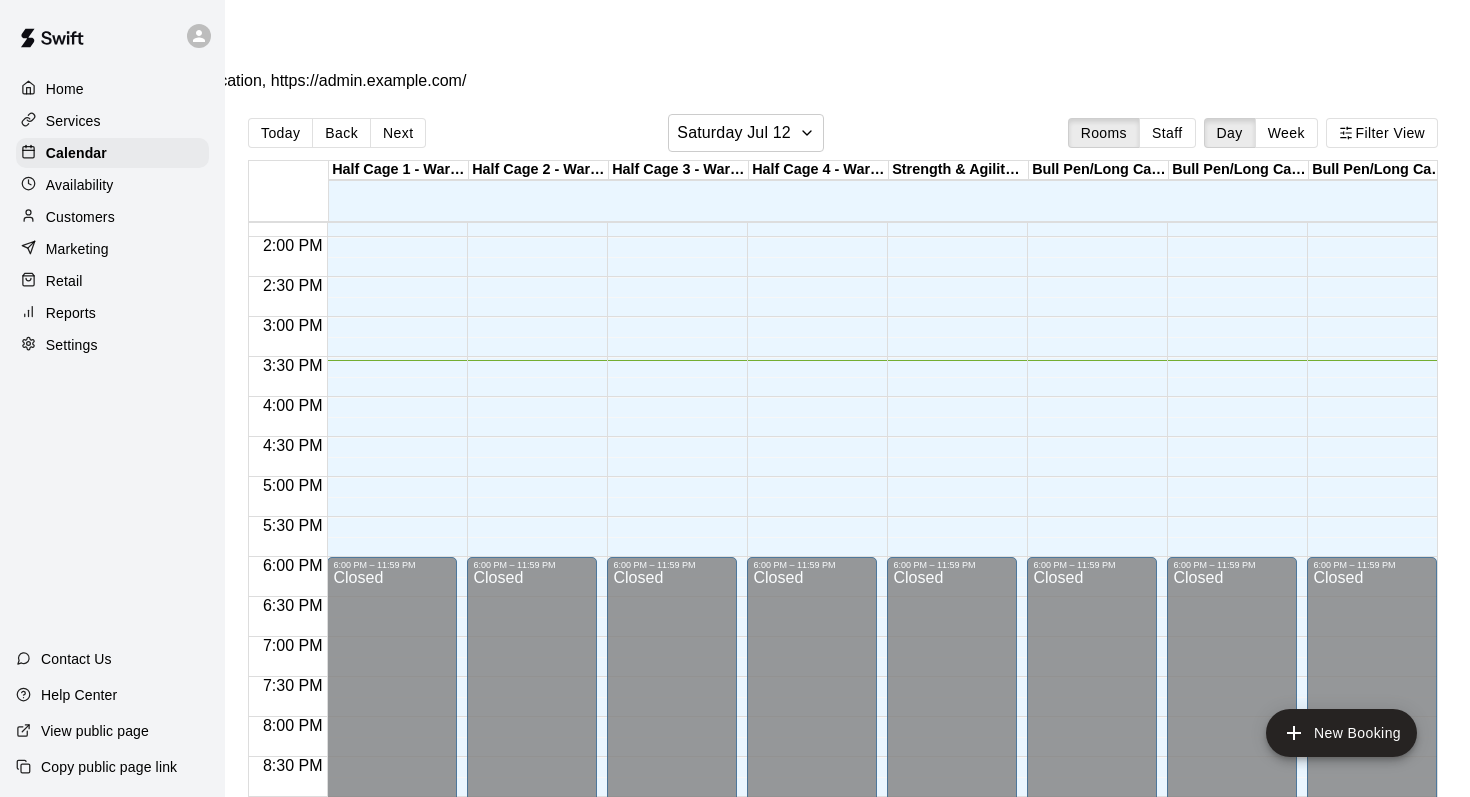 scroll, scrollTop: 1106, scrollLeft: 6, axis: both 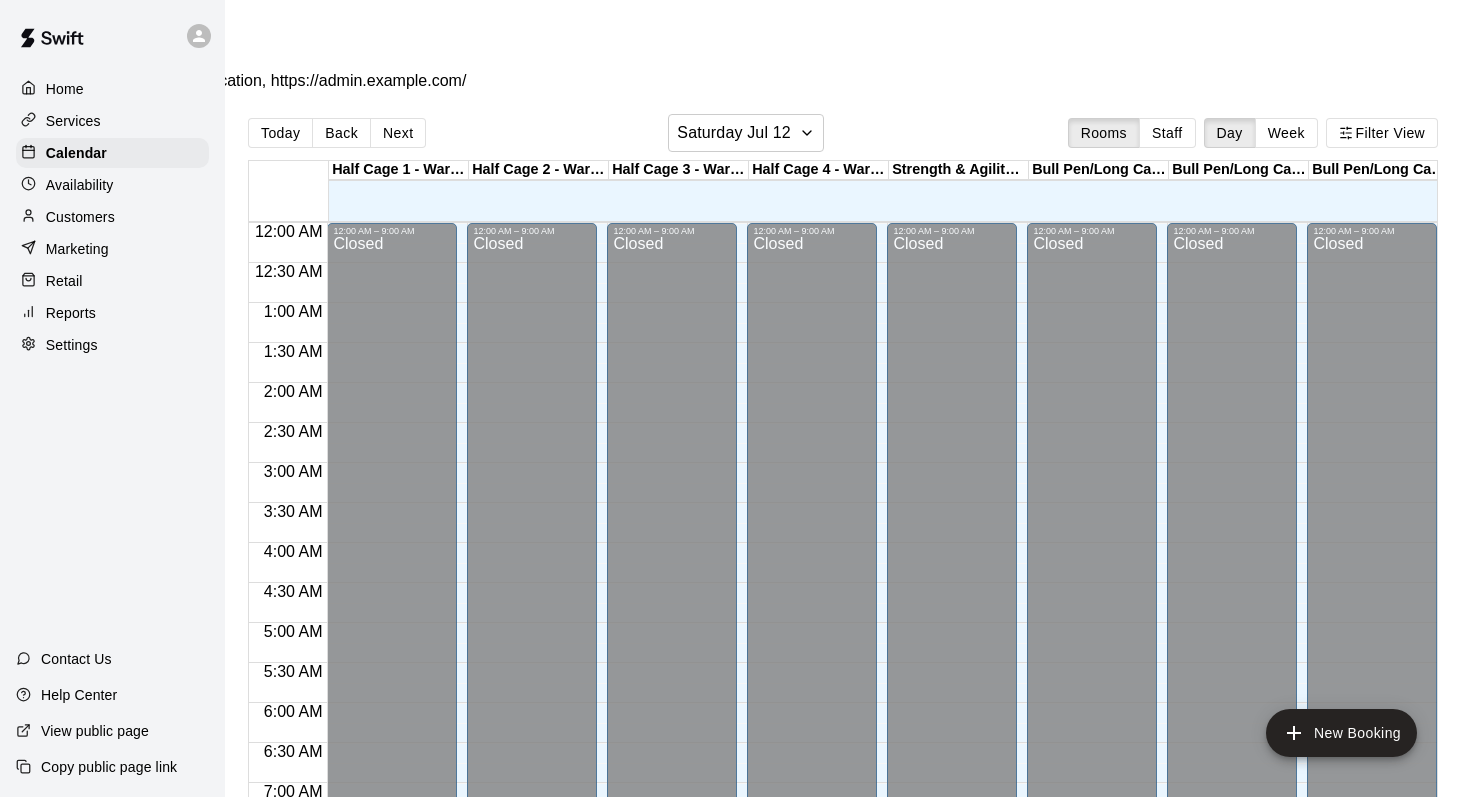 click on "Half Cage 1 - Warehouse 1" at bounding box center (399, 170) 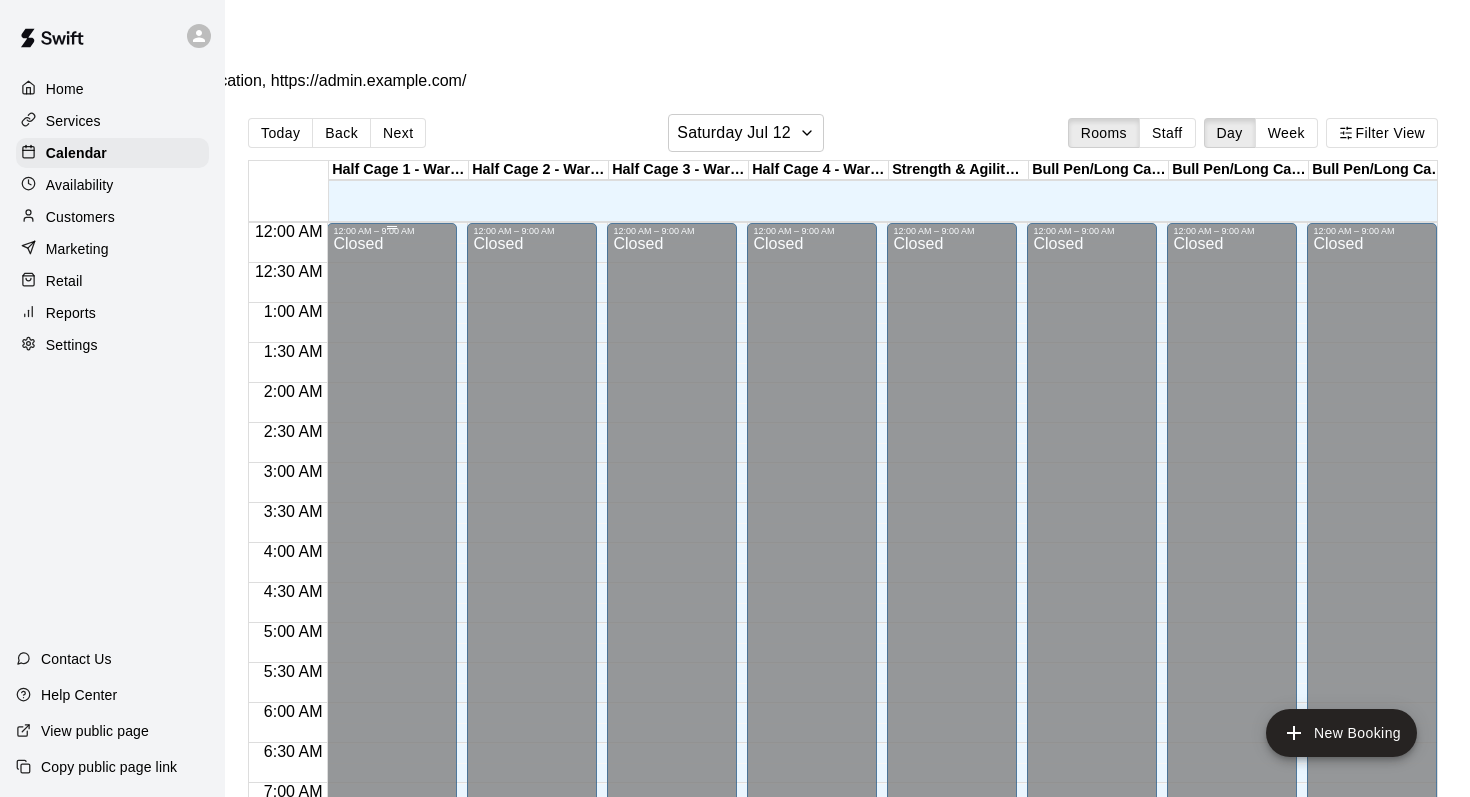 click on "Closed" at bounding box center [392, 593] 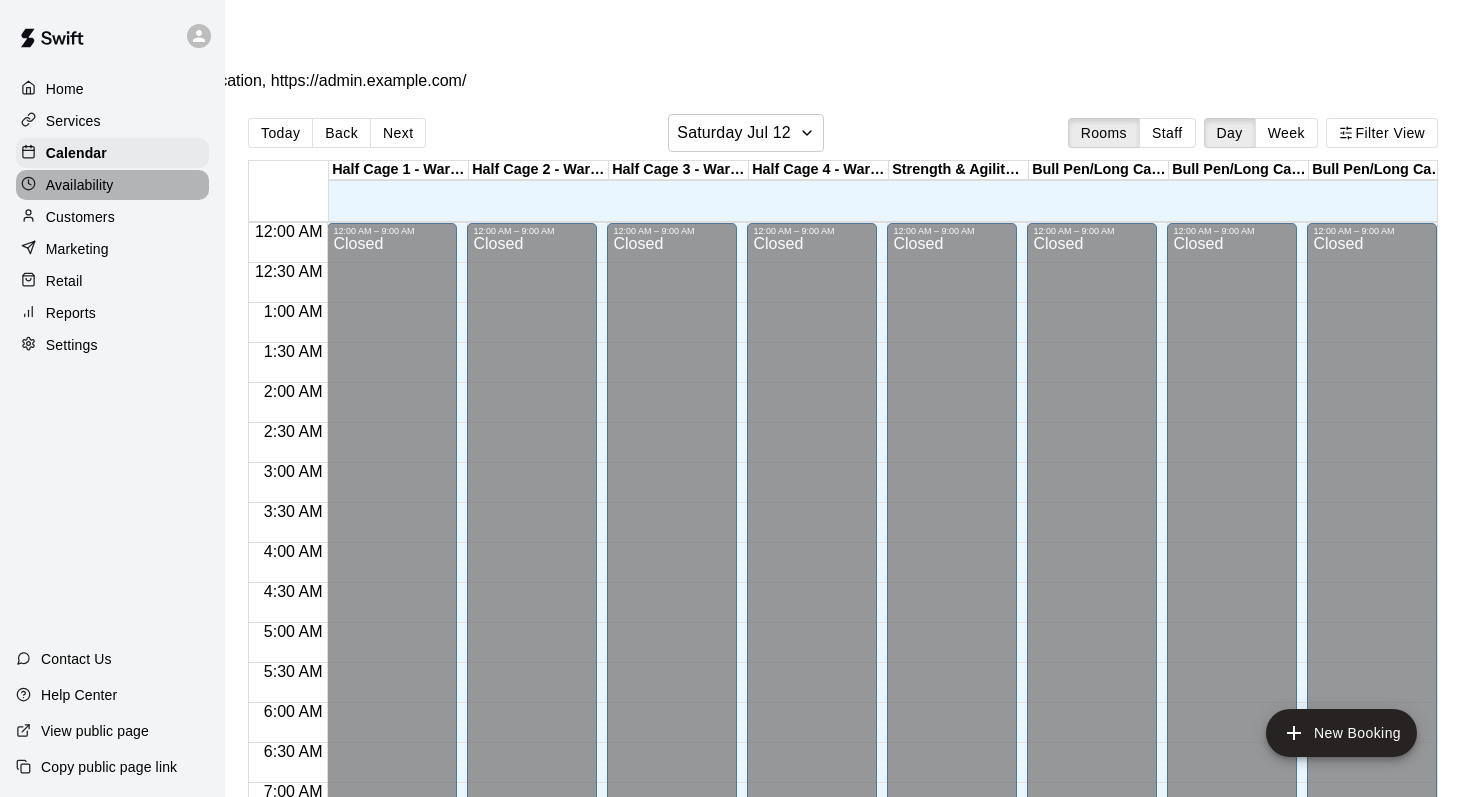 click on "Availability" at bounding box center (112, 185) 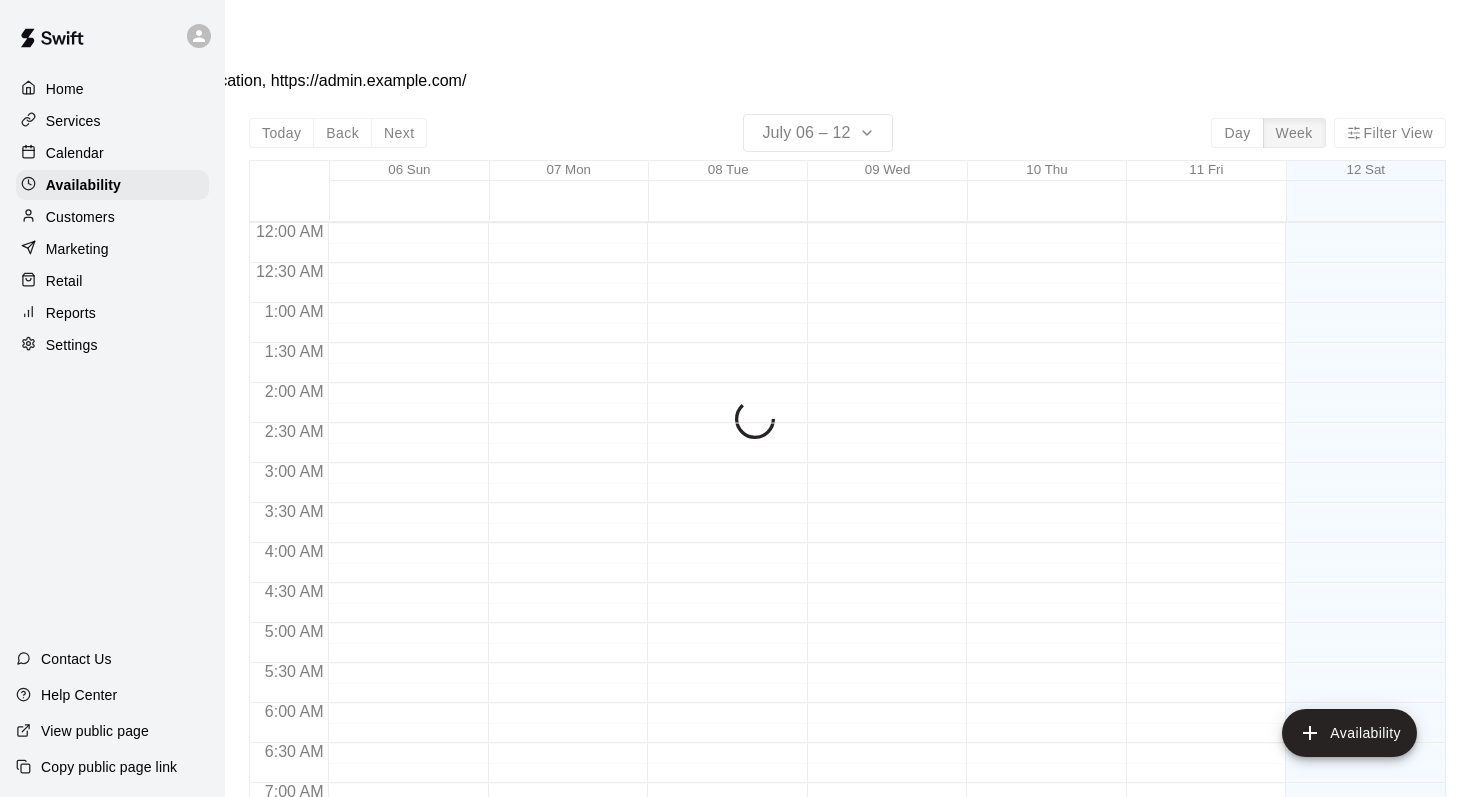 scroll, scrollTop: 1234, scrollLeft: 0, axis: vertical 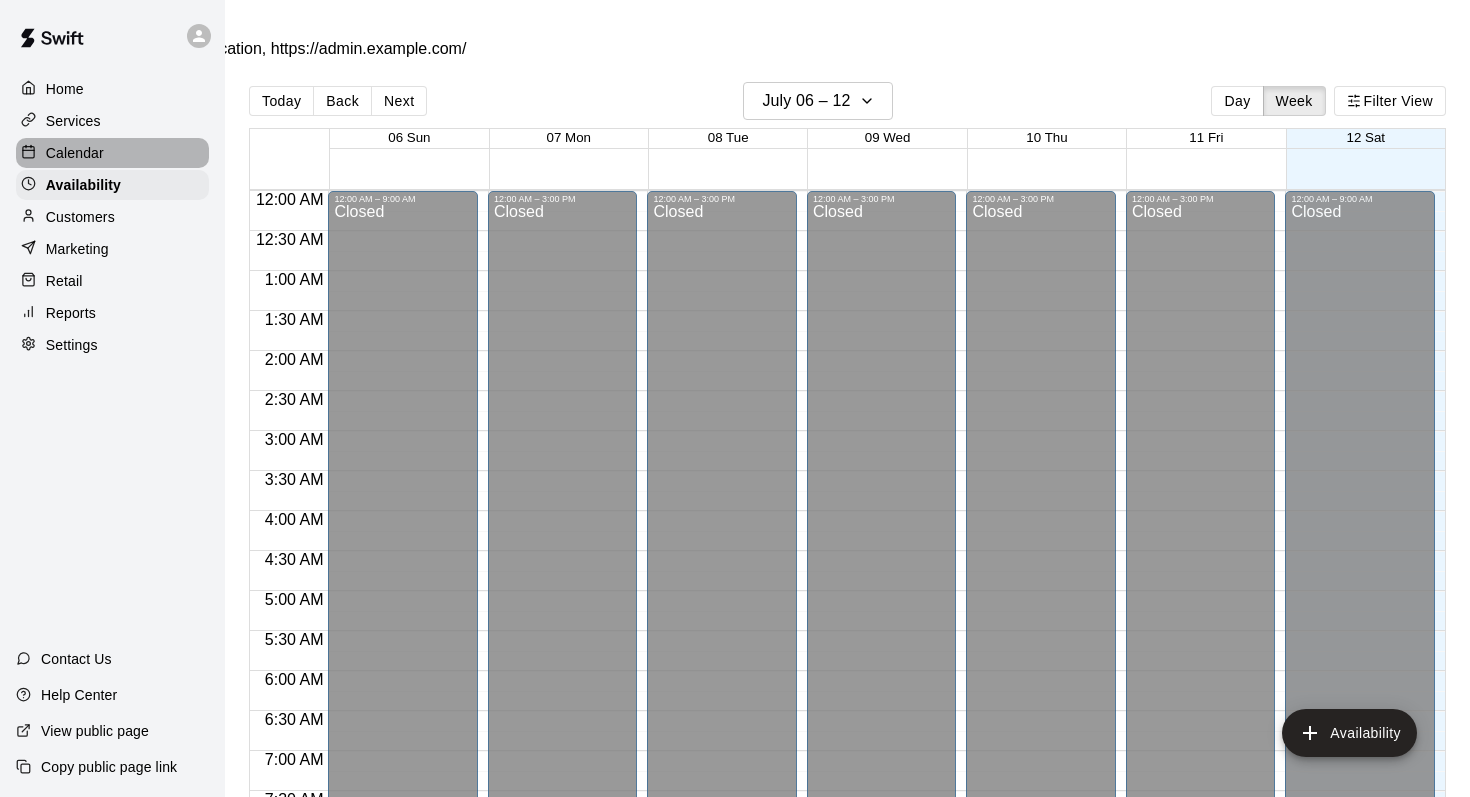 click on "Calendar" at bounding box center (112, 153) 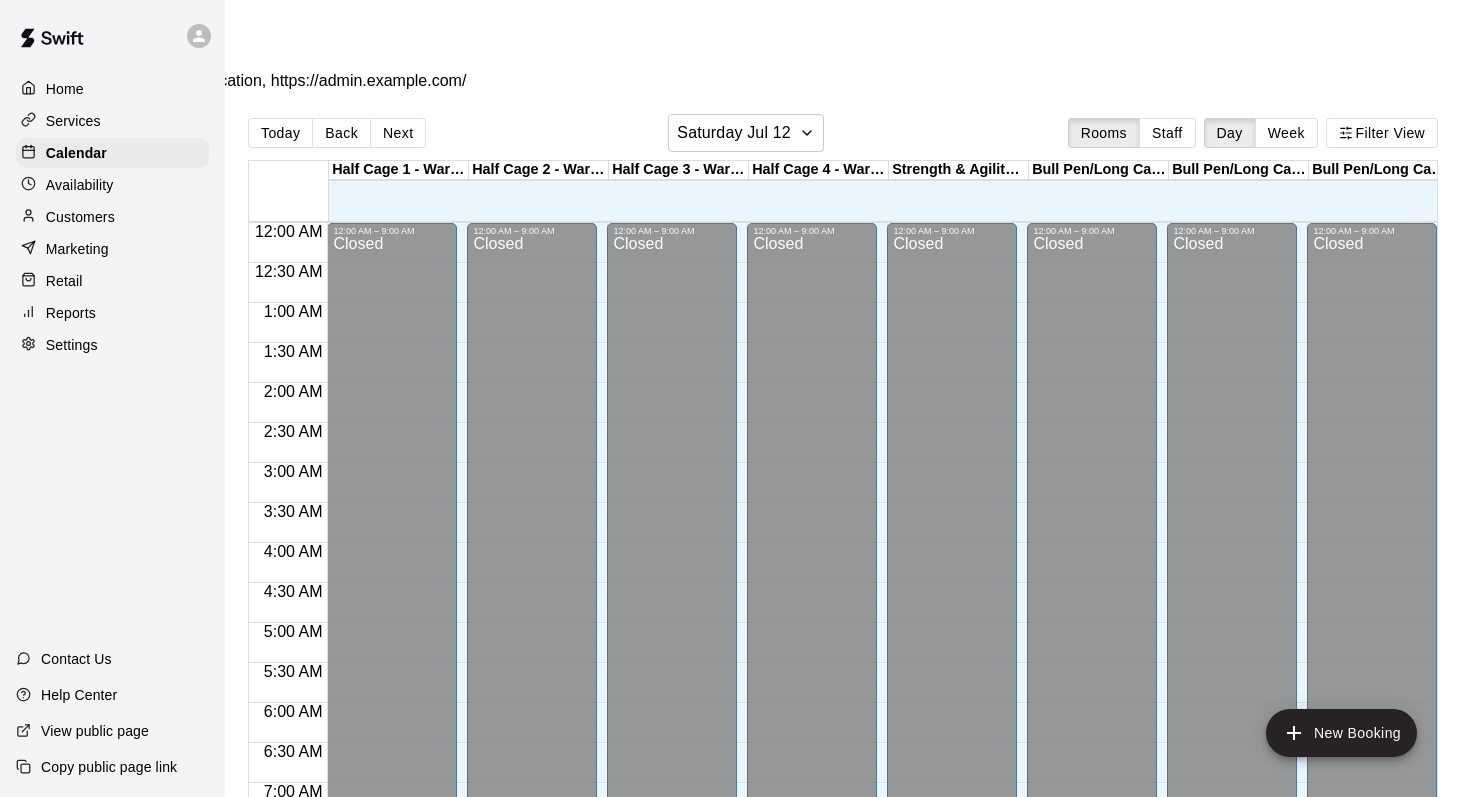 scroll, scrollTop: 856, scrollLeft: 0, axis: vertical 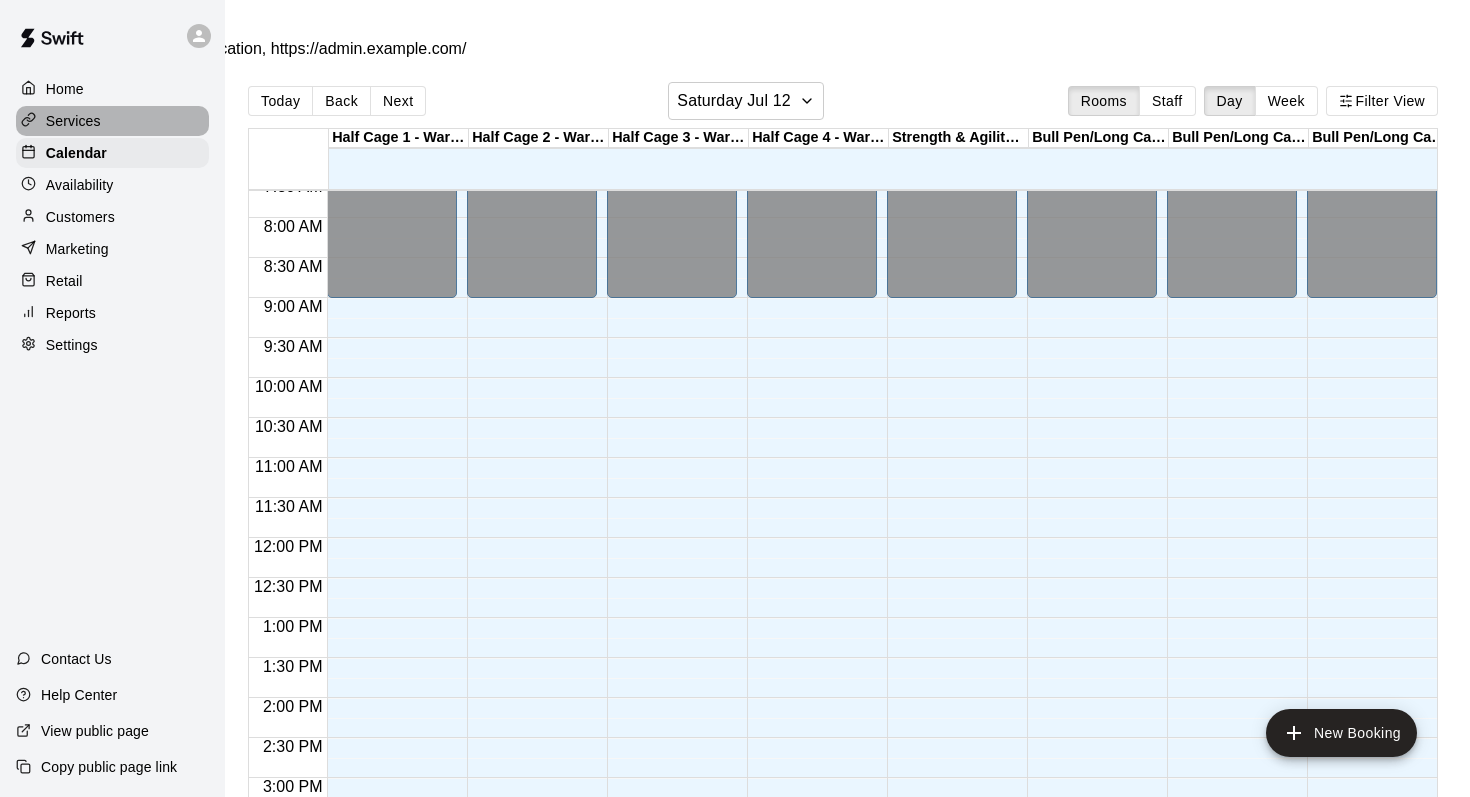 click on "Services" at bounding box center [112, 121] 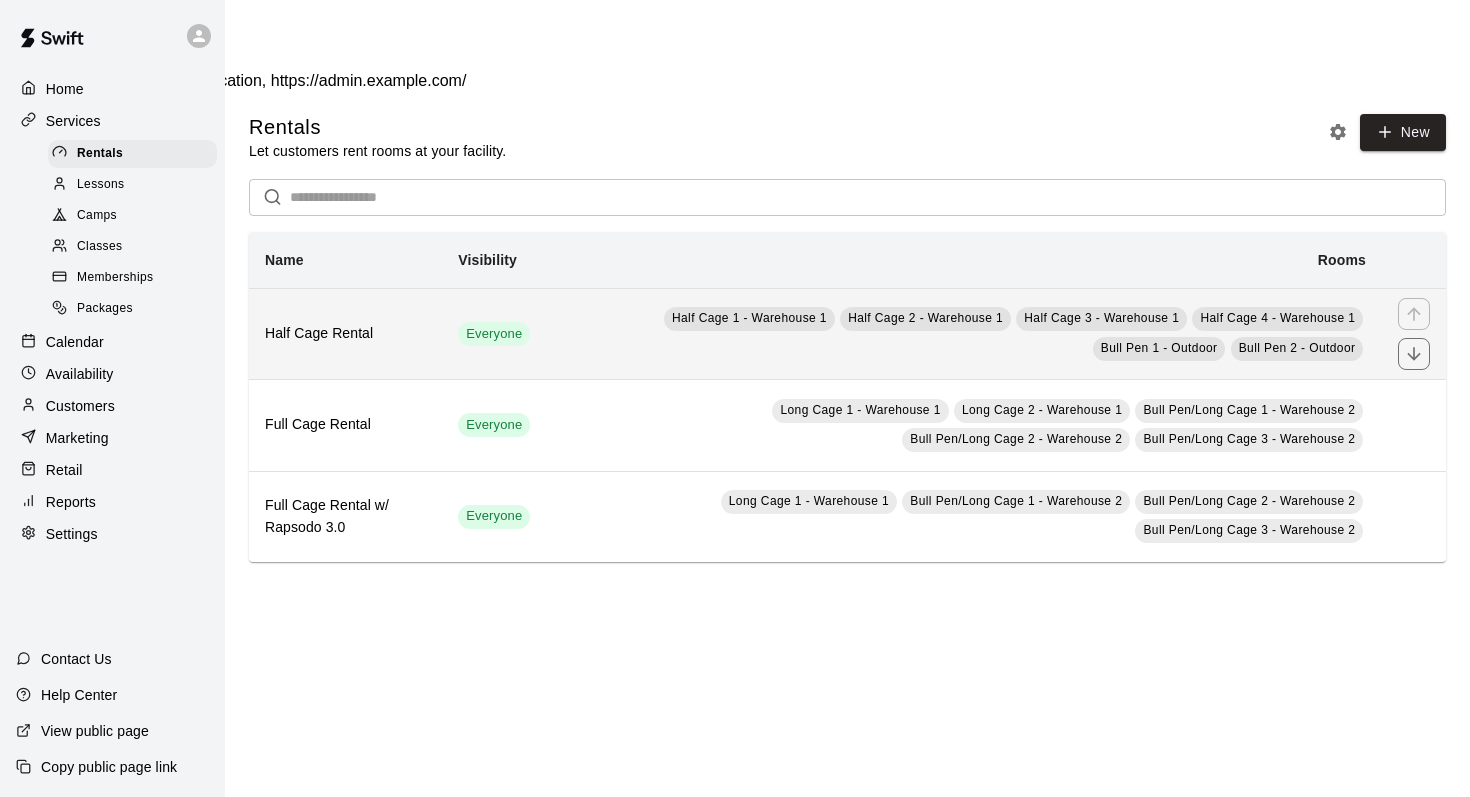 click on "Half Cage Rental" at bounding box center (345, 334) 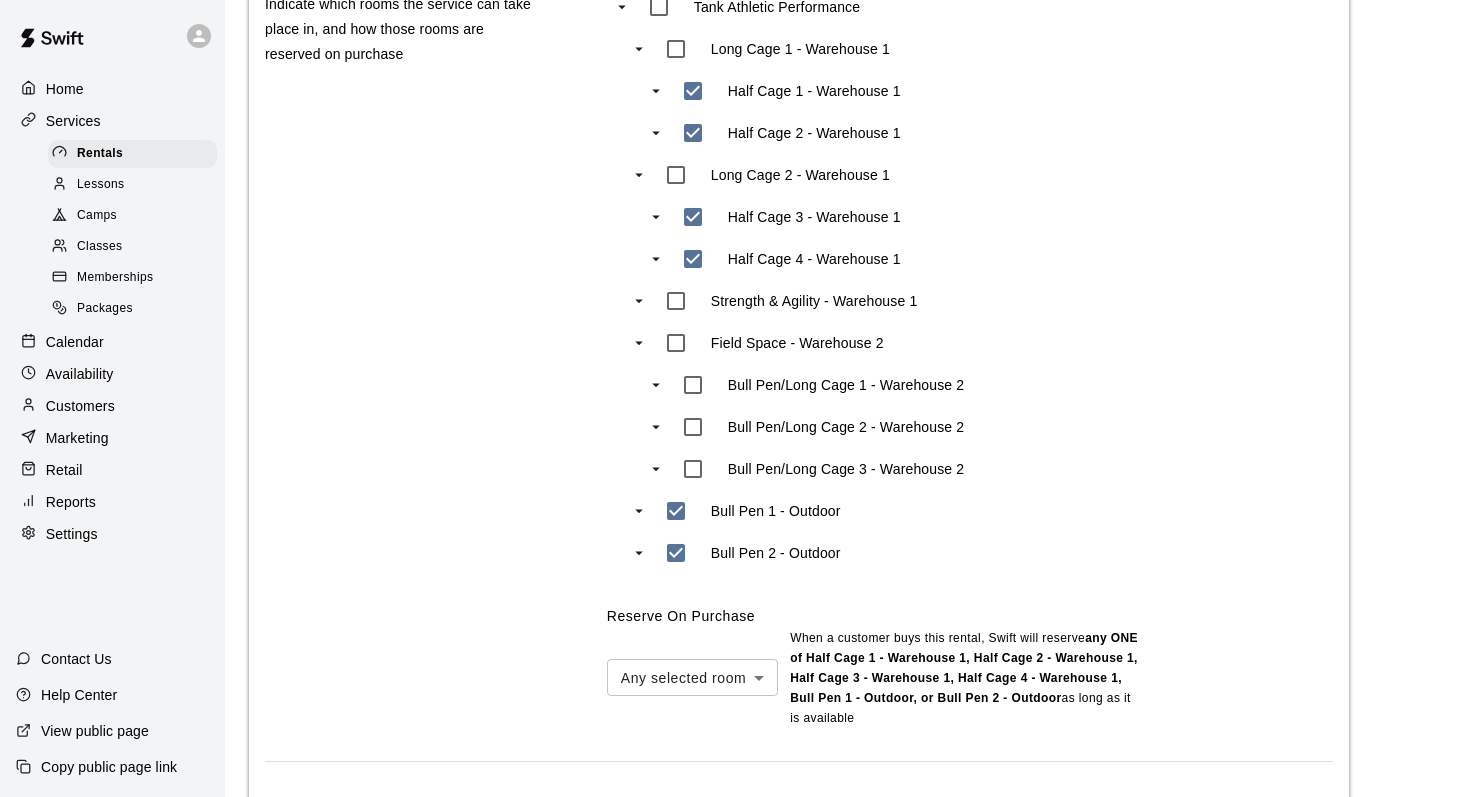 scroll, scrollTop: 937, scrollLeft: 0, axis: vertical 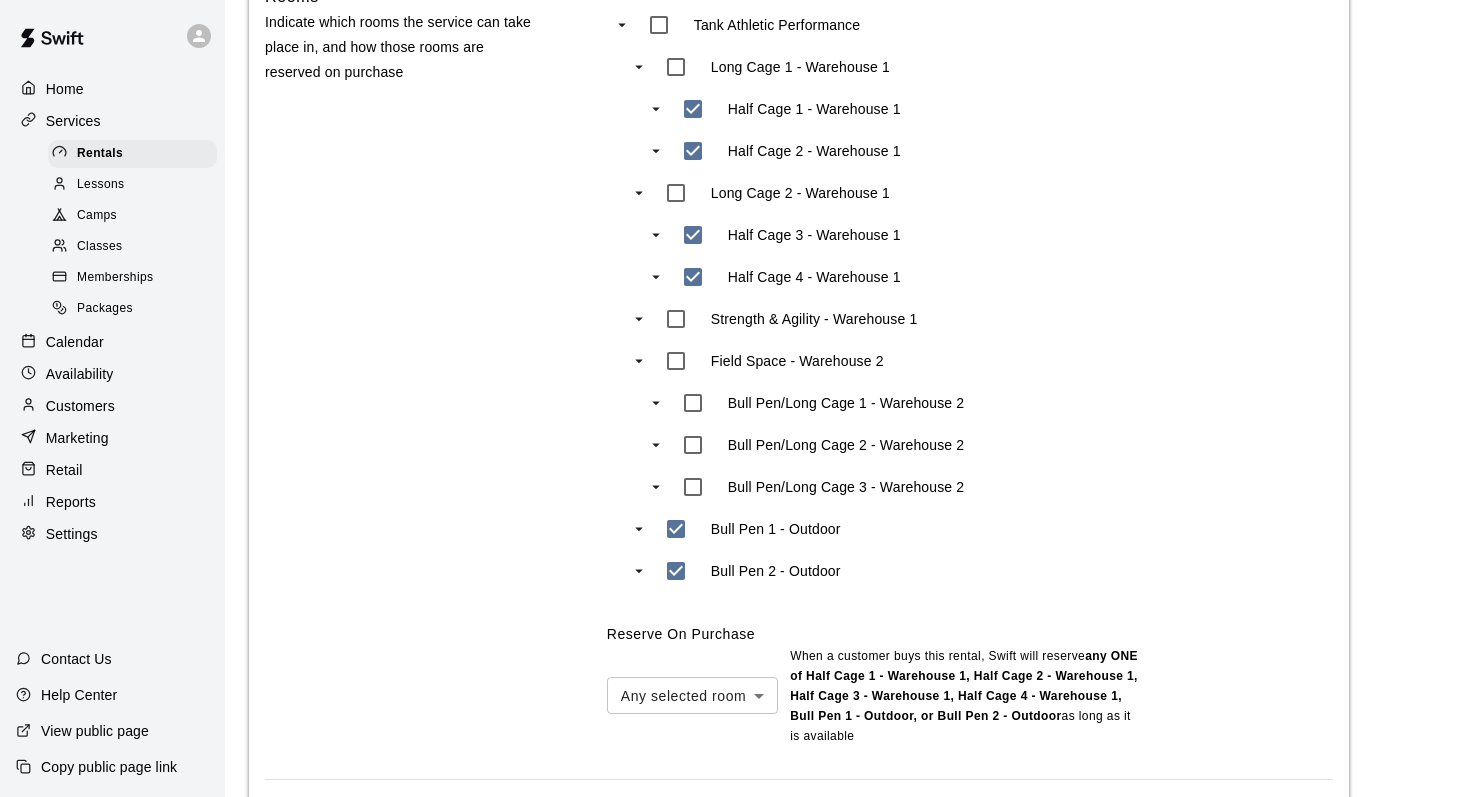 click on "Calendar" at bounding box center (112, 342) 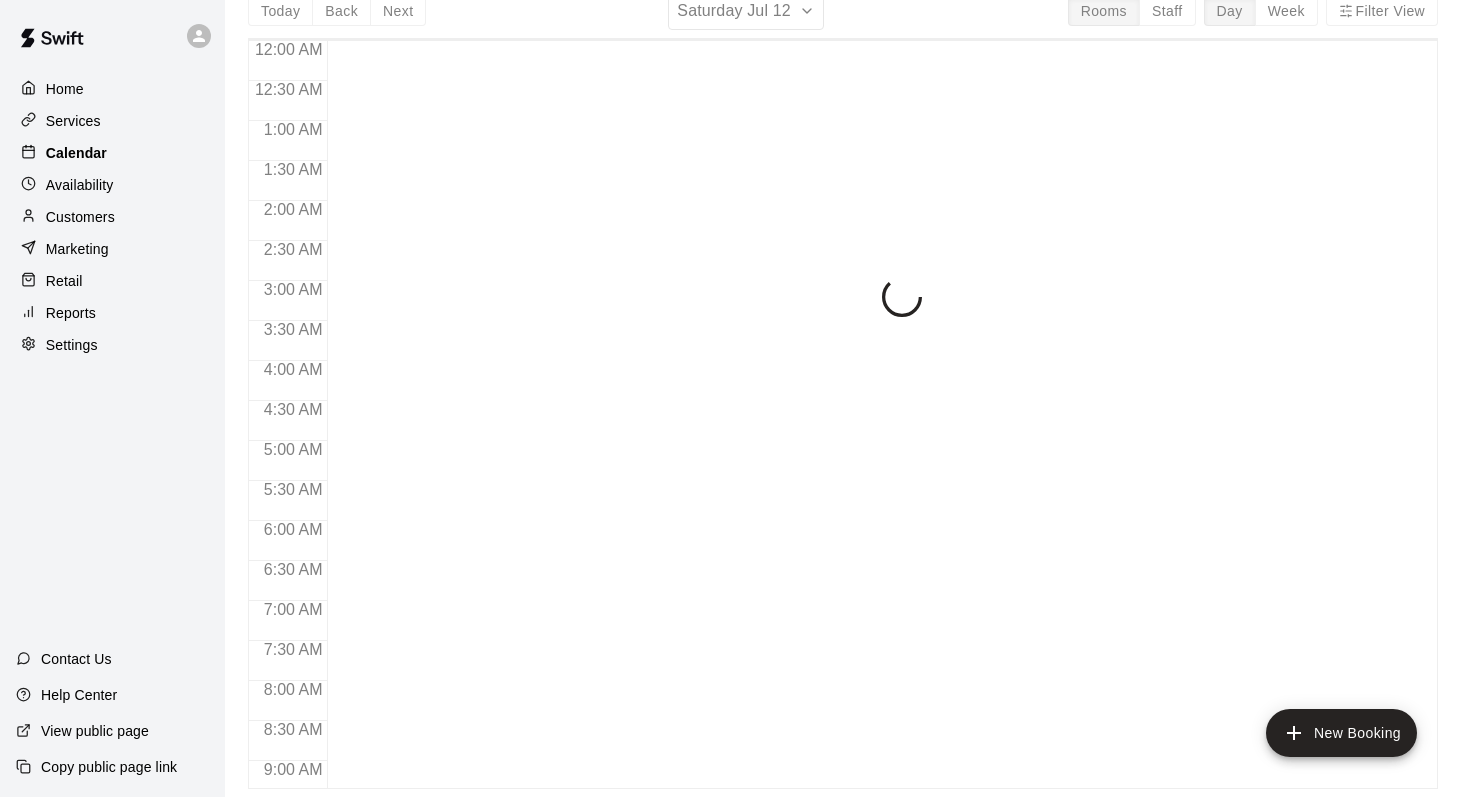 scroll, scrollTop: 0, scrollLeft: 0, axis: both 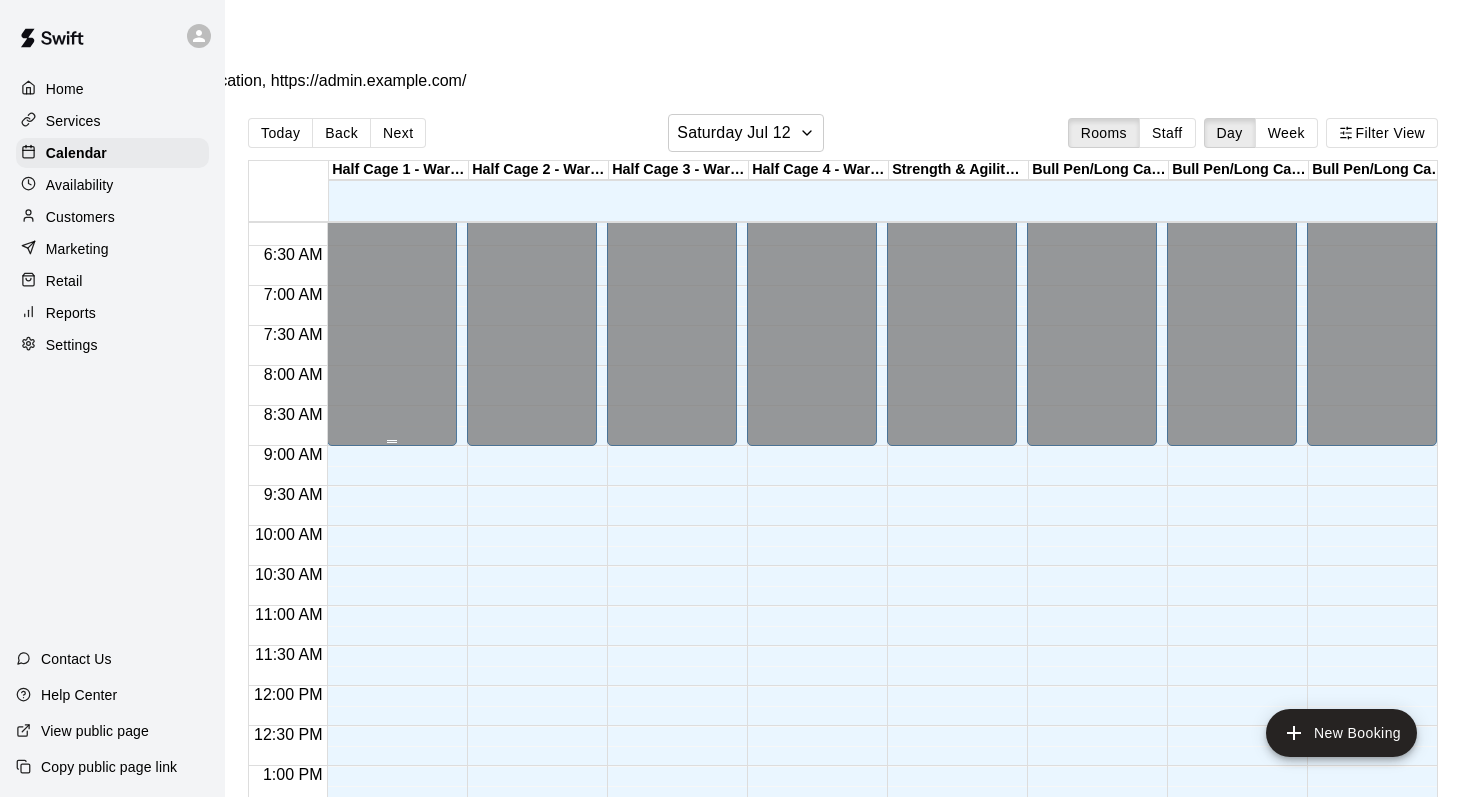 click on "Closed" at bounding box center (392, 96) 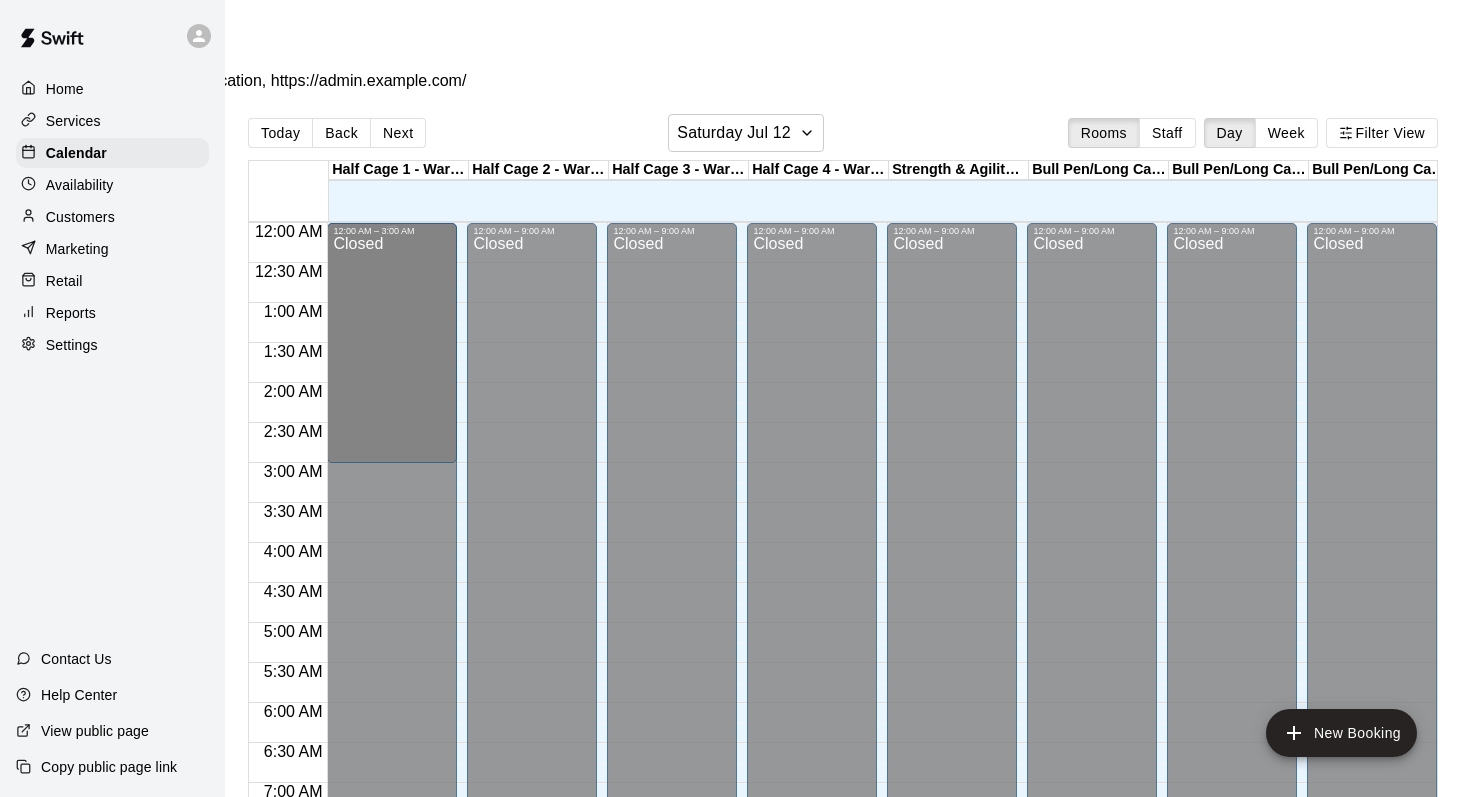 drag, startPoint x: 392, startPoint y: 351, endPoint x: 391, endPoint y: 388, distance: 37.01351 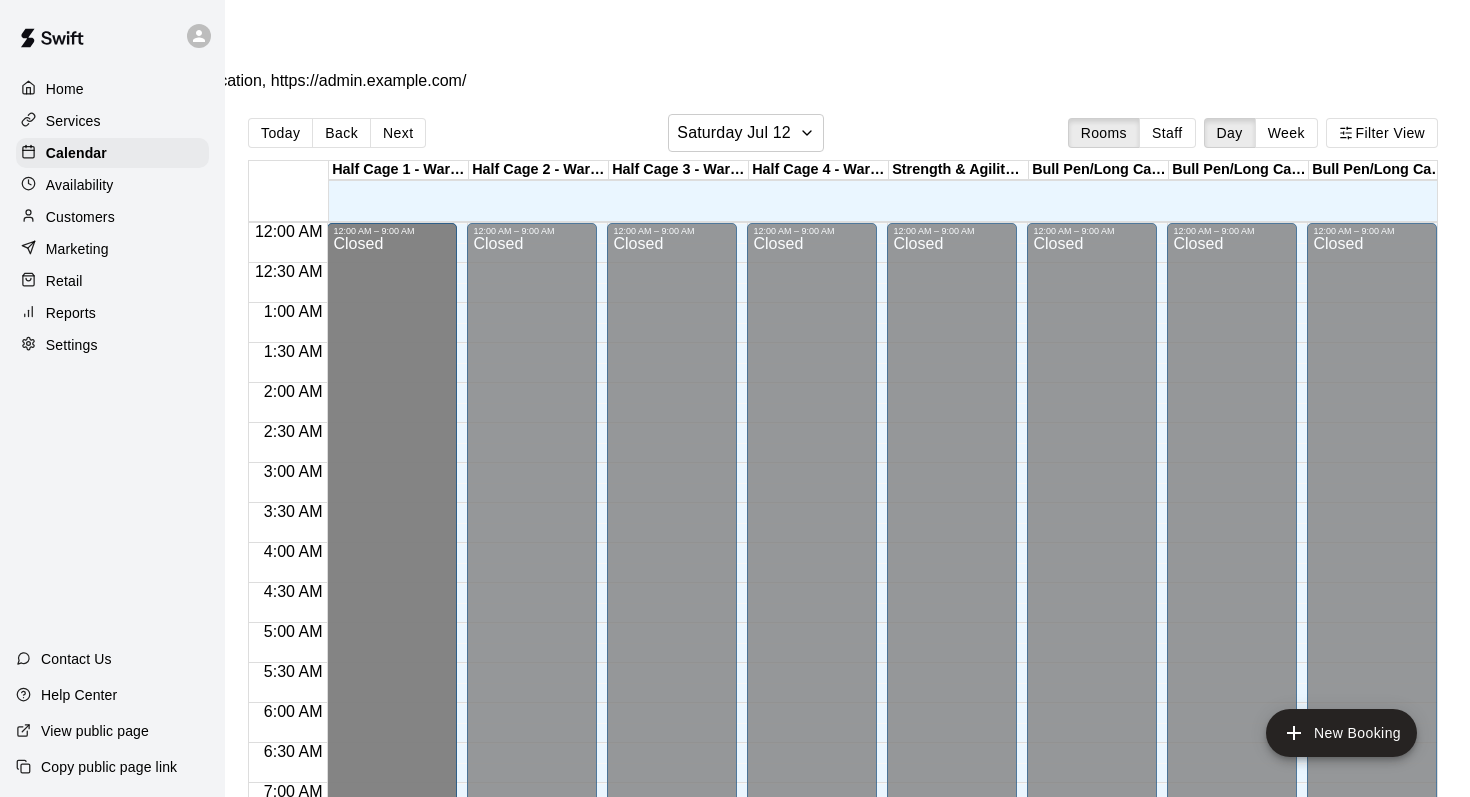 drag, startPoint x: 396, startPoint y: 201, endPoint x: 398, endPoint y: 293, distance: 92.021736 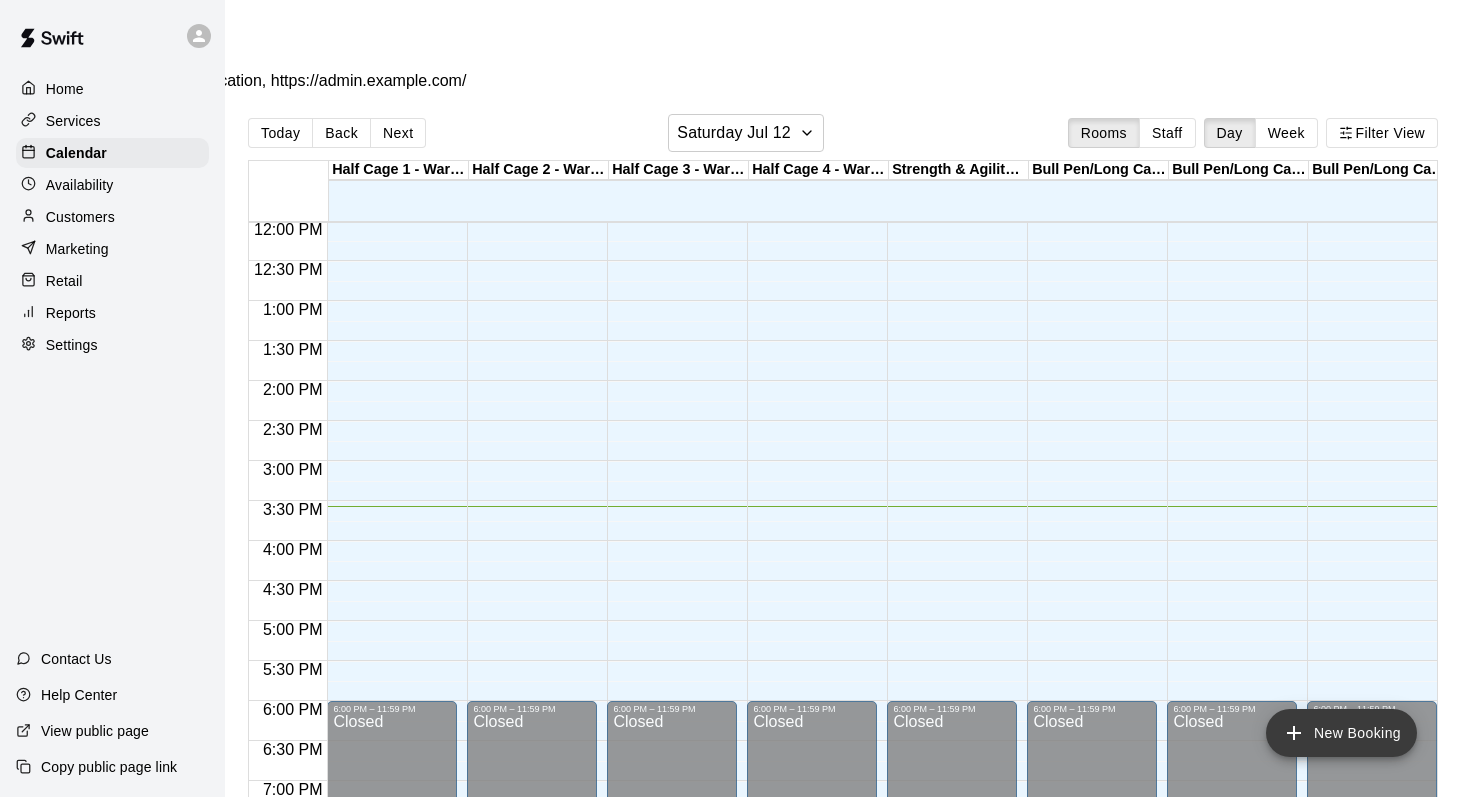 click 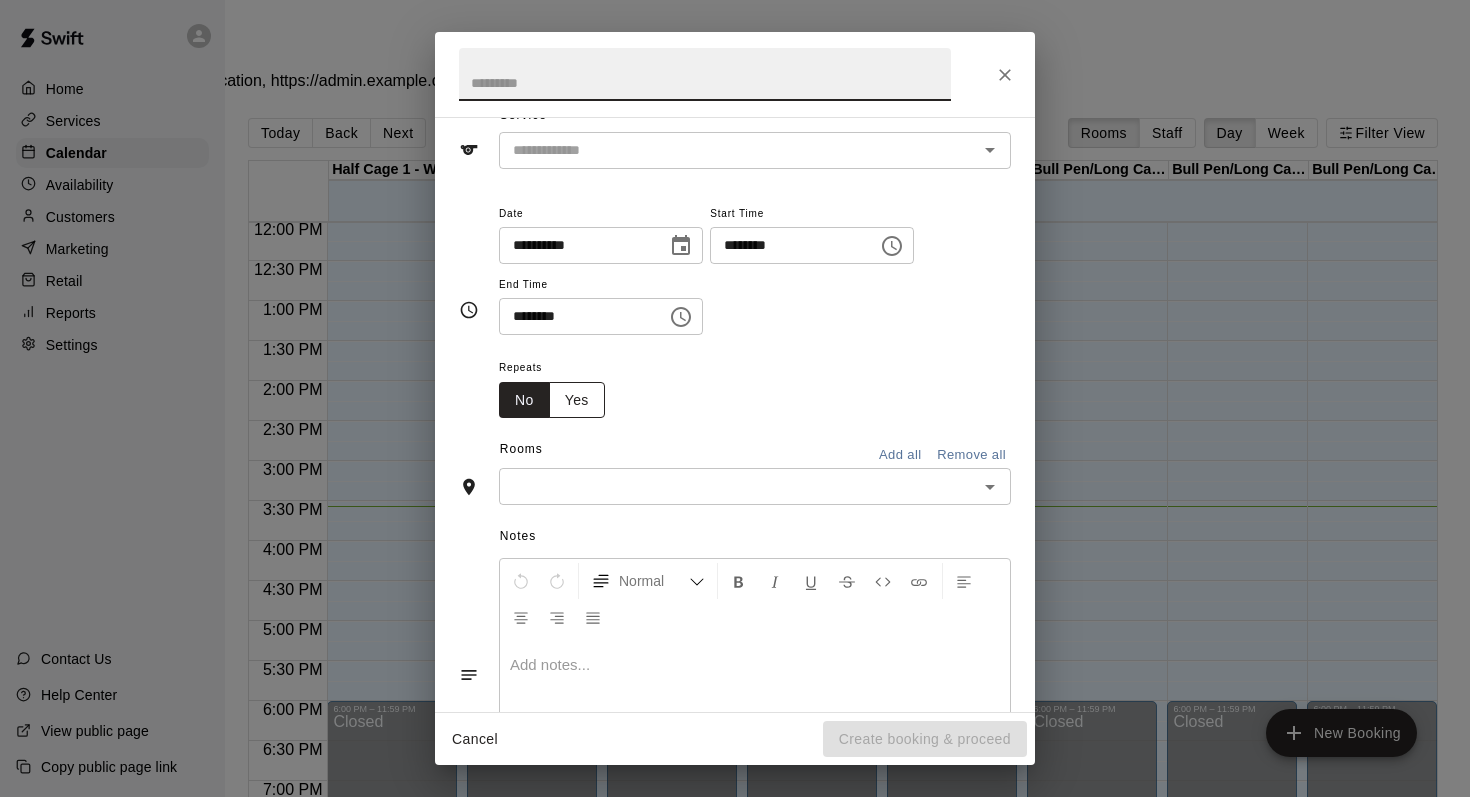 scroll, scrollTop: 72, scrollLeft: 0, axis: vertical 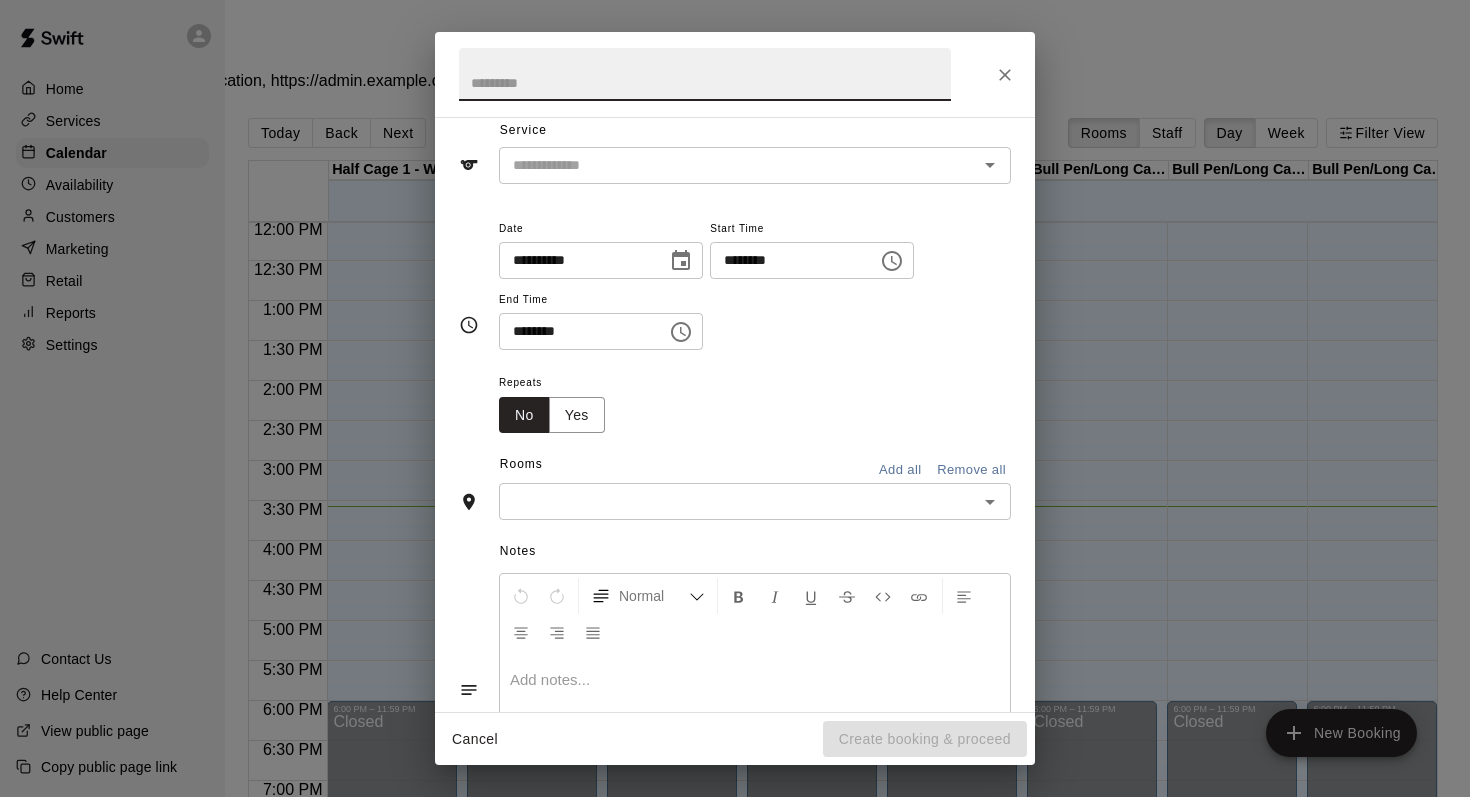 click on "Cancel" at bounding box center [475, 739] 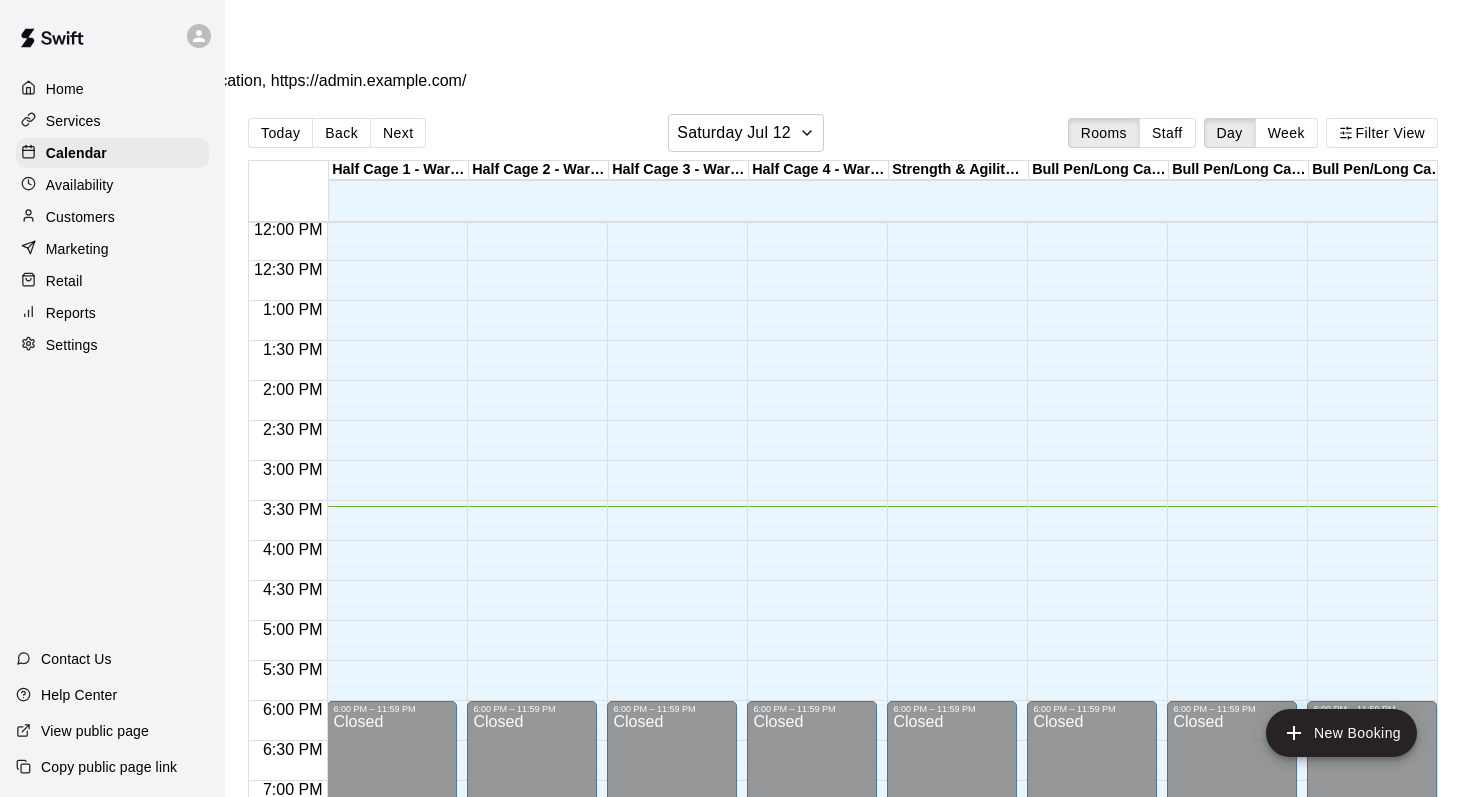 click on "×" at bounding box center [735, 9] 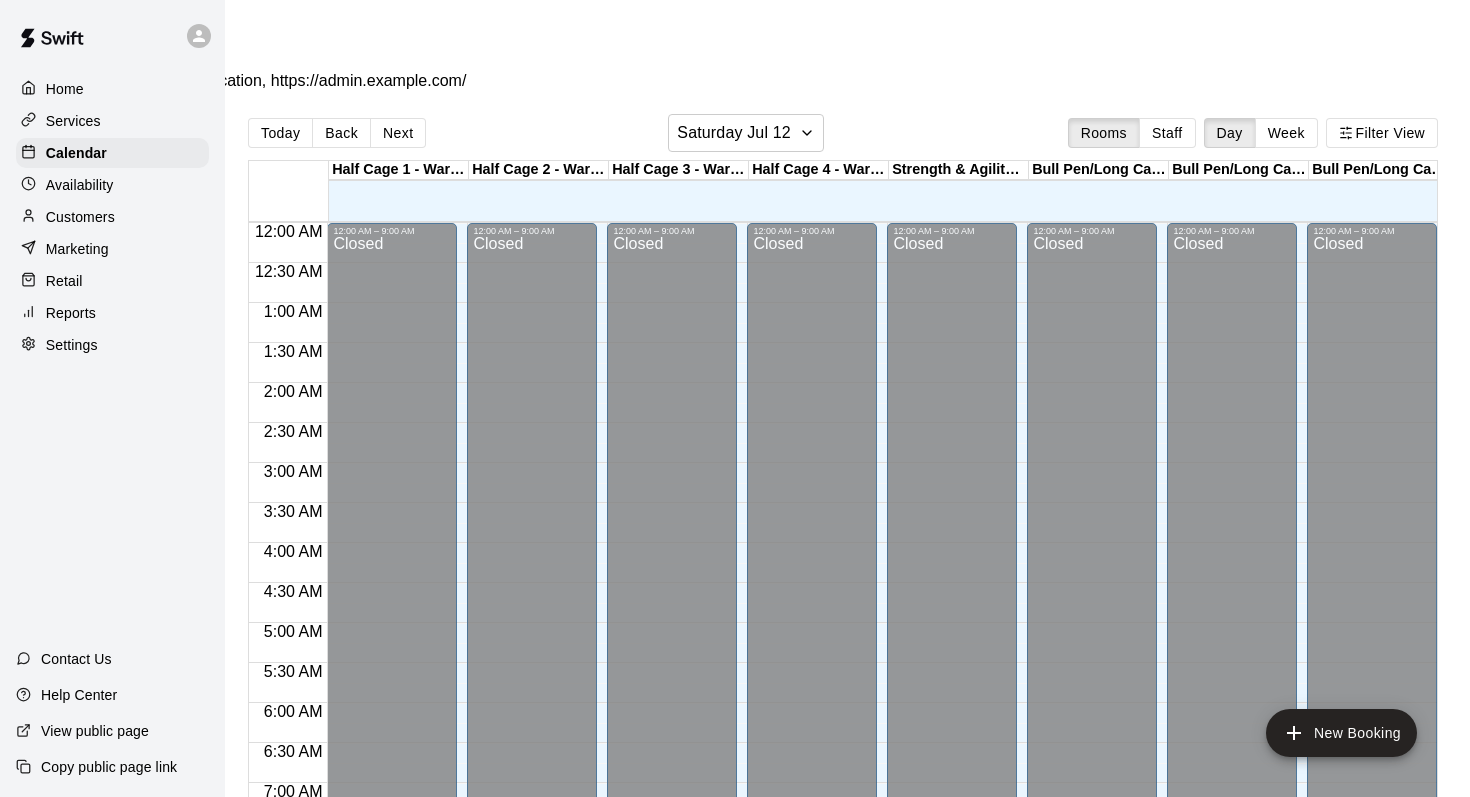 click on "Services" at bounding box center [112, 121] 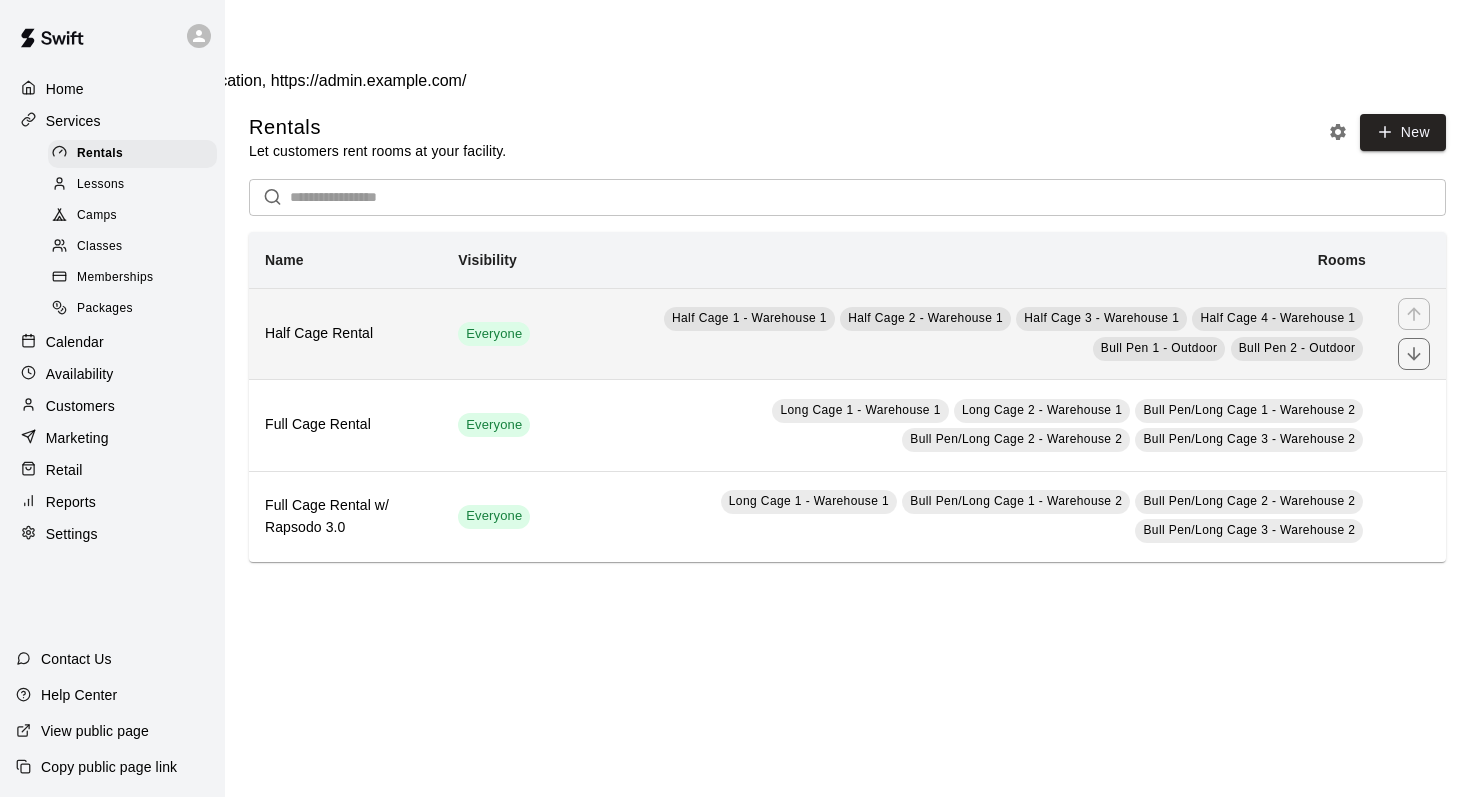 click on "Half Cage 1 - Warehouse 1" at bounding box center [749, 318] 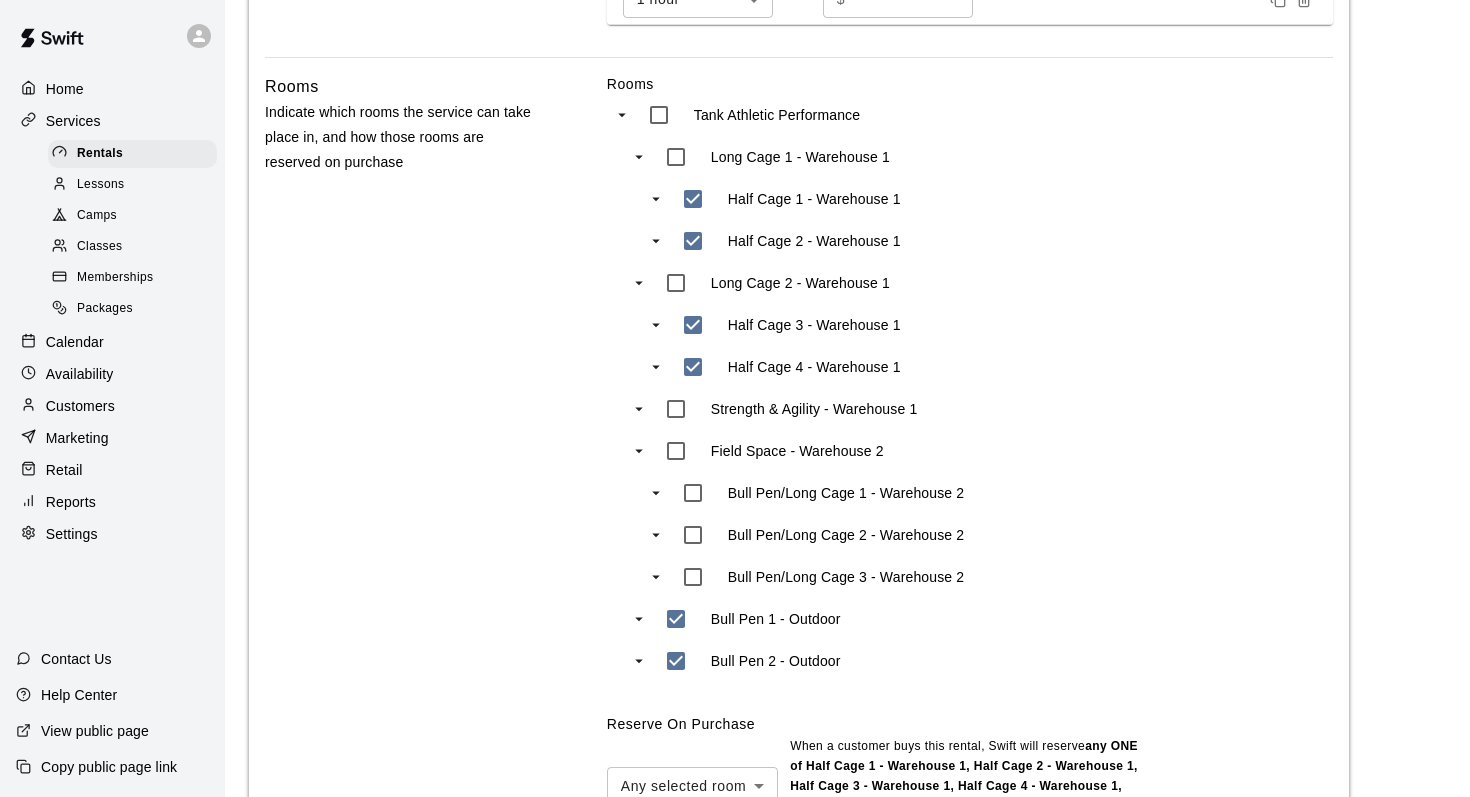scroll, scrollTop: 1034, scrollLeft: 0, axis: vertical 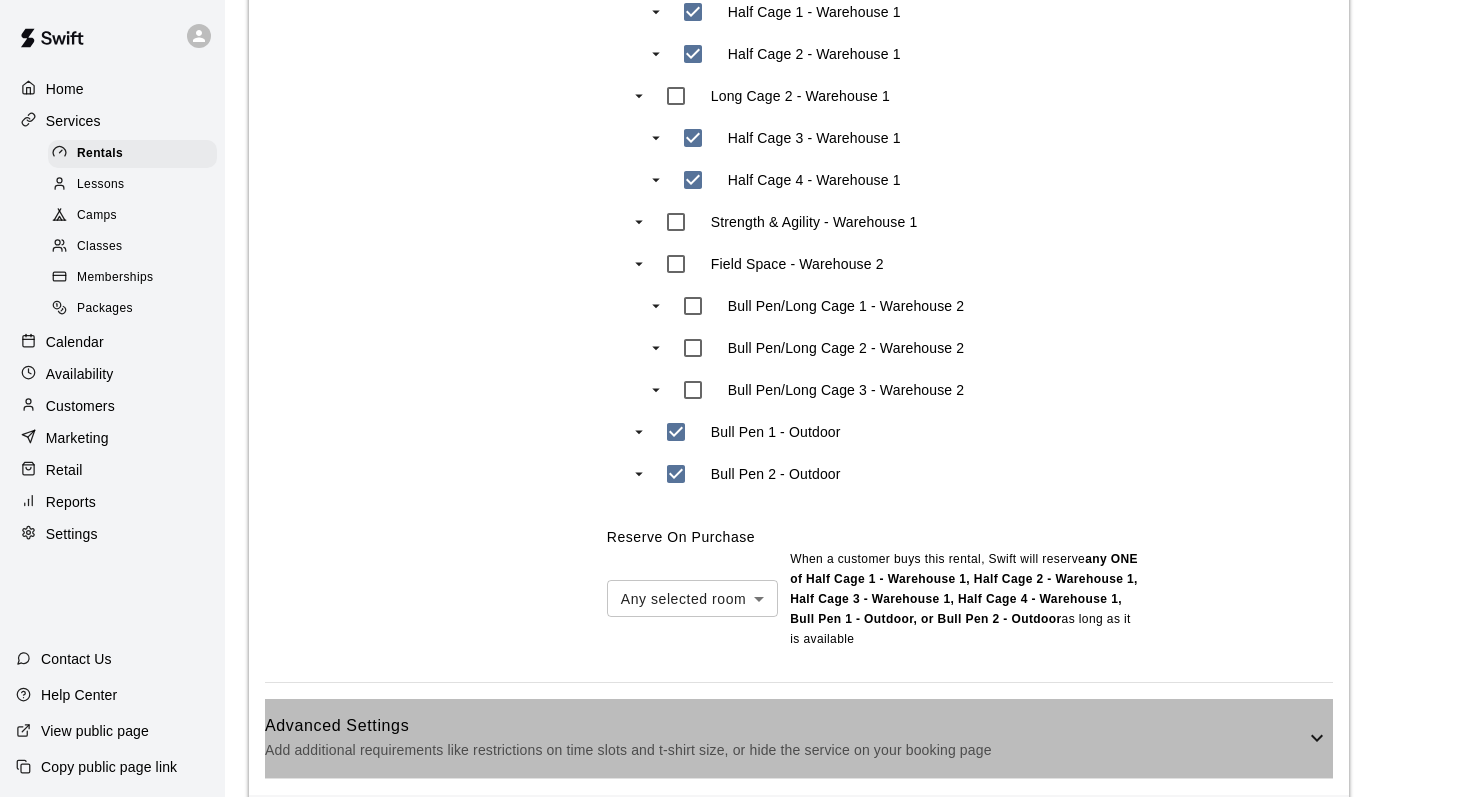 click 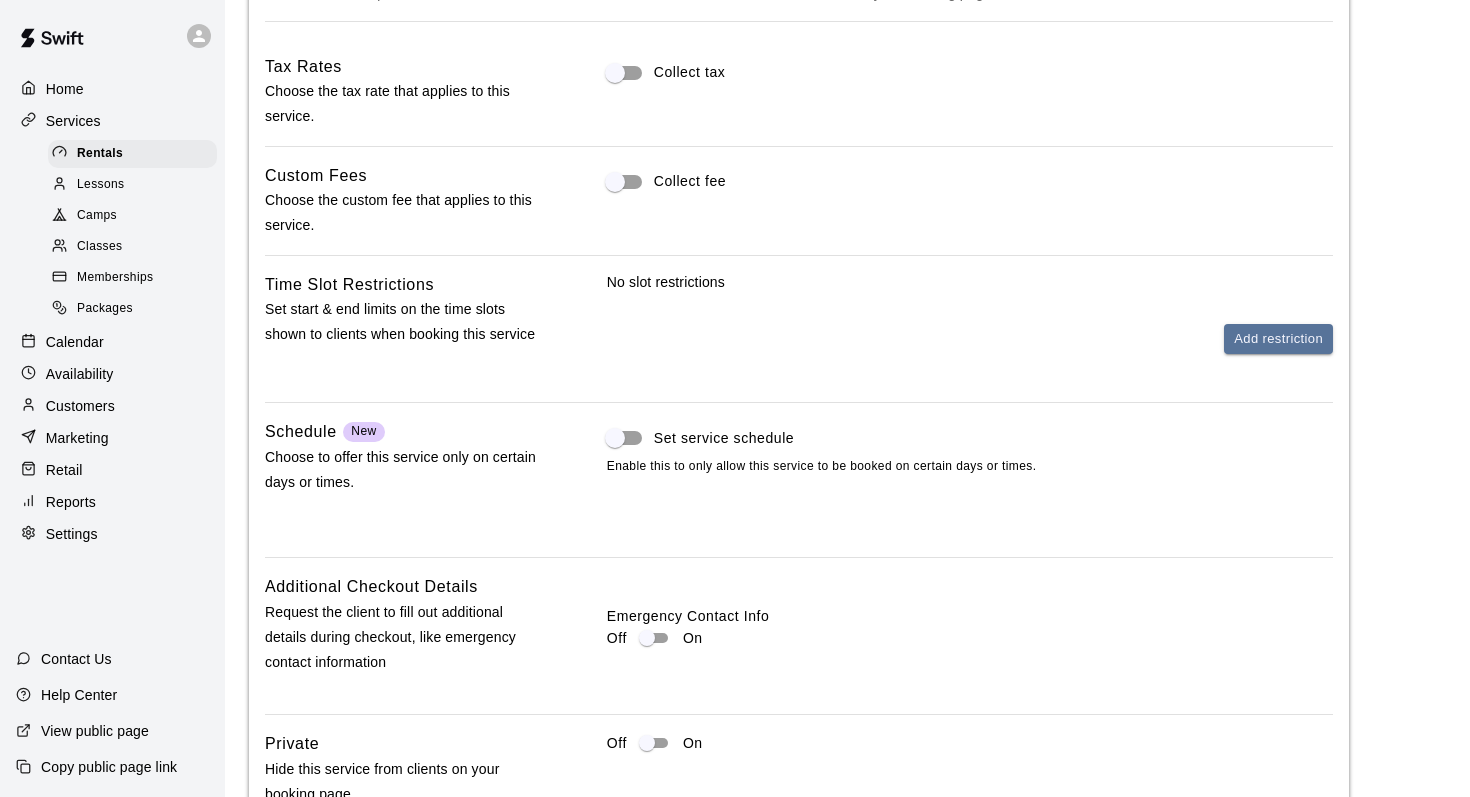scroll, scrollTop: 1852, scrollLeft: 0, axis: vertical 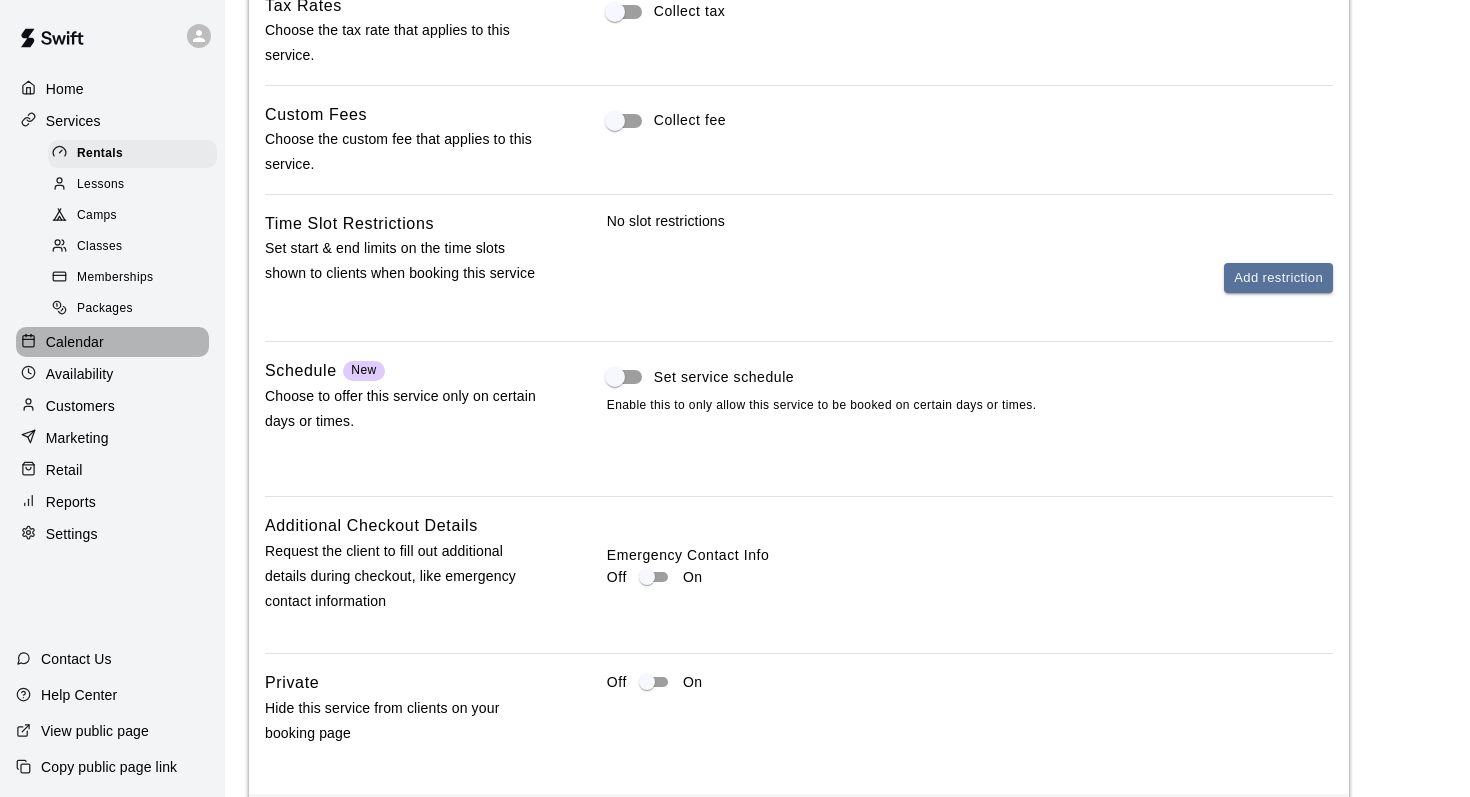 click on "Calendar" at bounding box center [75, 342] 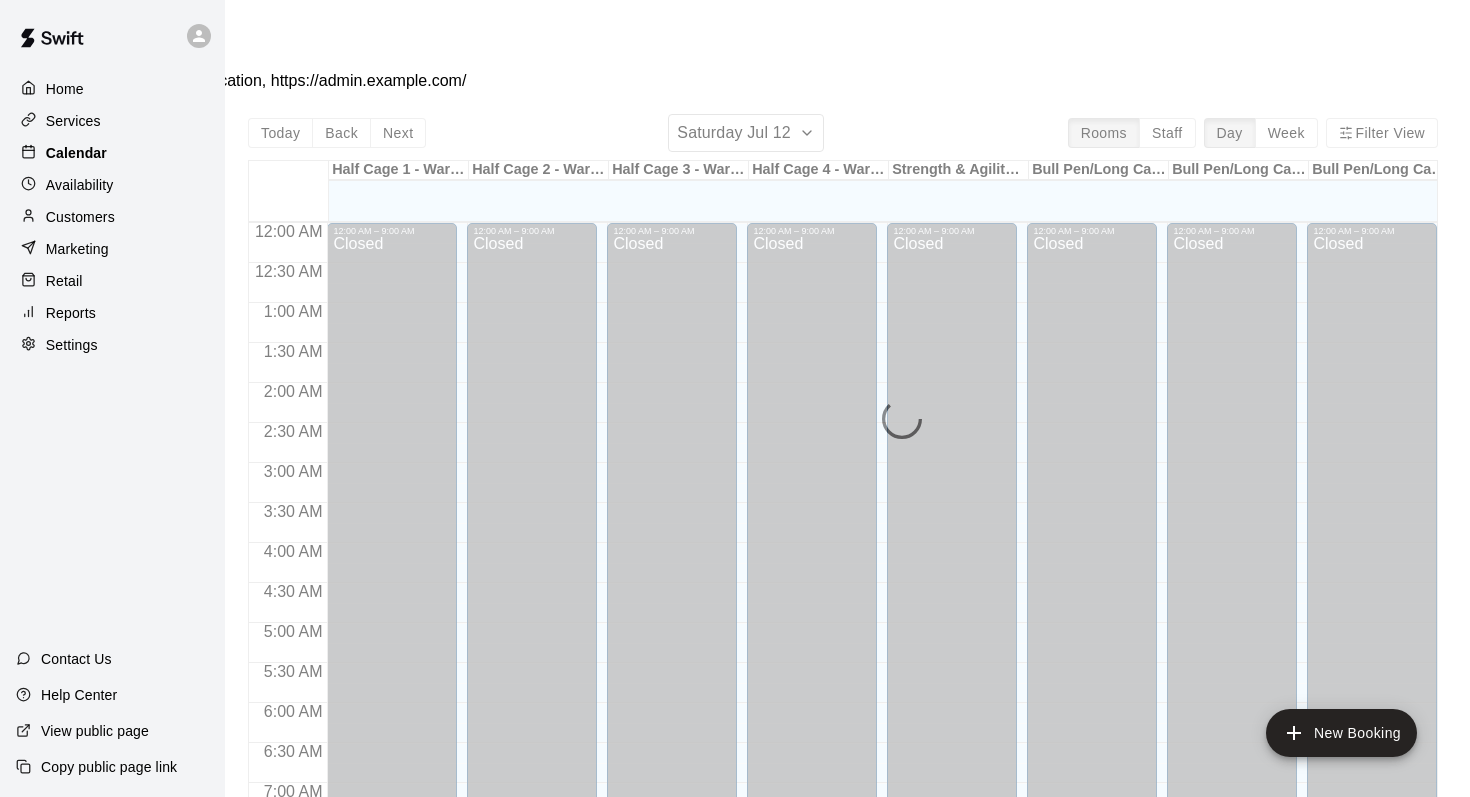 scroll, scrollTop: 1174, scrollLeft: 0, axis: vertical 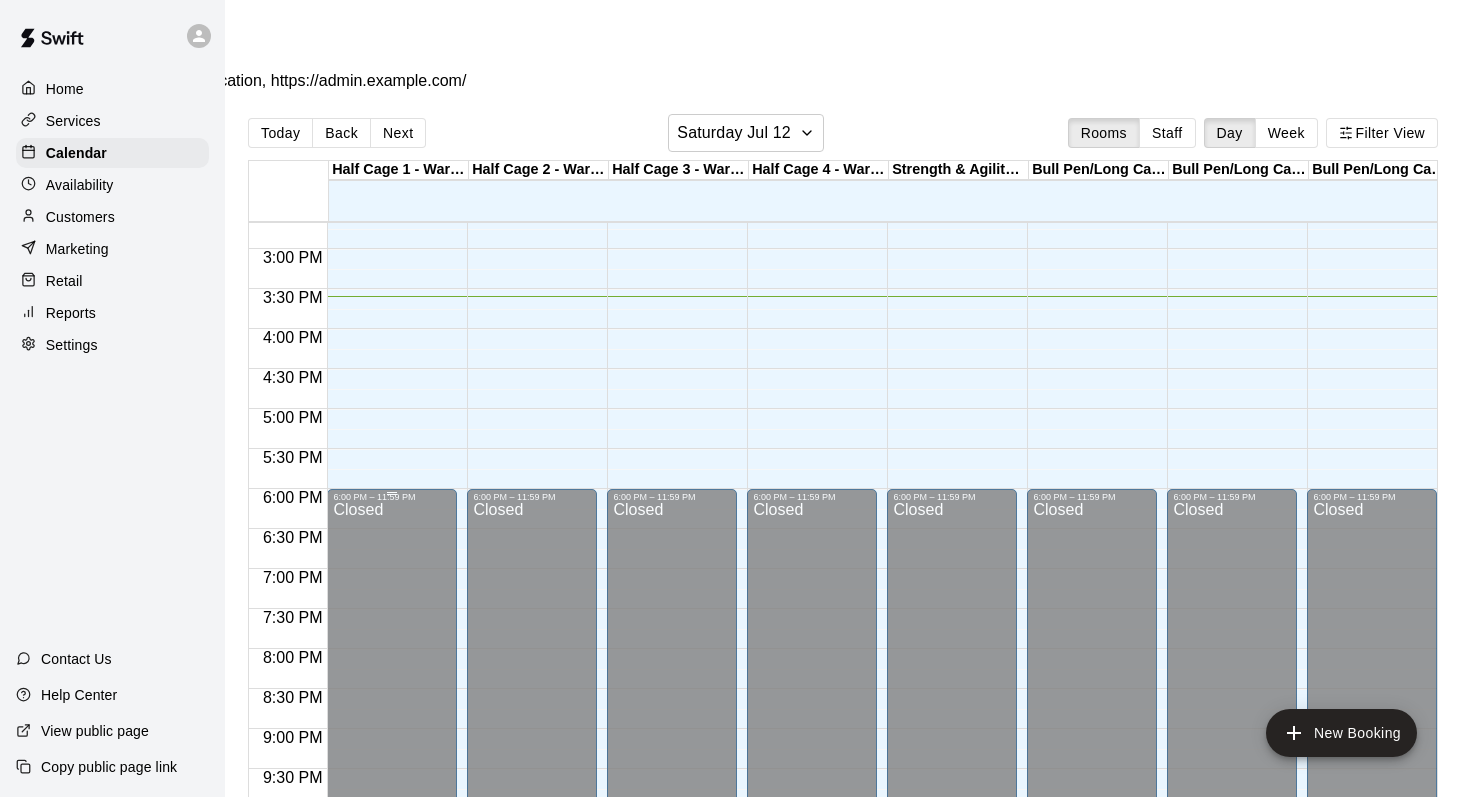 click on "Closed" at bounding box center (392, 738) 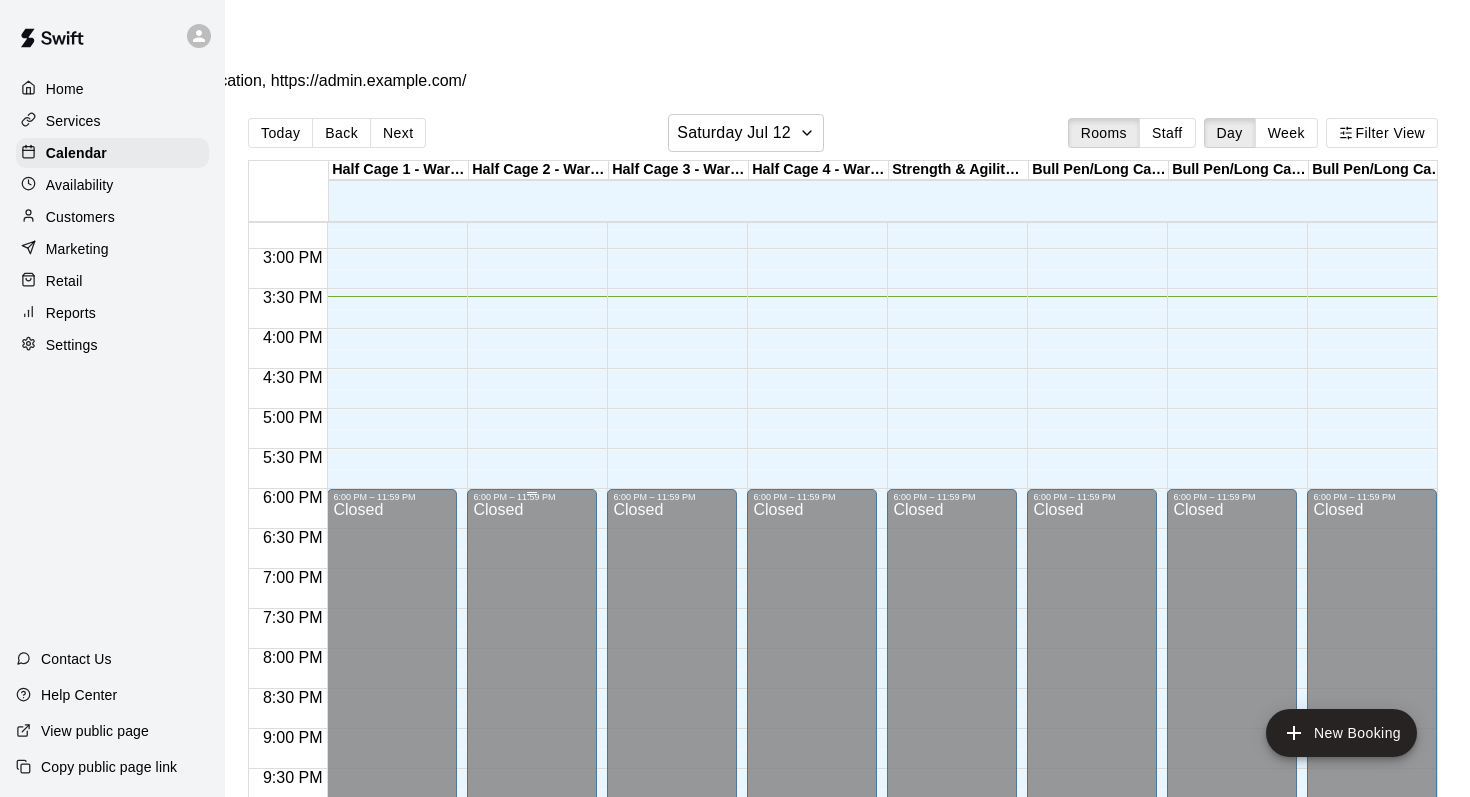 scroll, scrollTop: 1174, scrollLeft: 30, axis: both 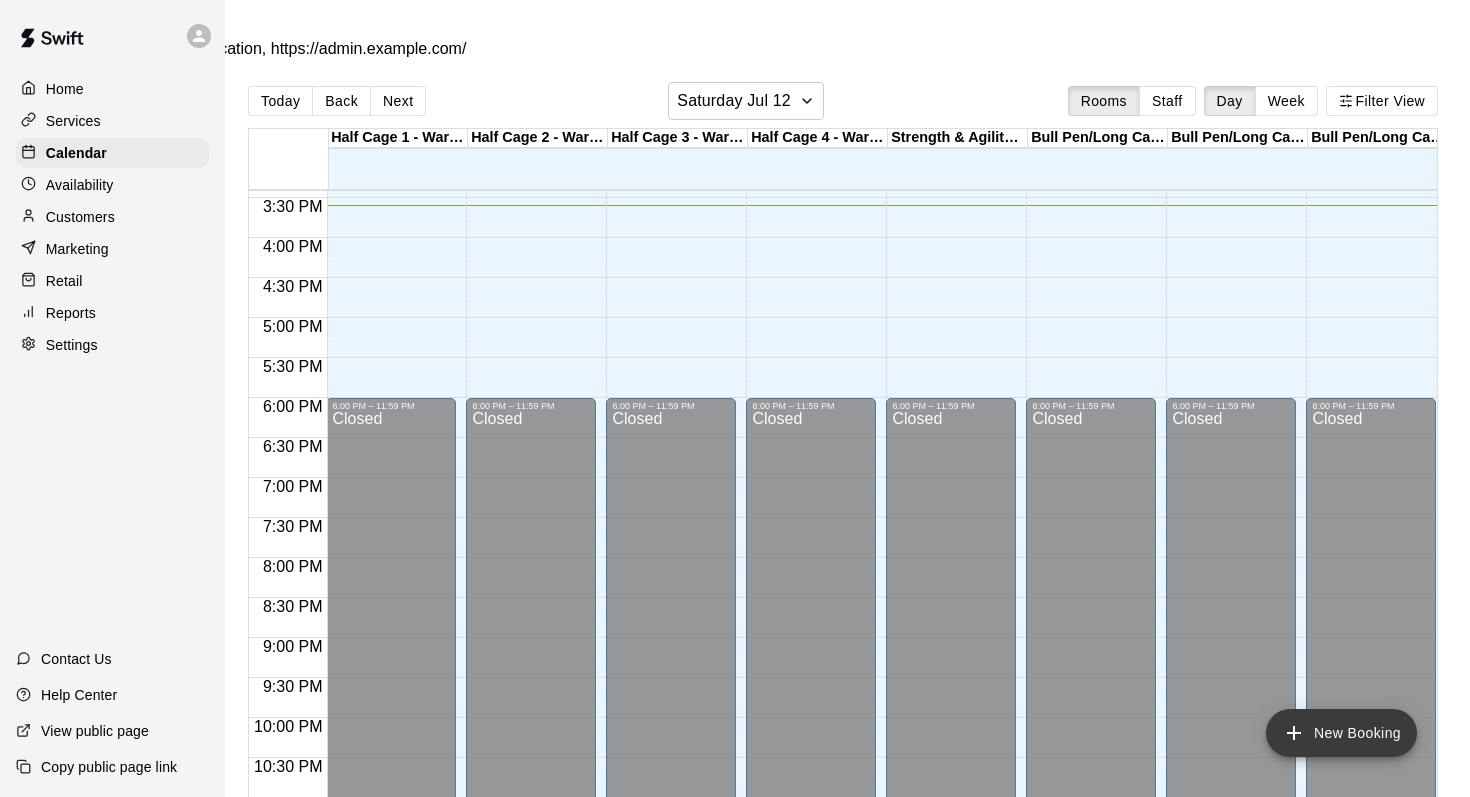 click on "New Booking" at bounding box center [1341, 733] 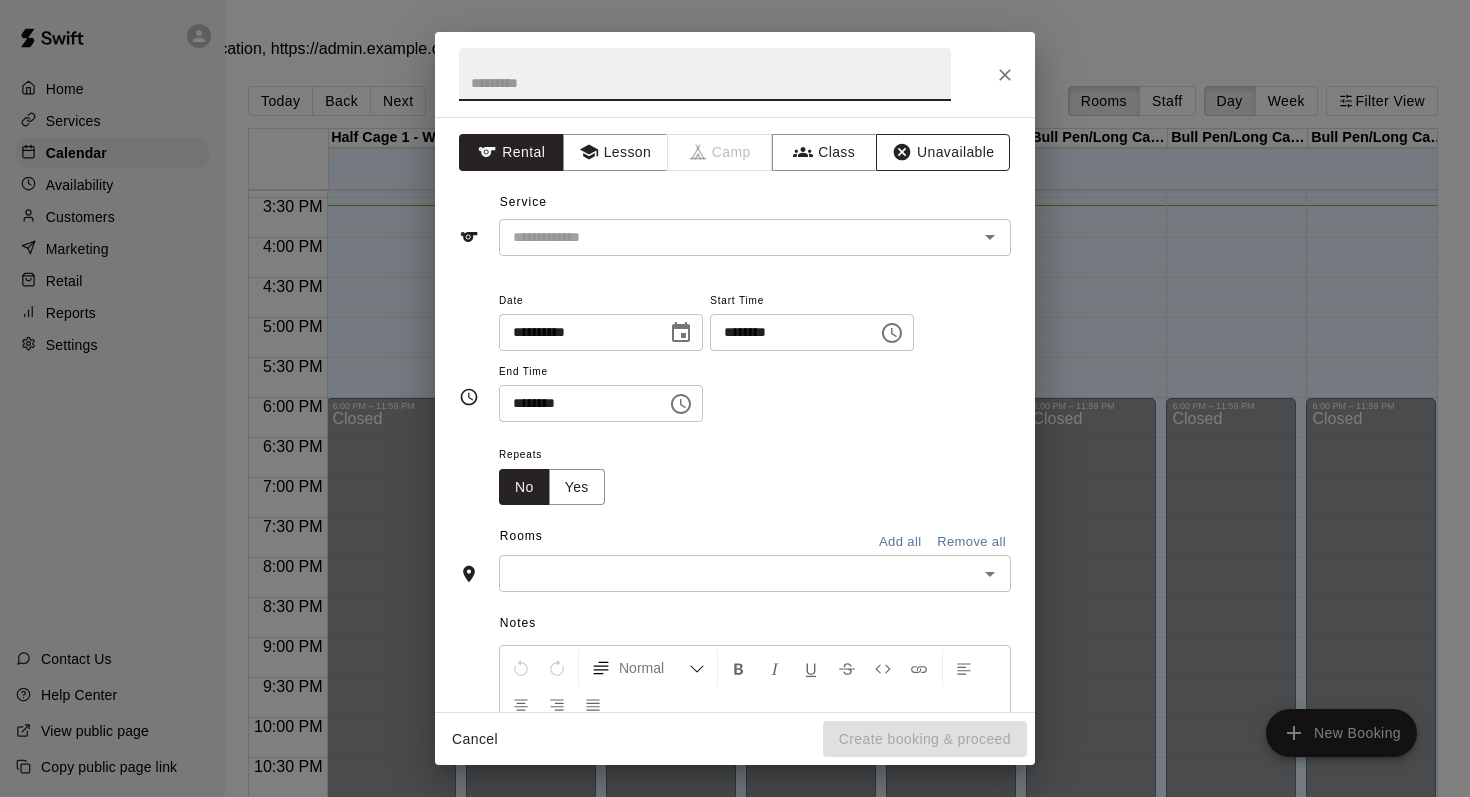 click on "Unavailable" at bounding box center (943, 152) 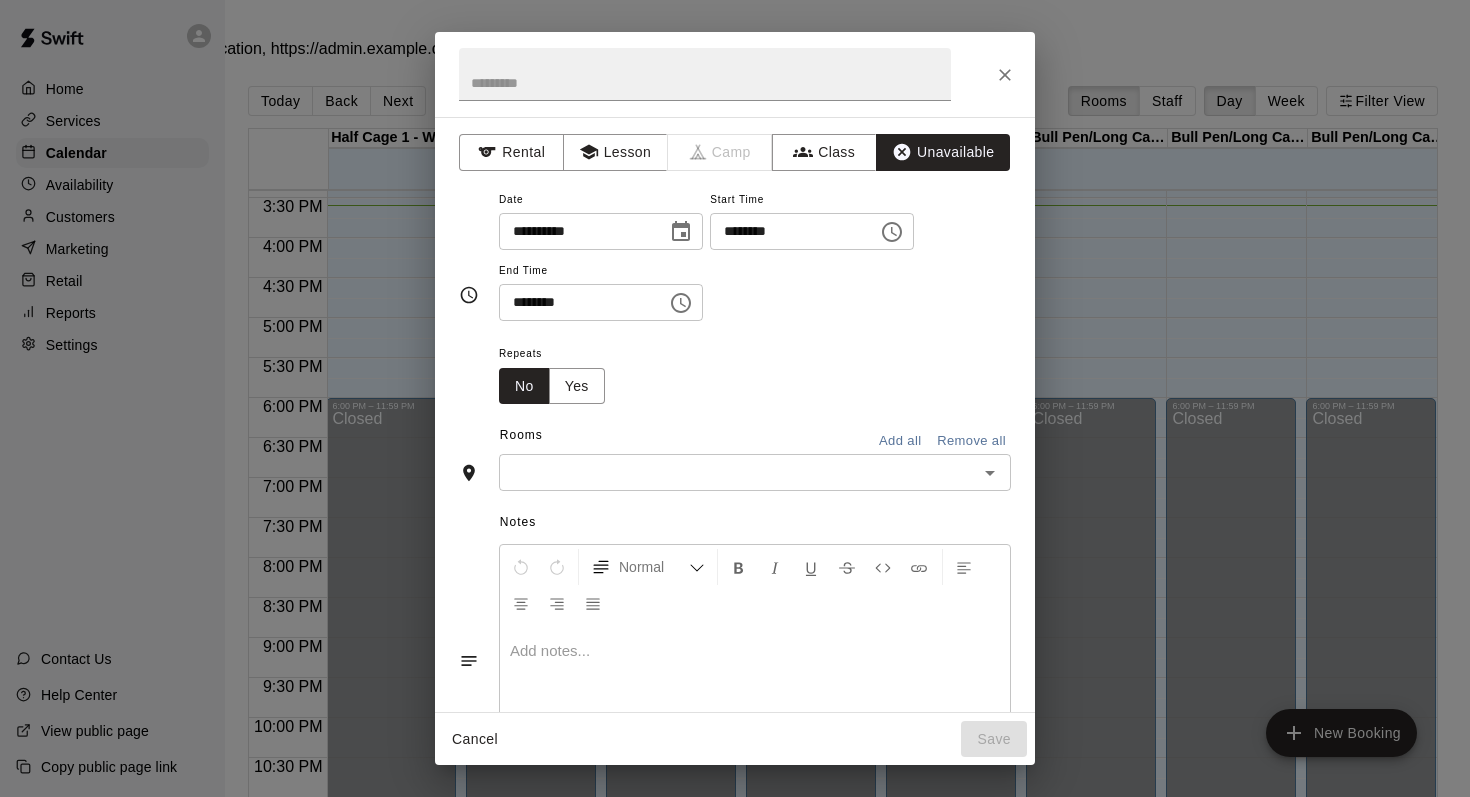 scroll, scrollTop: 102, scrollLeft: 0, axis: vertical 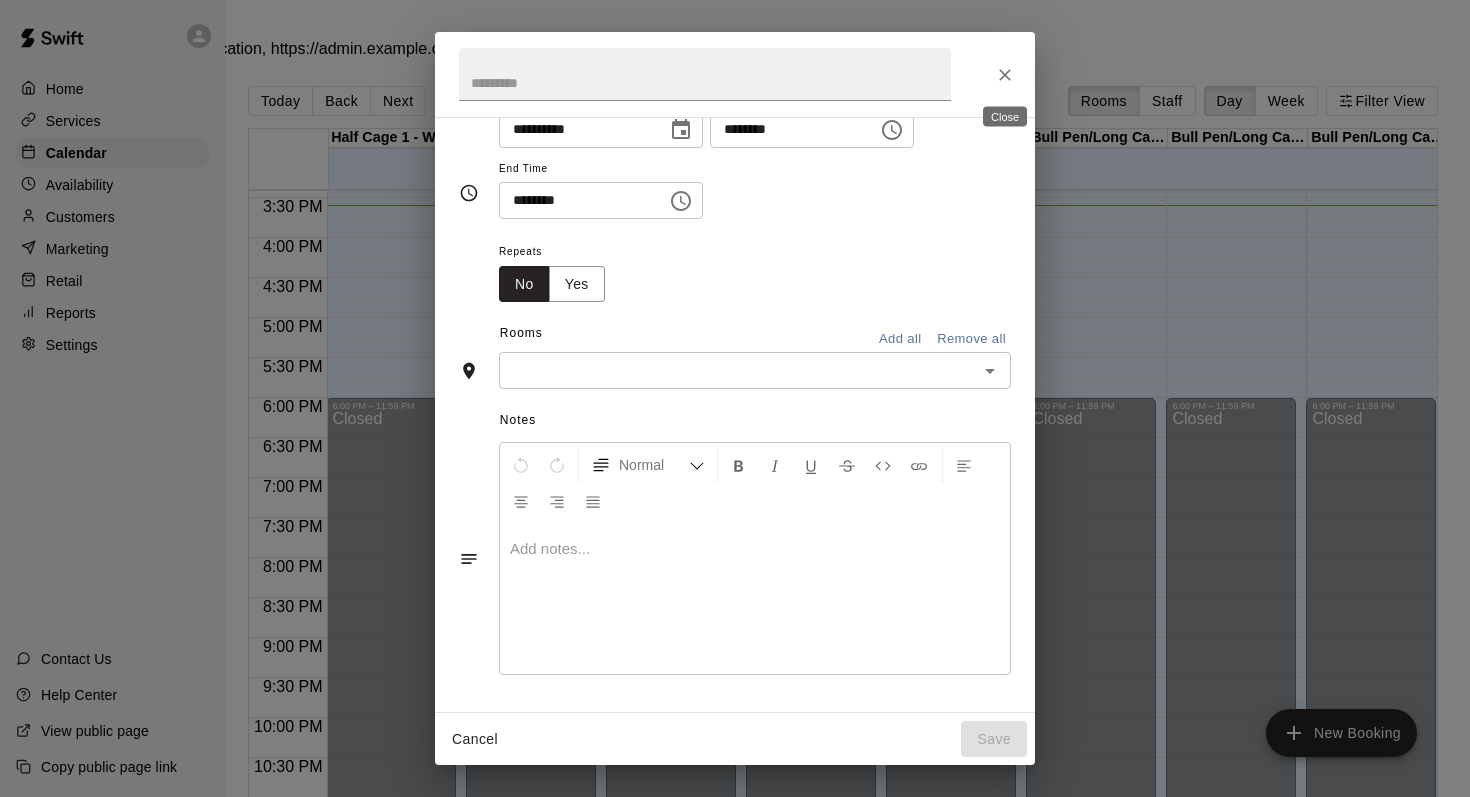 click 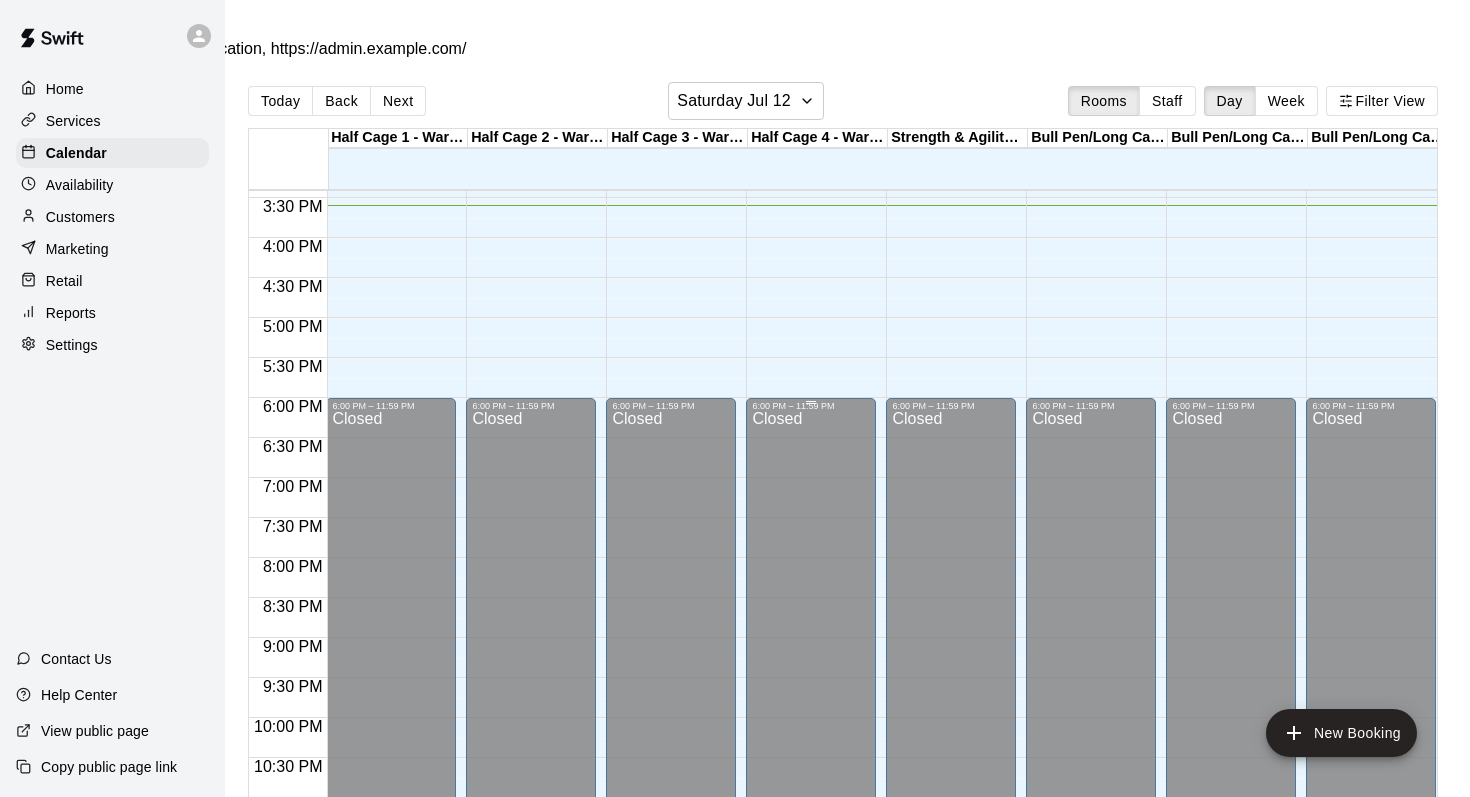 scroll, scrollTop: 515, scrollLeft: 1, axis: both 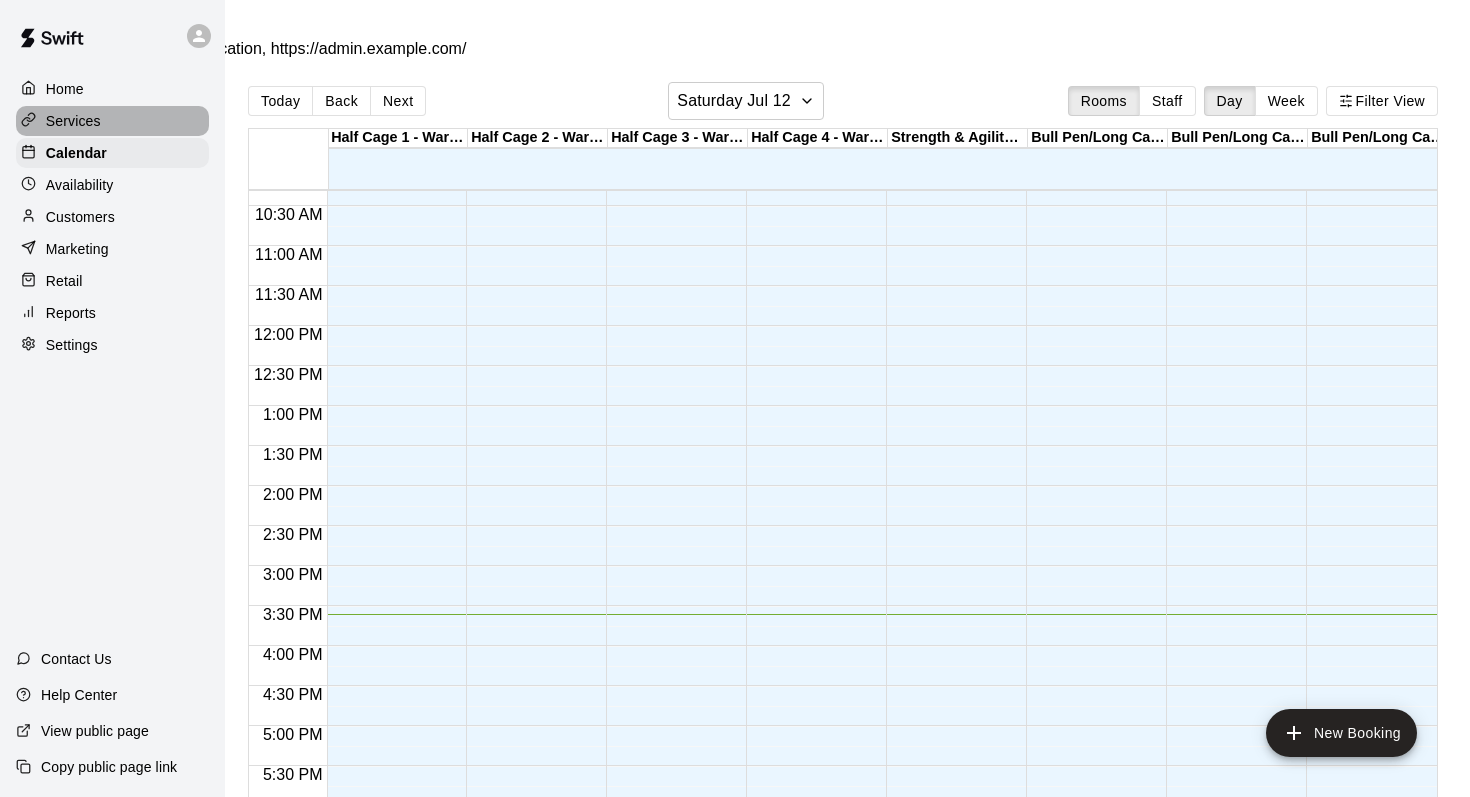 click on "Services" at bounding box center [73, 121] 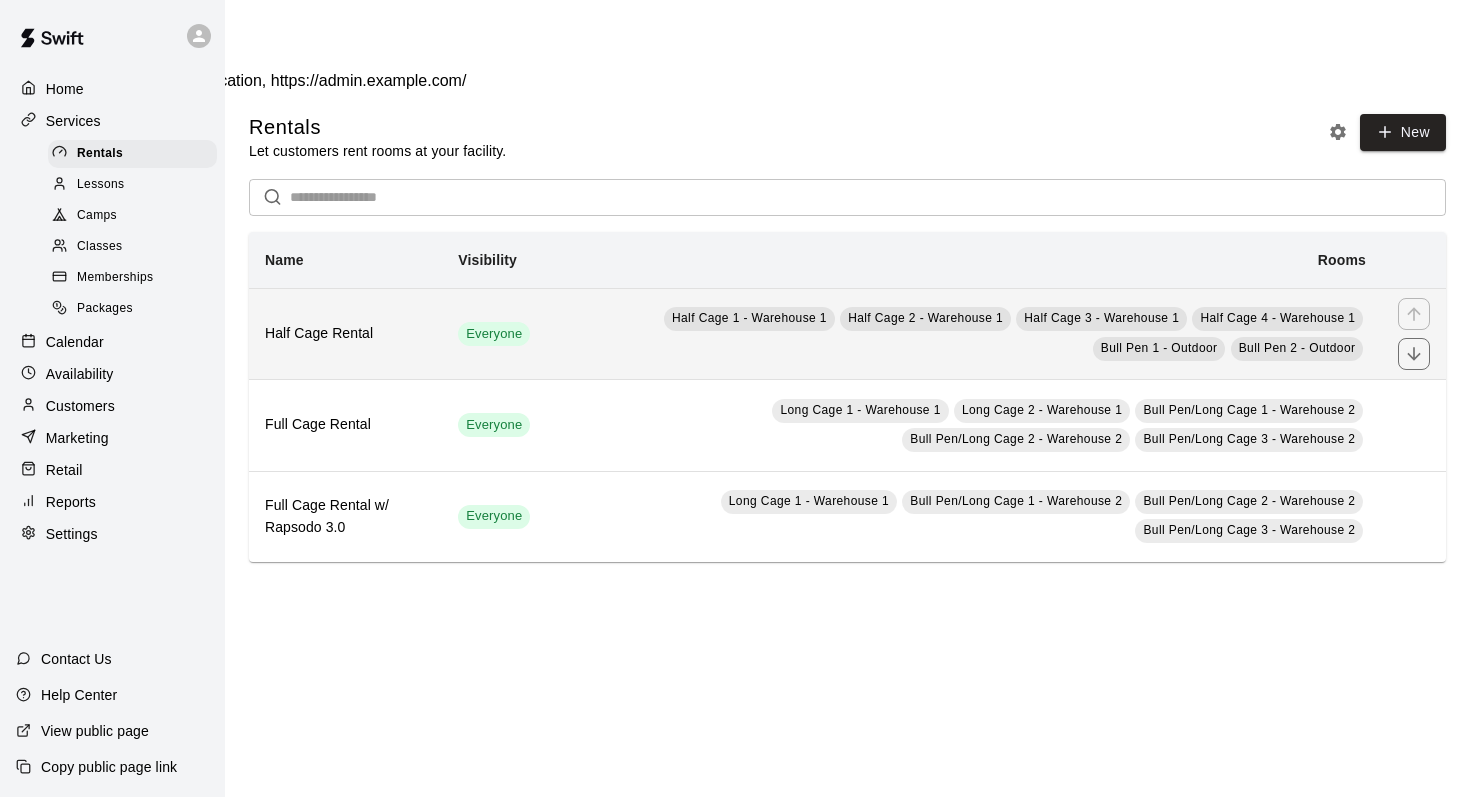 click on "Half Cage 1 - Warehouse 1 Half Cage 2 - Warehouse 1 Half Cage 3 - Warehouse 1 Half Cage 4 - Warehouse 1 Bull Pen 1 - Outdoor Bull Pen 2 - Outdoor" at bounding box center (964, 333) 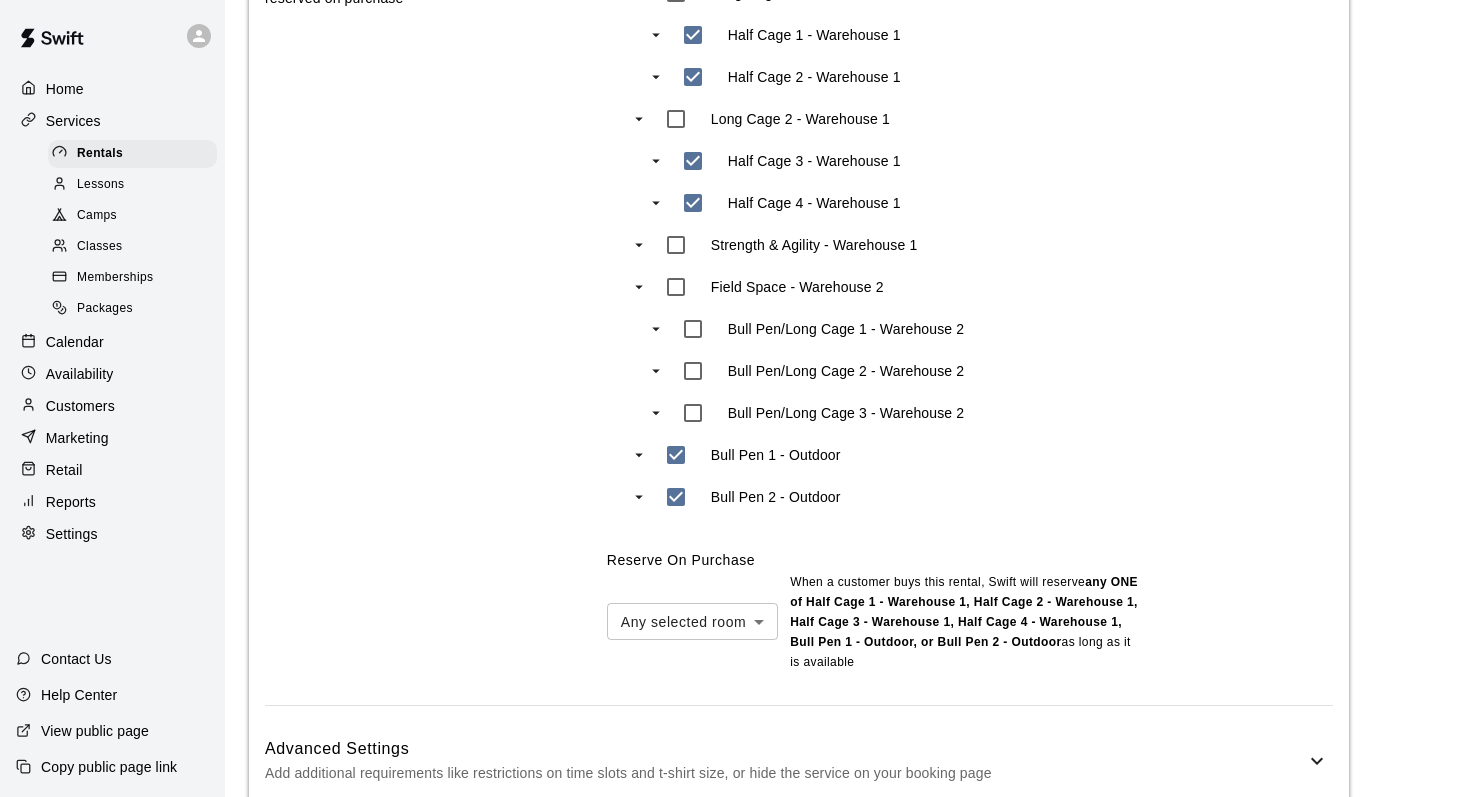 scroll, scrollTop: 1034, scrollLeft: 0, axis: vertical 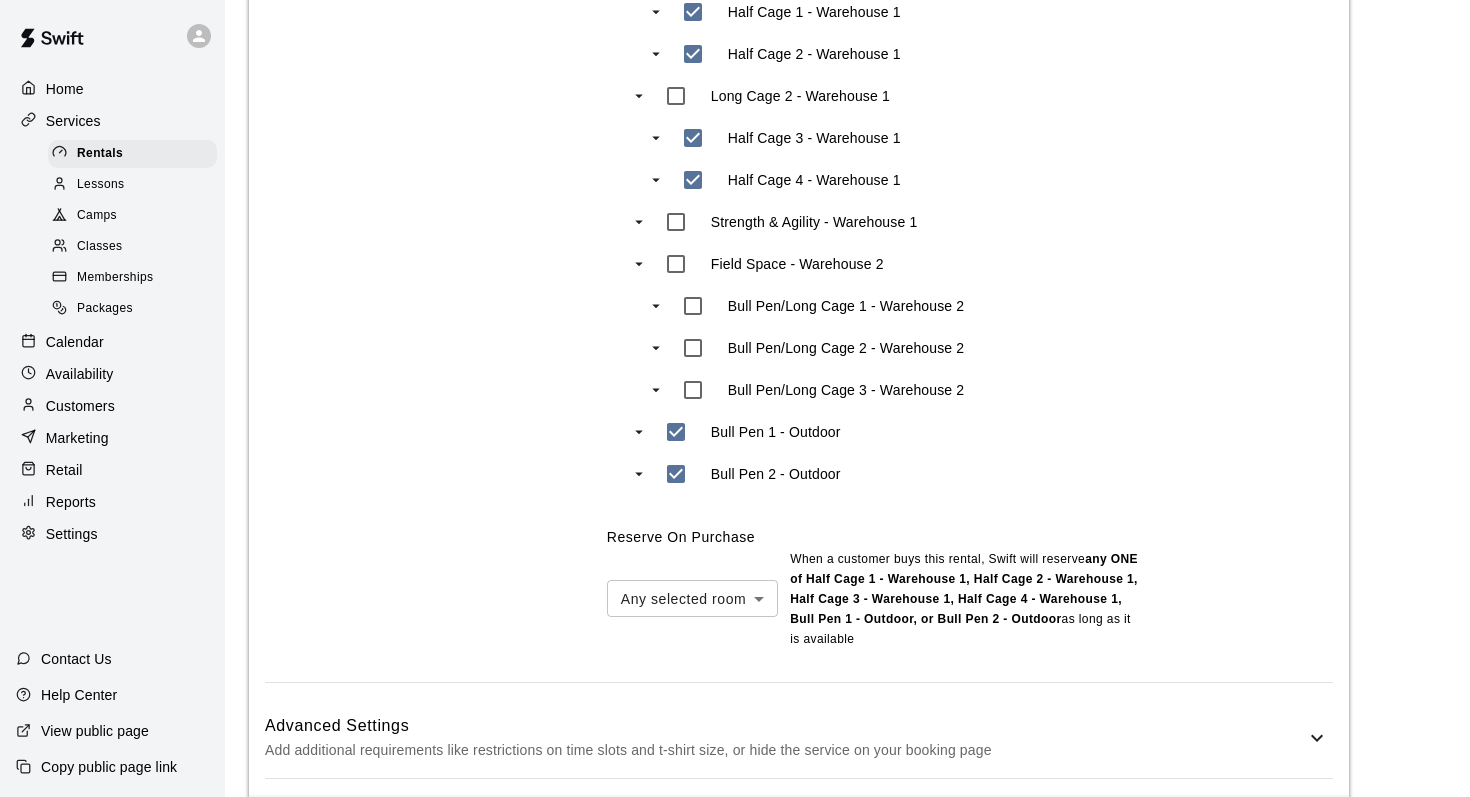 click on "Availability" at bounding box center (112, 374) 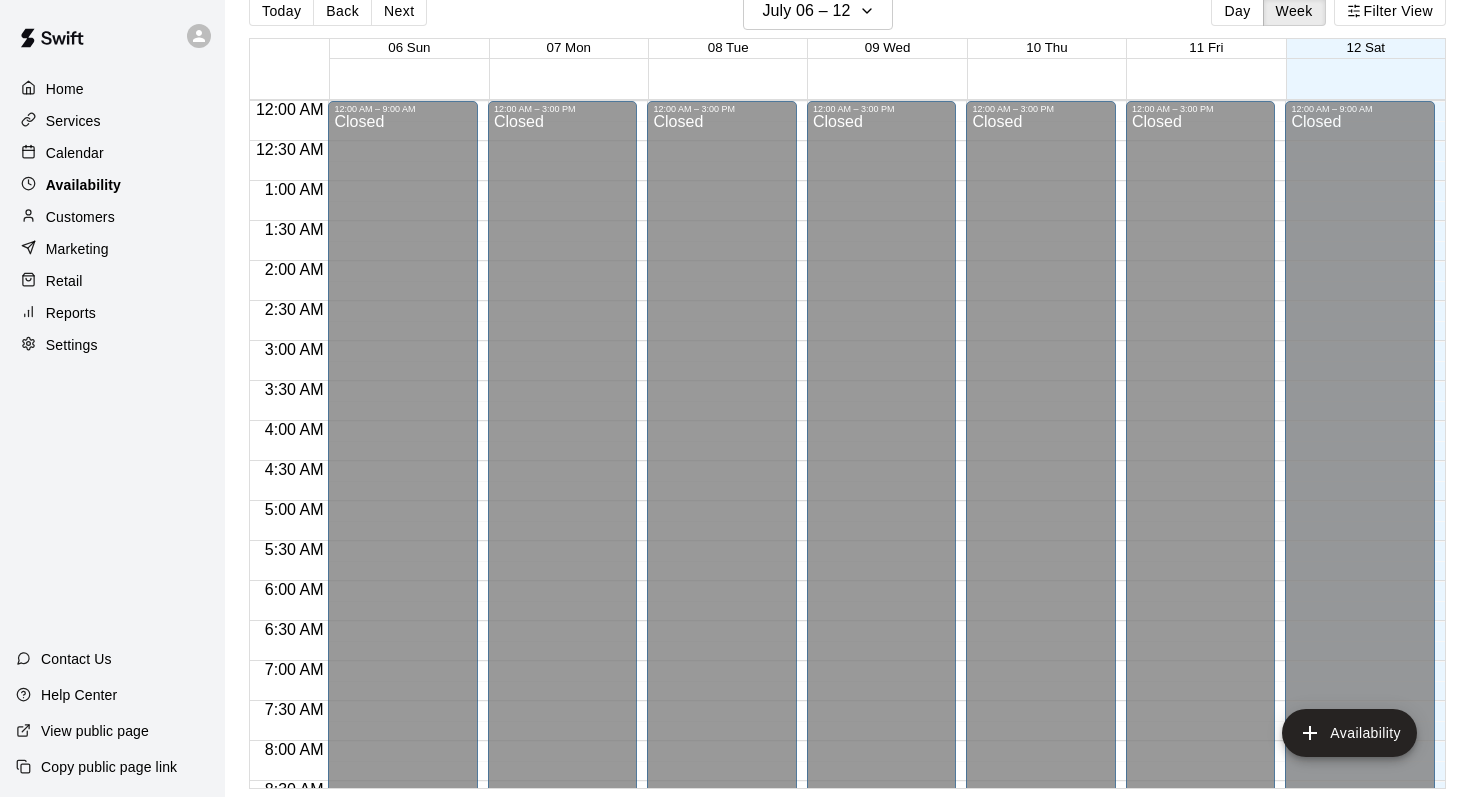 scroll, scrollTop: 0, scrollLeft: 0, axis: both 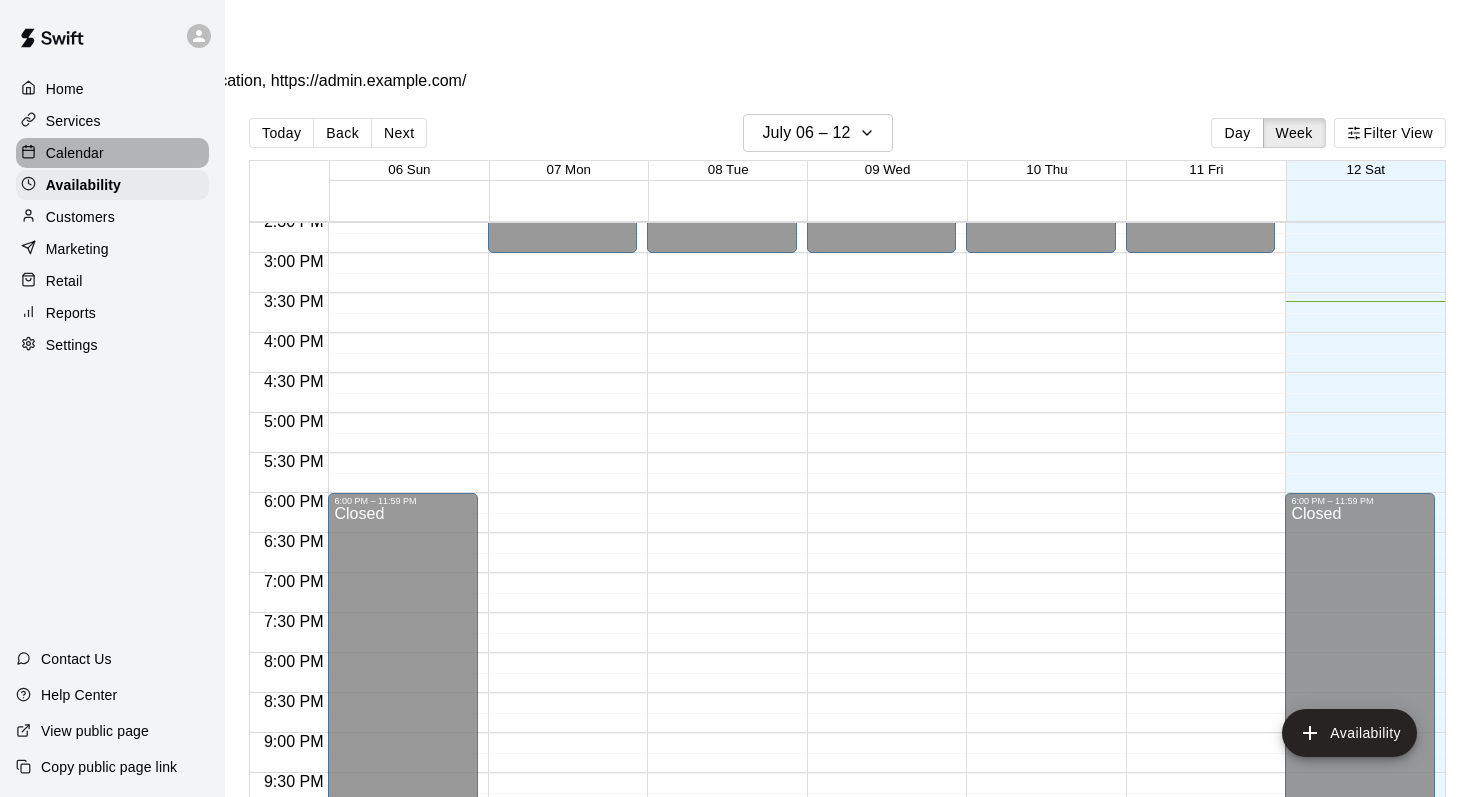 click 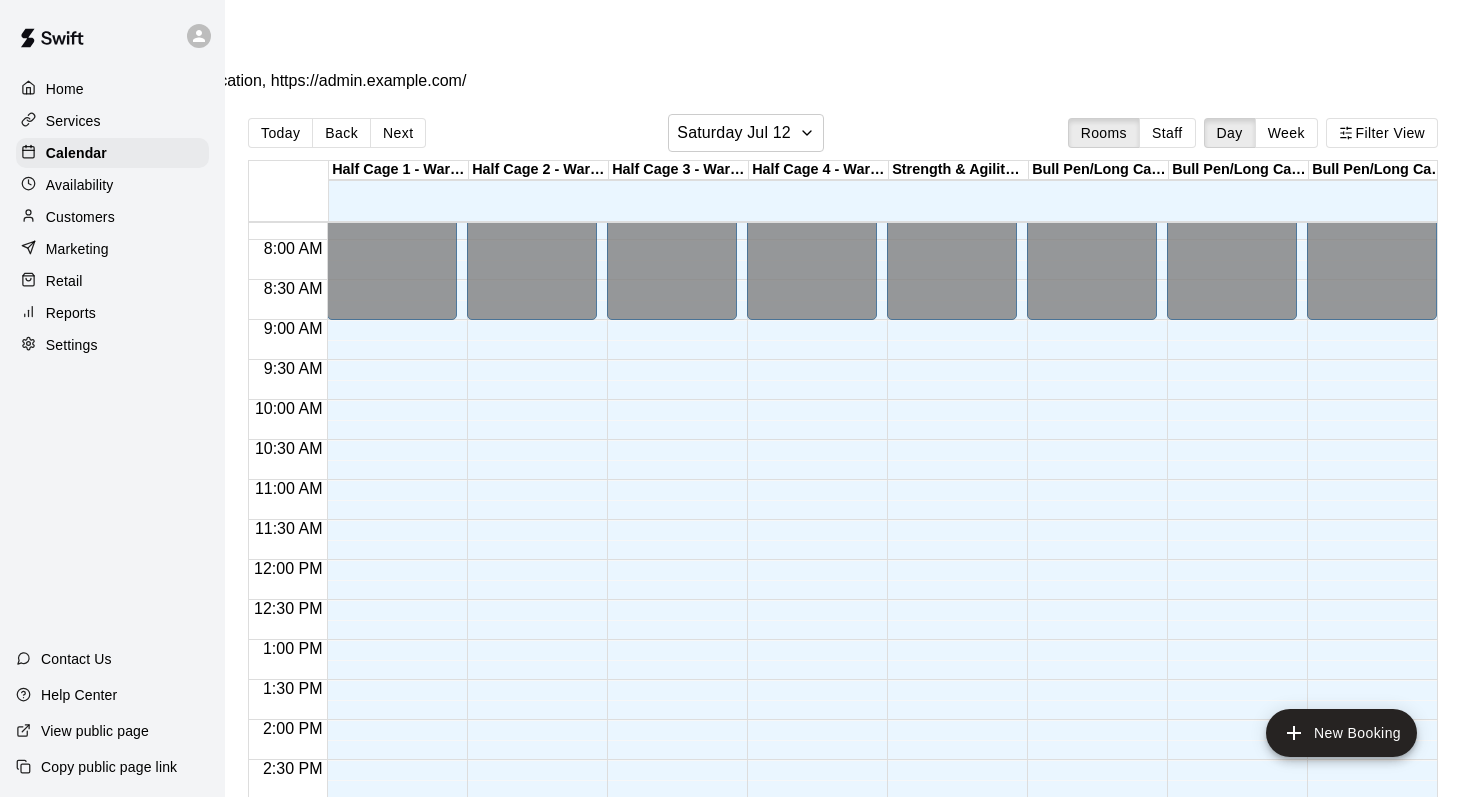 scroll, scrollTop: 627, scrollLeft: 0, axis: vertical 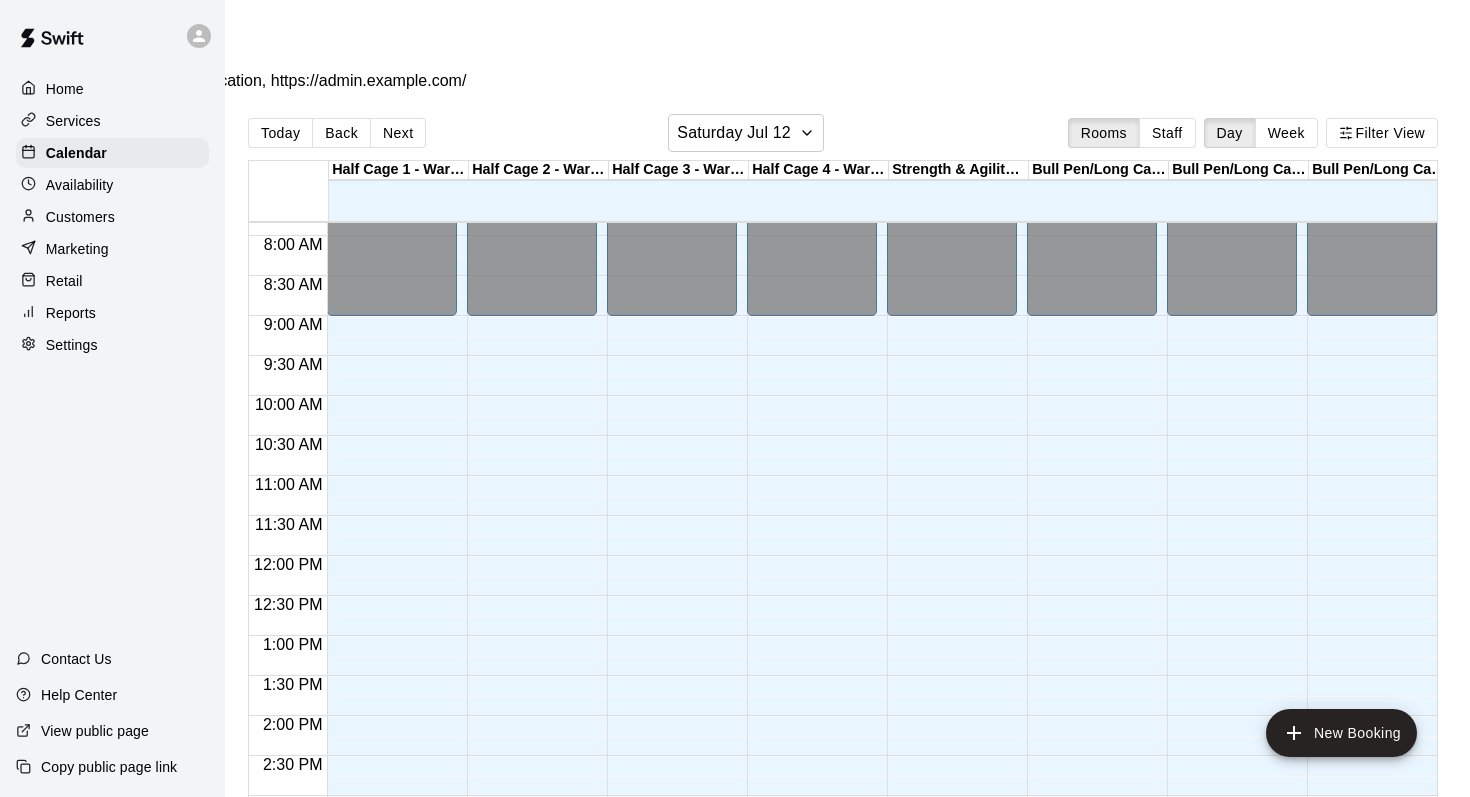 click on "Services" at bounding box center [73, 121] 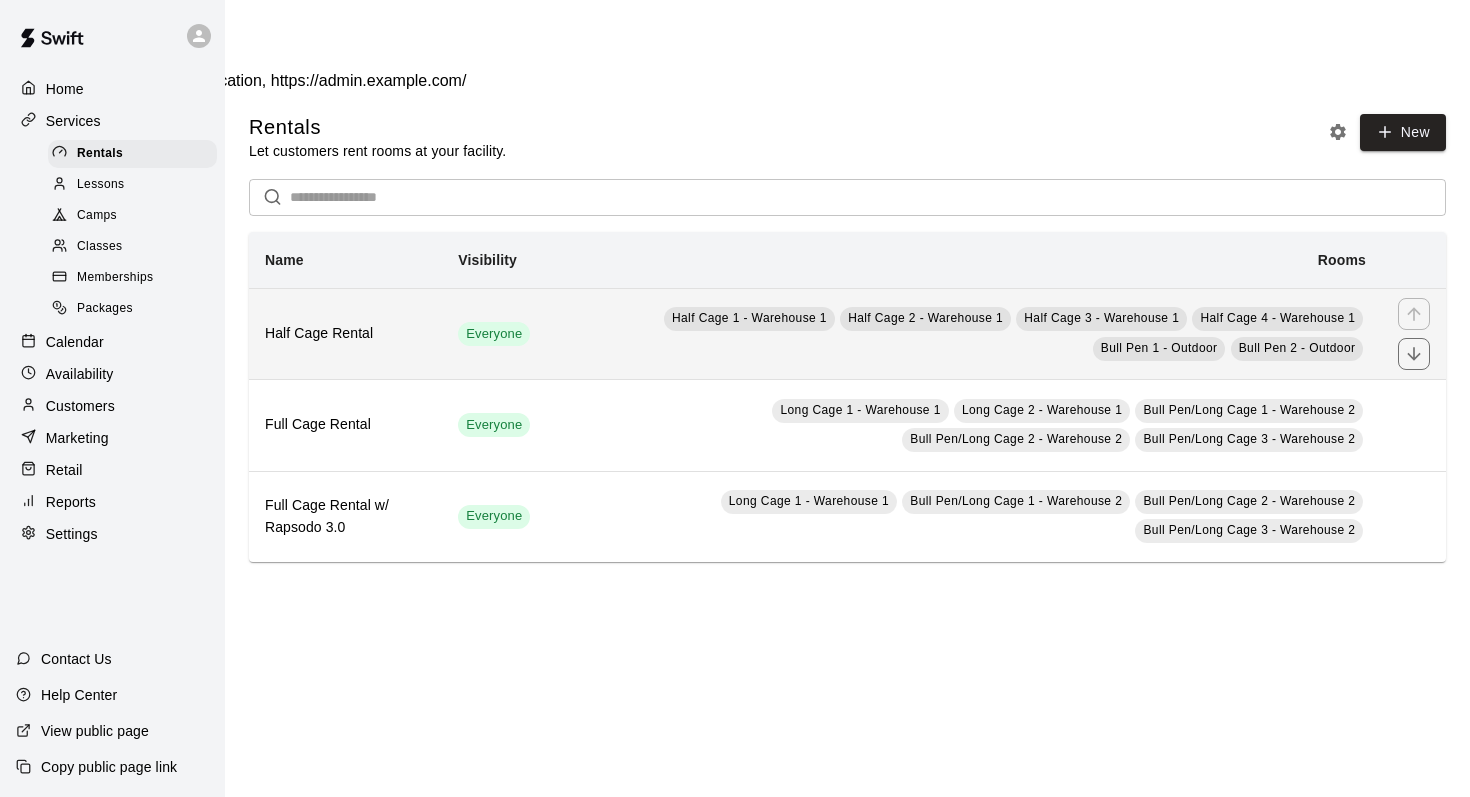 click on "Half Cage Rental" at bounding box center [345, 333] 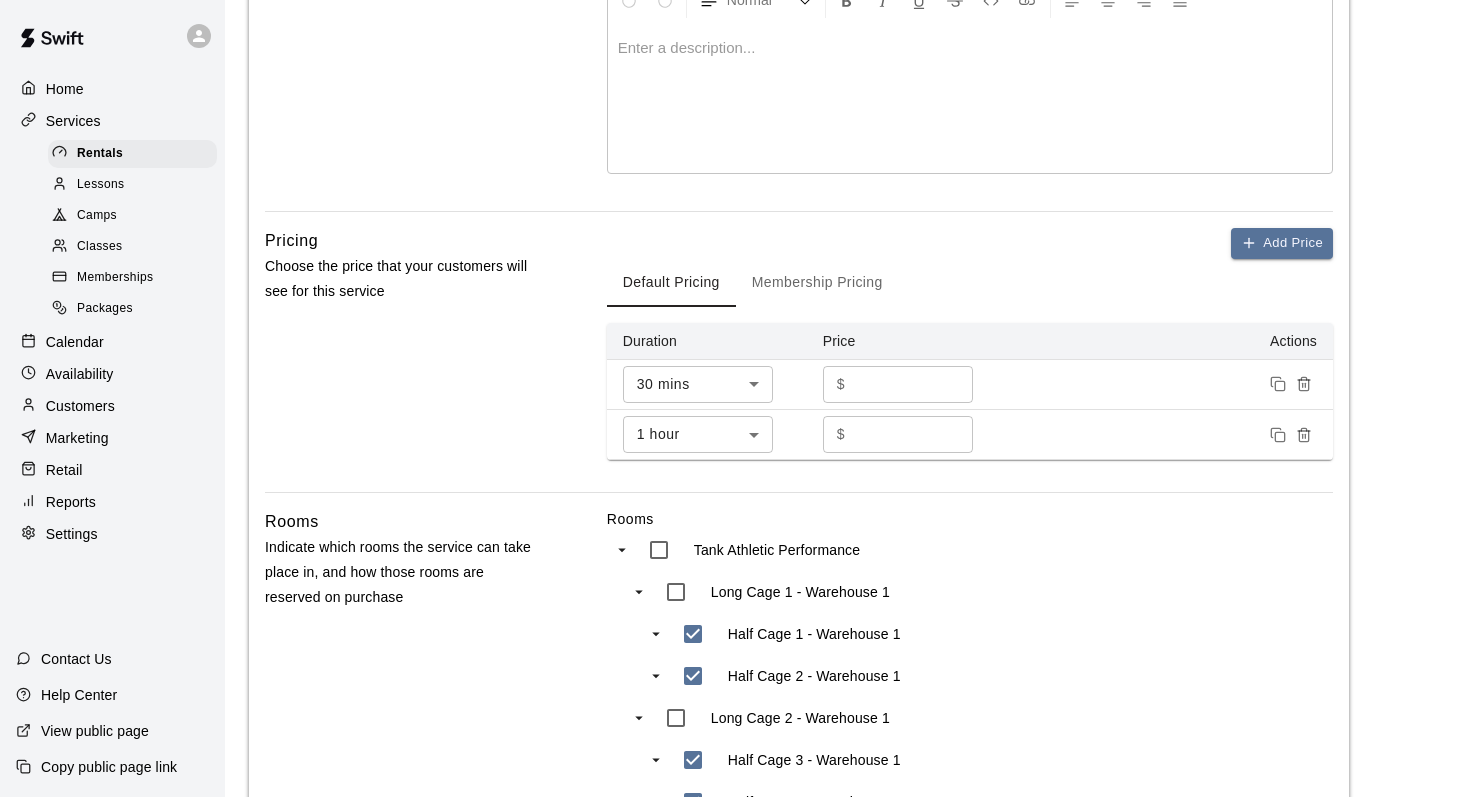 scroll, scrollTop: 405, scrollLeft: 0, axis: vertical 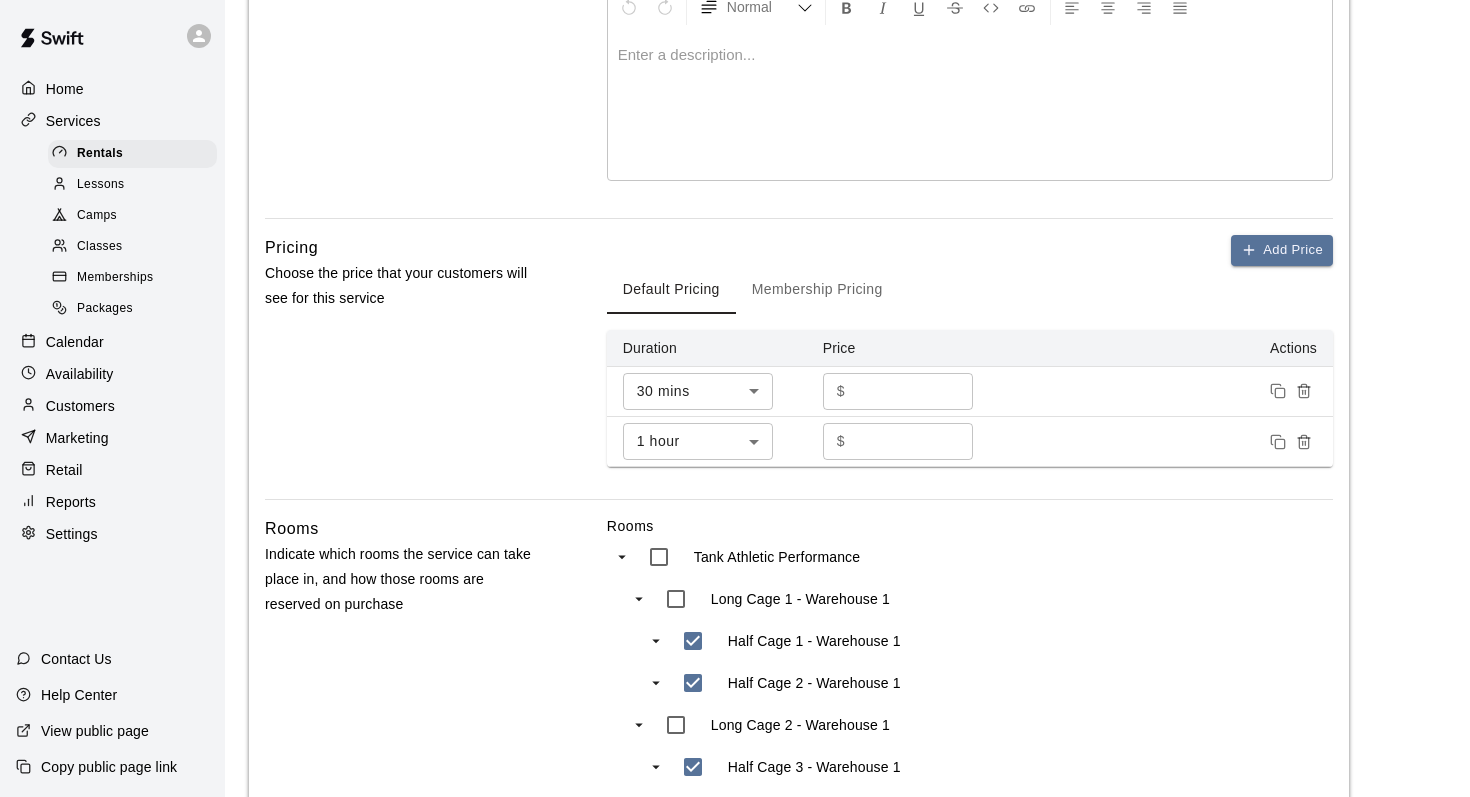 click on "**" at bounding box center (913, 391) 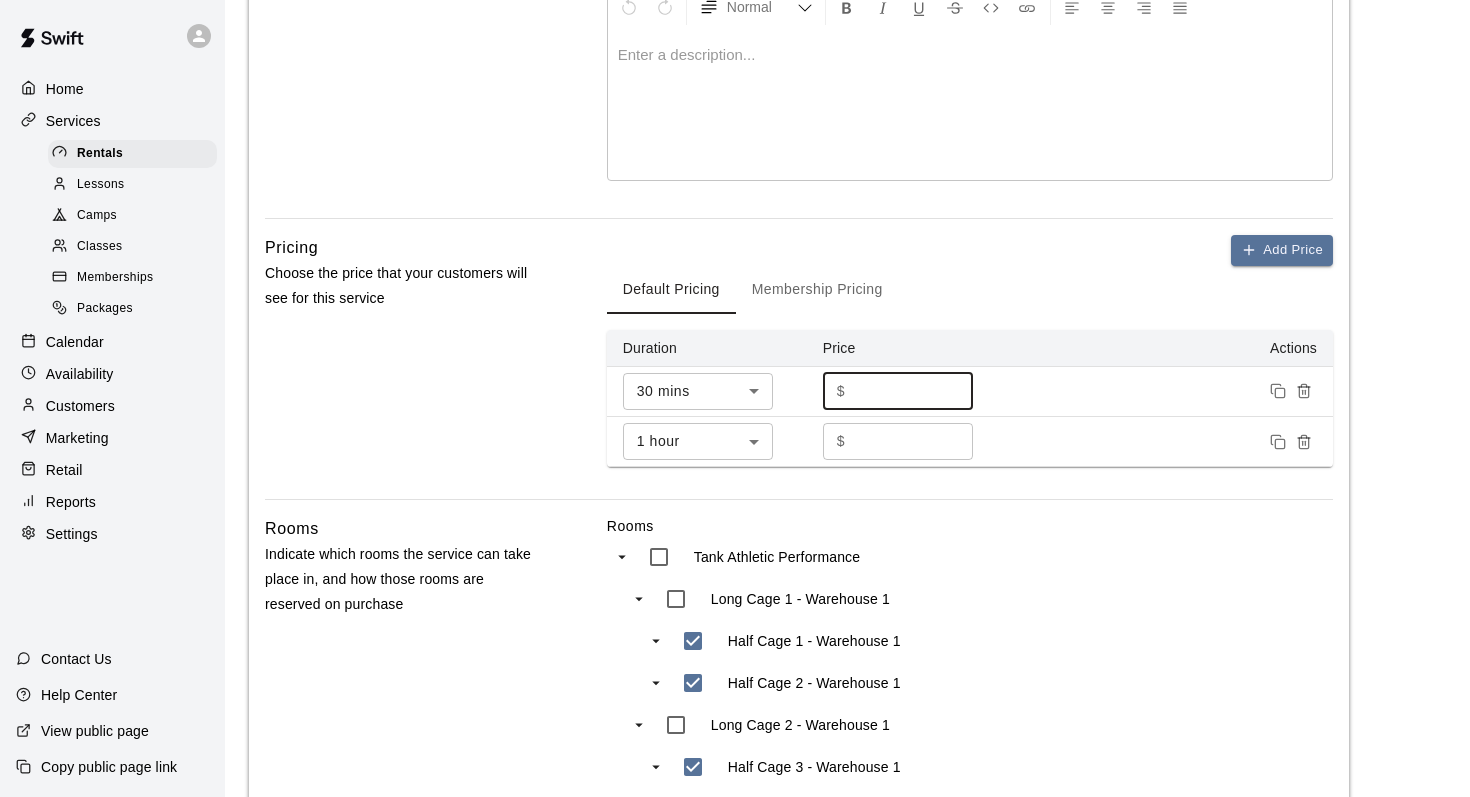 type on "*" 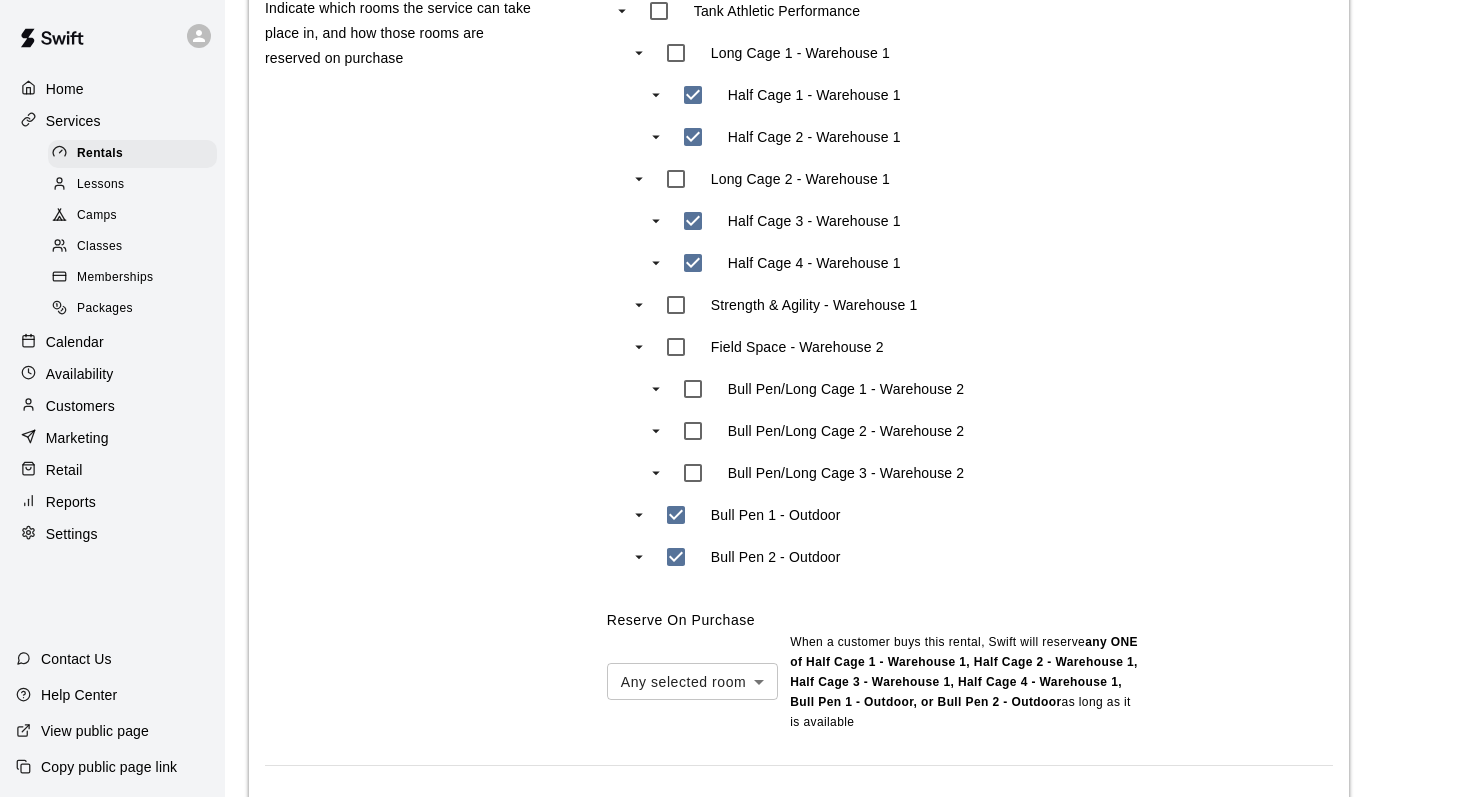 scroll, scrollTop: 1034, scrollLeft: 0, axis: vertical 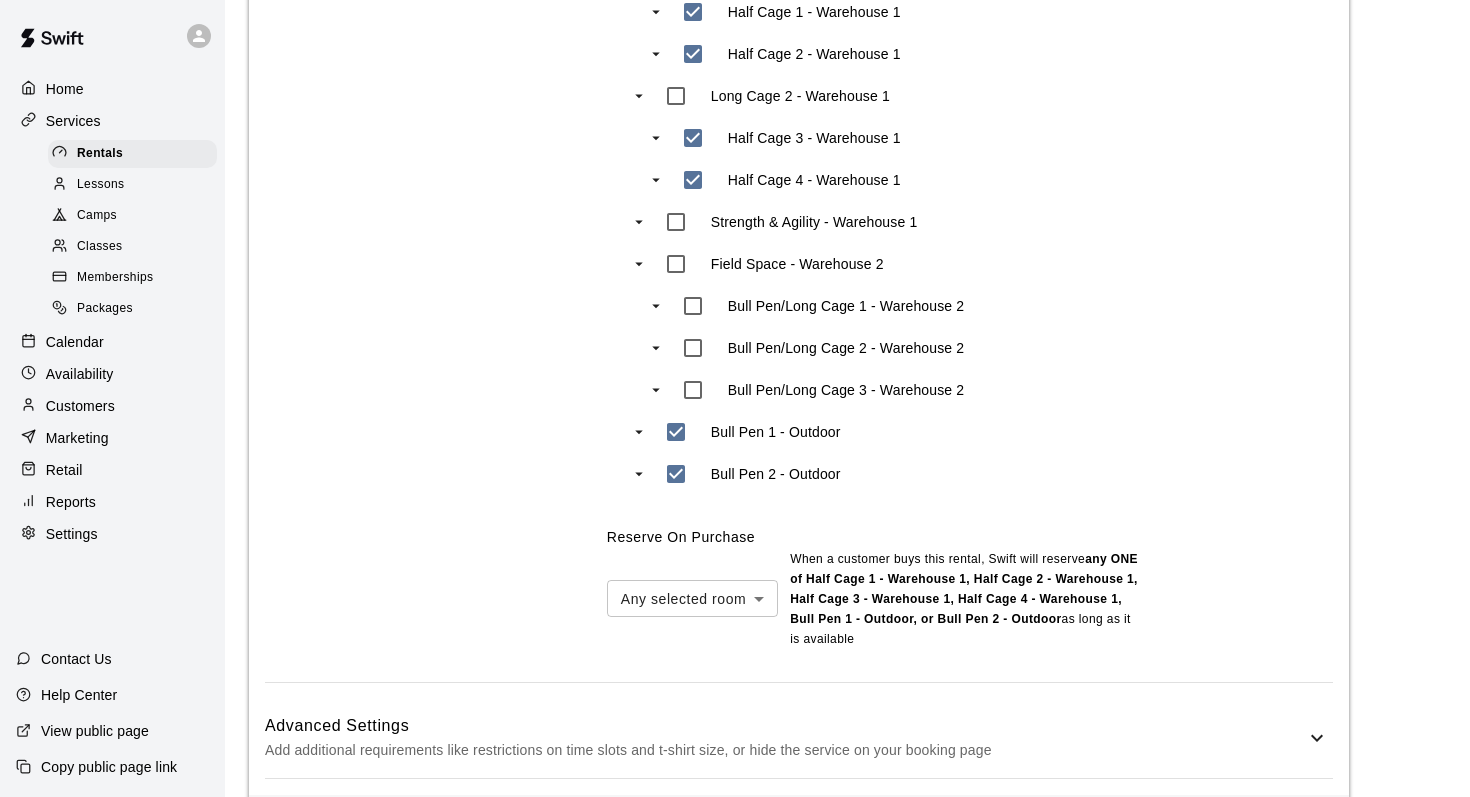click on "Save" at bounding box center (1300, 829) 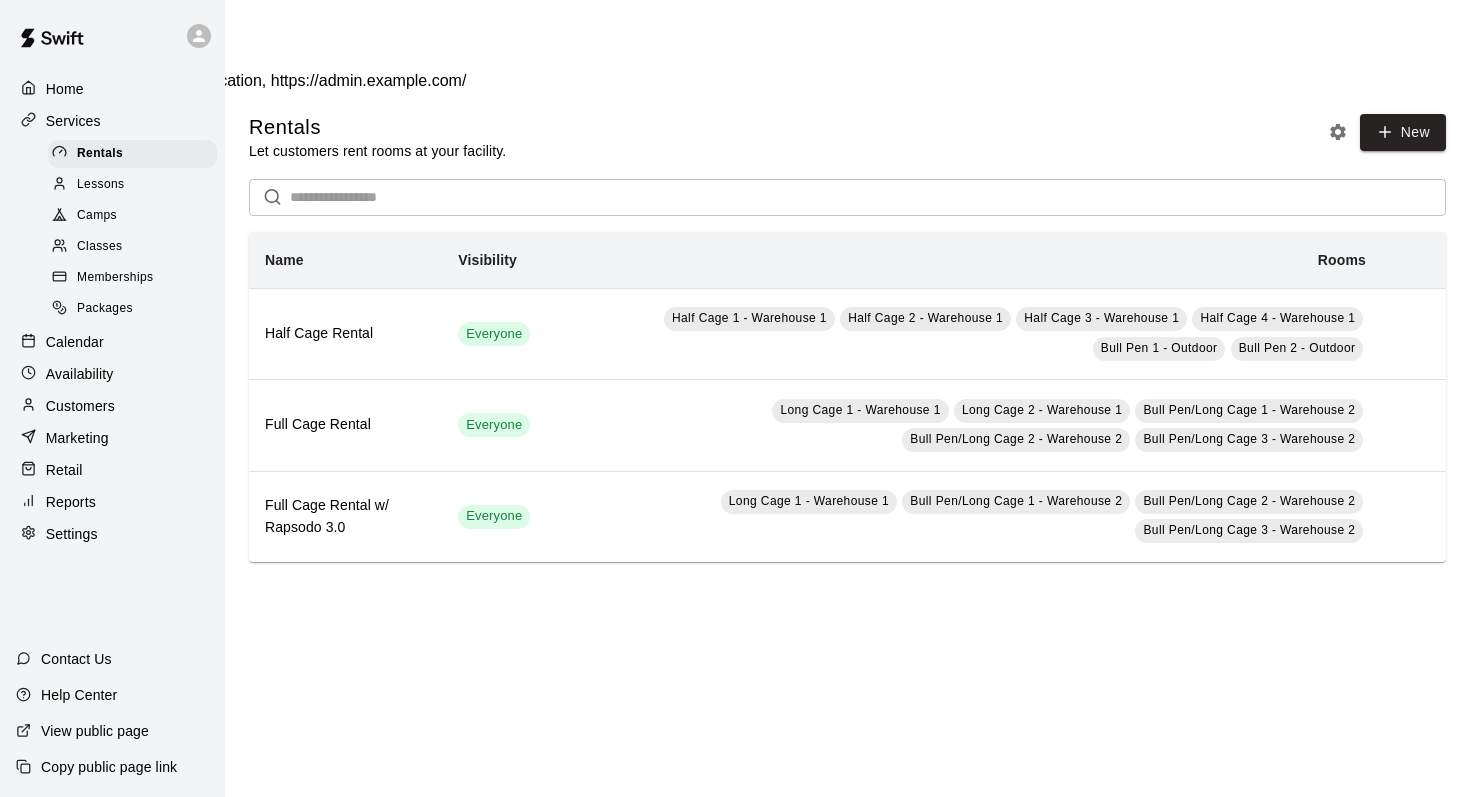 click on "Calendar" at bounding box center (75, 342) 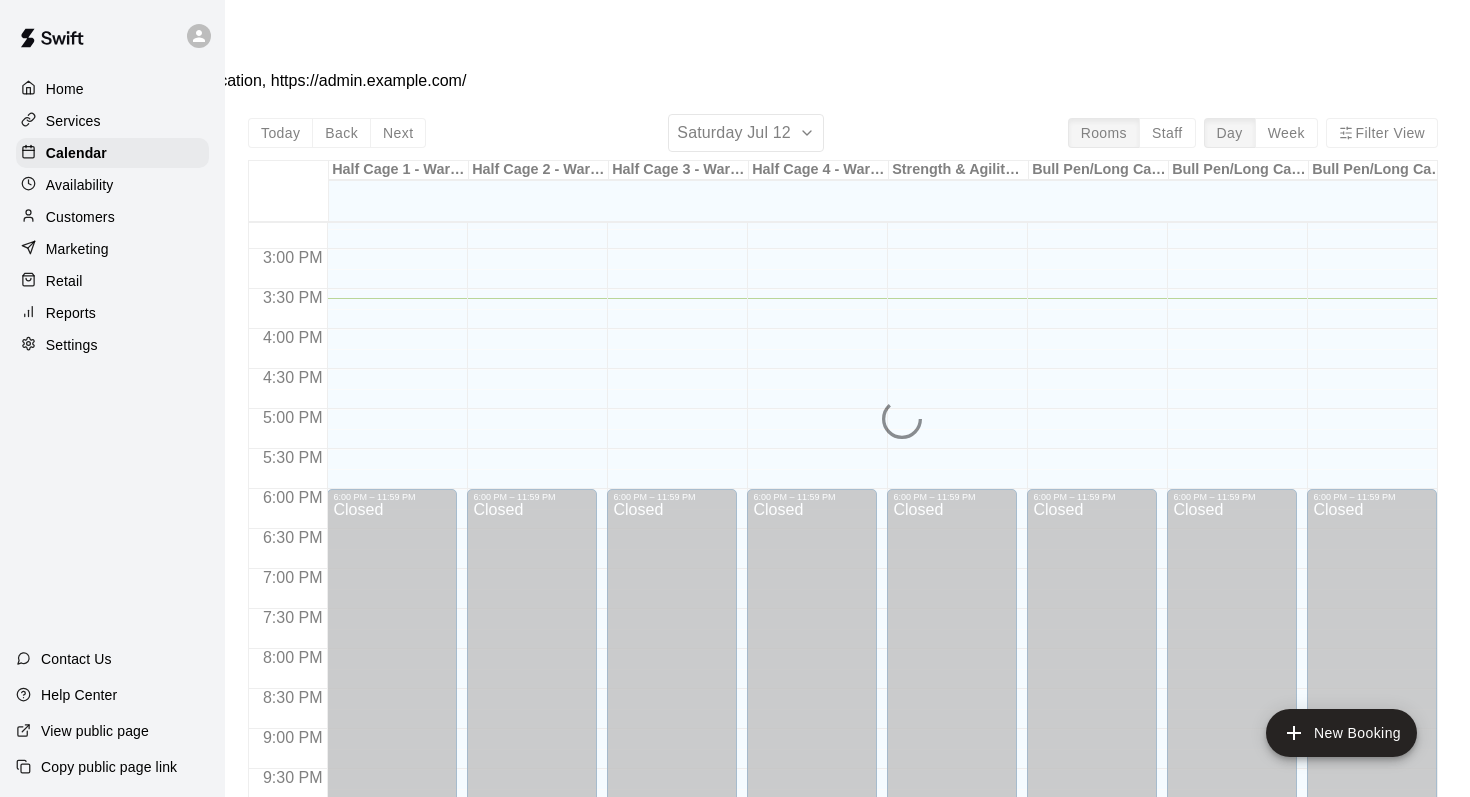 scroll, scrollTop: 1234, scrollLeft: 0, axis: vertical 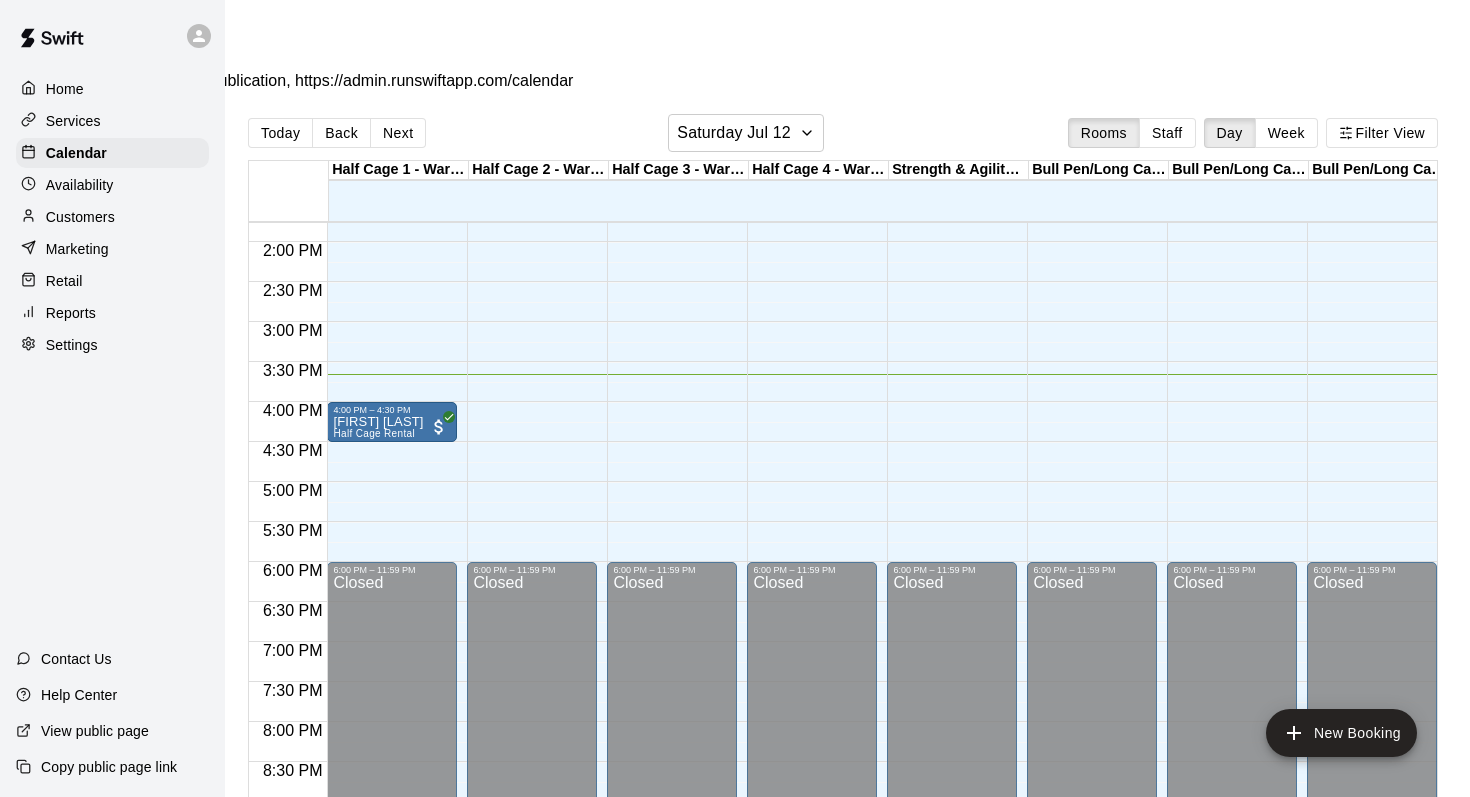 click on "Settings" at bounding box center [112, 345] 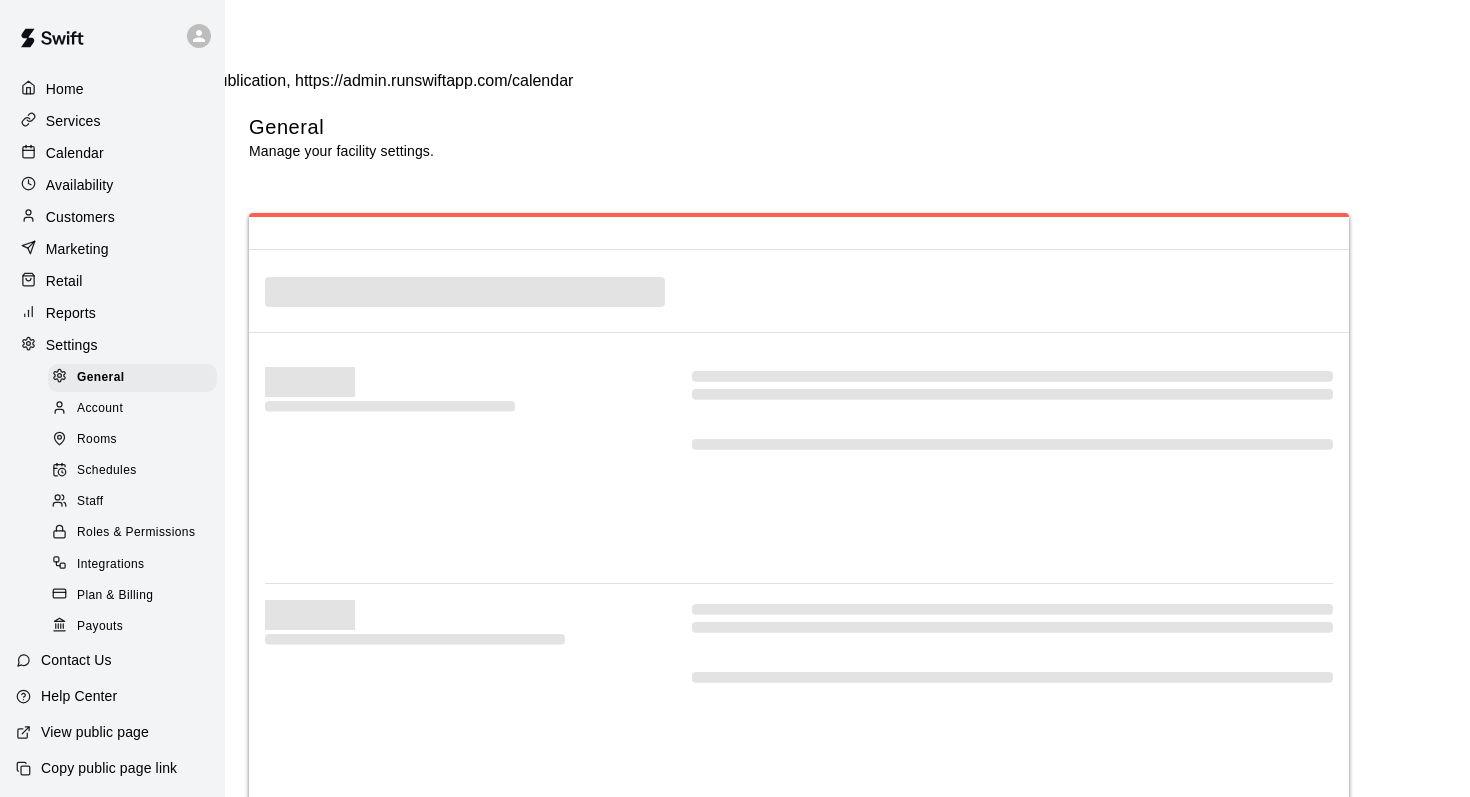 select on "**" 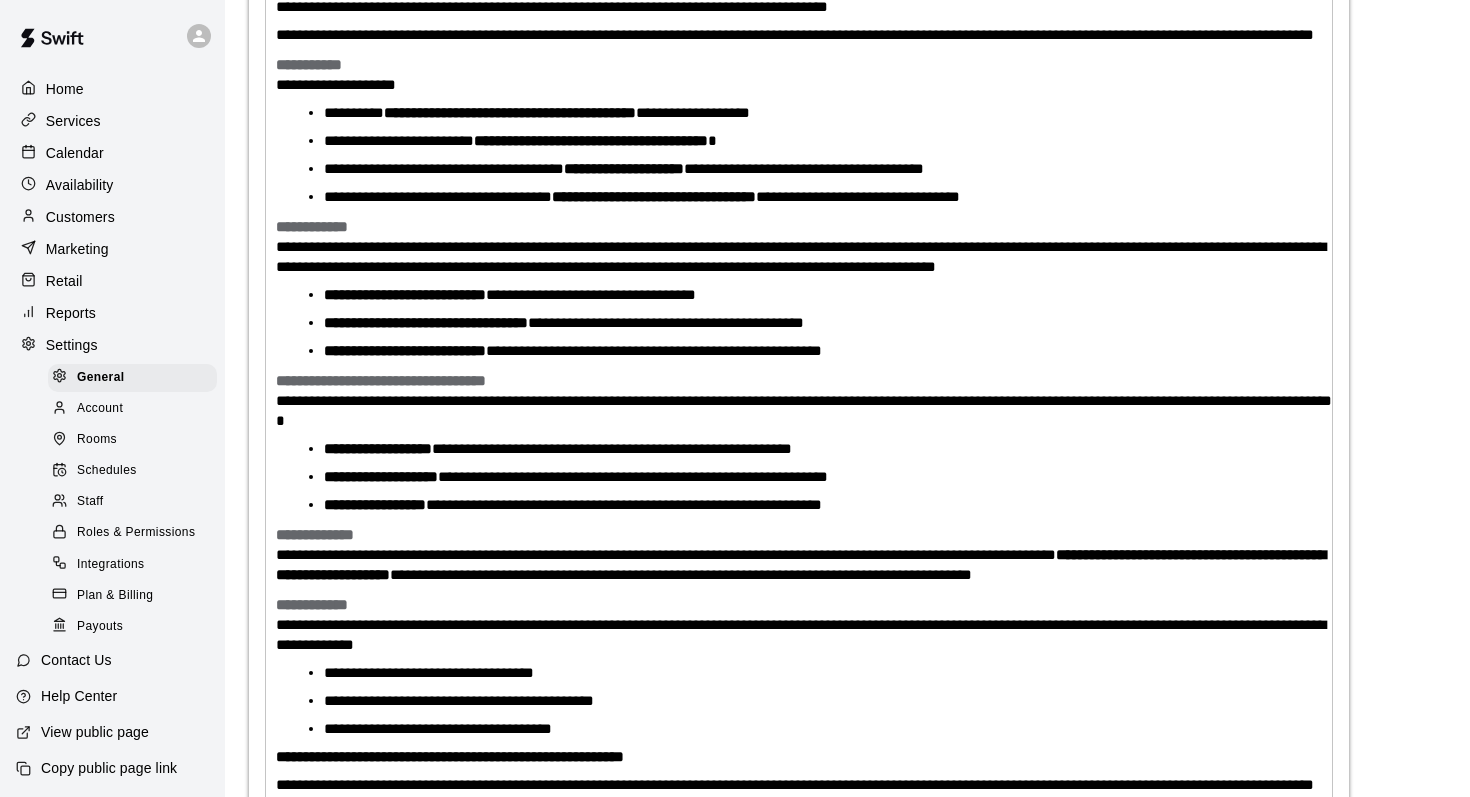 scroll, scrollTop: 4851, scrollLeft: 0, axis: vertical 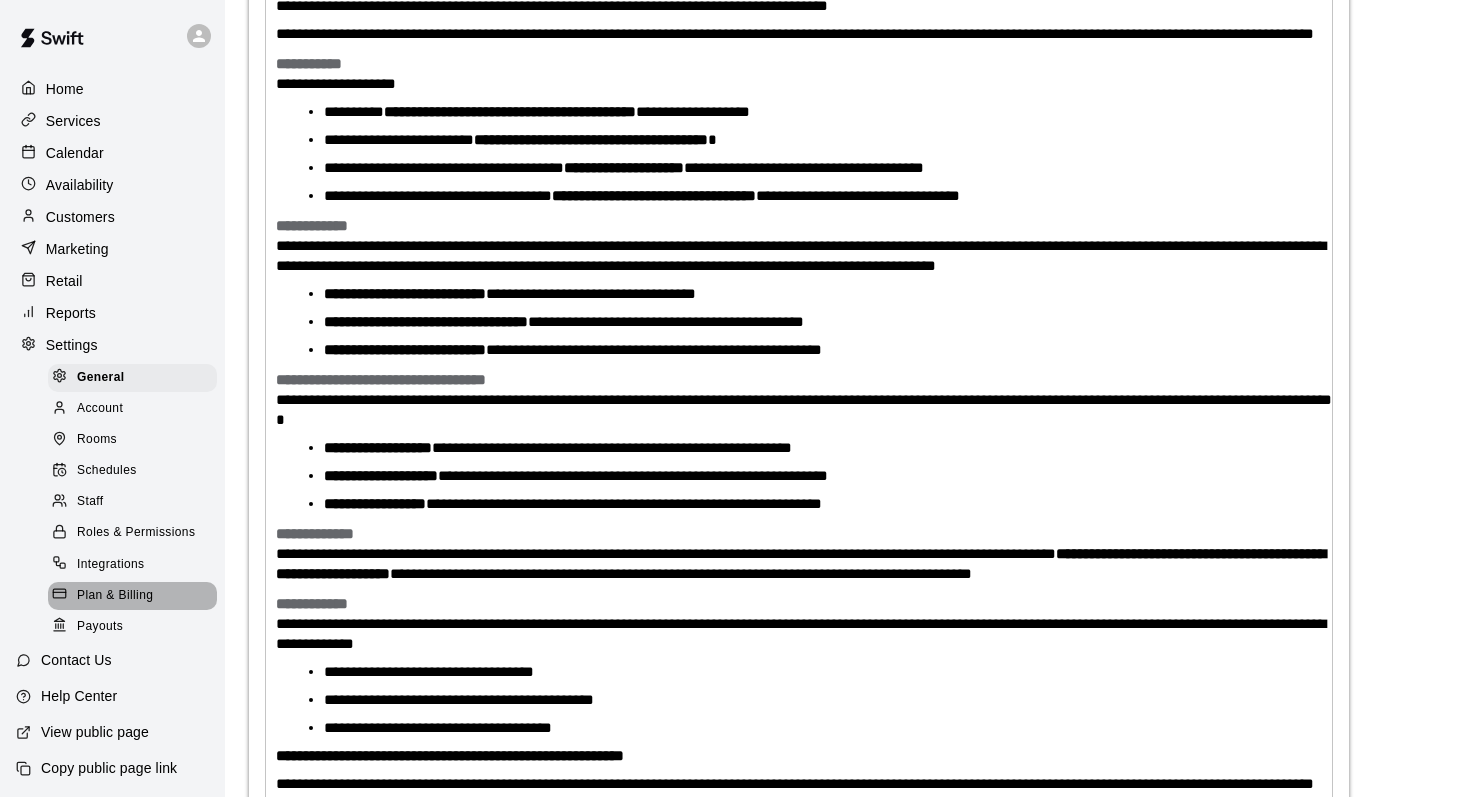 click on "Plan & Billing" at bounding box center [115, 596] 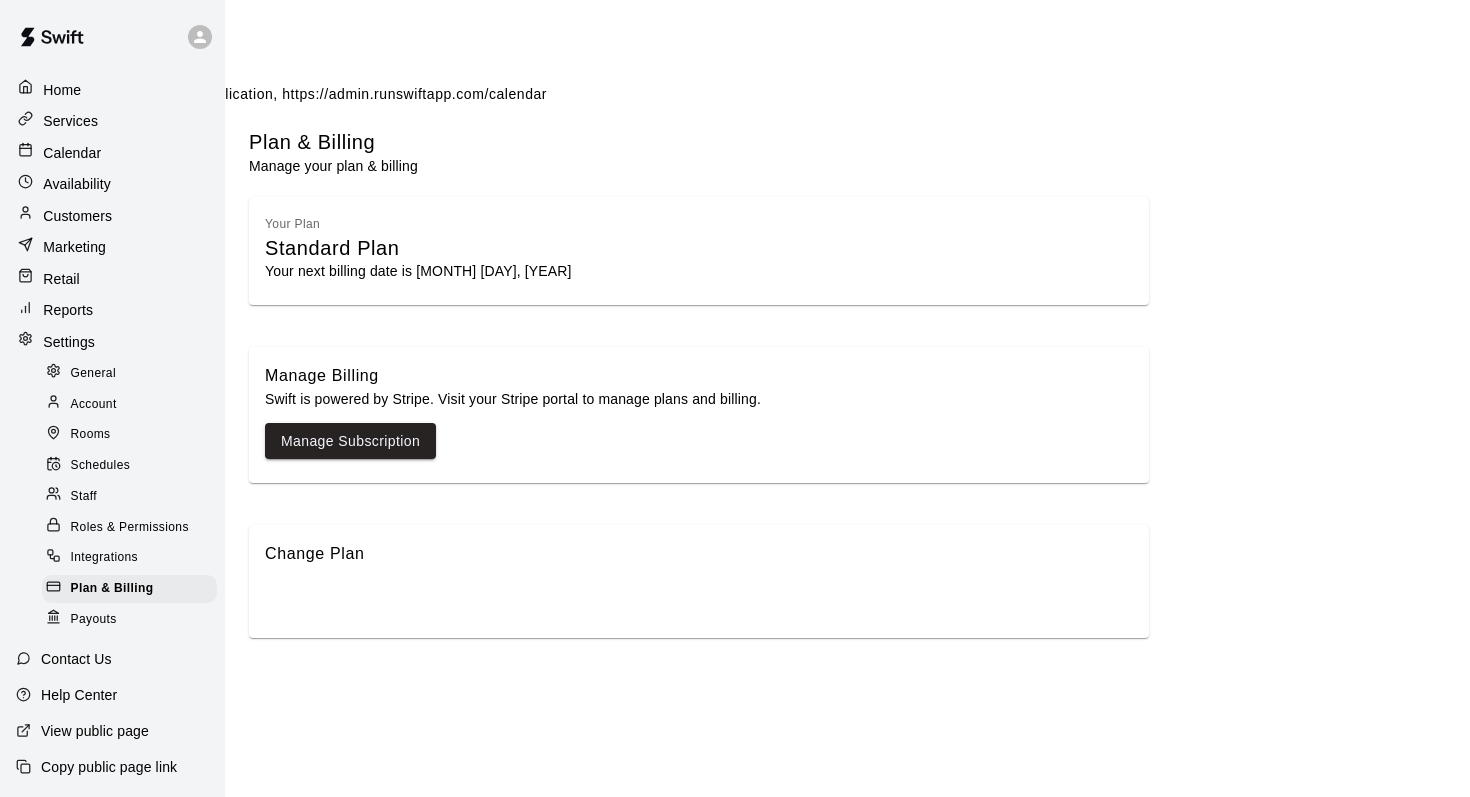 click on "Payouts" at bounding box center (129, 620) 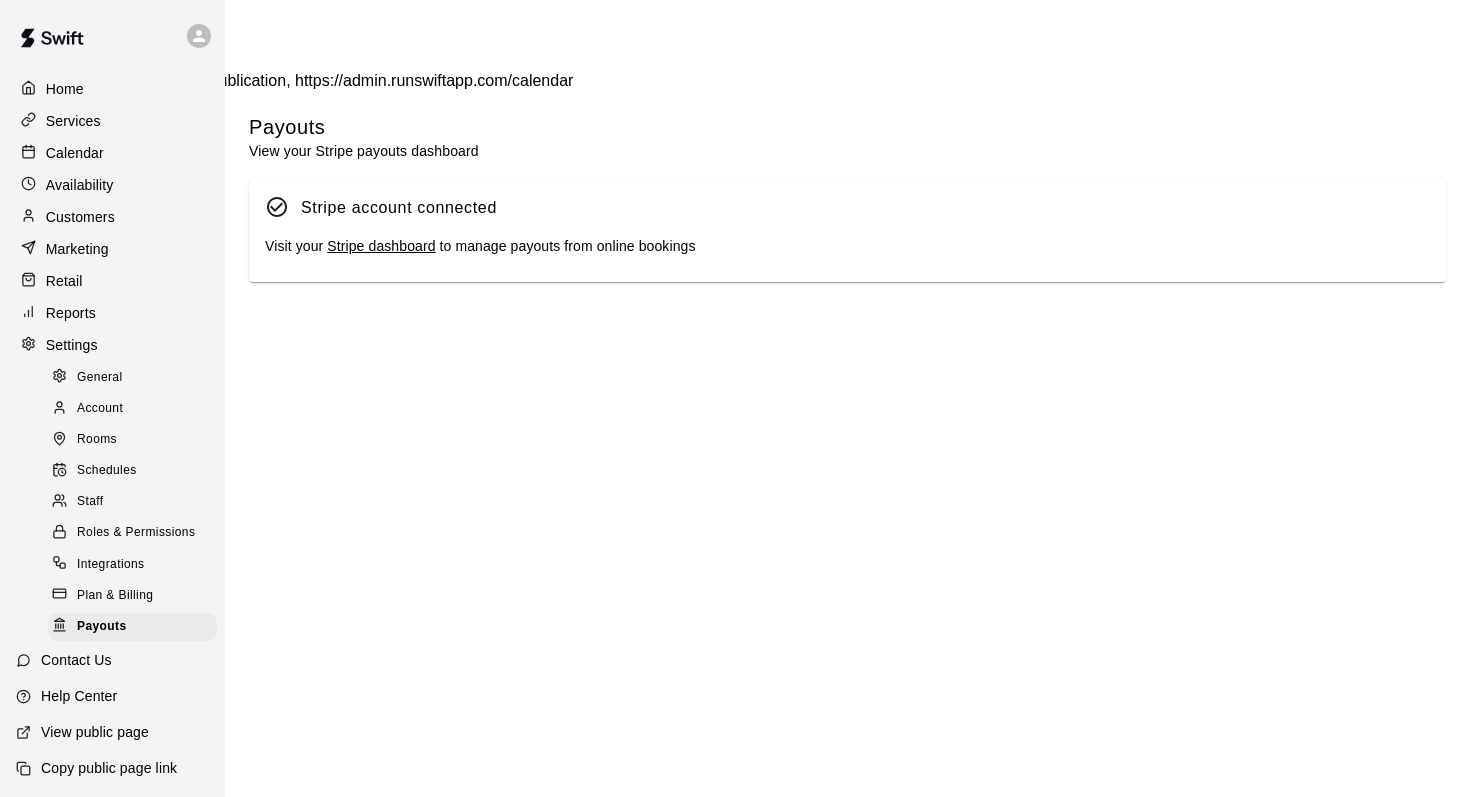 click on "Services" at bounding box center (73, 121) 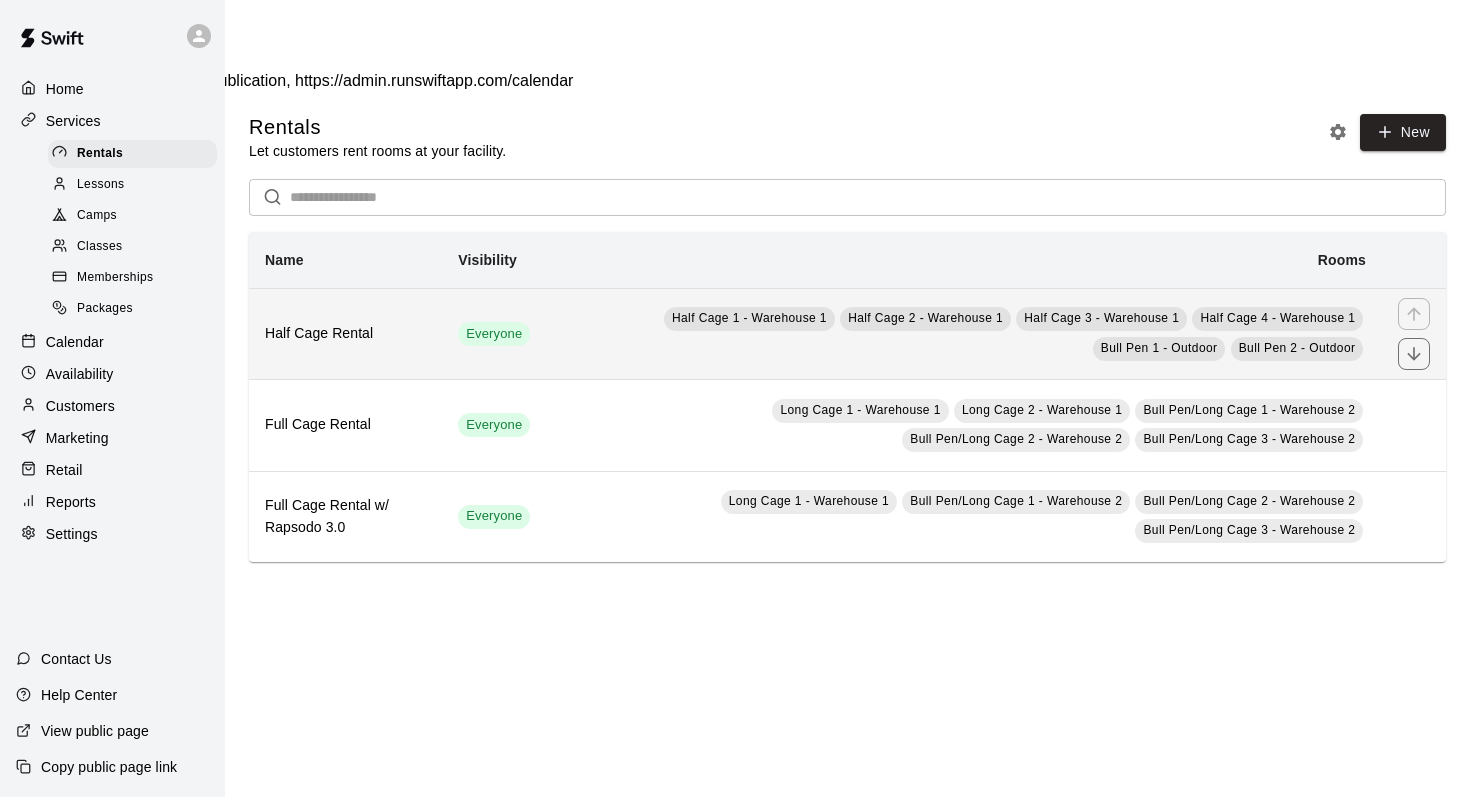 click on "Everyone" at bounding box center [494, 333] 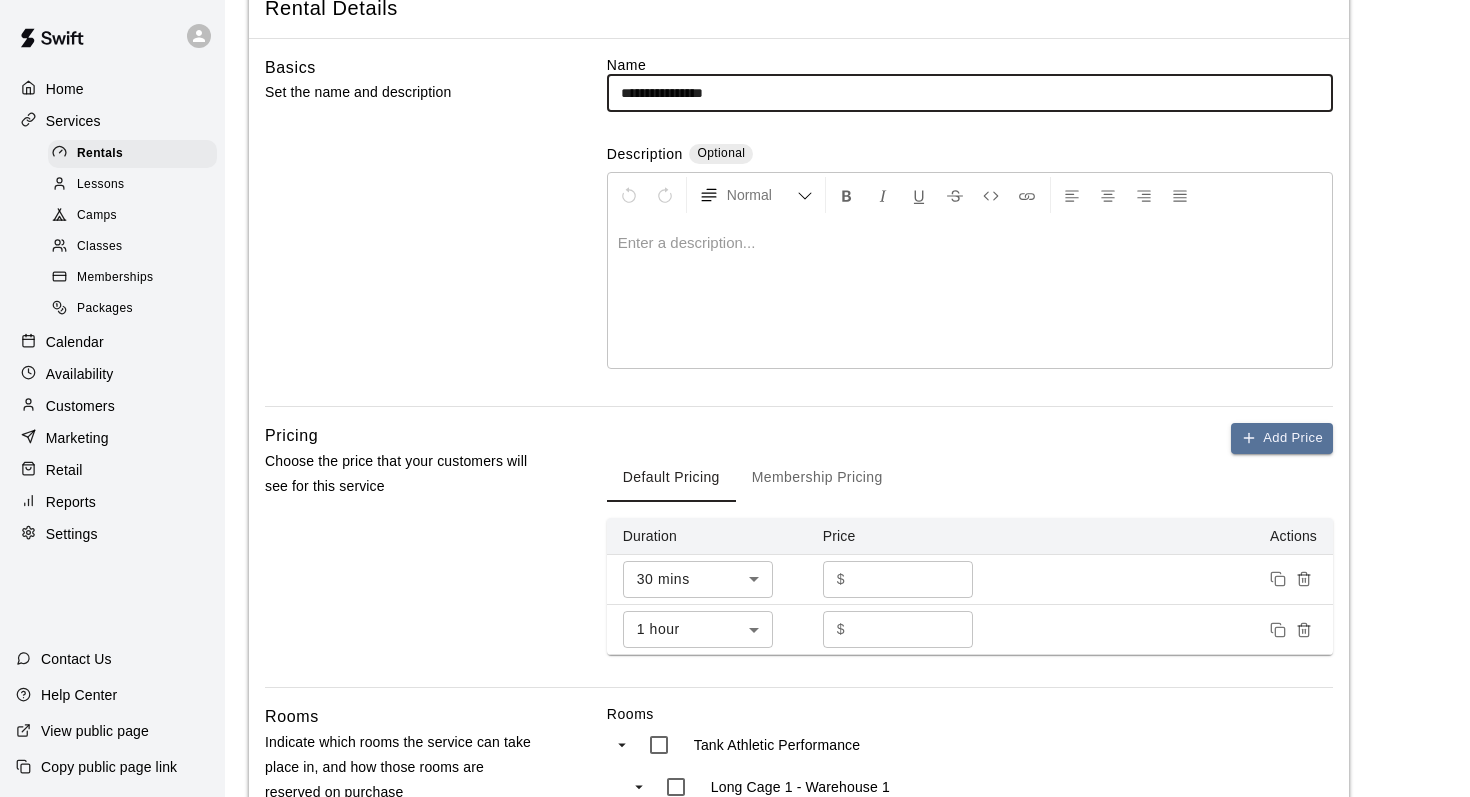scroll, scrollTop: 355, scrollLeft: 0, axis: vertical 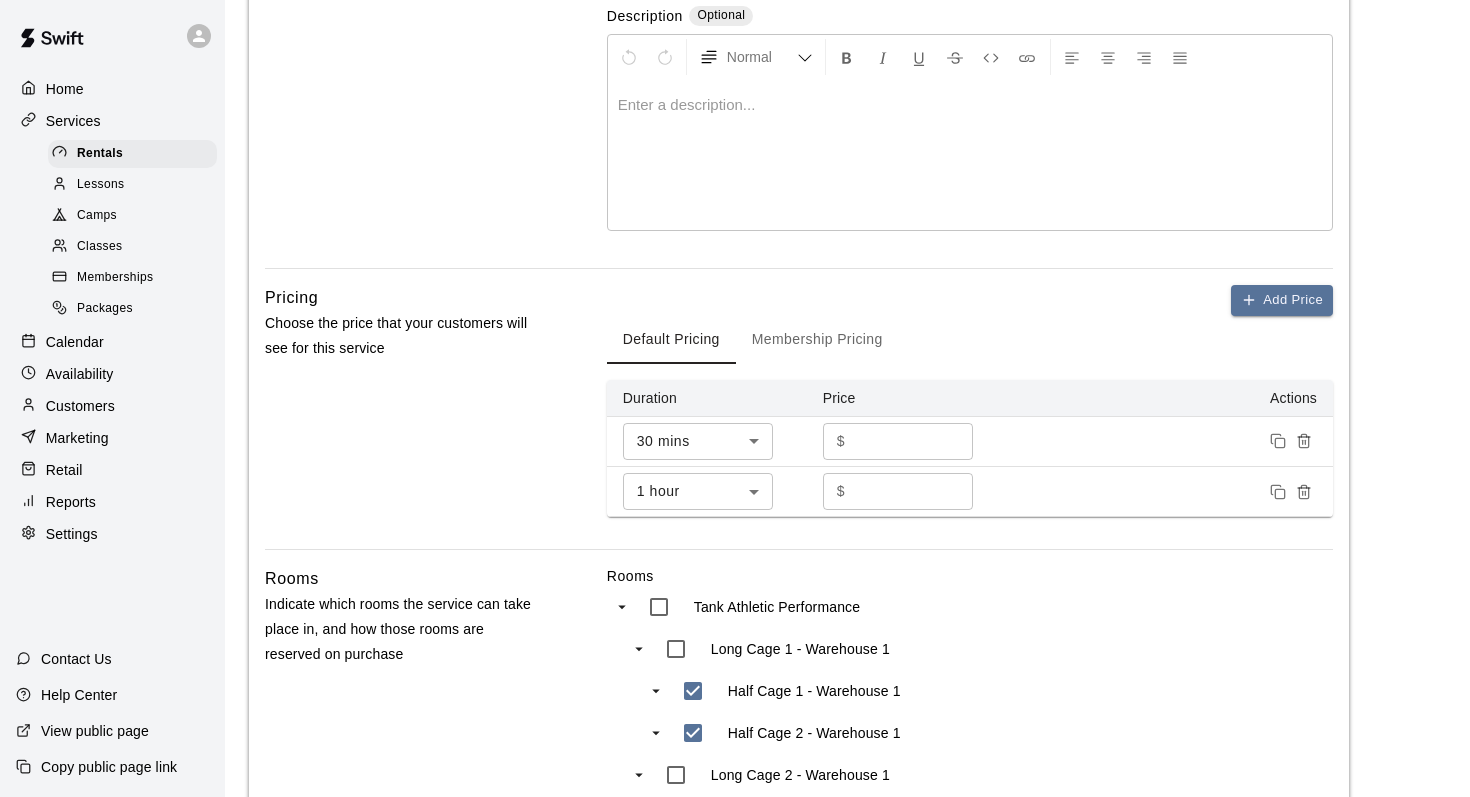 click on "$ * ​" at bounding box center [898, 441] 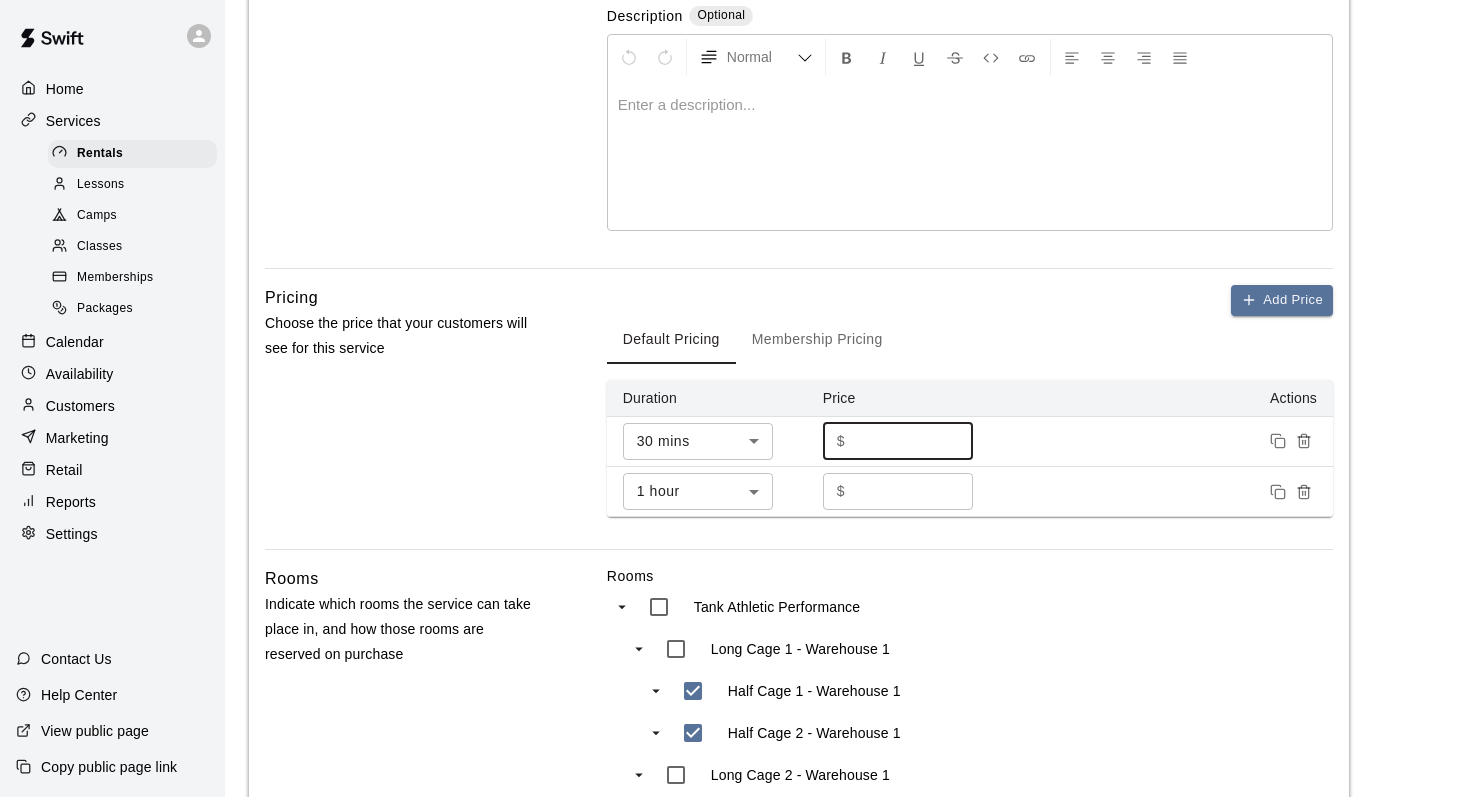 click on "*" at bounding box center (913, 441) 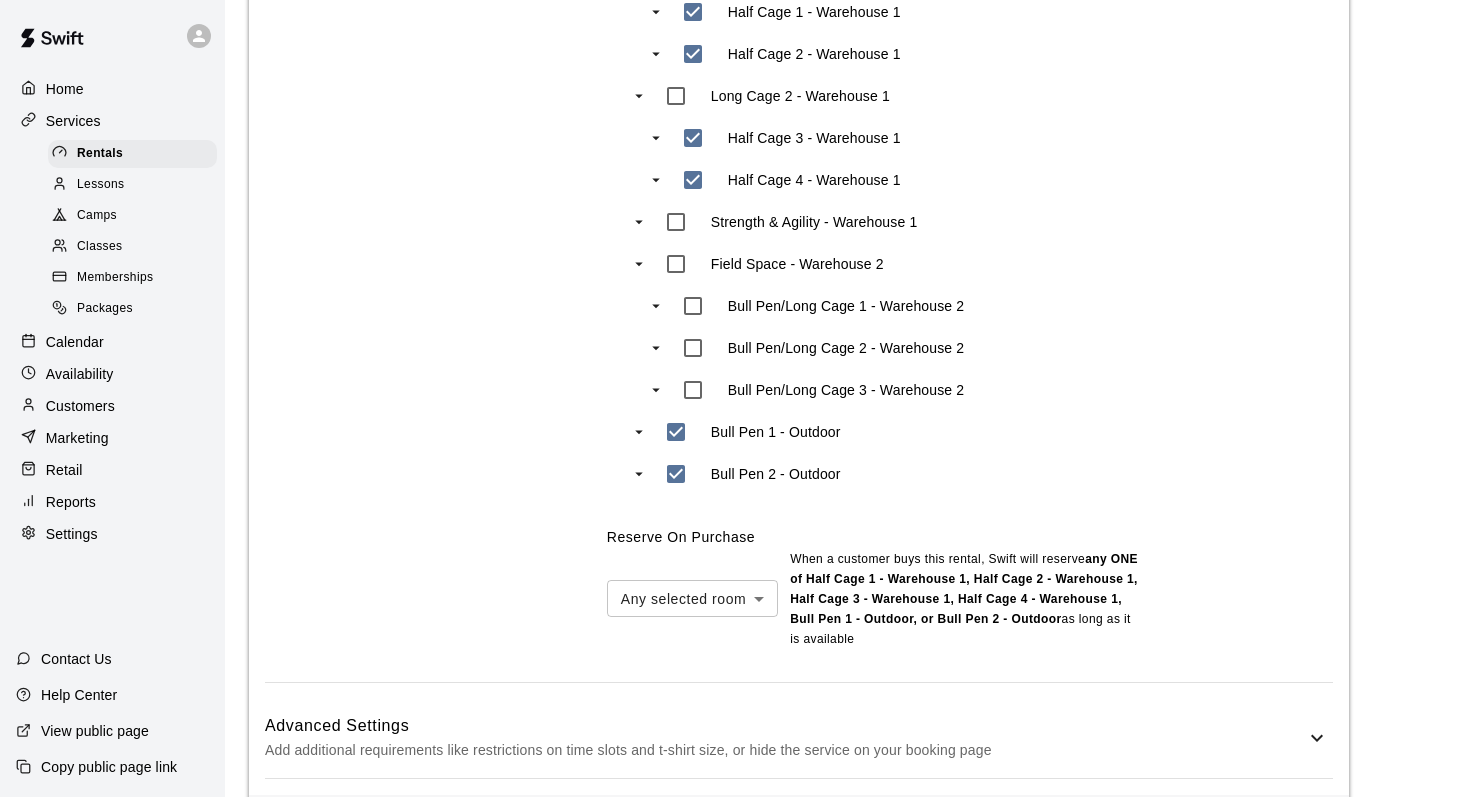 type on "**" 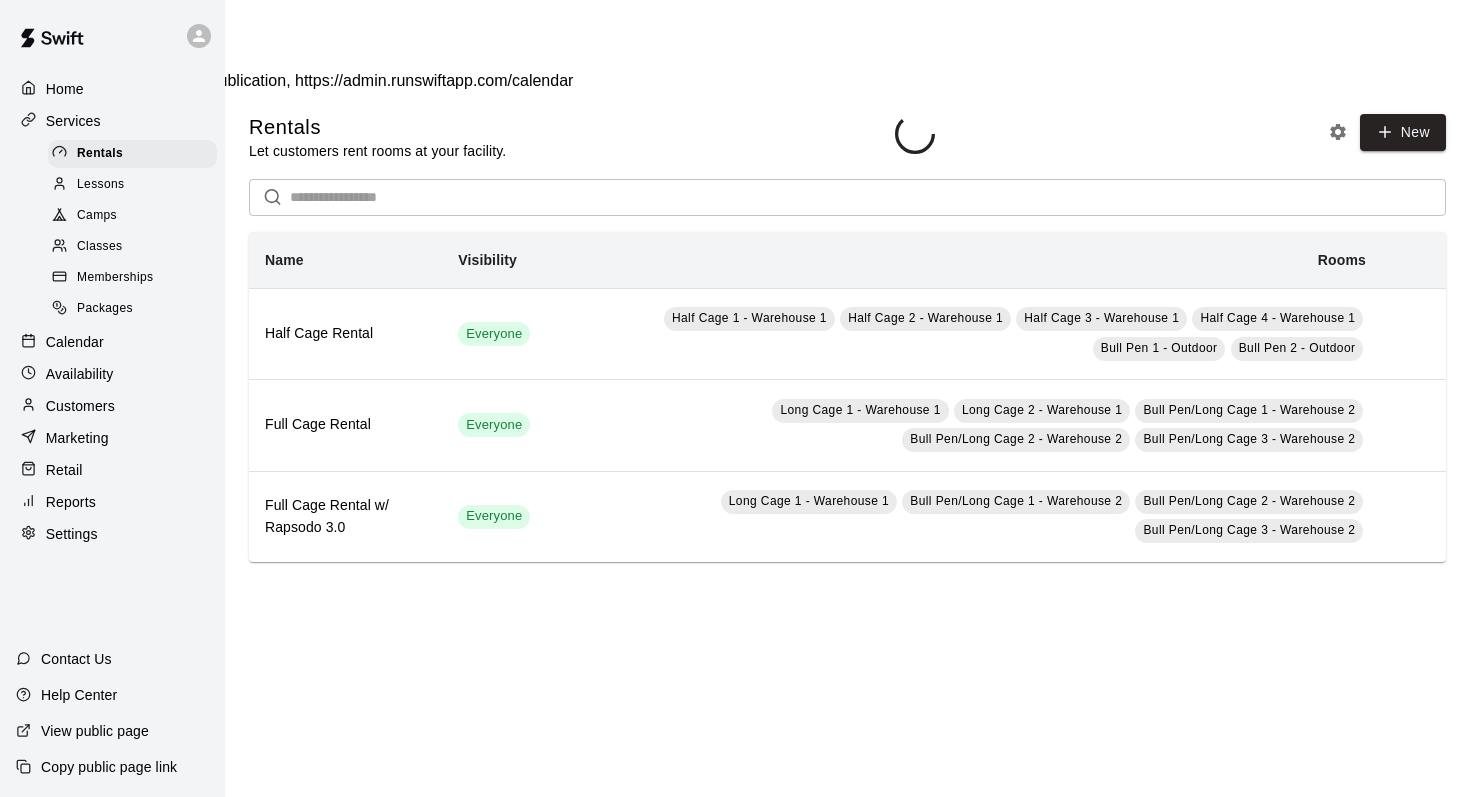 scroll, scrollTop: 0, scrollLeft: 0, axis: both 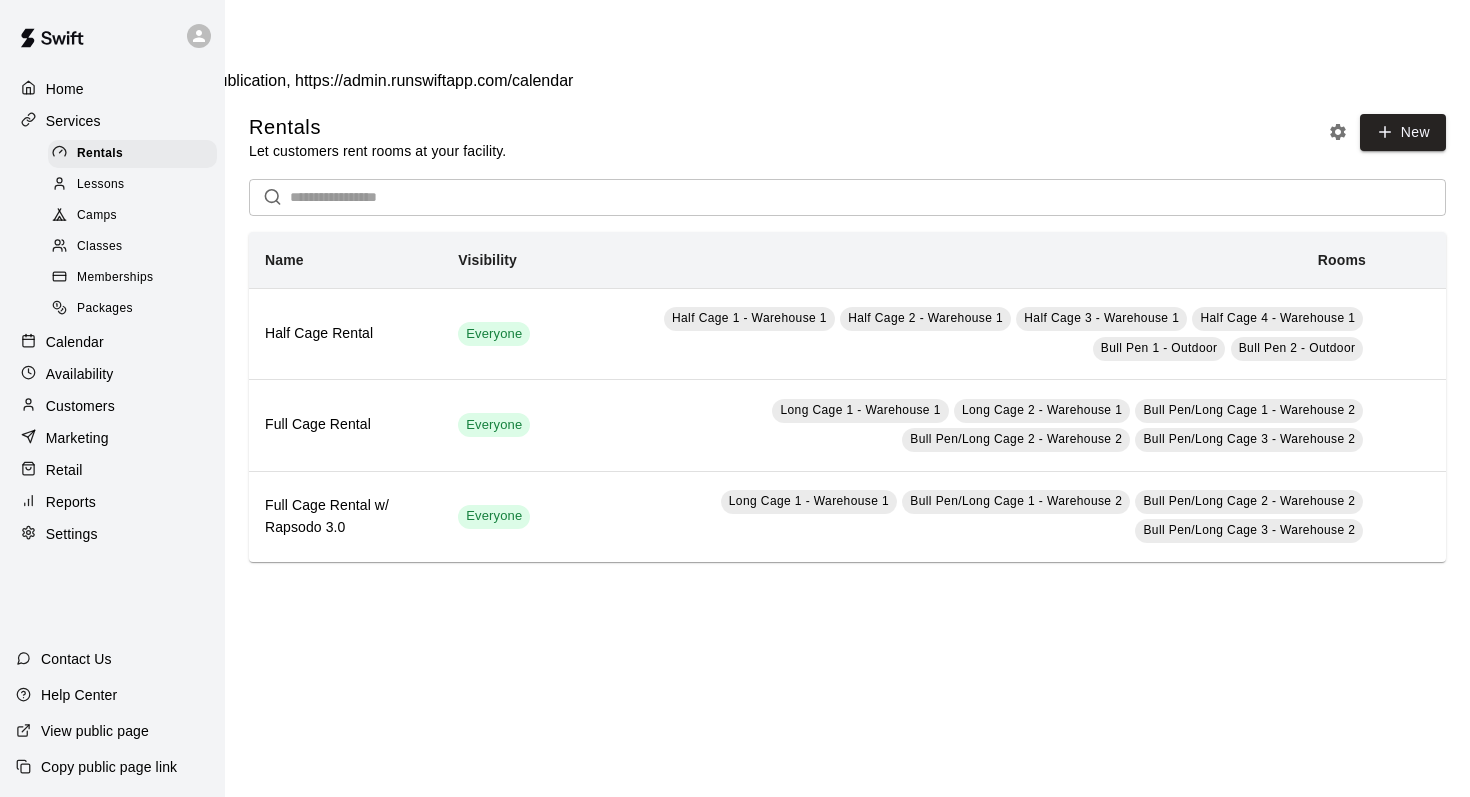 click on "Calendar" at bounding box center (112, 342) 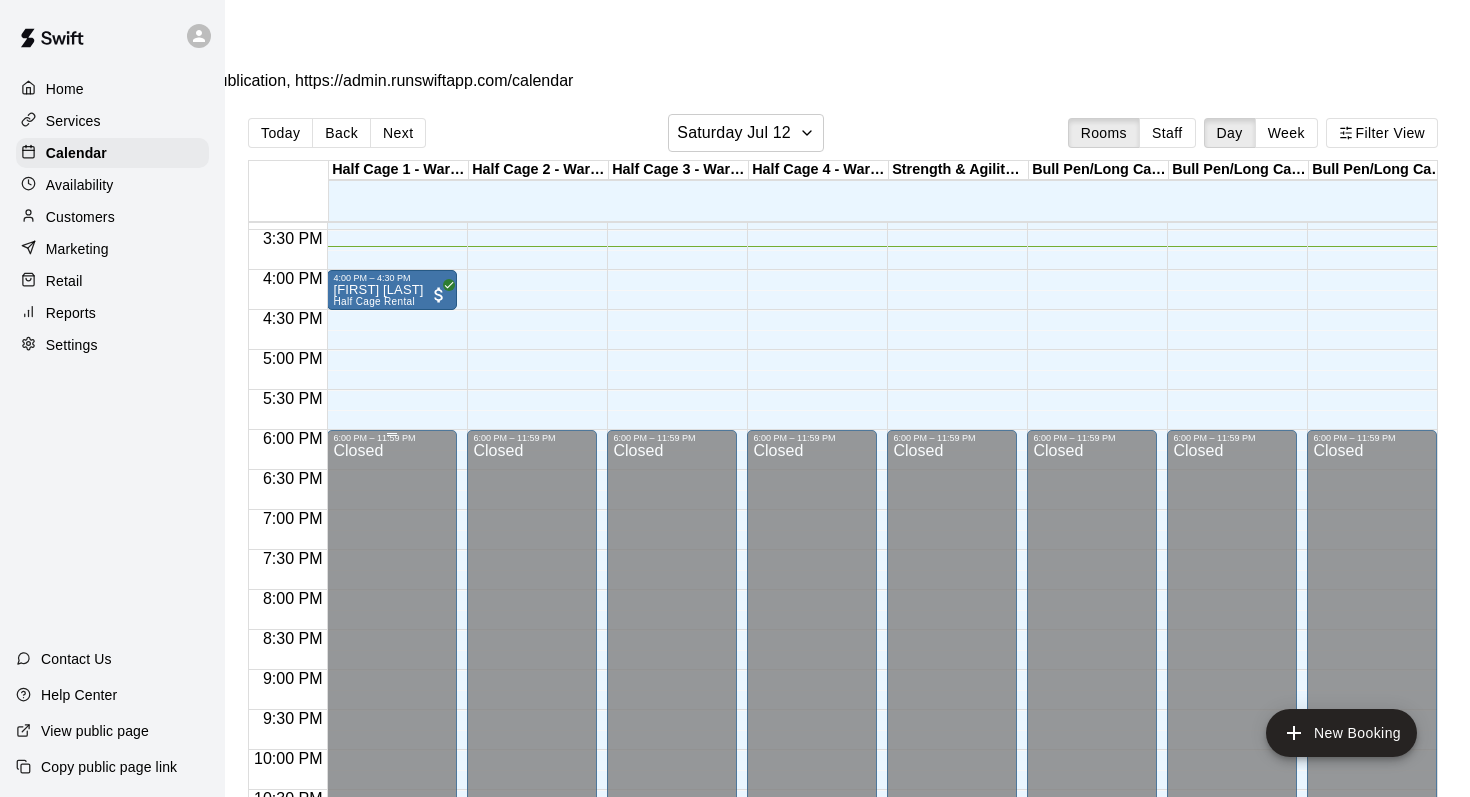 scroll, scrollTop: 1220, scrollLeft: 0, axis: vertical 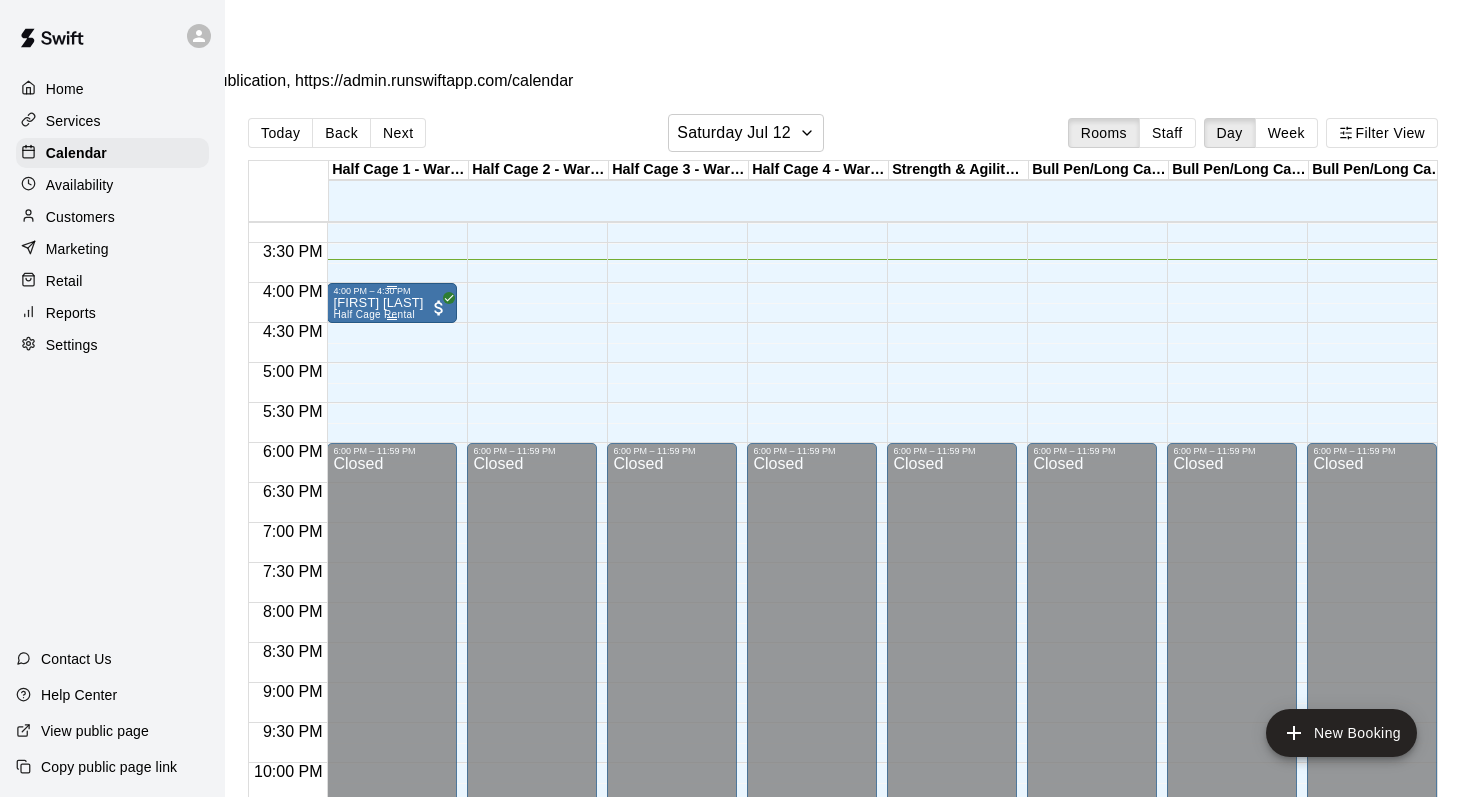 click on "Cat Vera Half Cage Rental" at bounding box center (378, 694) 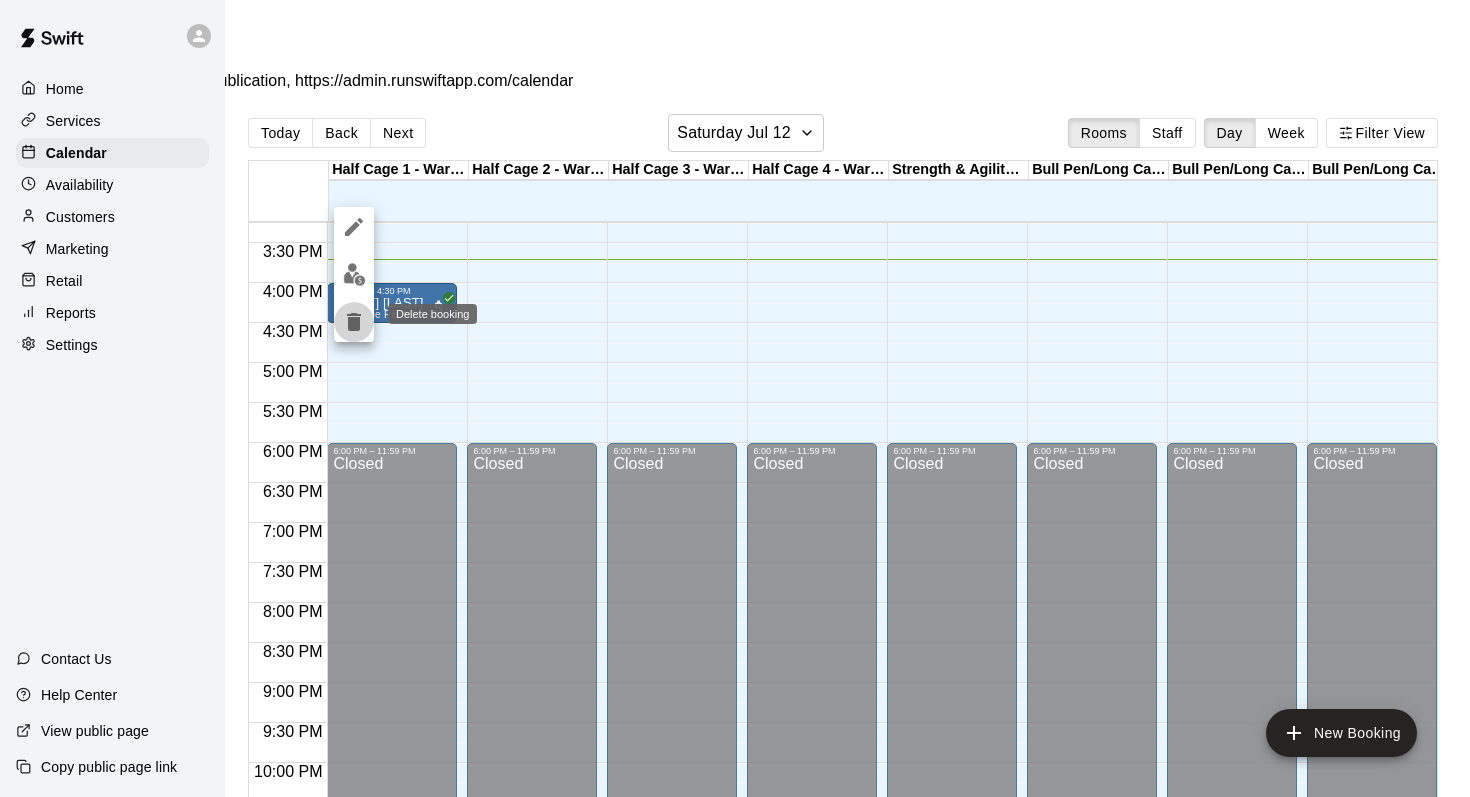 click 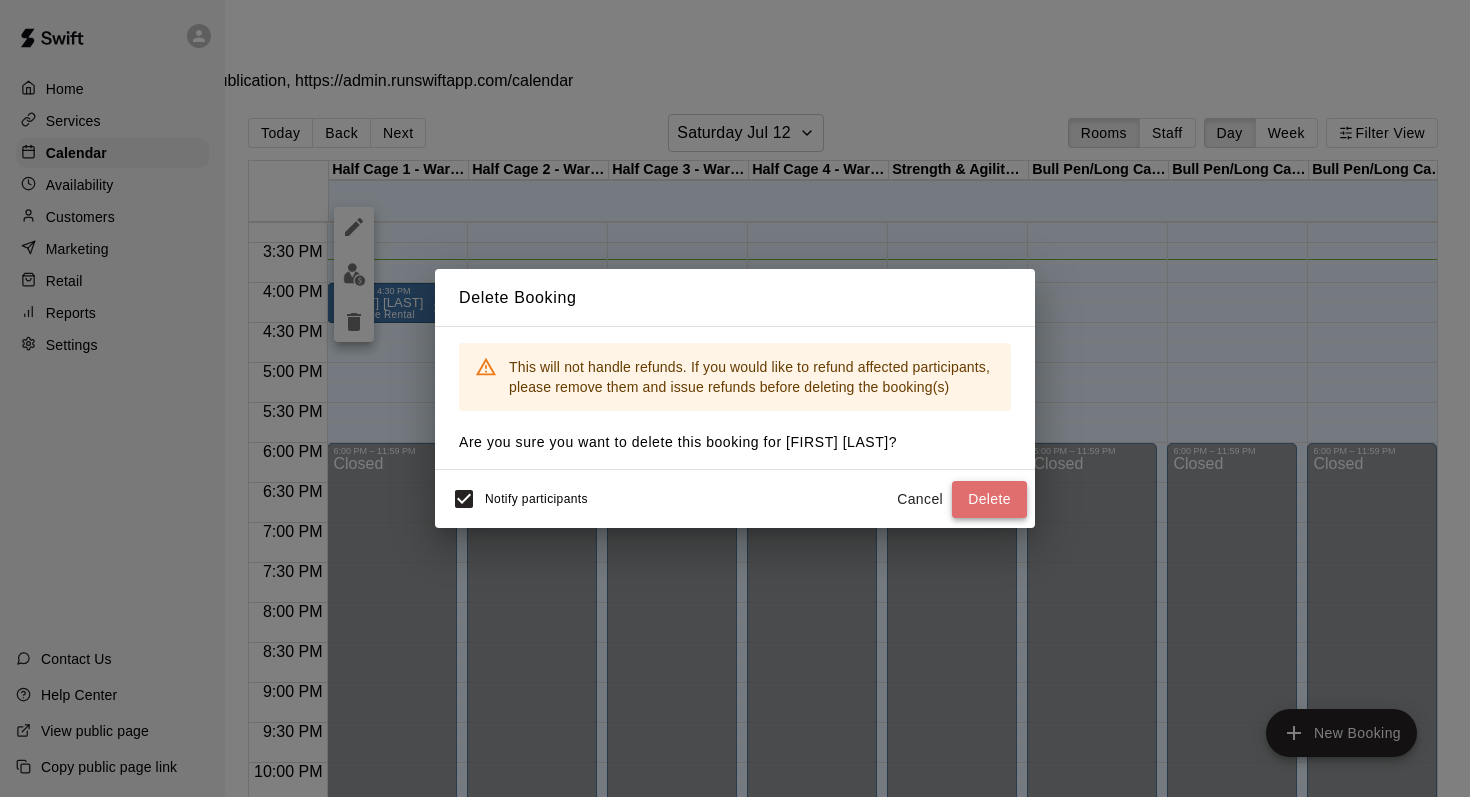click on "Delete" at bounding box center (989, 499) 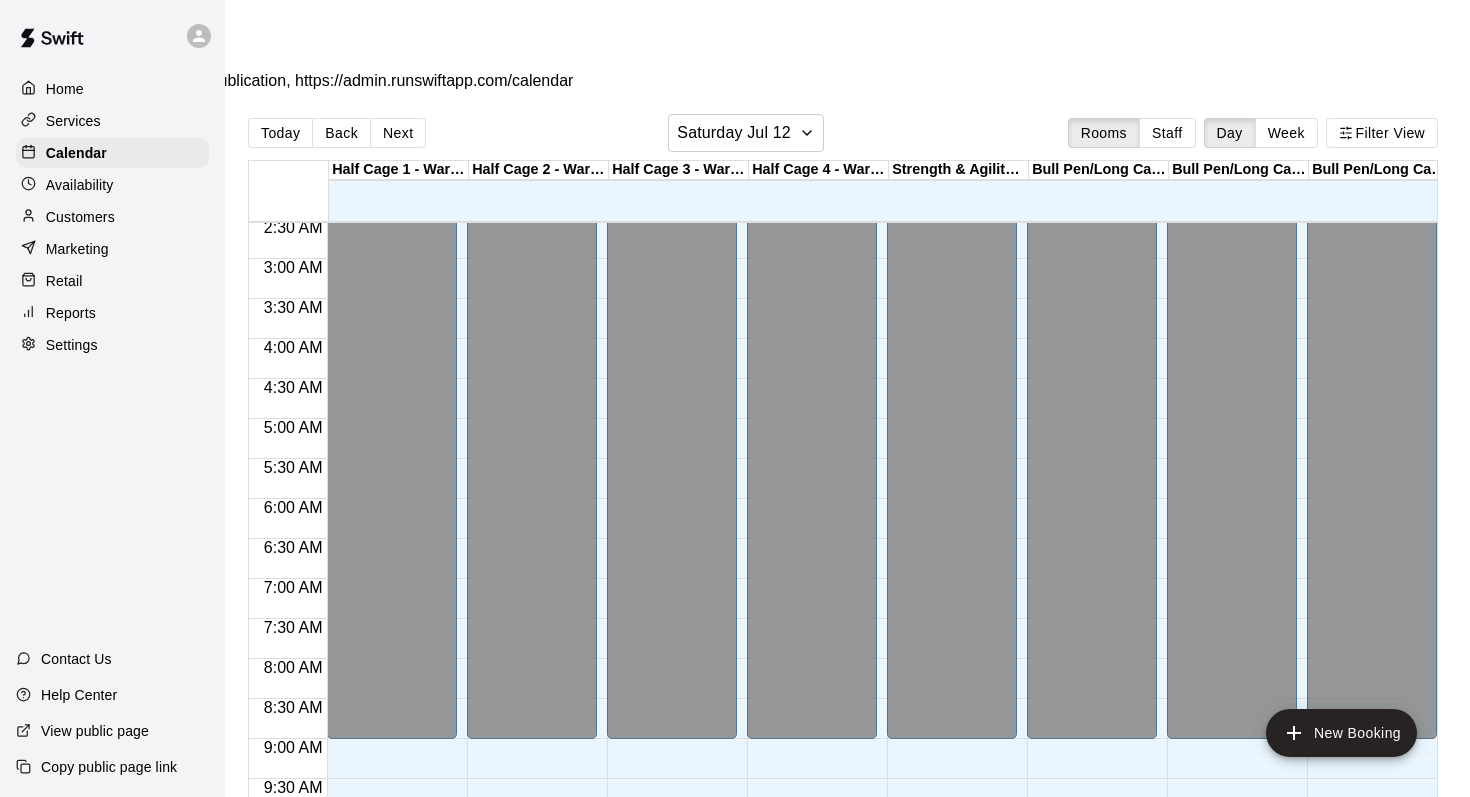 scroll, scrollTop: 171, scrollLeft: 0, axis: vertical 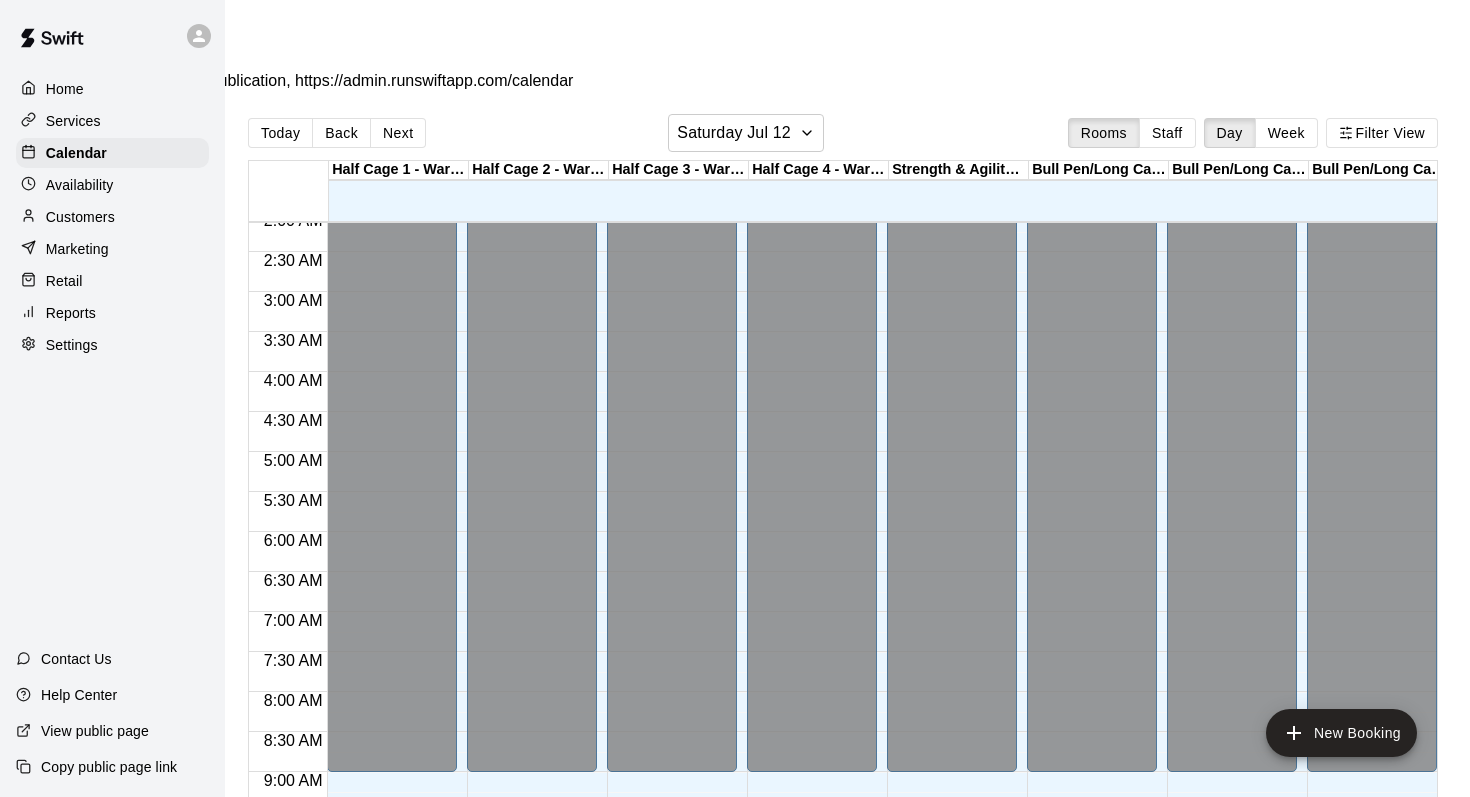 click on "Home" at bounding box center (112, 89) 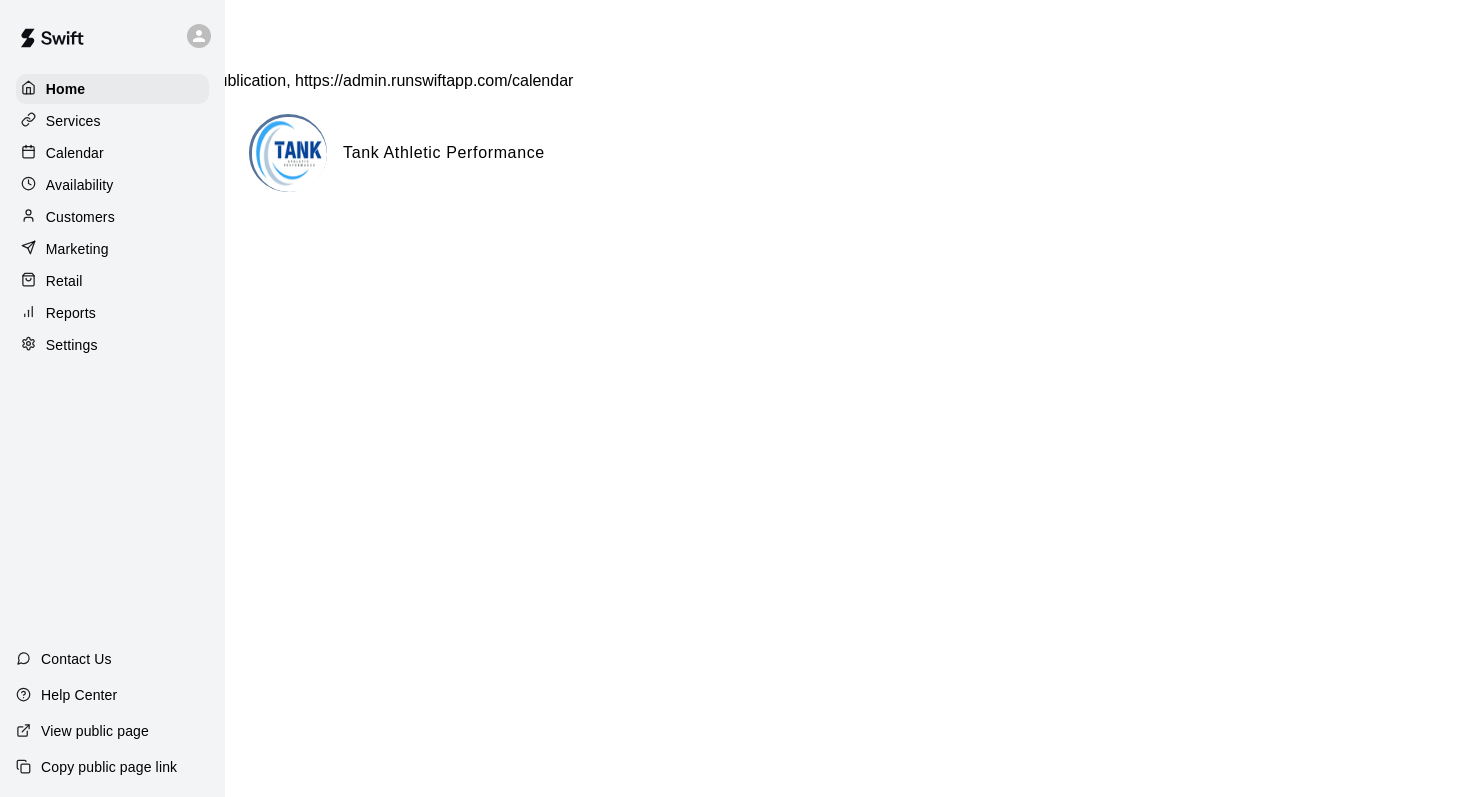 click on "Services" at bounding box center [73, 121] 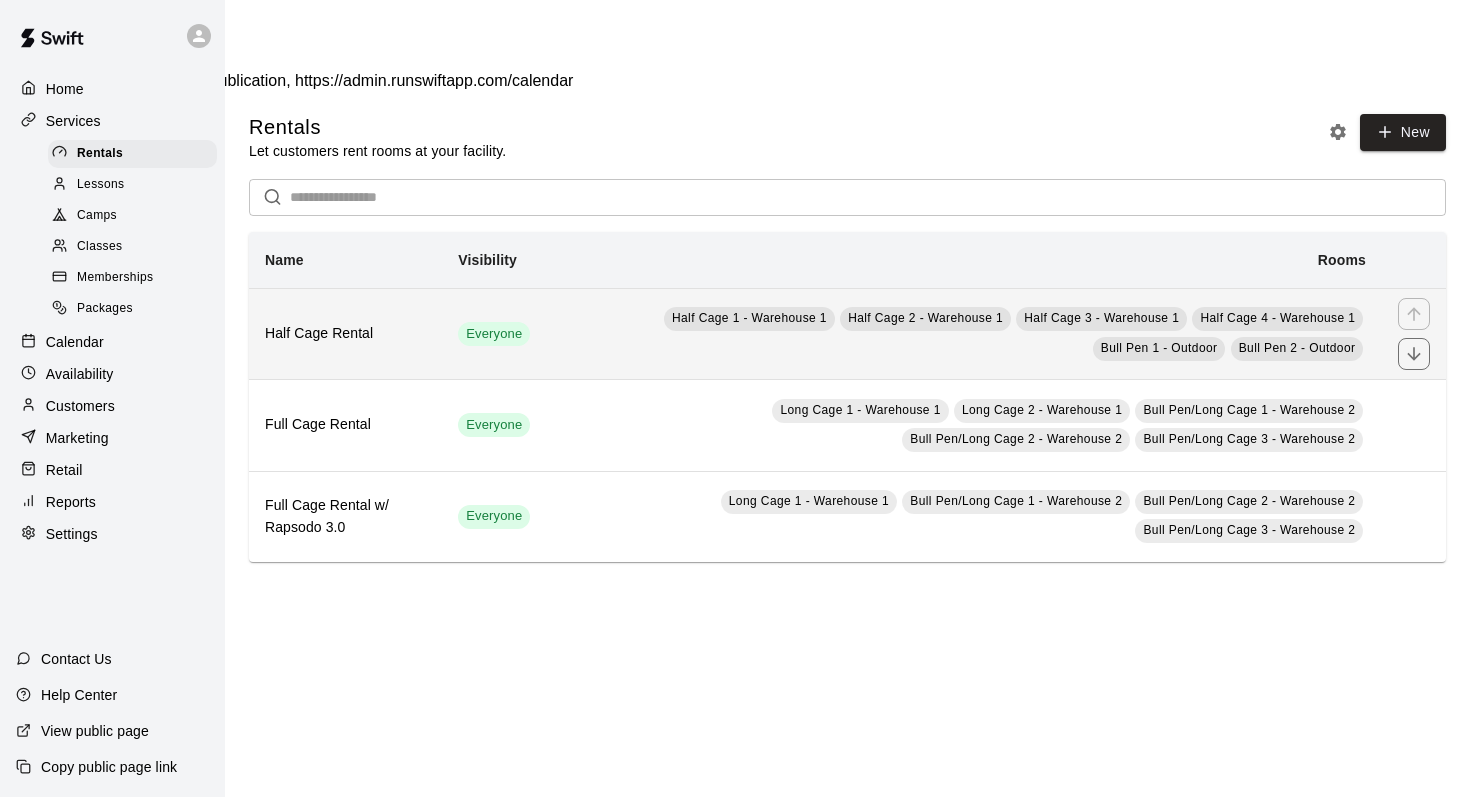 click on "Everyone" at bounding box center (494, 333) 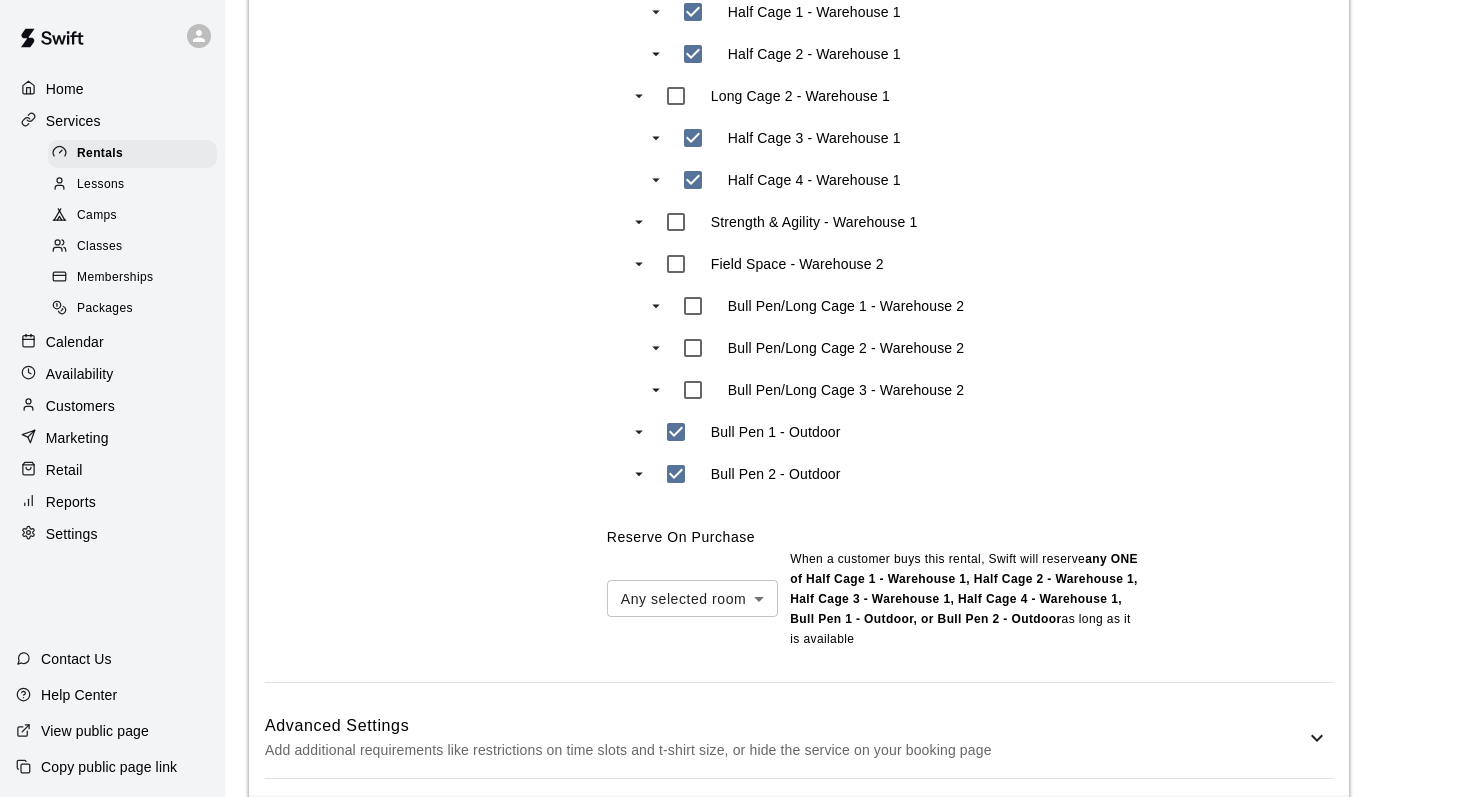 scroll, scrollTop: 0, scrollLeft: 0, axis: both 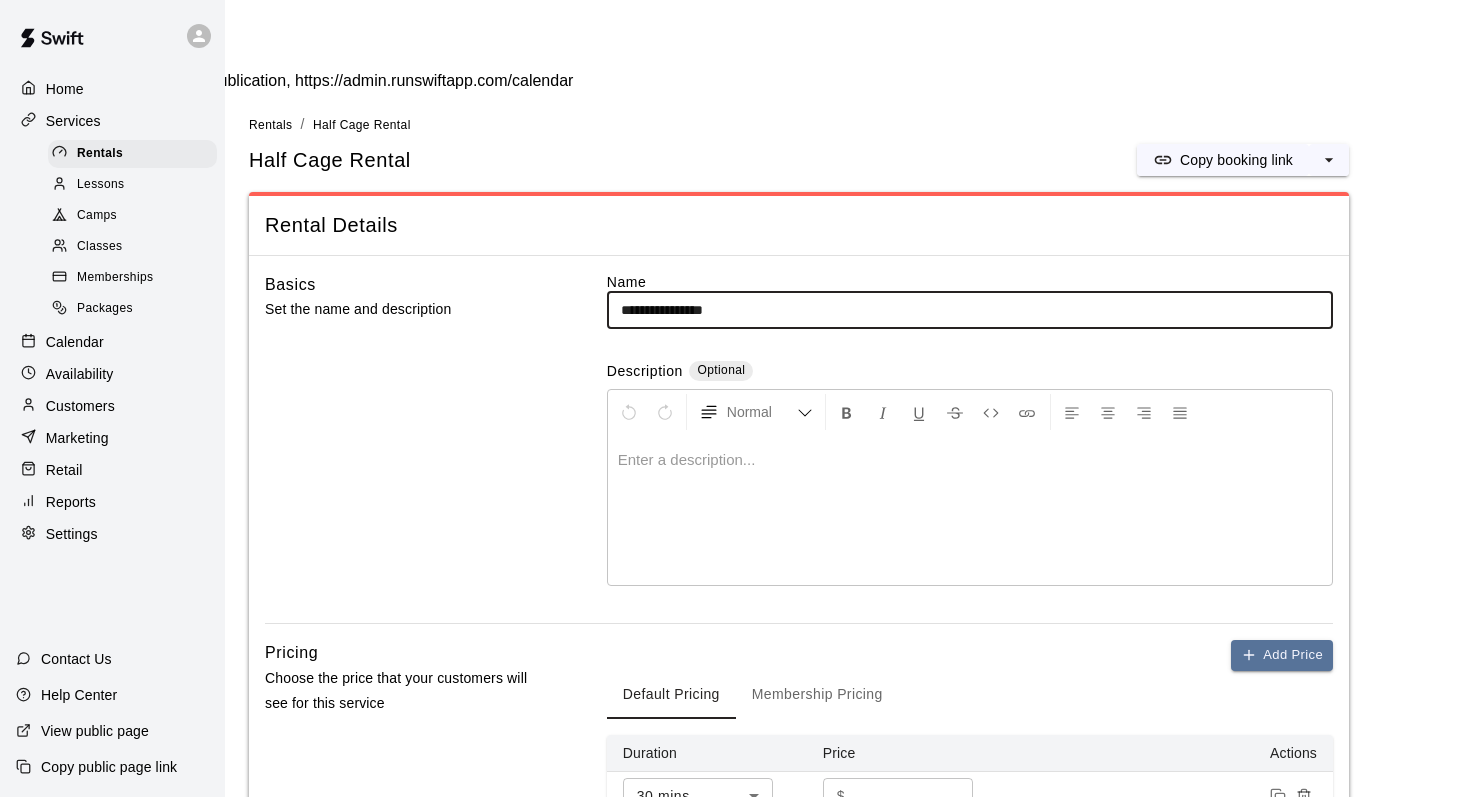click on "Home" at bounding box center (112, 89) 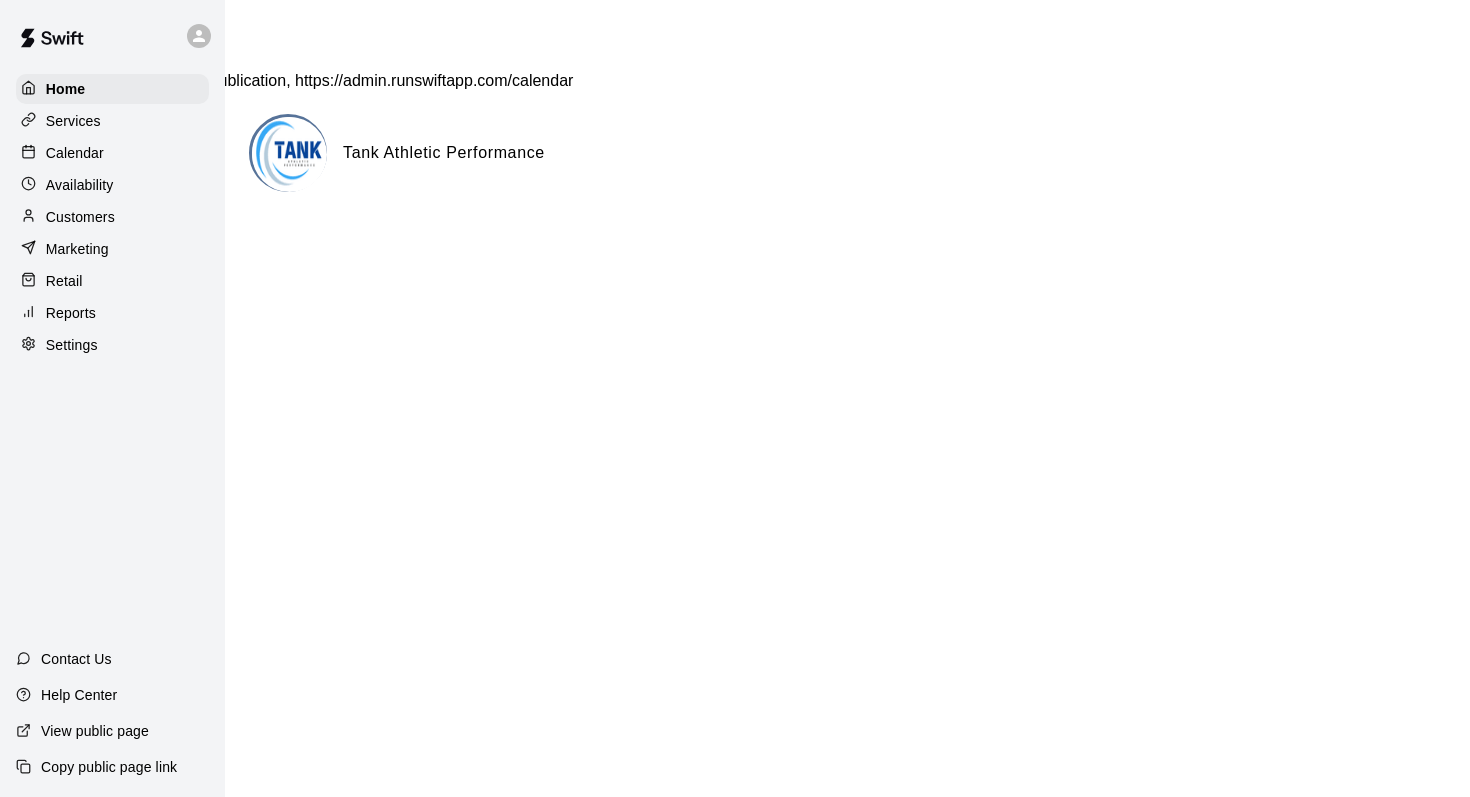 click on "View public page" at bounding box center [95, 731] 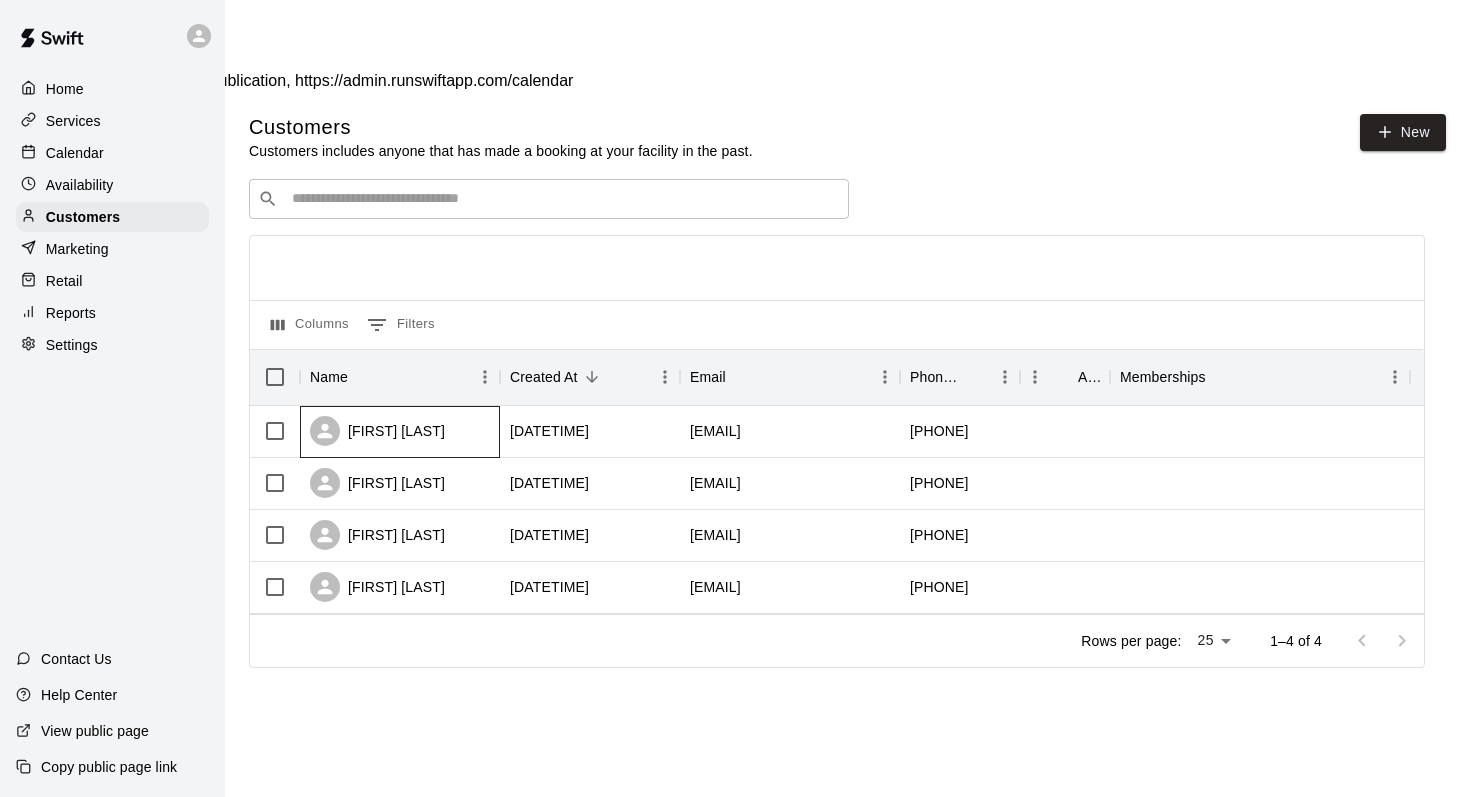 click on "[FIRST] [LAST]" at bounding box center (377, 431) 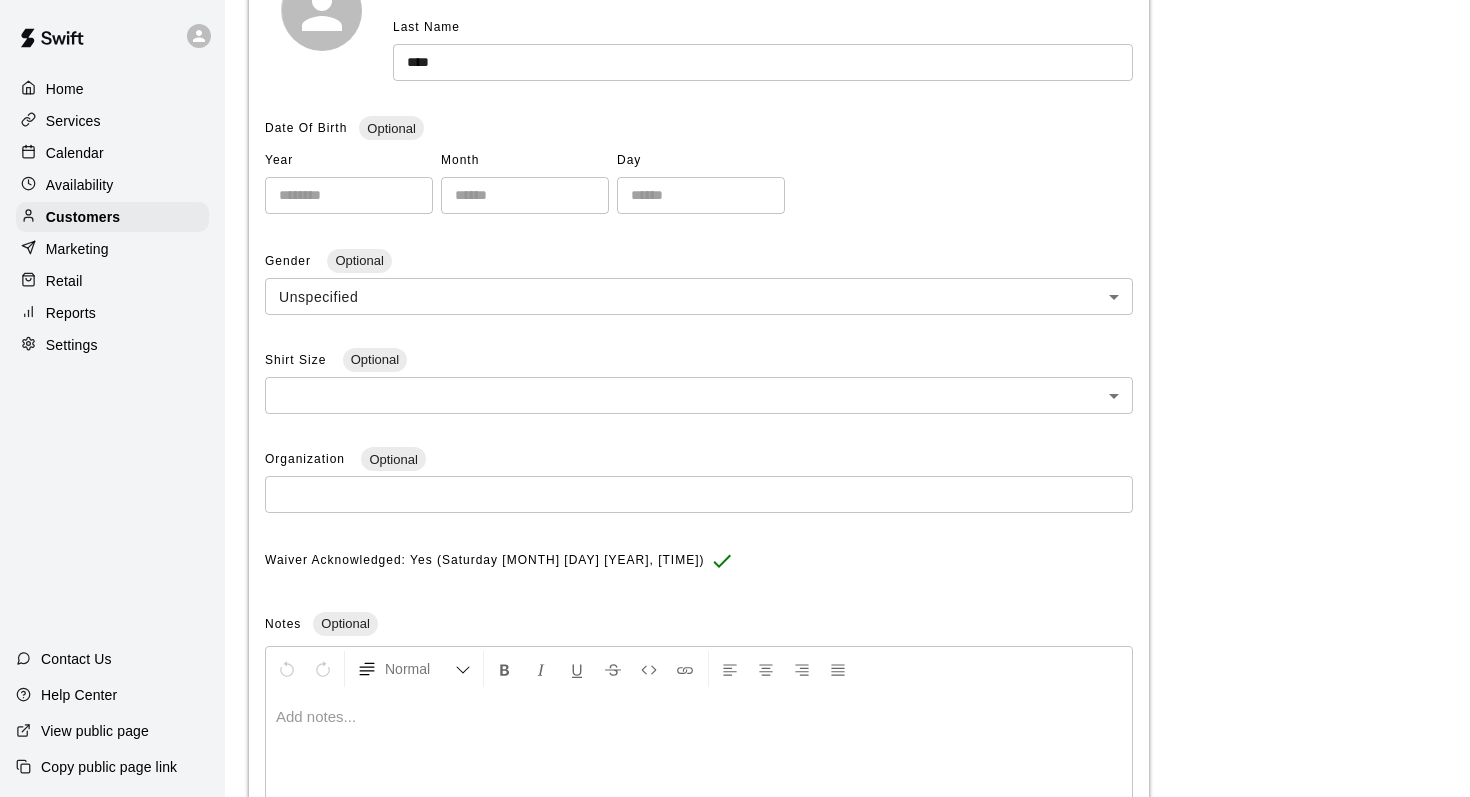 scroll, scrollTop: 458, scrollLeft: 0, axis: vertical 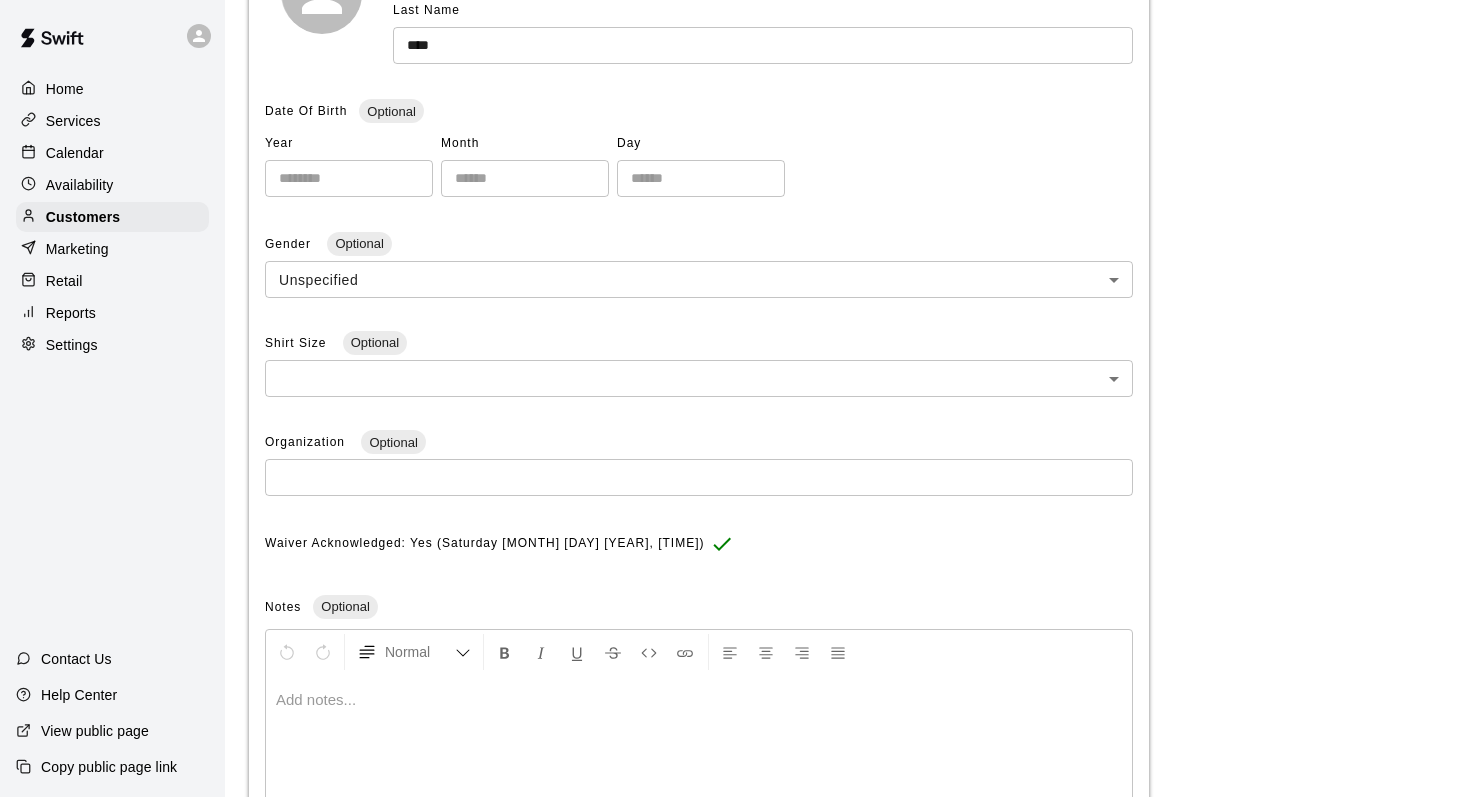click on "**********" at bounding box center [735, 253] 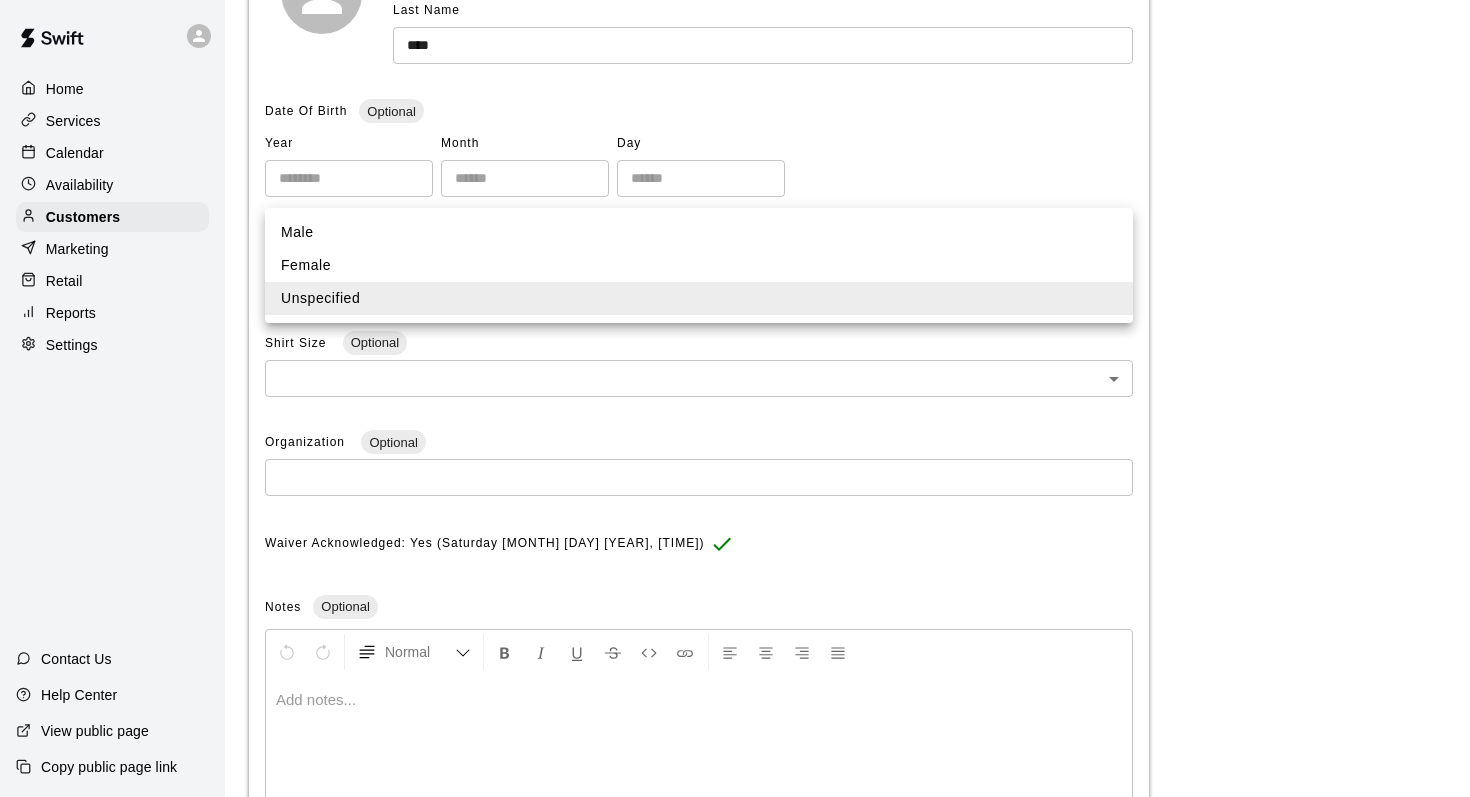 click on "Male" at bounding box center (699, 232) 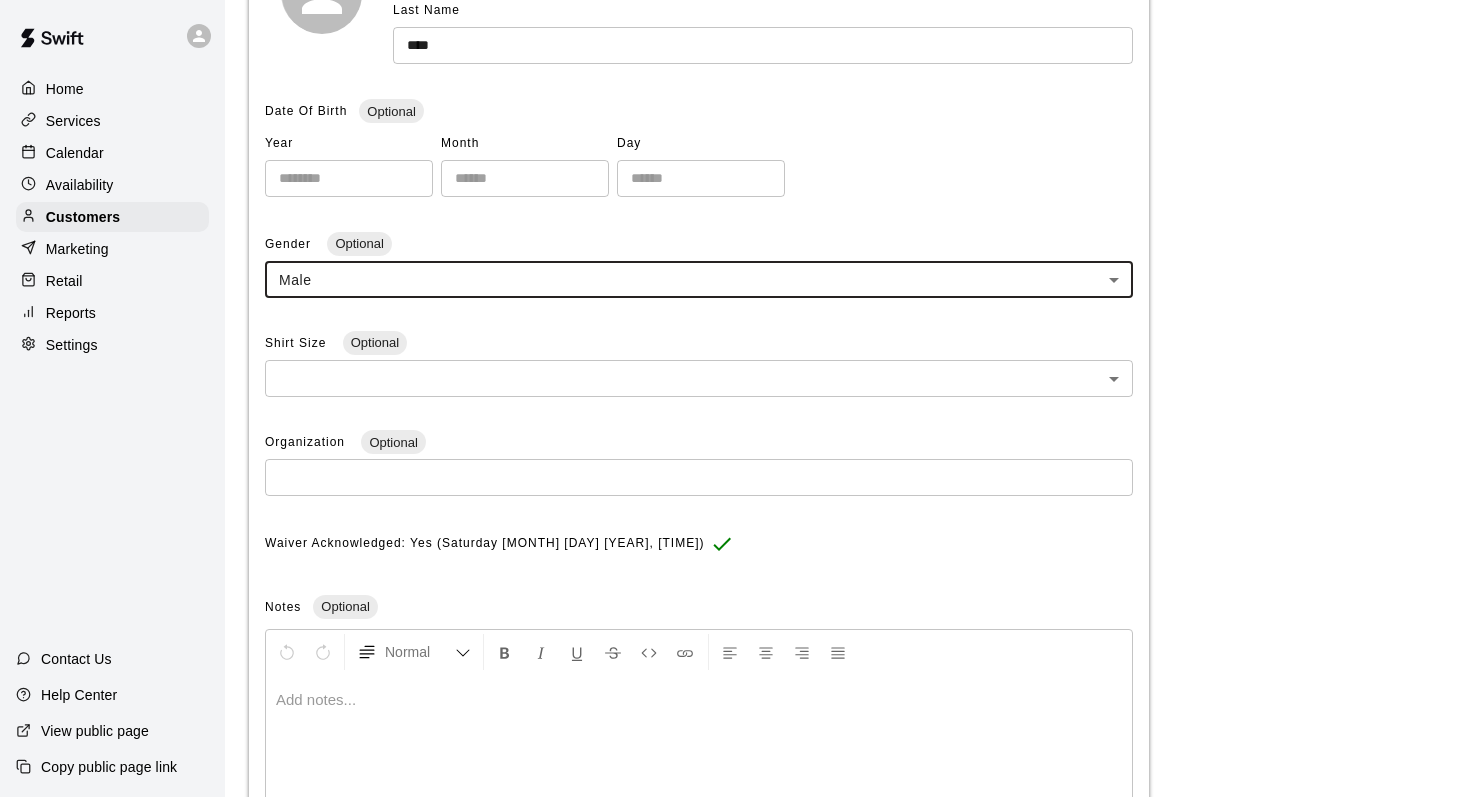 scroll, scrollTop: 546, scrollLeft: 0, axis: vertical 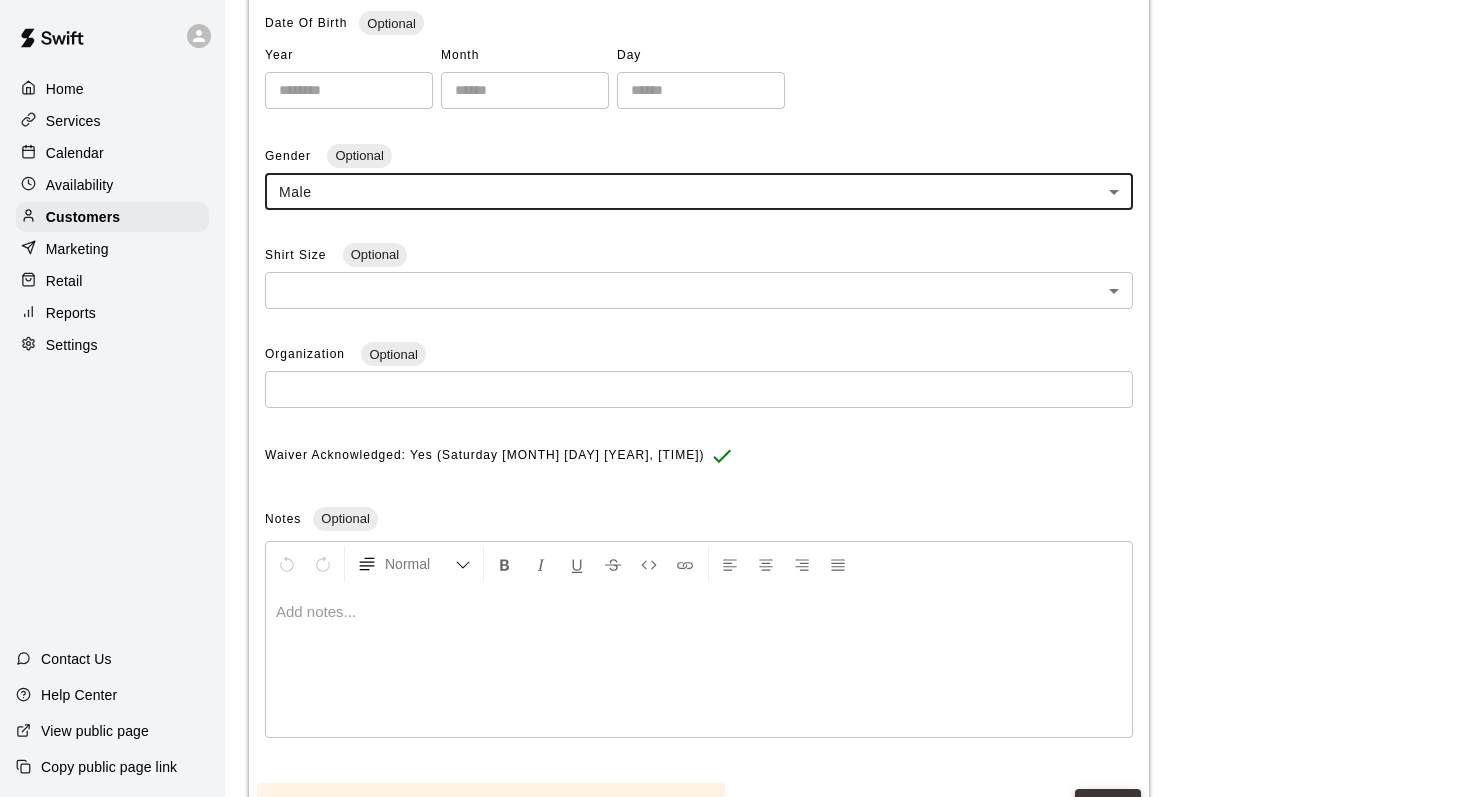 click on "Save" at bounding box center (1108, 807) 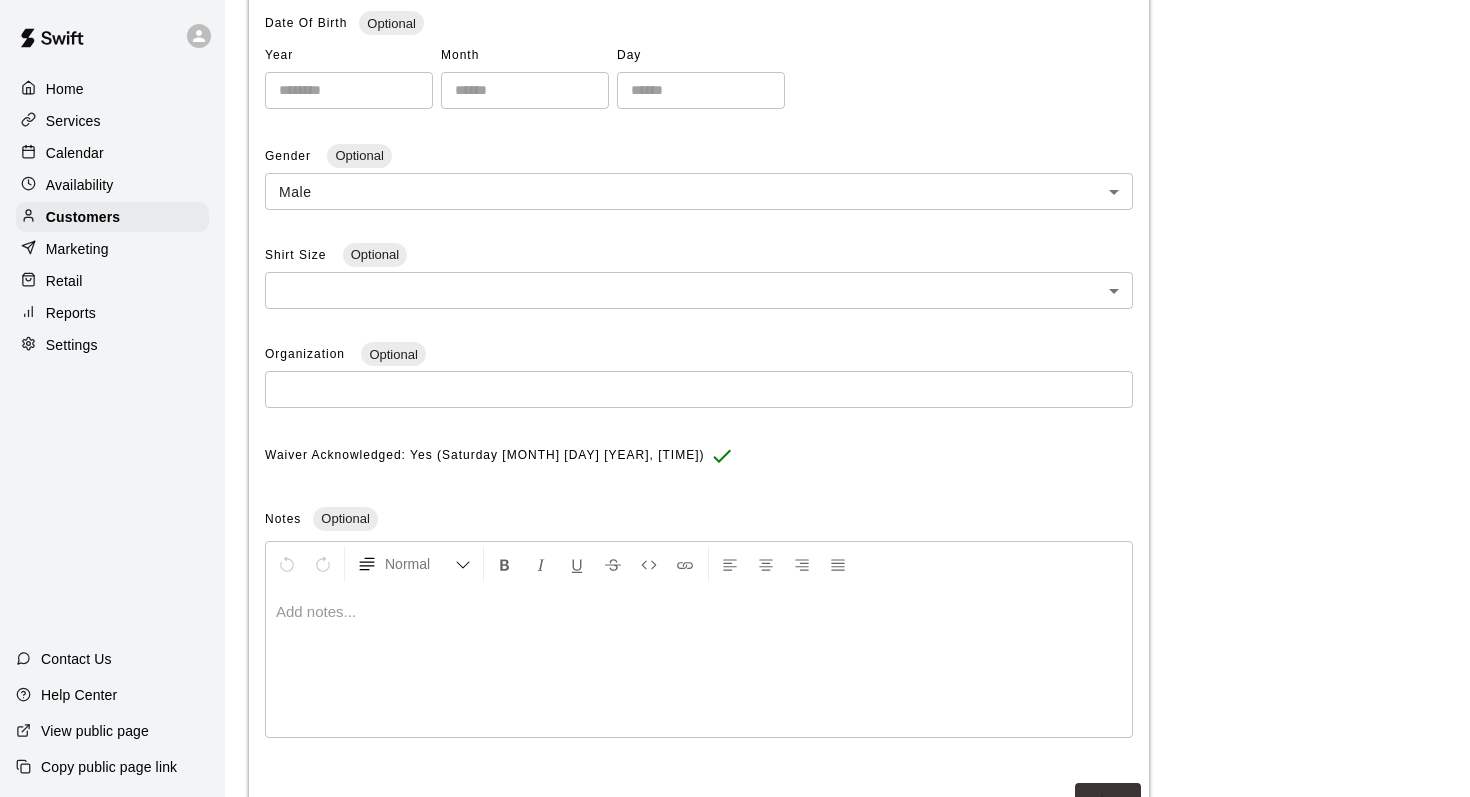 scroll, scrollTop: 534, scrollLeft: 0, axis: vertical 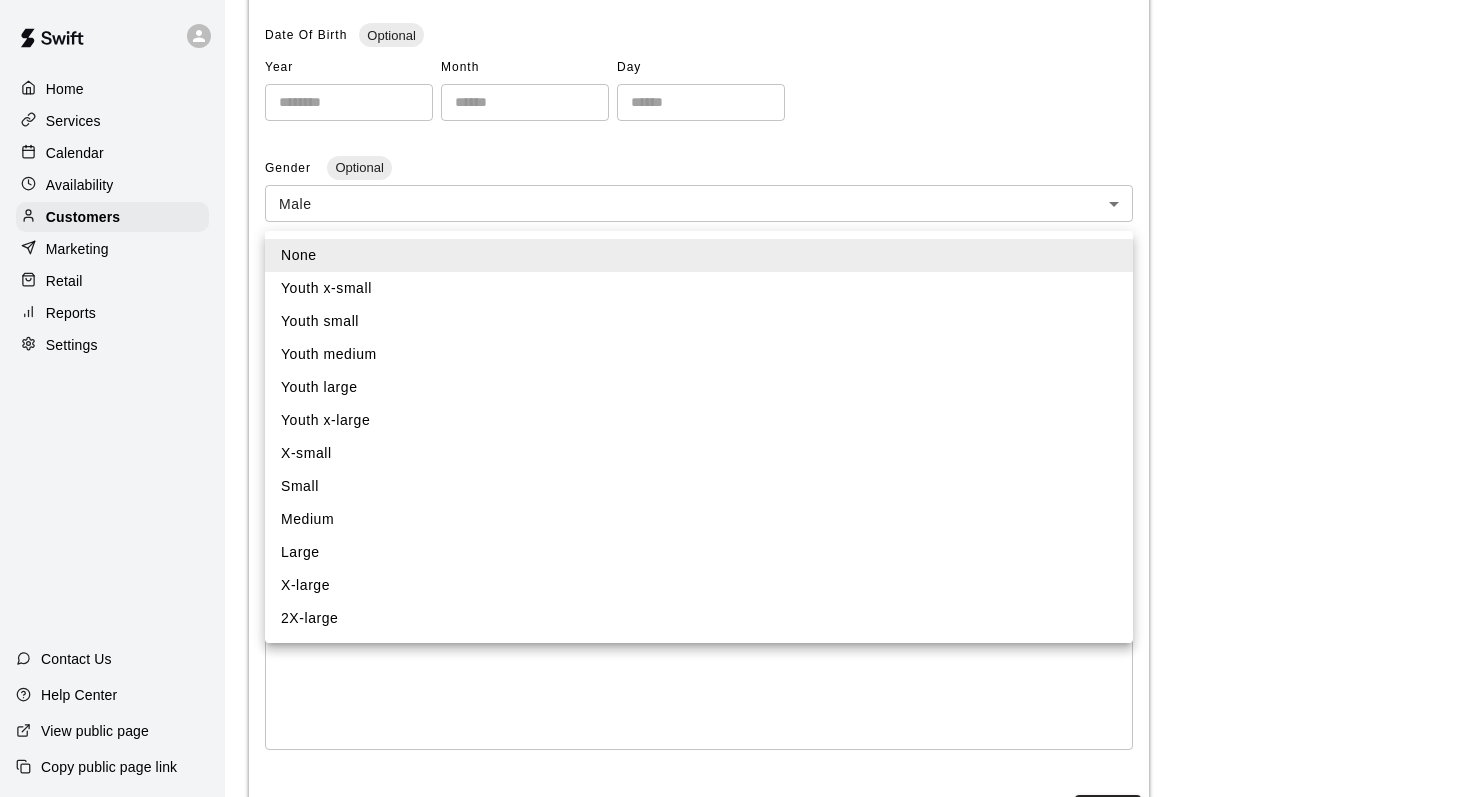 click on "× – D- No Author, xx-xx-xxxx, "", No Publication, https://admin.runswiftapp.com/calendar Details saved successfully Home Services Calendar Availability Customers Marketing Retail Reports Settings Contact Us Help Center View public page Copy public page link Customers / Cat Vera Cat Vera Profile Contact Family Payments Invoices Credits Activity Marketing Delete Profile First Name *** ​ Last Name **** ​ Date Of Birth Optional Year ​ Month ​ Day ​ Gender   Optional Male **** ​ Shirt Size   Optional ​ ​ Organization   Optional ​ Waiver Acknowledged:   Yes (Saturday July 12 2025, 3:39 PM) Notes Optional Normal Add notes... Save Swift - Edit Customer Close cross-small None Youth x-small Youth small Youth medium Youth large Youth x-large X-small Small Medium Large X-large 2X-large" at bounding box center [735, 177] 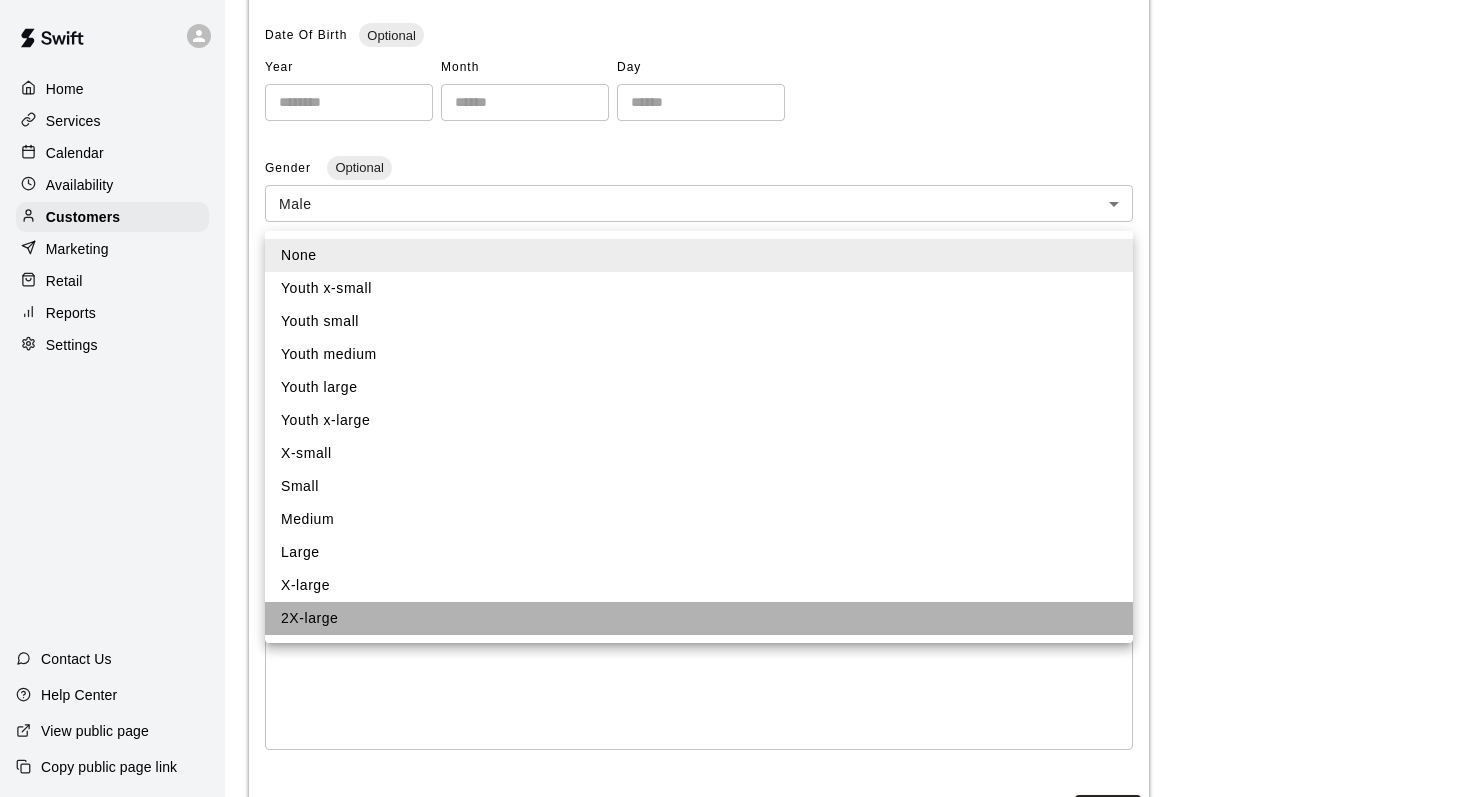 click on "2X-large" at bounding box center [699, 618] 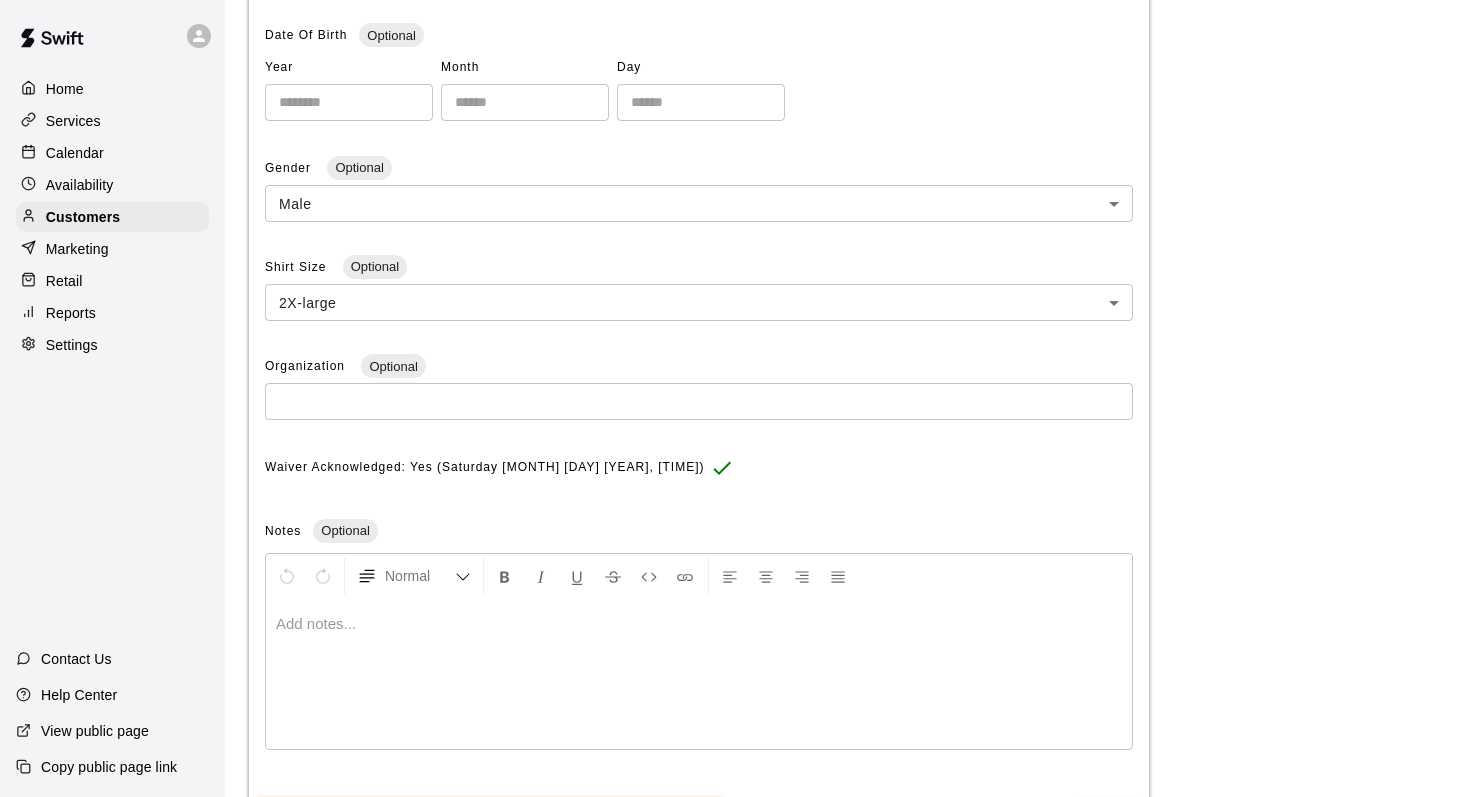 click on "Save" at bounding box center [1108, 819] 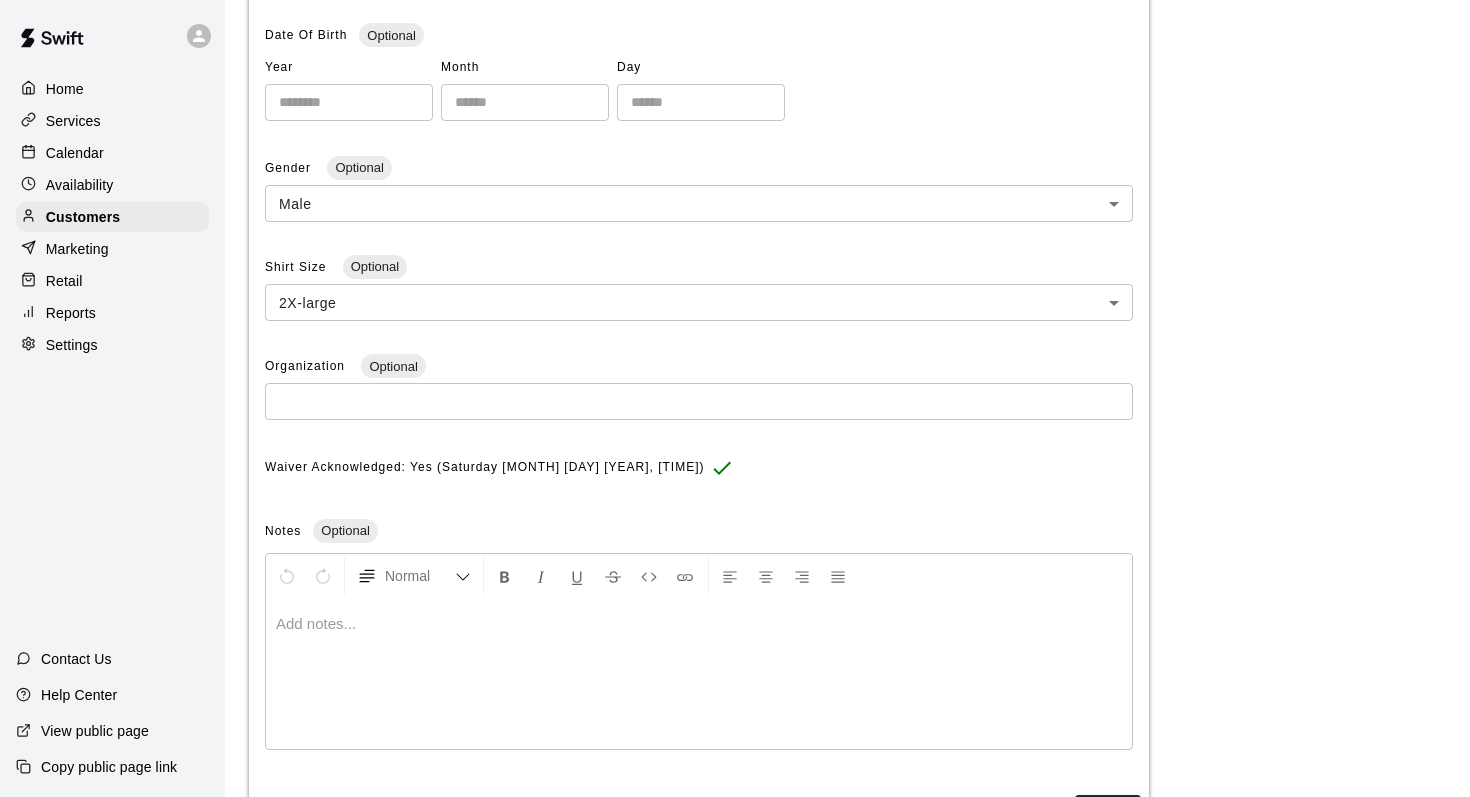 click on "Marketing" at bounding box center [77, 249] 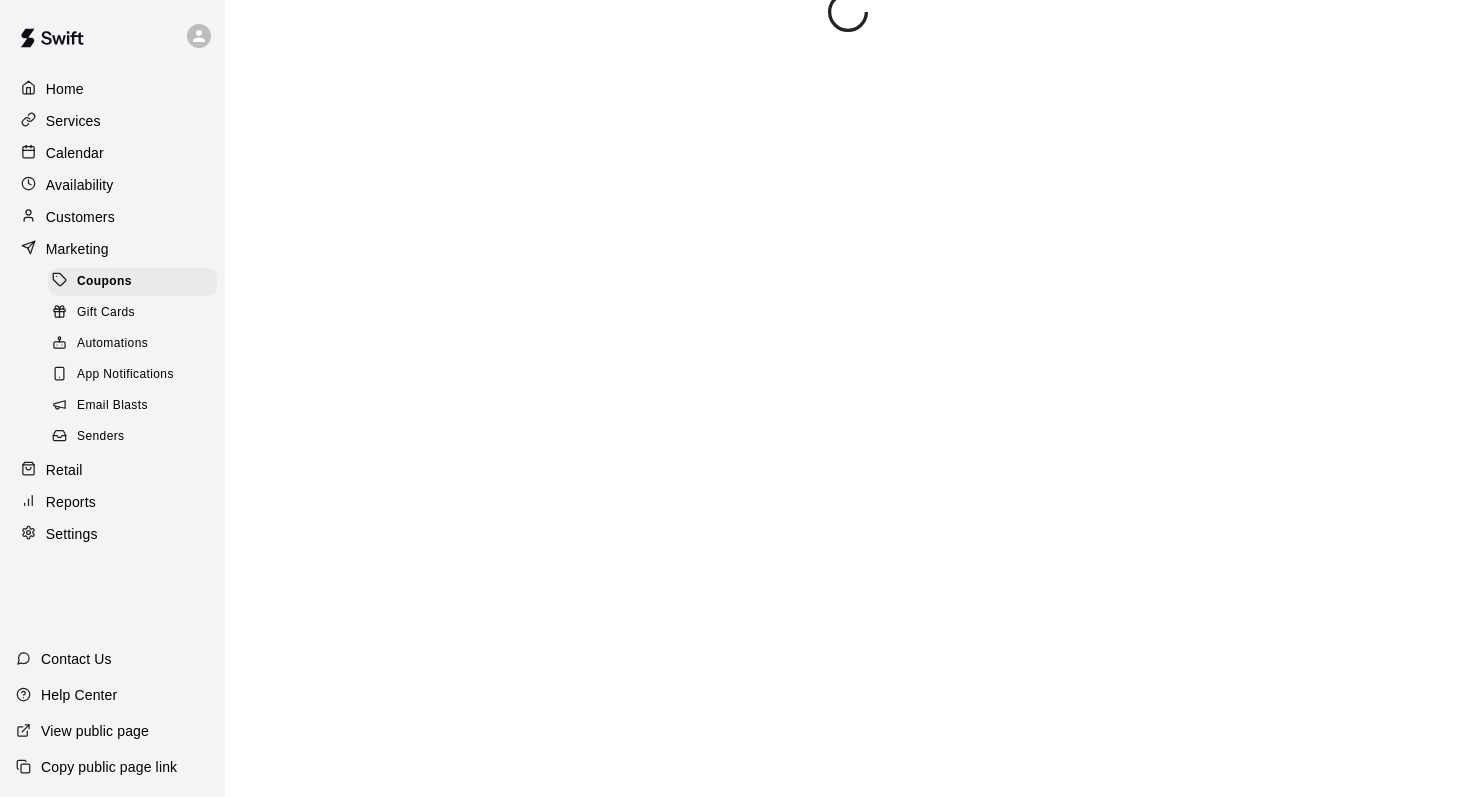 scroll, scrollTop: 0, scrollLeft: 0, axis: both 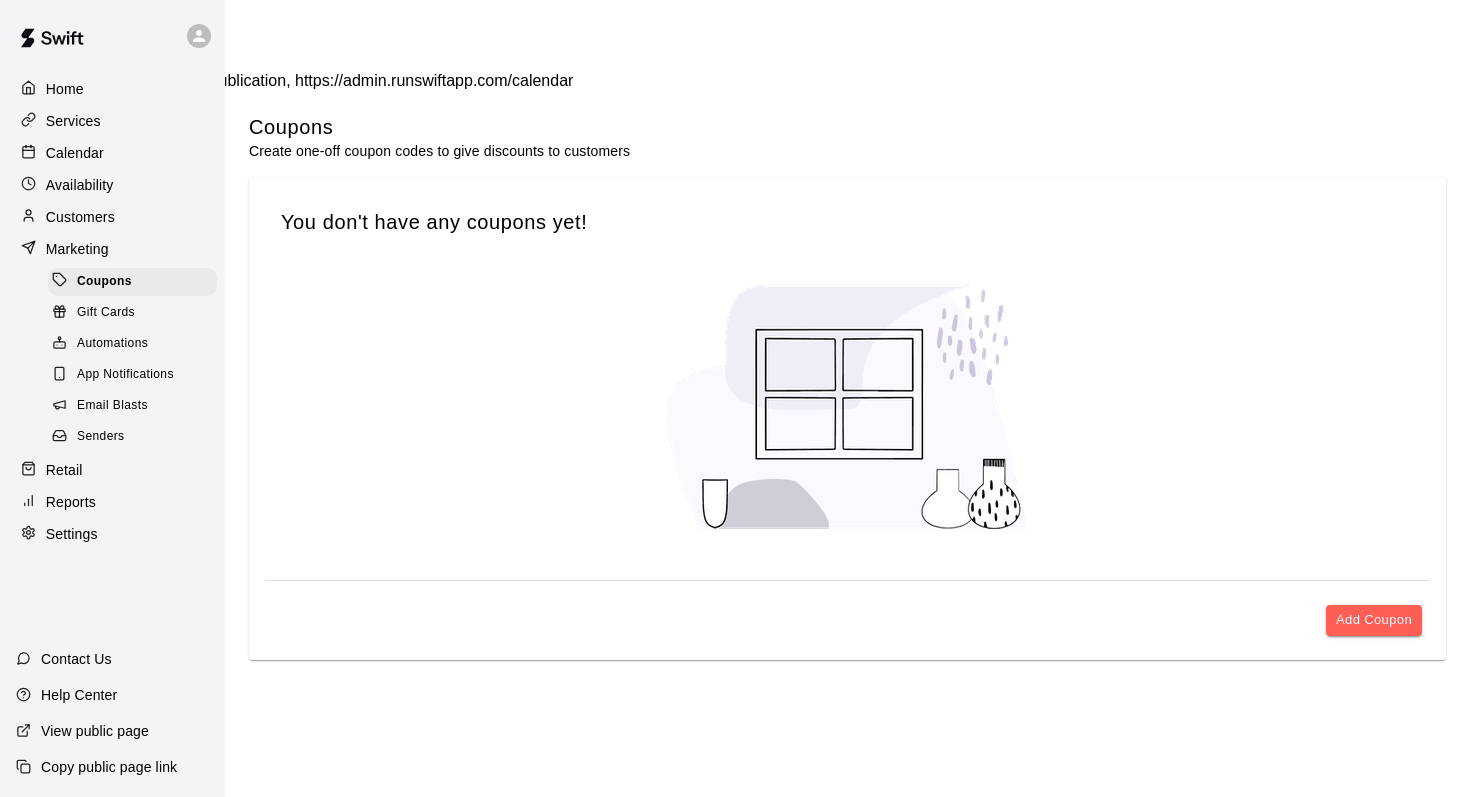 click on "Settings" at bounding box center [72, 534] 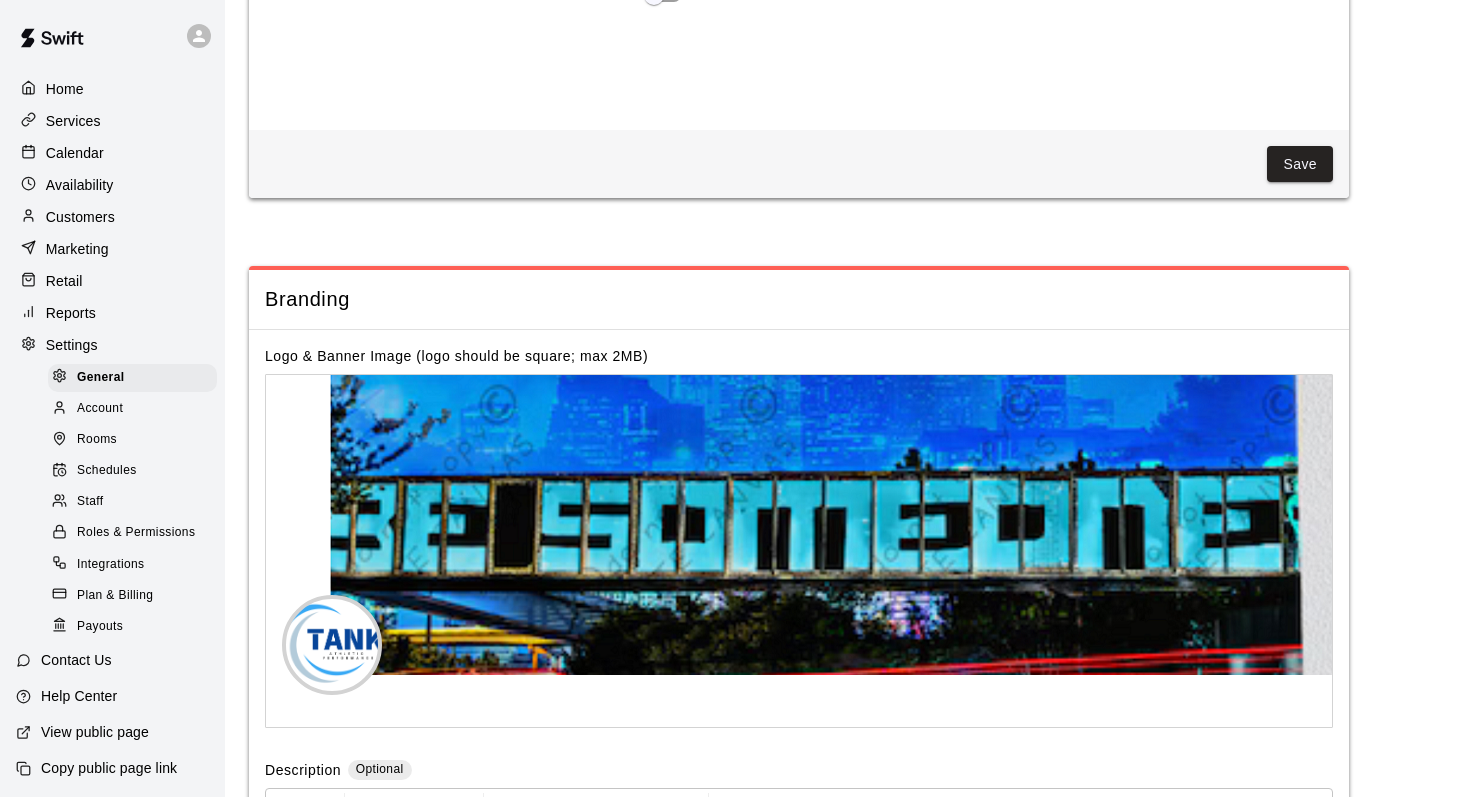 scroll, scrollTop: 3842, scrollLeft: 0, axis: vertical 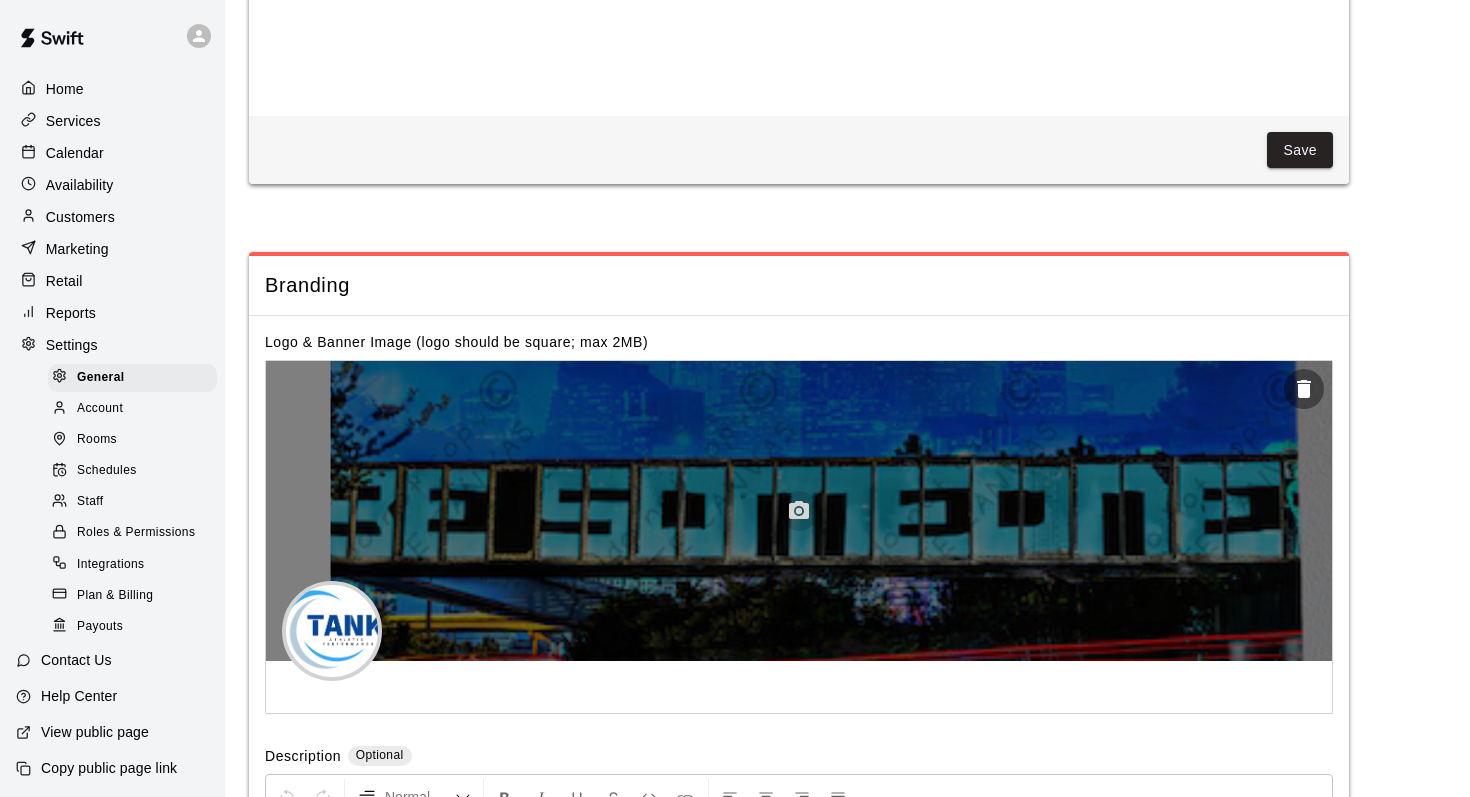 click 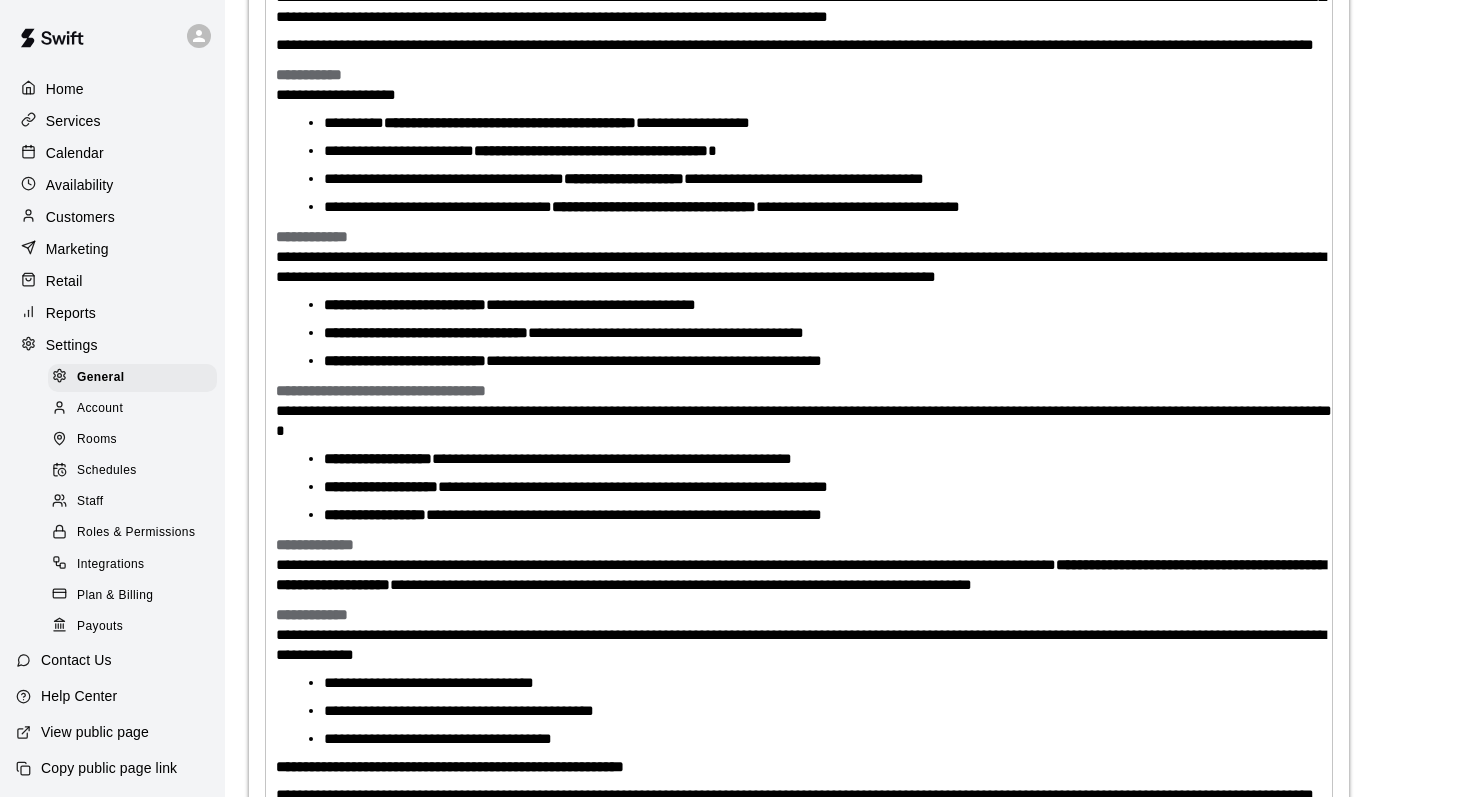 scroll, scrollTop: 4756, scrollLeft: 0, axis: vertical 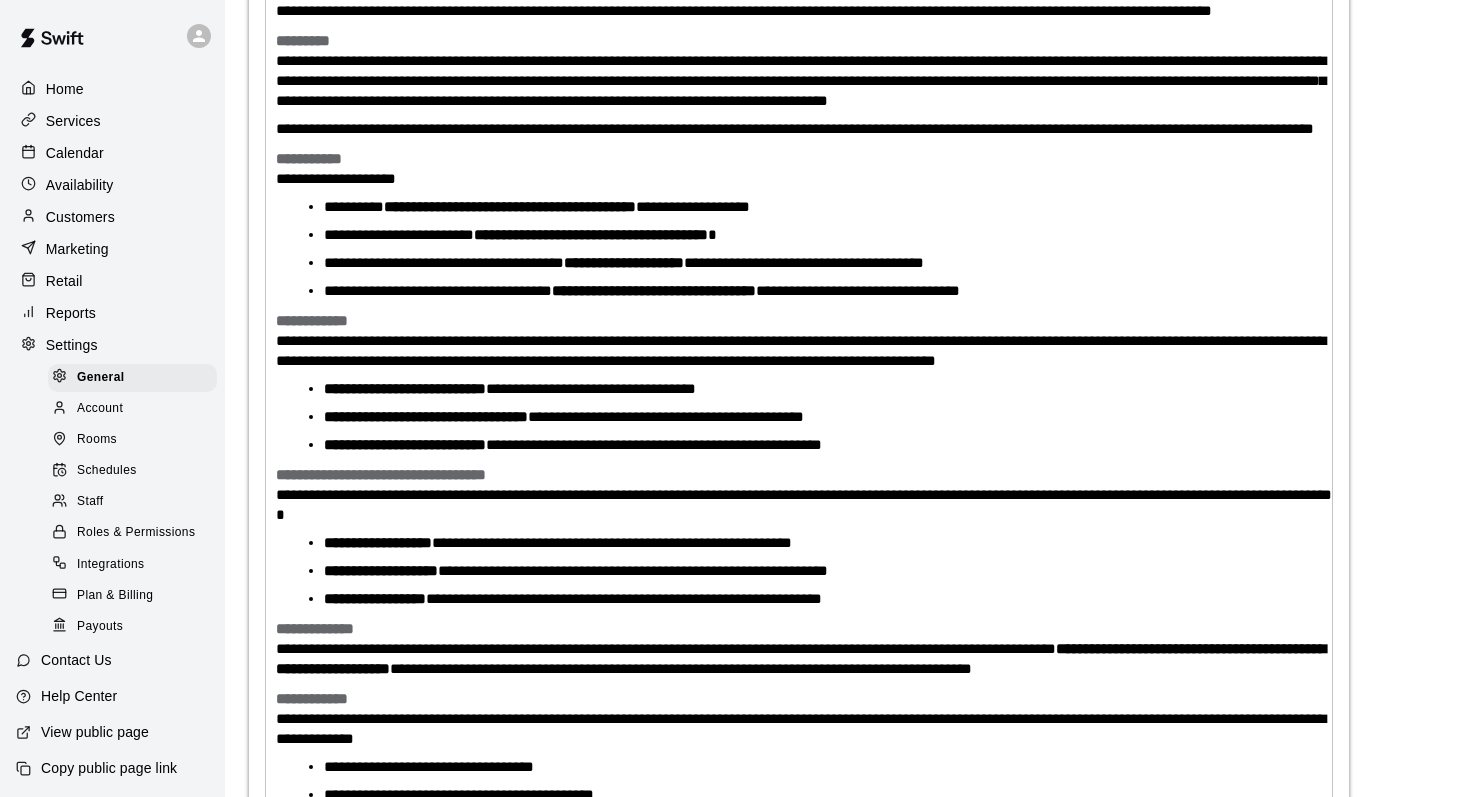 click on "Services" at bounding box center [112, 121] 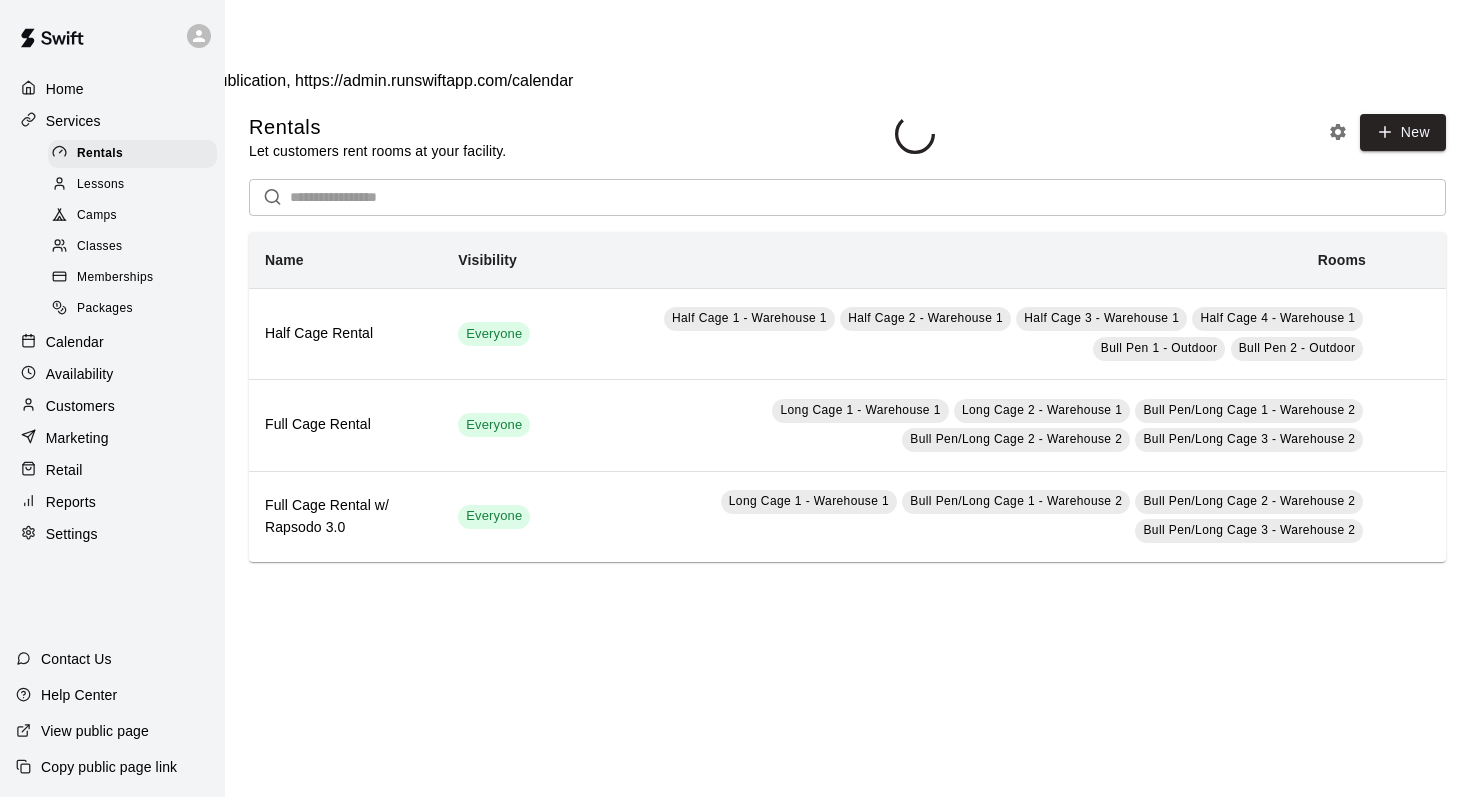 scroll, scrollTop: 0, scrollLeft: 0, axis: both 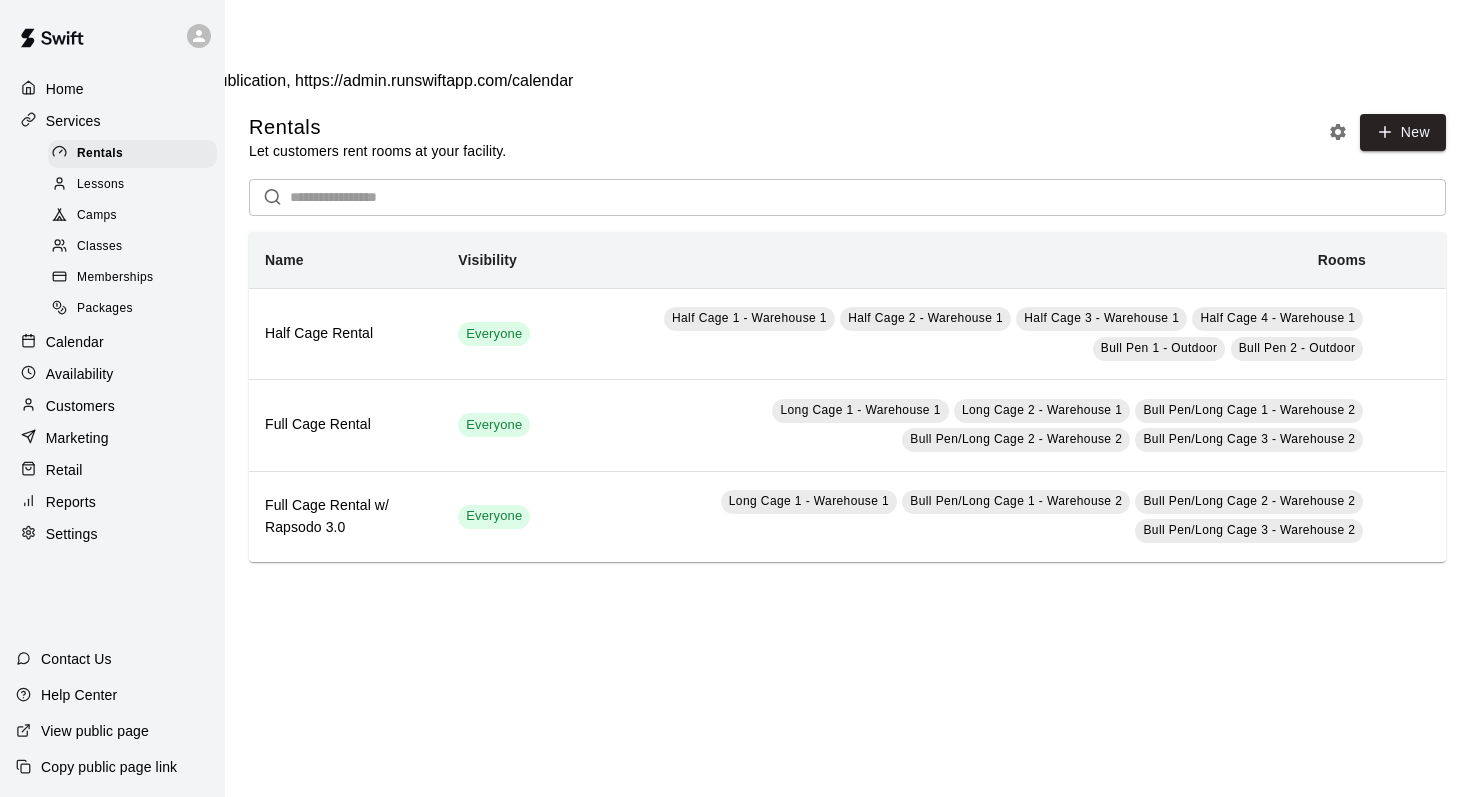 click on "Lessons" at bounding box center (132, 185) 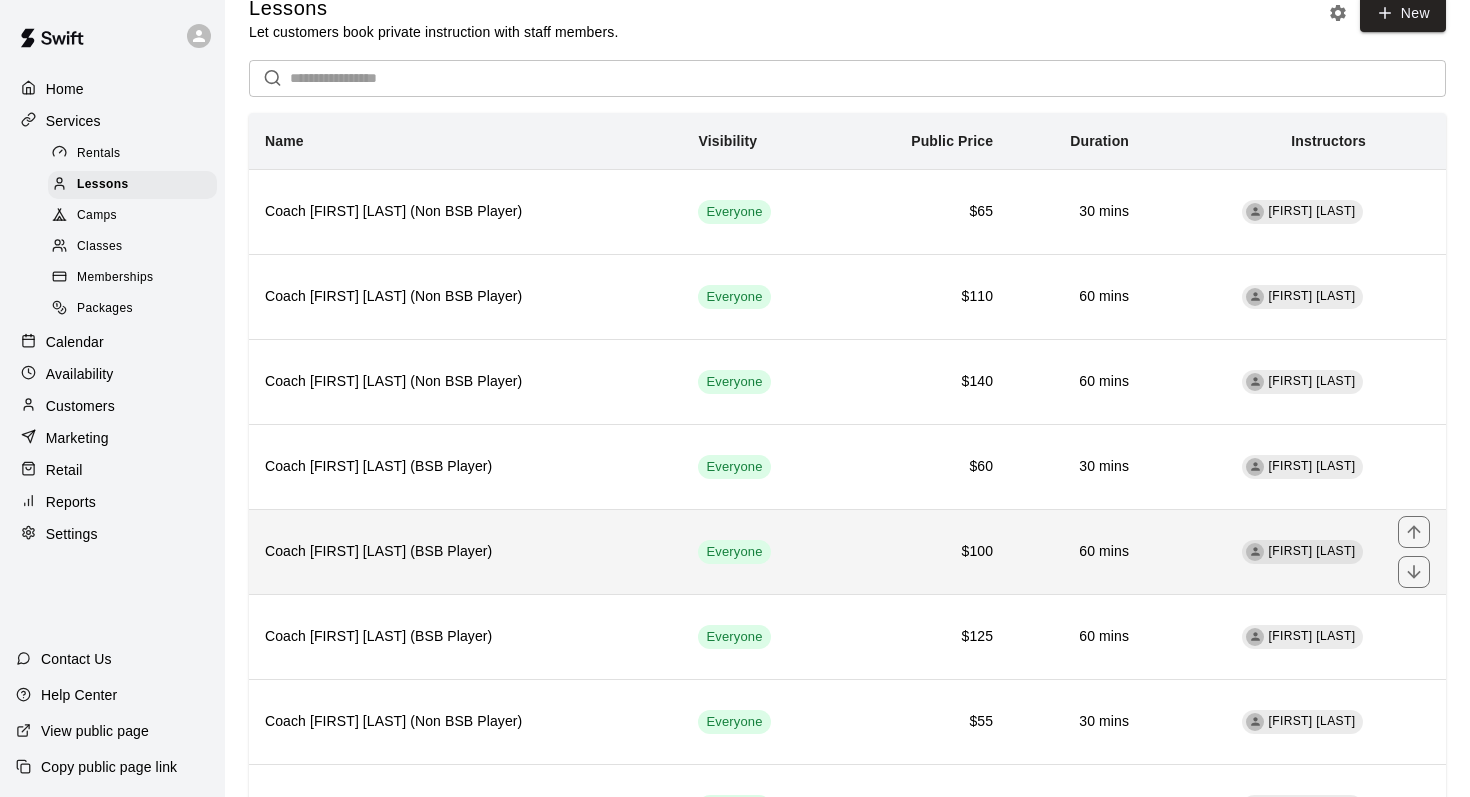 scroll, scrollTop: 144, scrollLeft: 0, axis: vertical 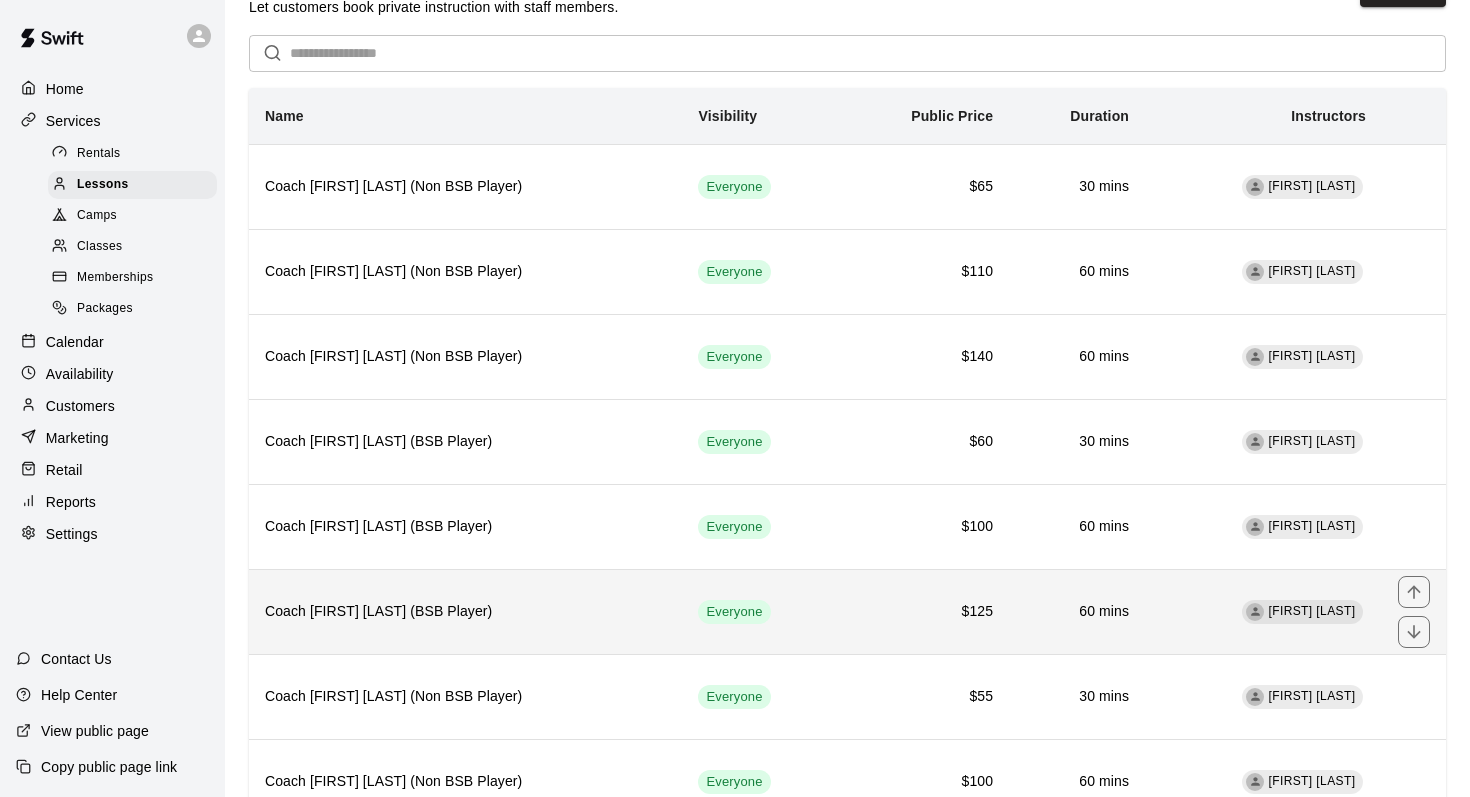 click on "Coach Wilmey Marrero (BSB Player)" at bounding box center [465, 612] 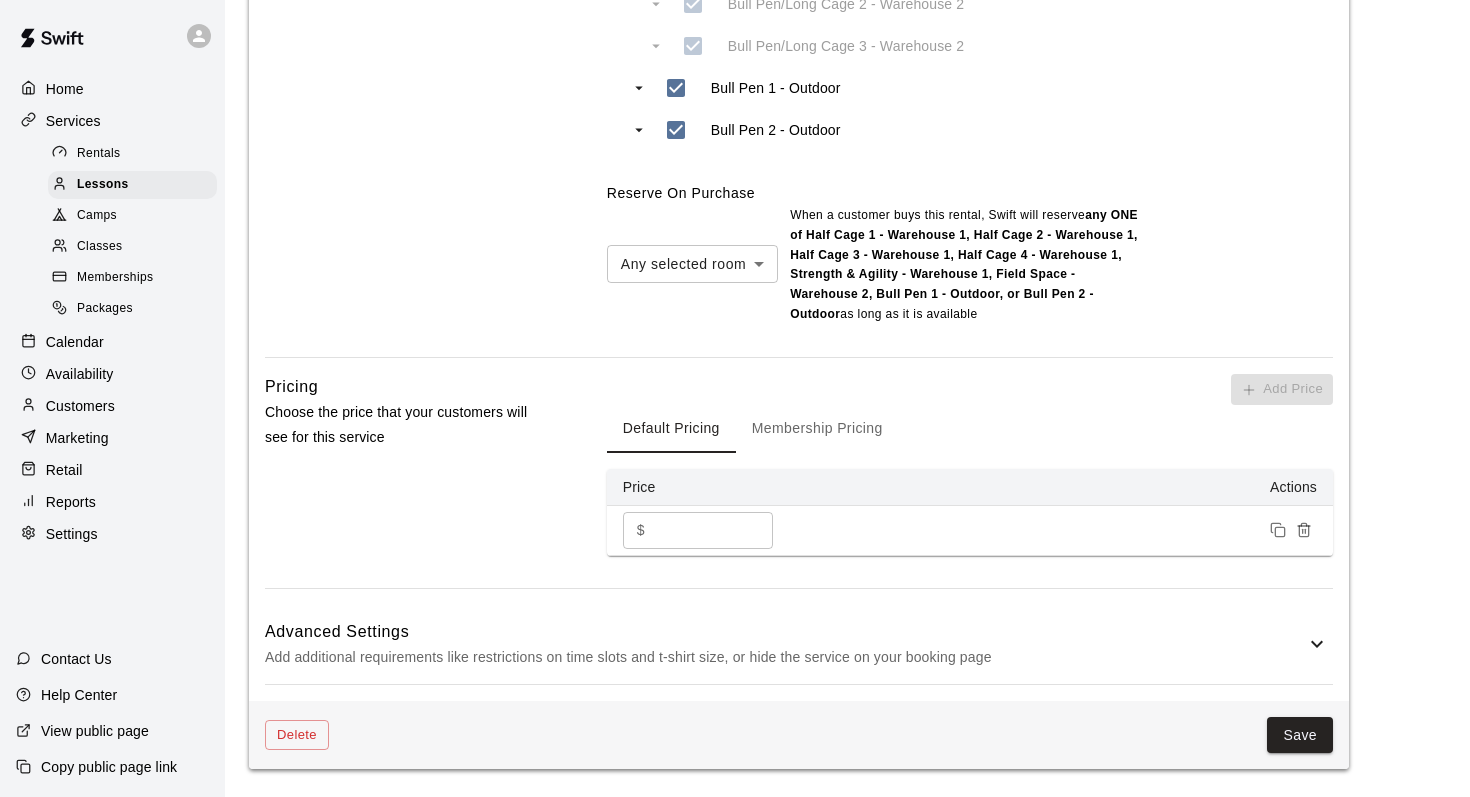 scroll, scrollTop: 1313, scrollLeft: 0, axis: vertical 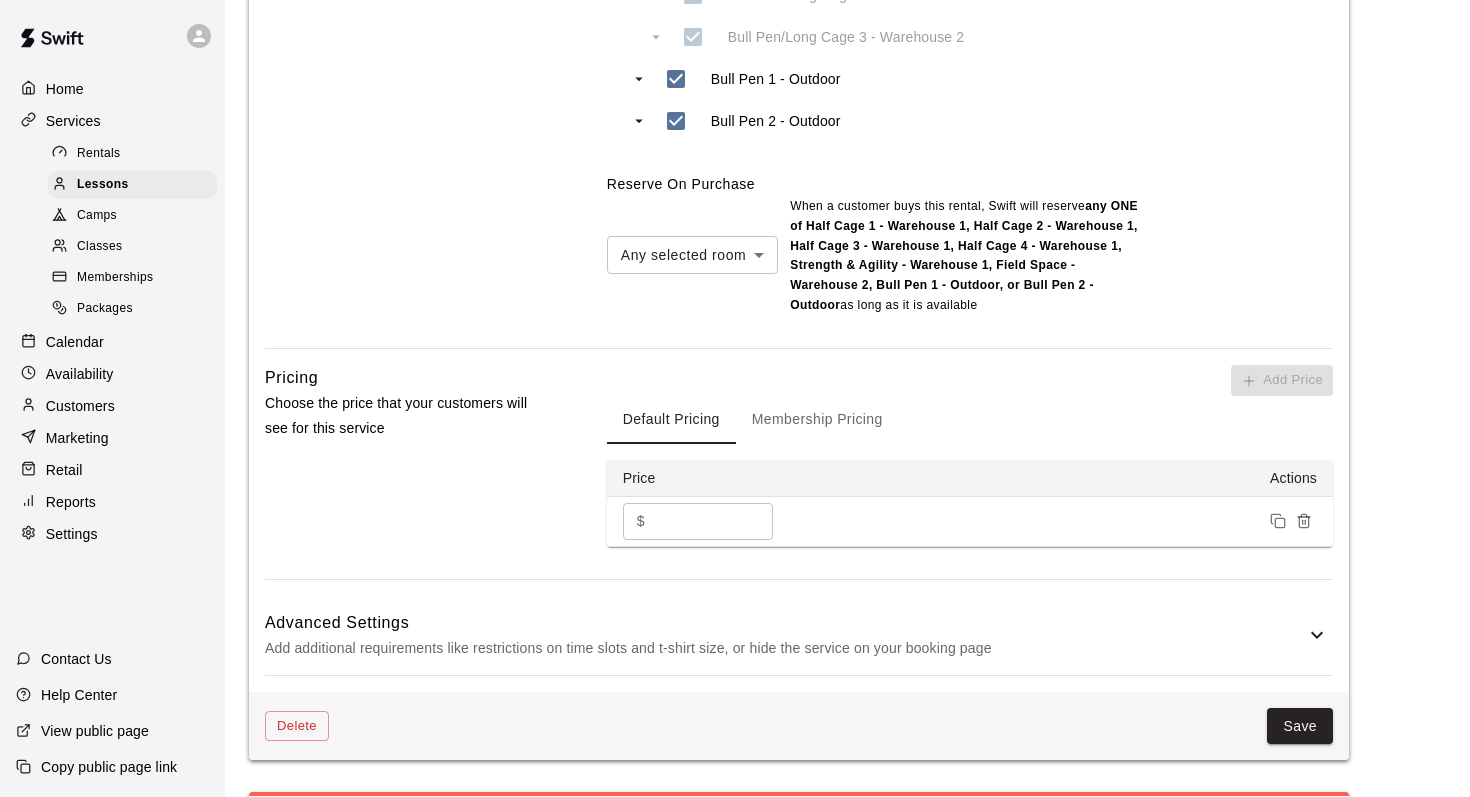 click on "Membership Pricing" at bounding box center [817, 420] 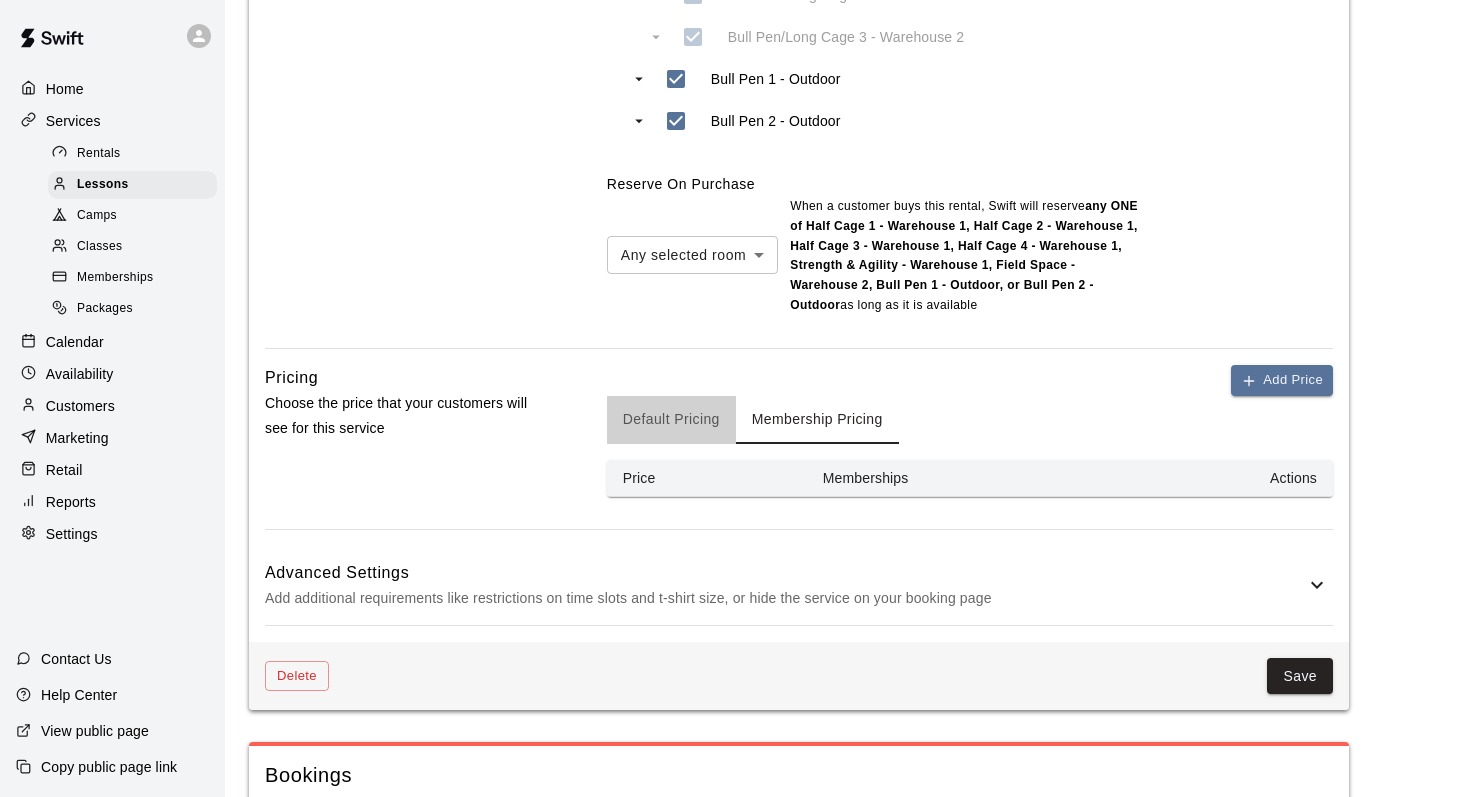 click on "Default Pricing" at bounding box center (671, 420) 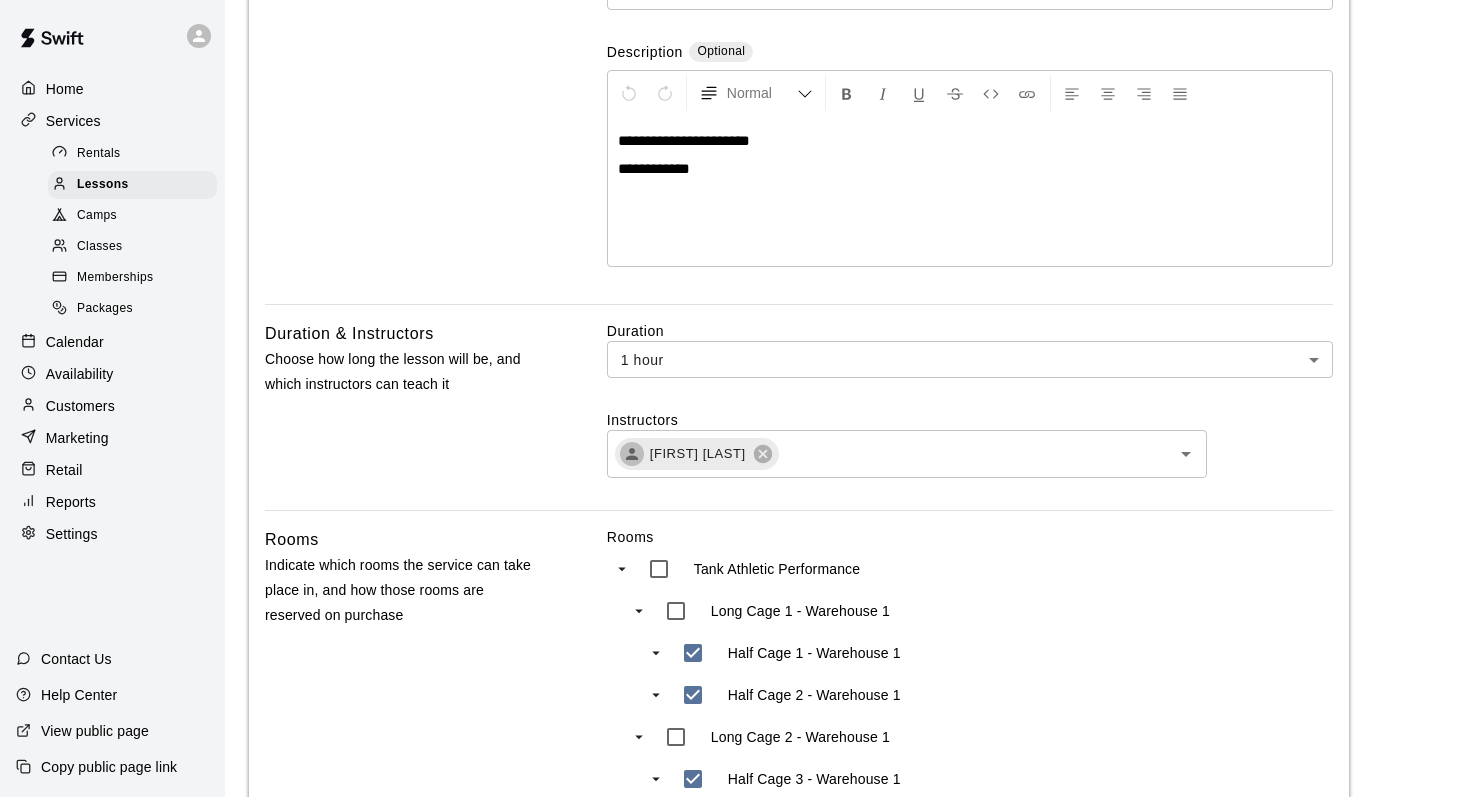 scroll, scrollTop: 0, scrollLeft: 0, axis: both 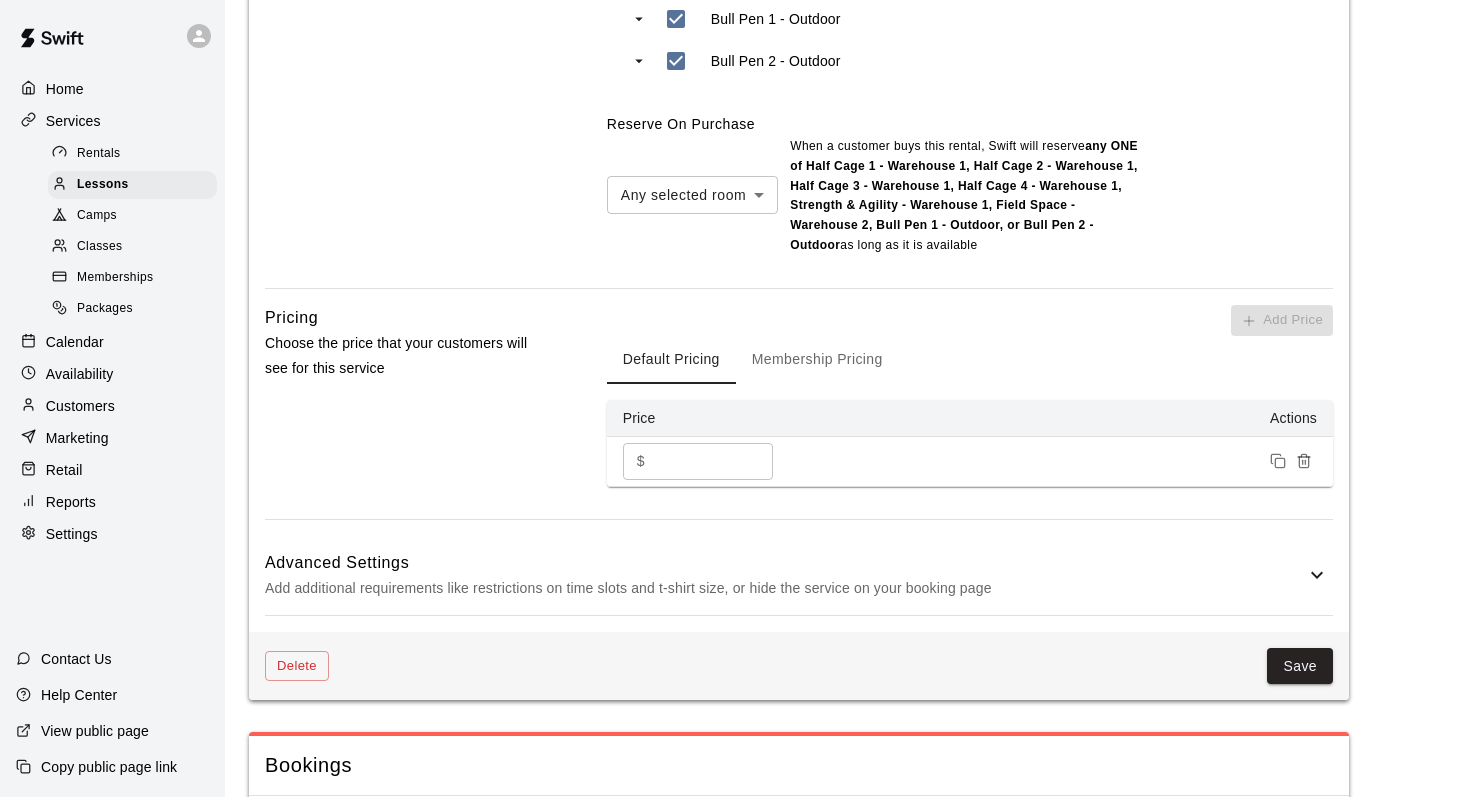 click on "Membership Pricing" at bounding box center (817, 360) 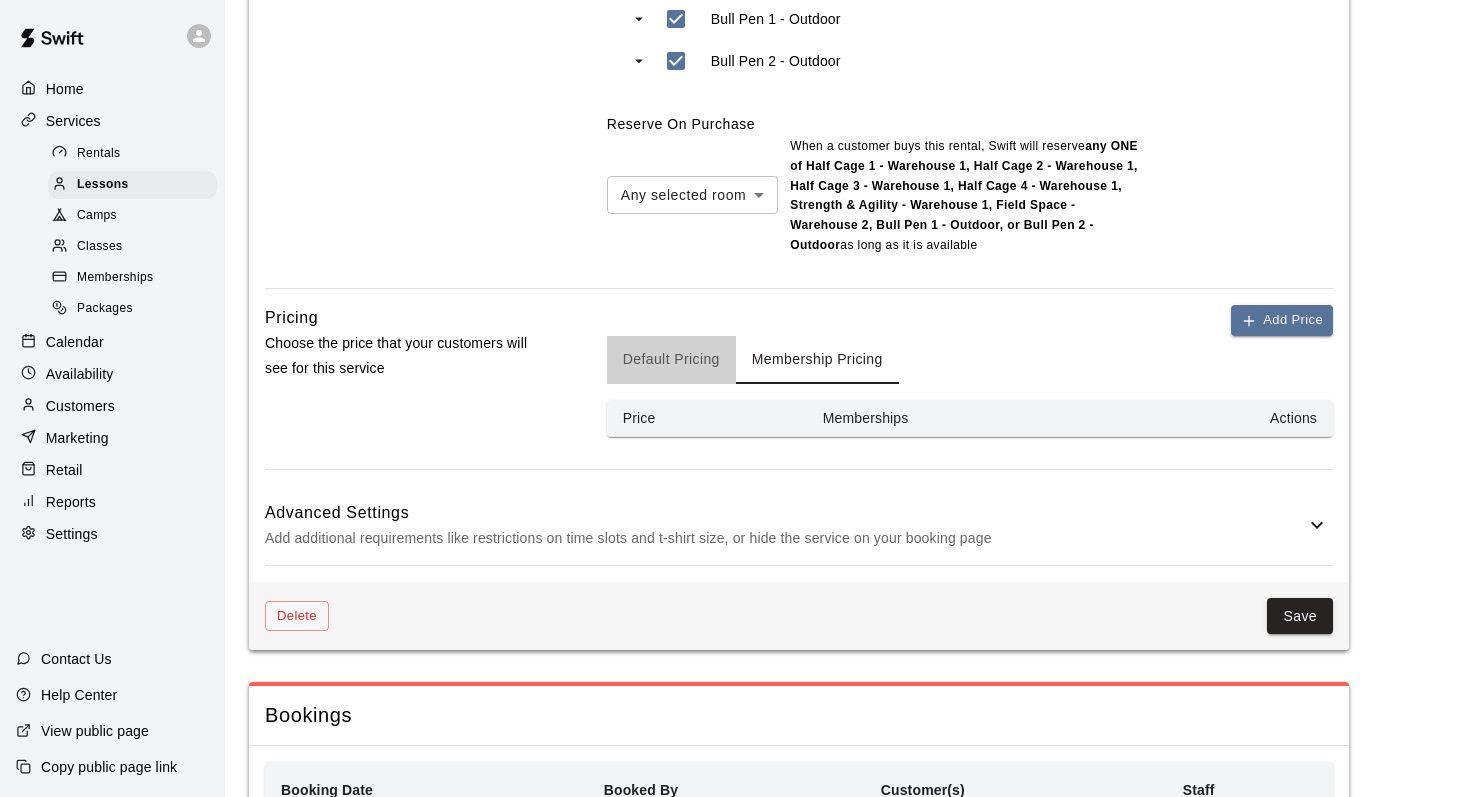 click on "Default Pricing" at bounding box center [671, 360] 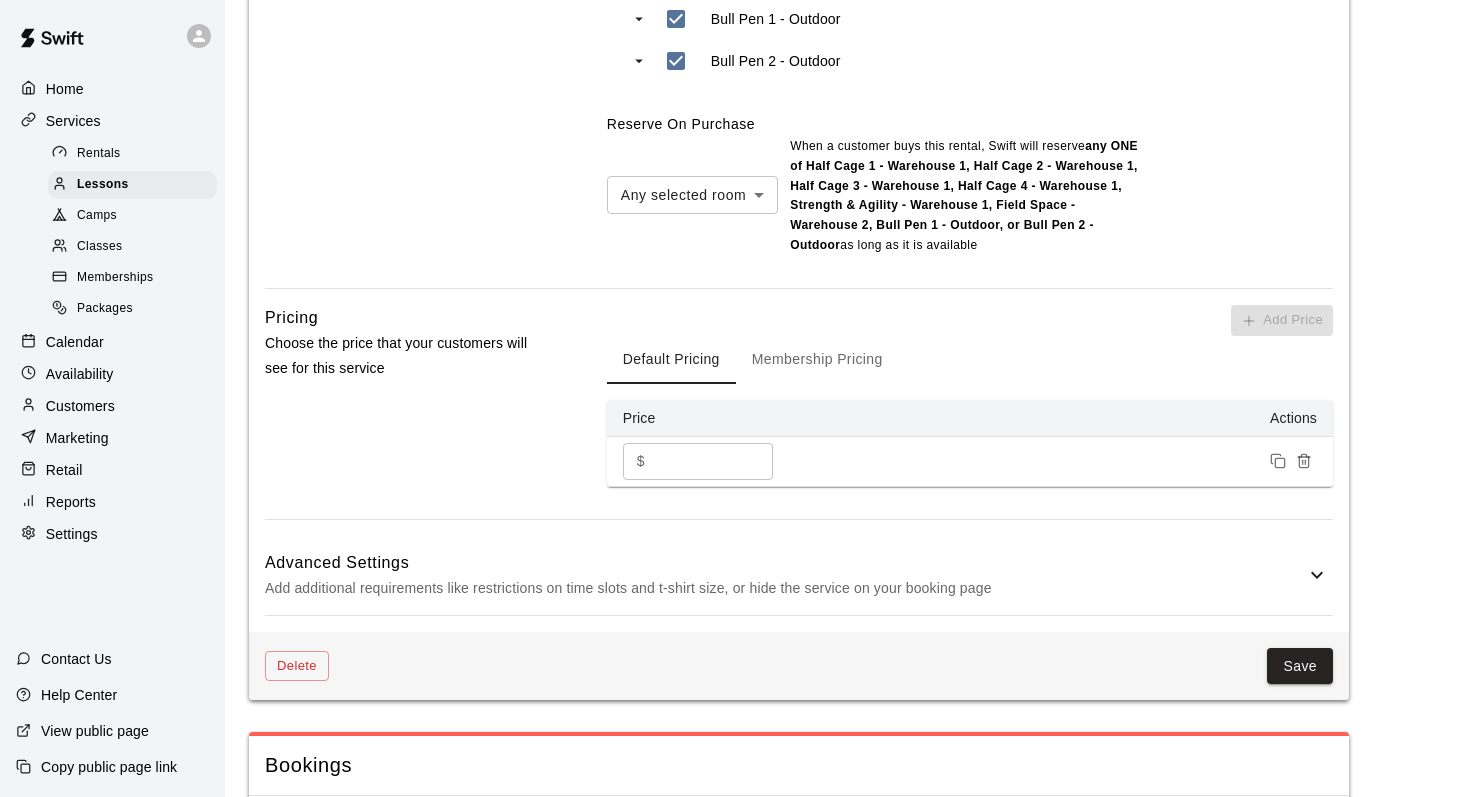 click on "Membership Pricing" at bounding box center (817, 360) 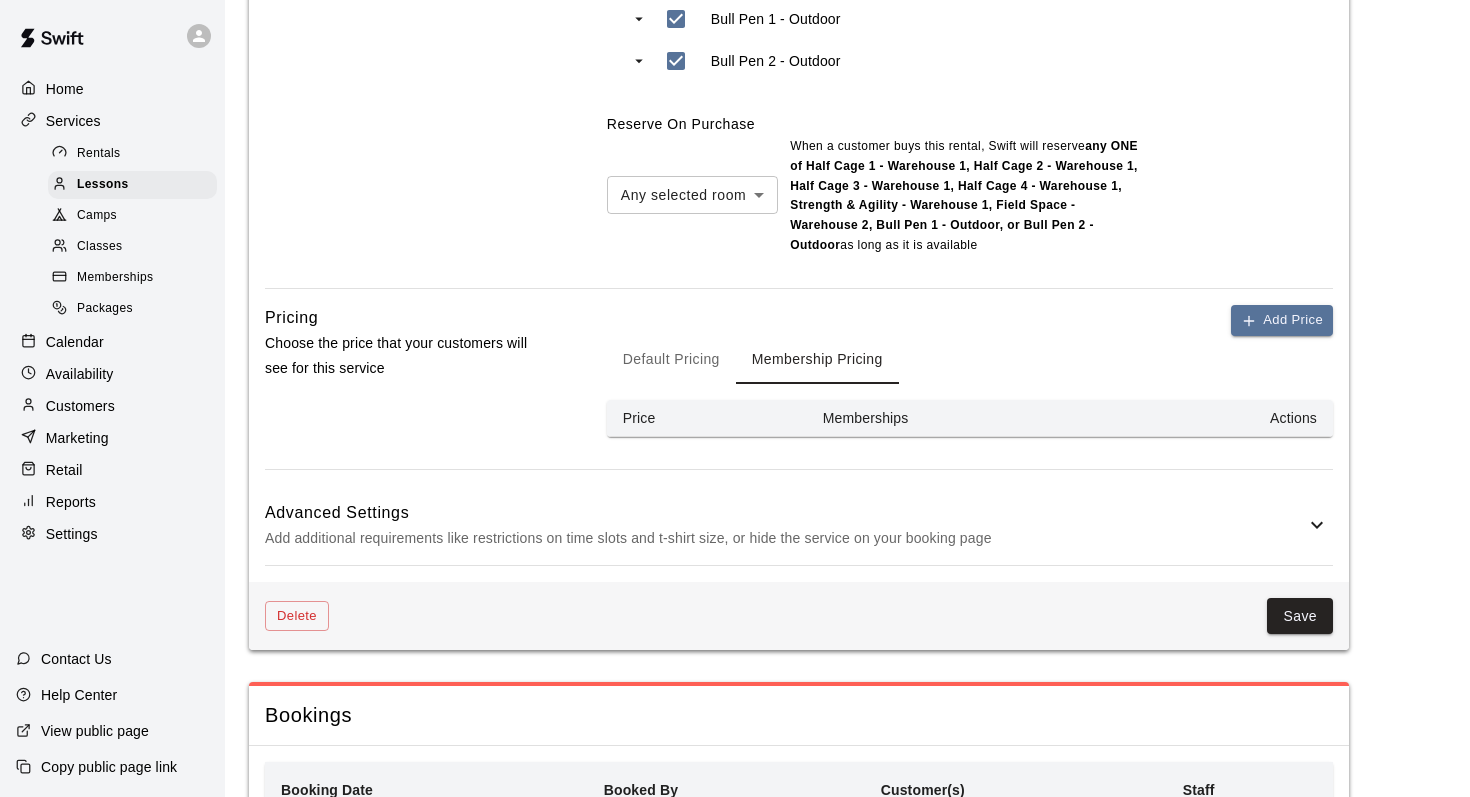click on "Memberships" at bounding box center [132, 278] 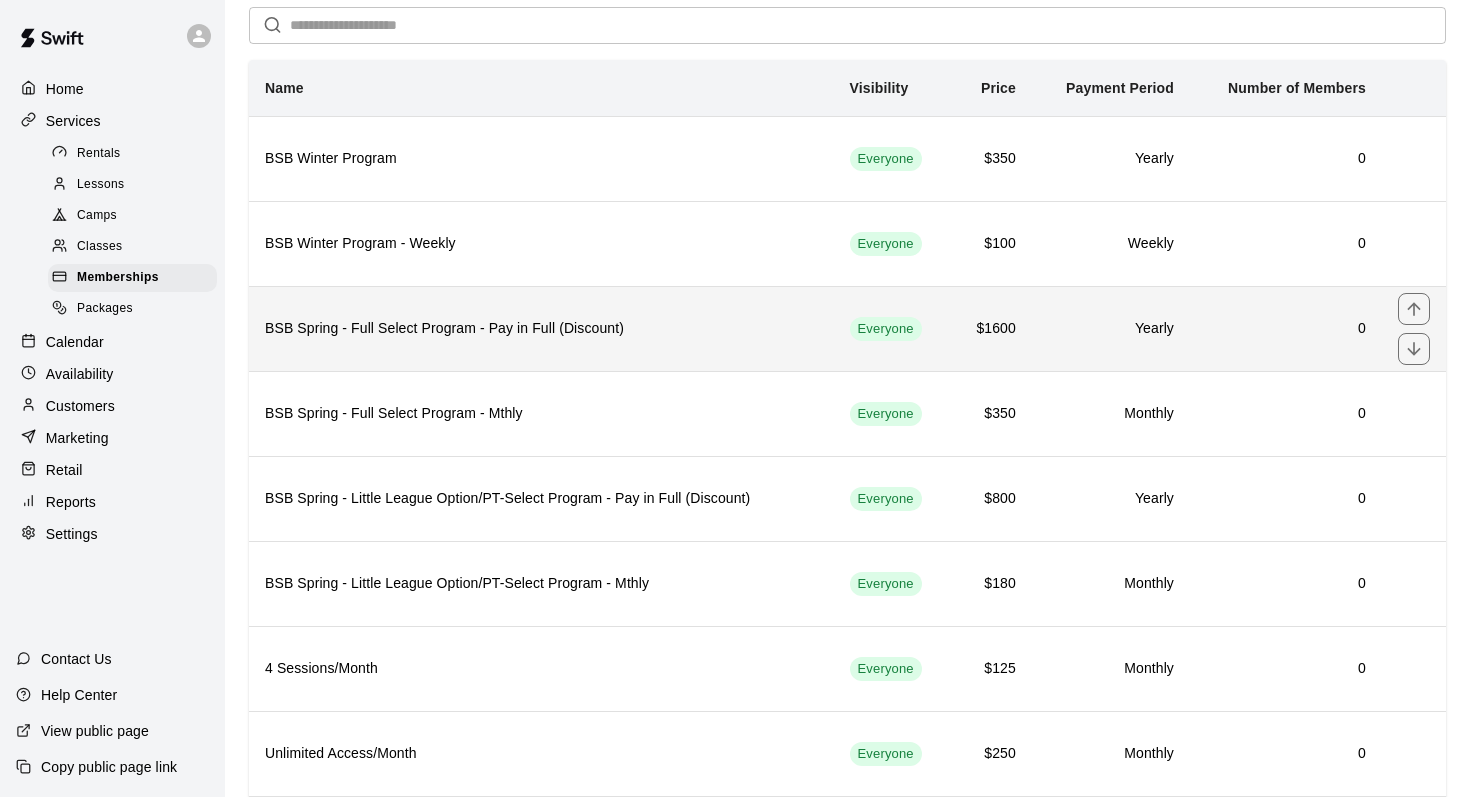 scroll, scrollTop: 223, scrollLeft: 0, axis: vertical 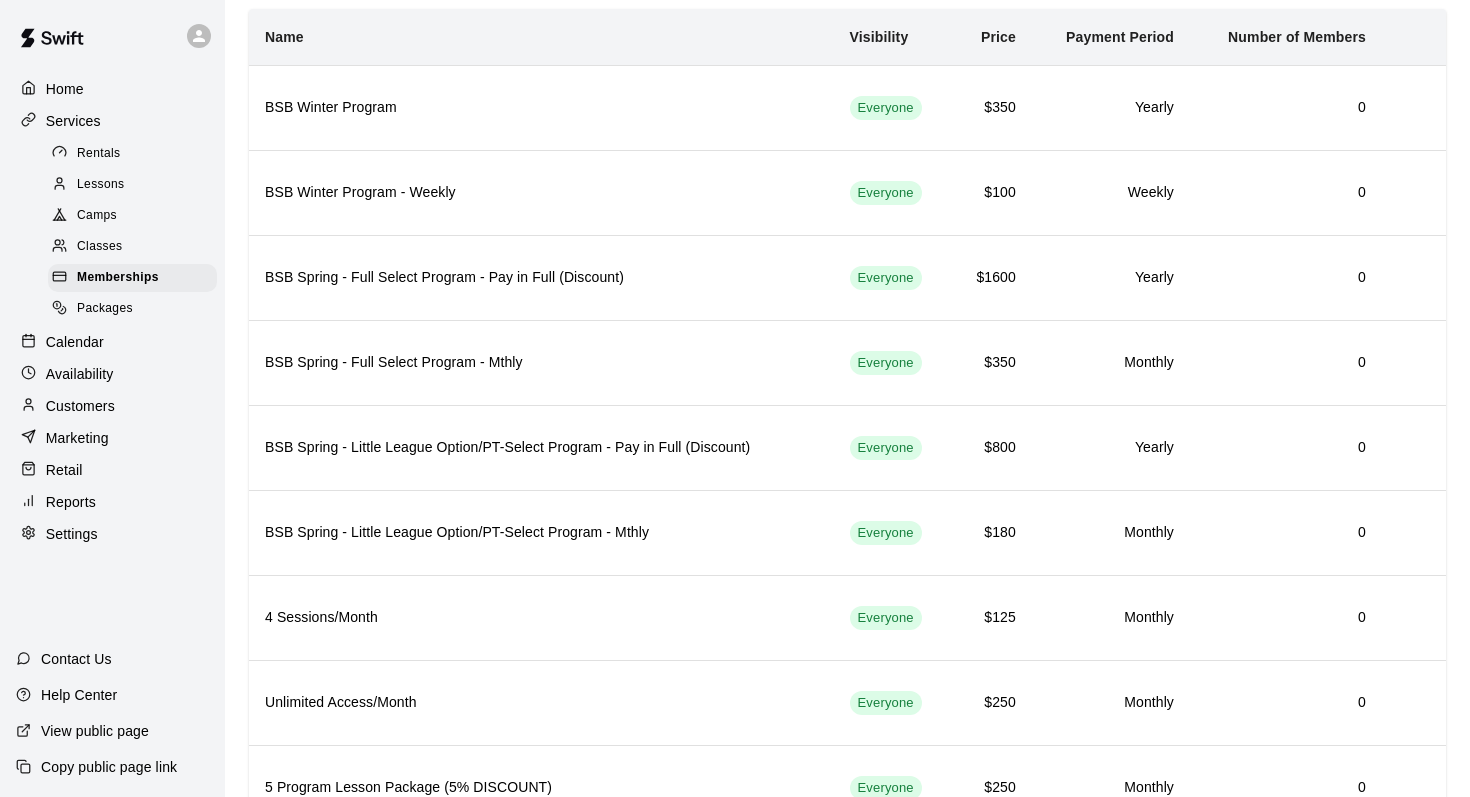 click on "Classes" at bounding box center [99, 247] 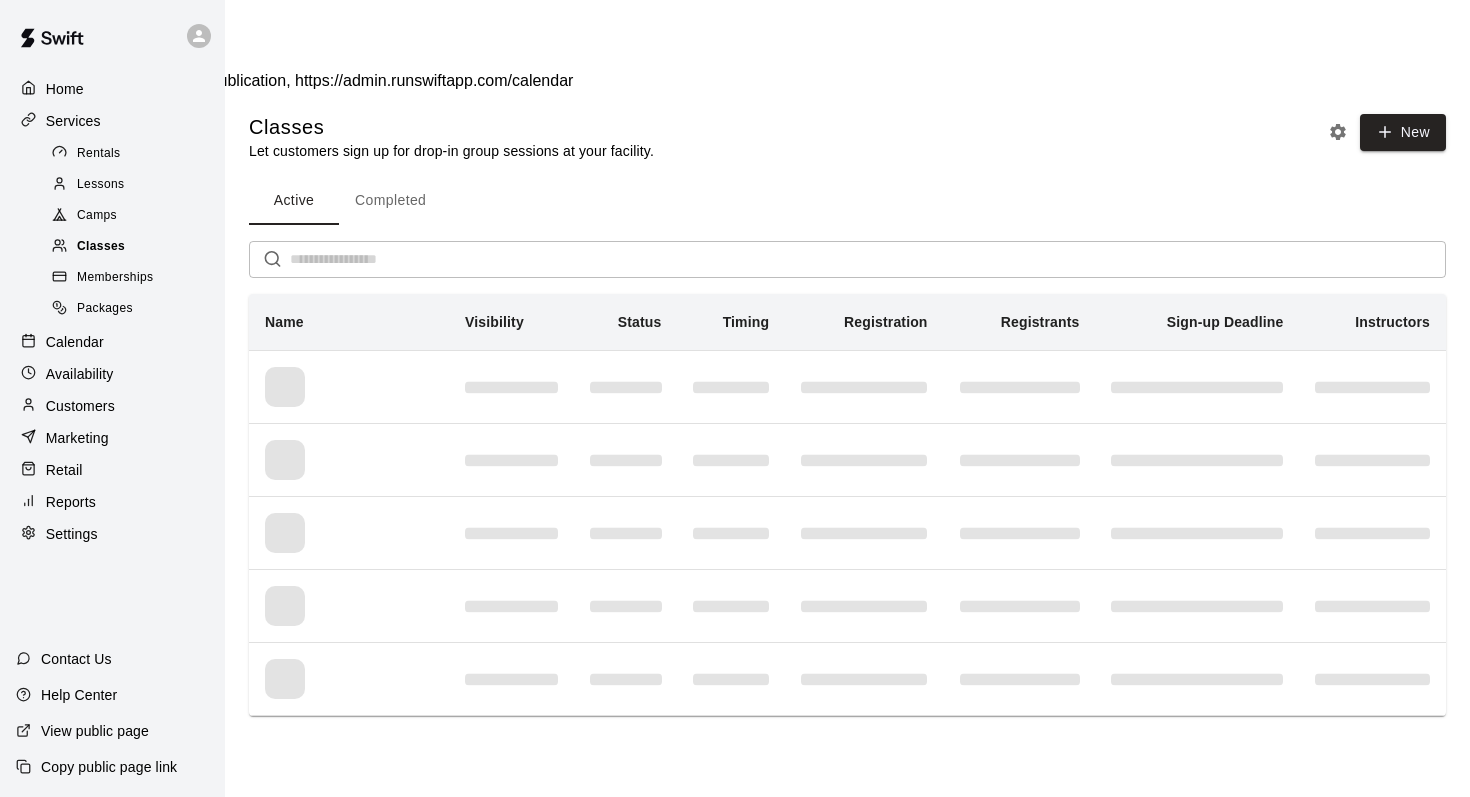 scroll, scrollTop: 0, scrollLeft: 0, axis: both 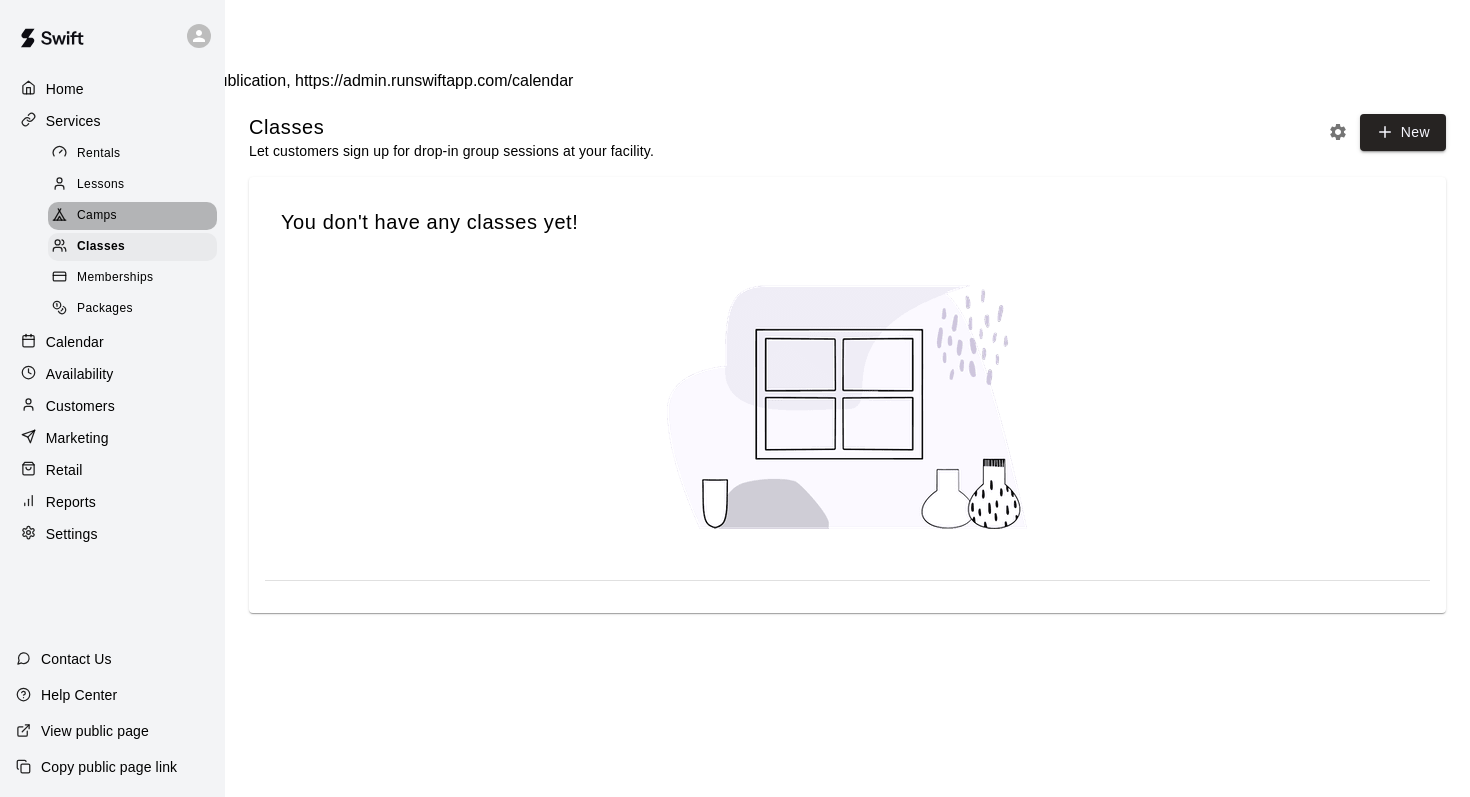 click on "Camps" at bounding box center (97, 216) 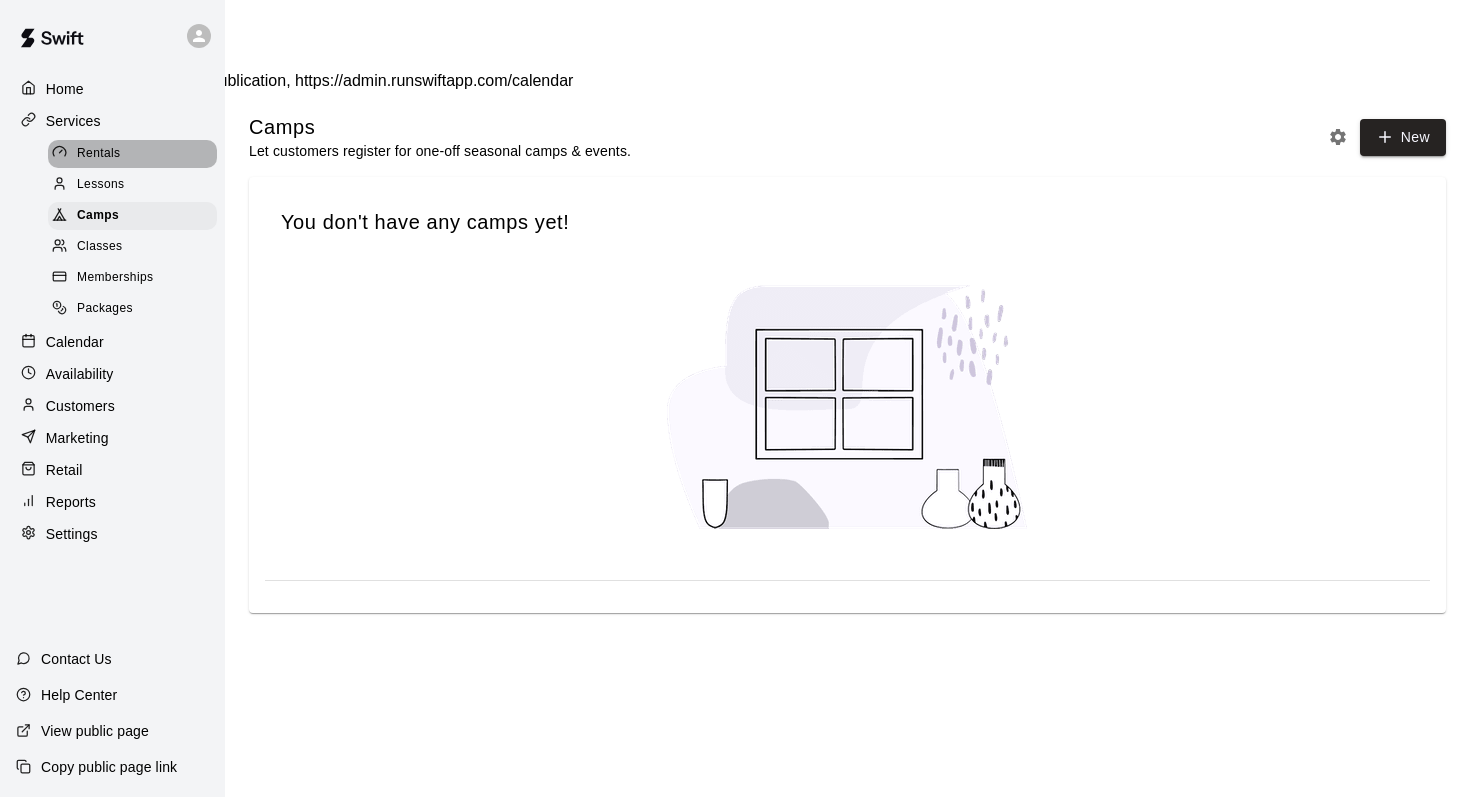 click on "Rentals" at bounding box center (132, 154) 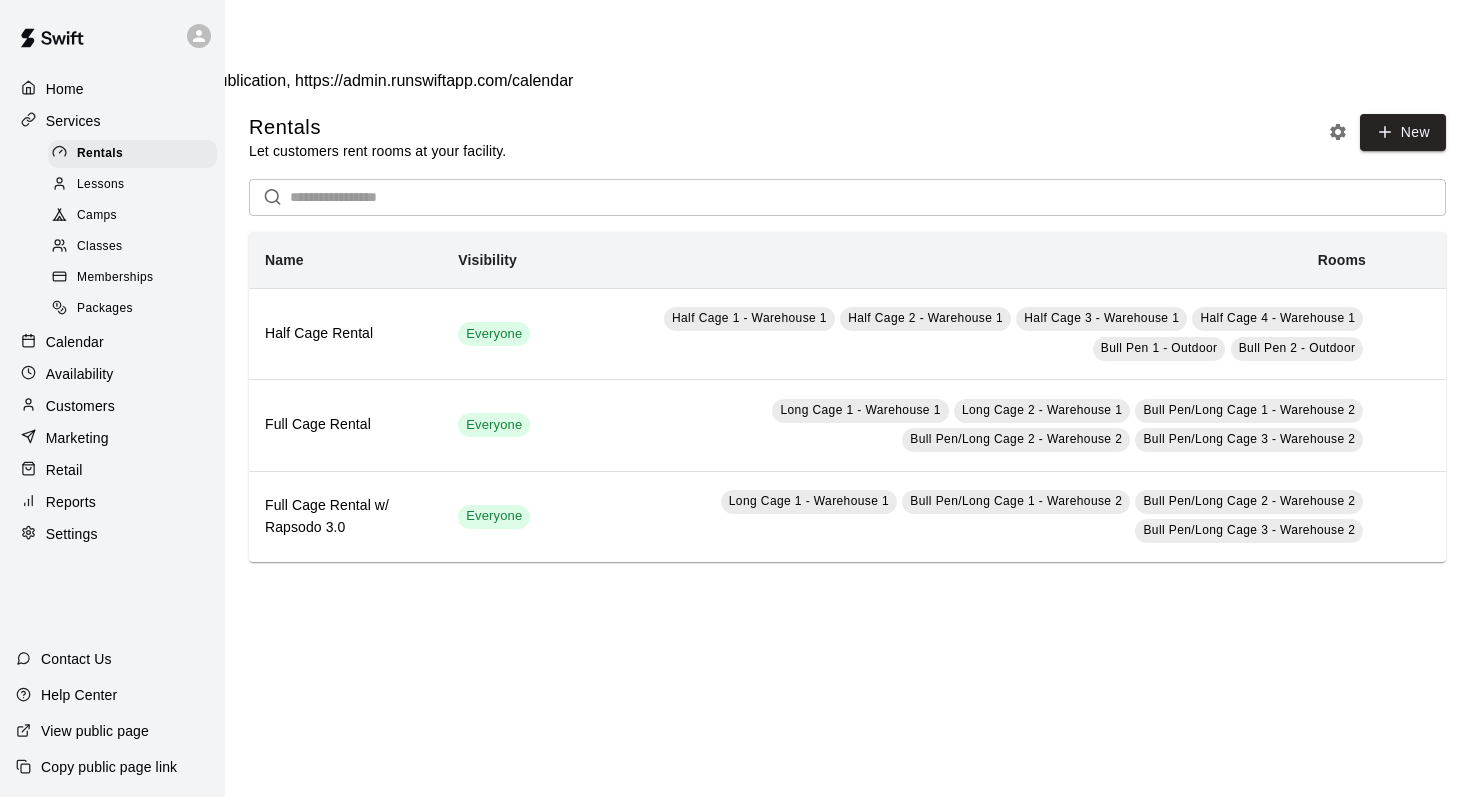click on "Lessons" at bounding box center [132, 185] 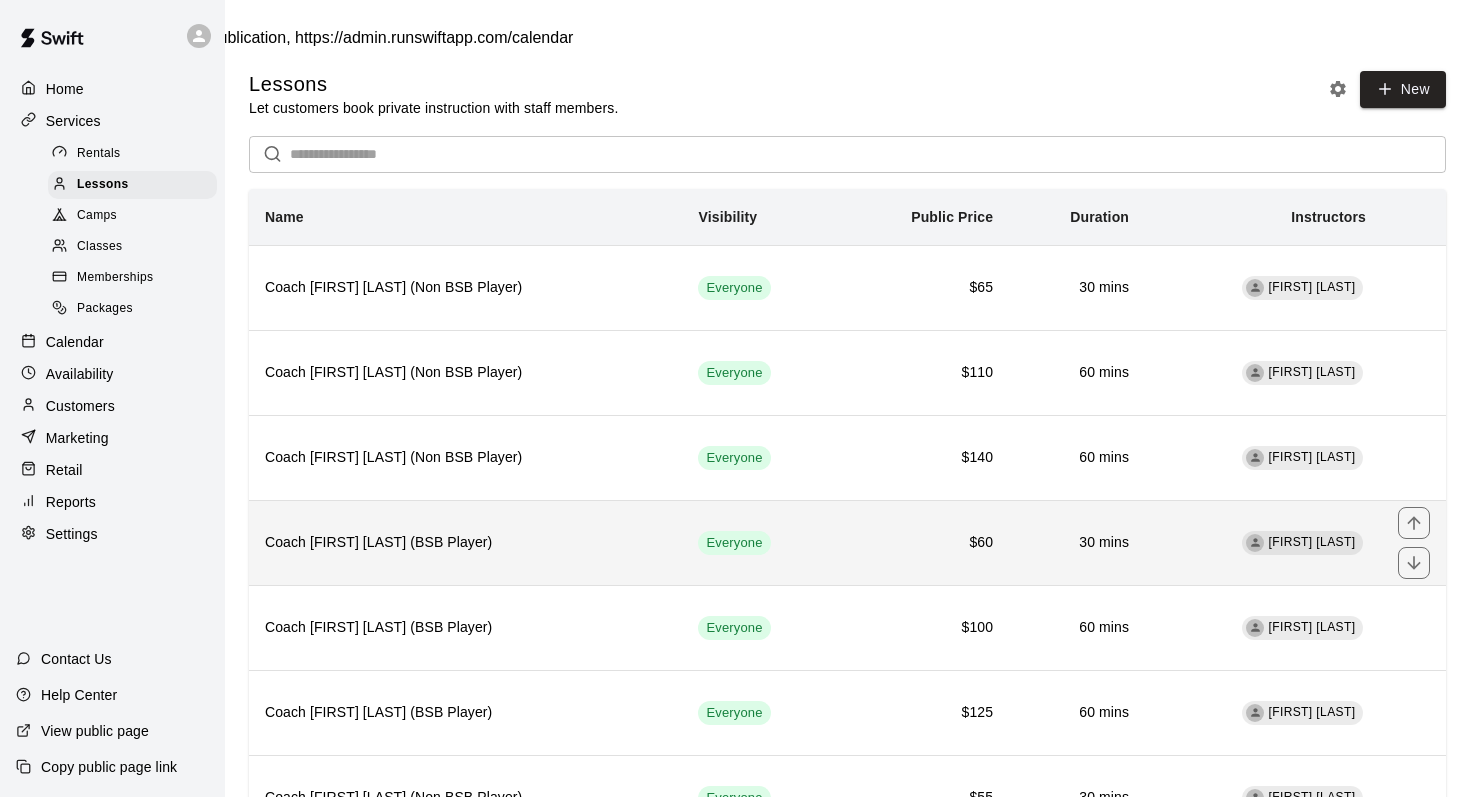 scroll, scrollTop: 54, scrollLeft: 0, axis: vertical 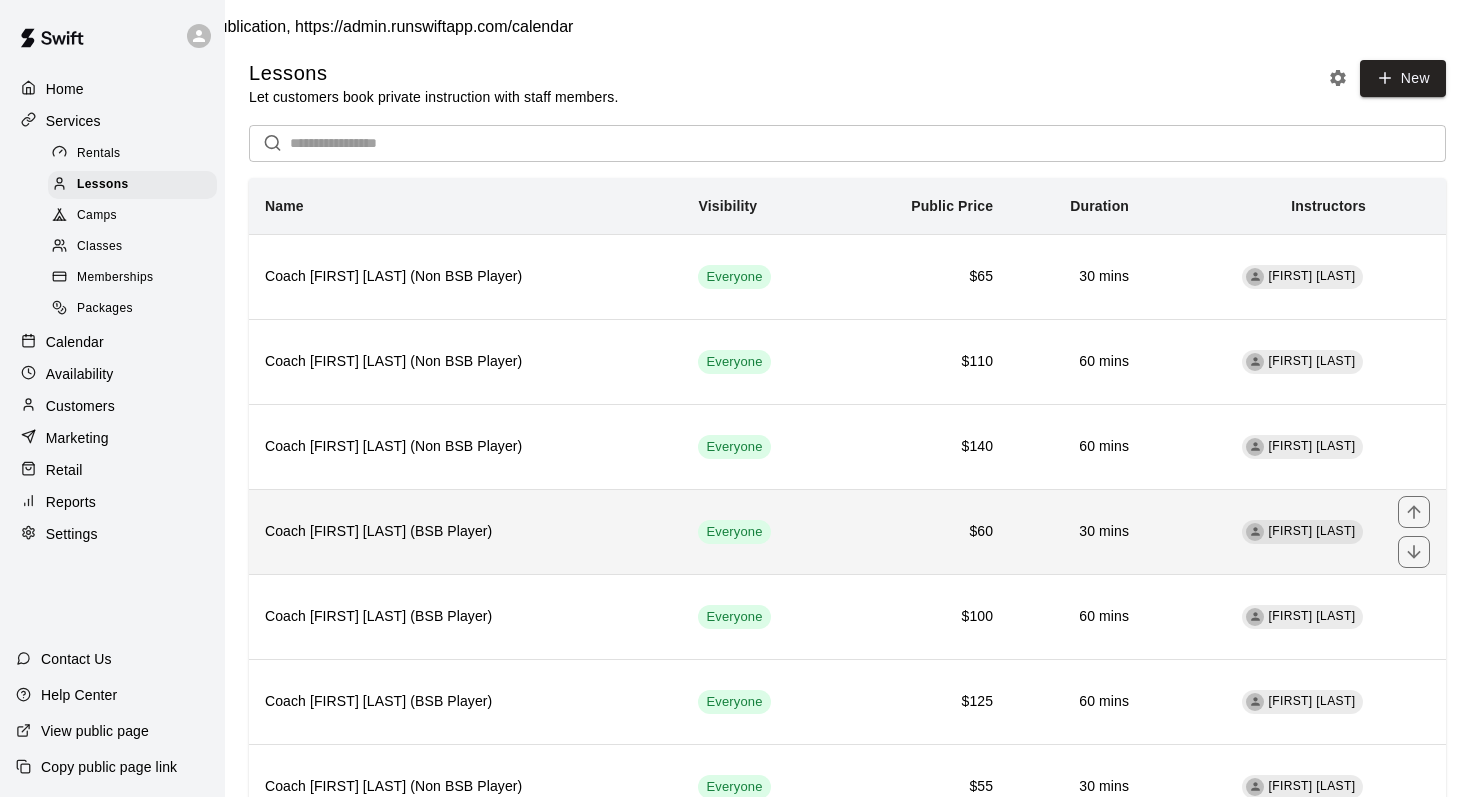 click on "Coach Wilmy Marrero (BSB Player)" at bounding box center [465, 531] 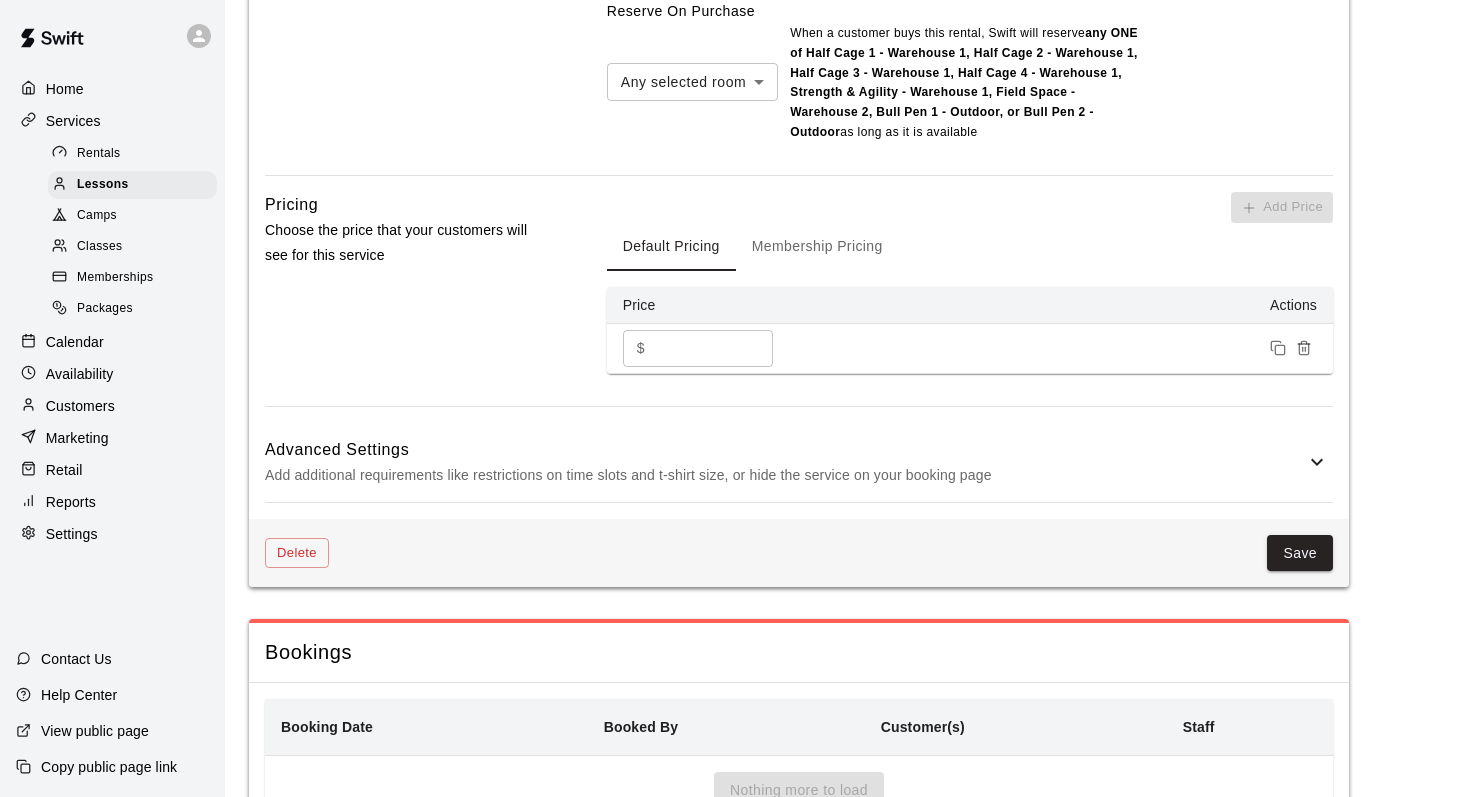 scroll, scrollTop: 1481, scrollLeft: 0, axis: vertical 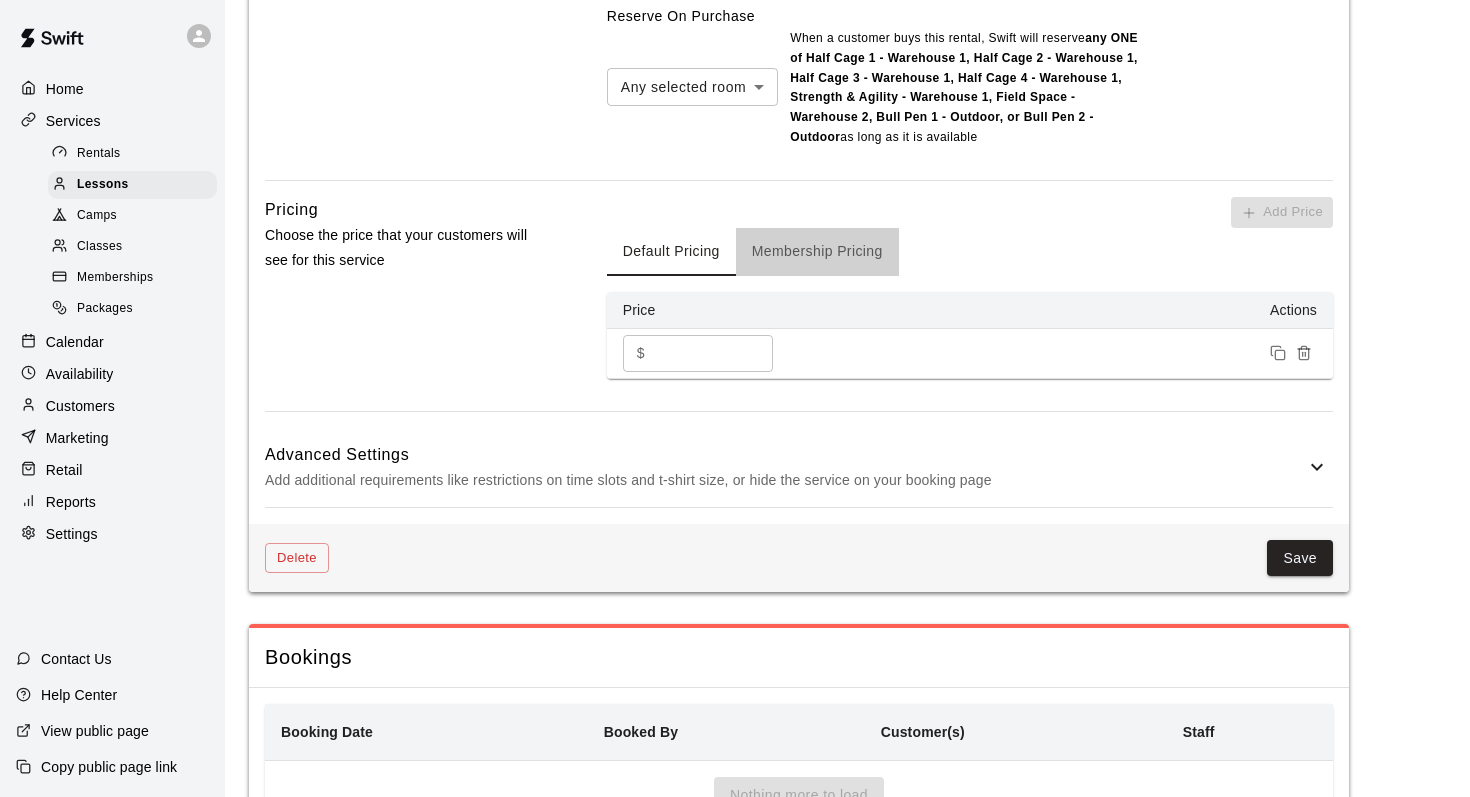 click on "Membership Pricing" at bounding box center (817, 252) 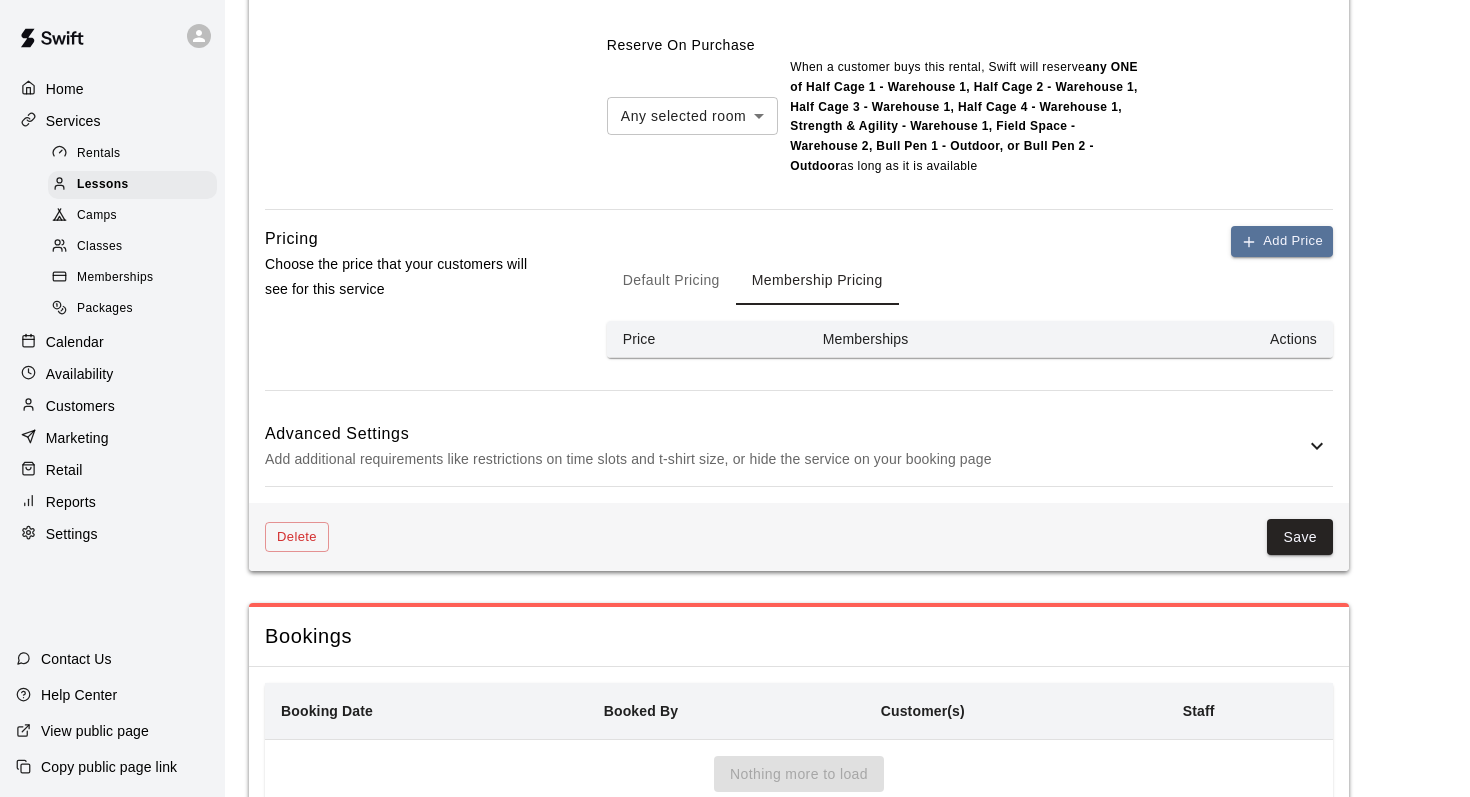 scroll, scrollTop: 501, scrollLeft: 0, axis: vertical 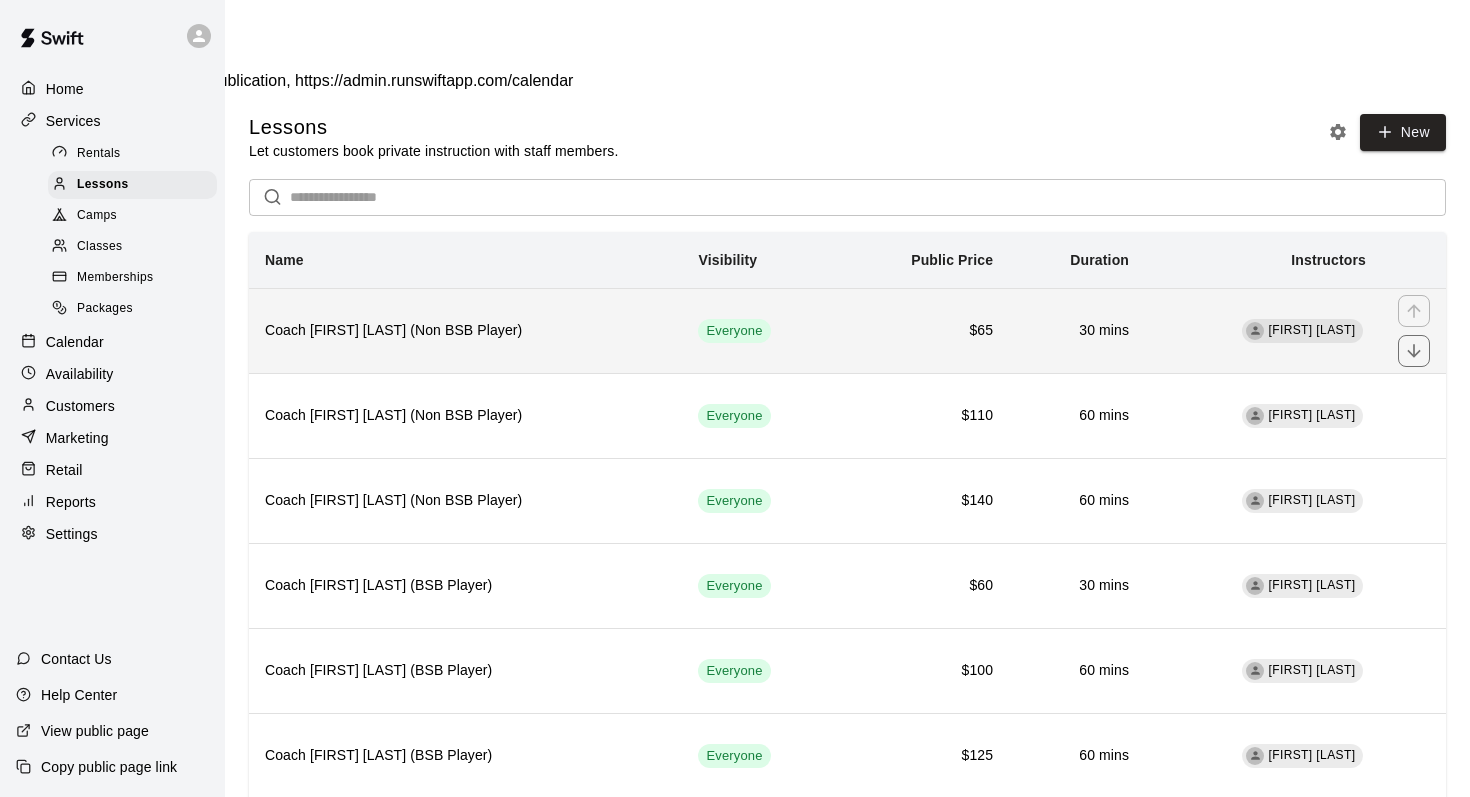 click on "Coach Wilmy Marrero (Non BSB Player)" at bounding box center [465, 331] 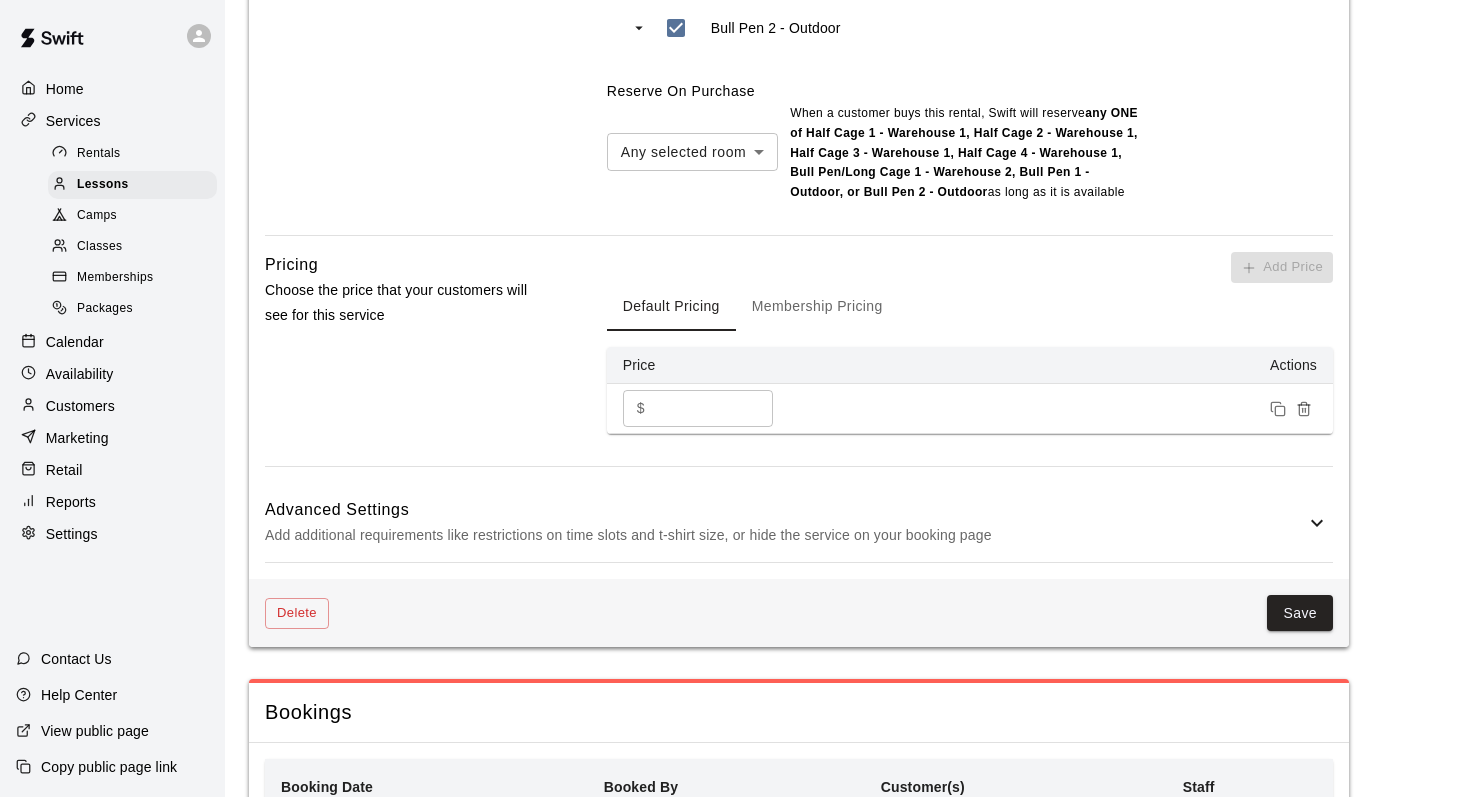 scroll, scrollTop: 1310, scrollLeft: 0, axis: vertical 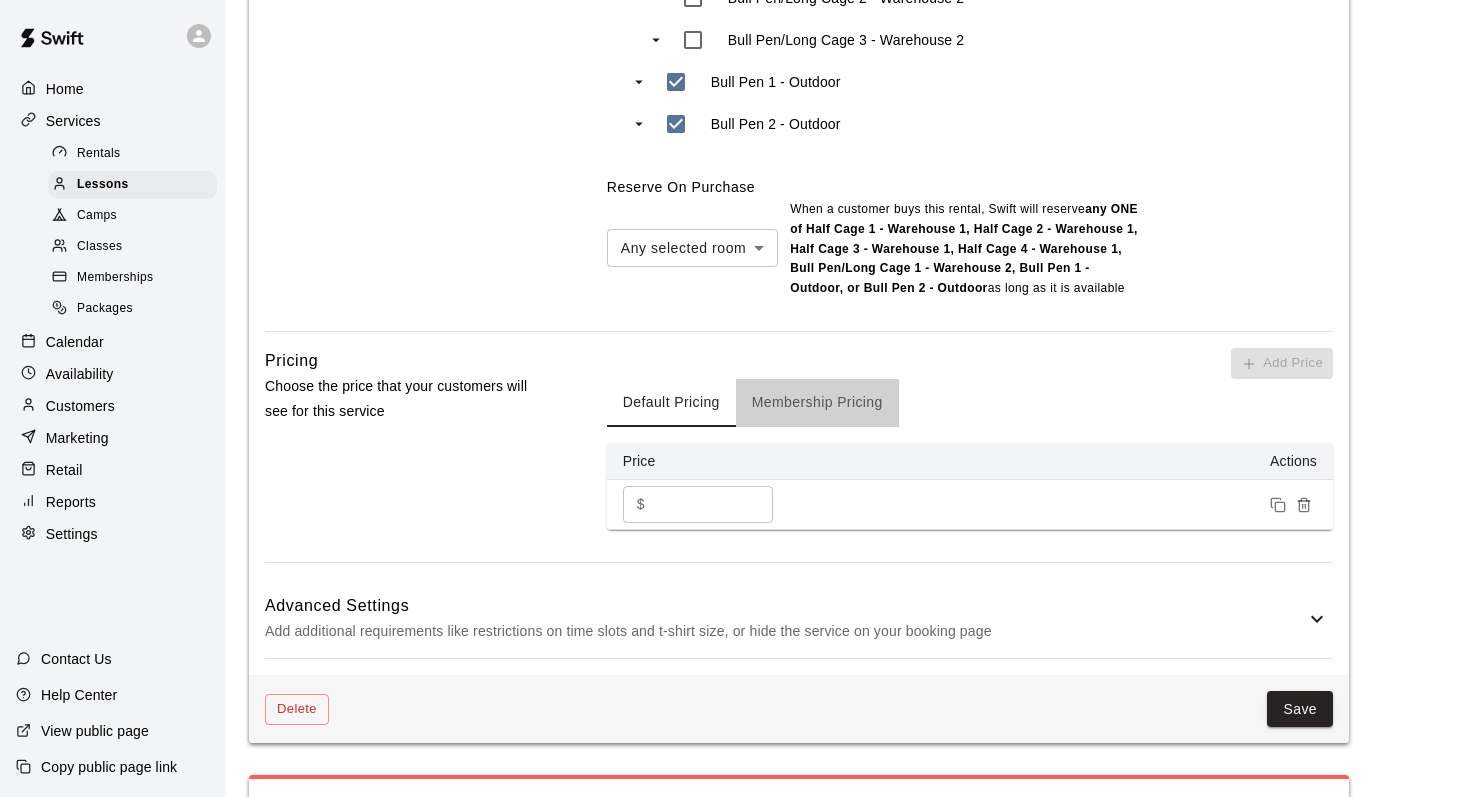 click on "Membership Pricing" at bounding box center [817, 403] 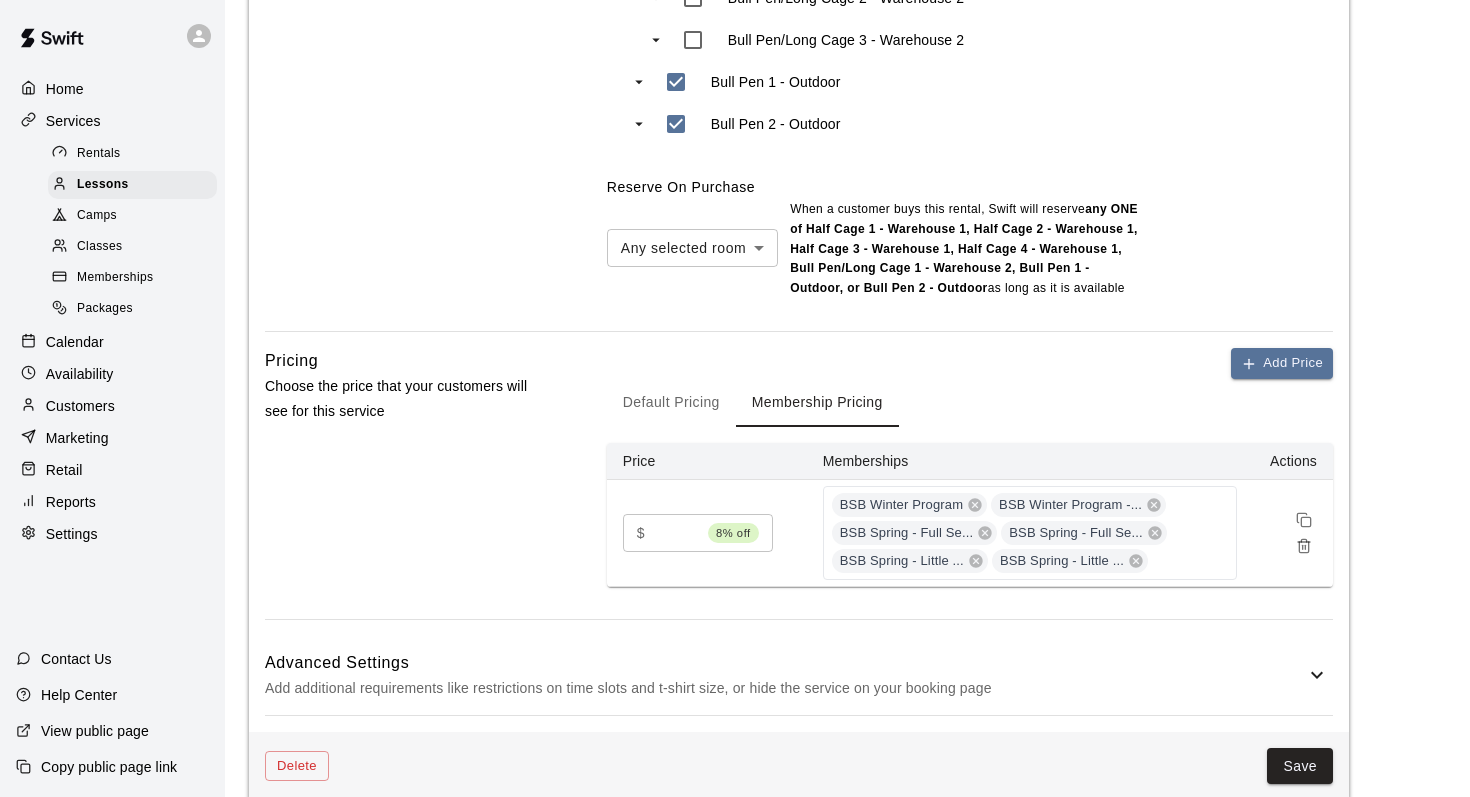click on "8% off" at bounding box center [733, 533] 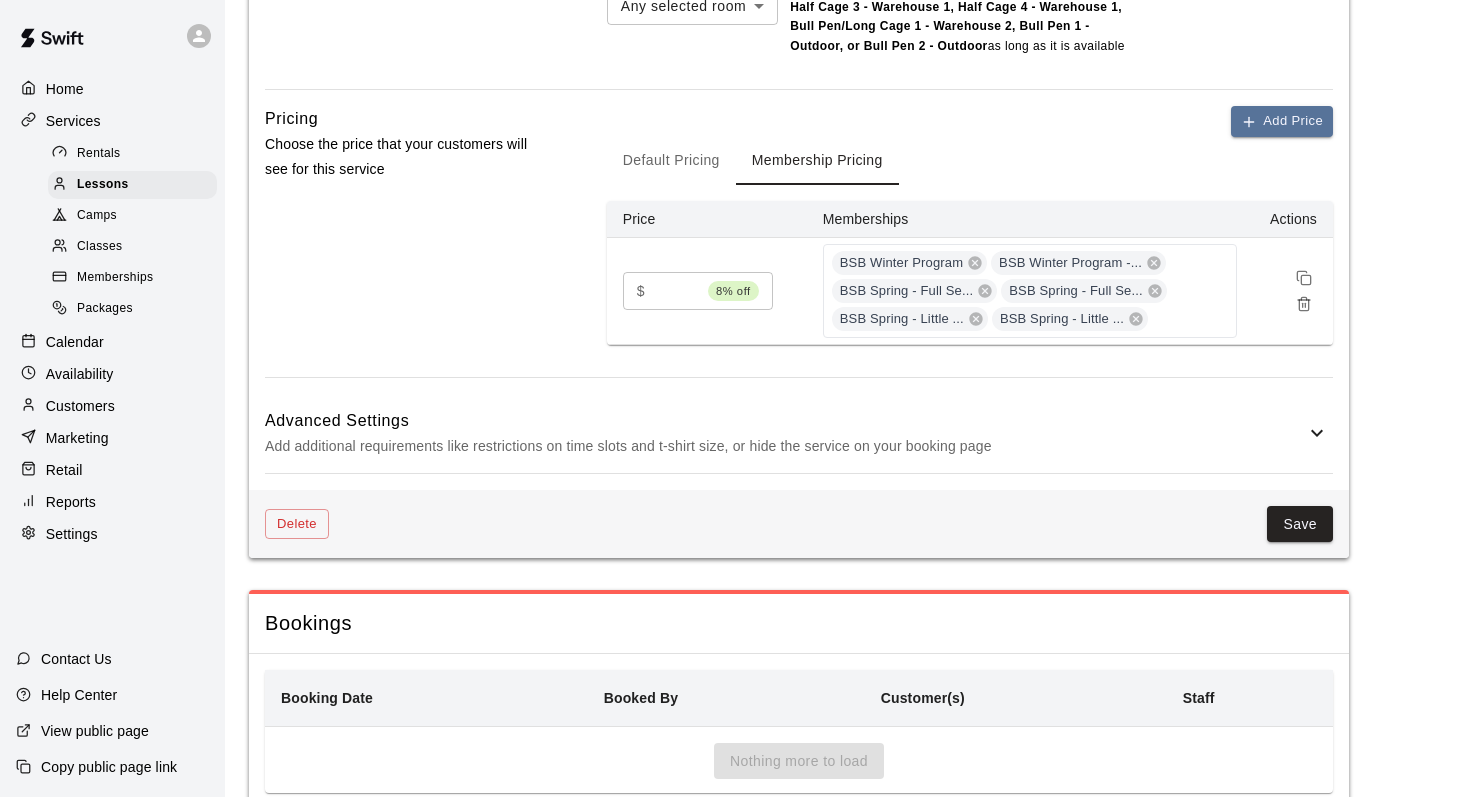 scroll, scrollTop: 1559, scrollLeft: 0, axis: vertical 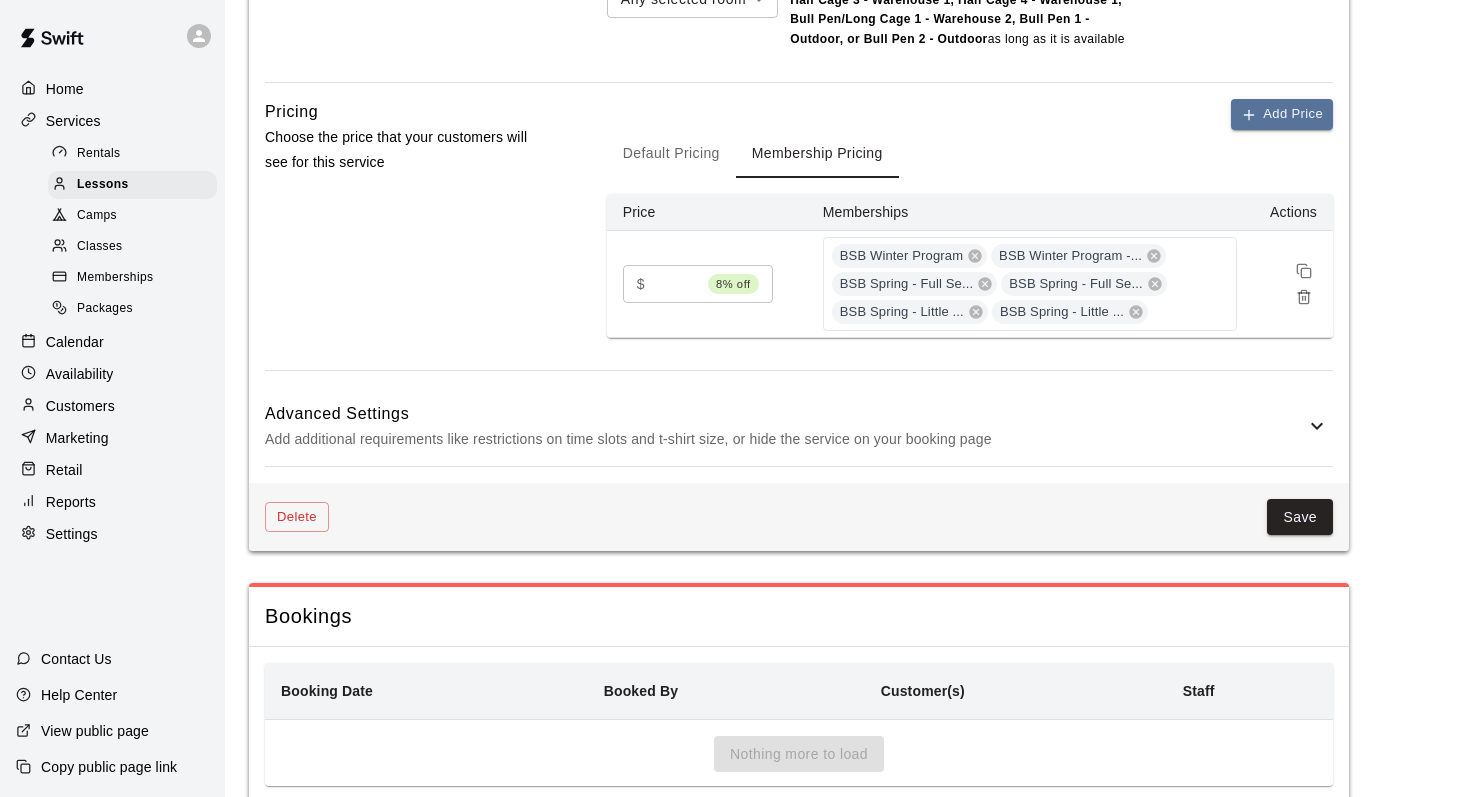 click on "Delete Save" at bounding box center [799, 517] 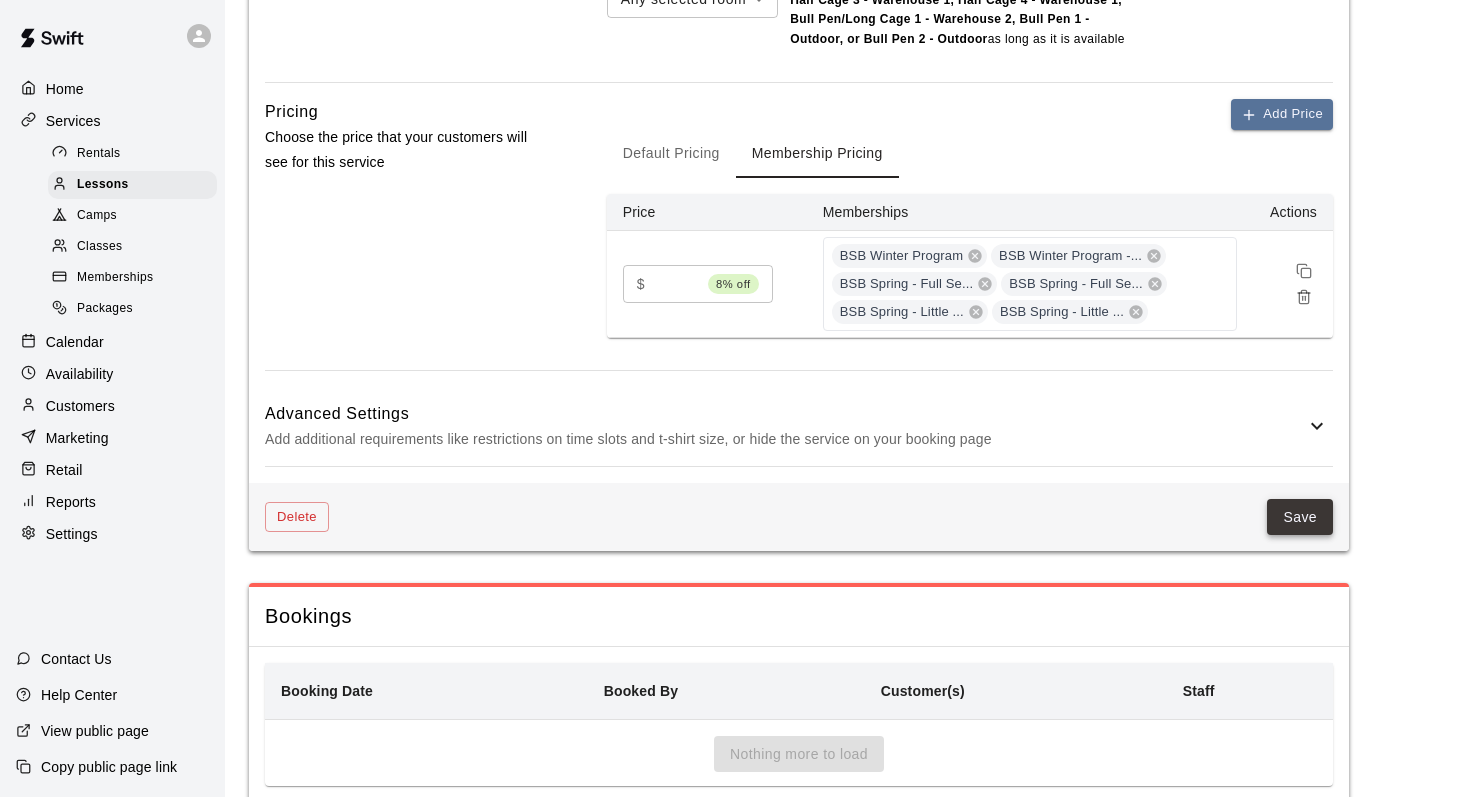 click on "Save" at bounding box center [1300, 517] 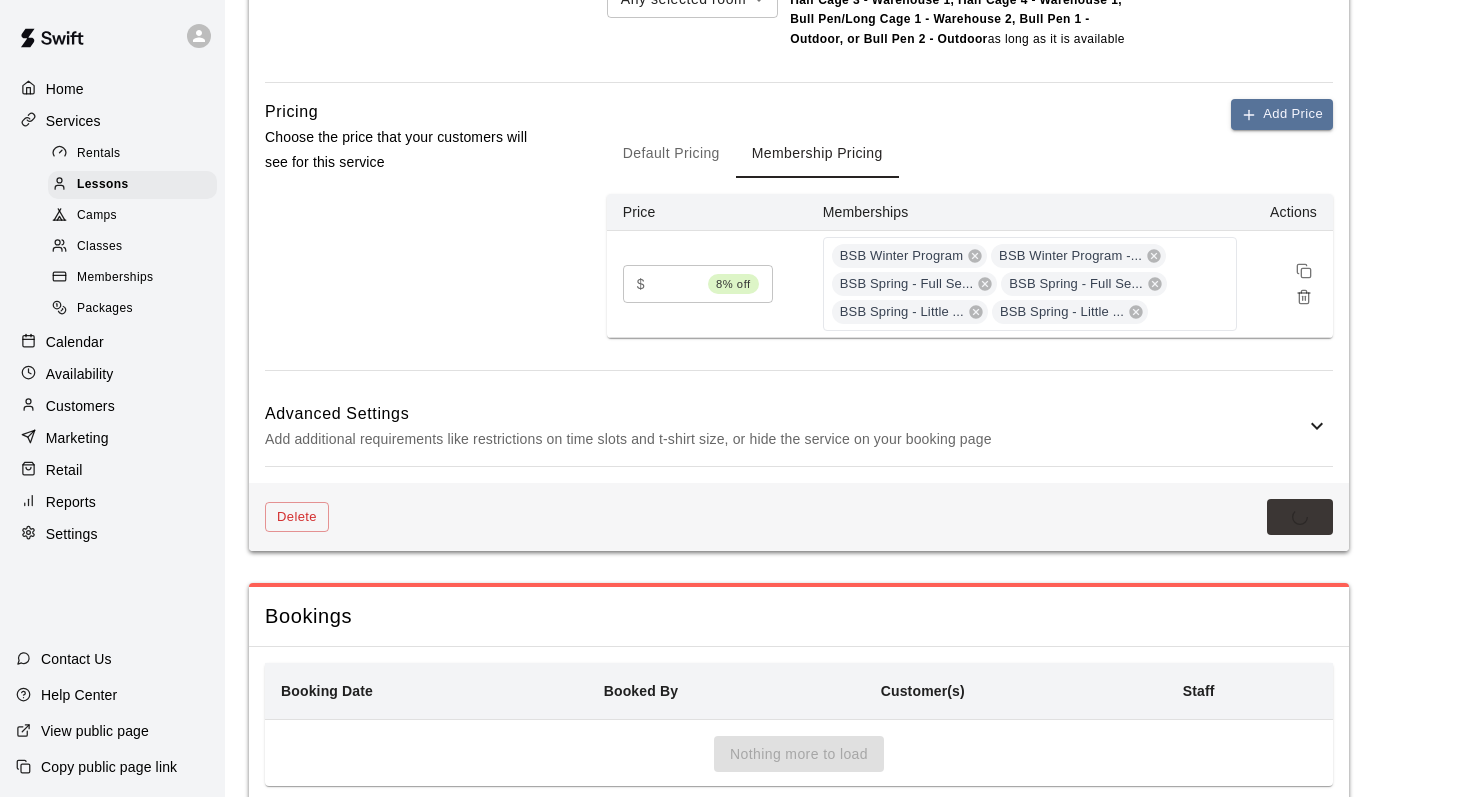 scroll, scrollTop: 0, scrollLeft: 0, axis: both 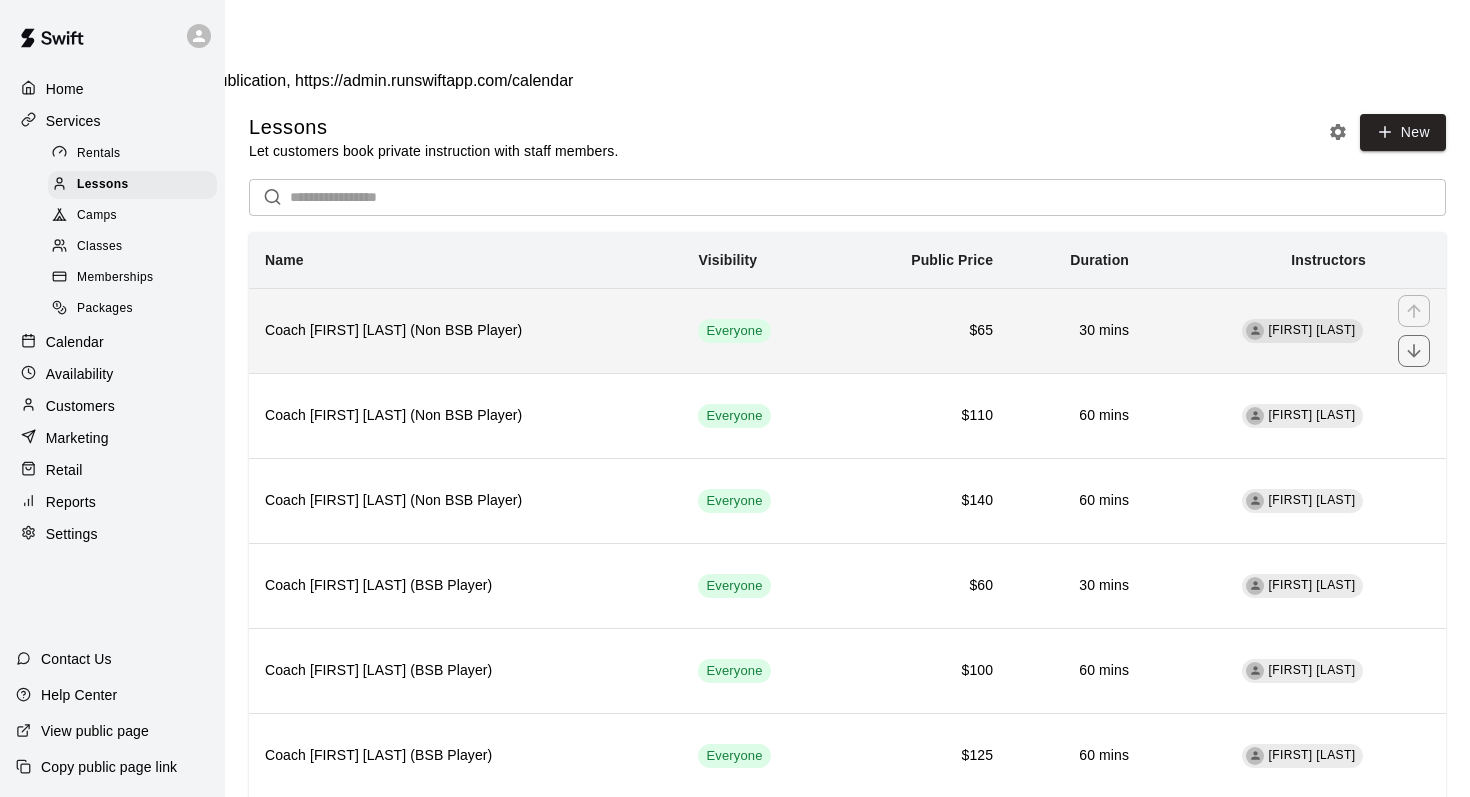click on "Coach Wilmy Marrero (Non BSB Player)" at bounding box center [465, 331] 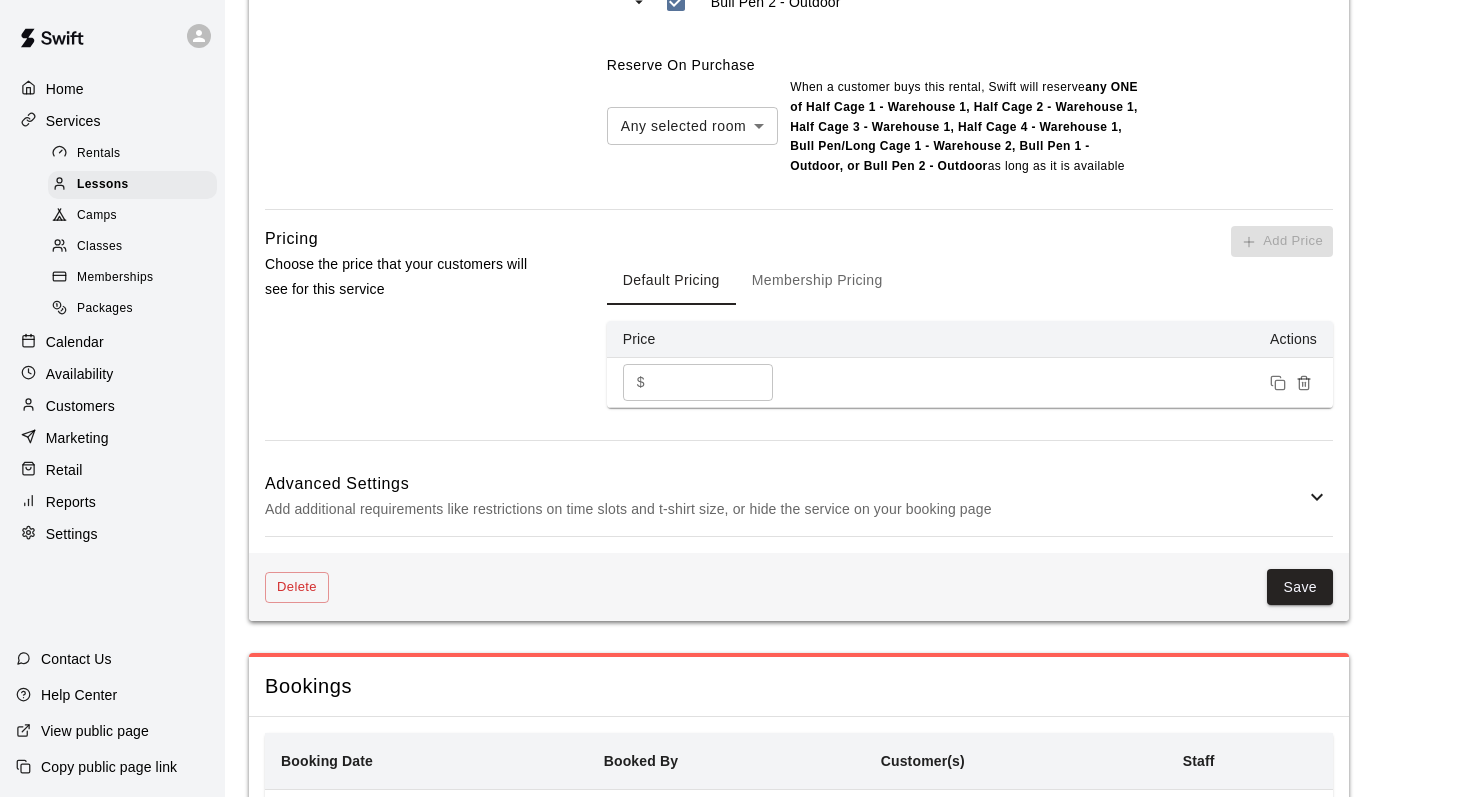 scroll, scrollTop: 1426, scrollLeft: 0, axis: vertical 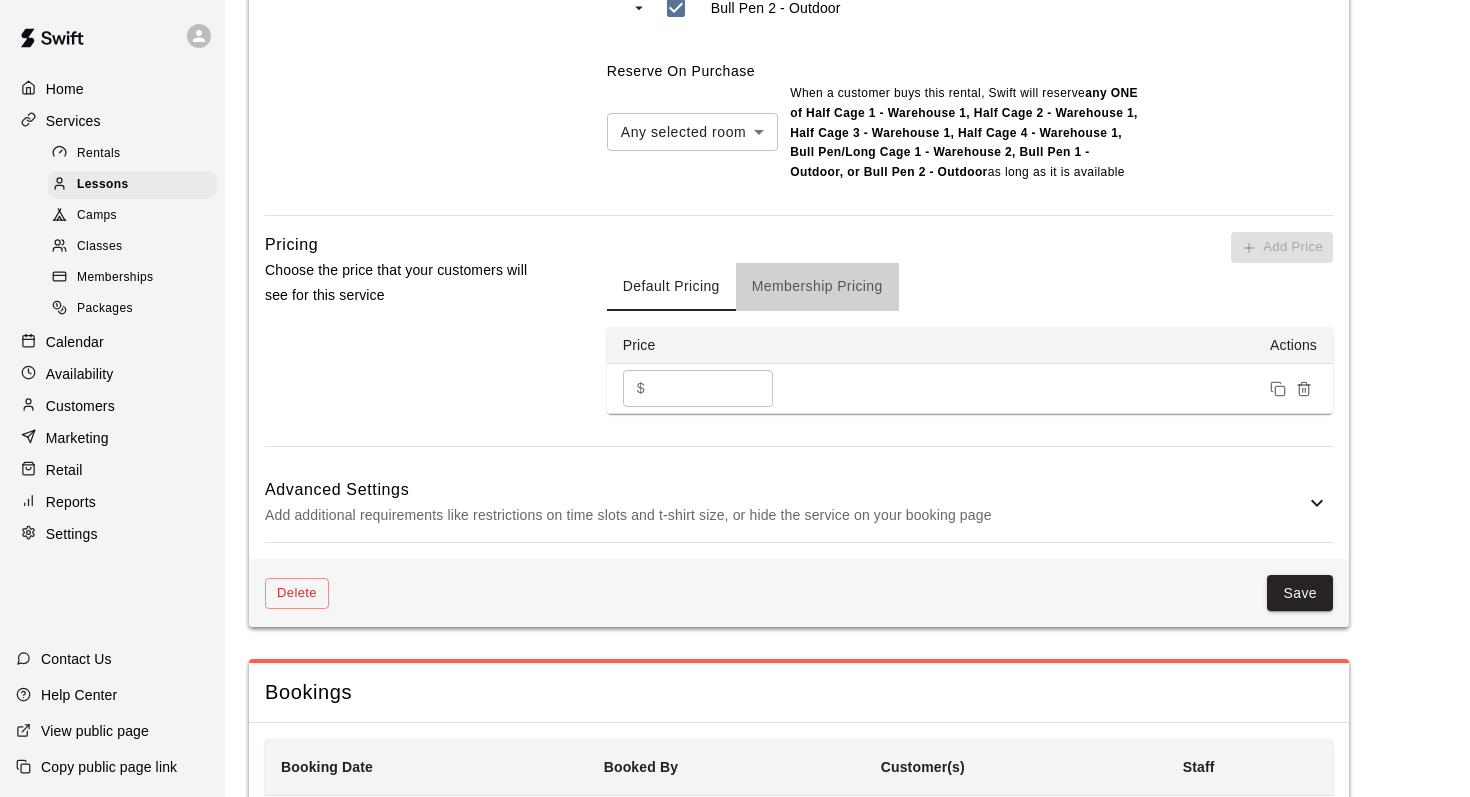click on "Membership Pricing" at bounding box center [817, 287] 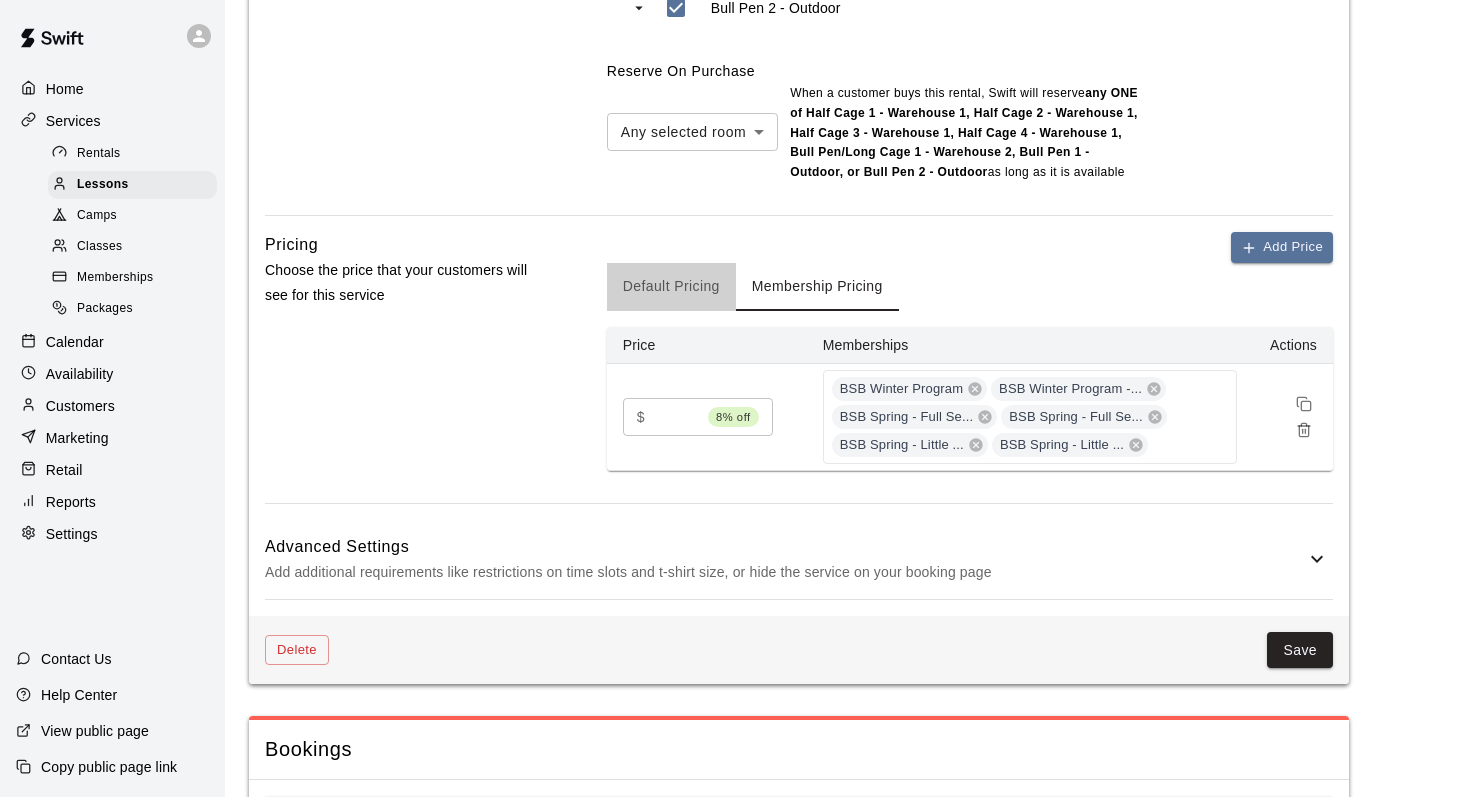 click on "Default Pricing" at bounding box center [671, 287] 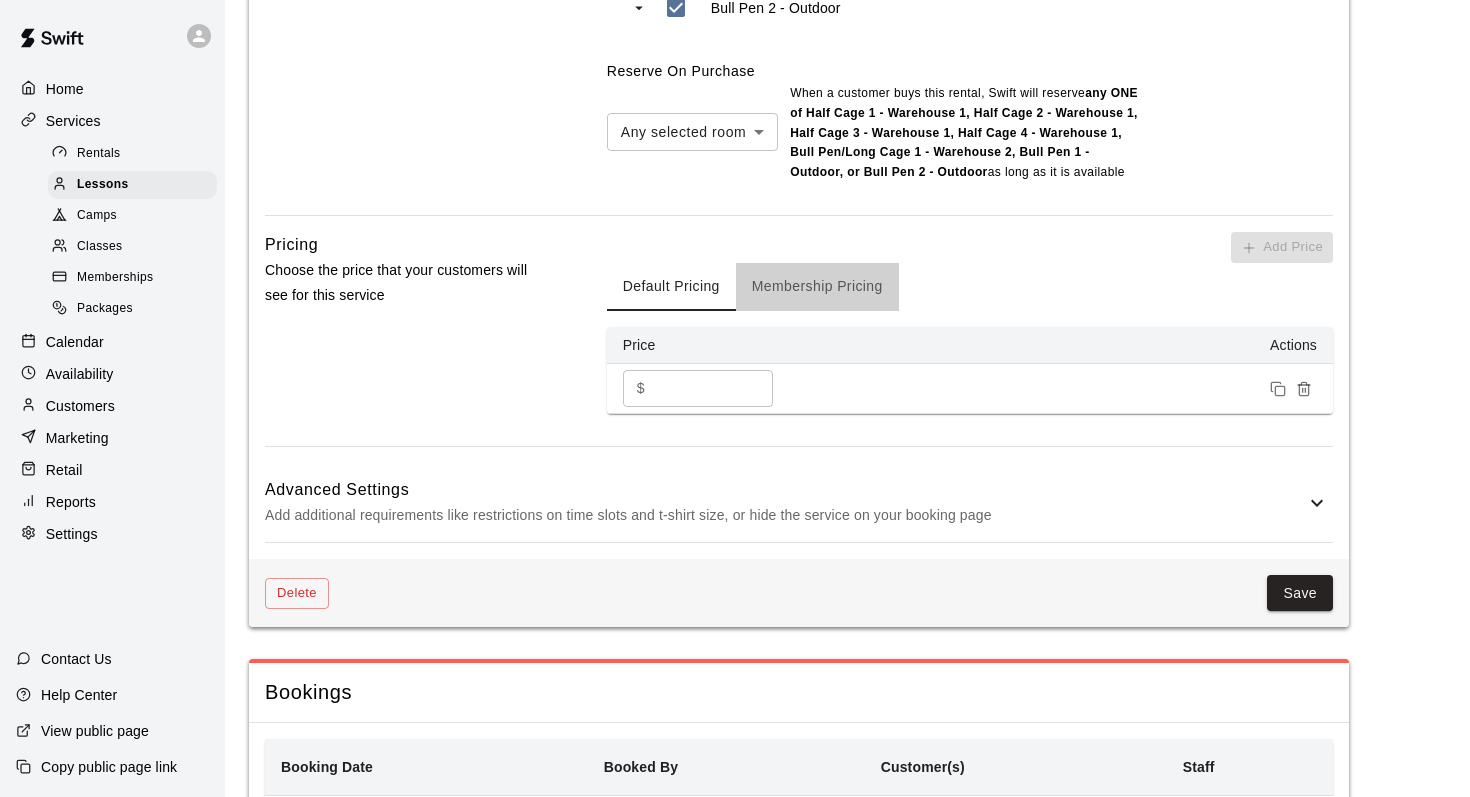click on "Membership Pricing" at bounding box center (817, 287) 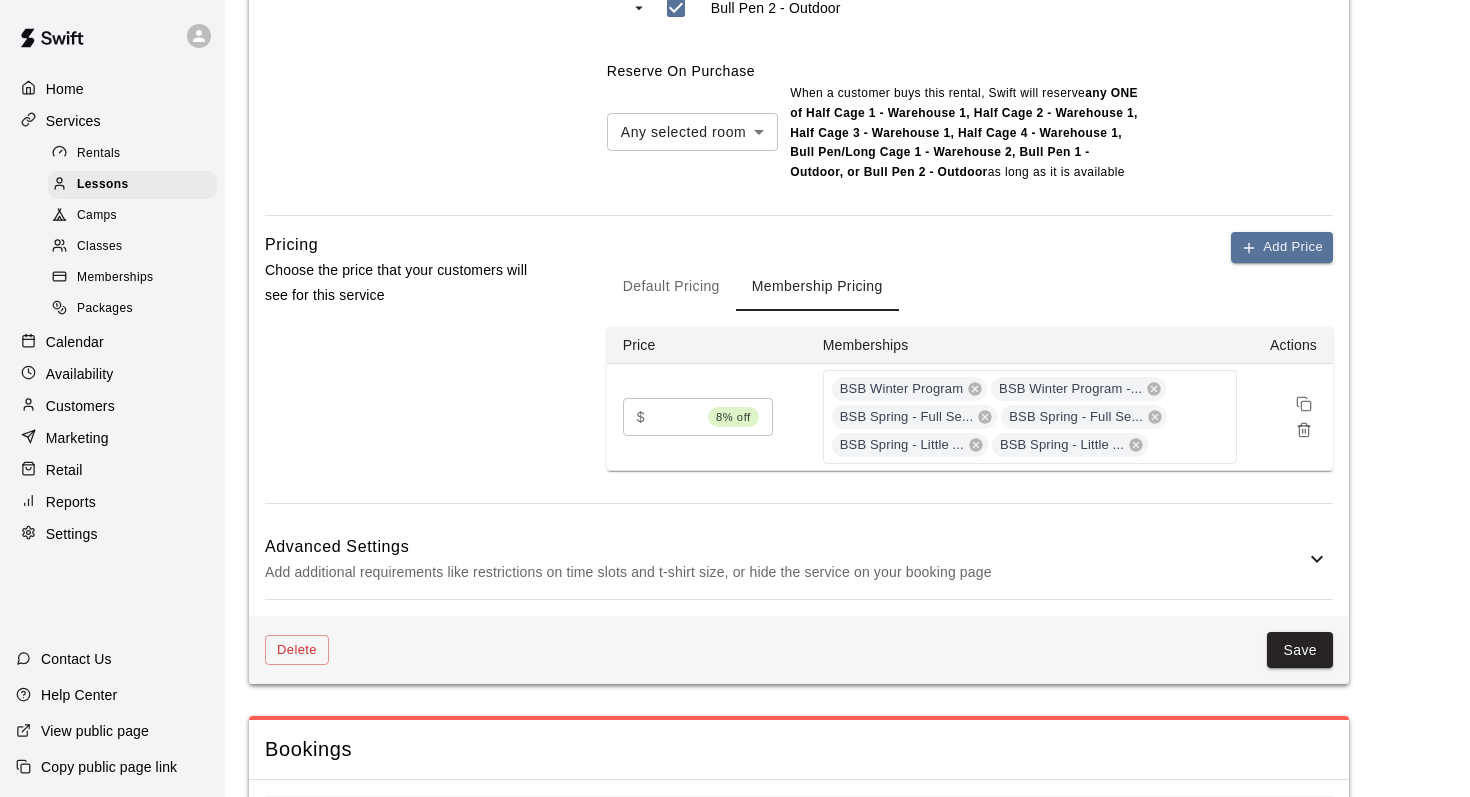 click on "Memberships" at bounding box center (132, 278) 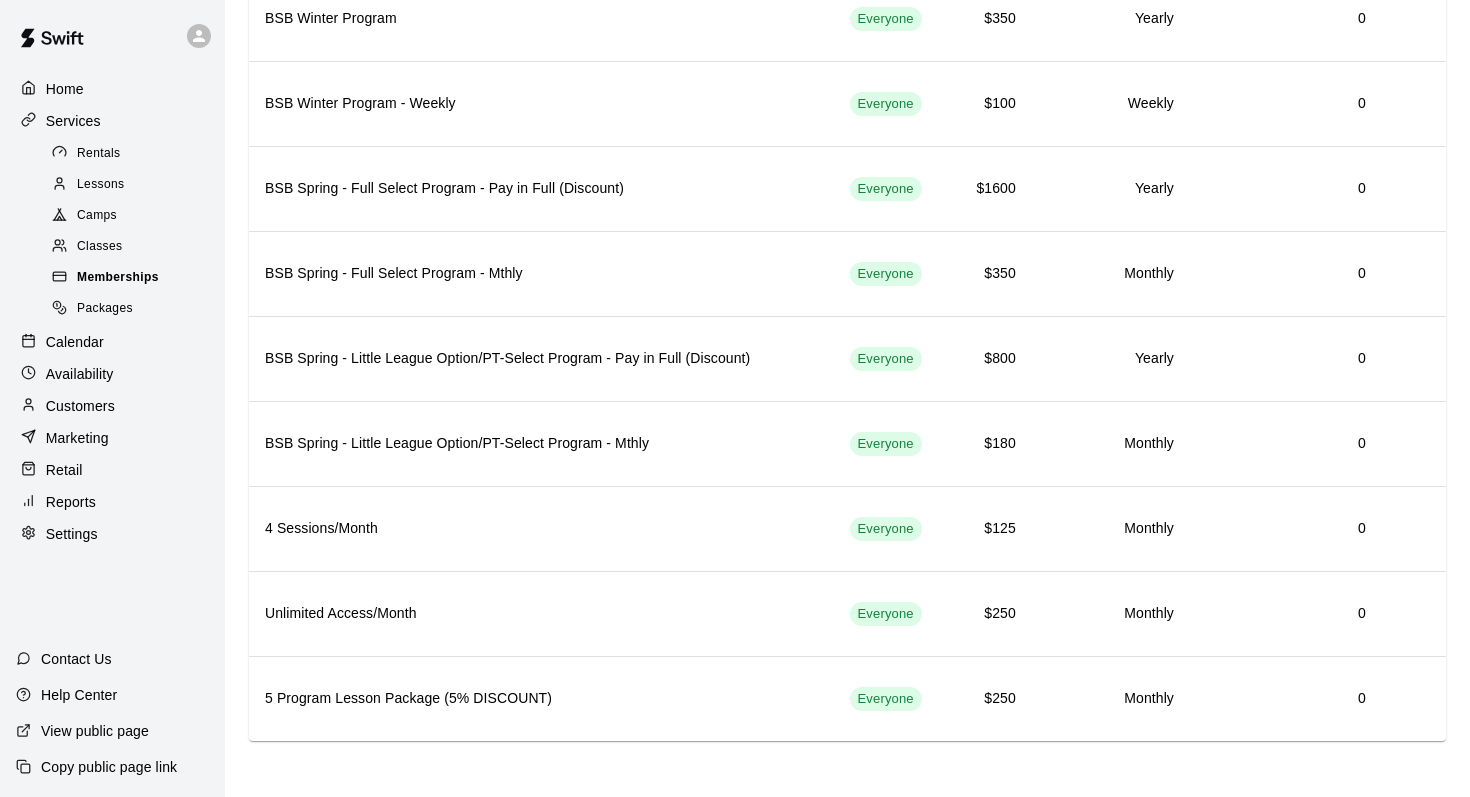 scroll, scrollTop: 0, scrollLeft: 0, axis: both 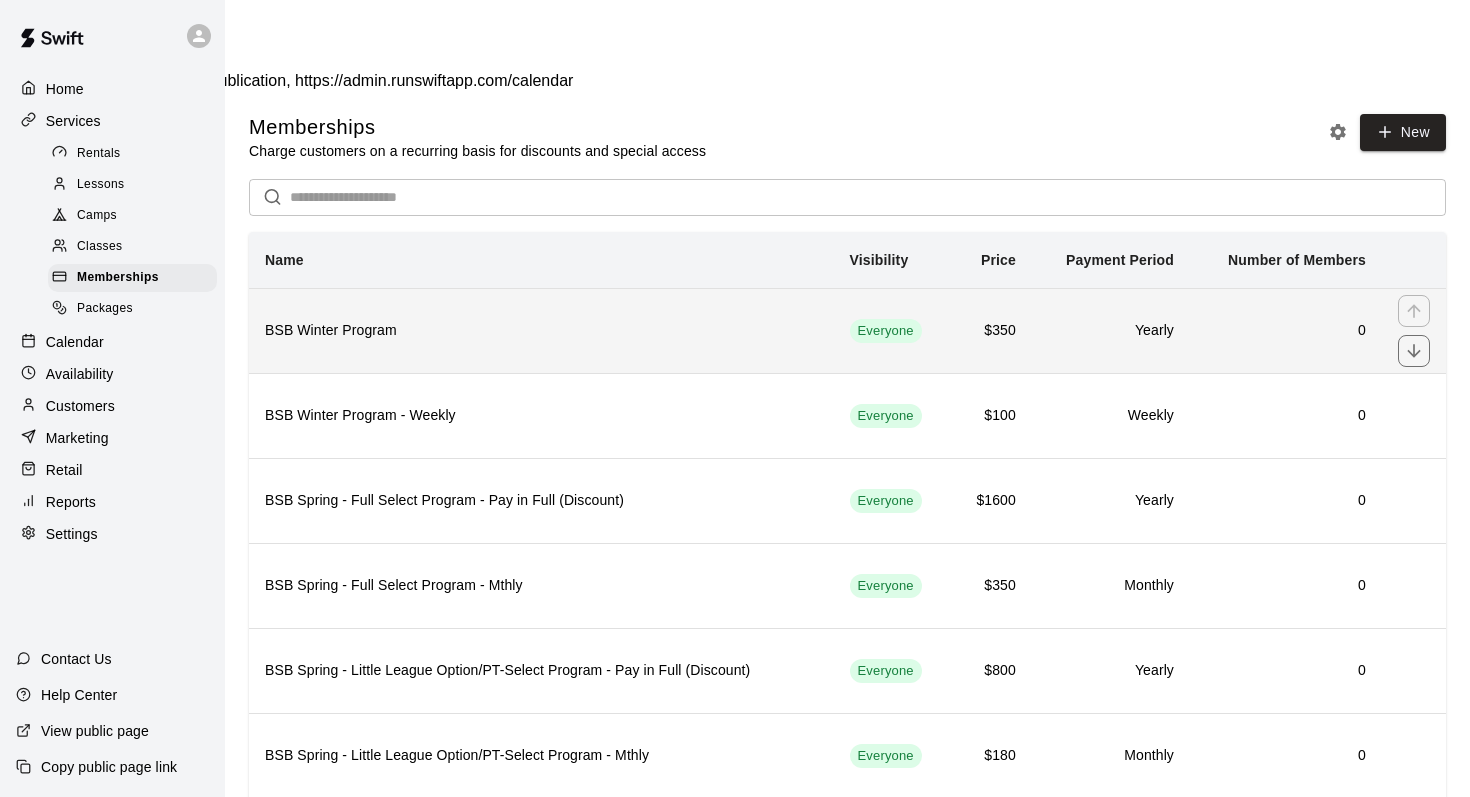click on "BSB Winter Program" at bounding box center [541, 330] 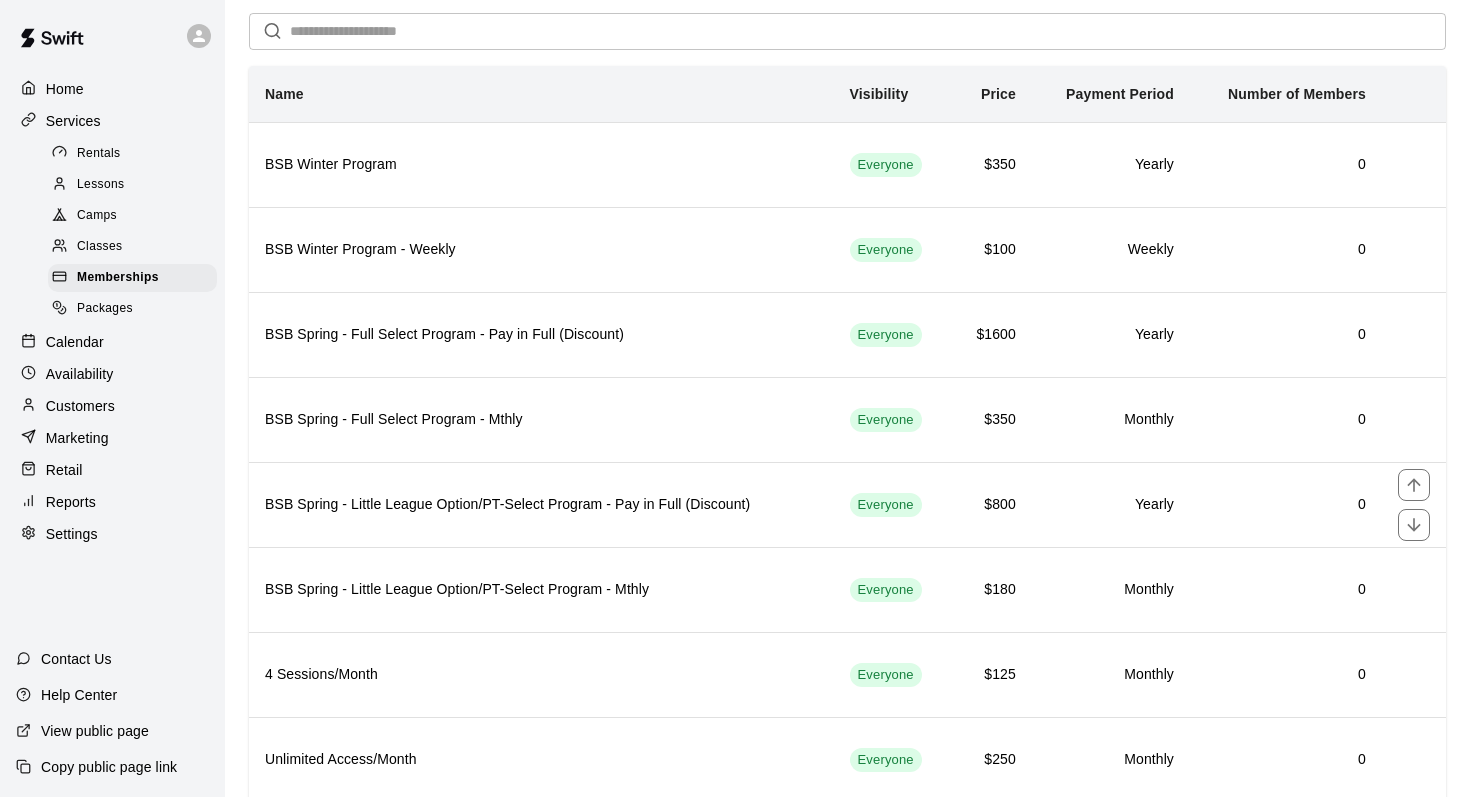 scroll, scrollTop: 223, scrollLeft: 0, axis: vertical 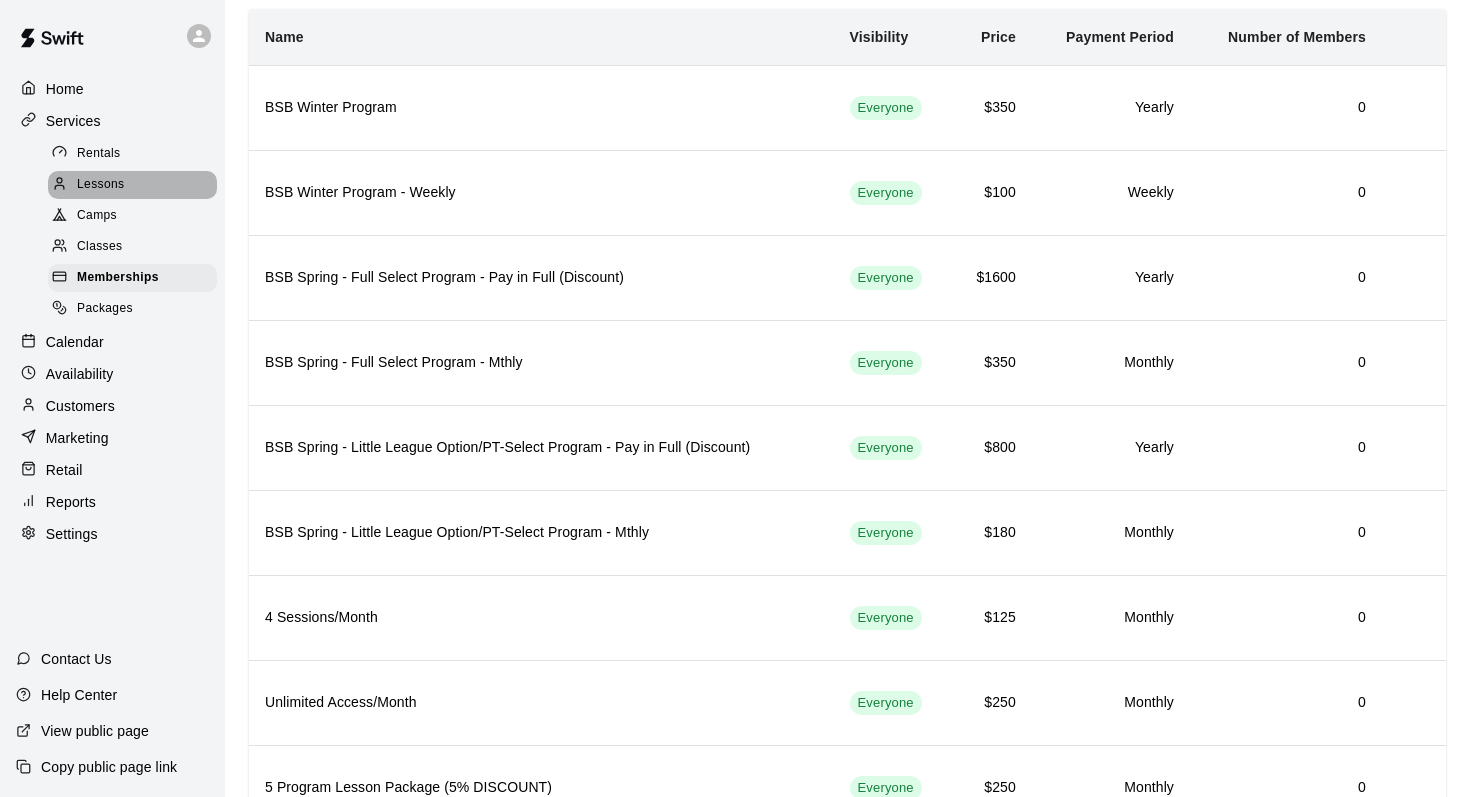 click on "Lessons" at bounding box center [101, 185] 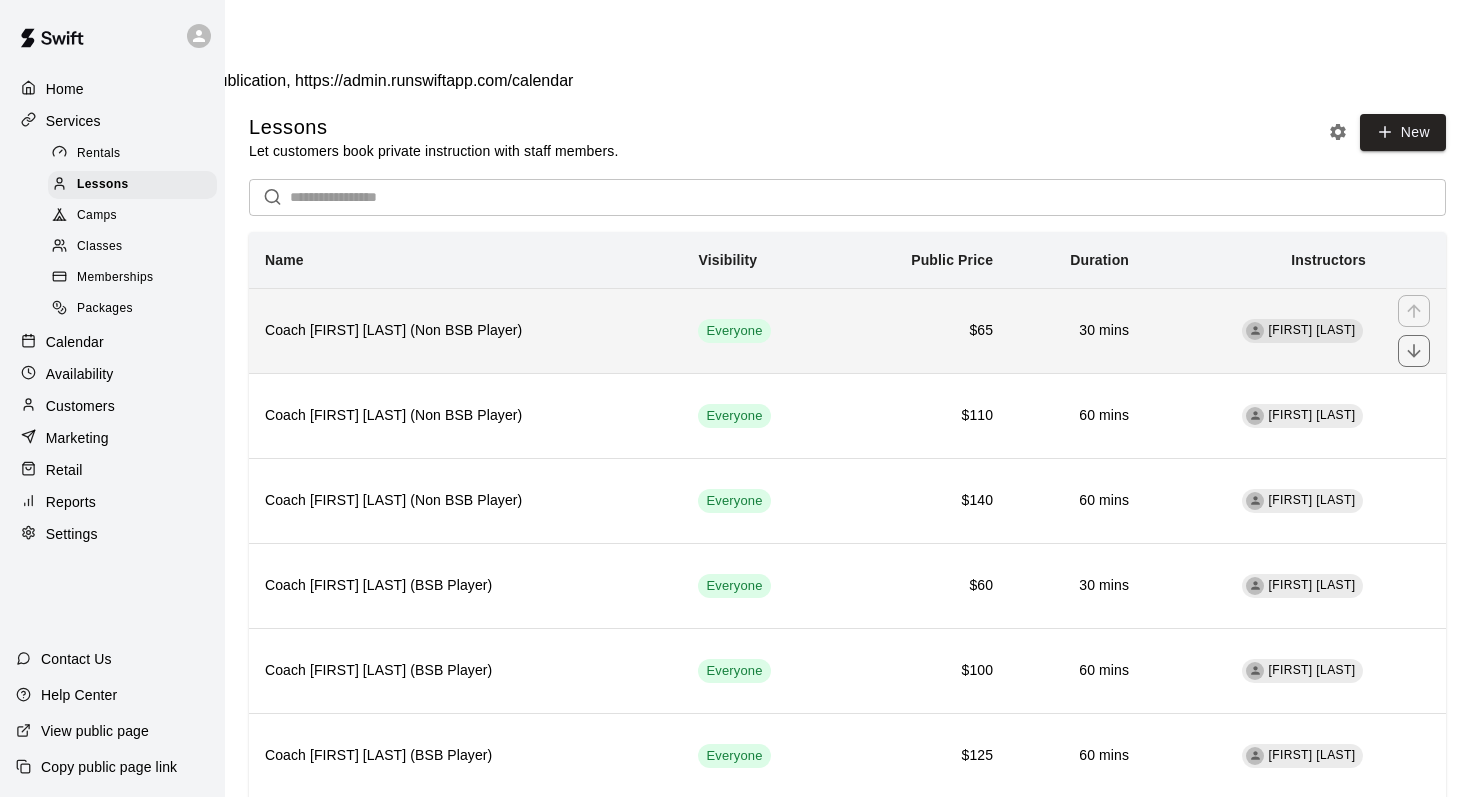 click on "Coach Wilmy Marrero (Non BSB Player)" at bounding box center (465, 331) 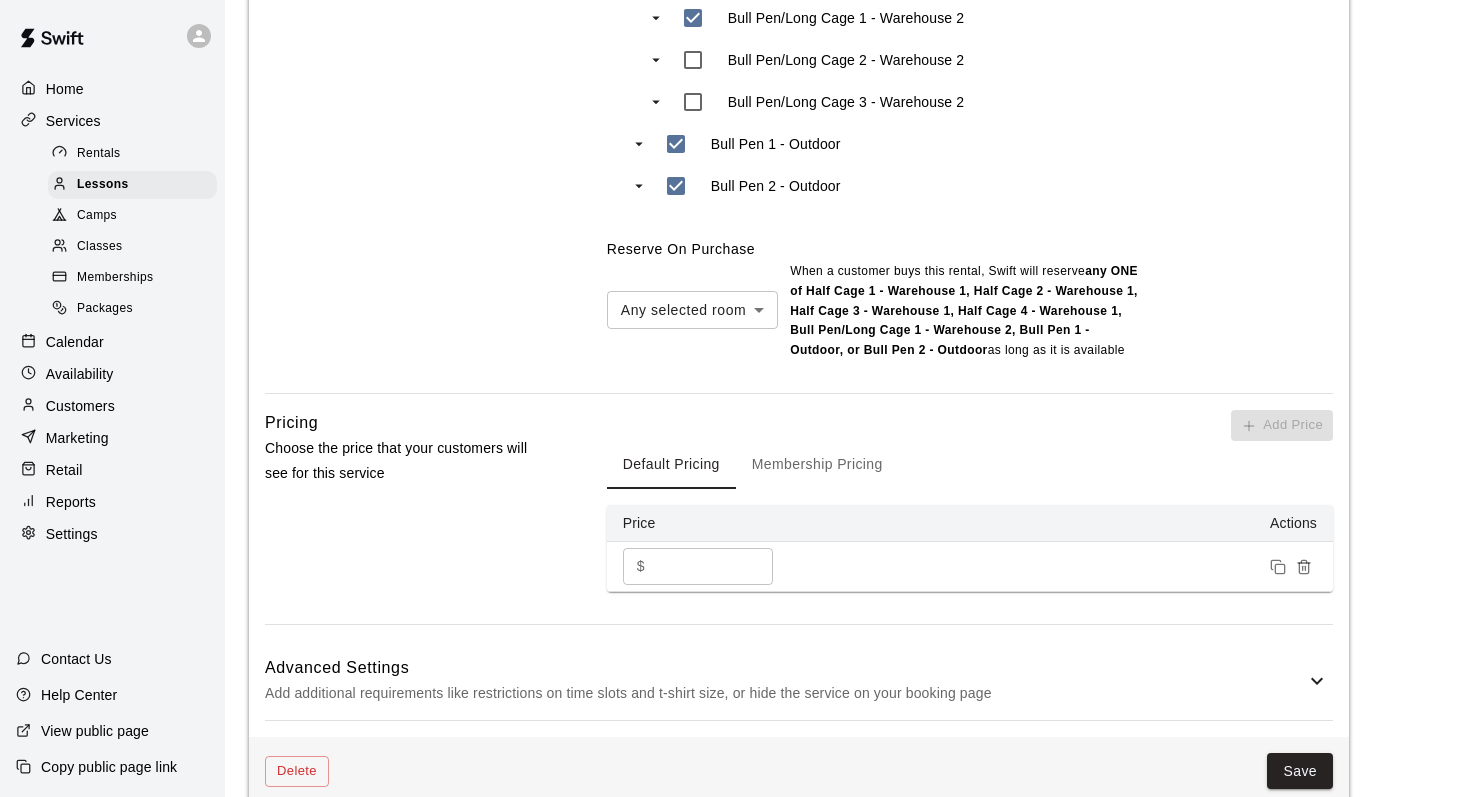scroll, scrollTop: 1227, scrollLeft: 0, axis: vertical 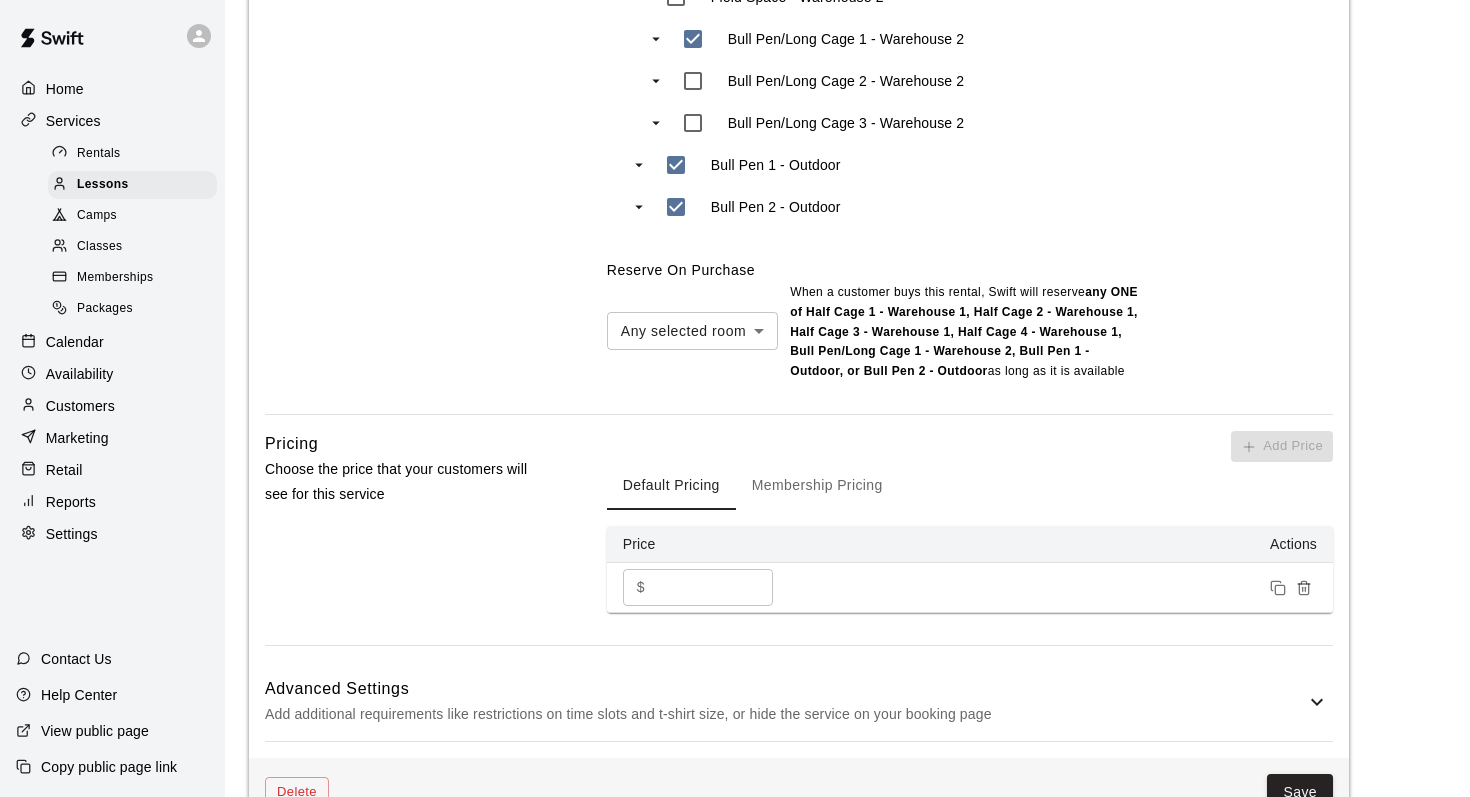 click on "Membership Pricing" at bounding box center [817, 486] 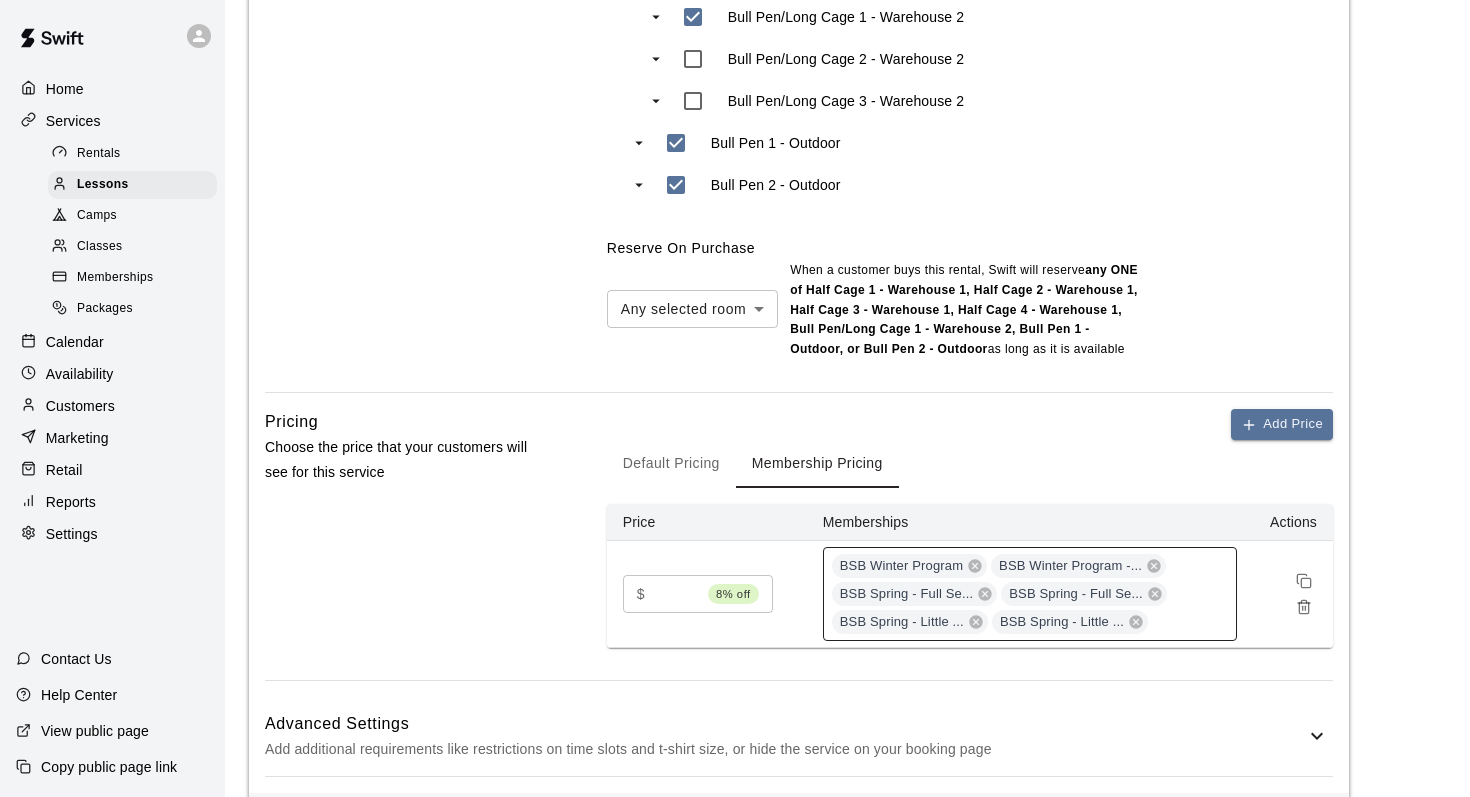 scroll, scrollTop: 1254, scrollLeft: 0, axis: vertical 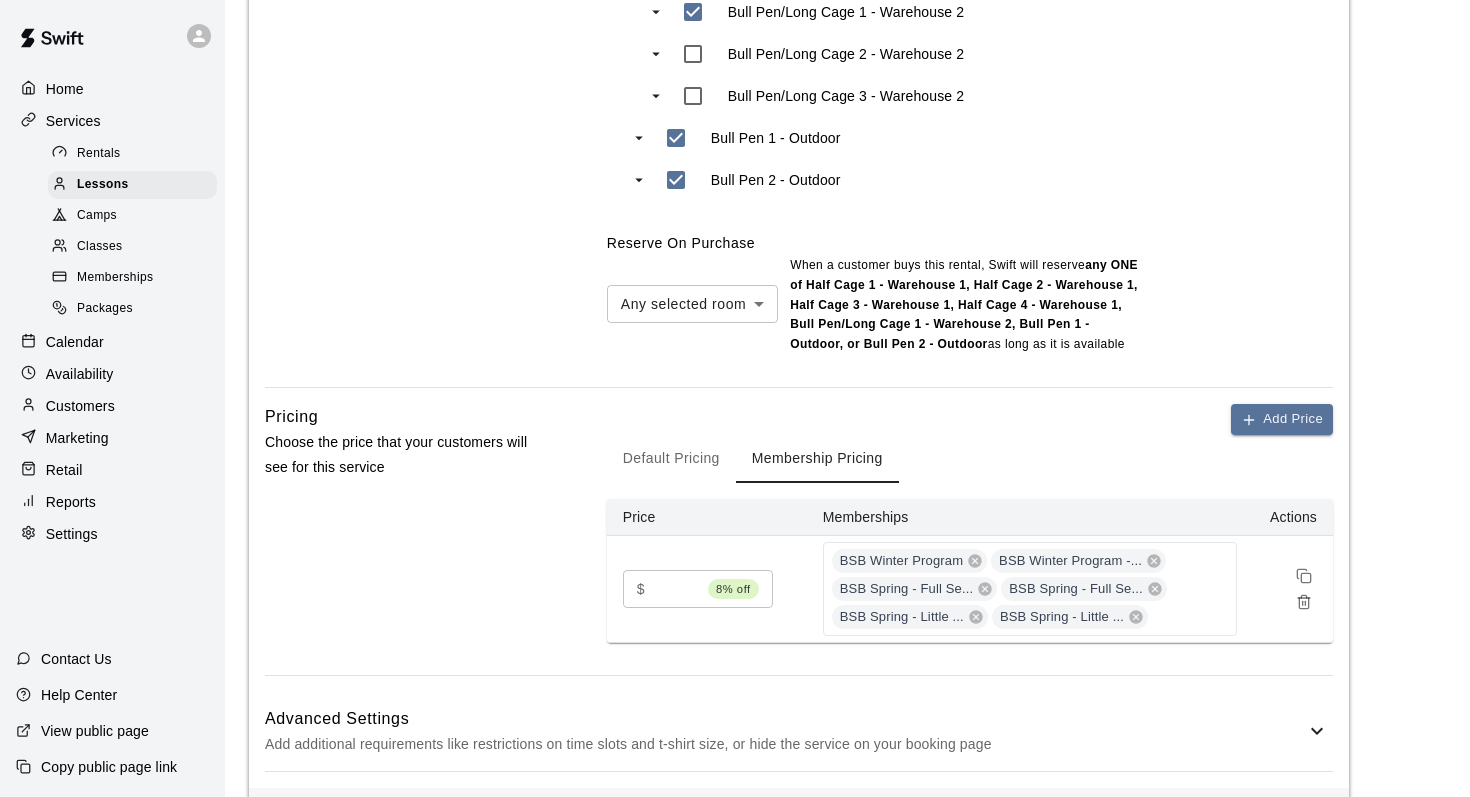 click on "Memberships" at bounding box center [115, 278] 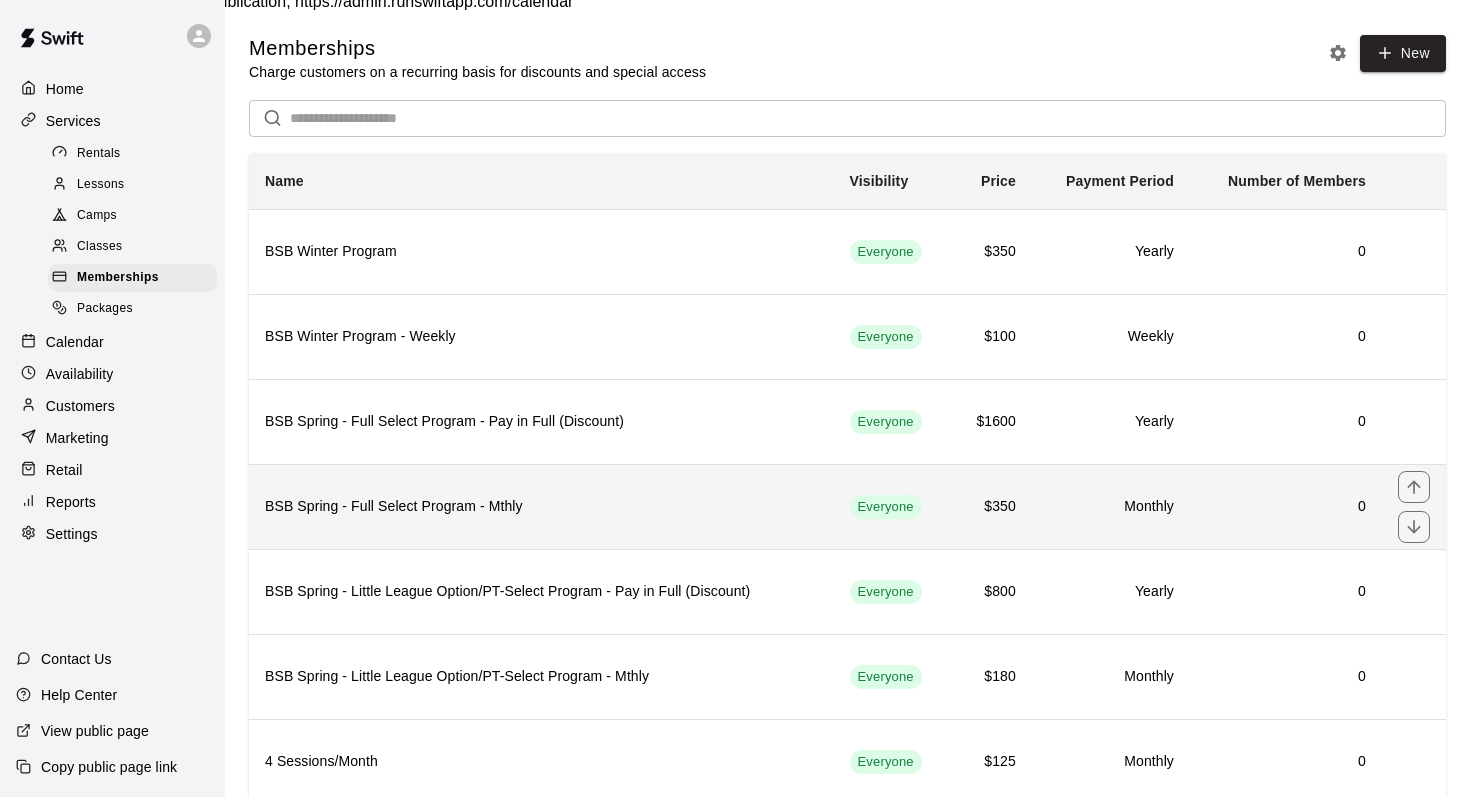 scroll, scrollTop: 97, scrollLeft: 0, axis: vertical 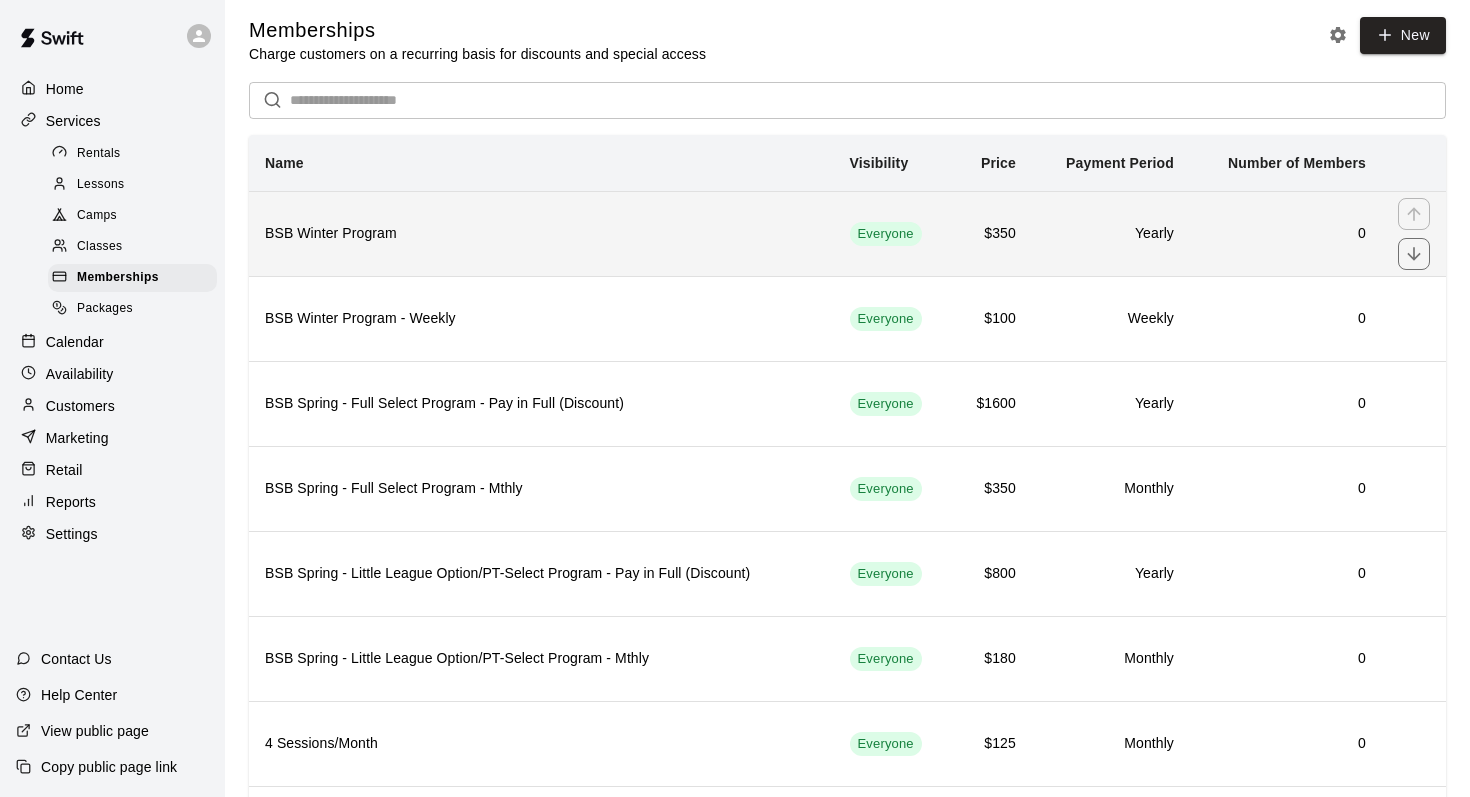 click on "BSB Winter Program" at bounding box center (541, 234) 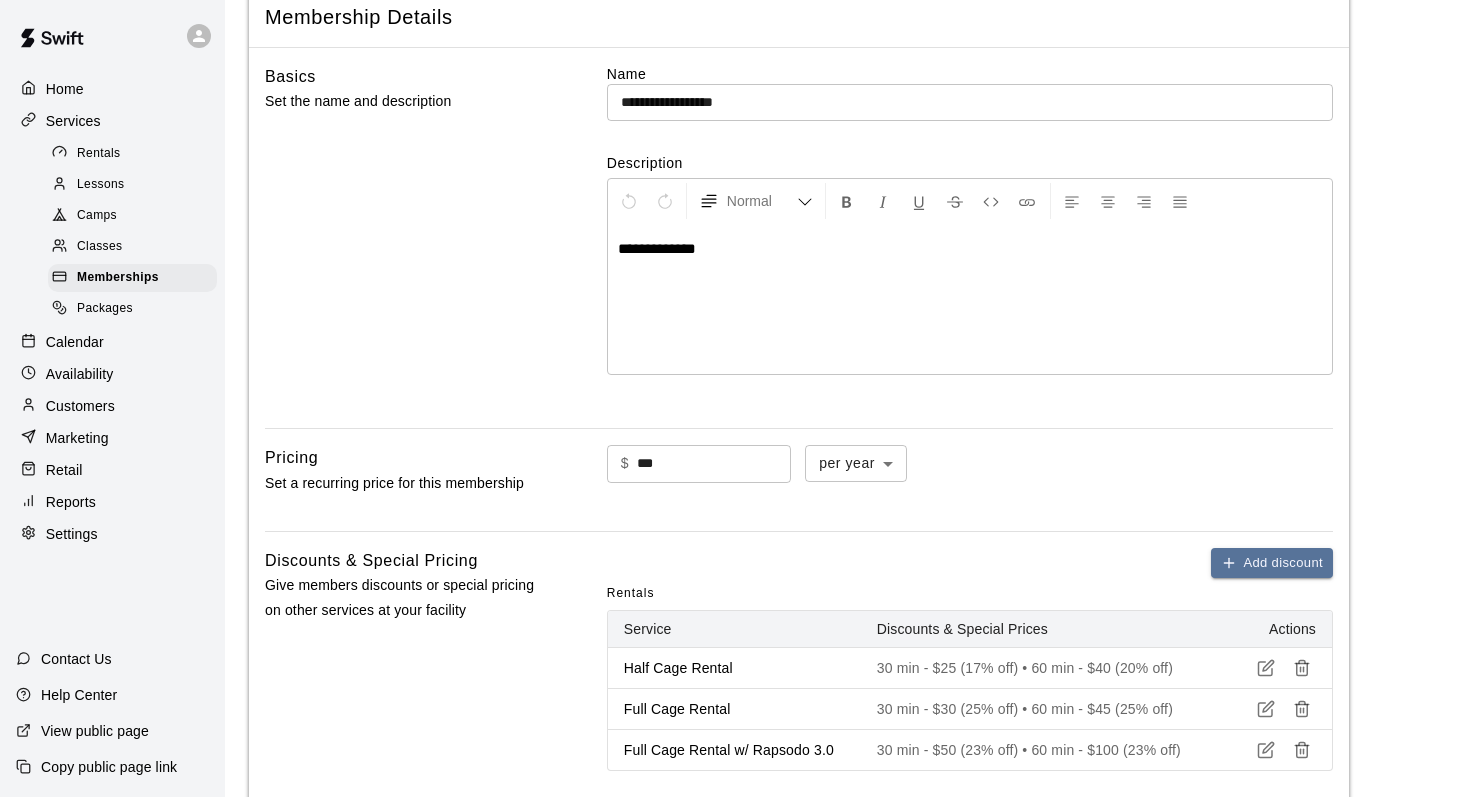 scroll, scrollTop: 265, scrollLeft: 0, axis: vertical 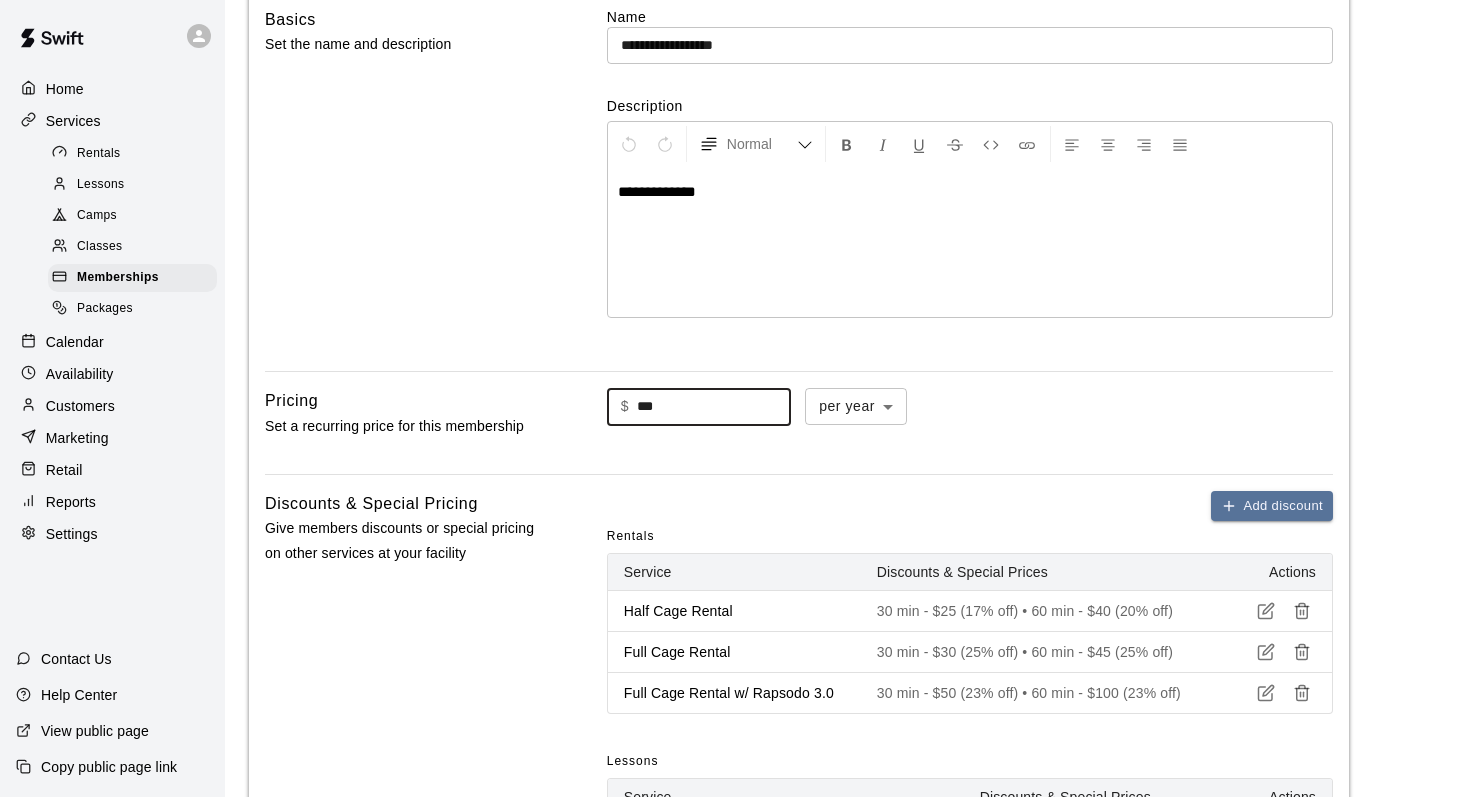 click on "***" at bounding box center [714, 406] 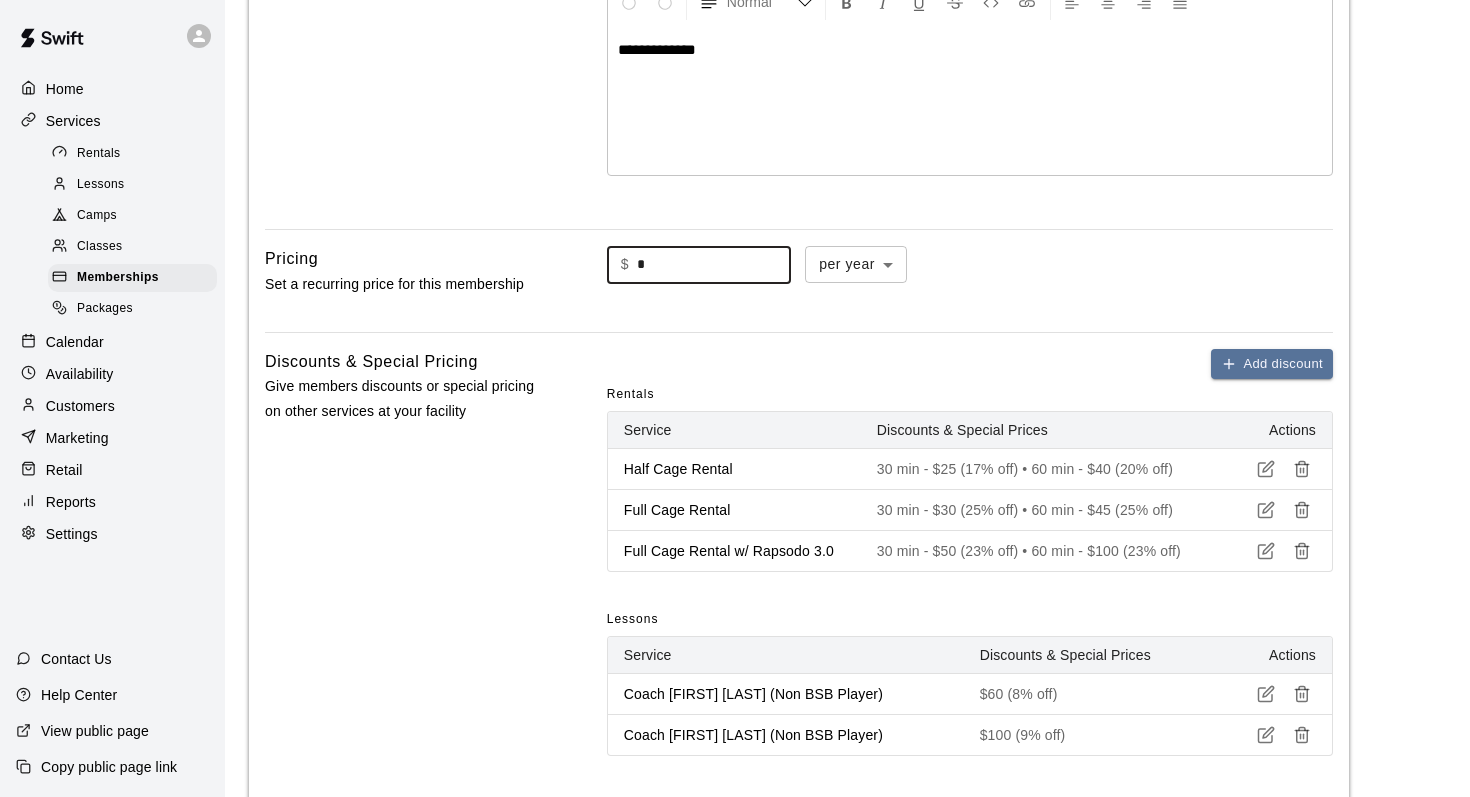 scroll, scrollTop: 858, scrollLeft: 0, axis: vertical 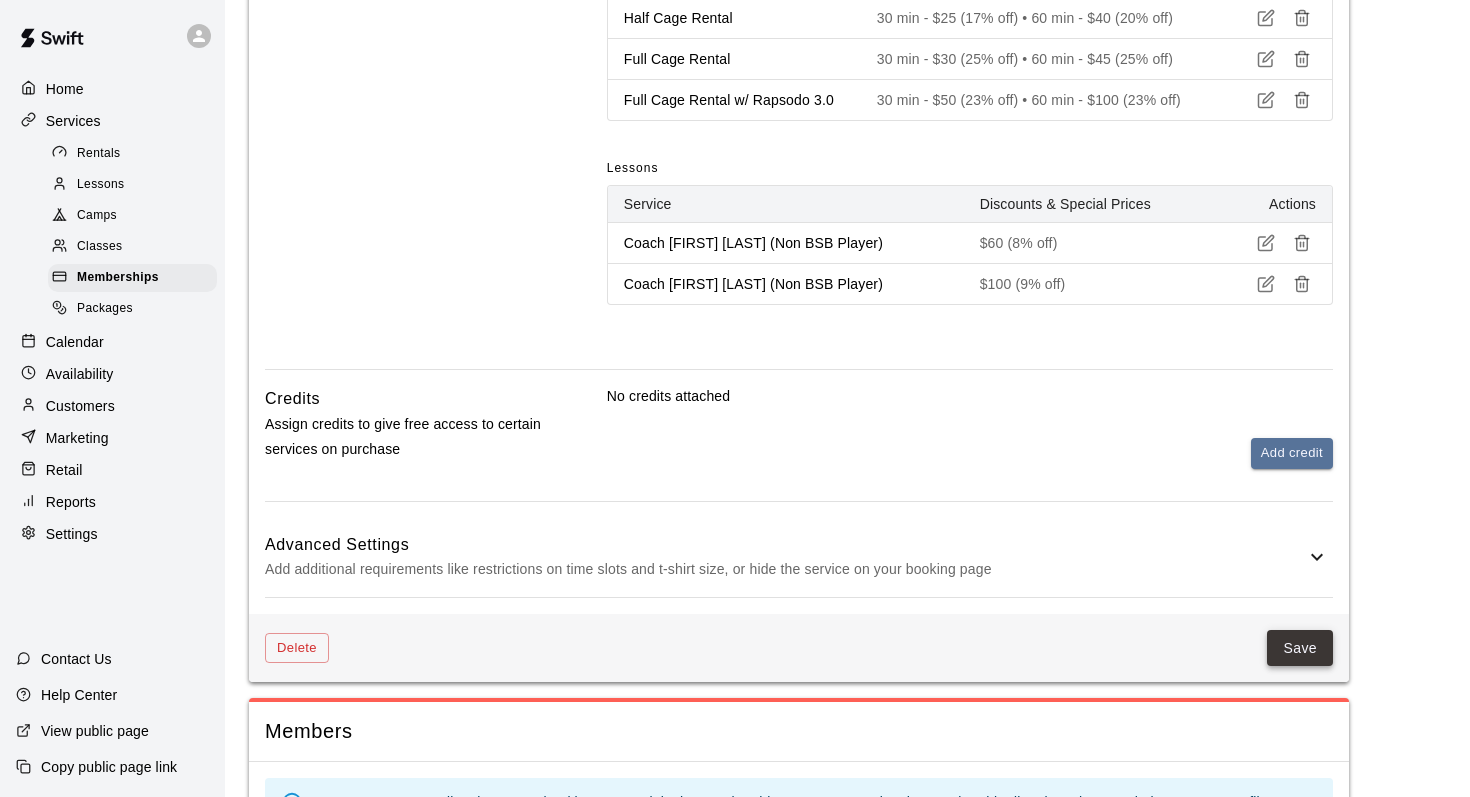 type on "*" 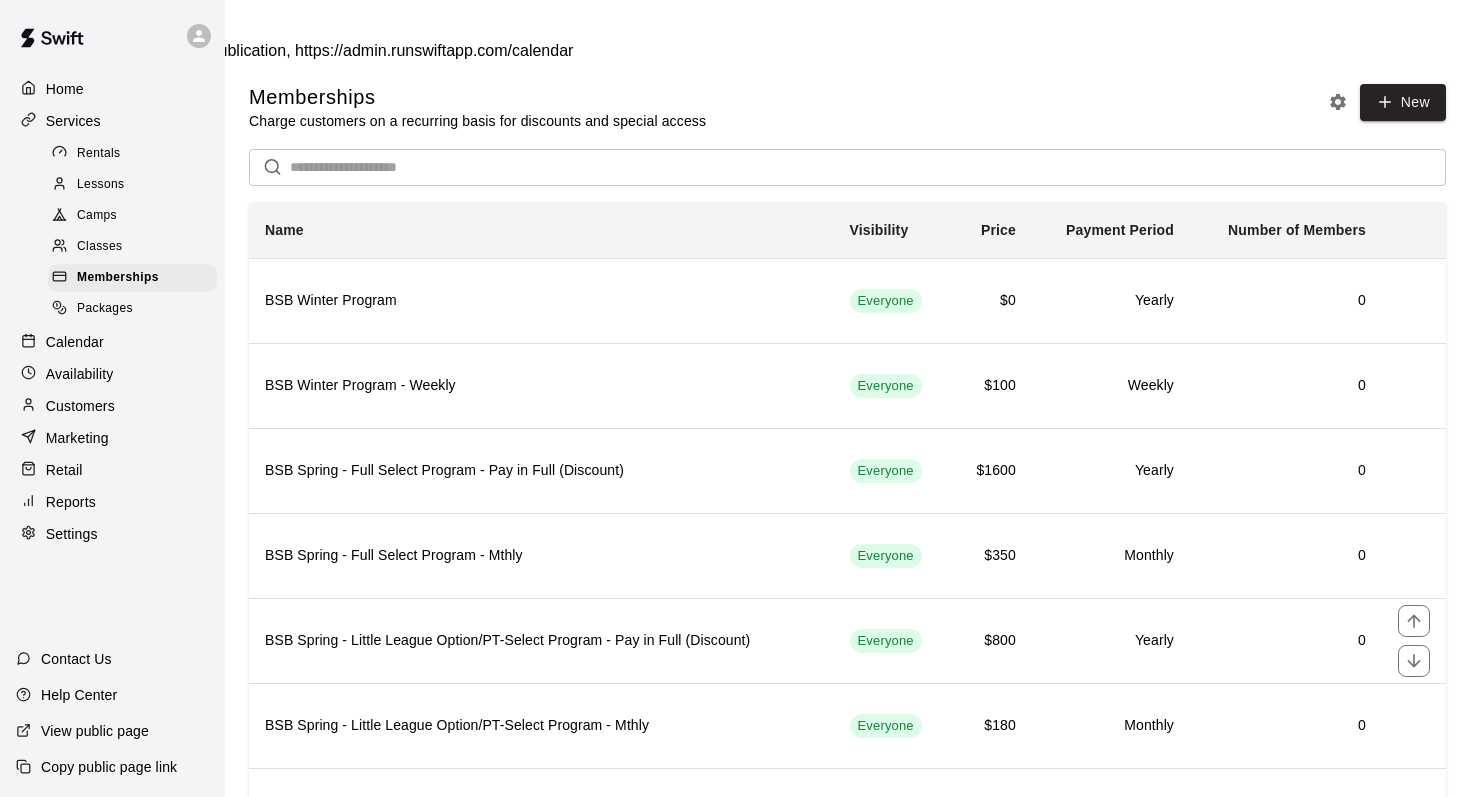 scroll, scrollTop: 0, scrollLeft: 0, axis: both 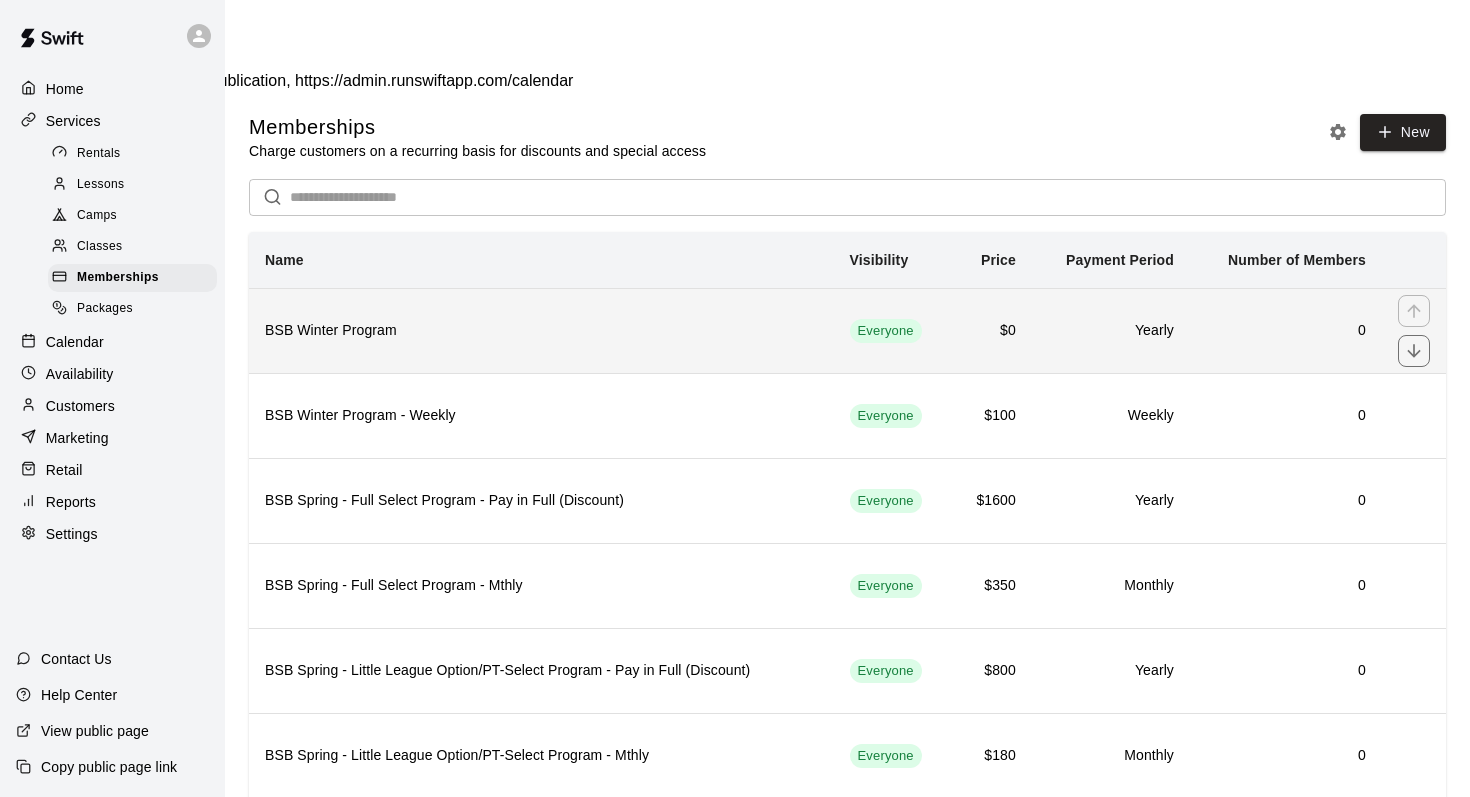 click on "BSB Winter Program" at bounding box center [541, 330] 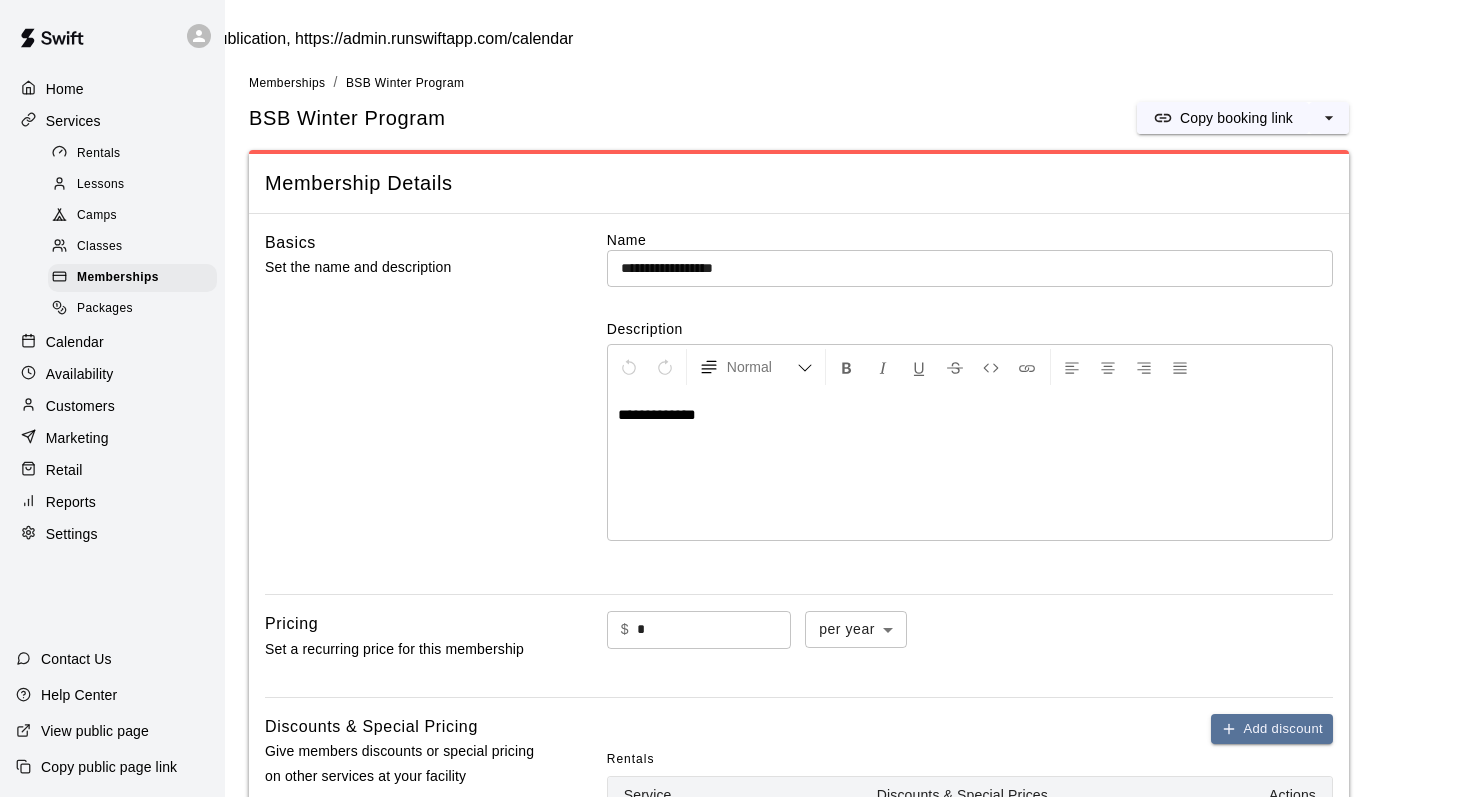 scroll, scrollTop: 92, scrollLeft: 0, axis: vertical 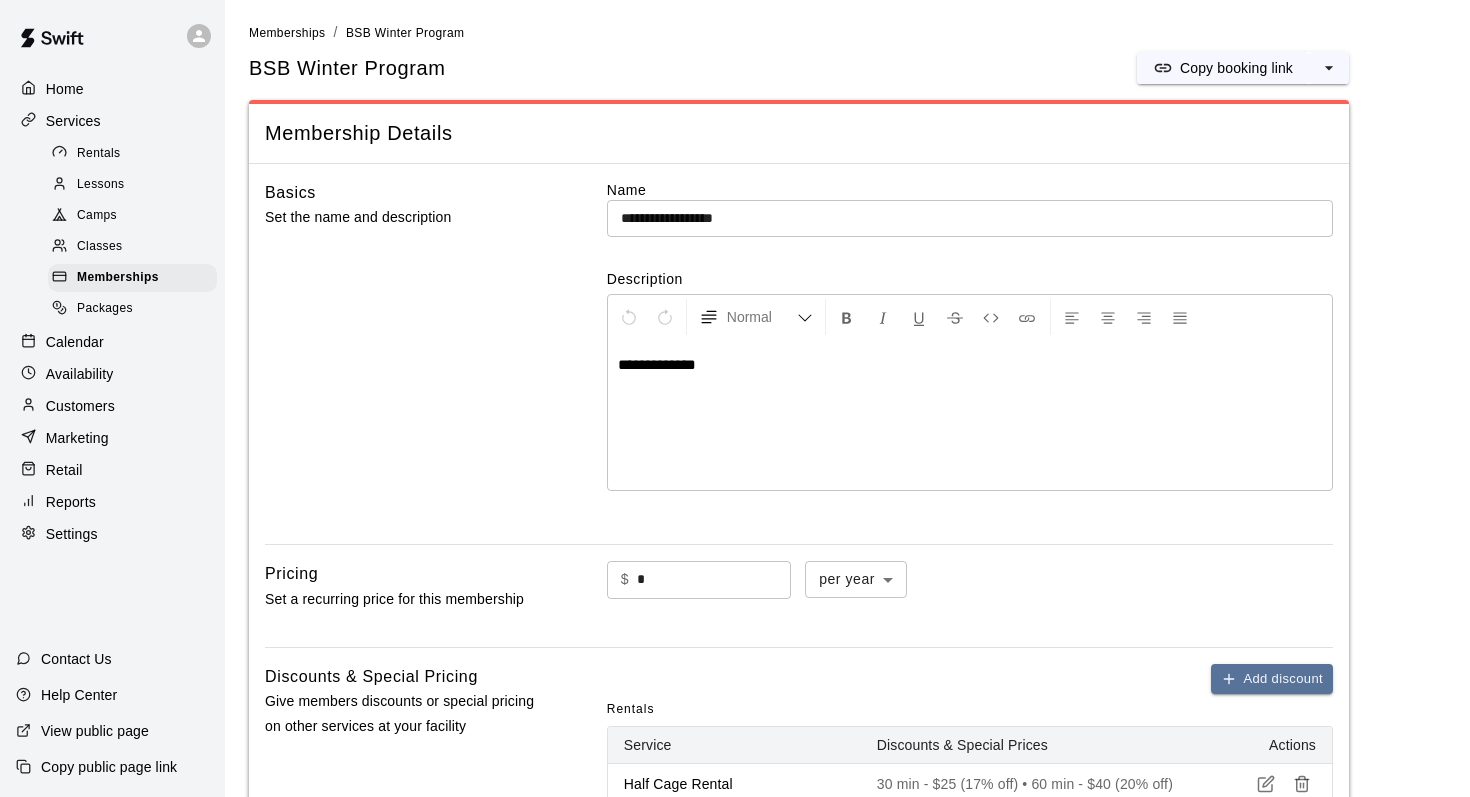click on "*" at bounding box center [714, 579] 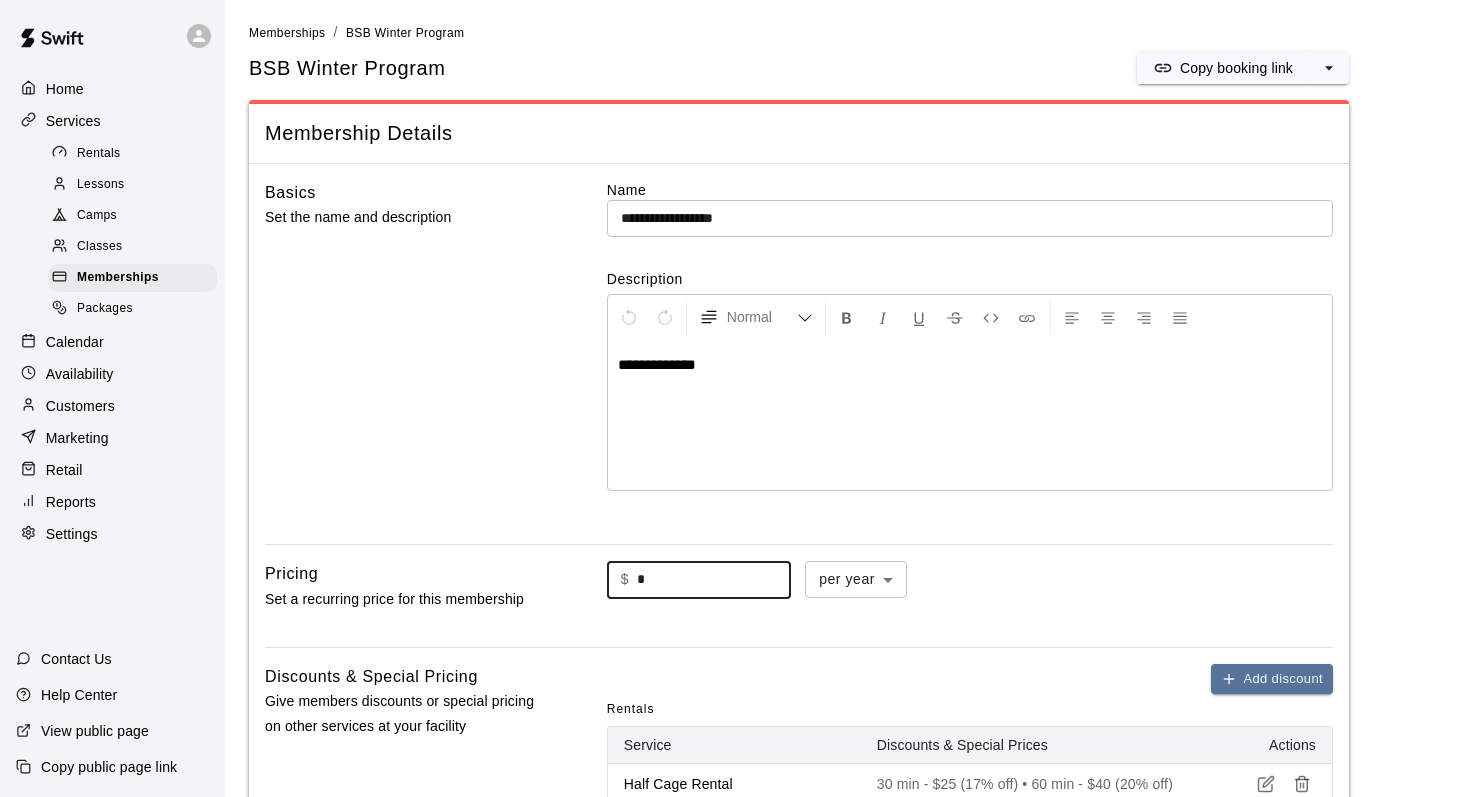 click on "*" at bounding box center (714, 579) 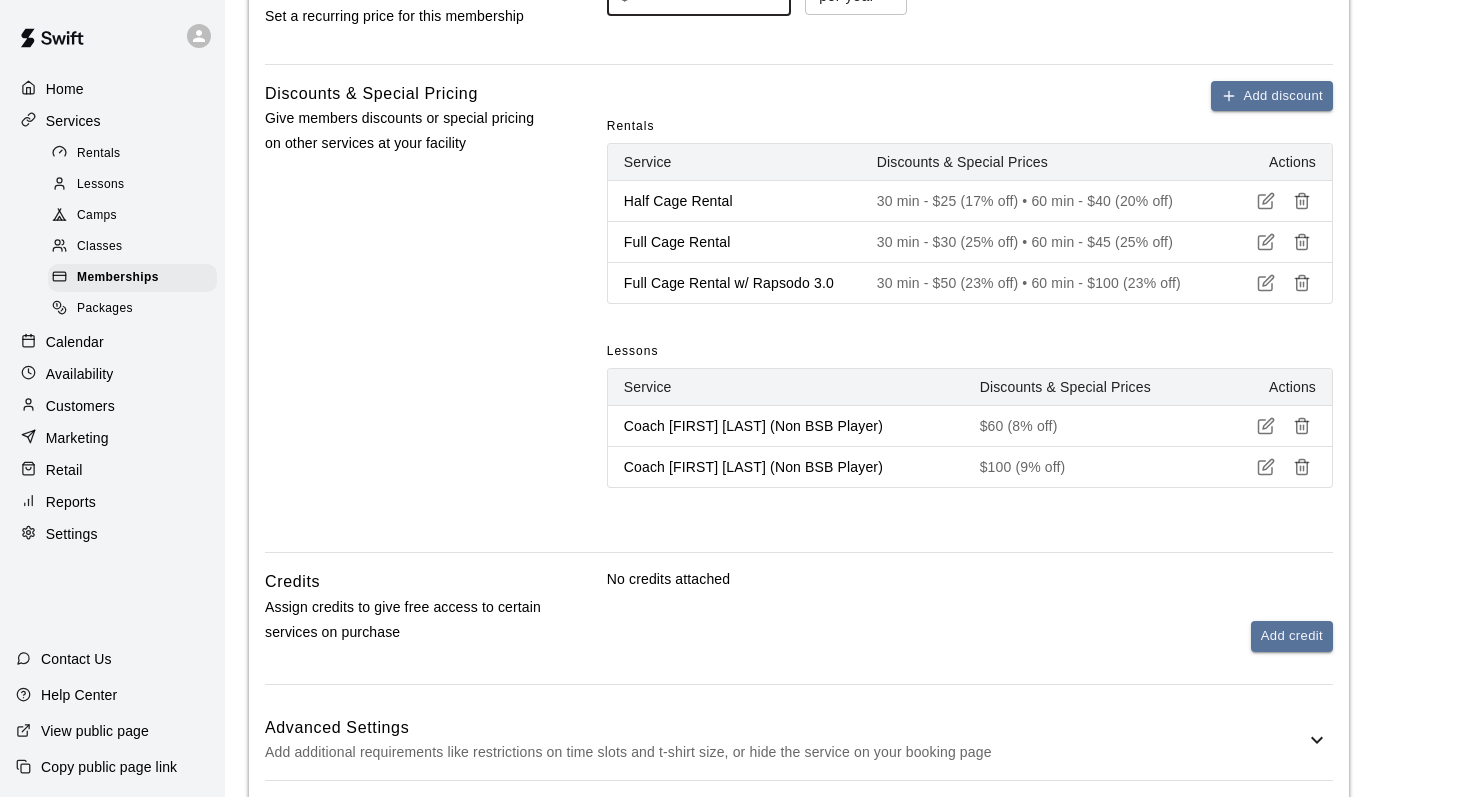 scroll, scrollTop: 858, scrollLeft: 0, axis: vertical 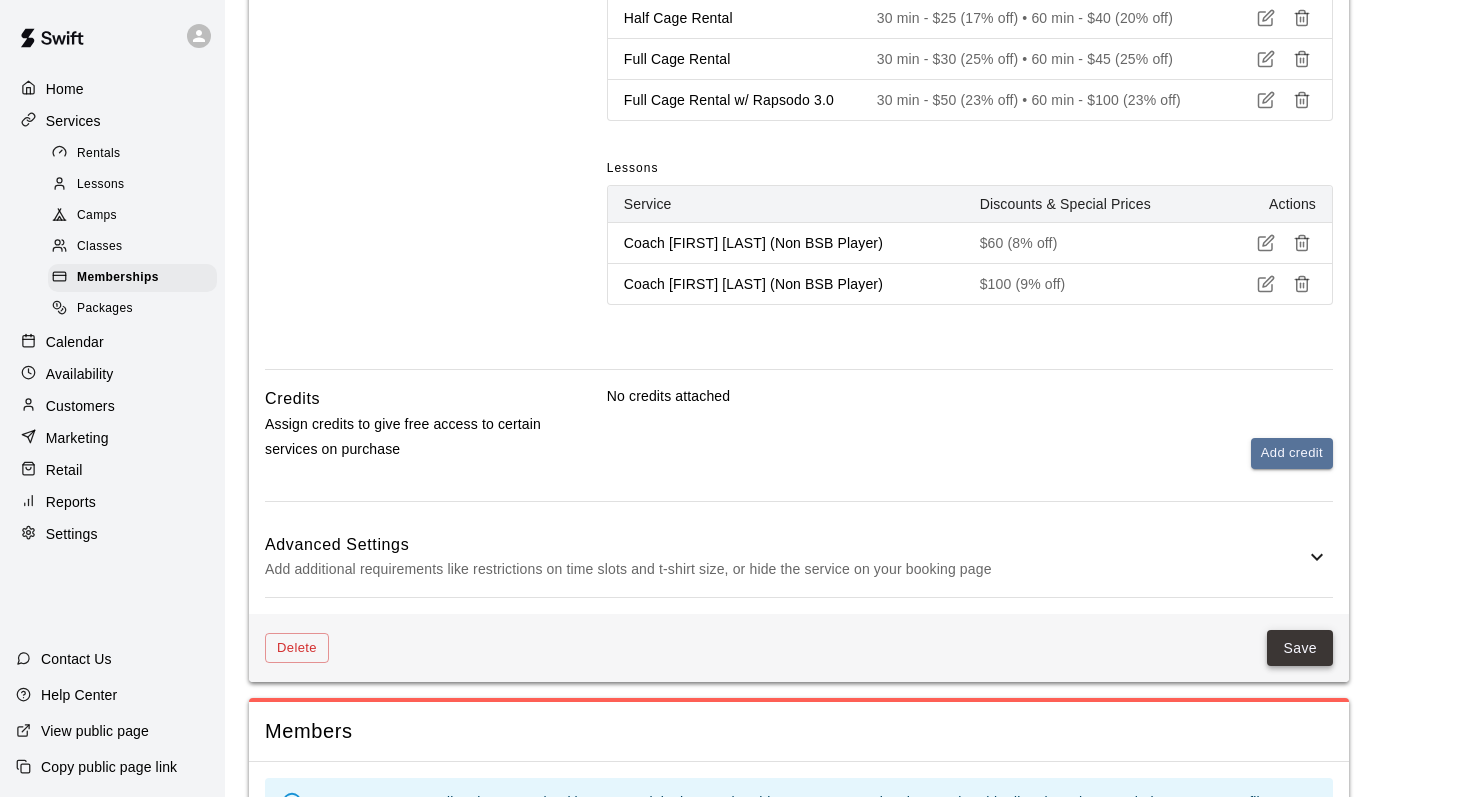 type on "***" 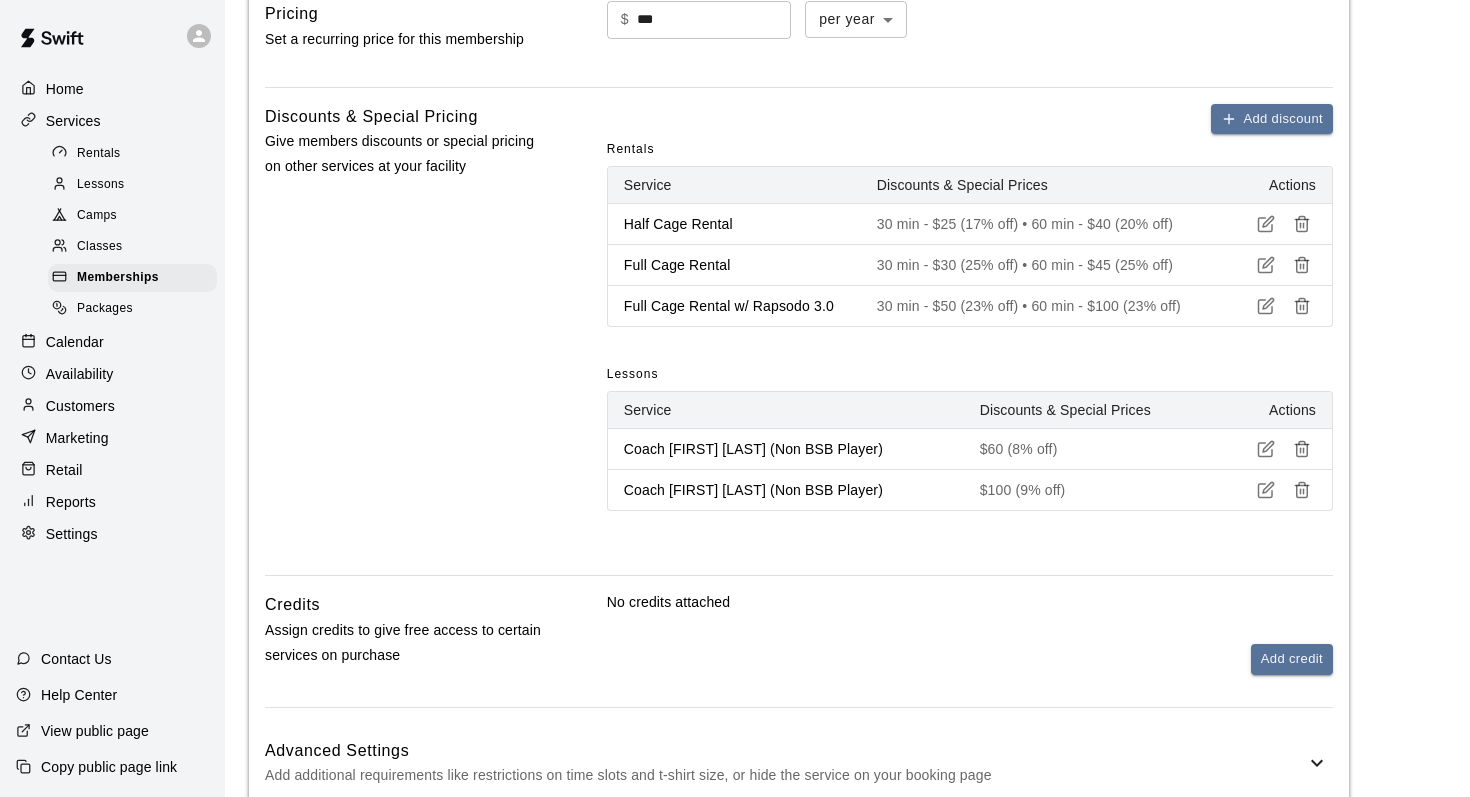 scroll, scrollTop: 0, scrollLeft: 0, axis: both 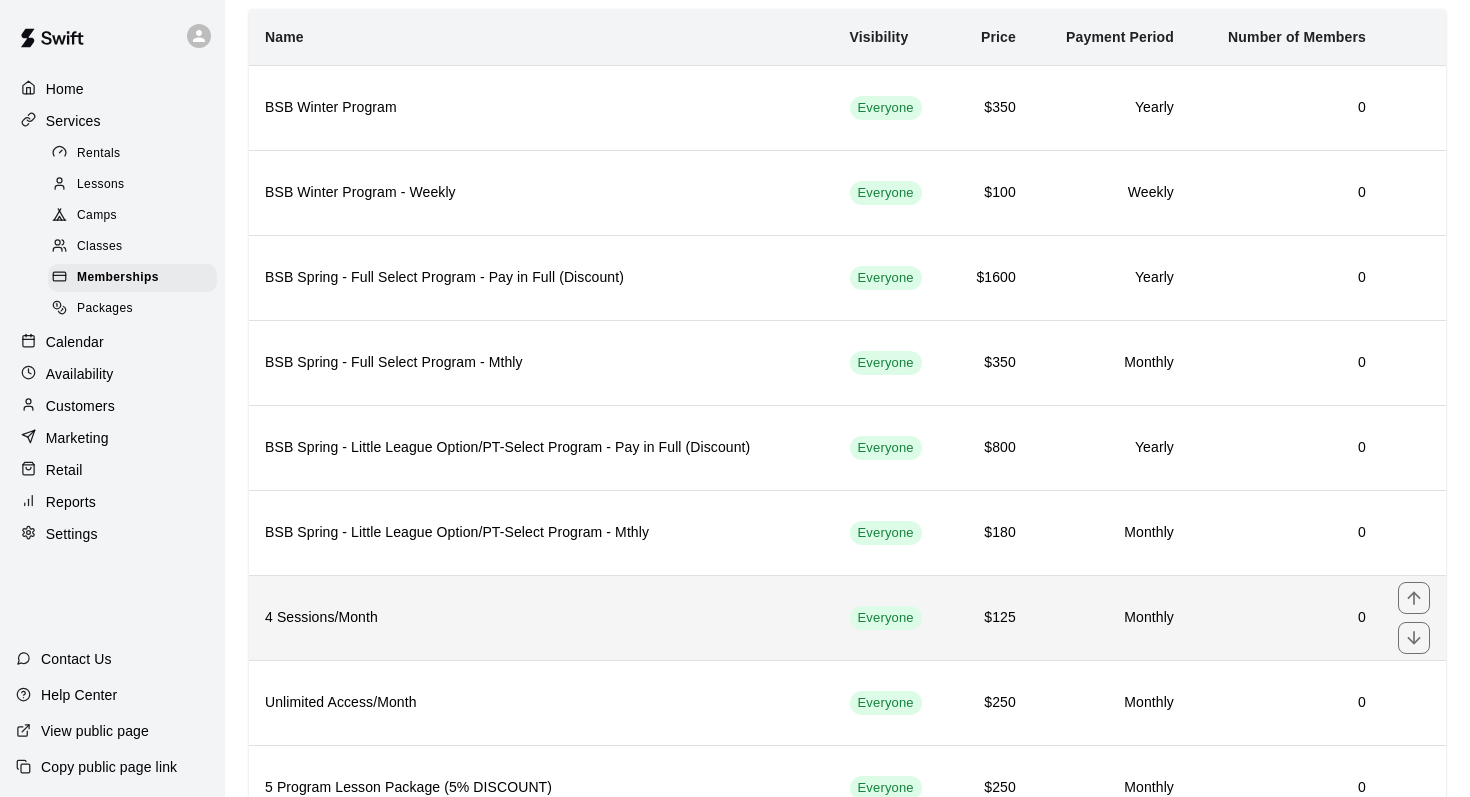 click on "4 Sessions/Month" at bounding box center (541, 618) 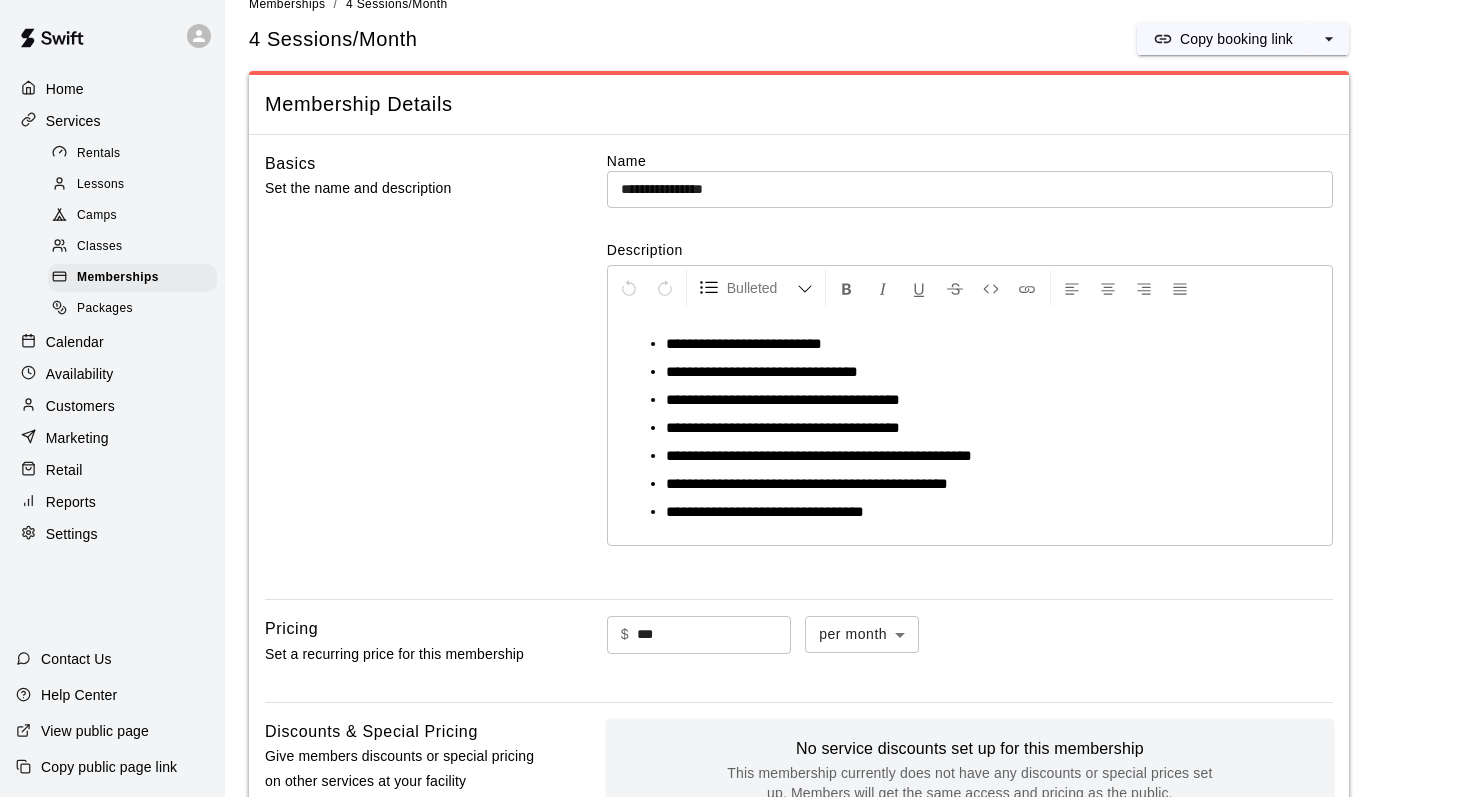 scroll, scrollTop: 267, scrollLeft: 0, axis: vertical 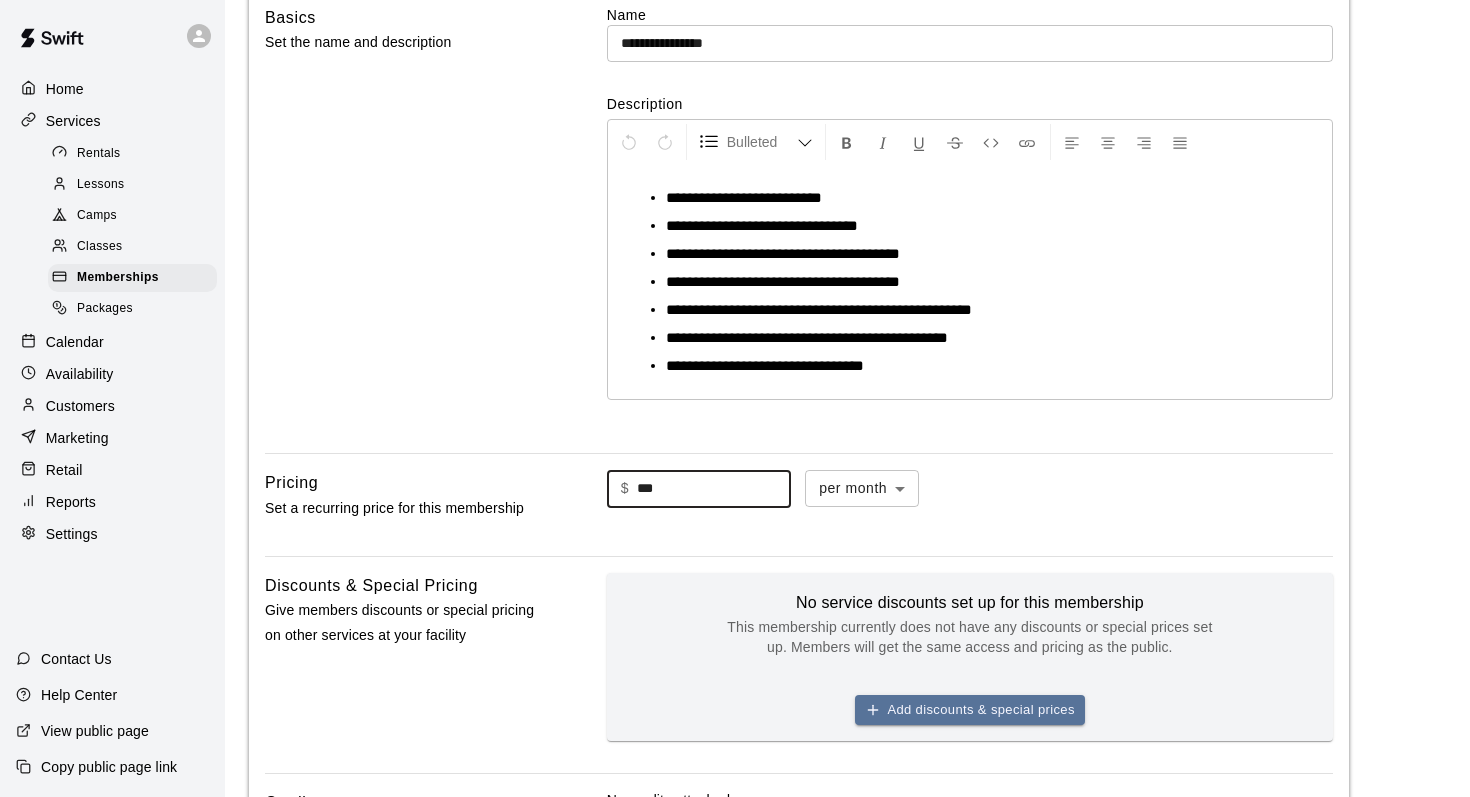 drag, startPoint x: 675, startPoint y: 397, endPoint x: 564, endPoint y: 398, distance: 111.0045 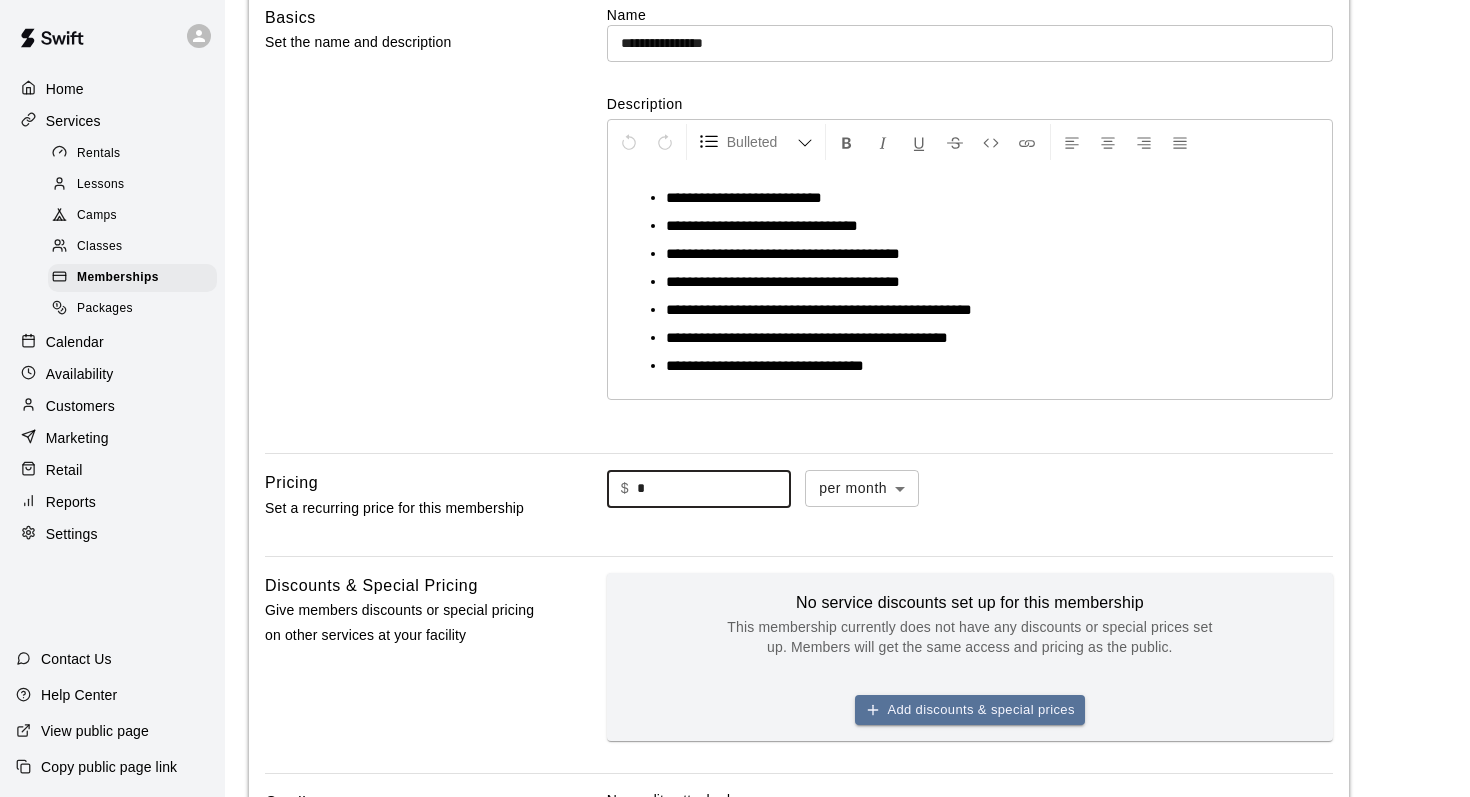 scroll, scrollTop: 671, scrollLeft: 0, axis: vertical 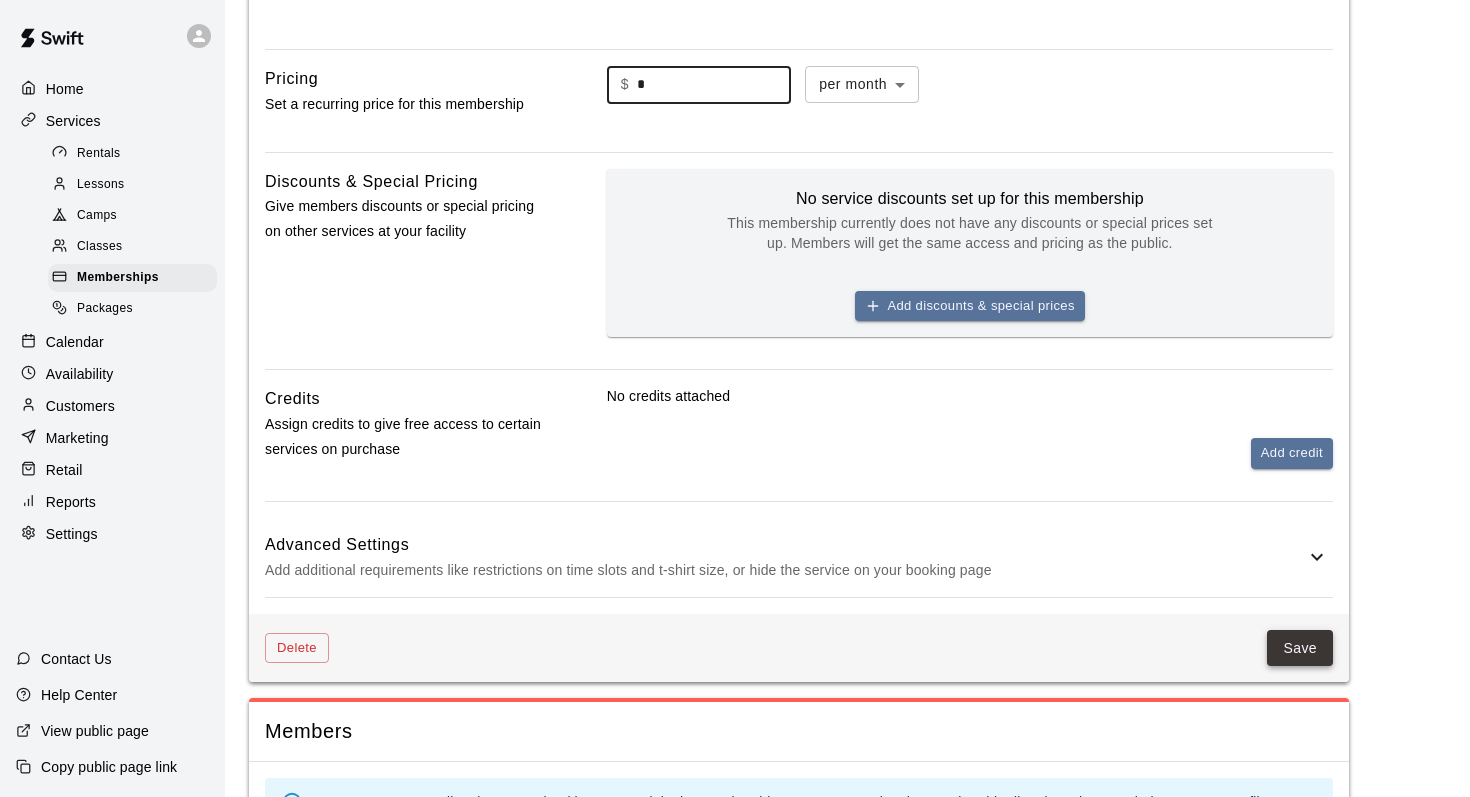 type on "*" 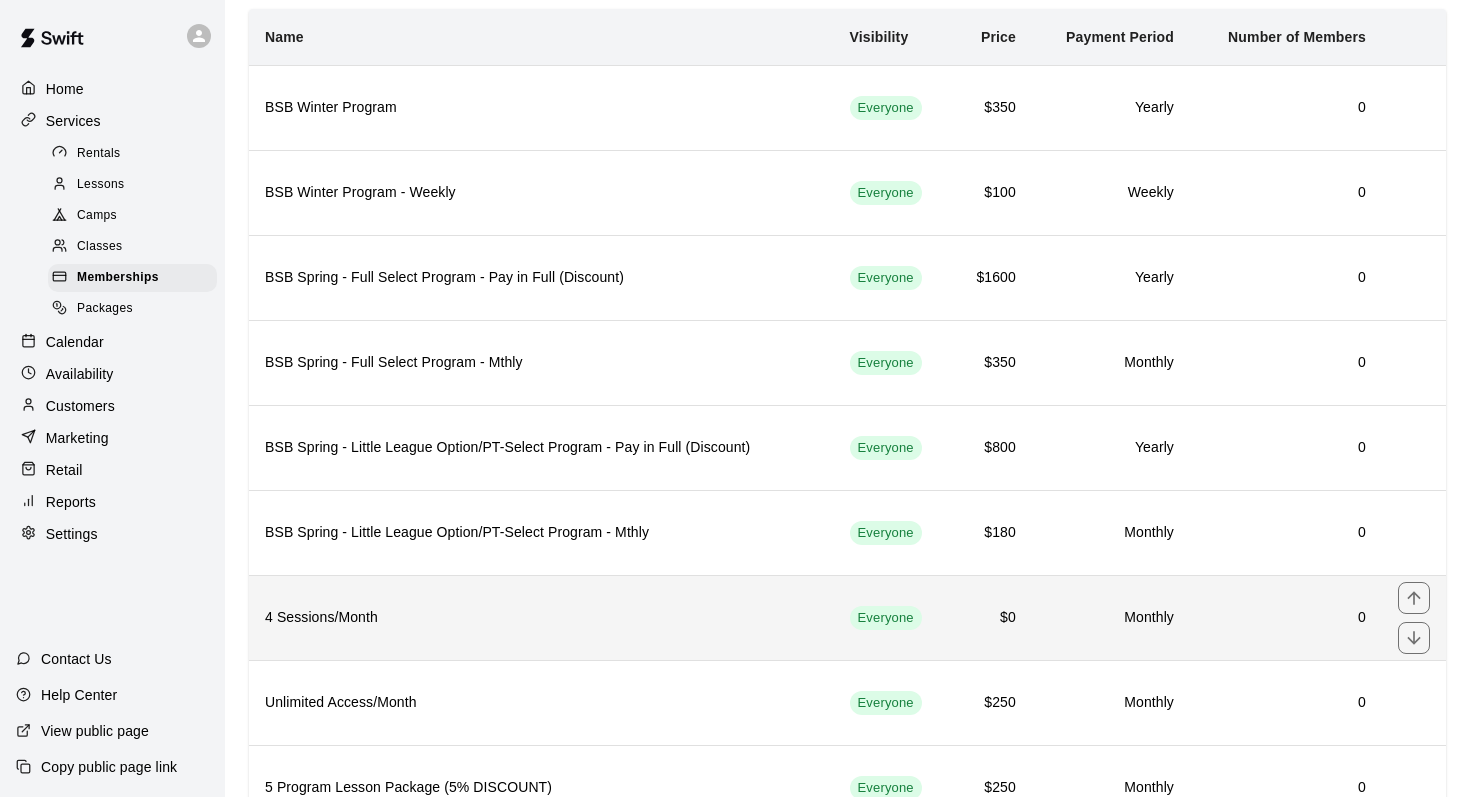 scroll, scrollTop: 209, scrollLeft: 0, axis: vertical 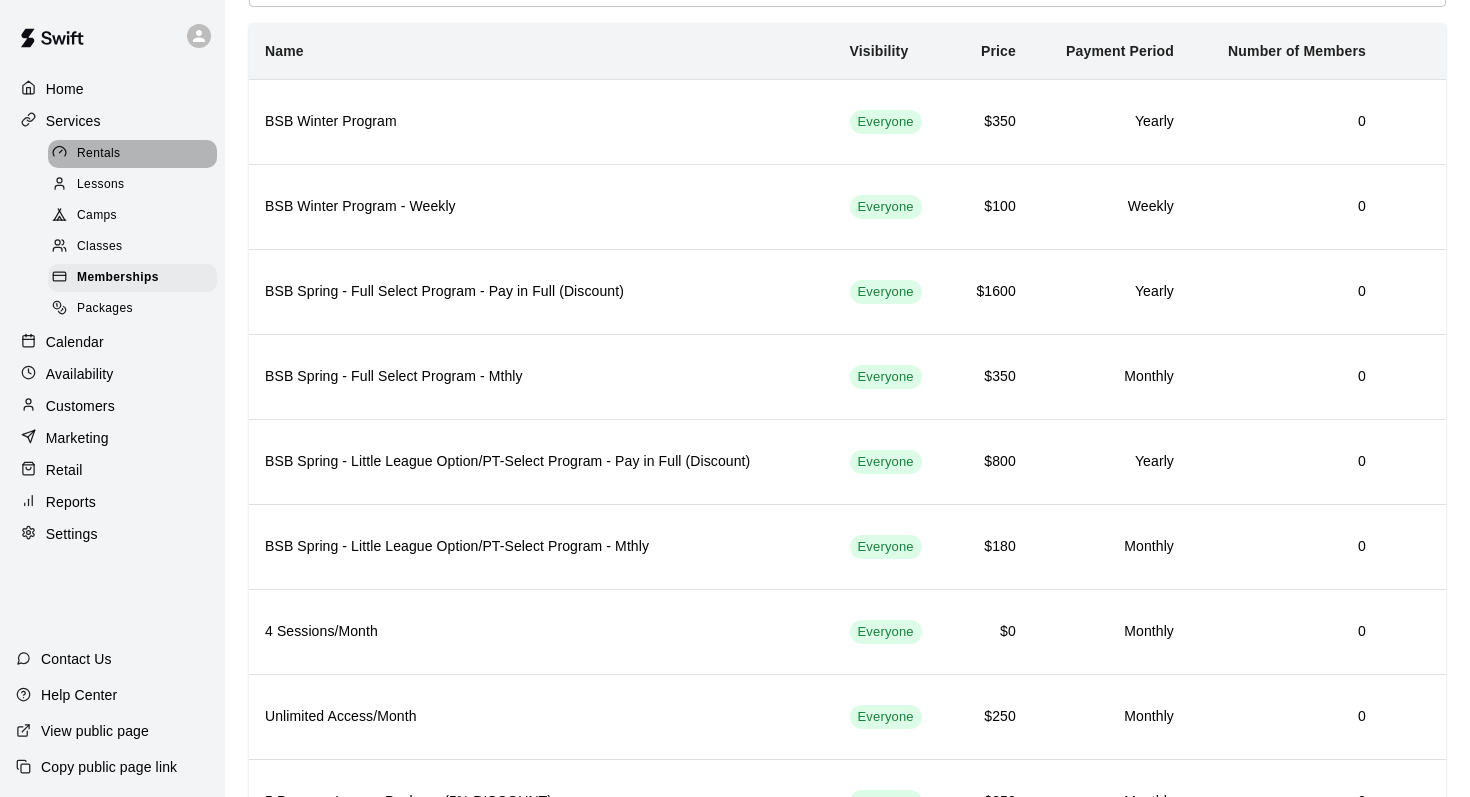 click on "Rentals" at bounding box center (99, 154) 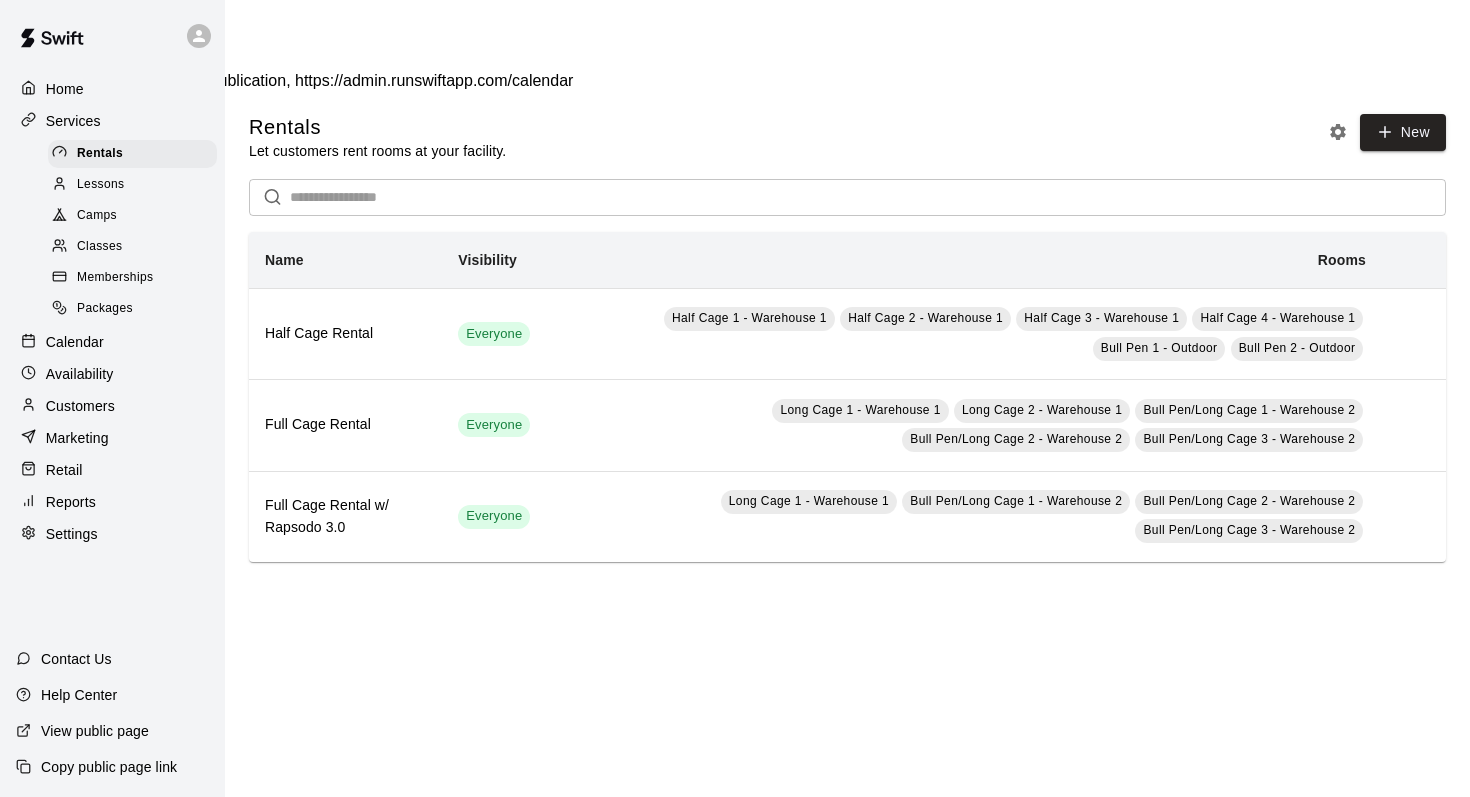 click on "Lessons" at bounding box center (101, 185) 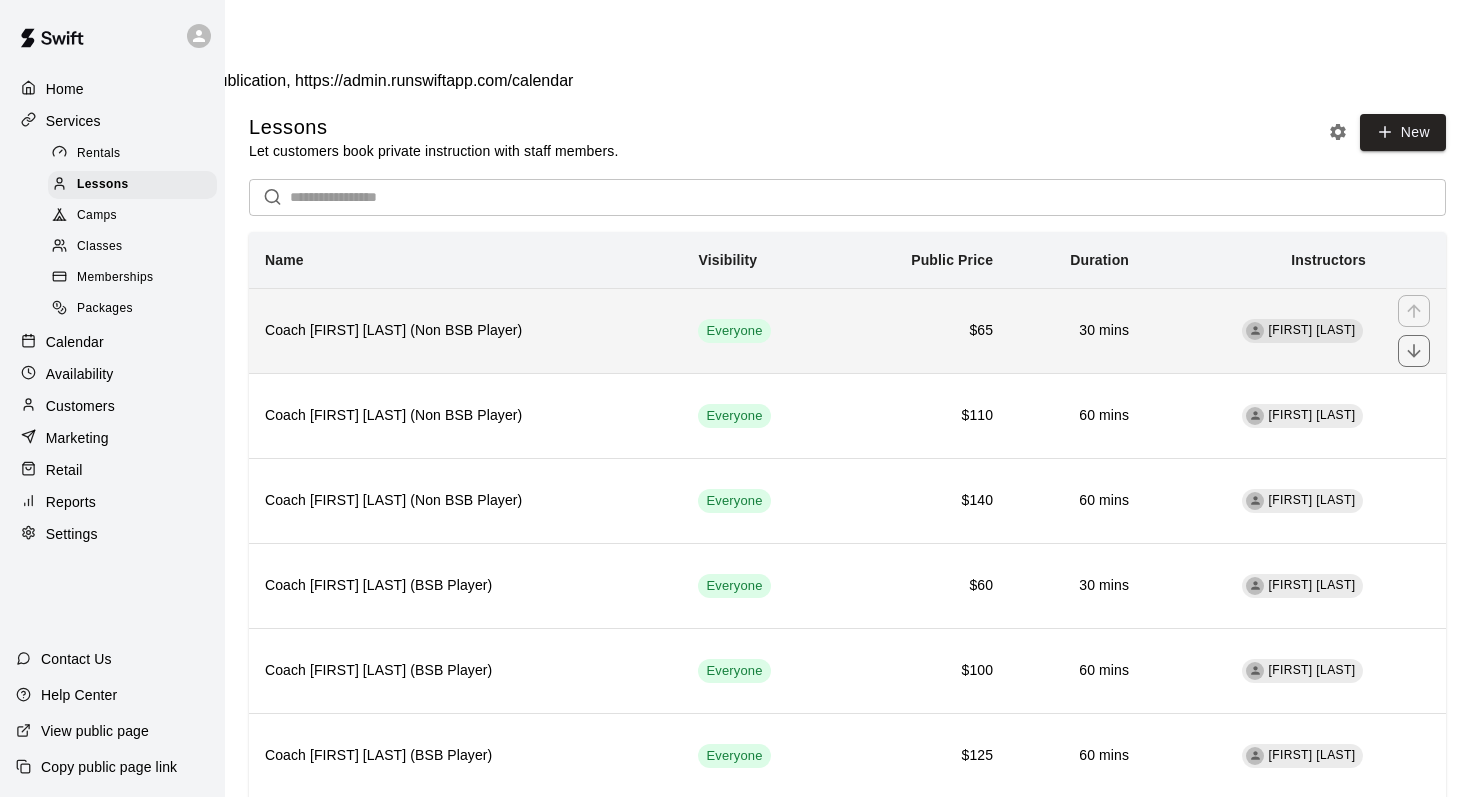 click on "Coach Wilmy Marrero (Non BSB Player)" at bounding box center (465, 331) 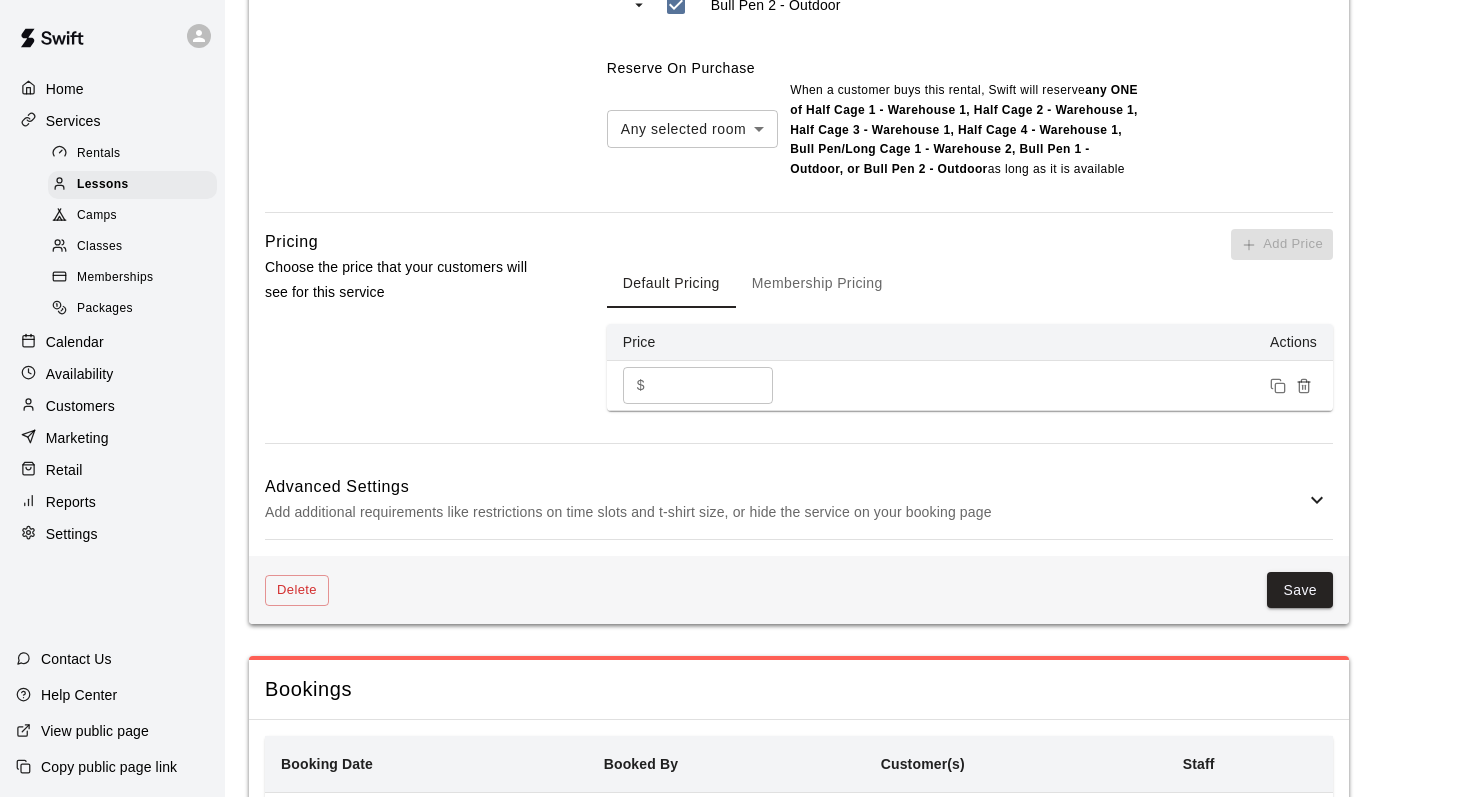 scroll, scrollTop: 1423, scrollLeft: 0, axis: vertical 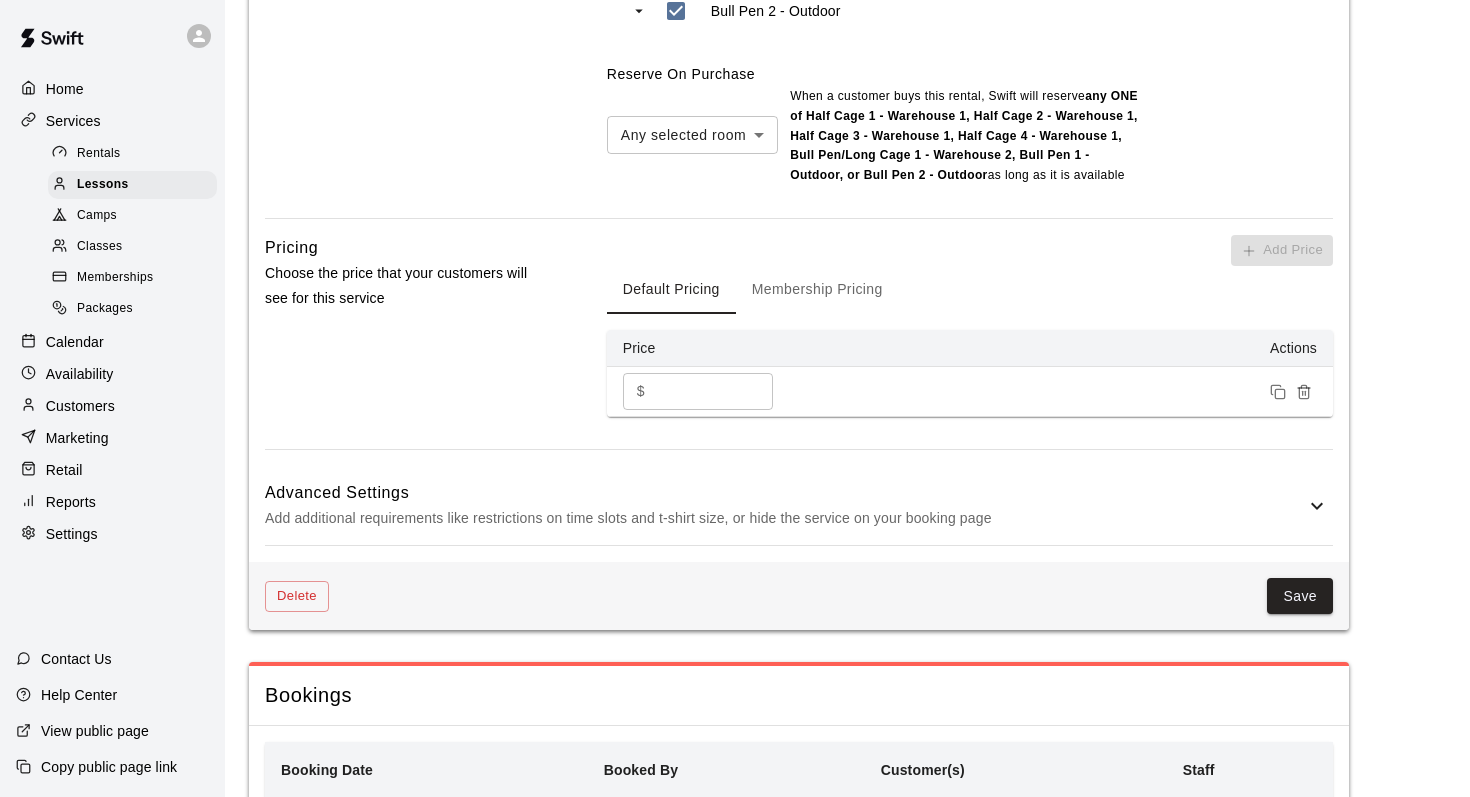 click on "Membership Pricing" at bounding box center [817, 290] 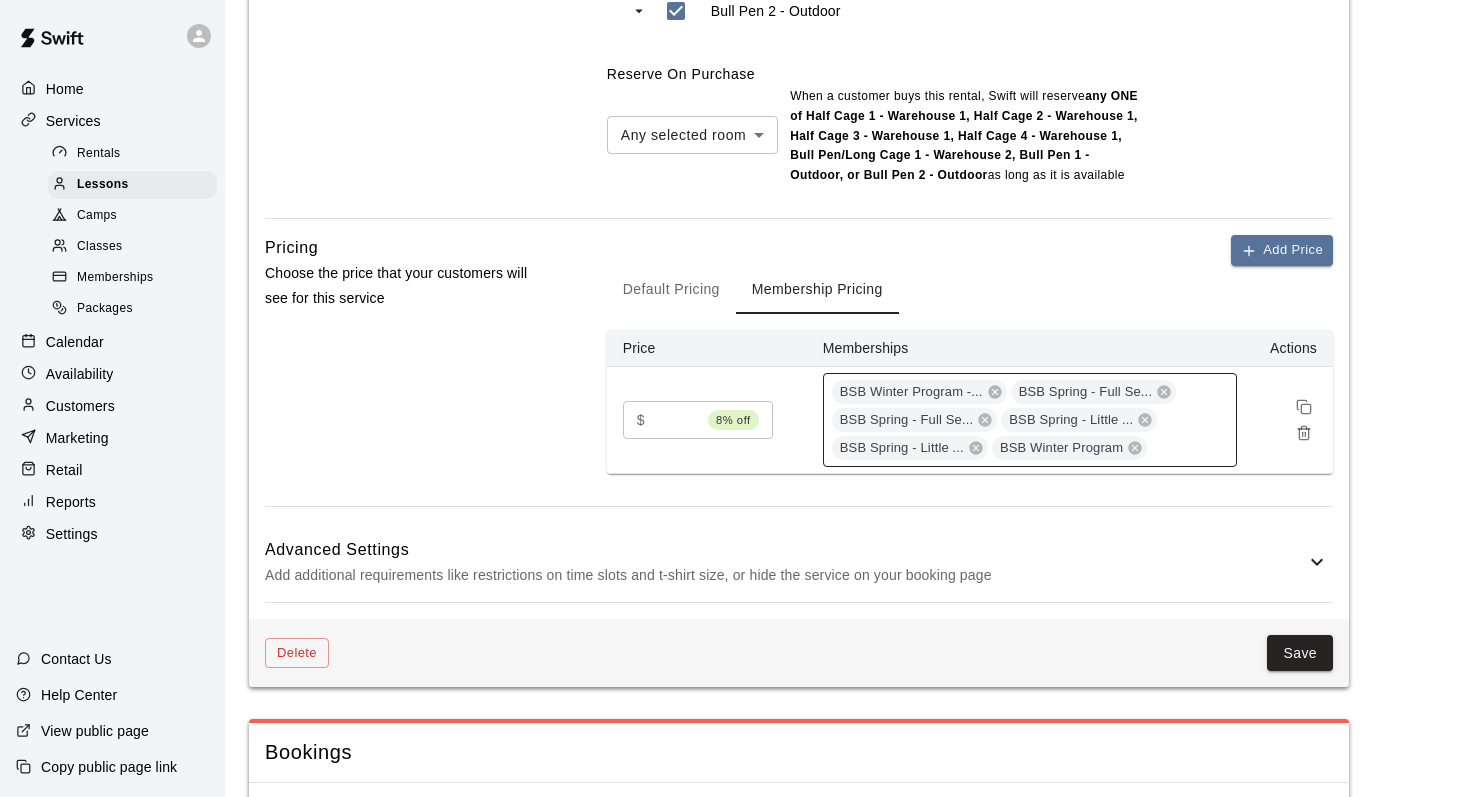 click on "BSB Winter Program -... BSB Spring - Full Se... BSB Spring - Full Se... BSB Spring - Little ... BSB Spring - Little ... BSB Winter Program" at bounding box center (1030, 420) 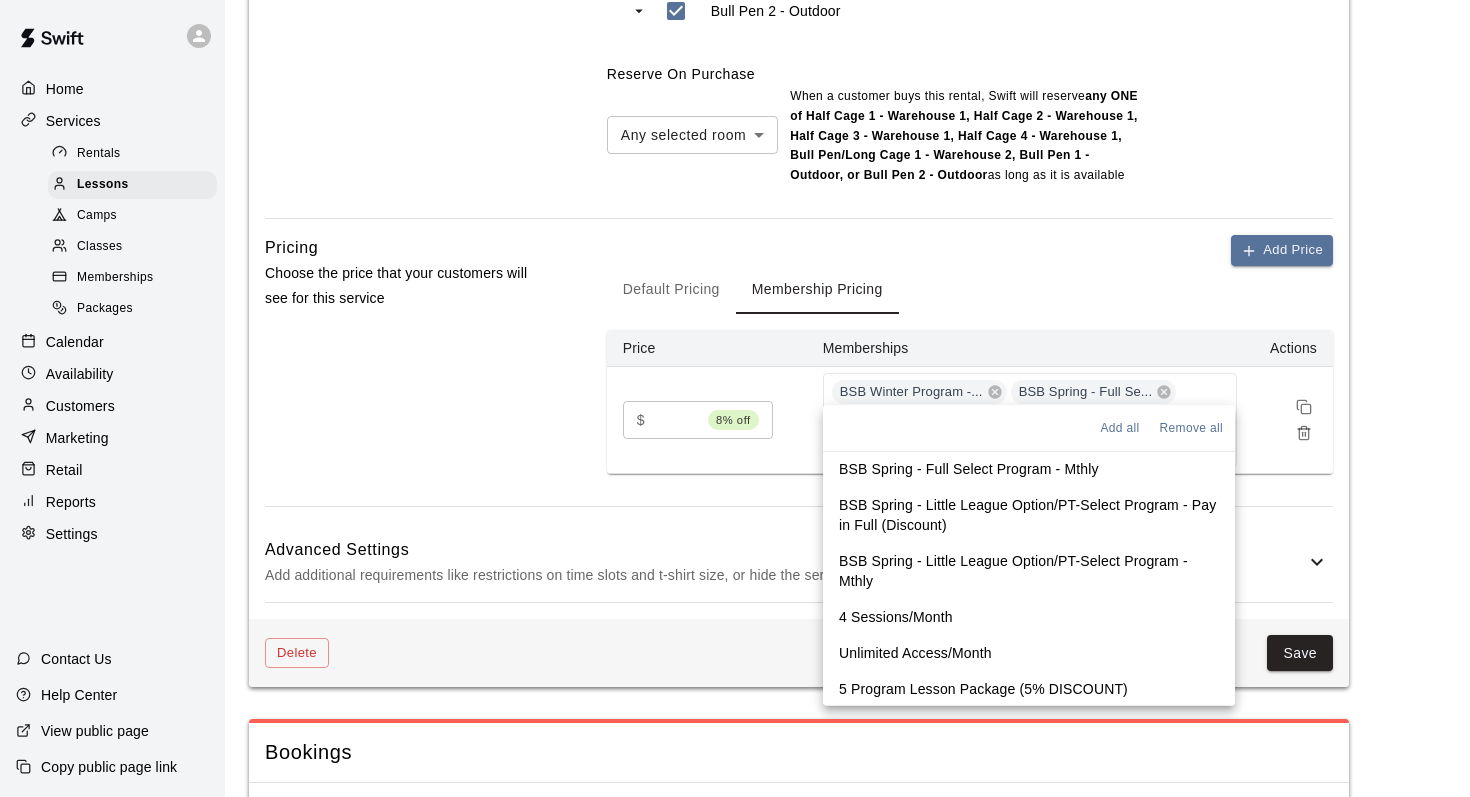 scroll, scrollTop: 110, scrollLeft: 0, axis: vertical 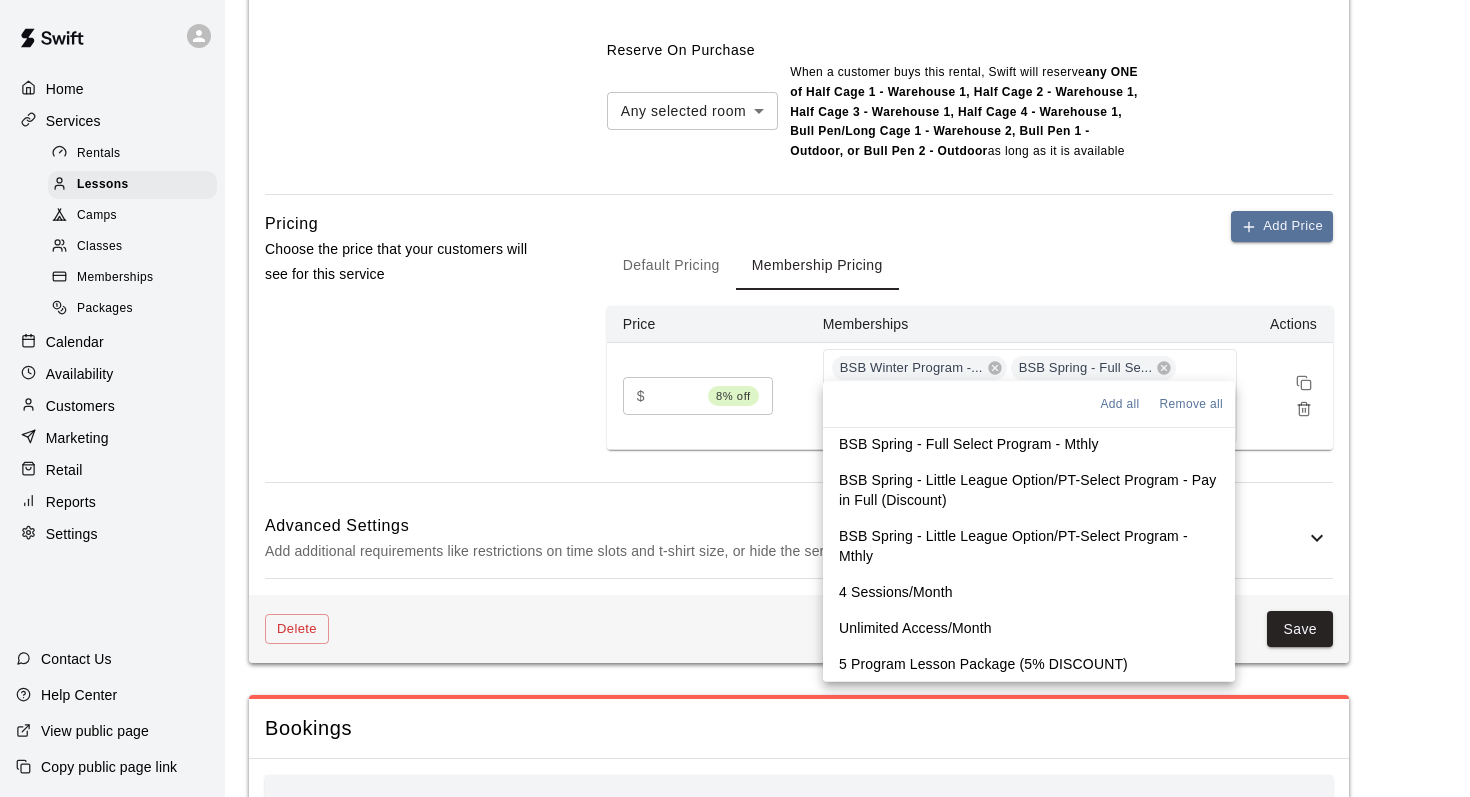 click on "4 Sessions/Month" at bounding box center [896, 592] 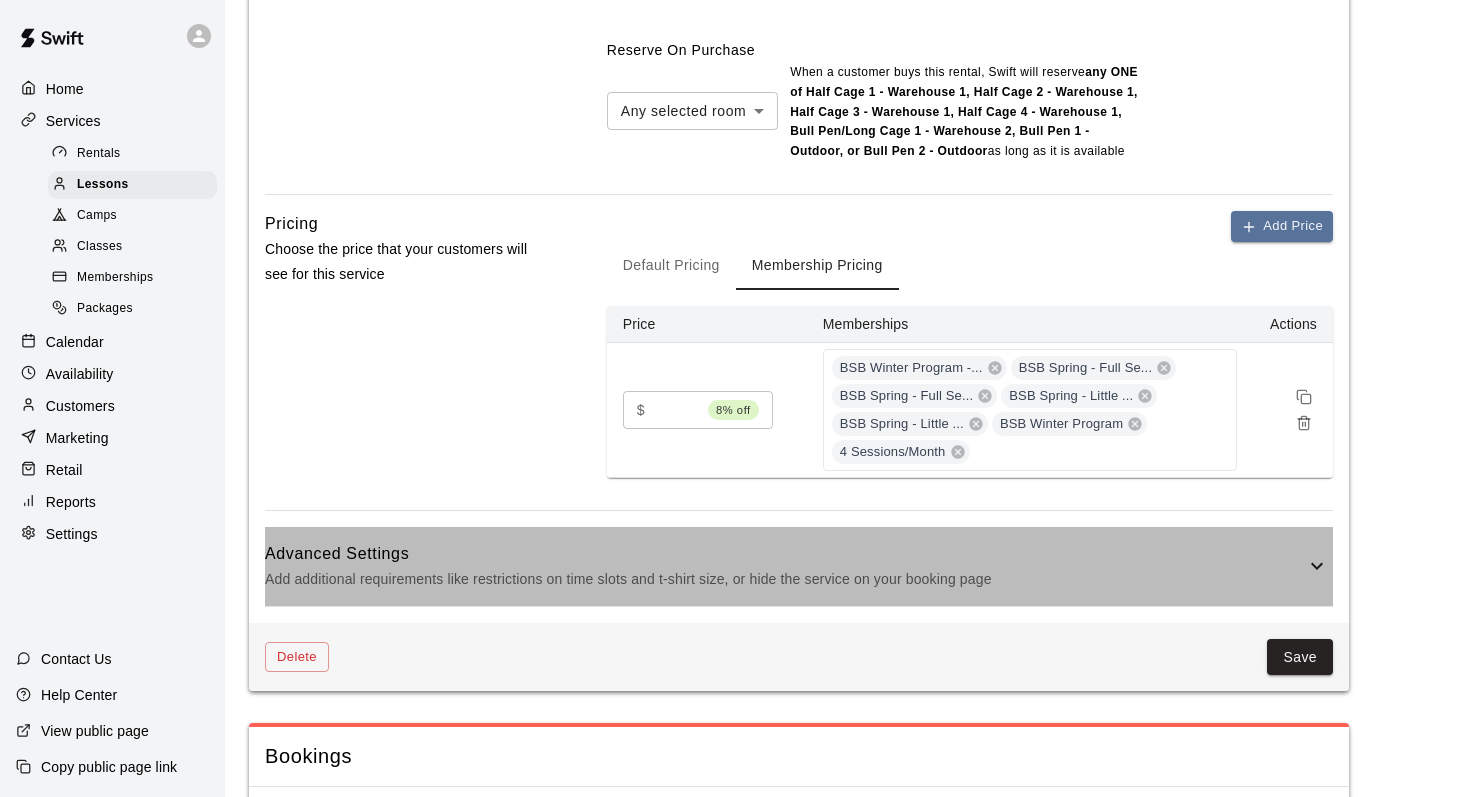 click on "Advanced Settings Add additional requirements like restrictions on time slots and t-shirt size, or hide the service on your booking page" at bounding box center (799, 566) 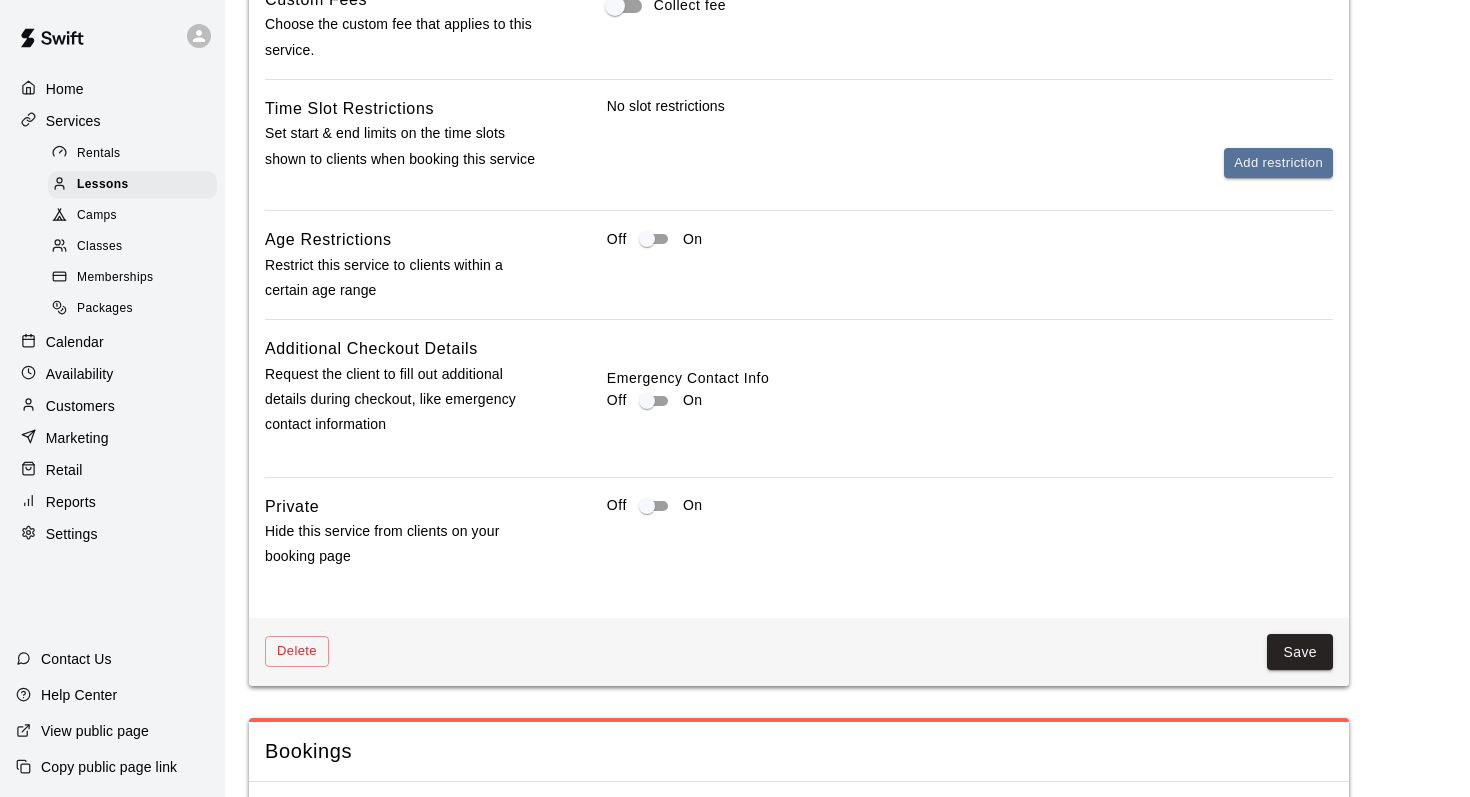 scroll, scrollTop: 2343, scrollLeft: 0, axis: vertical 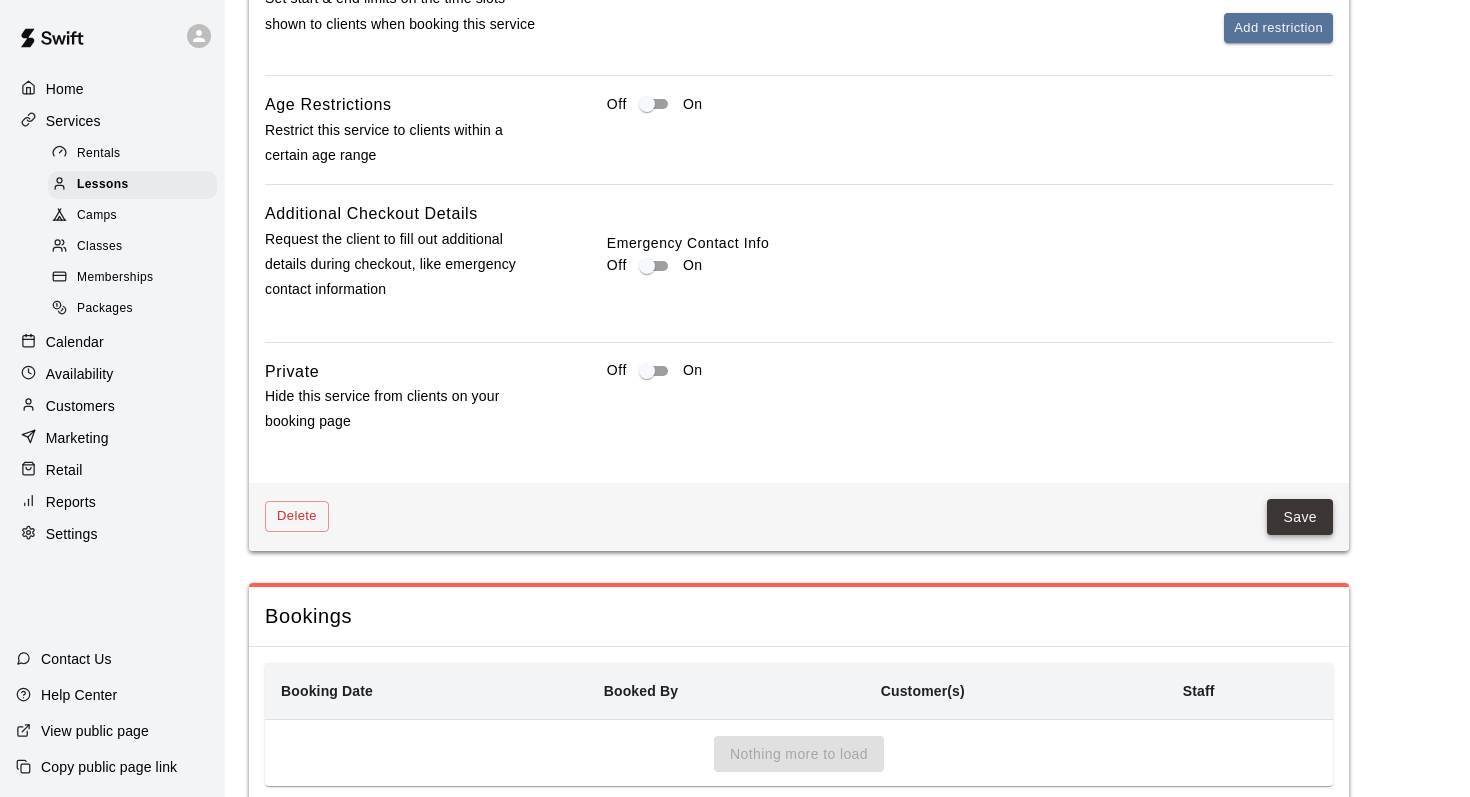 click on "Save" at bounding box center [1300, 517] 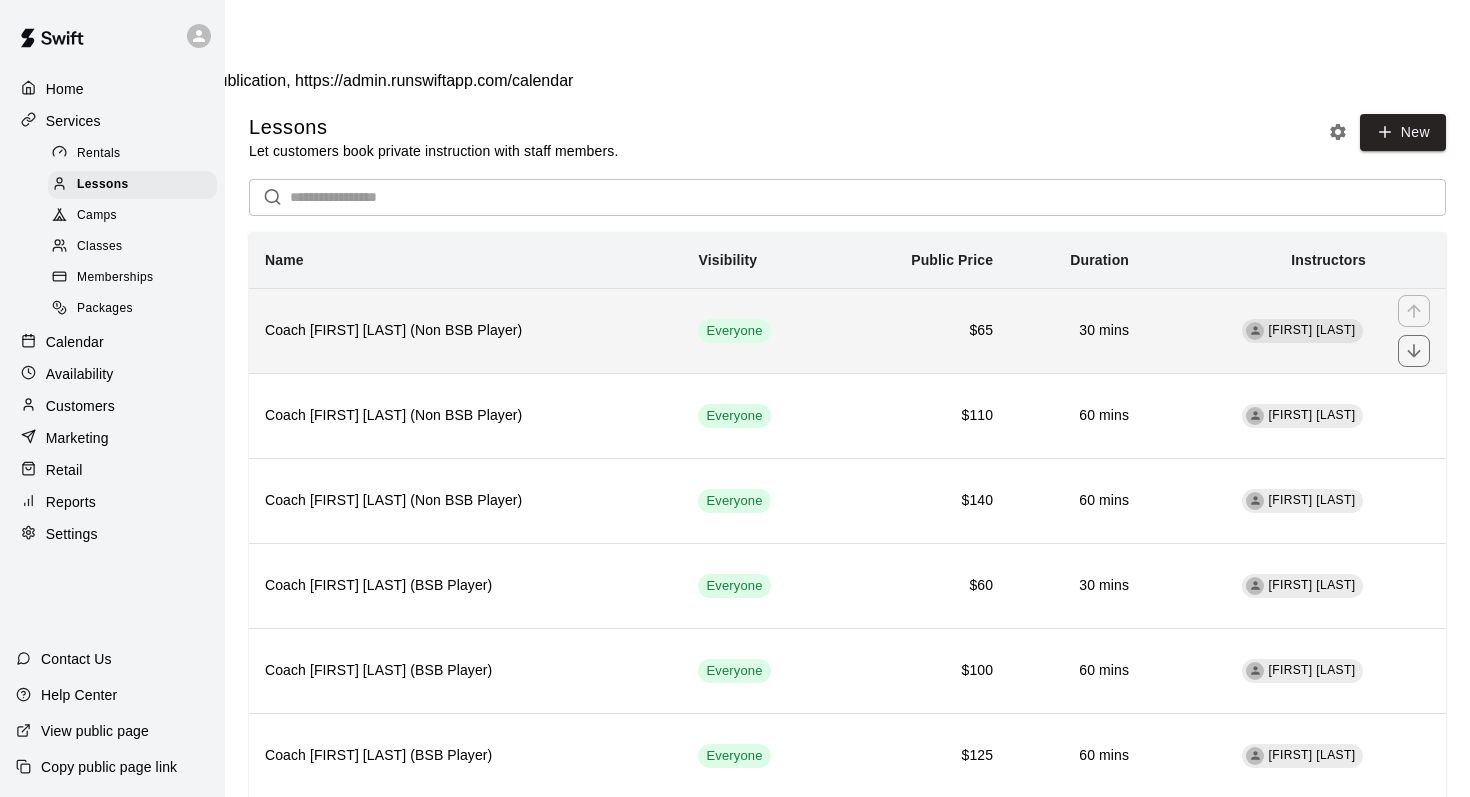 click on "Everyone" at bounding box center (760, 330) 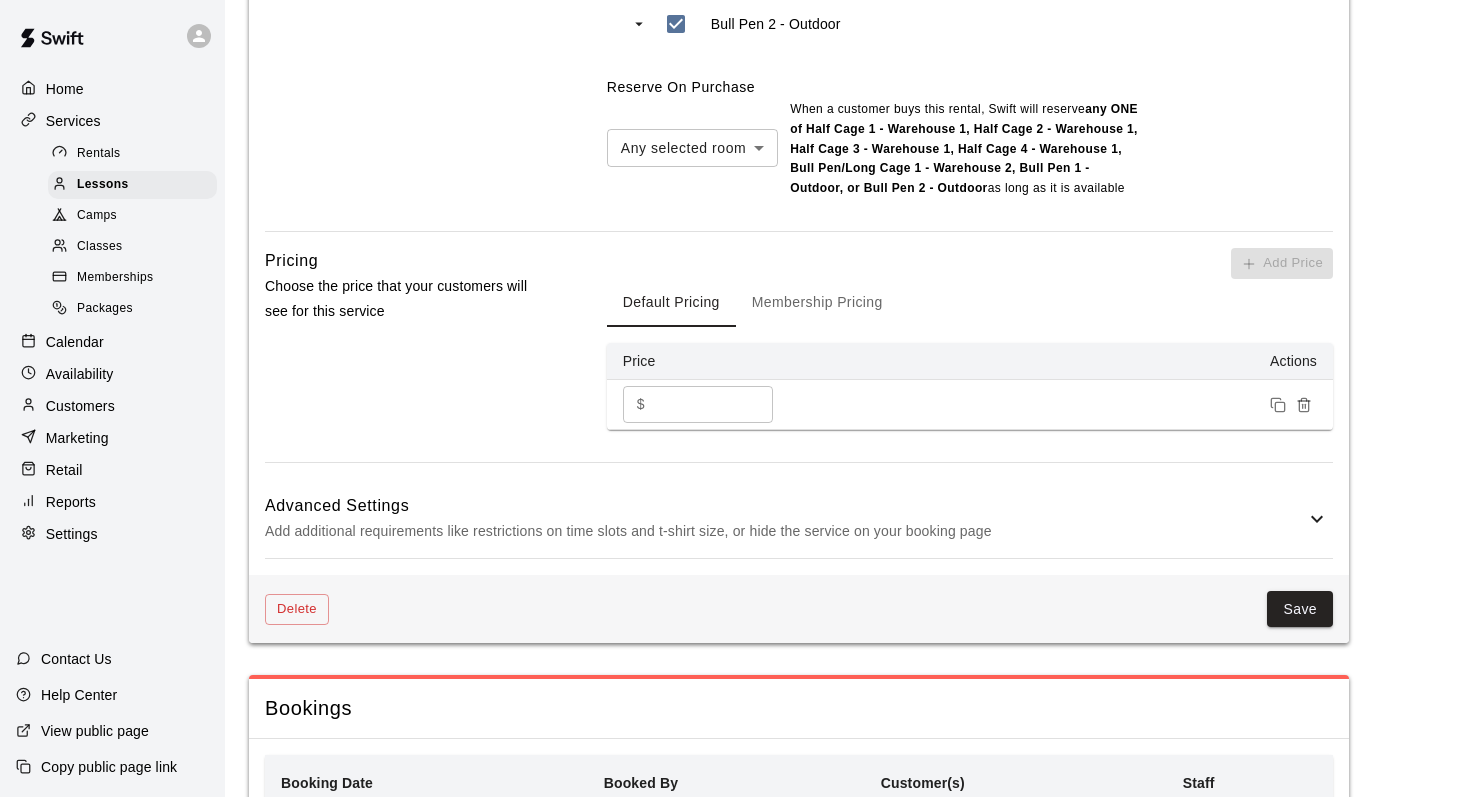 scroll, scrollTop: 1412, scrollLeft: 0, axis: vertical 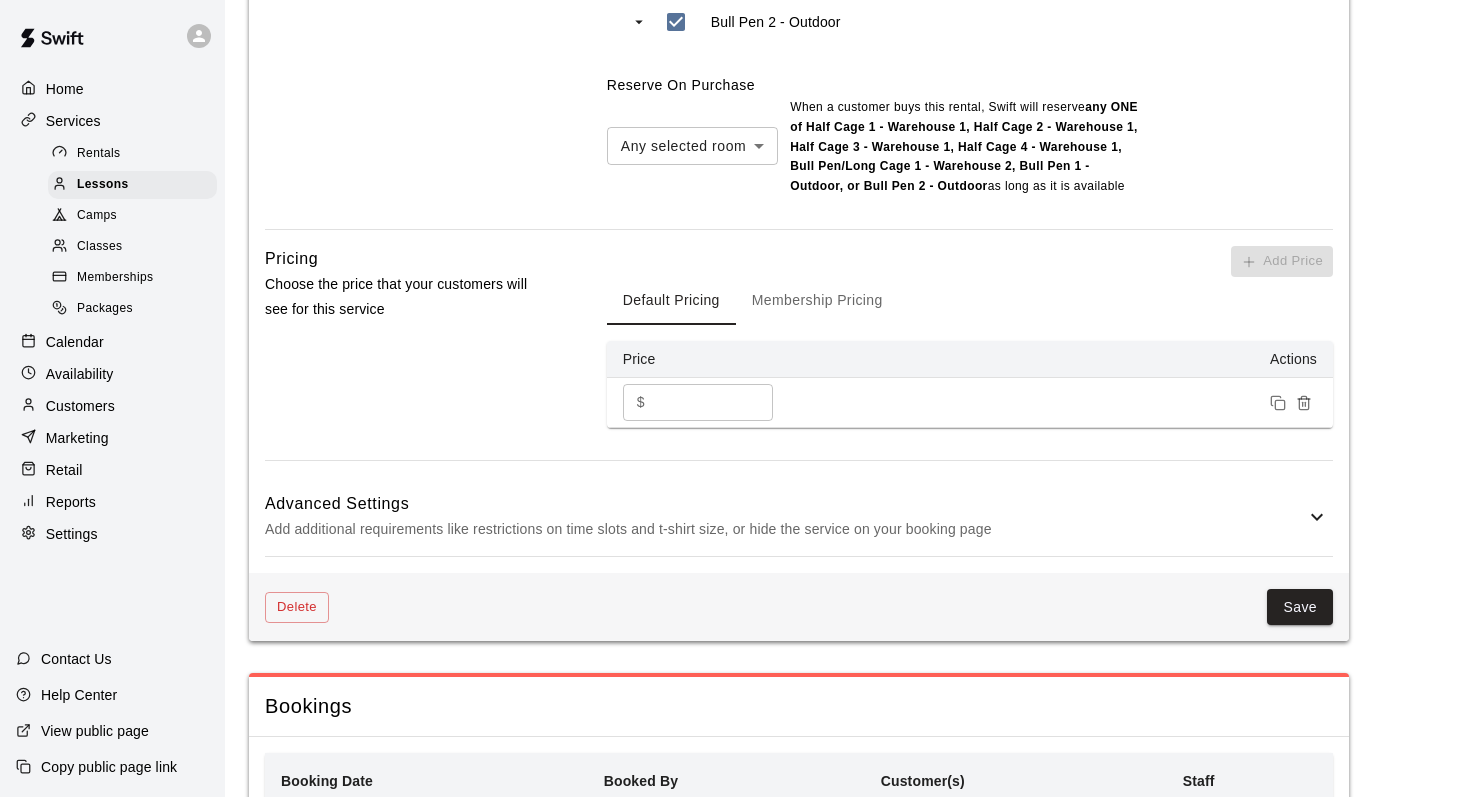 click on "Membership Pricing" at bounding box center (817, 301) 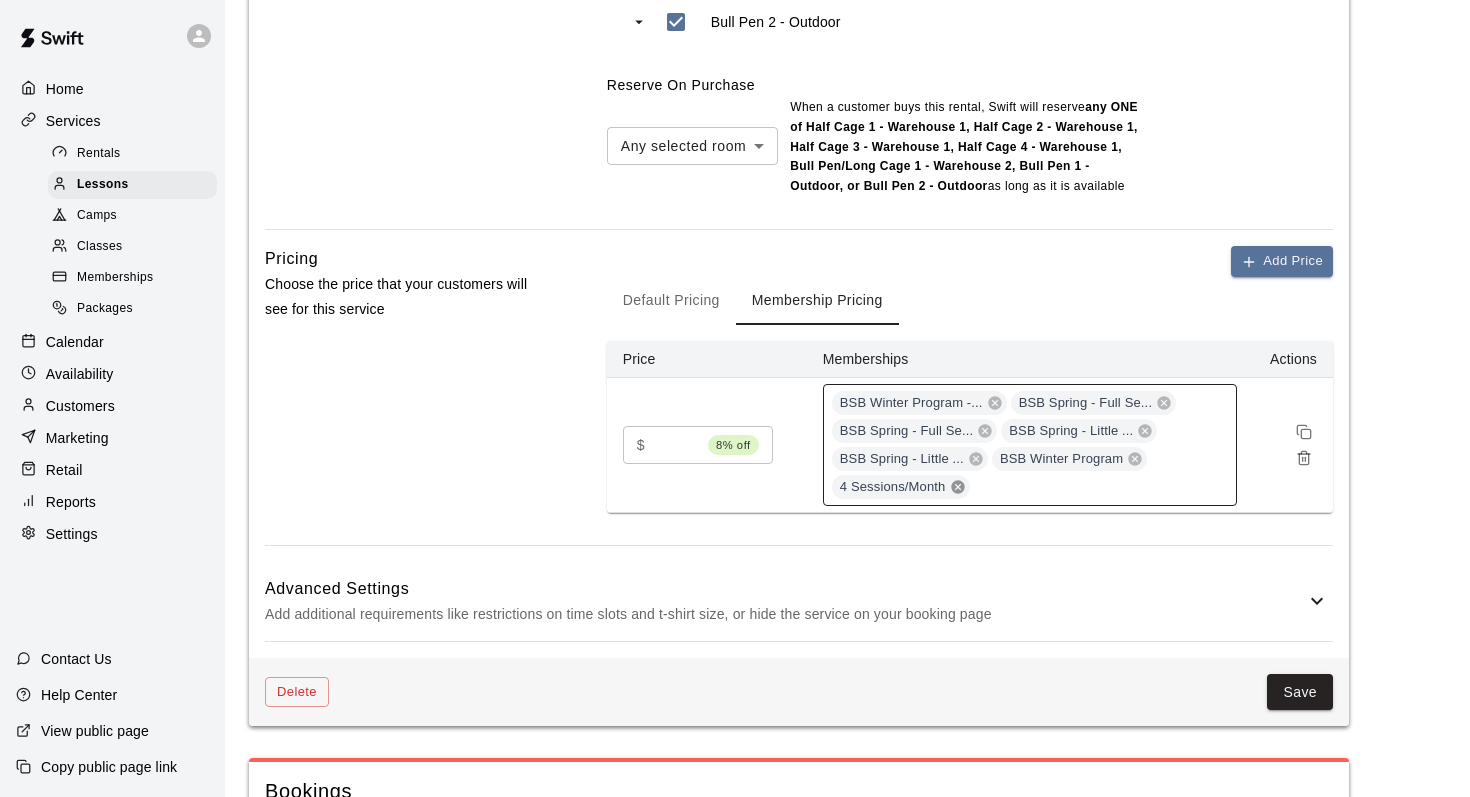 click 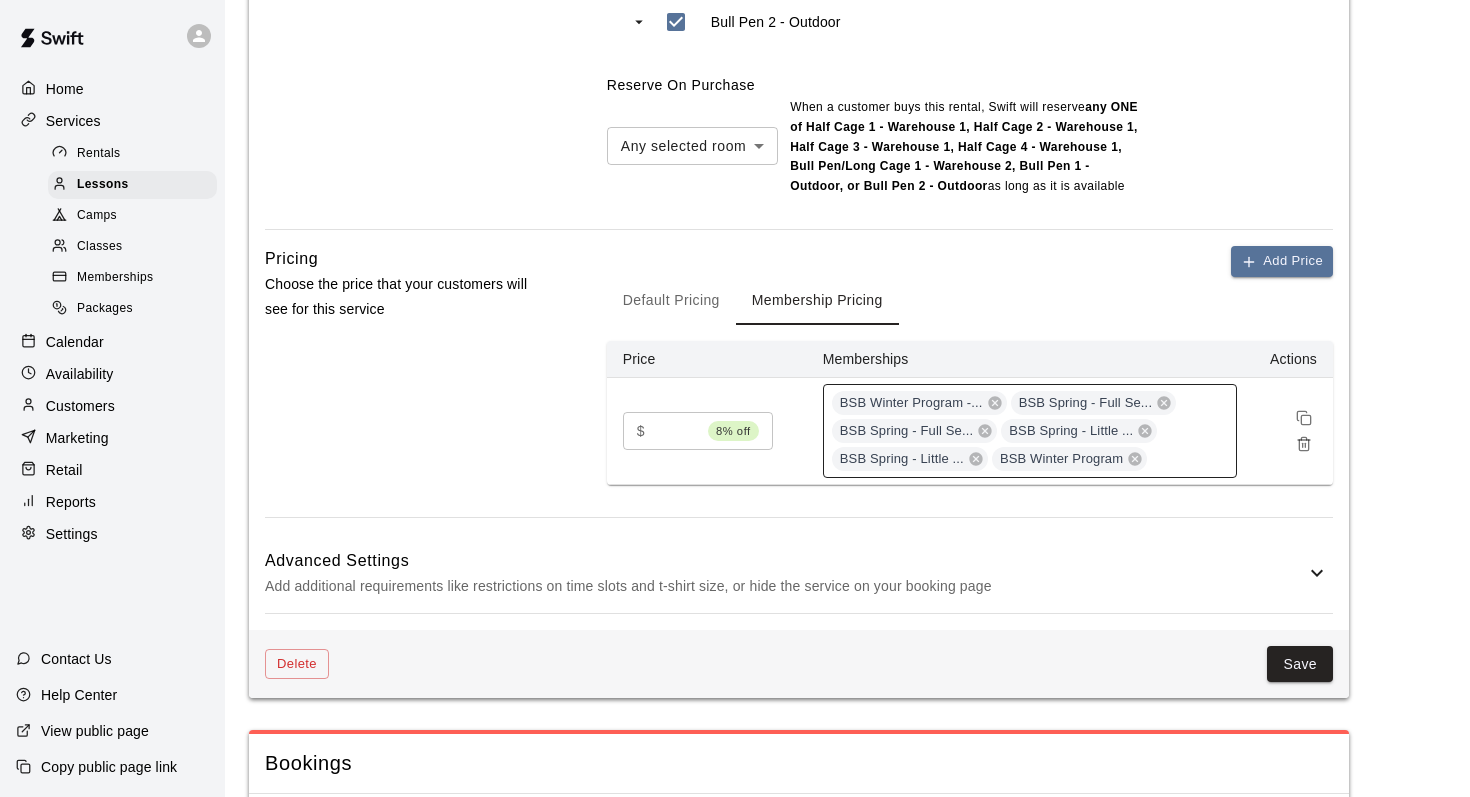 click on "Default Pricing" at bounding box center (671, 301) 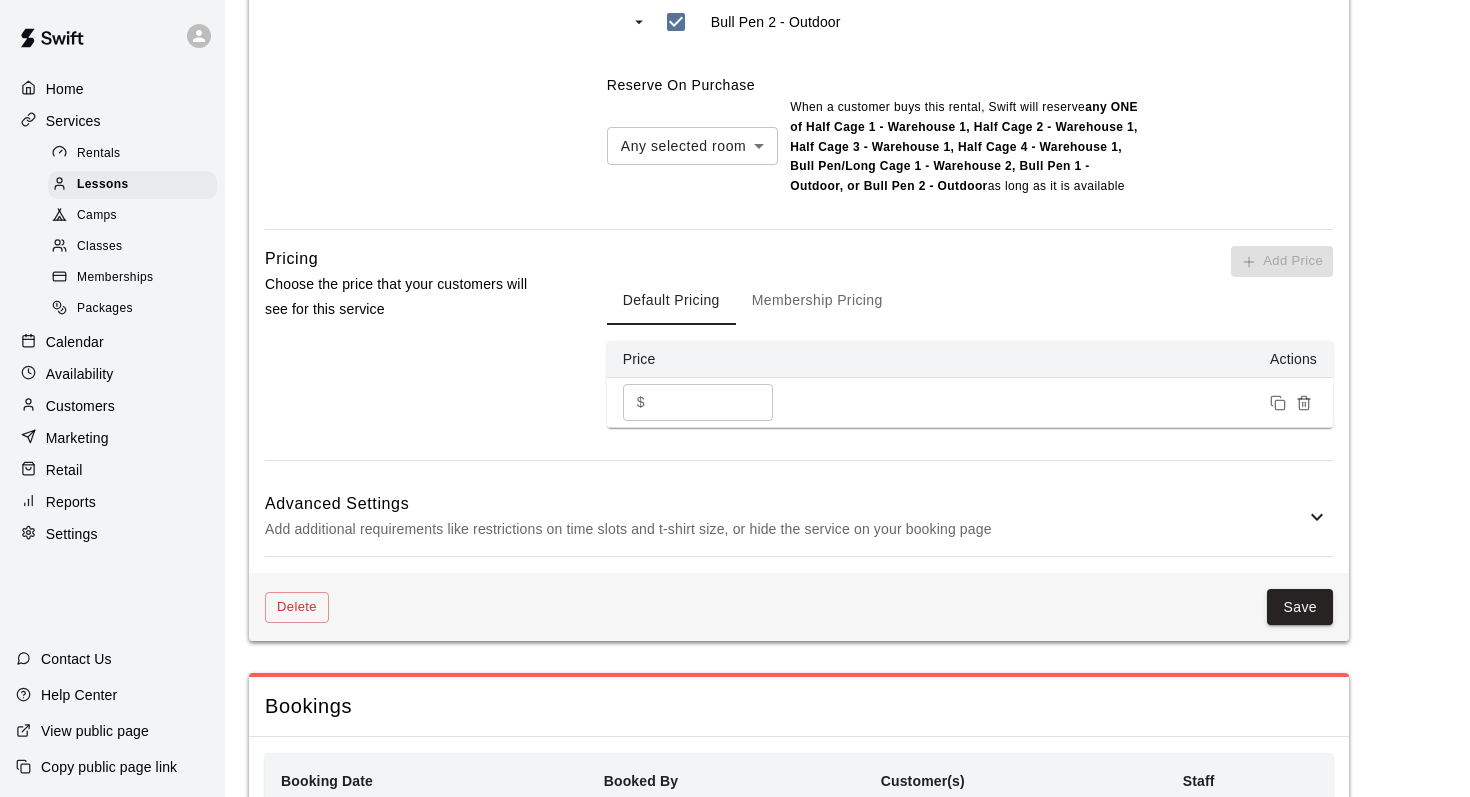 click on "Membership Pricing" at bounding box center (817, 301) 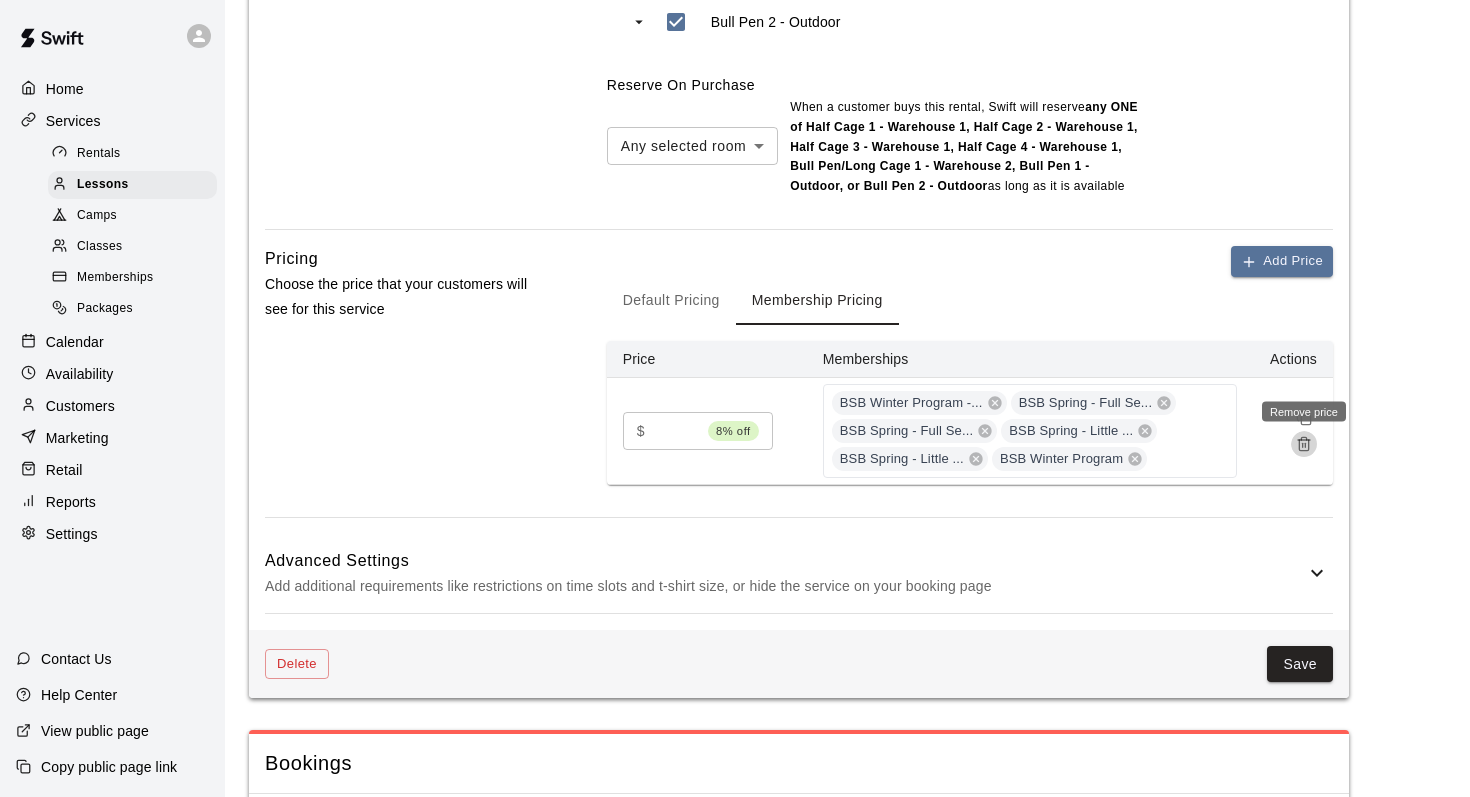 click at bounding box center [1304, 444] 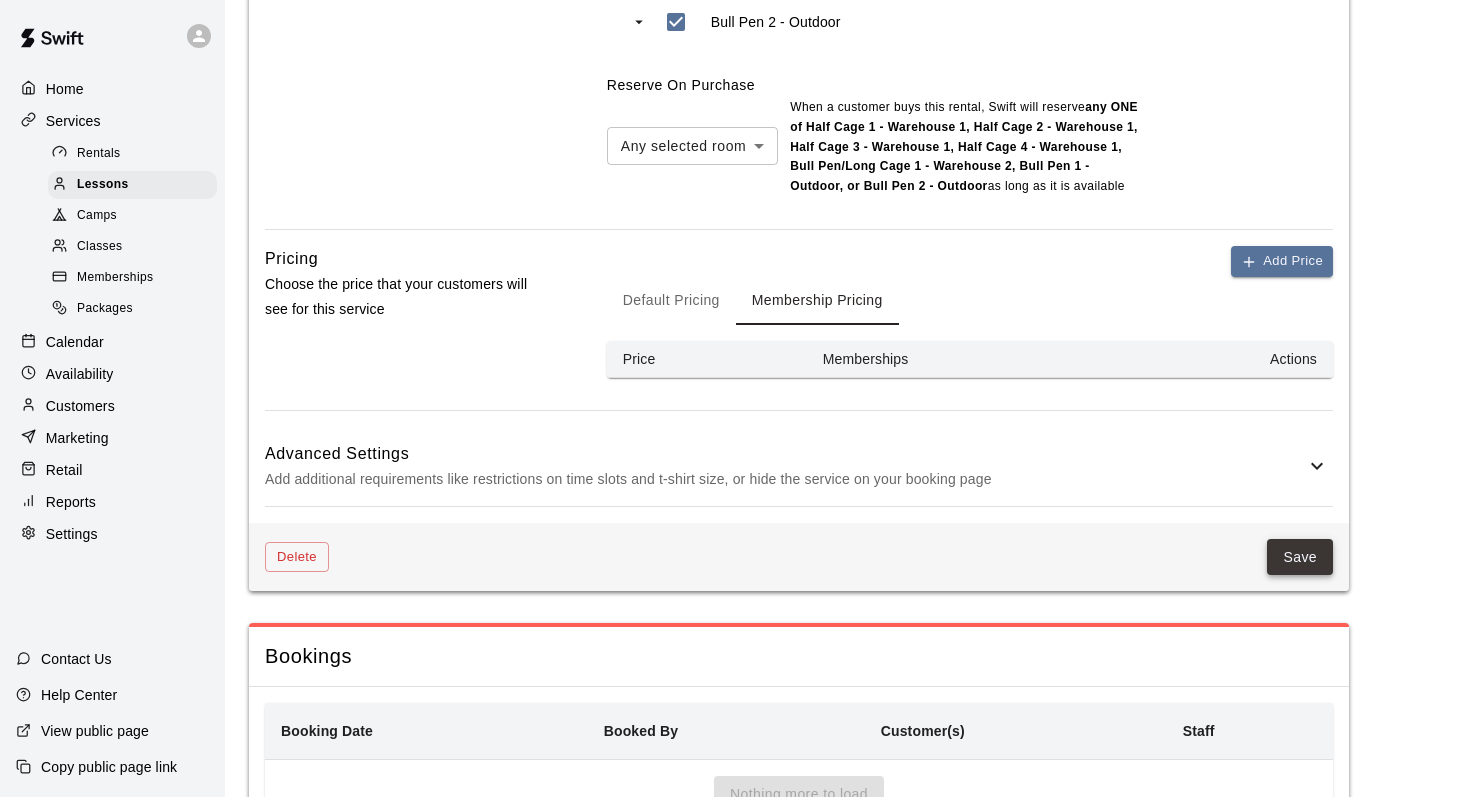 click on "Save" at bounding box center [1300, 557] 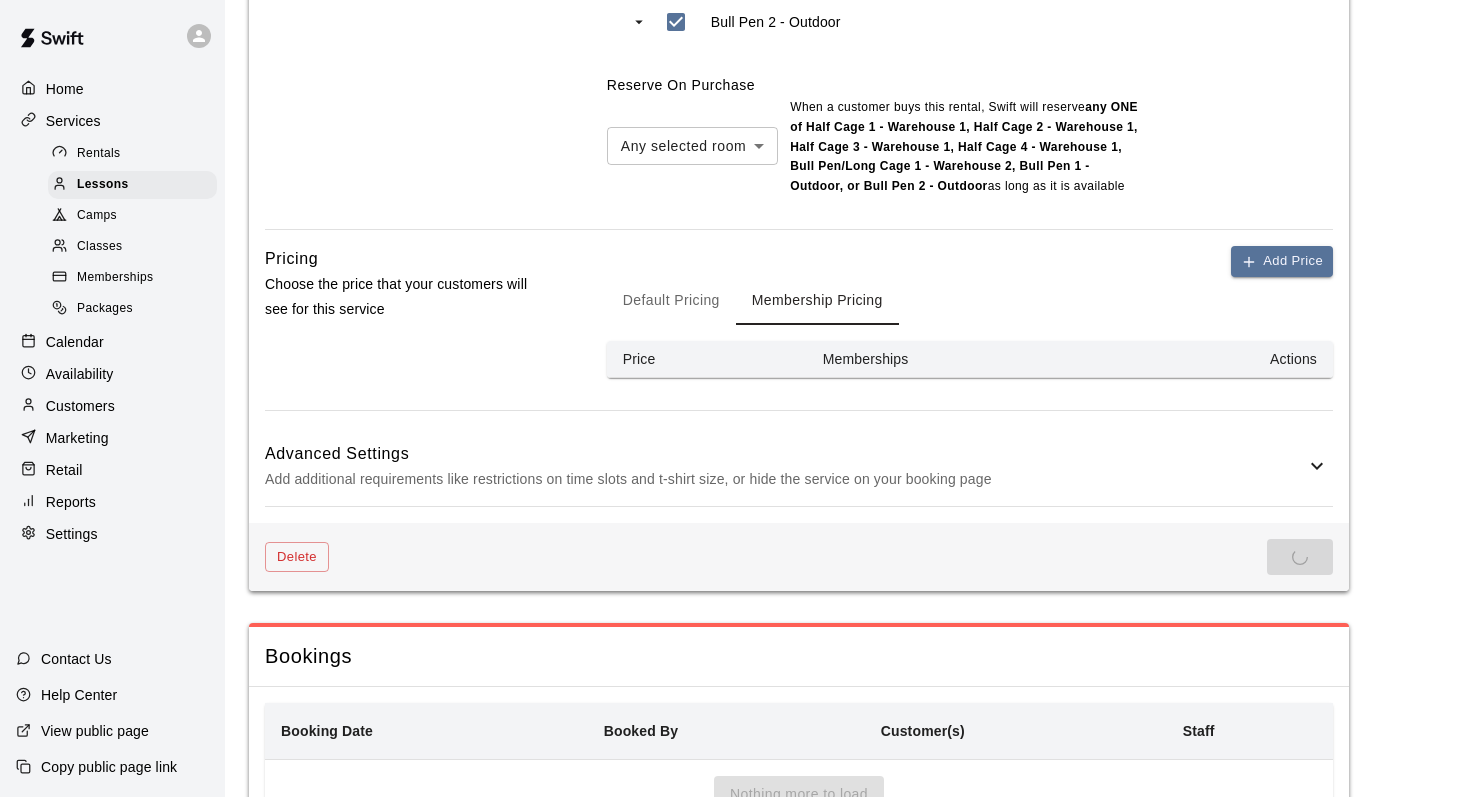 scroll, scrollTop: 0, scrollLeft: 0, axis: both 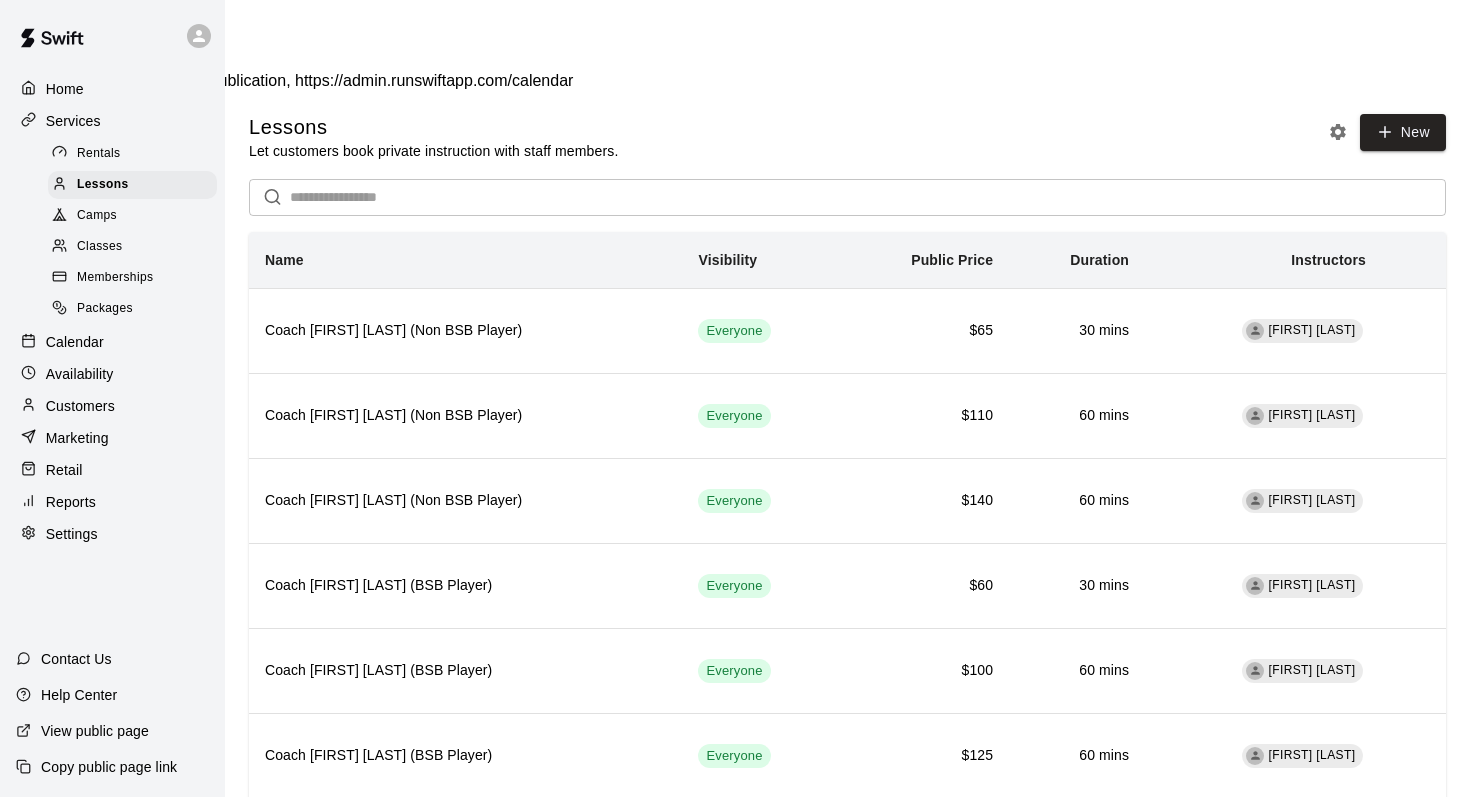 click on "Memberships" at bounding box center (115, 278) 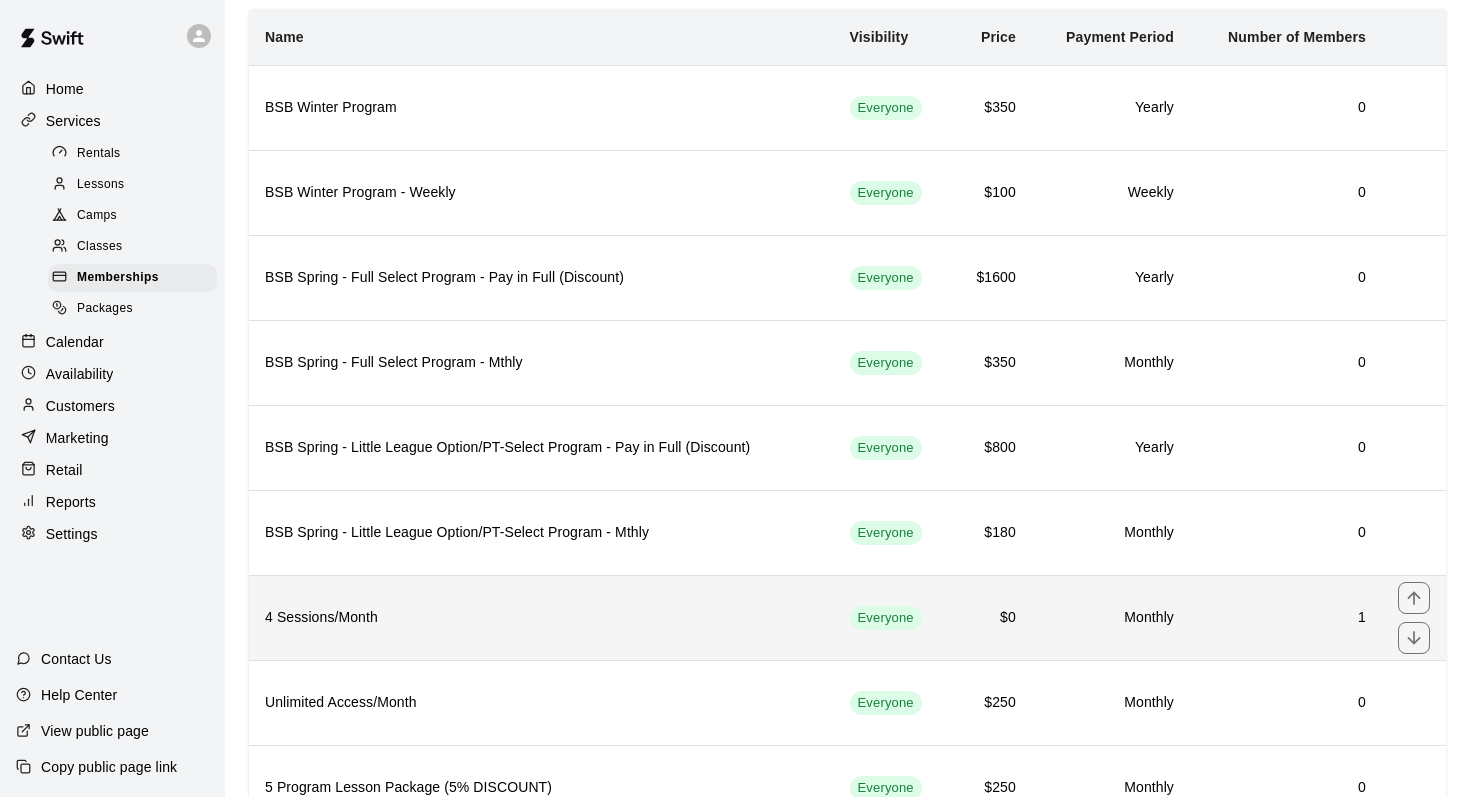 click on "4 Sessions/Month" at bounding box center (541, 617) 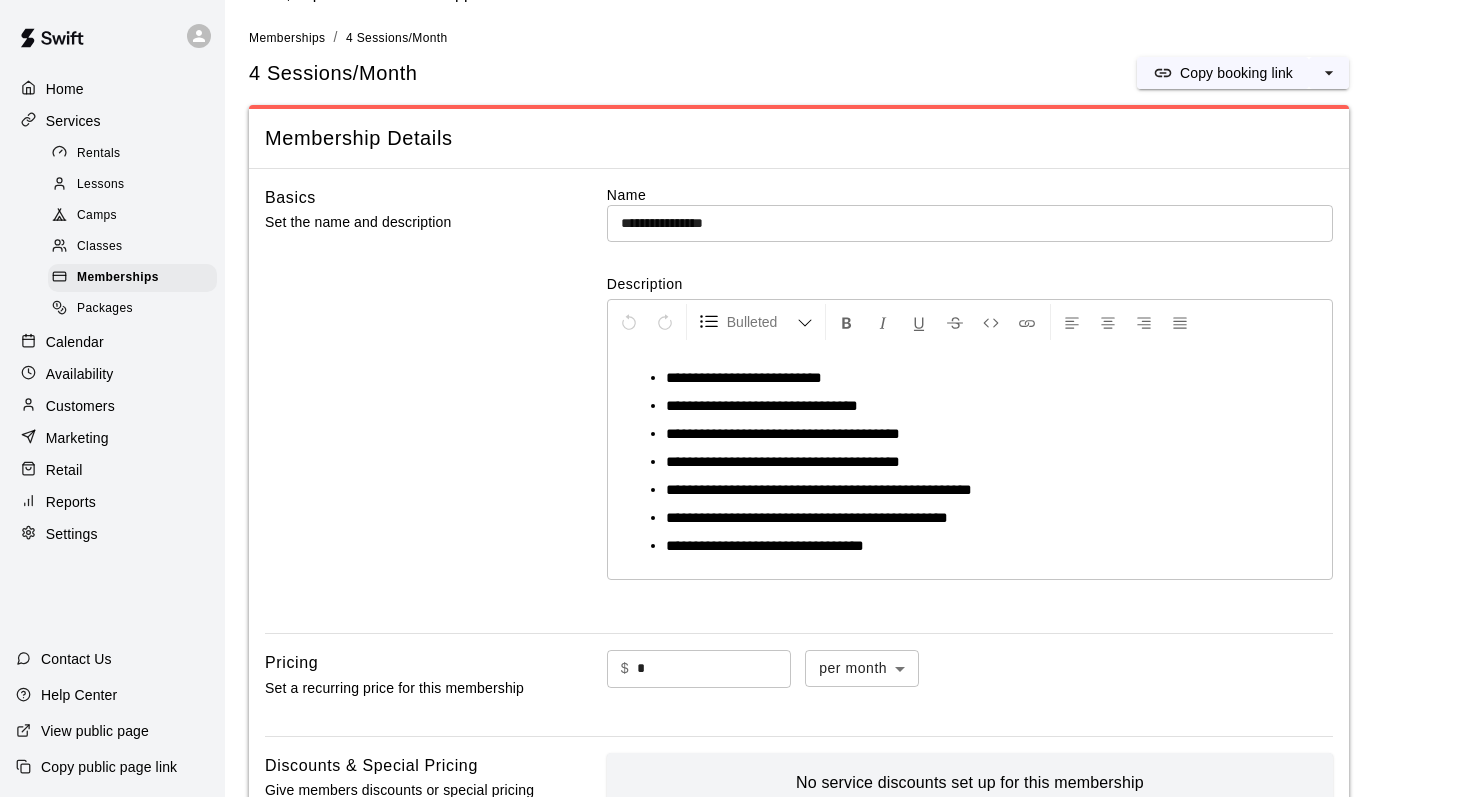 scroll, scrollTop: 93, scrollLeft: 0, axis: vertical 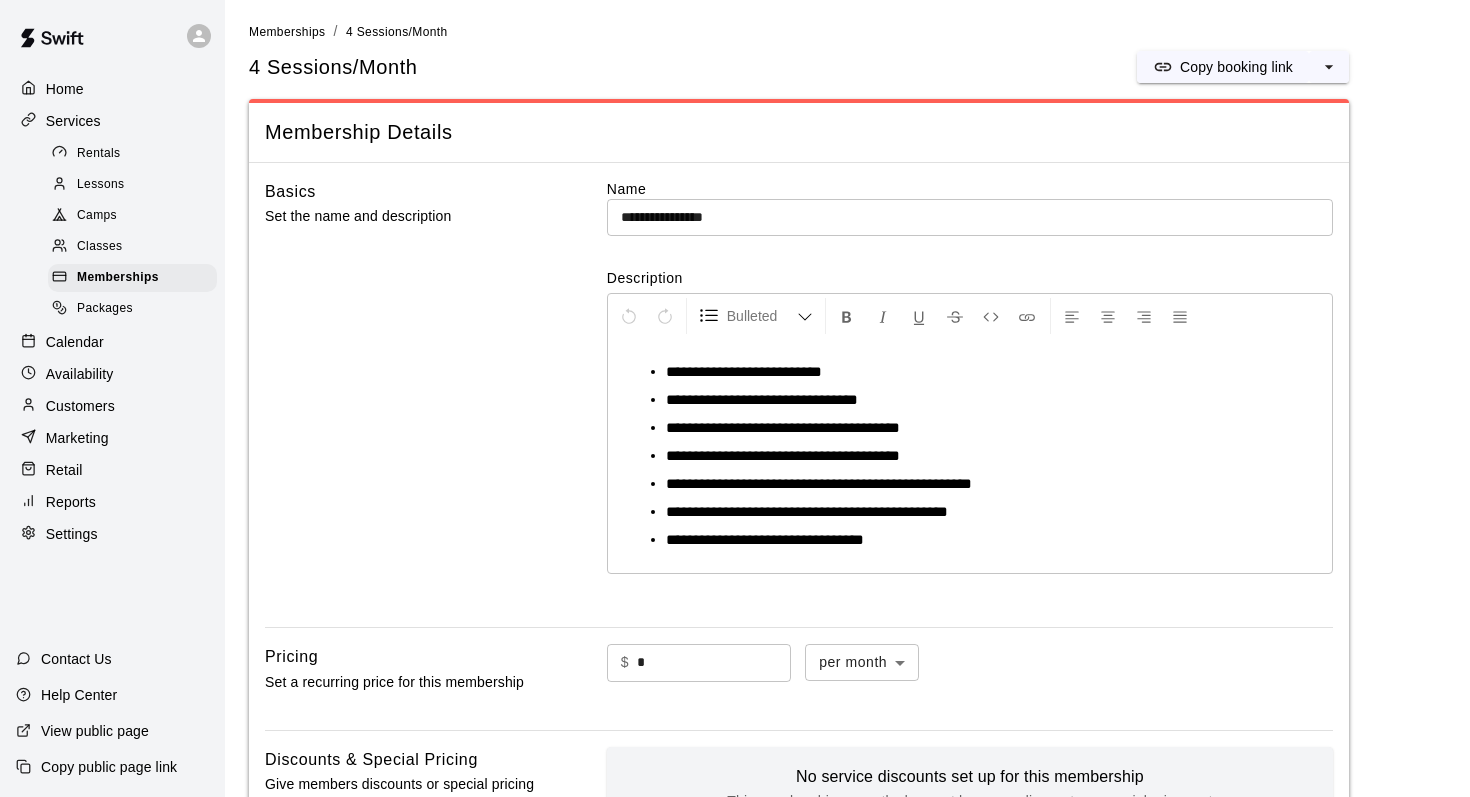 click on "*" at bounding box center [714, 662] 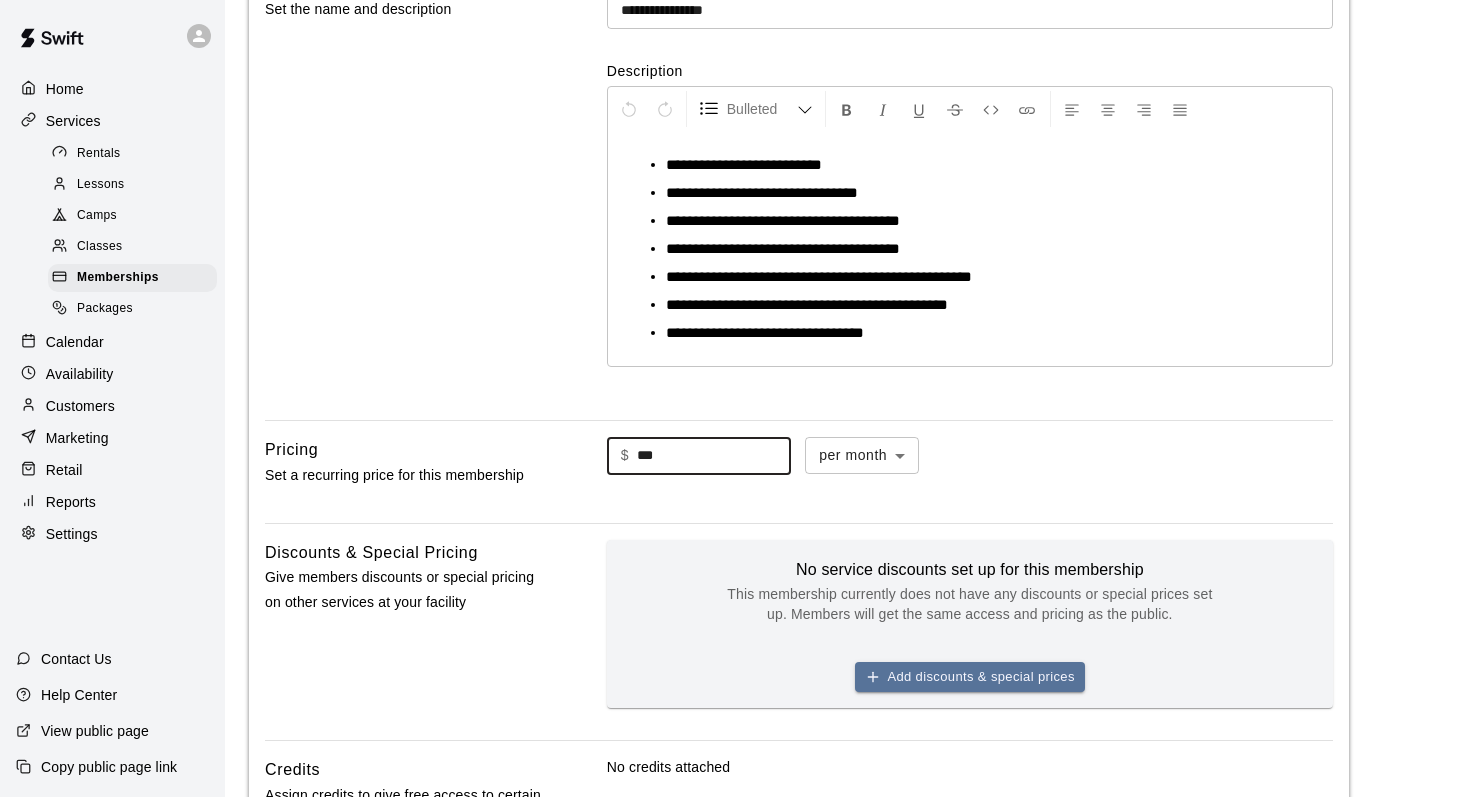 scroll, scrollTop: 671, scrollLeft: 0, axis: vertical 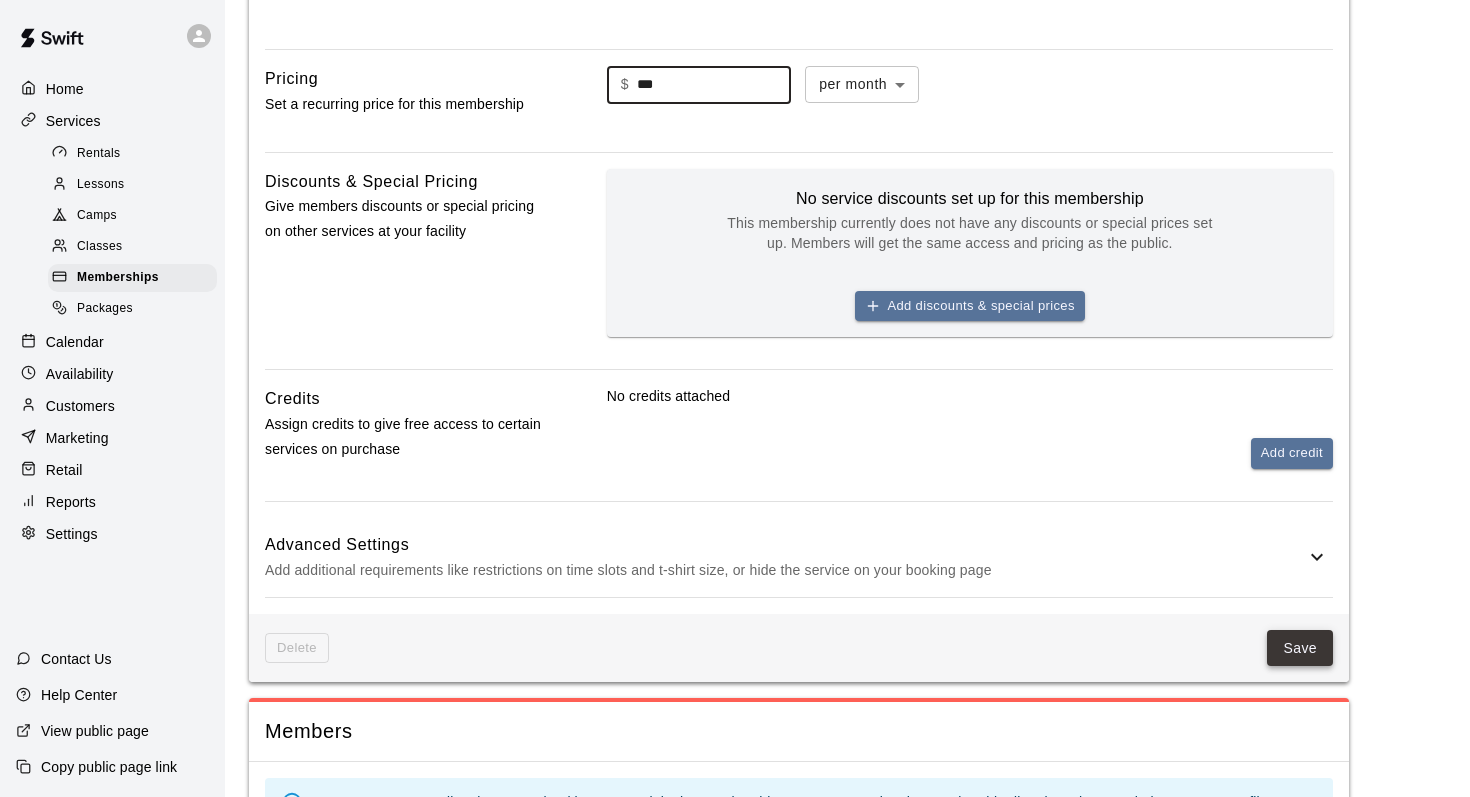 type on "***" 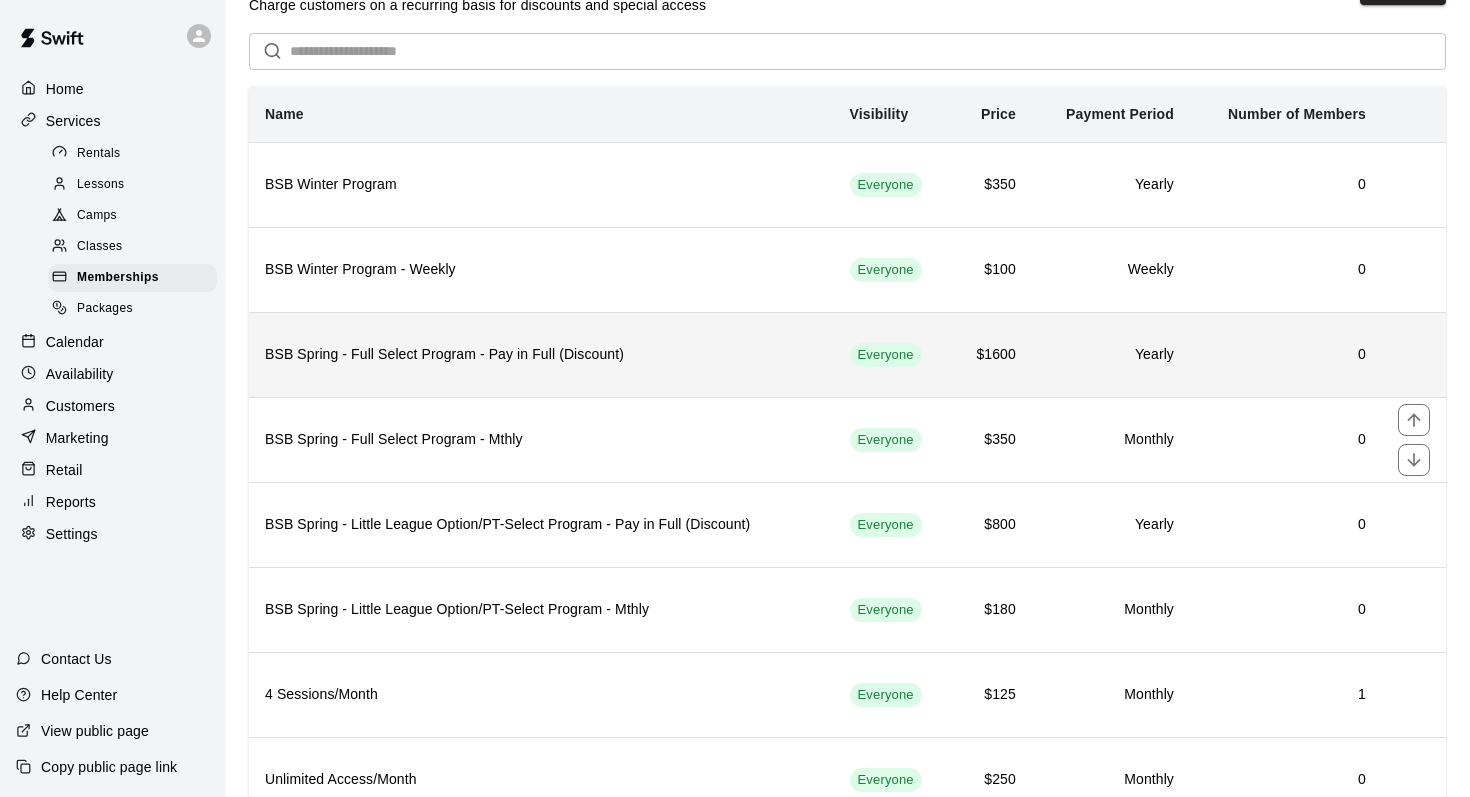 scroll, scrollTop: 223, scrollLeft: 0, axis: vertical 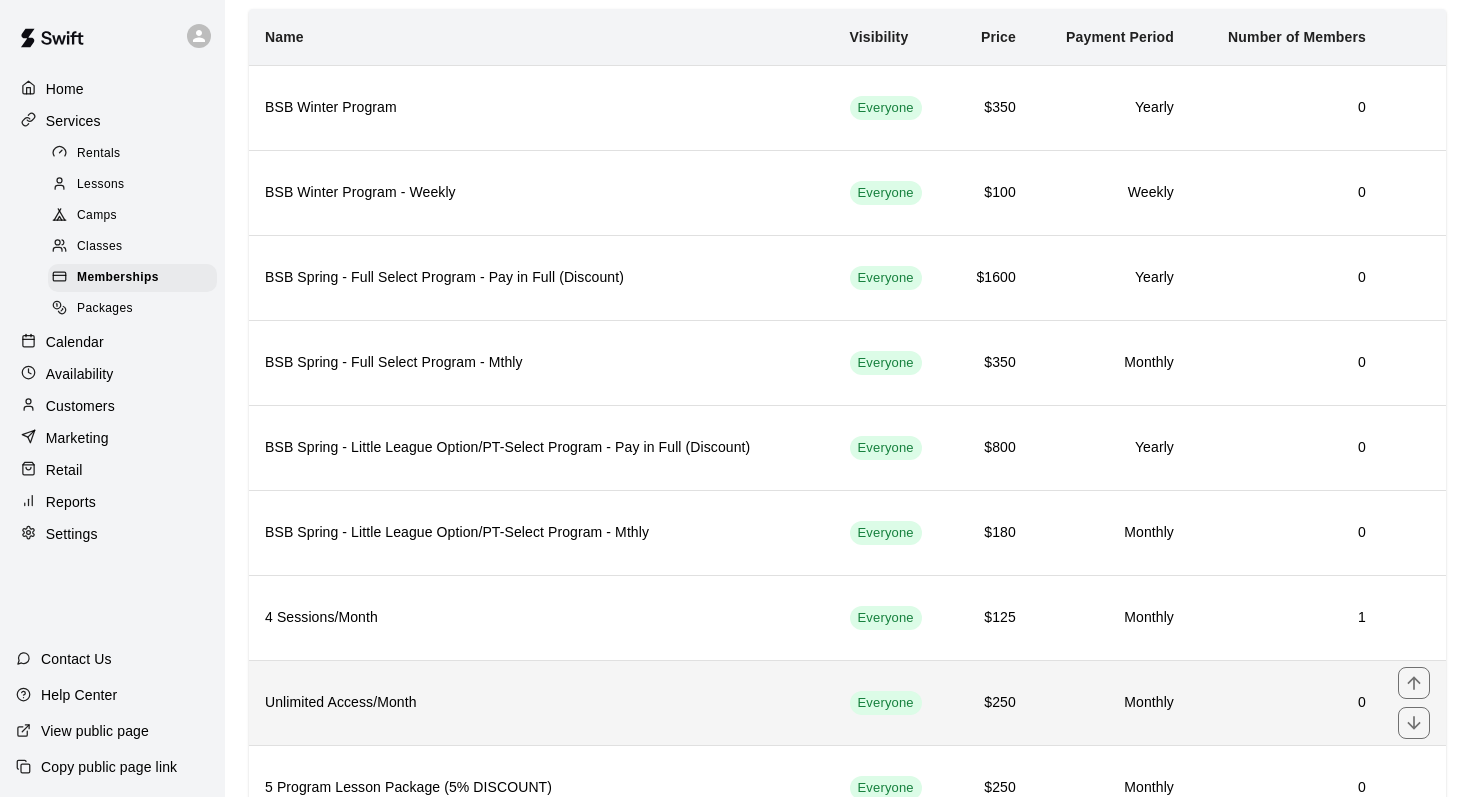 click on "Unlimited Access/Month" at bounding box center [541, 703] 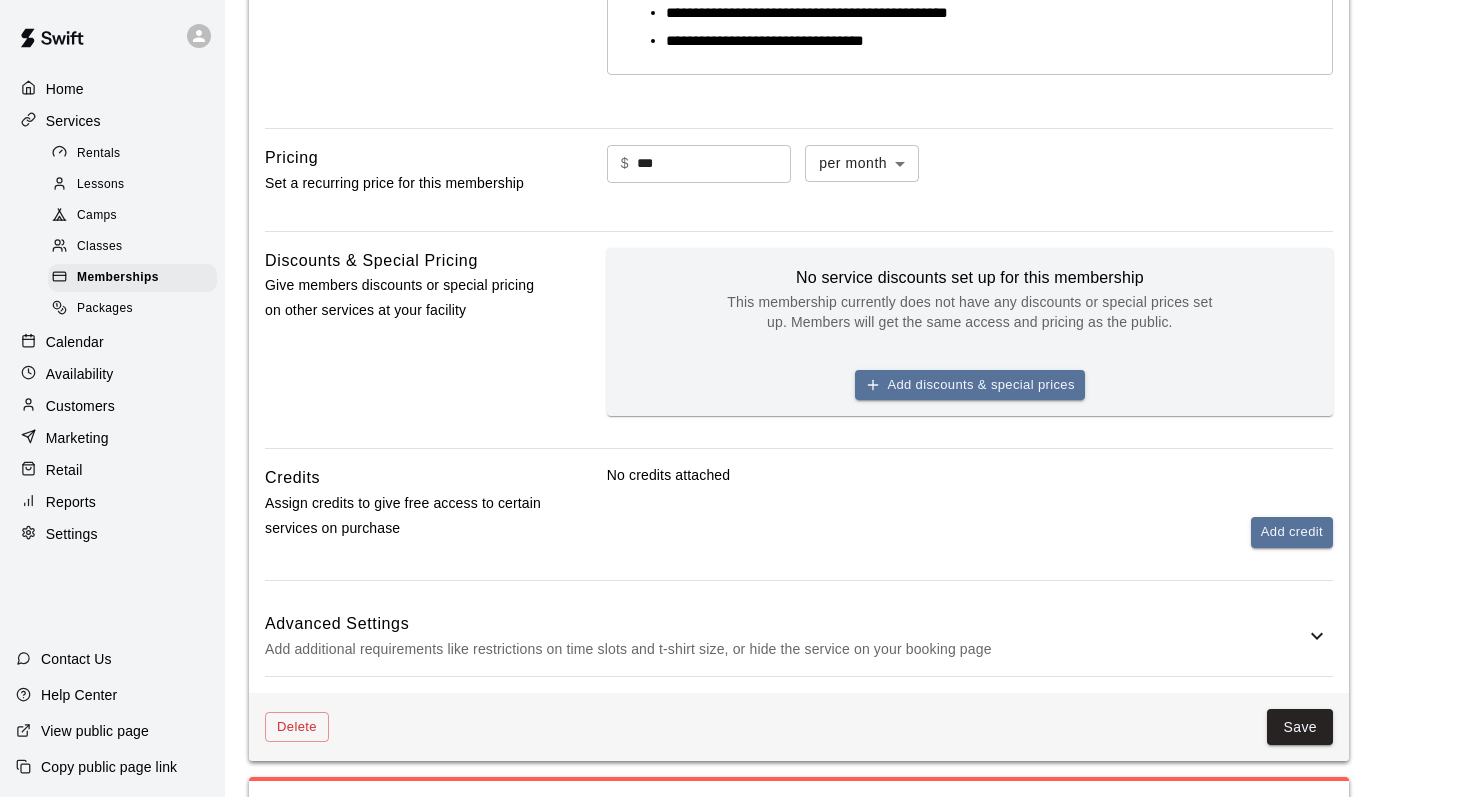 scroll, scrollTop: 691, scrollLeft: 0, axis: vertical 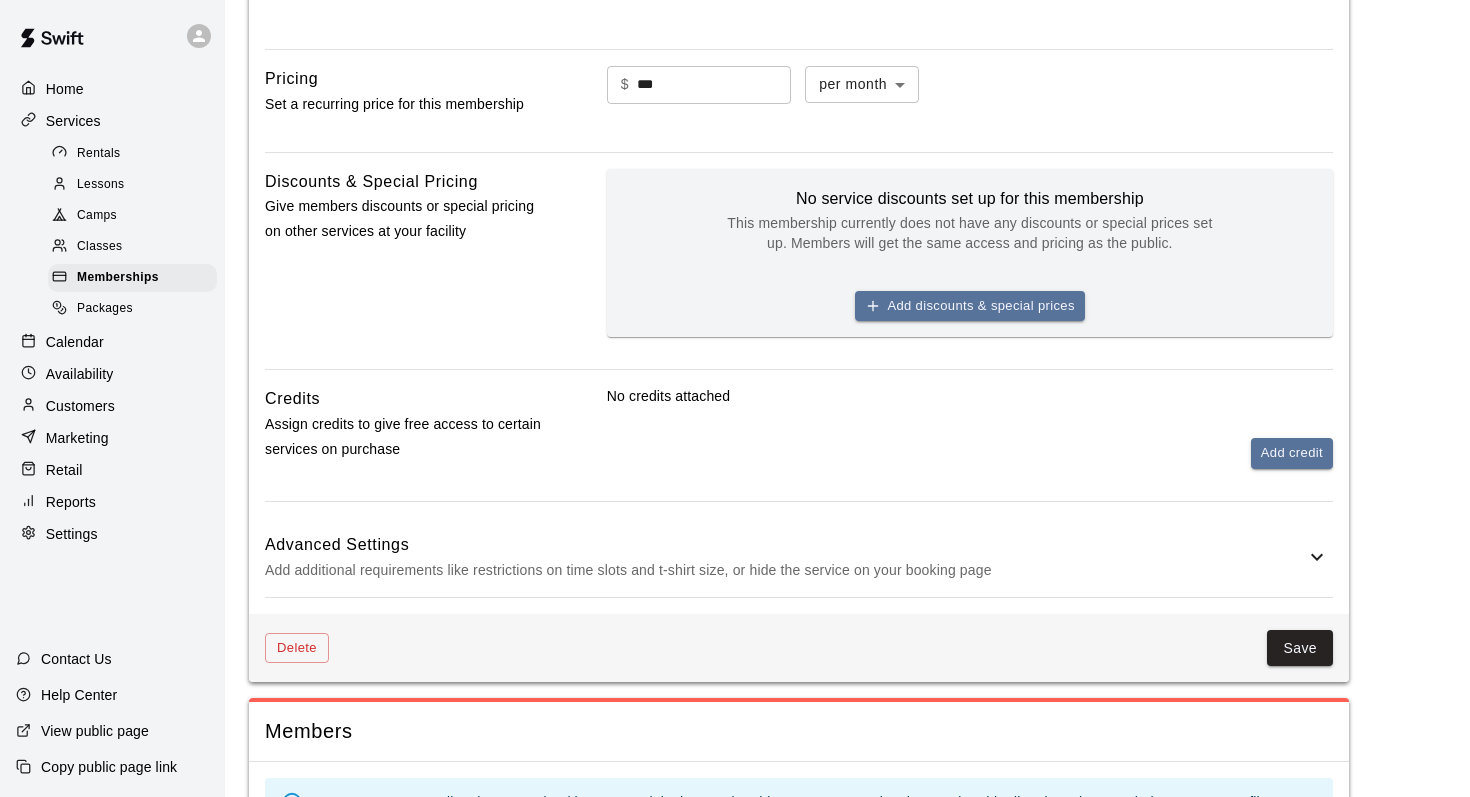 click on "Advanced Settings" at bounding box center (785, 545) 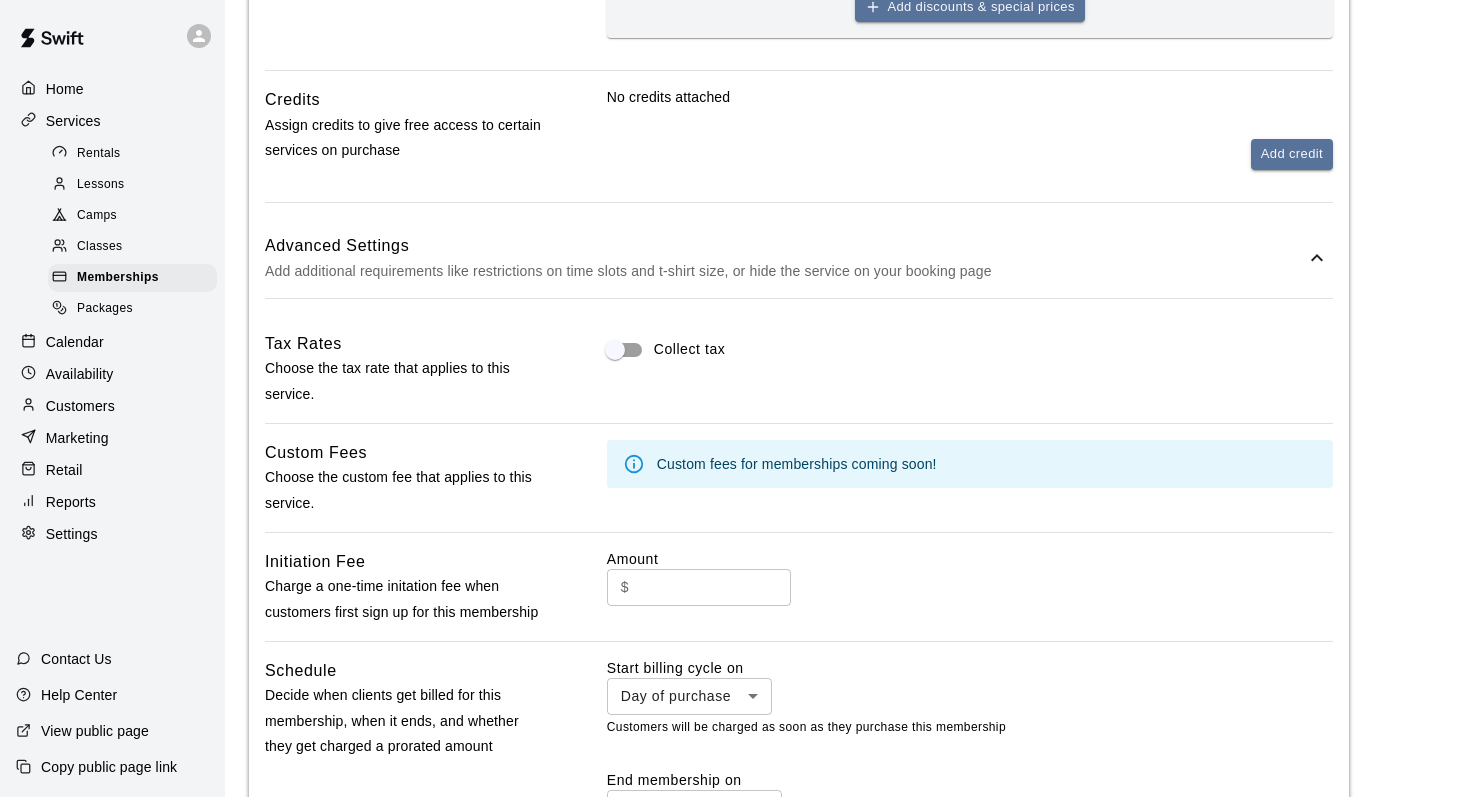 scroll, scrollTop: 987, scrollLeft: 0, axis: vertical 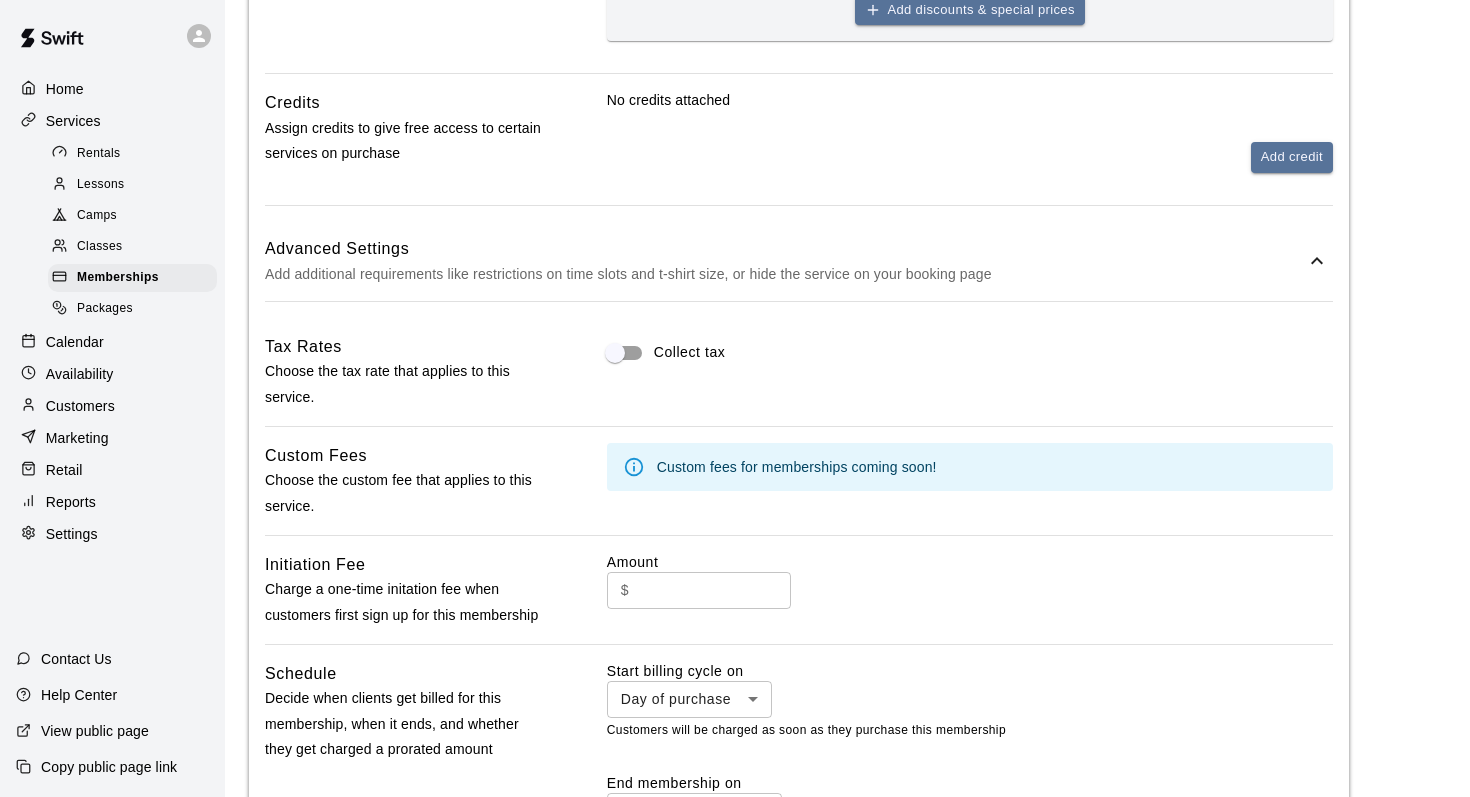 click on "Add additional requirements like restrictions on time slots and t-shirt size, or hide the service on your booking page" at bounding box center [785, 274] 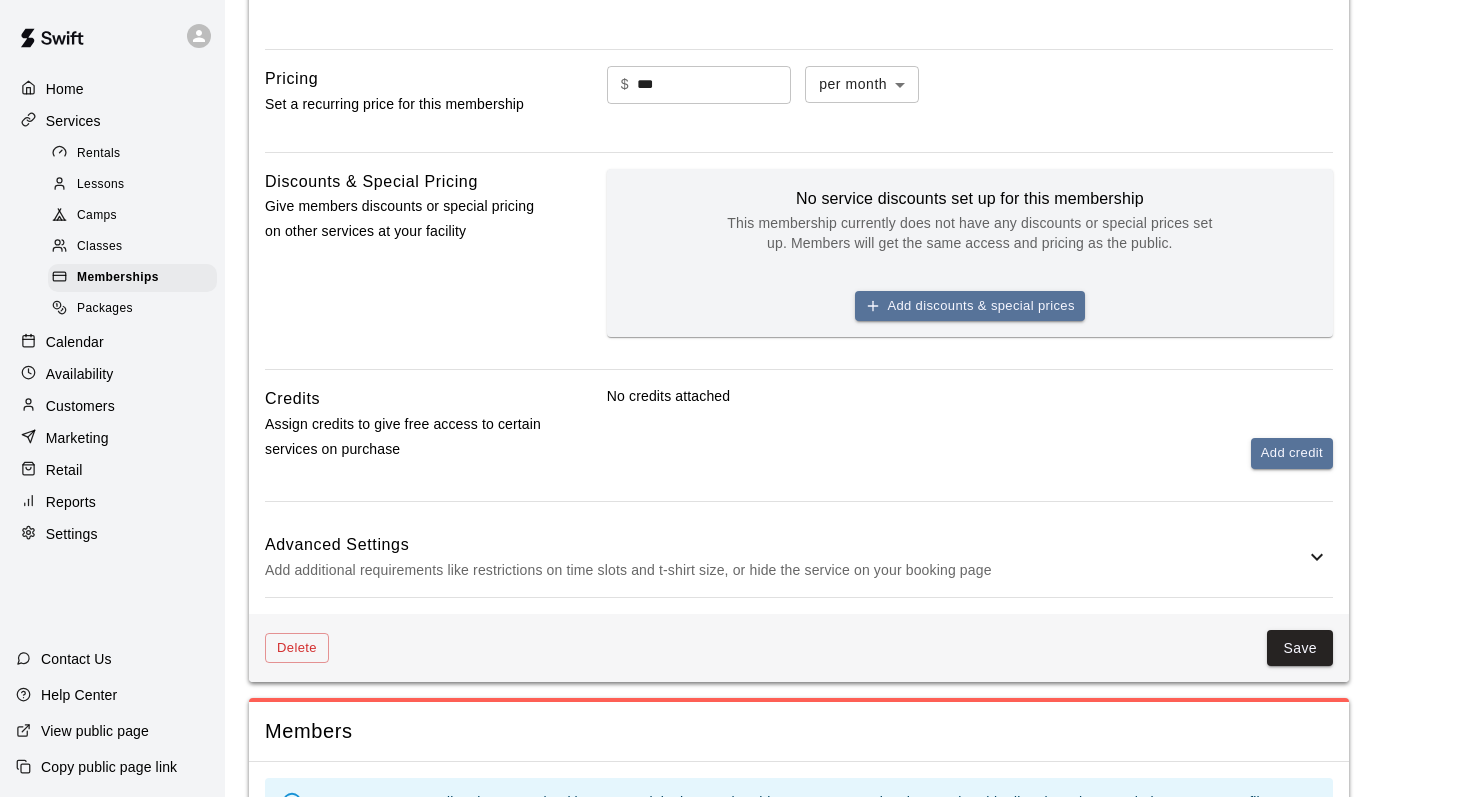 click on "Add additional requirements like restrictions on time slots and t-shirt size, or hide the service on your booking page" at bounding box center [785, 570] 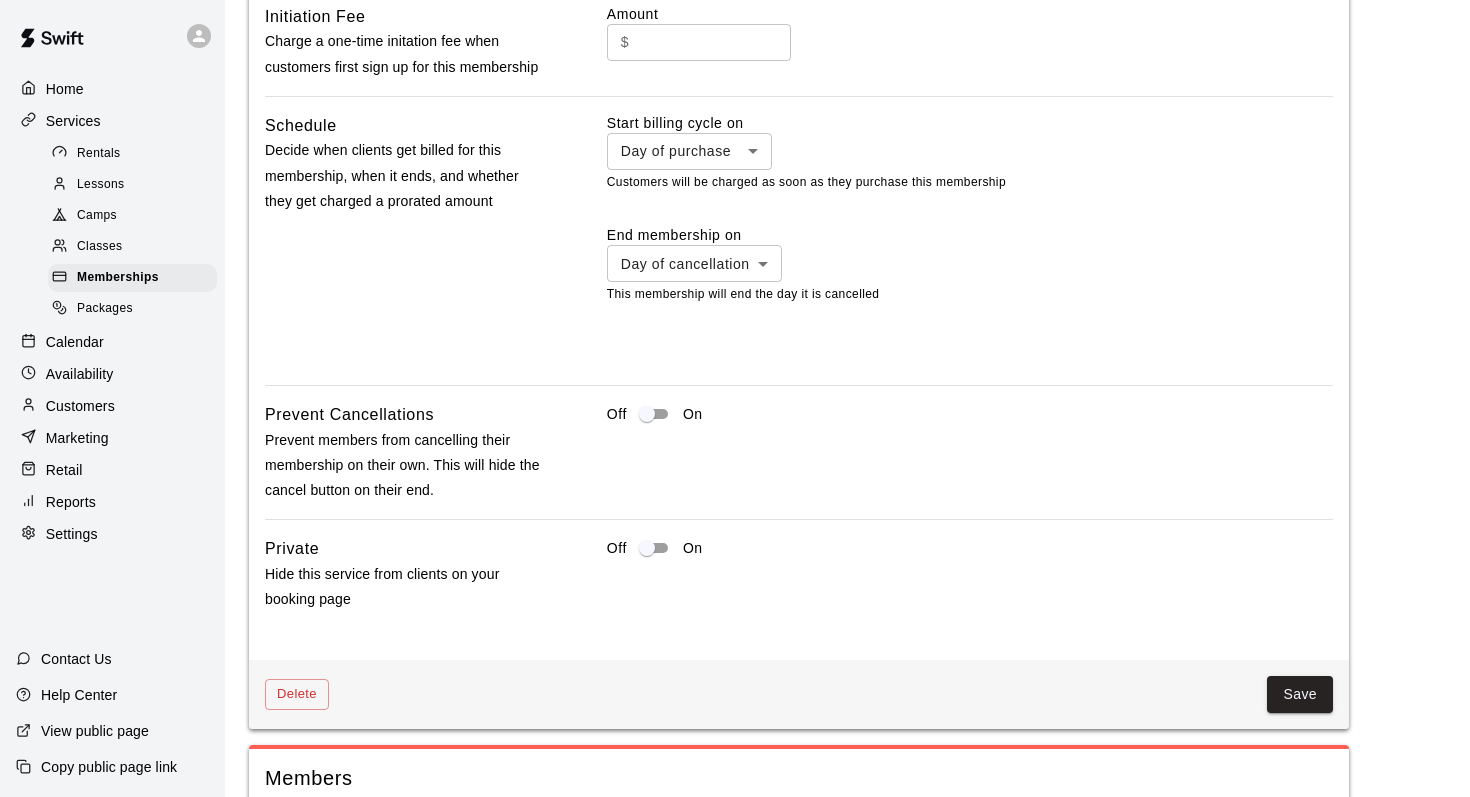 scroll, scrollTop: 1582, scrollLeft: 0, axis: vertical 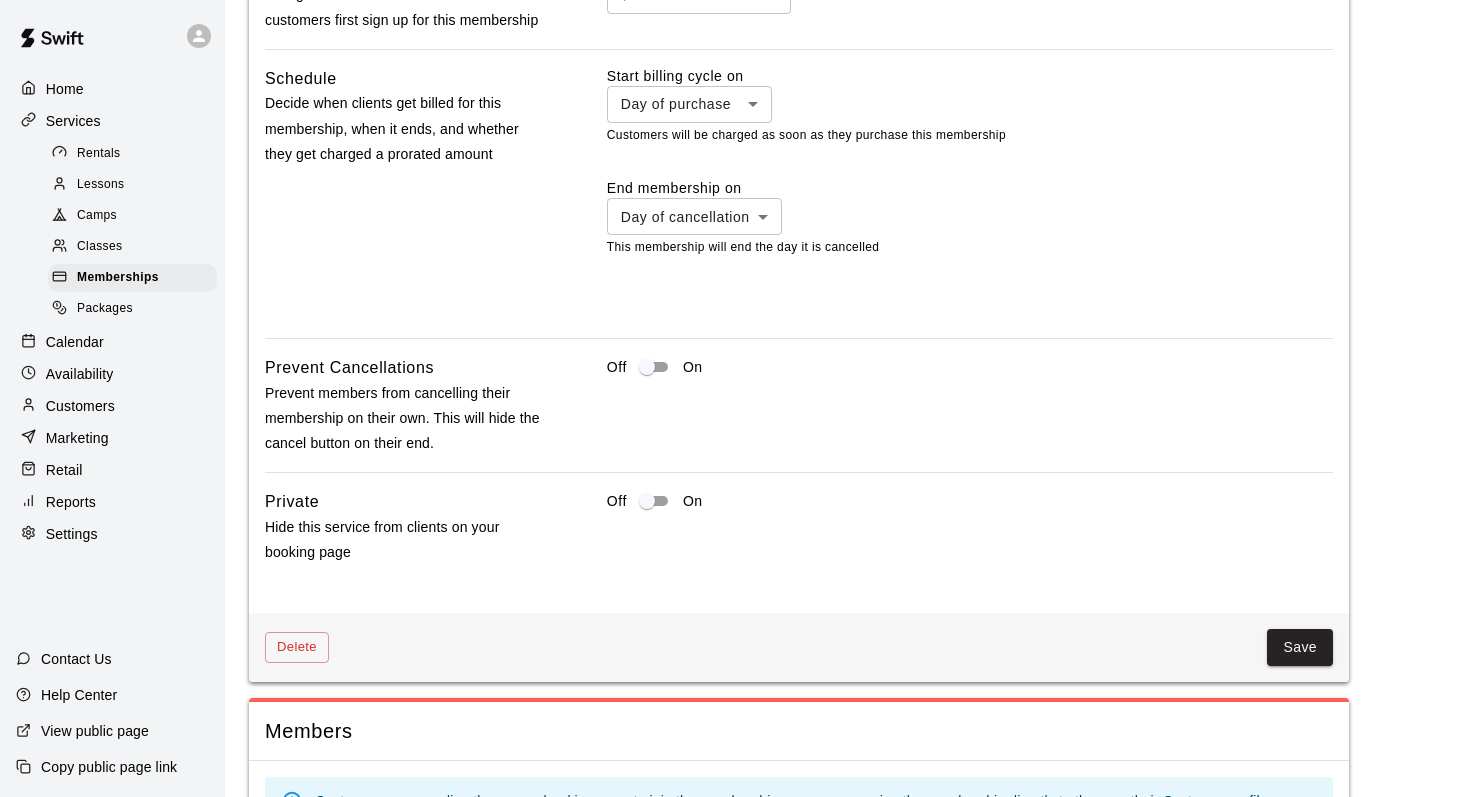 click on "×" at bounding box center [735, -1573] 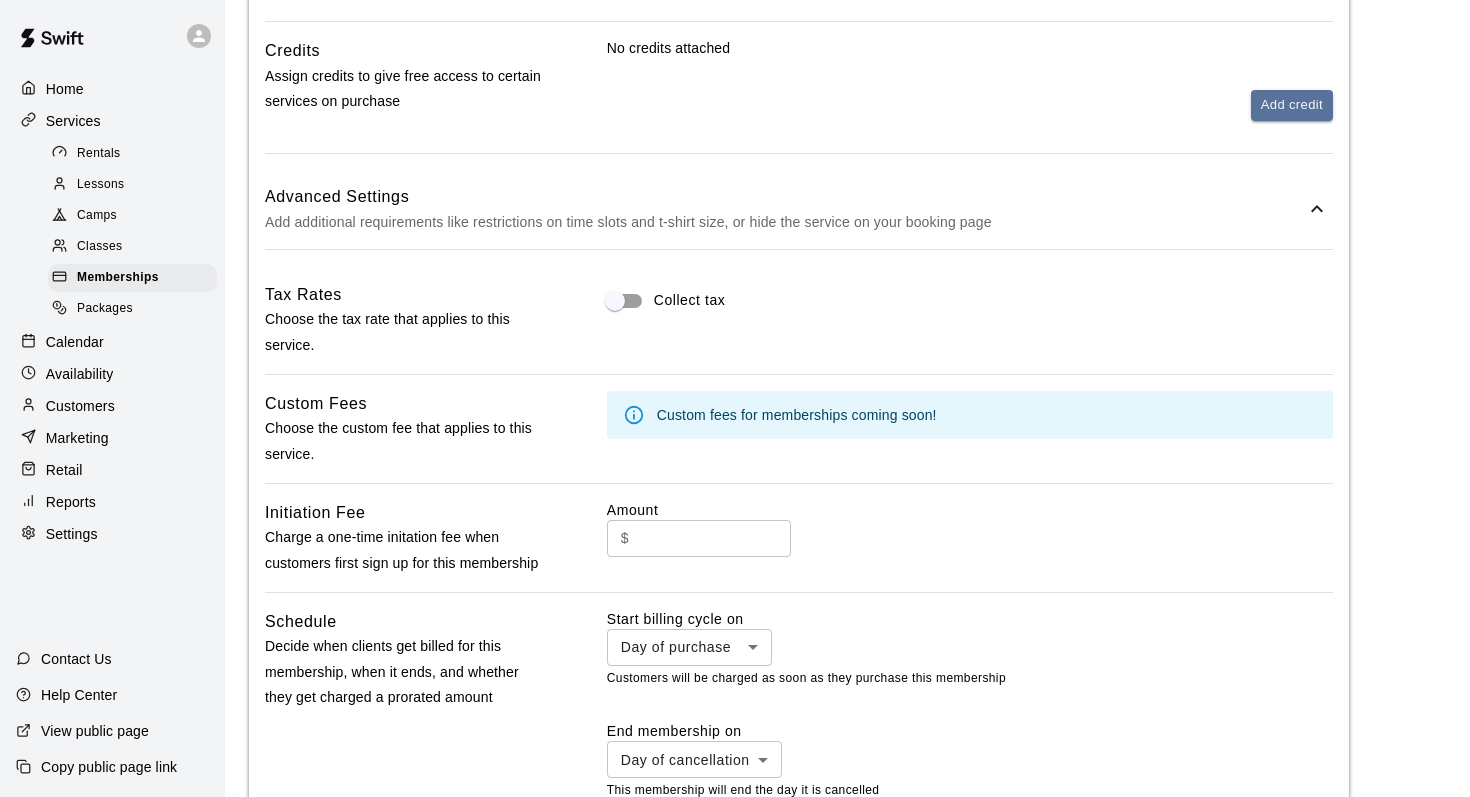 scroll, scrollTop: 1020, scrollLeft: 0, axis: vertical 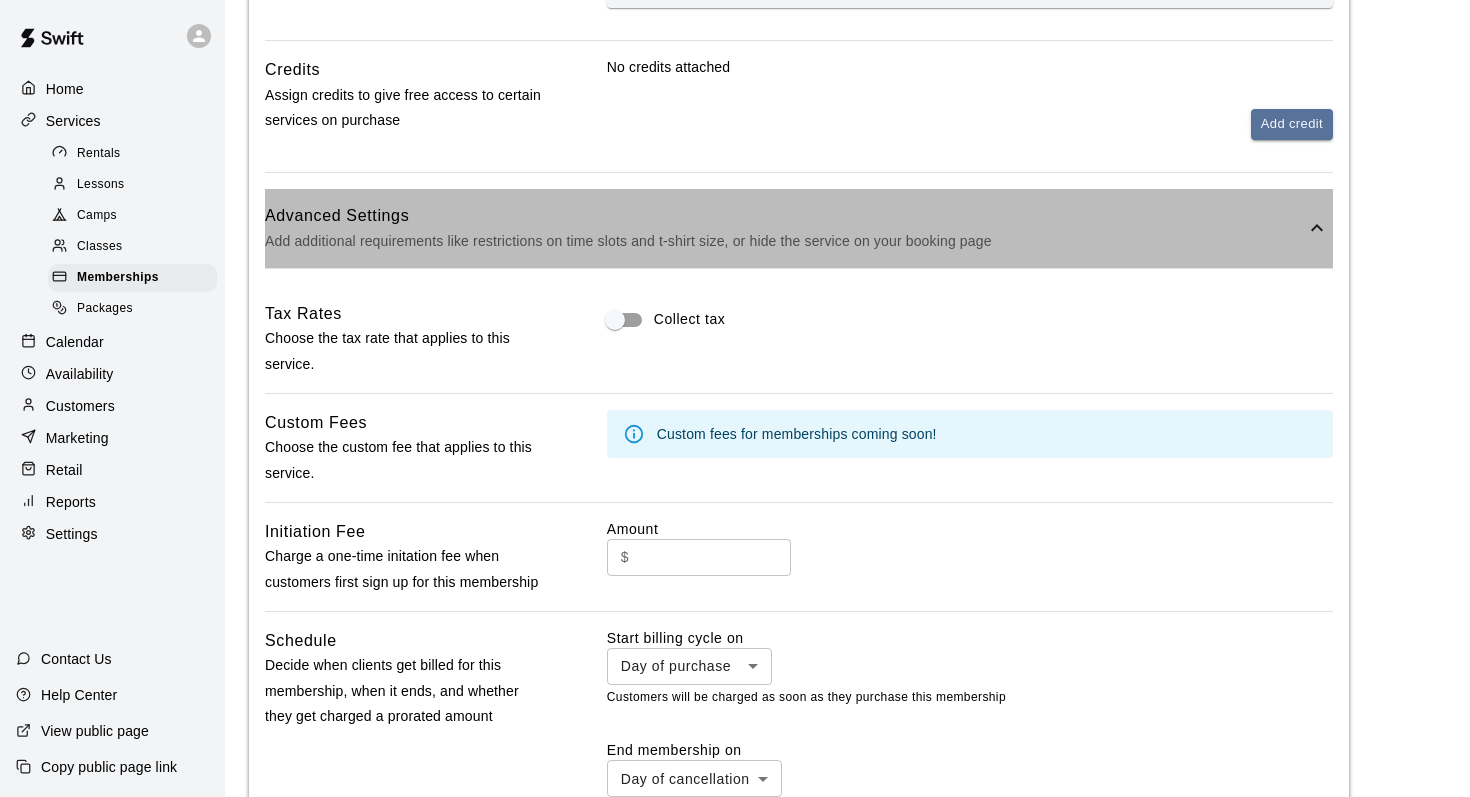 click on "Advanced Settings" at bounding box center (785, 216) 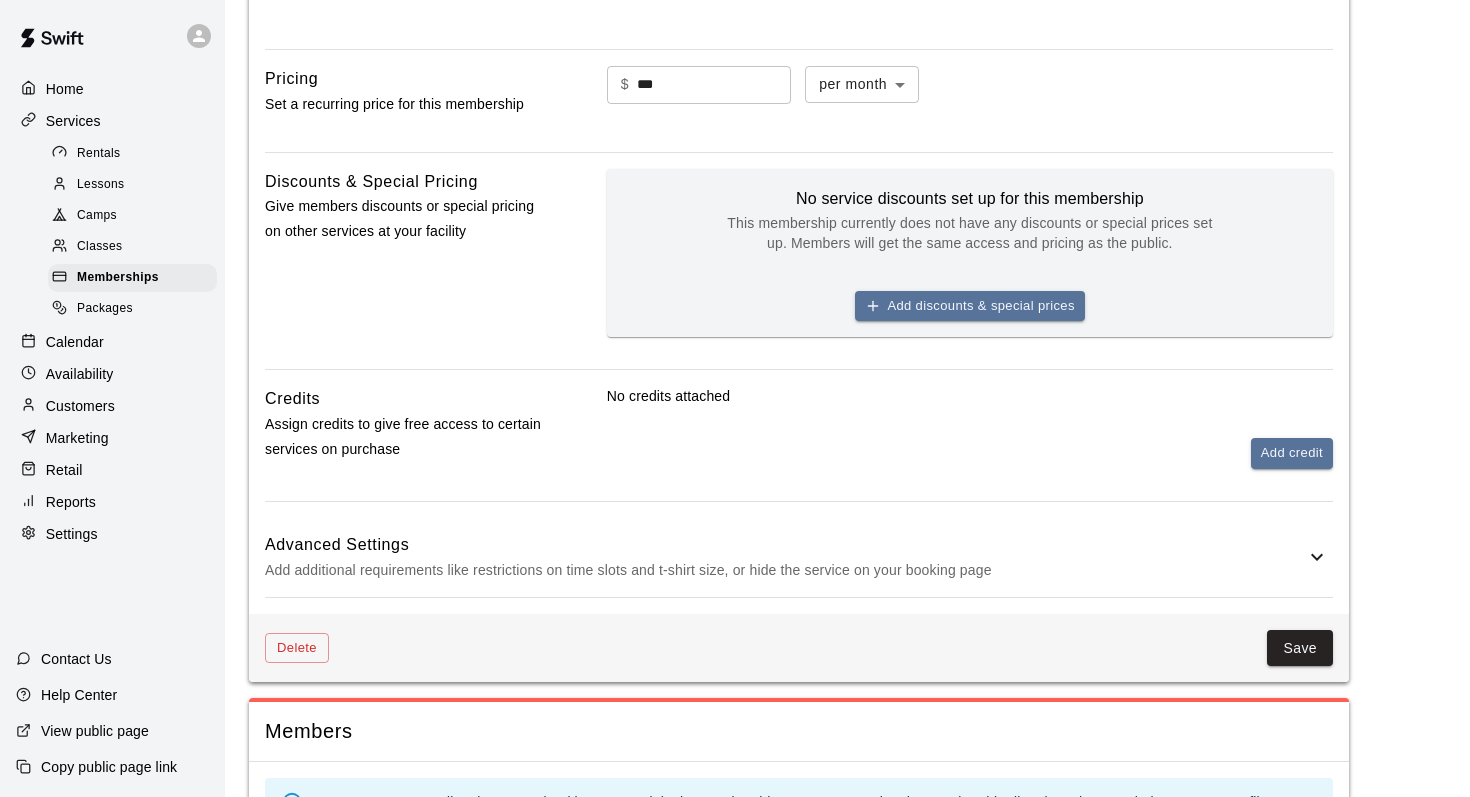 click on "Advanced Settings" at bounding box center [785, 545] 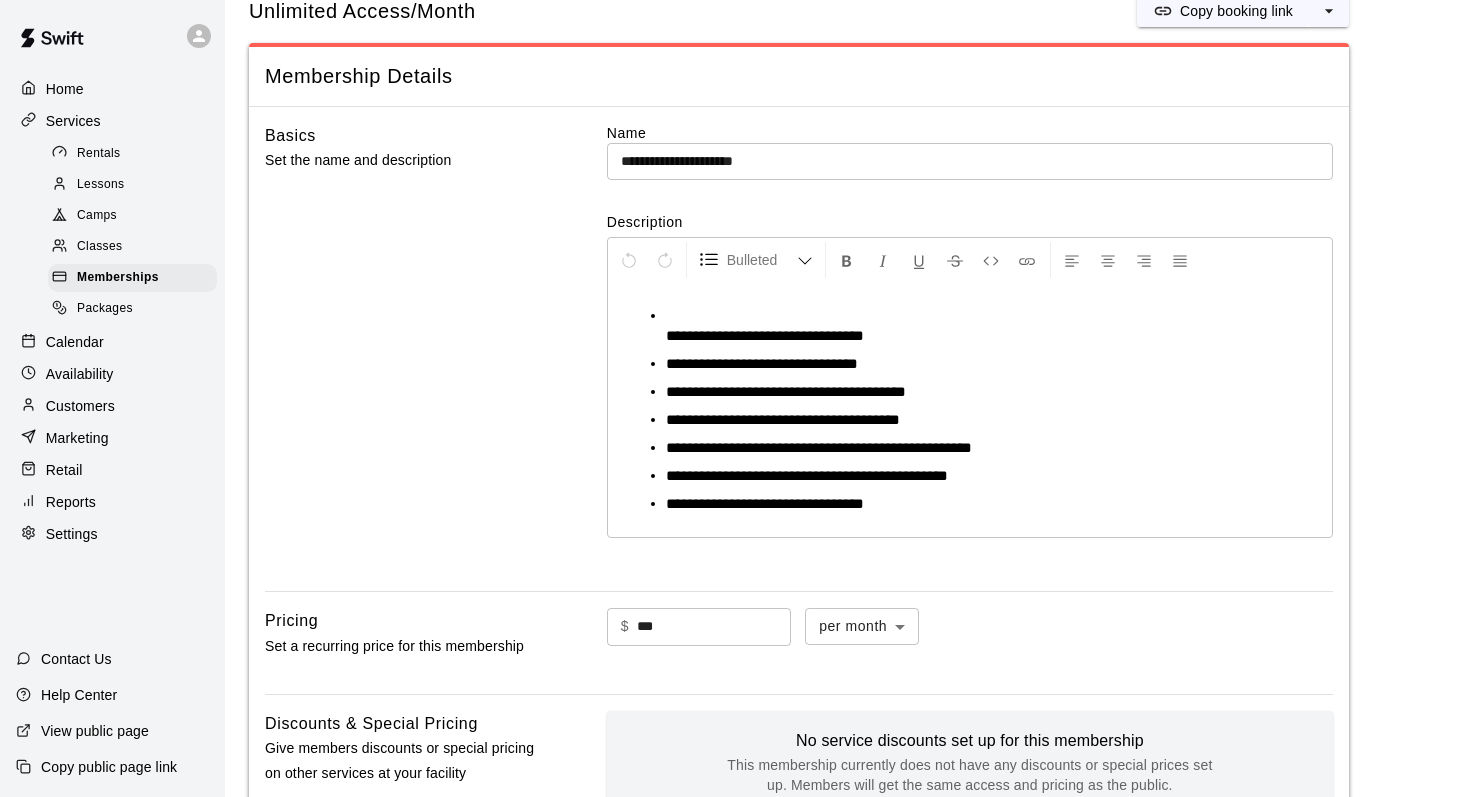 scroll, scrollTop: 0, scrollLeft: 0, axis: both 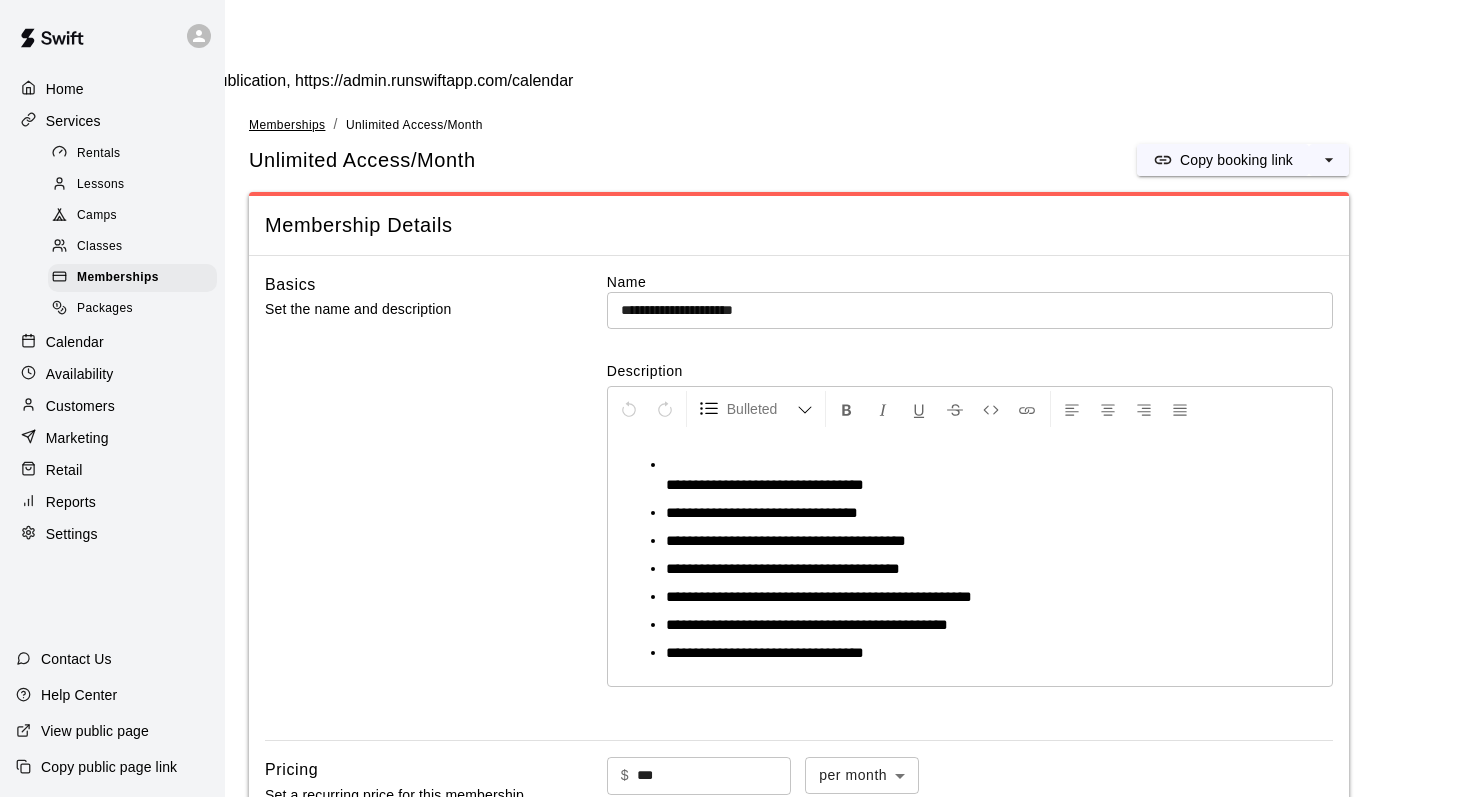 click on "Memberships" at bounding box center [287, 125] 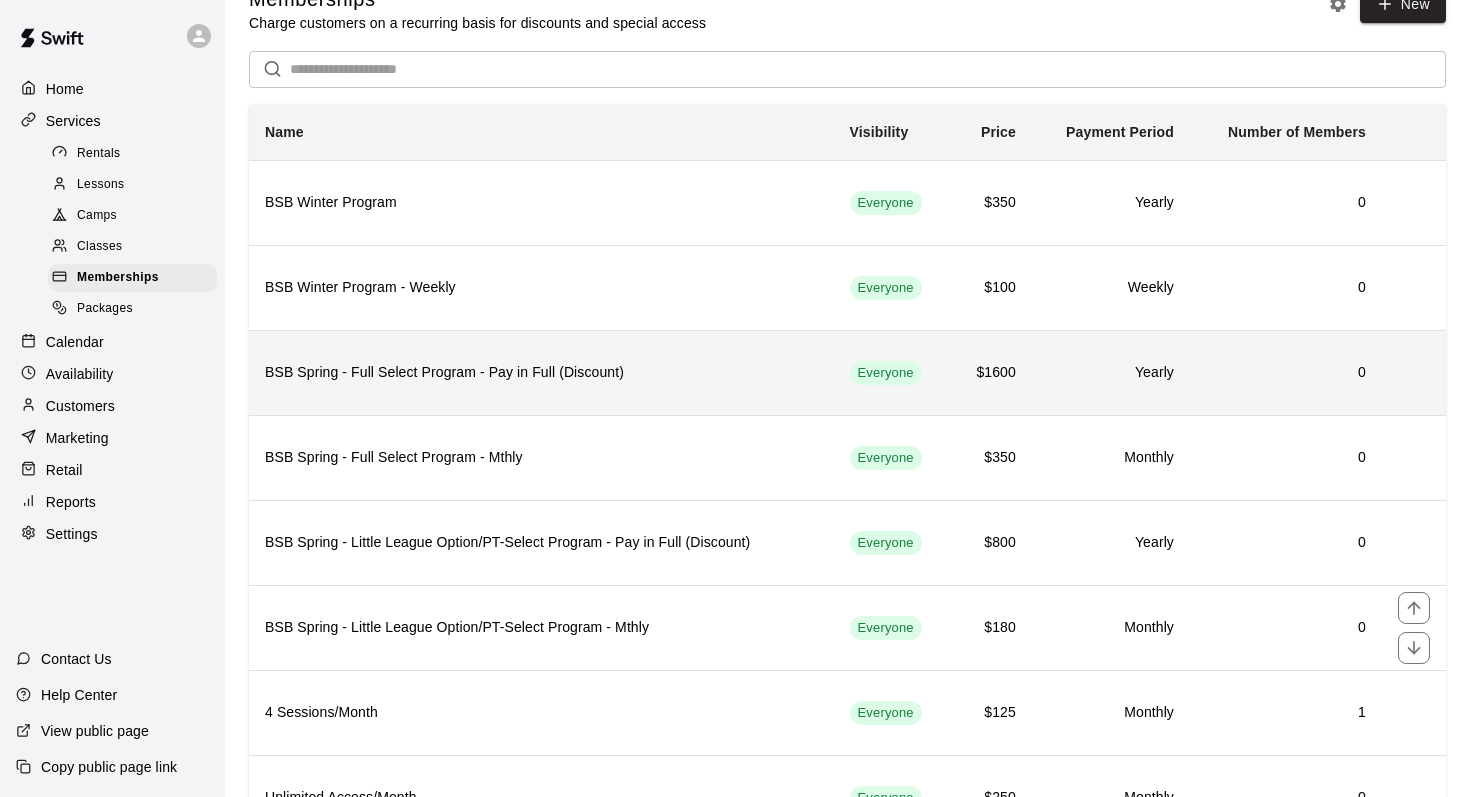 scroll, scrollTop: 223, scrollLeft: 0, axis: vertical 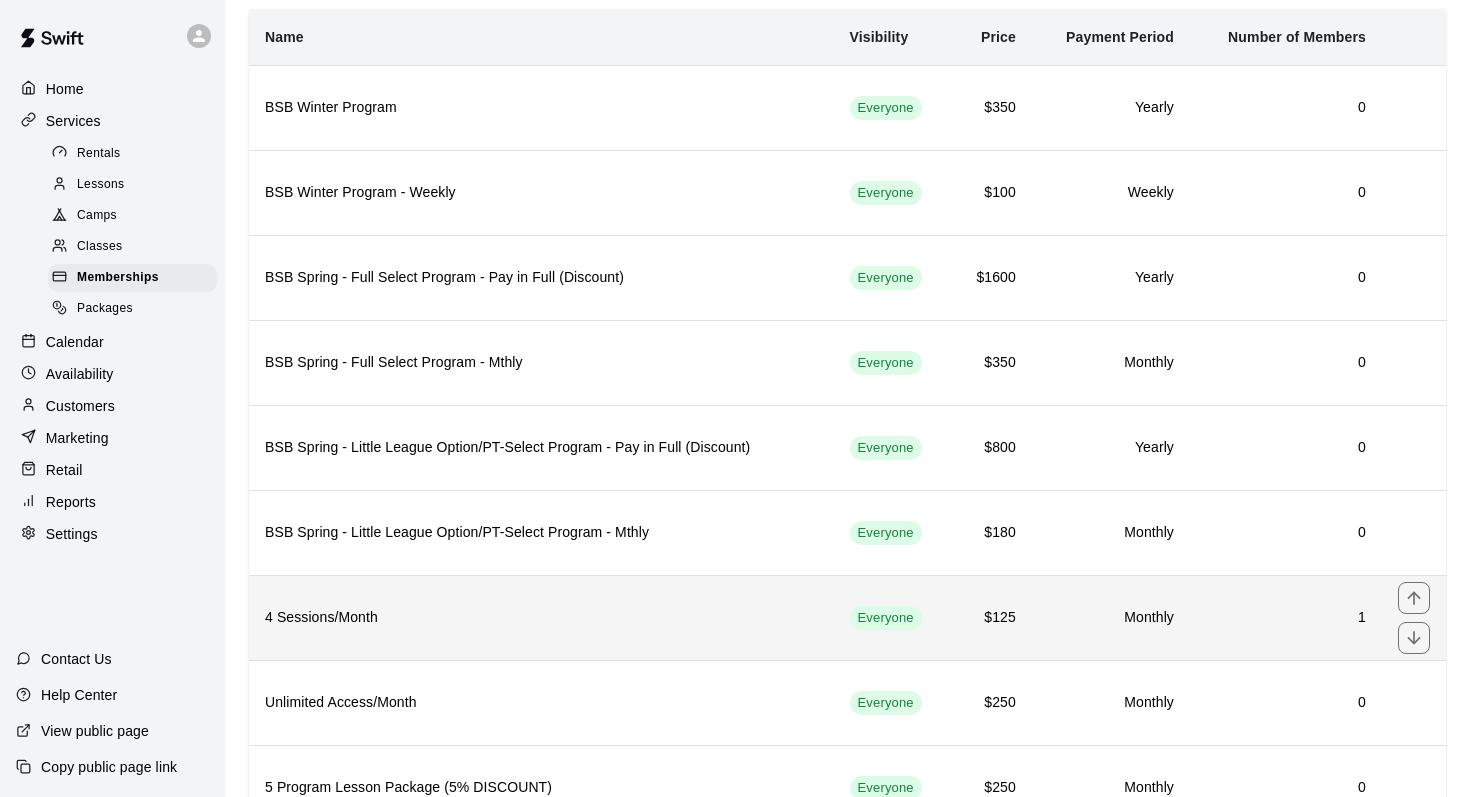click on "4 Sessions/Month" at bounding box center (541, 618) 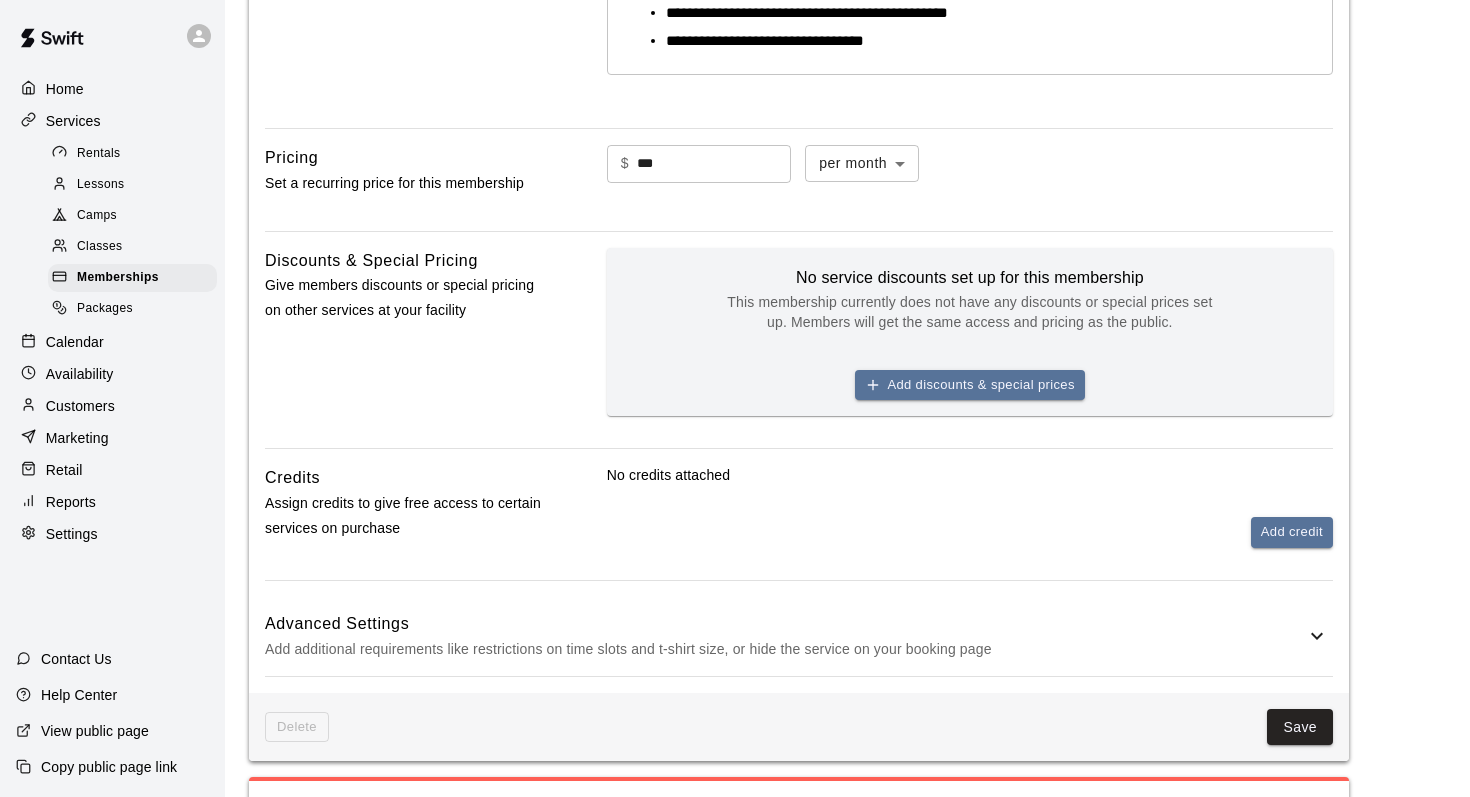 scroll, scrollTop: 596, scrollLeft: 0, axis: vertical 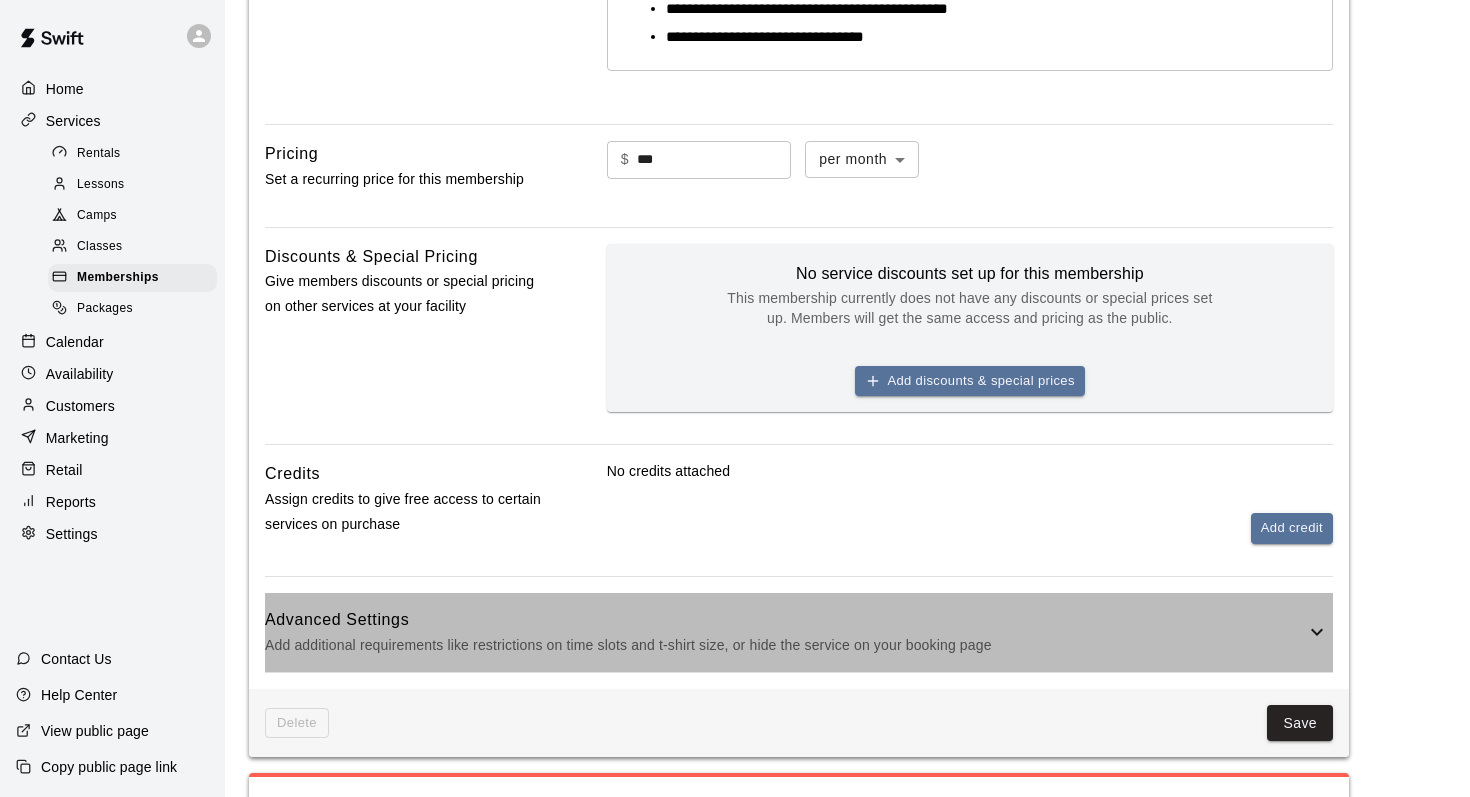 click on "Add additional requirements like restrictions on time slots and t-shirt size, or hide the service on your booking page" at bounding box center [785, 645] 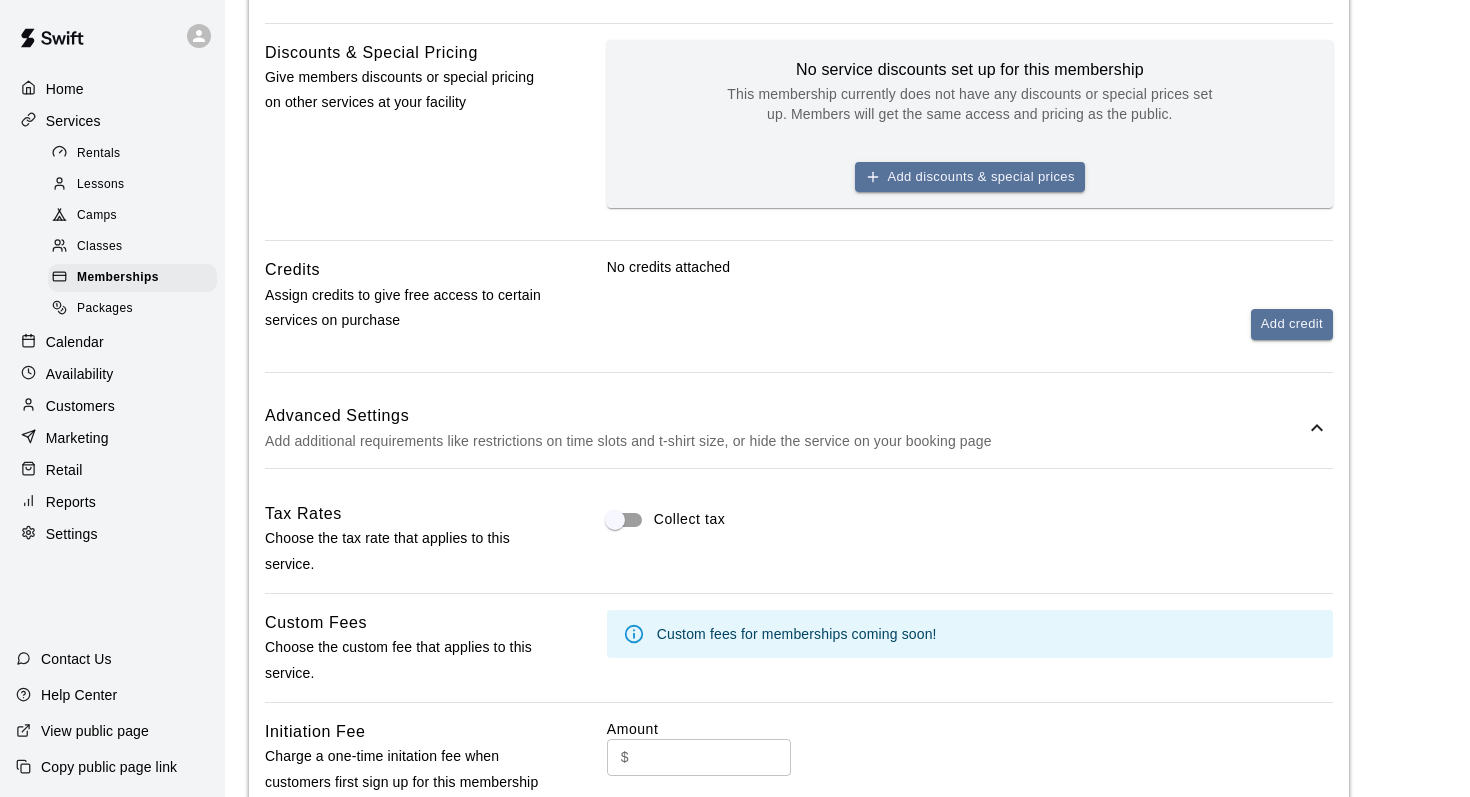 scroll, scrollTop: 799, scrollLeft: 0, axis: vertical 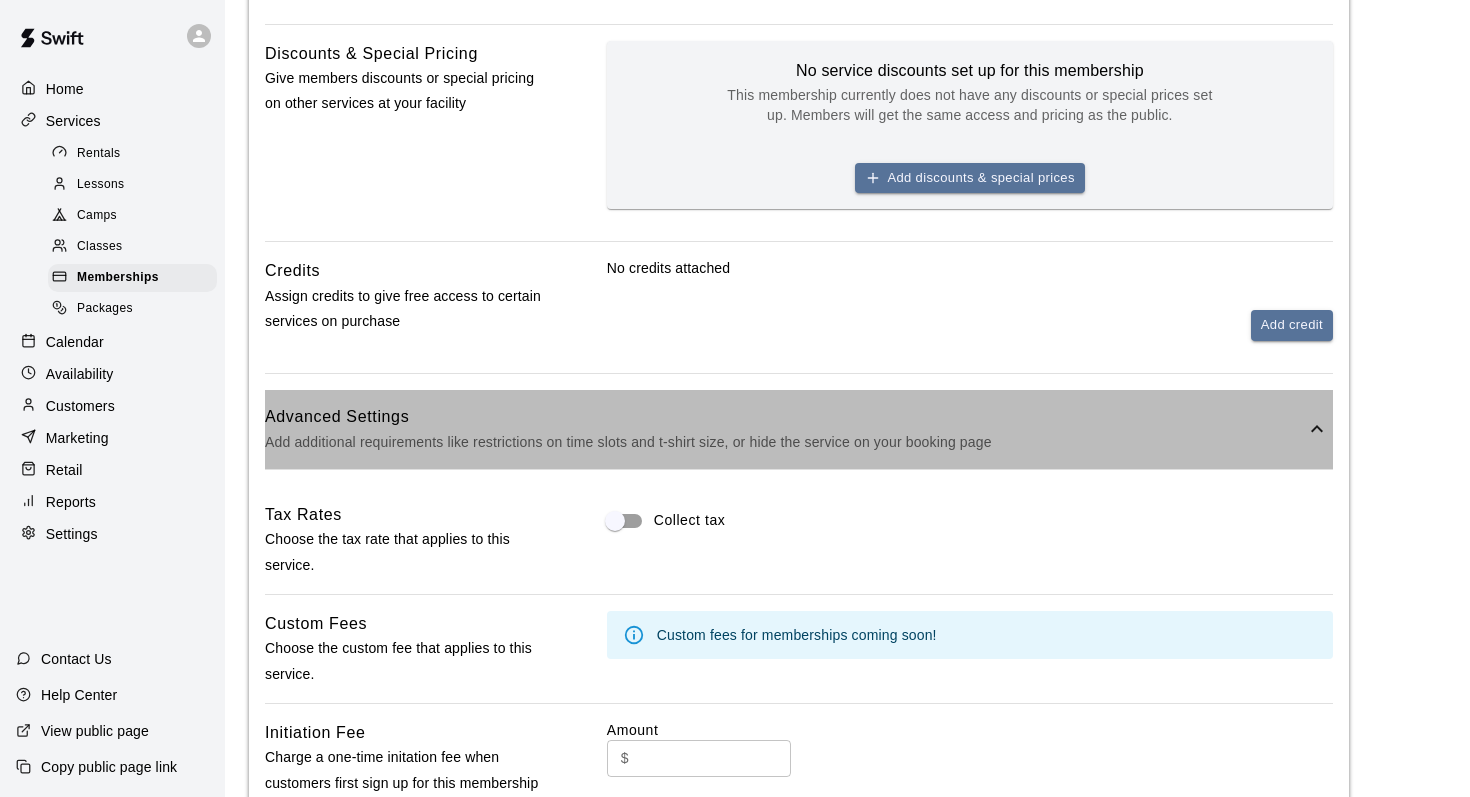 click on "Advanced Settings Add additional requirements like restrictions on time slots and t-shirt size, or hide the service on your booking page" at bounding box center [799, 429] 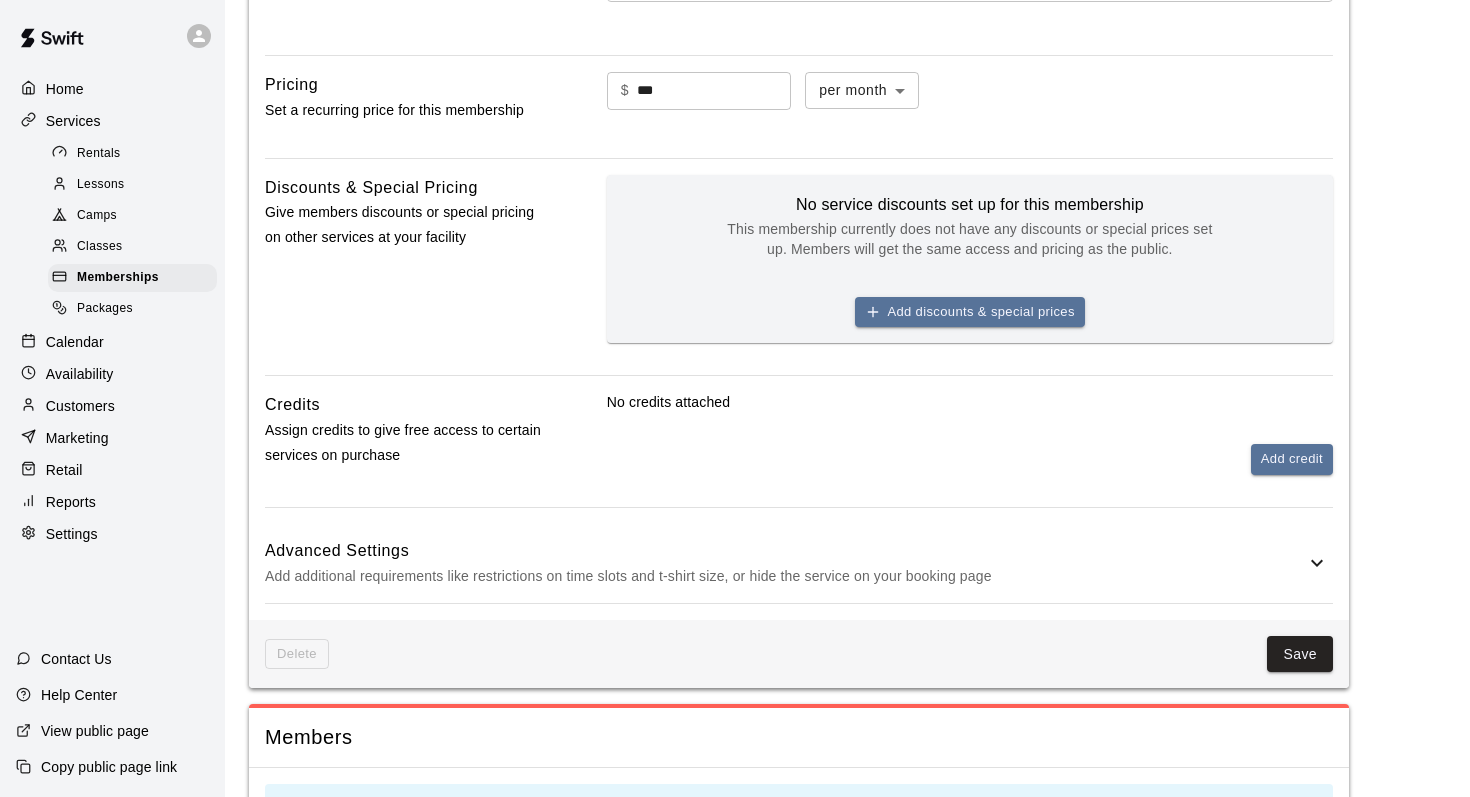 scroll, scrollTop: 658, scrollLeft: 0, axis: vertical 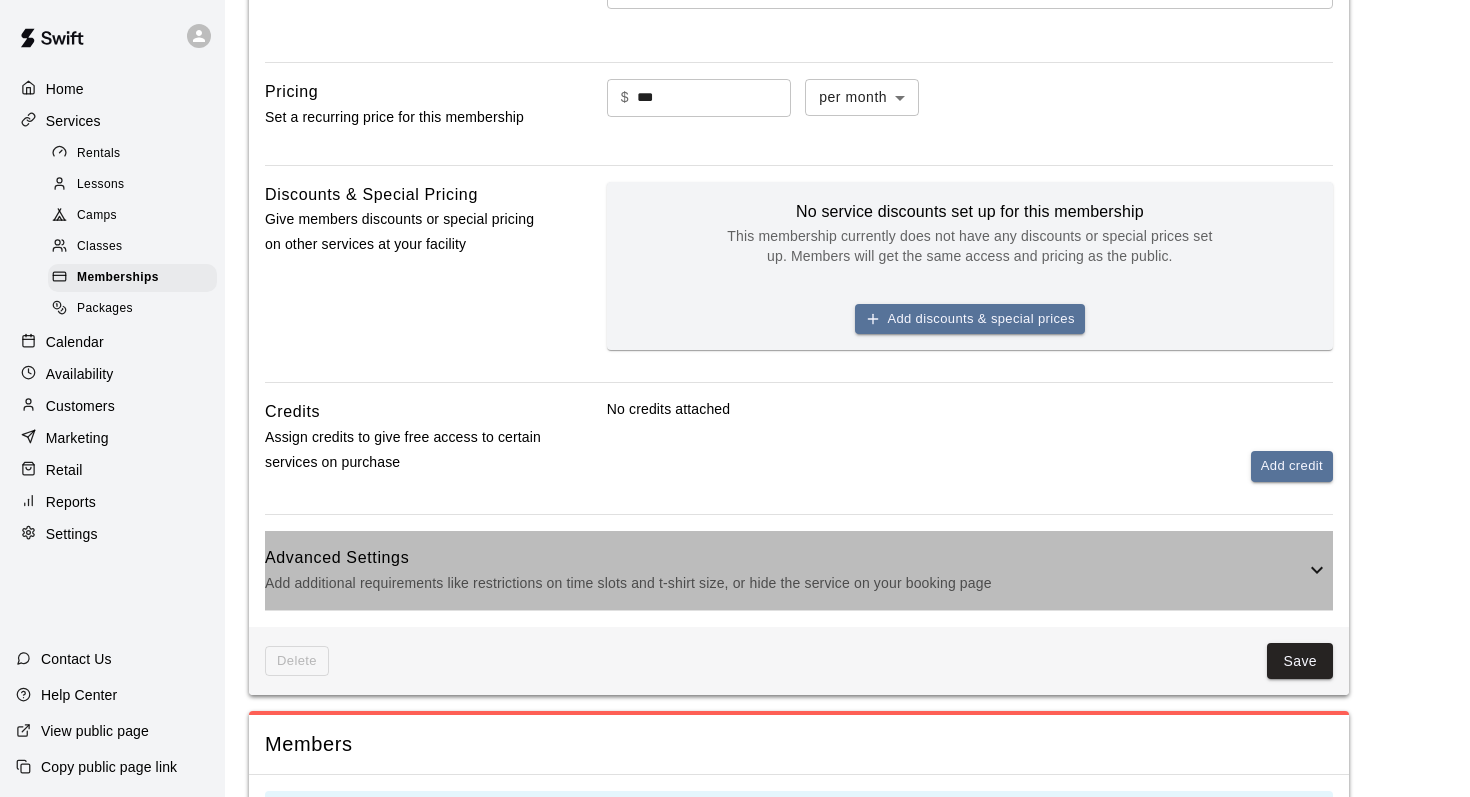 click on "Advanced Settings" at bounding box center (785, 558) 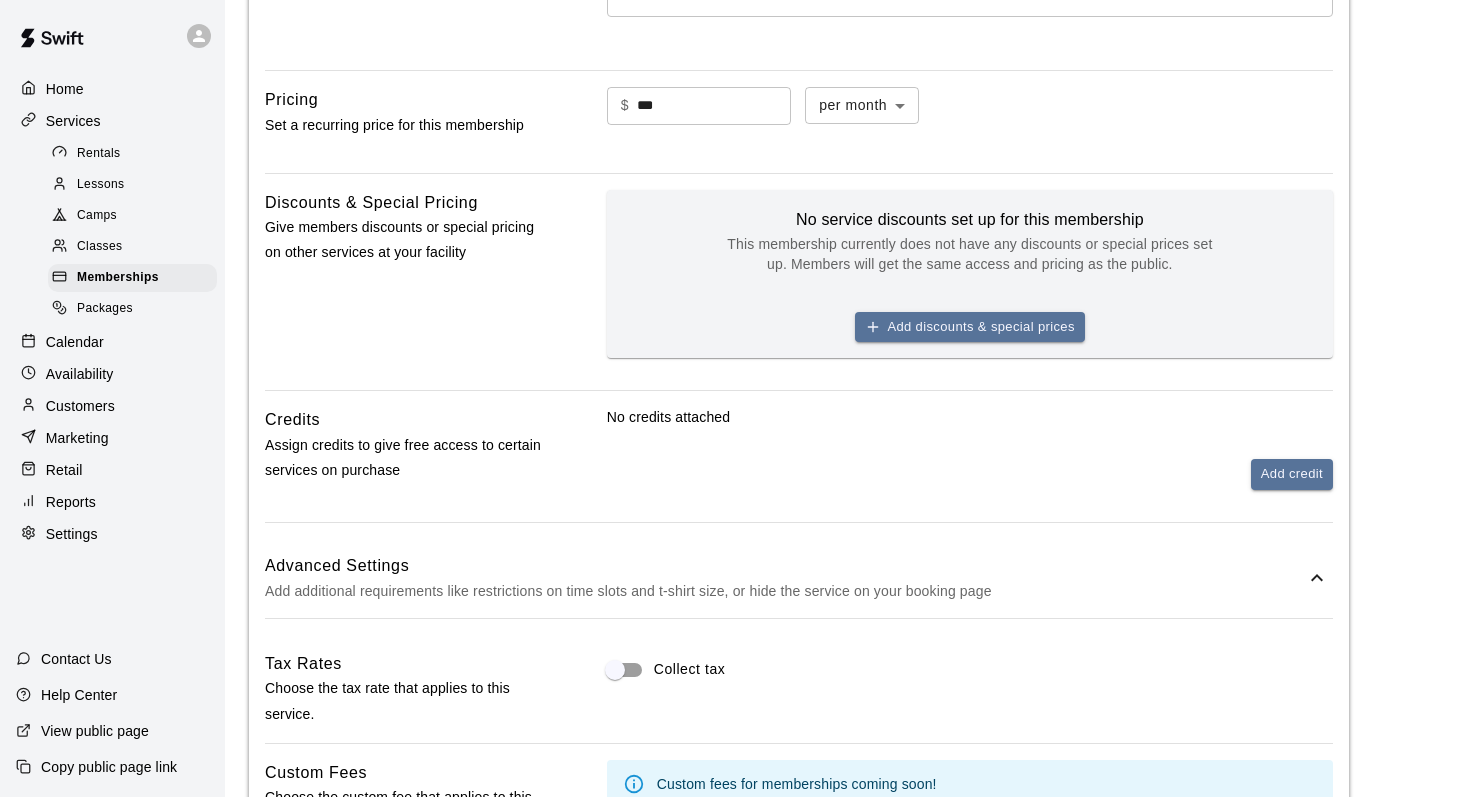 scroll, scrollTop: 651, scrollLeft: 0, axis: vertical 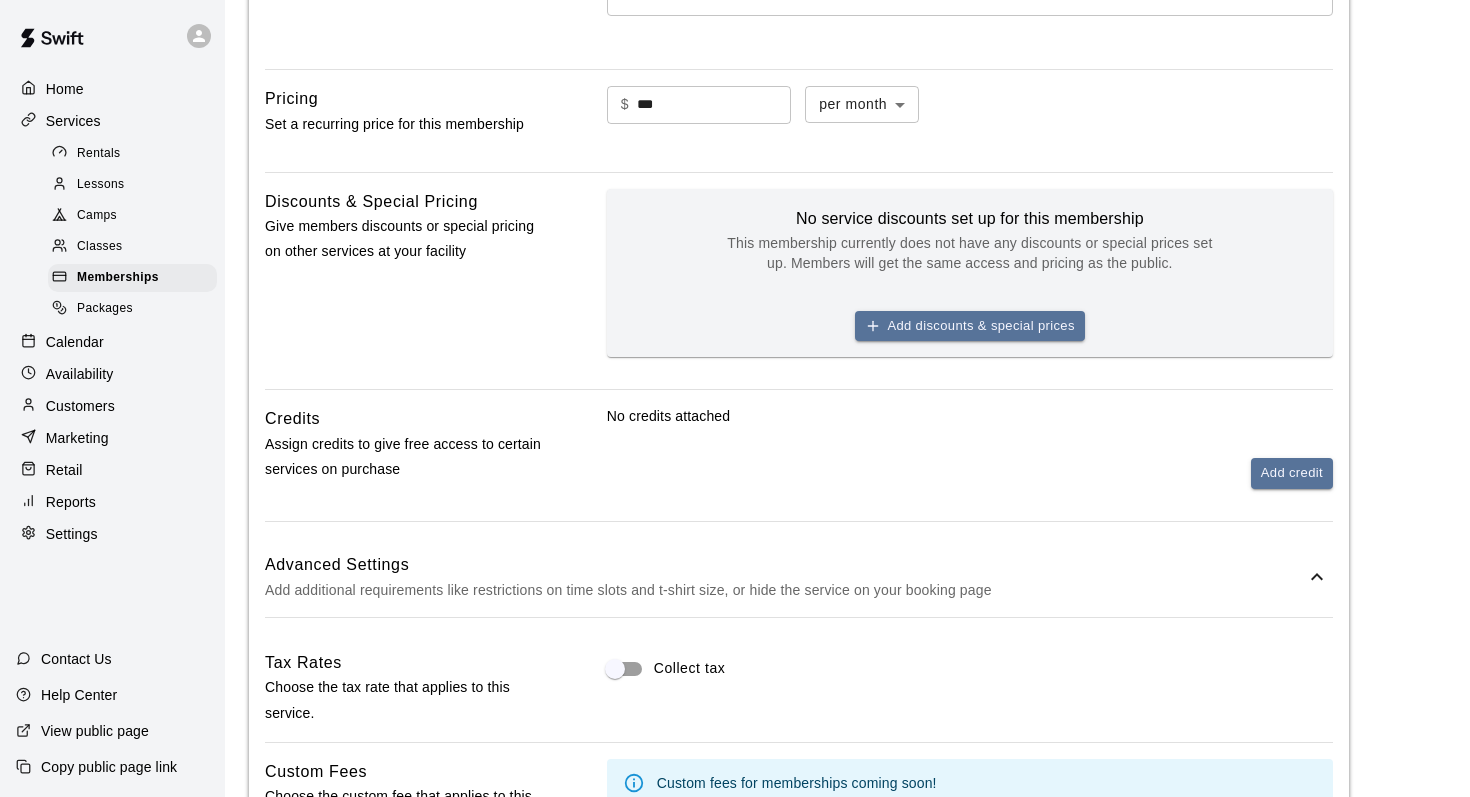 drag, startPoint x: 267, startPoint y: 500, endPoint x: 374, endPoint y: 555, distance: 120.30794 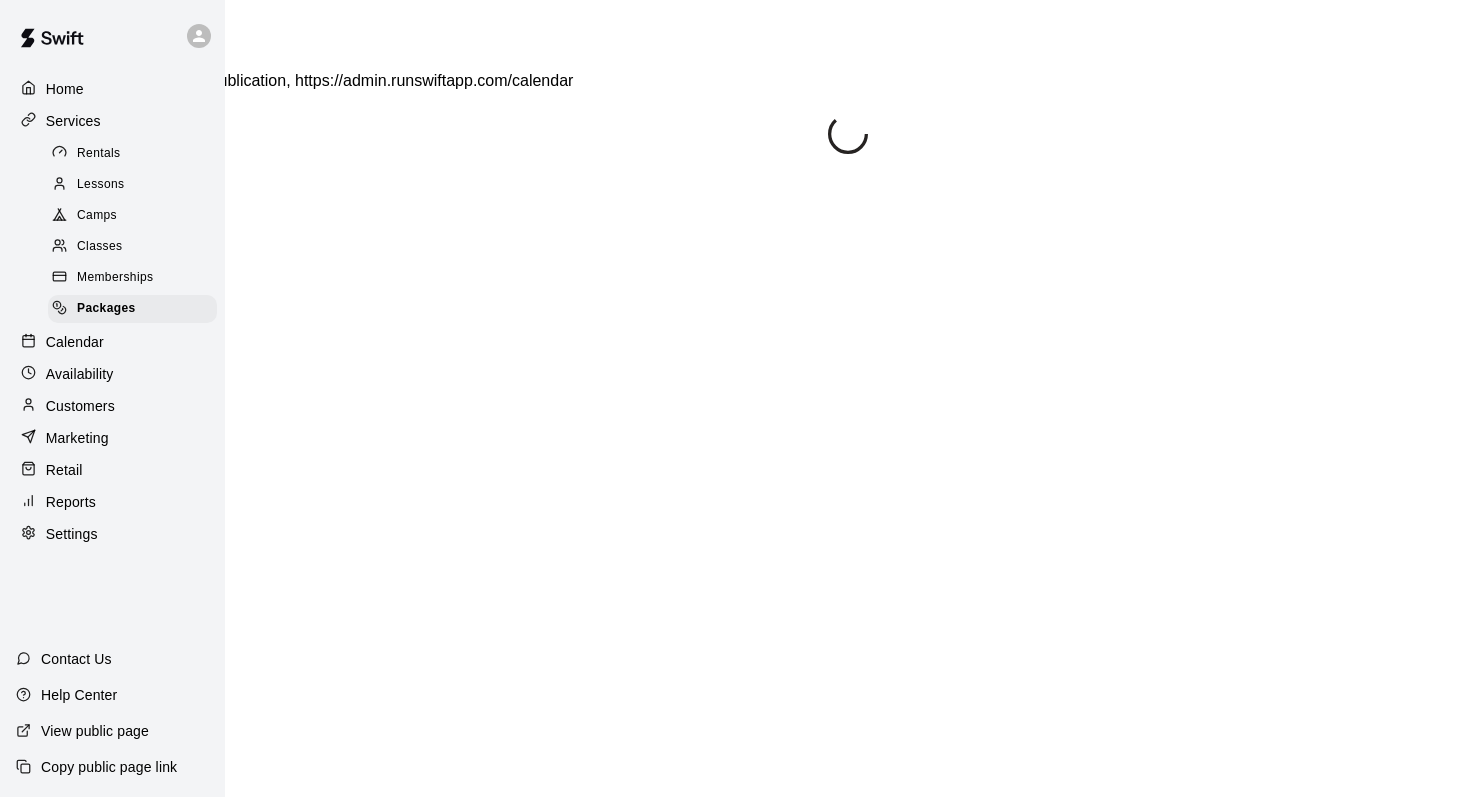 click on "Memberships" at bounding box center (115, 278) 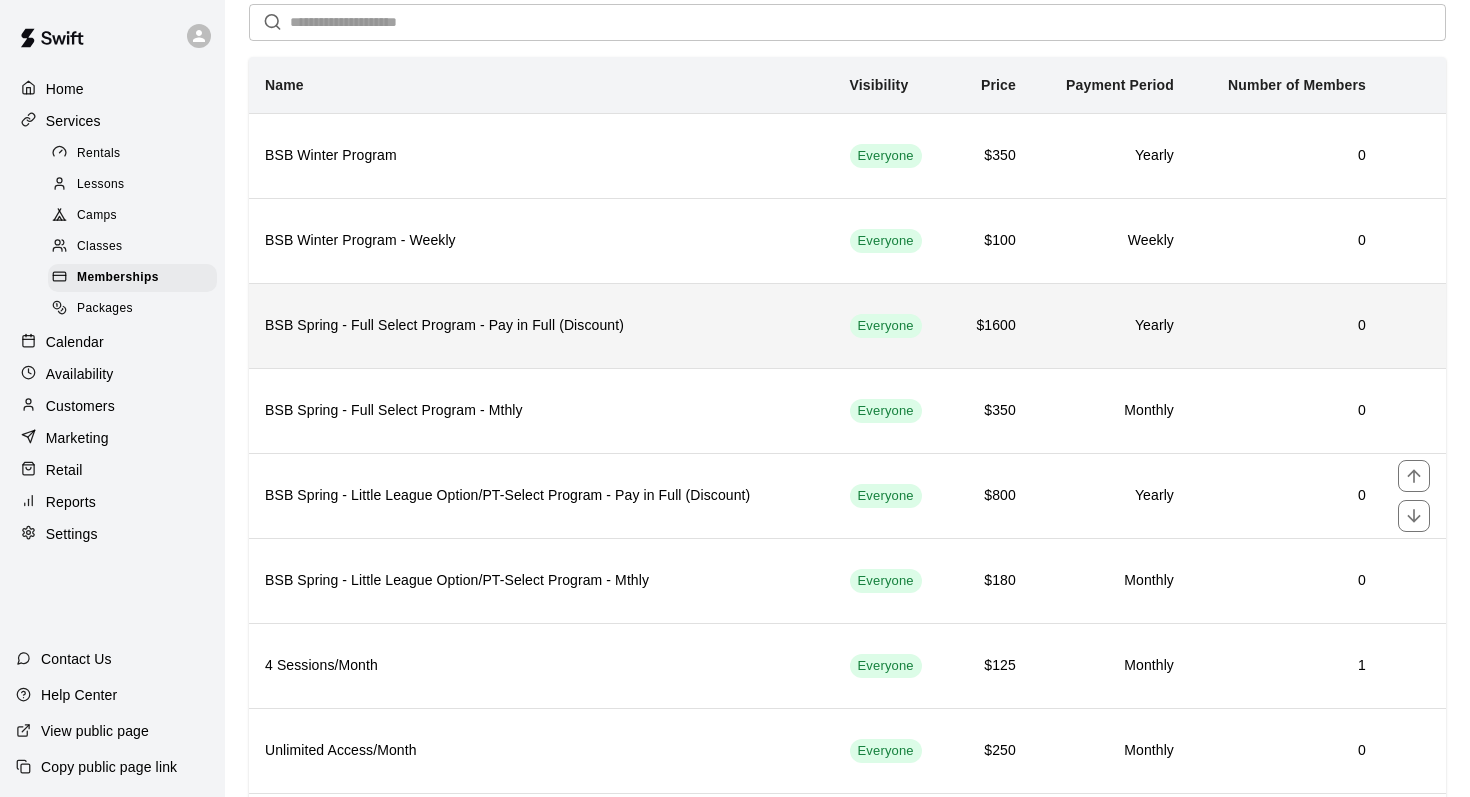 scroll, scrollTop: 223, scrollLeft: 0, axis: vertical 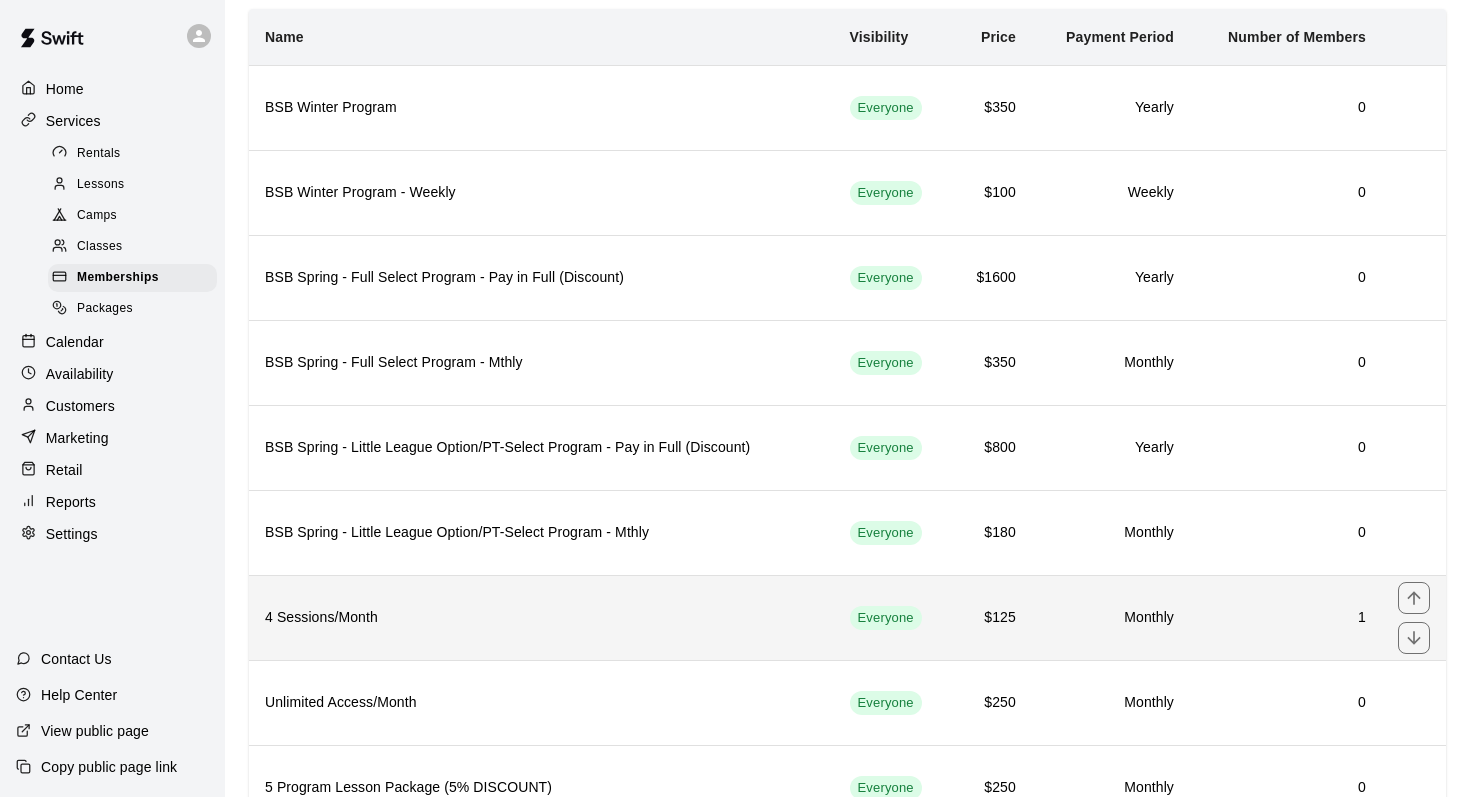 click 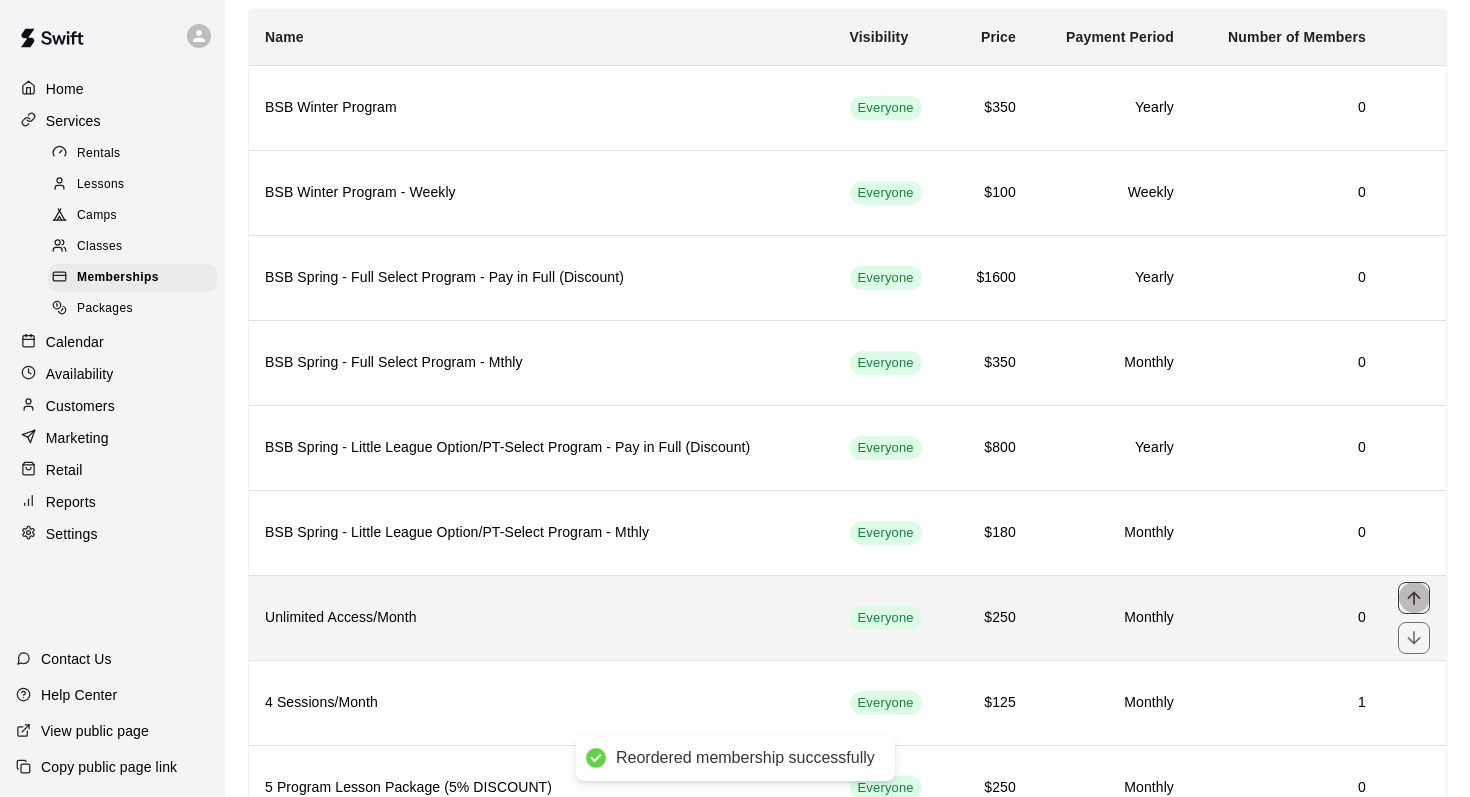 click 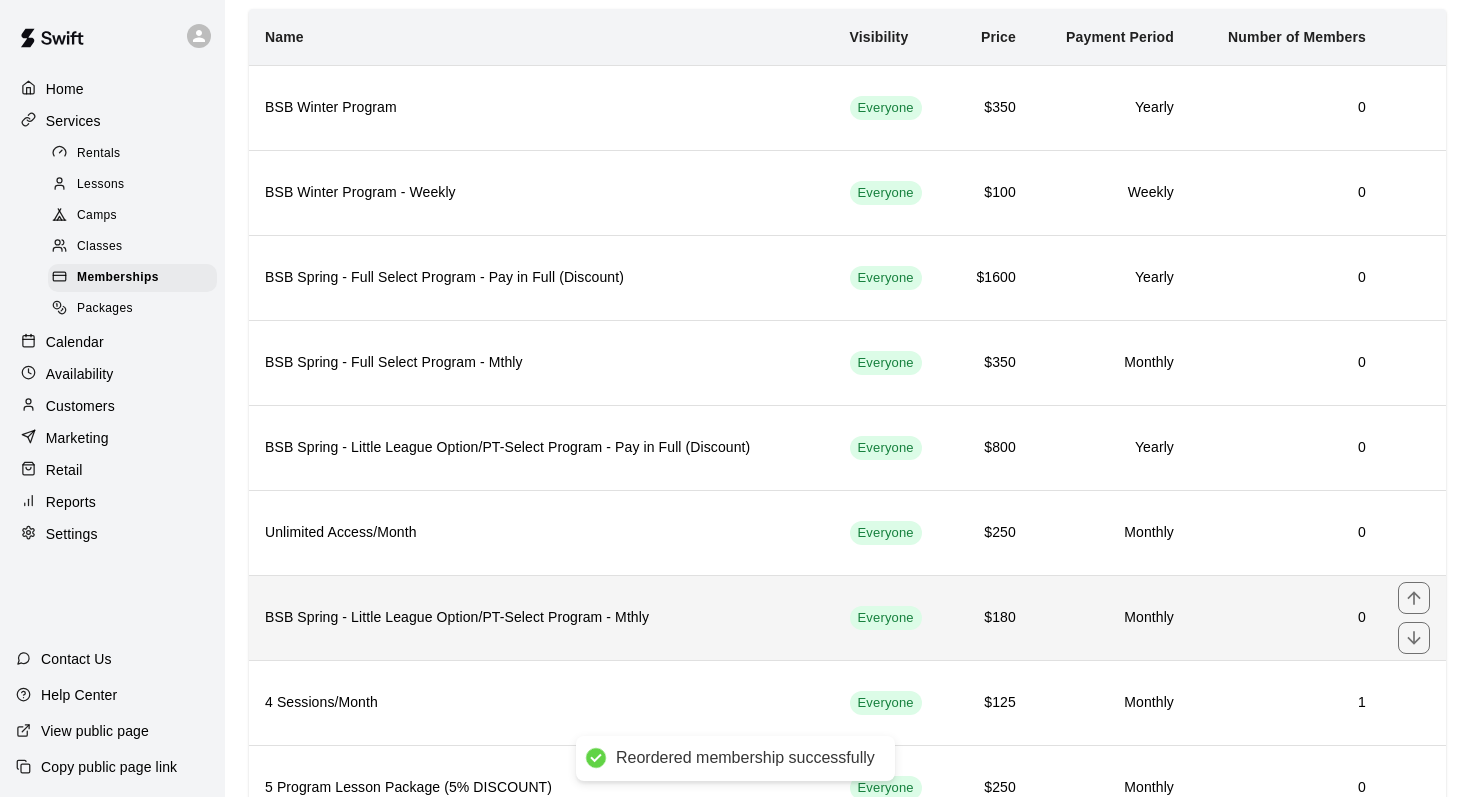 click on "0" at bounding box center [1286, 618] 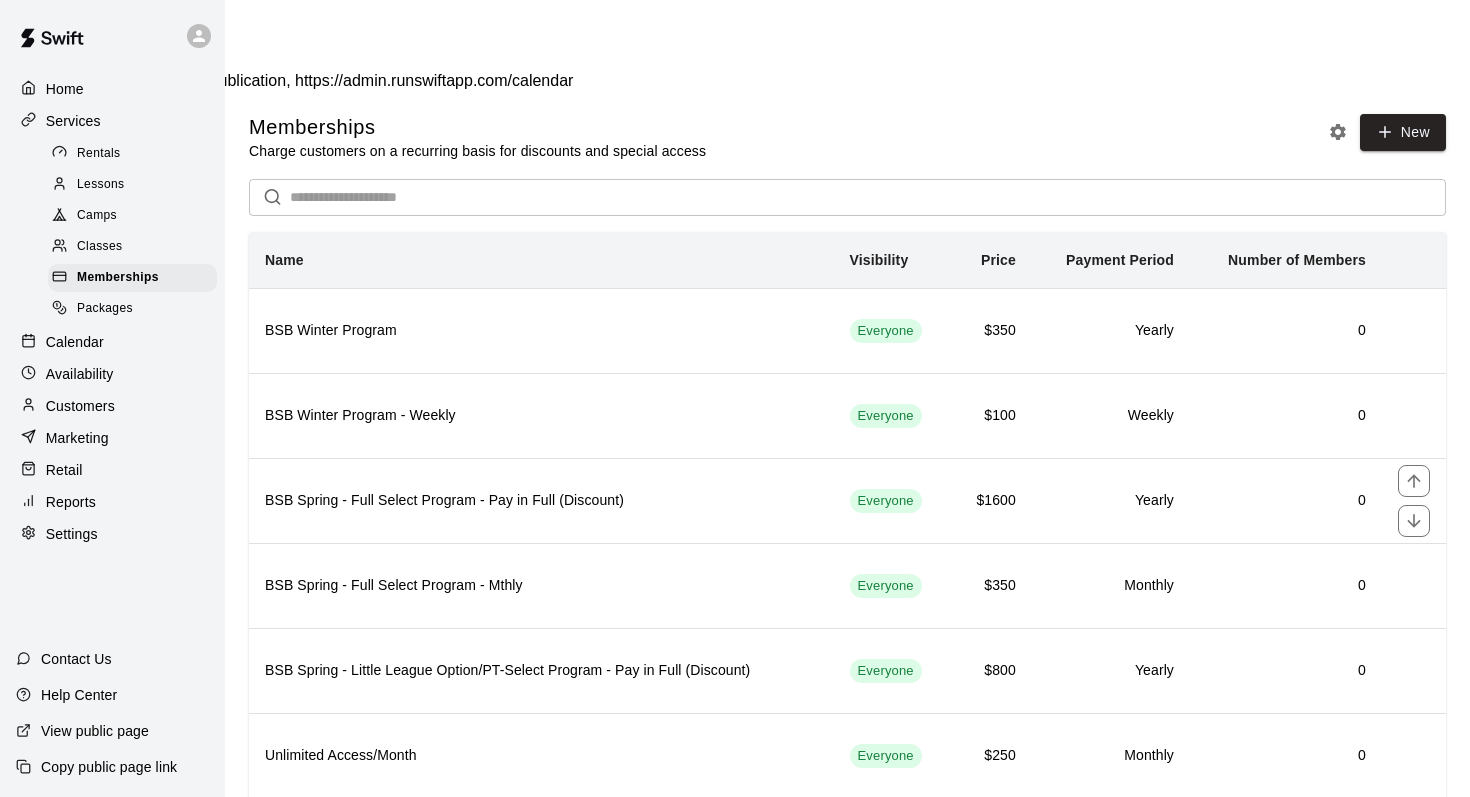 scroll, scrollTop: 111, scrollLeft: 0, axis: vertical 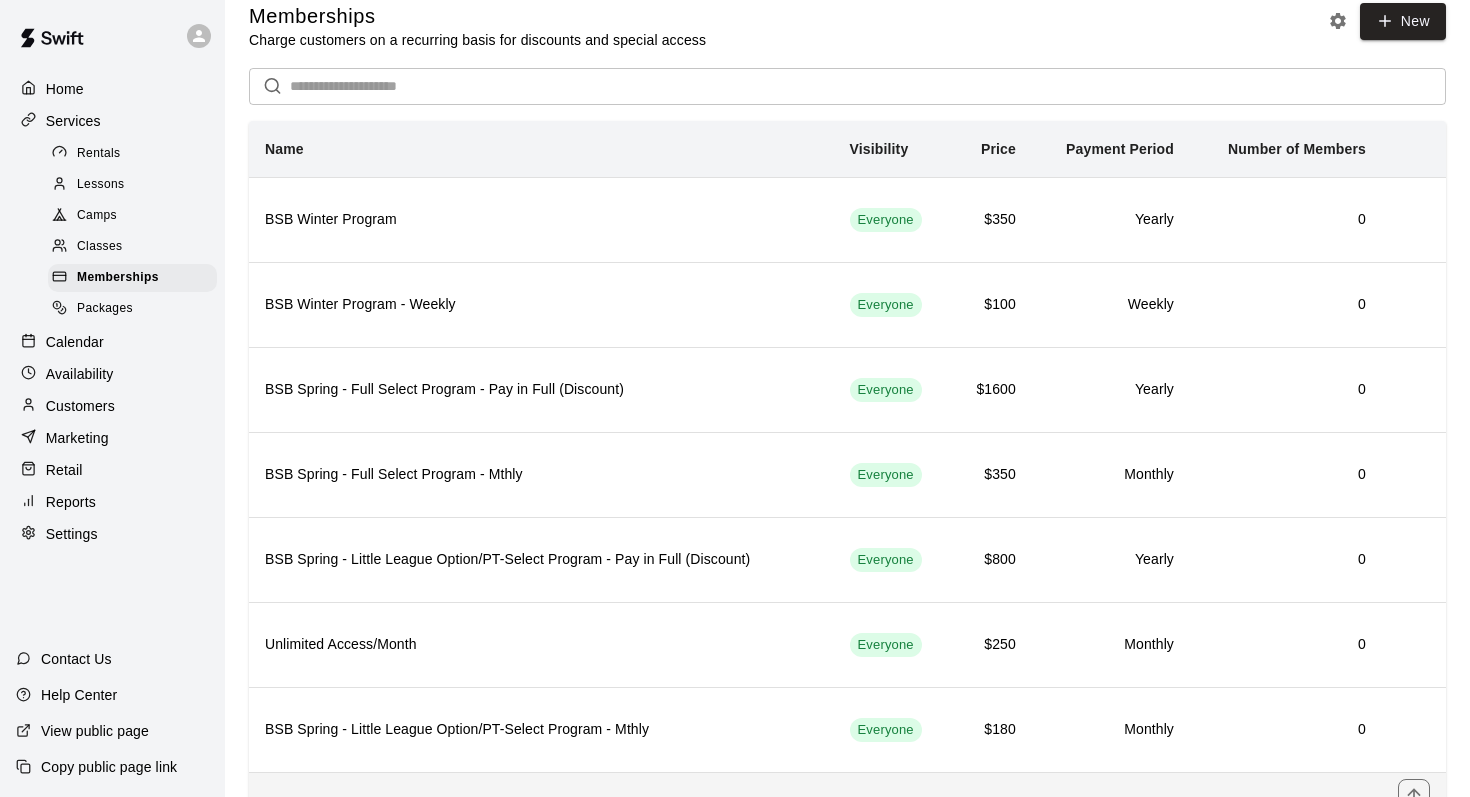 click on "4 Sessions/Month" at bounding box center [541, 814] 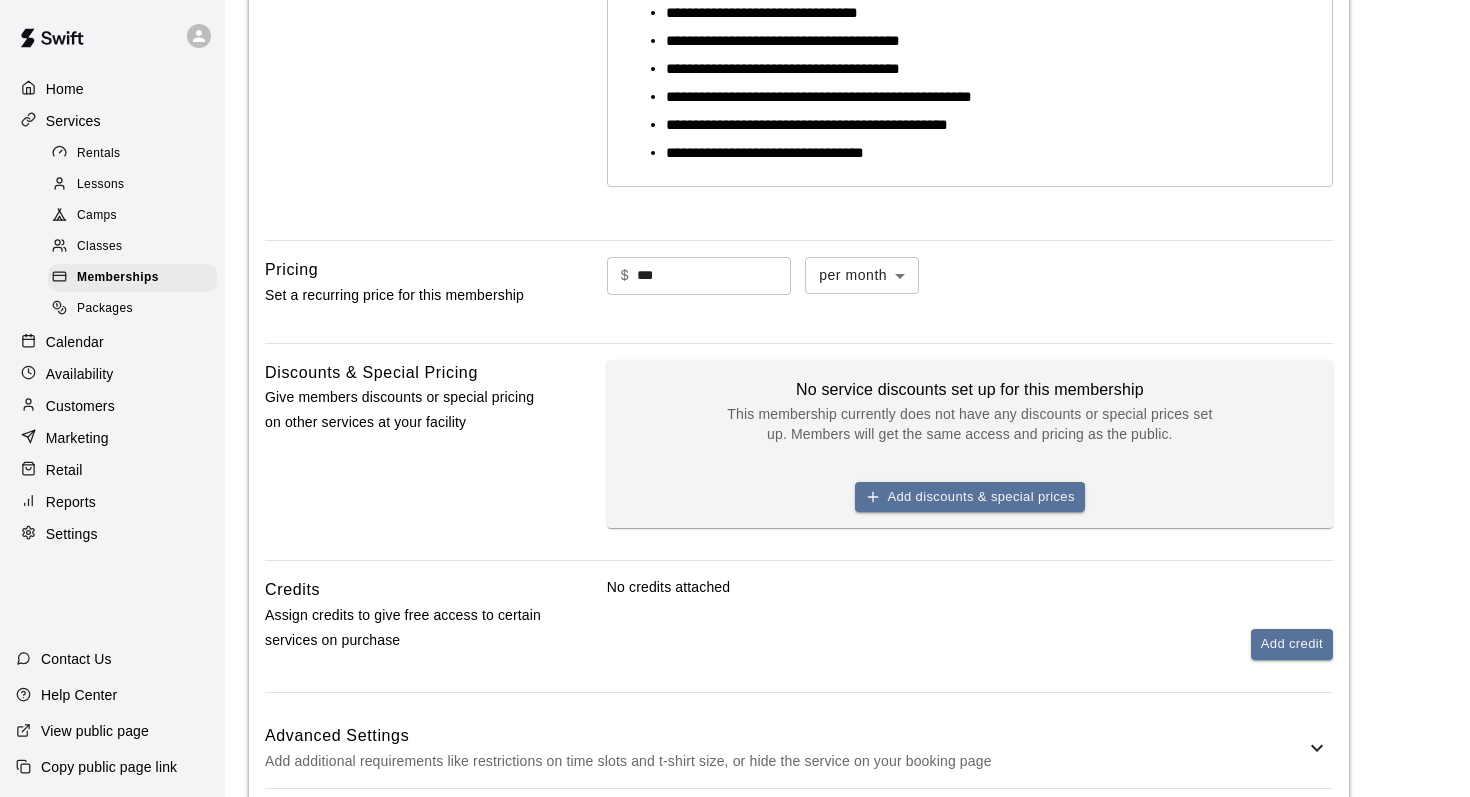 scroll, scrollTop: 549, scrollLeft: 0, axis: vertical 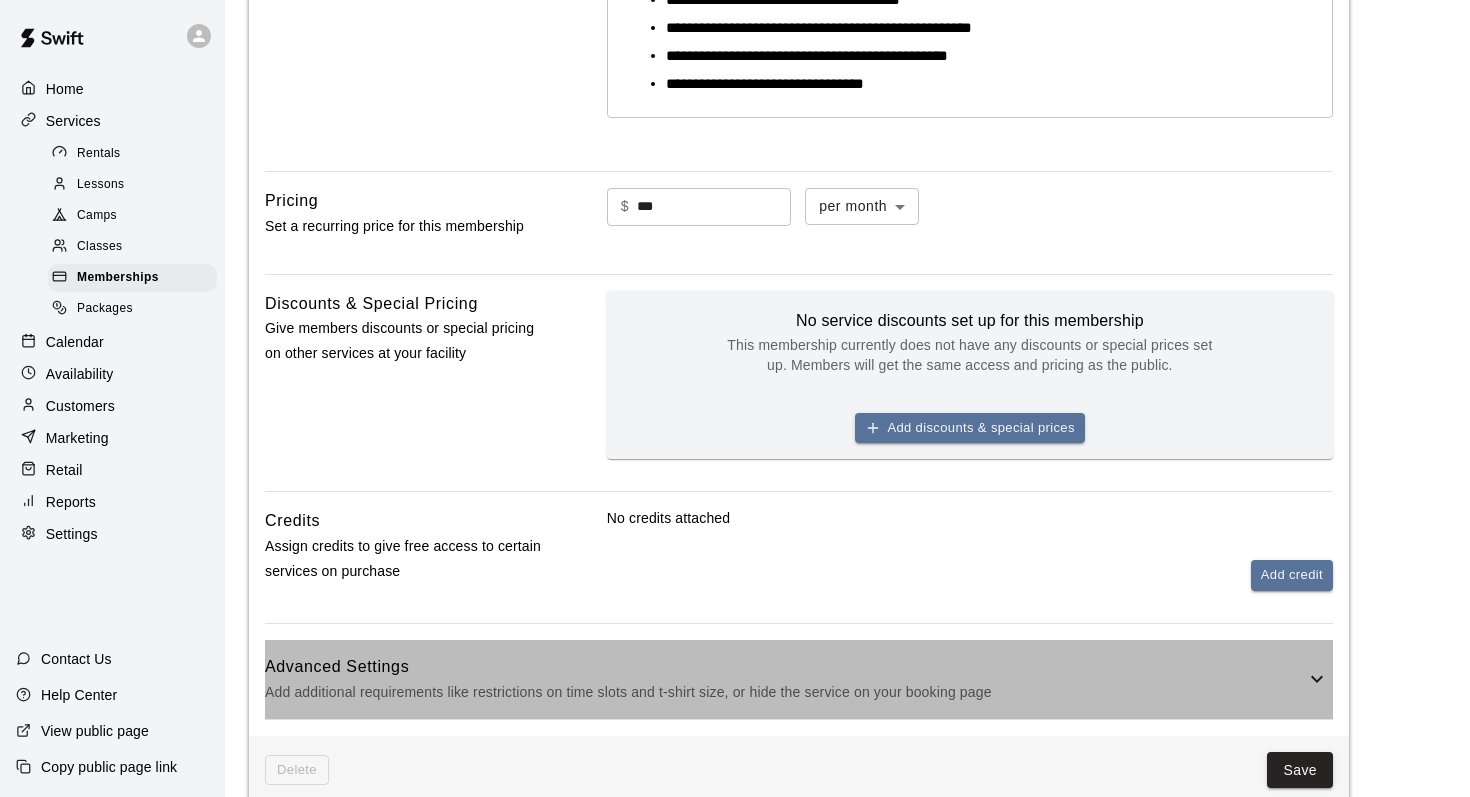 click on "Add additional requirements like restrictions on time slots and t-shirt size, or hide the service on your booking page" at bounding box center (785, 692) 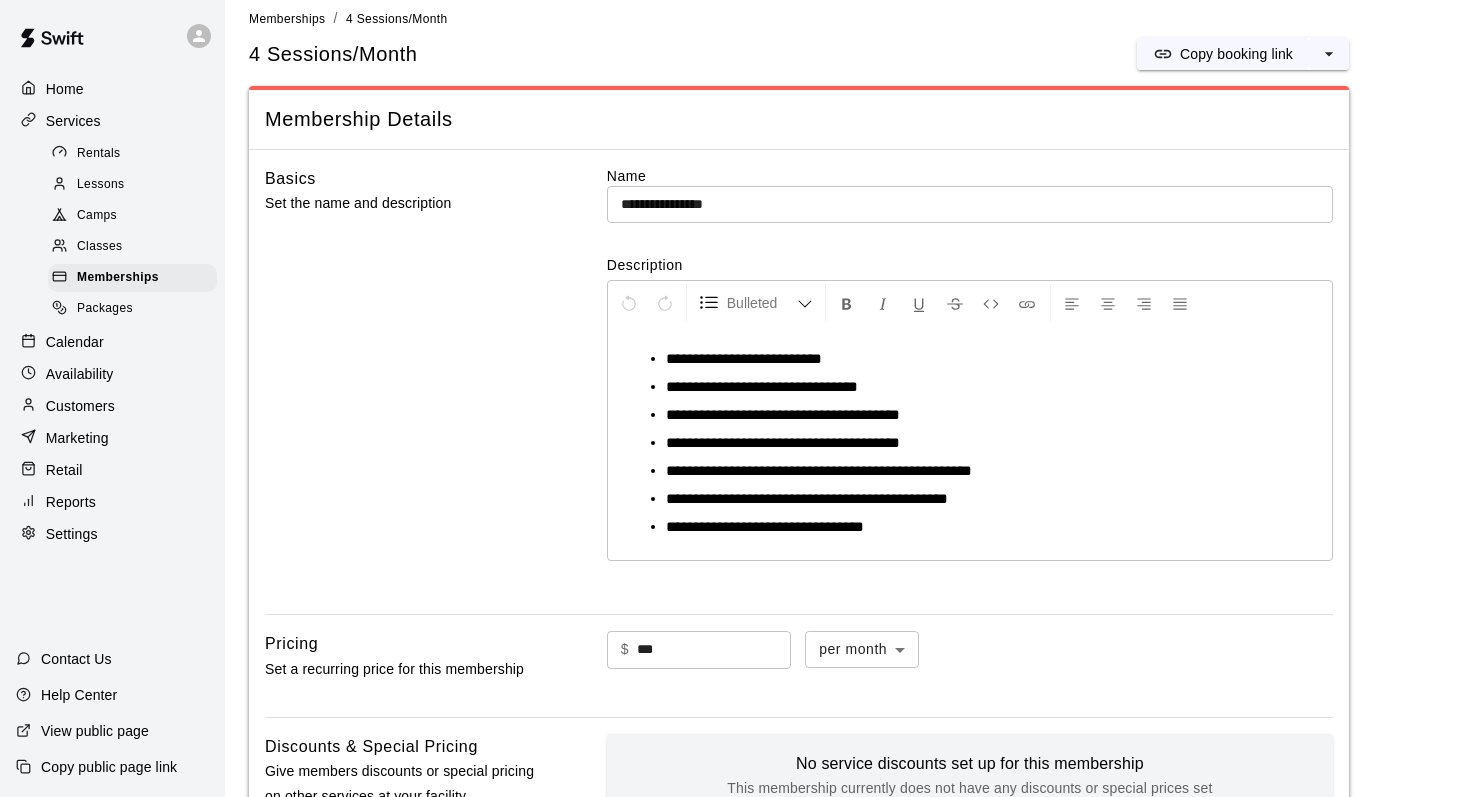 scroll, scrollTop: 0, scrollLeft: 0, axis: both 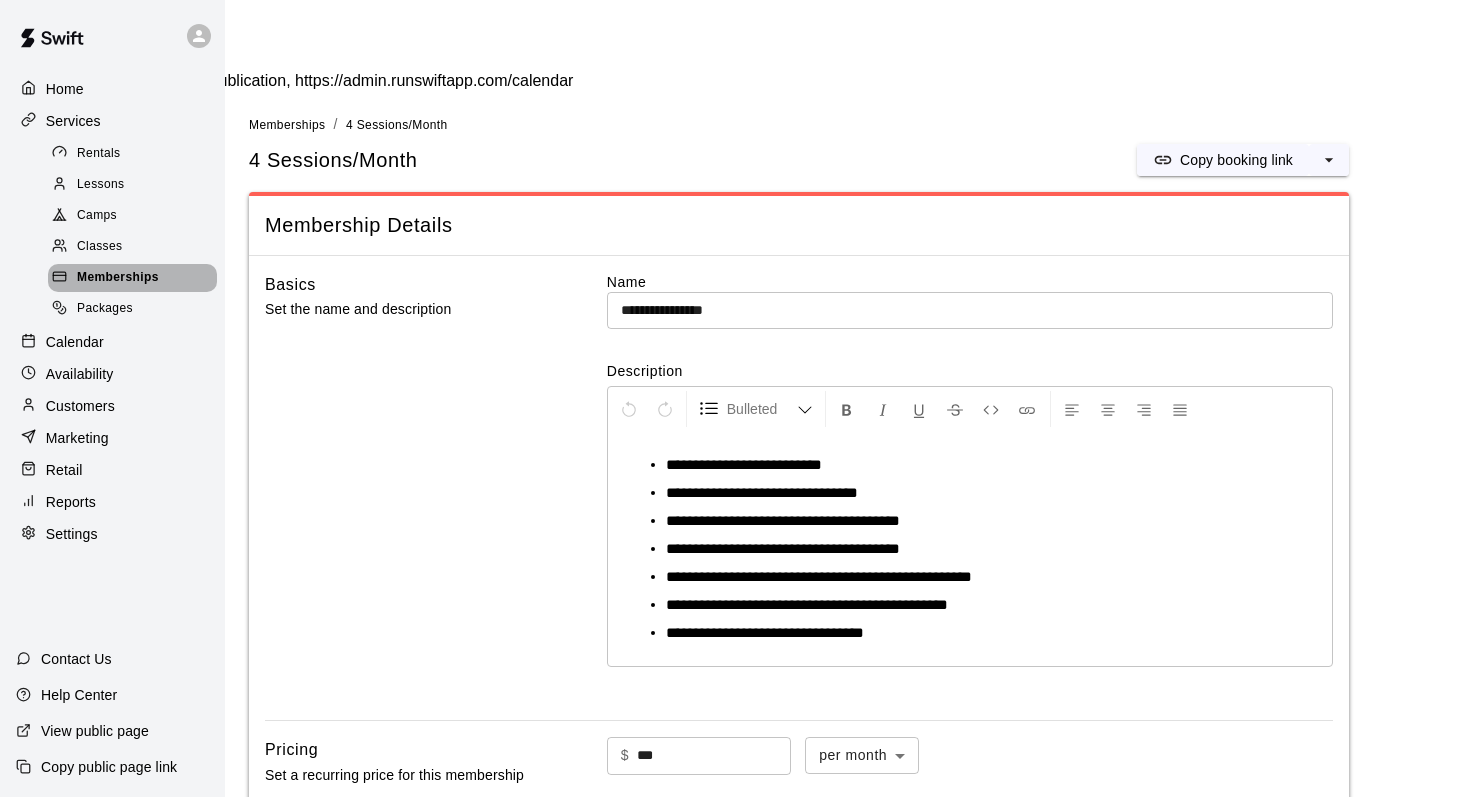 click on "Memberships" at bounding box center [132, 278] 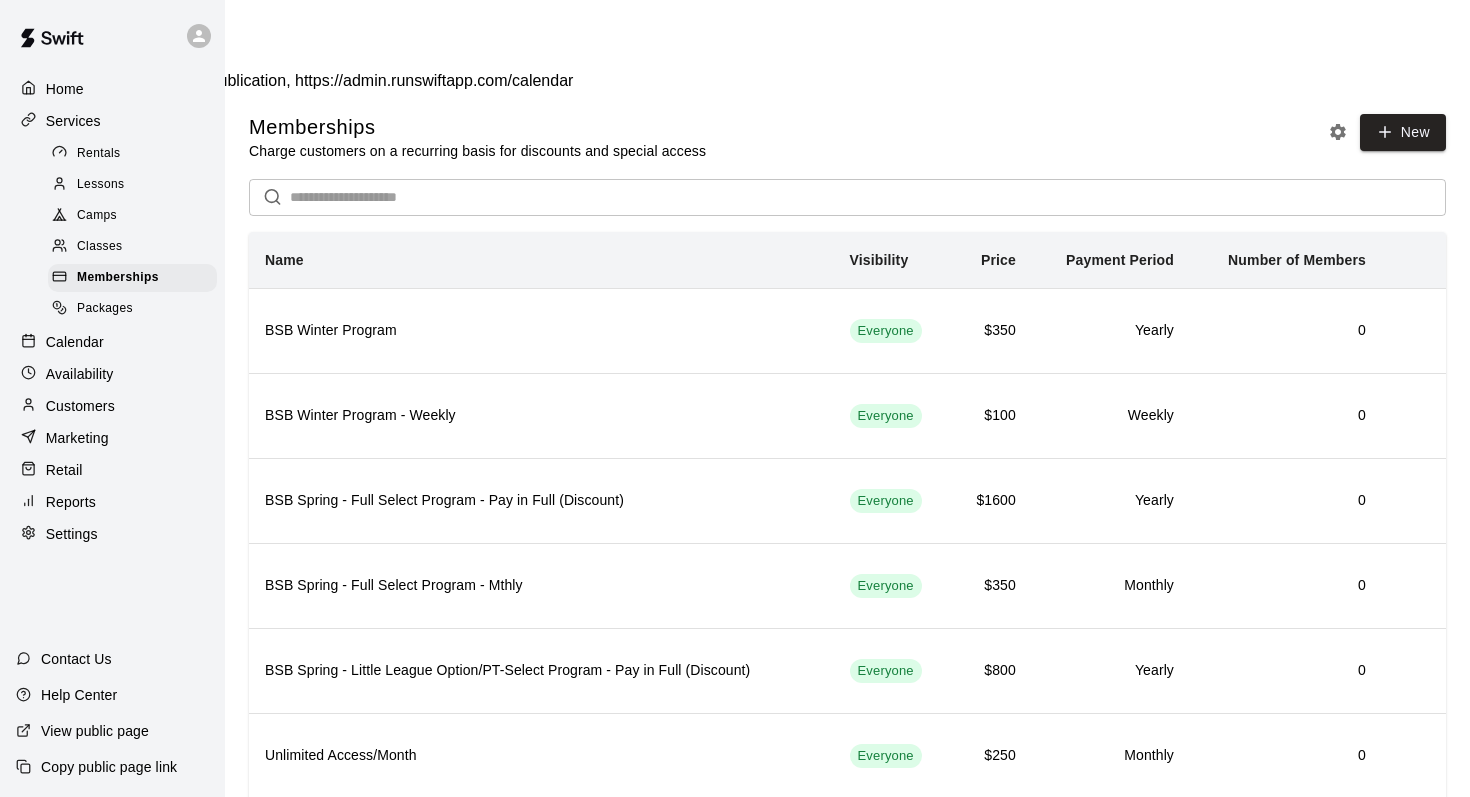 click 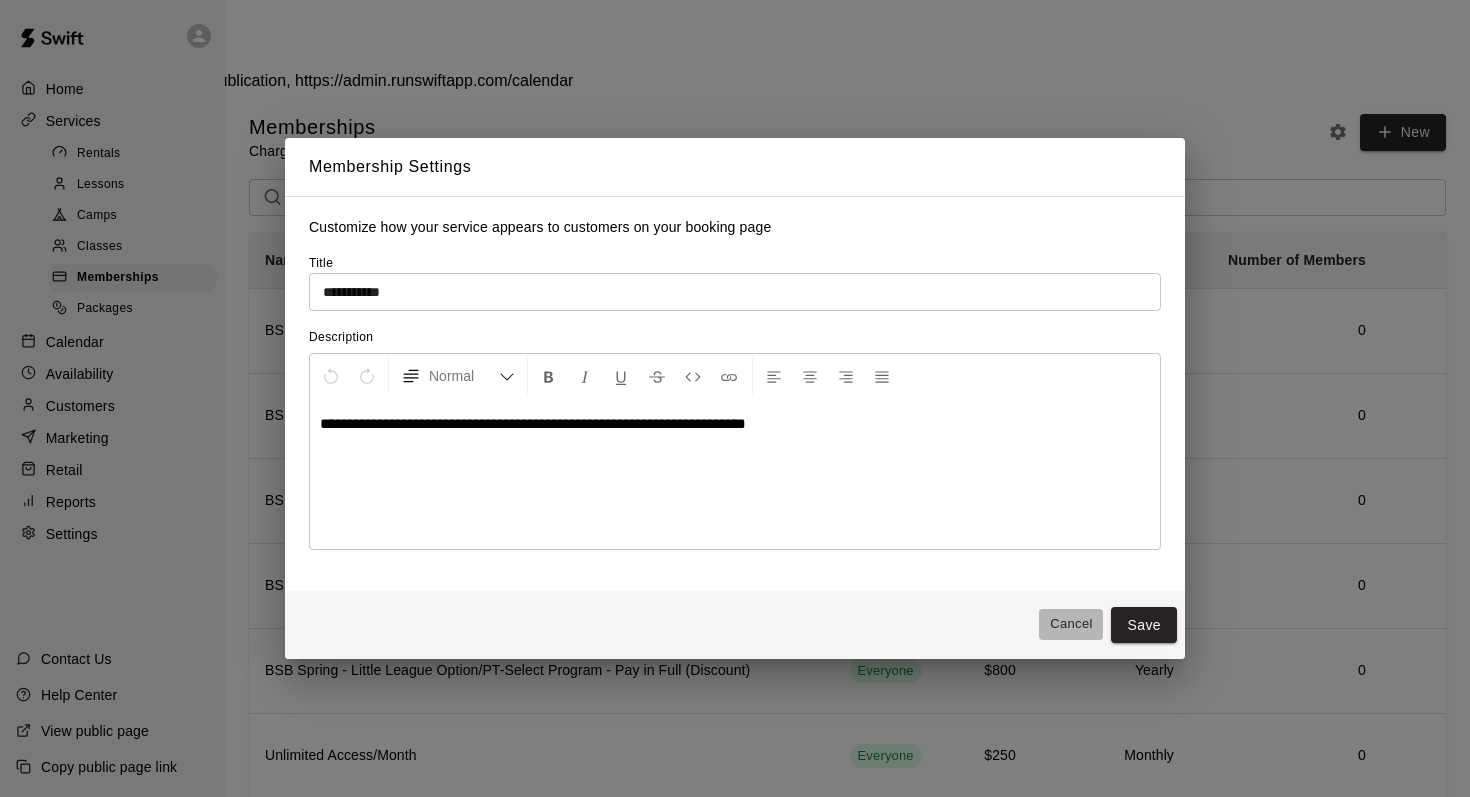 click on "Cancel" at bounding box center (1071, 624) 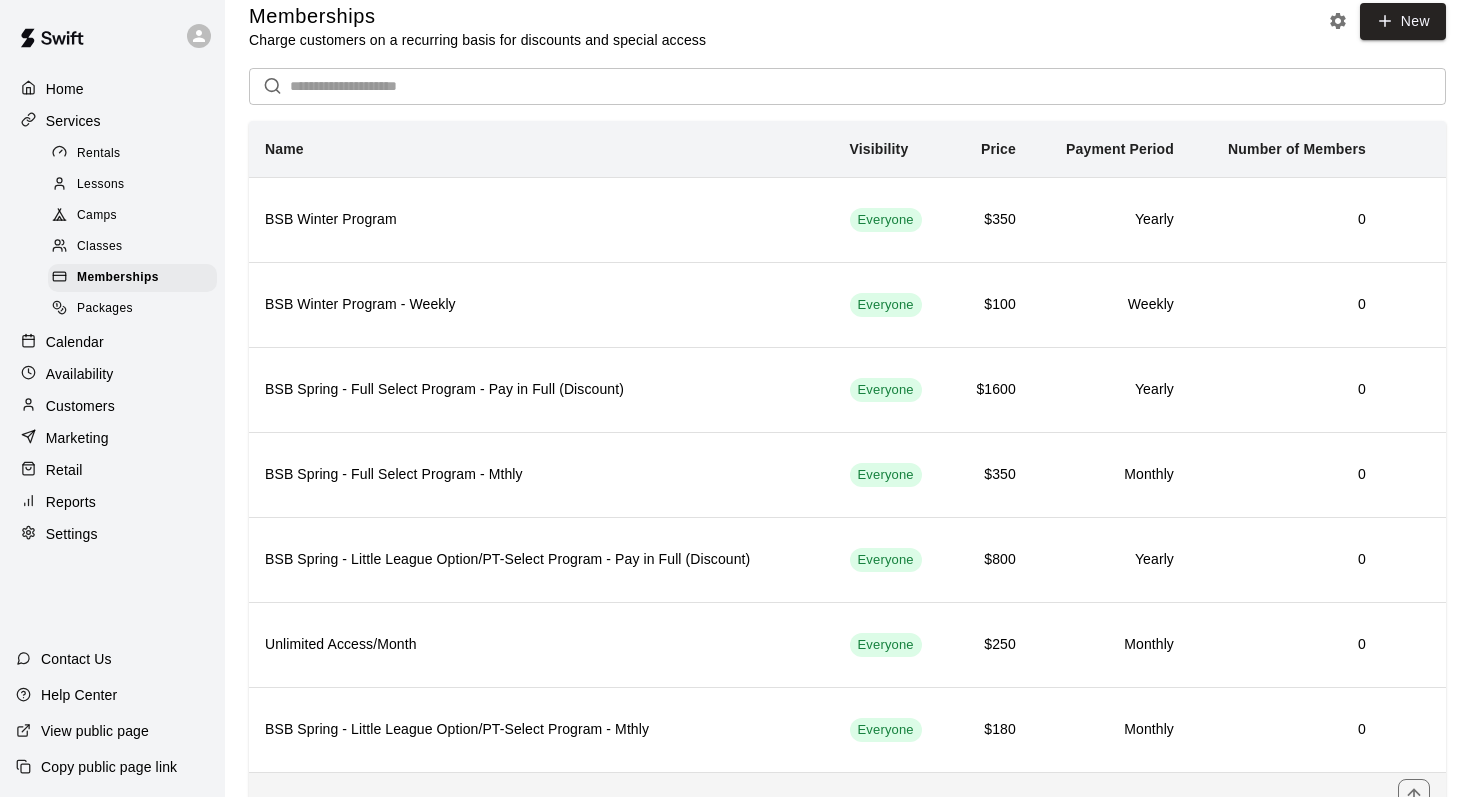 scroll, scrollTop: 0, scrollLeft: 0, axis: both 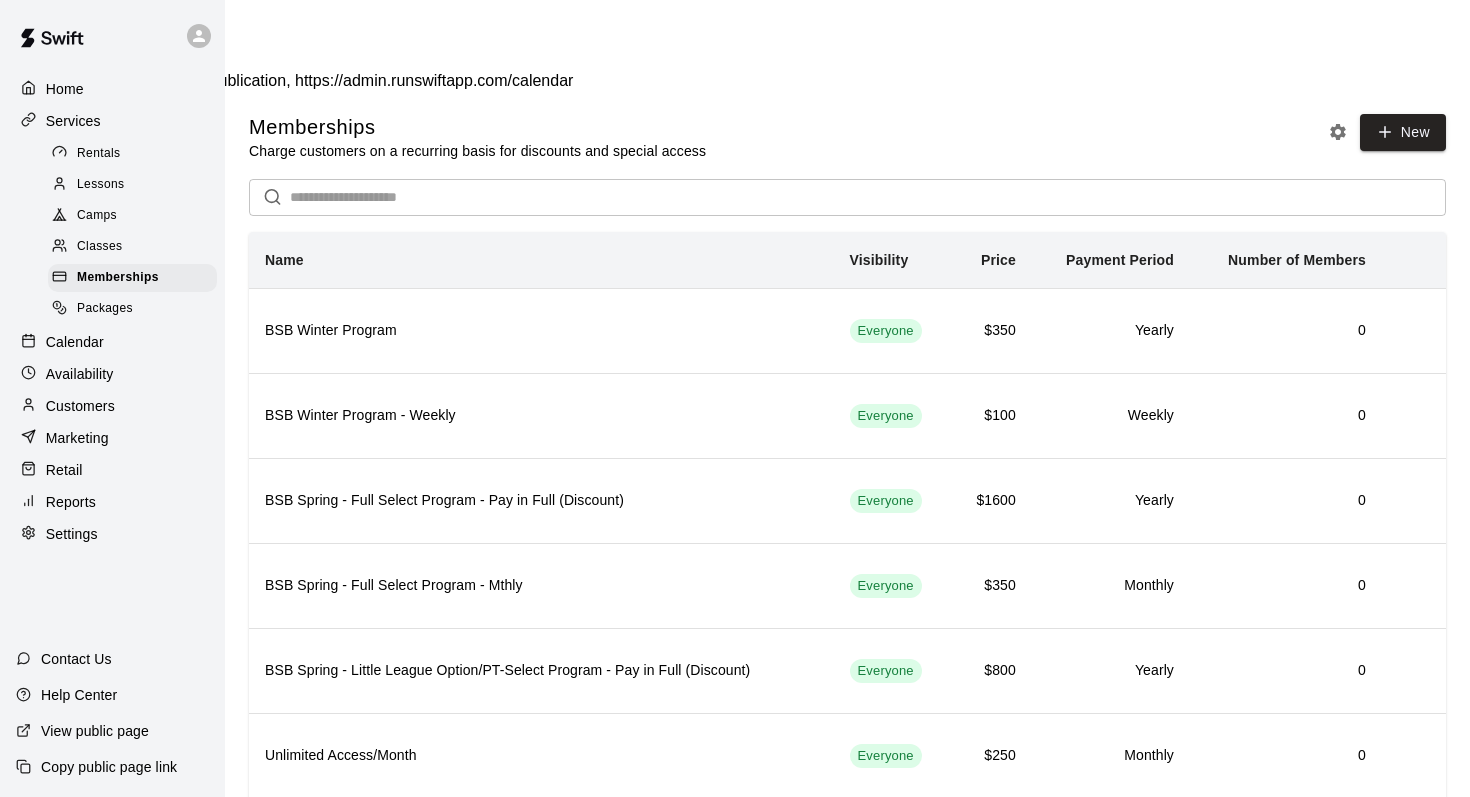 click on "Classes" at bounding box center [132, 247] 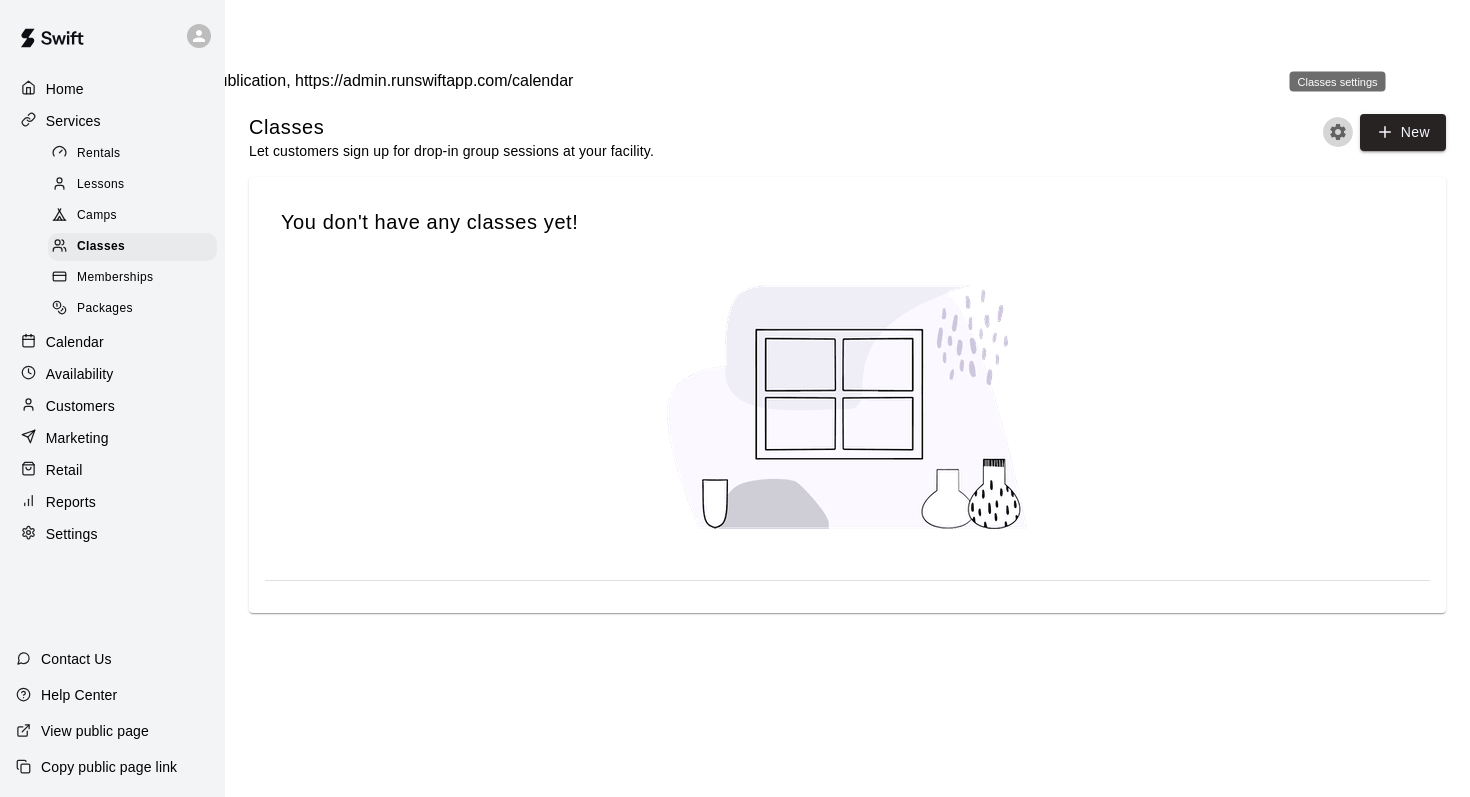 click 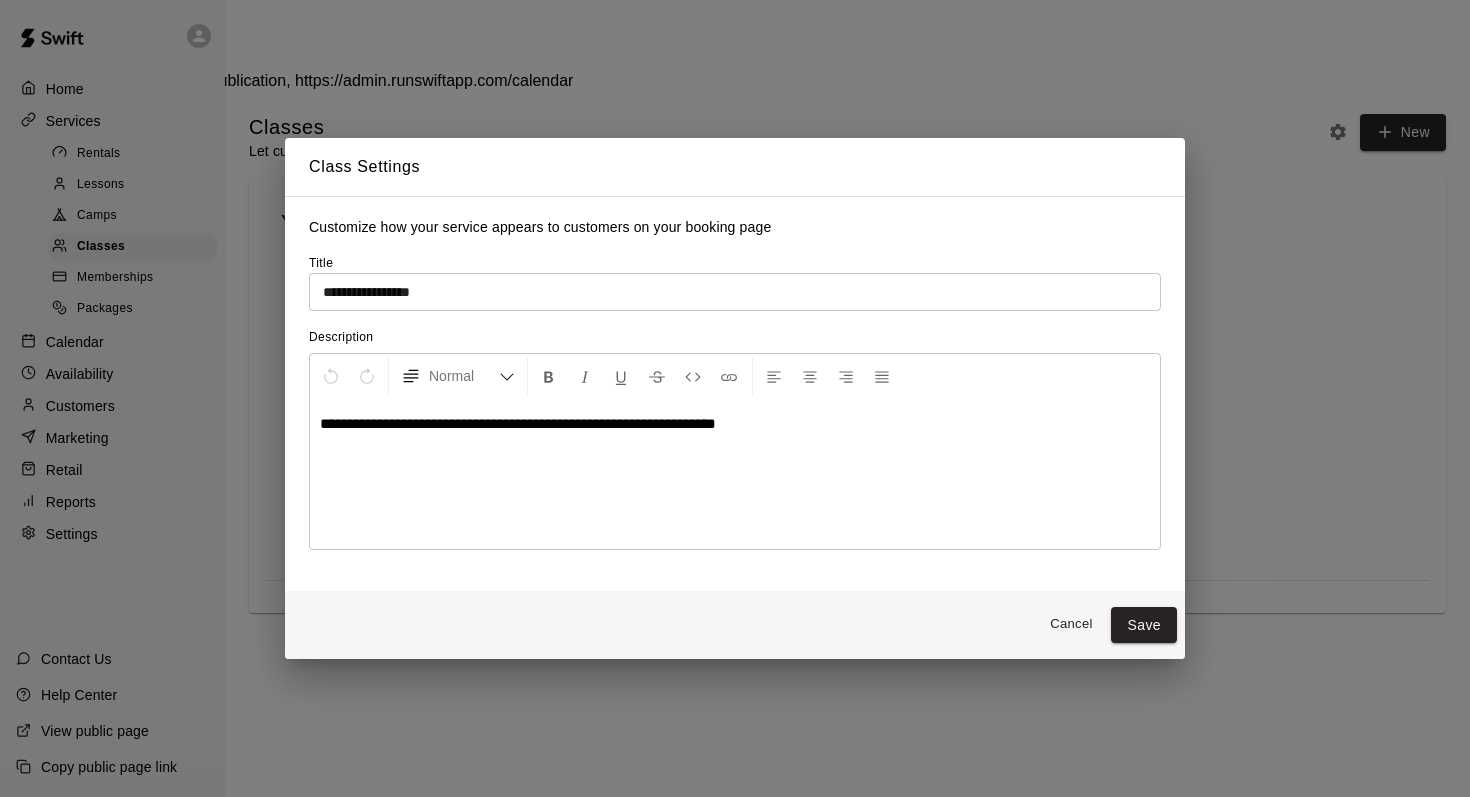click on "**********" at bounding box center (735, 398) 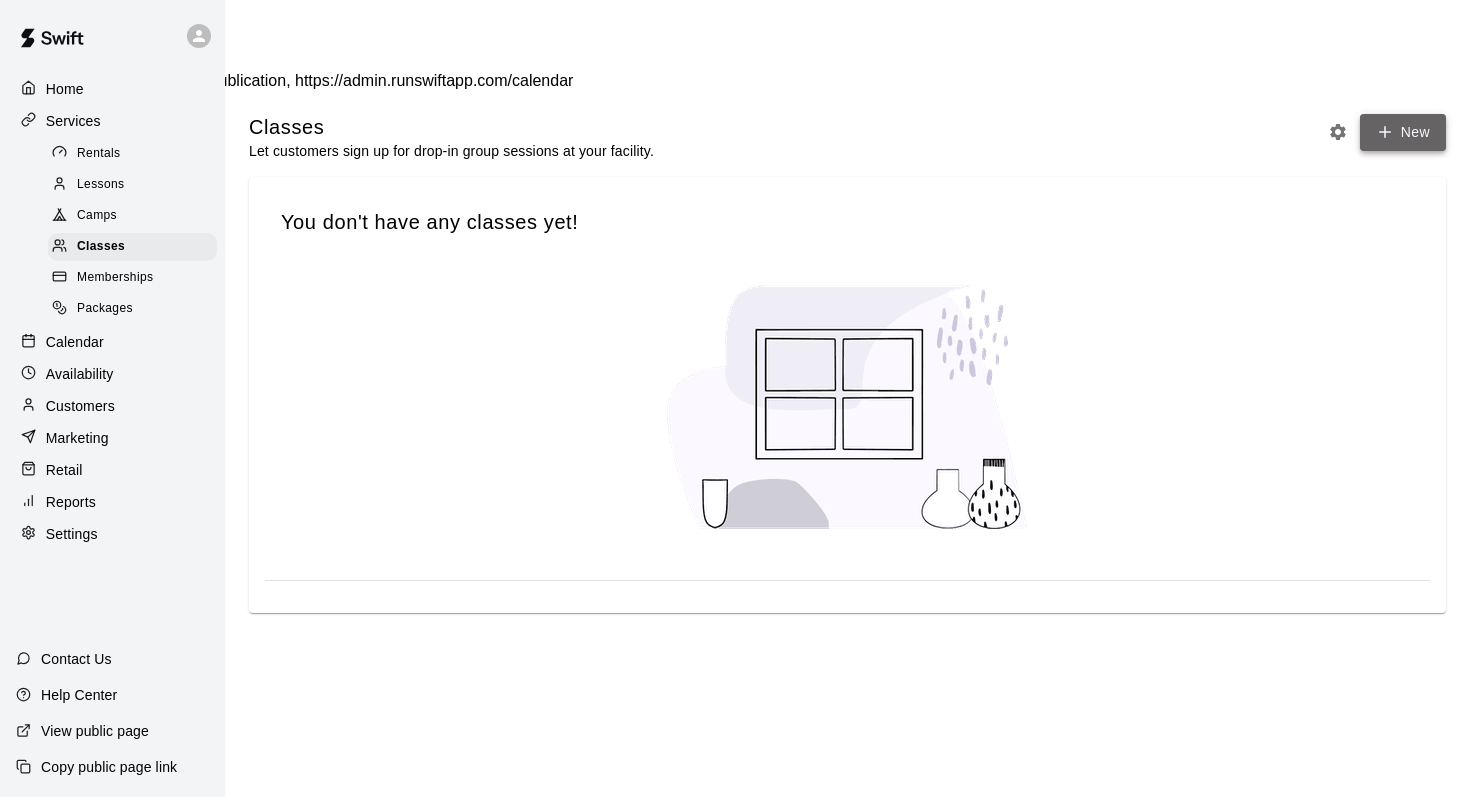 click on "New" at bounding box center (1403, 132) 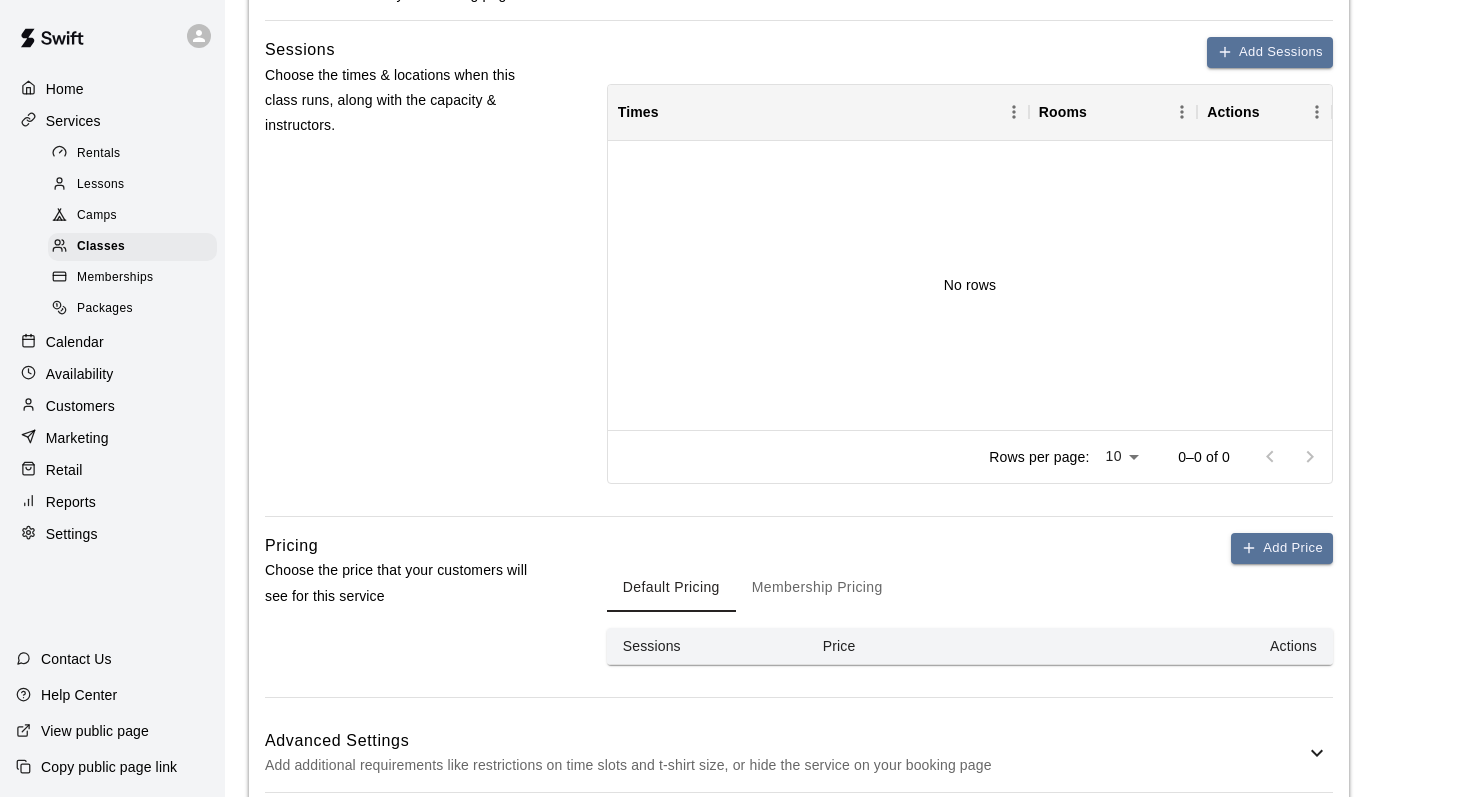 scroll, scrollTop: 719, scrollLeft: 0, axis: vertical 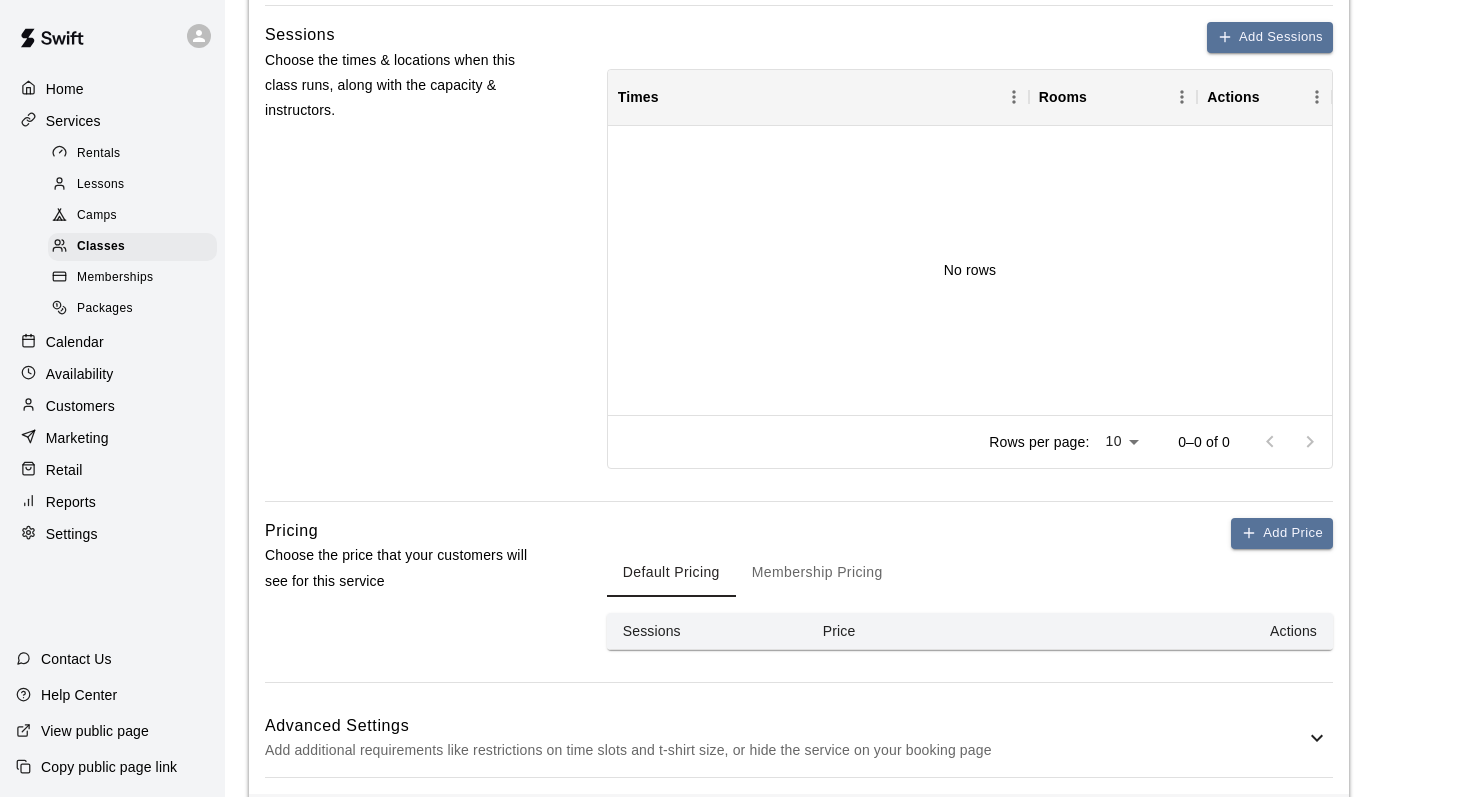 click on "Add additional requirements like restrictions on time slots and t-shirt size, or hide the service on your booking page" at bounding box center [785, 750] 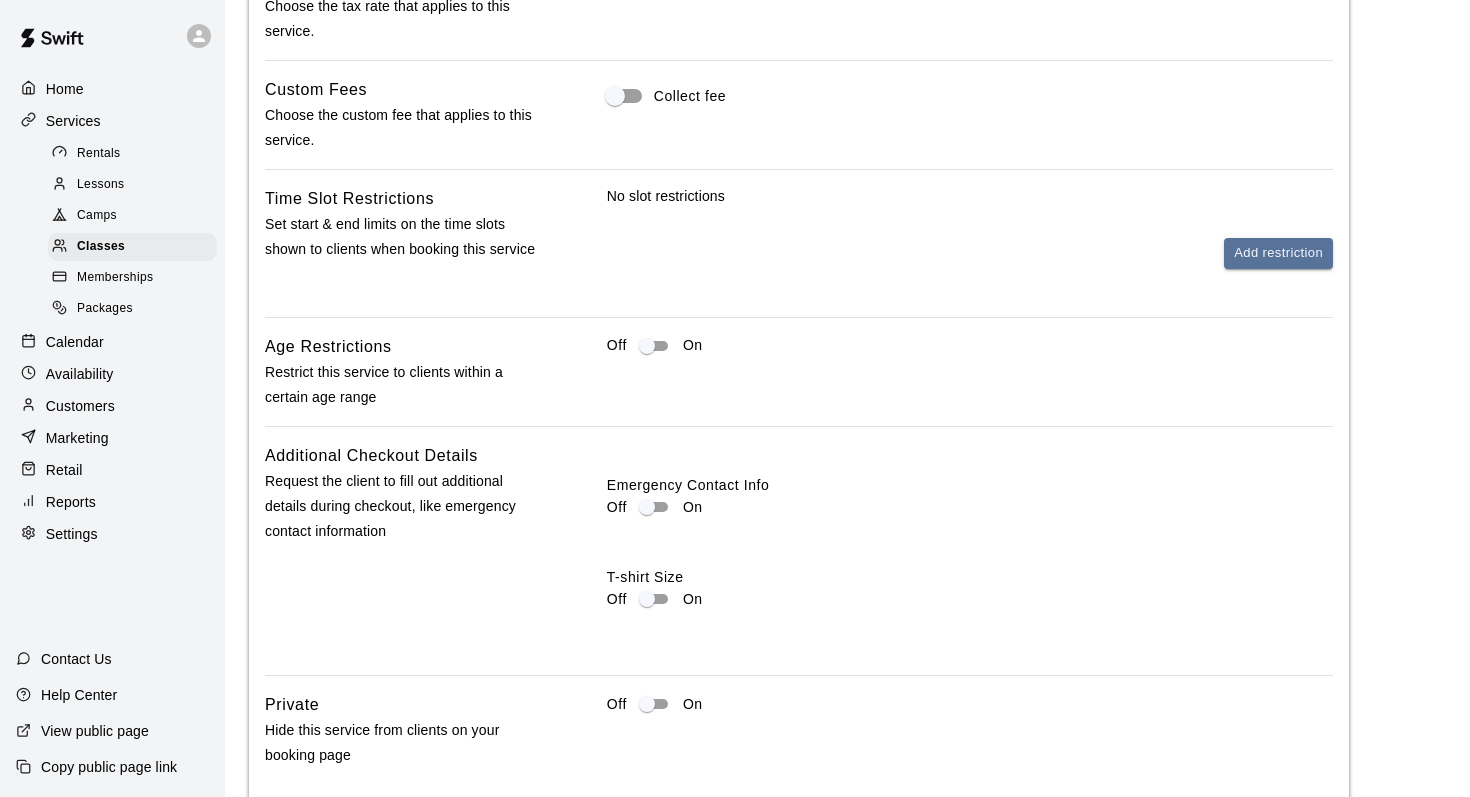 scroll, scrollTop: 1583, scrollLeft: 0, axis: vertical 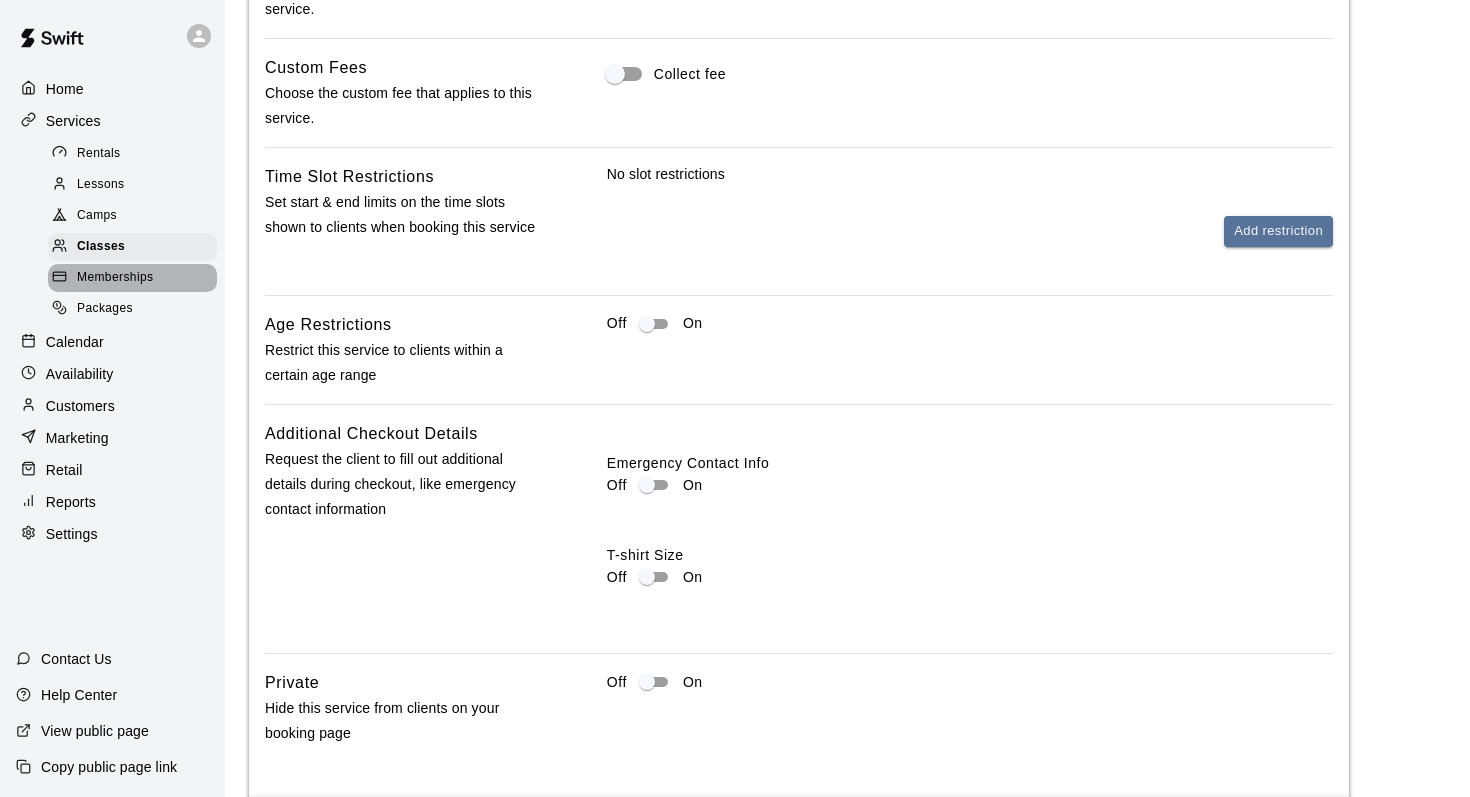 click on "Memberships" at bounding box center (132, 278) 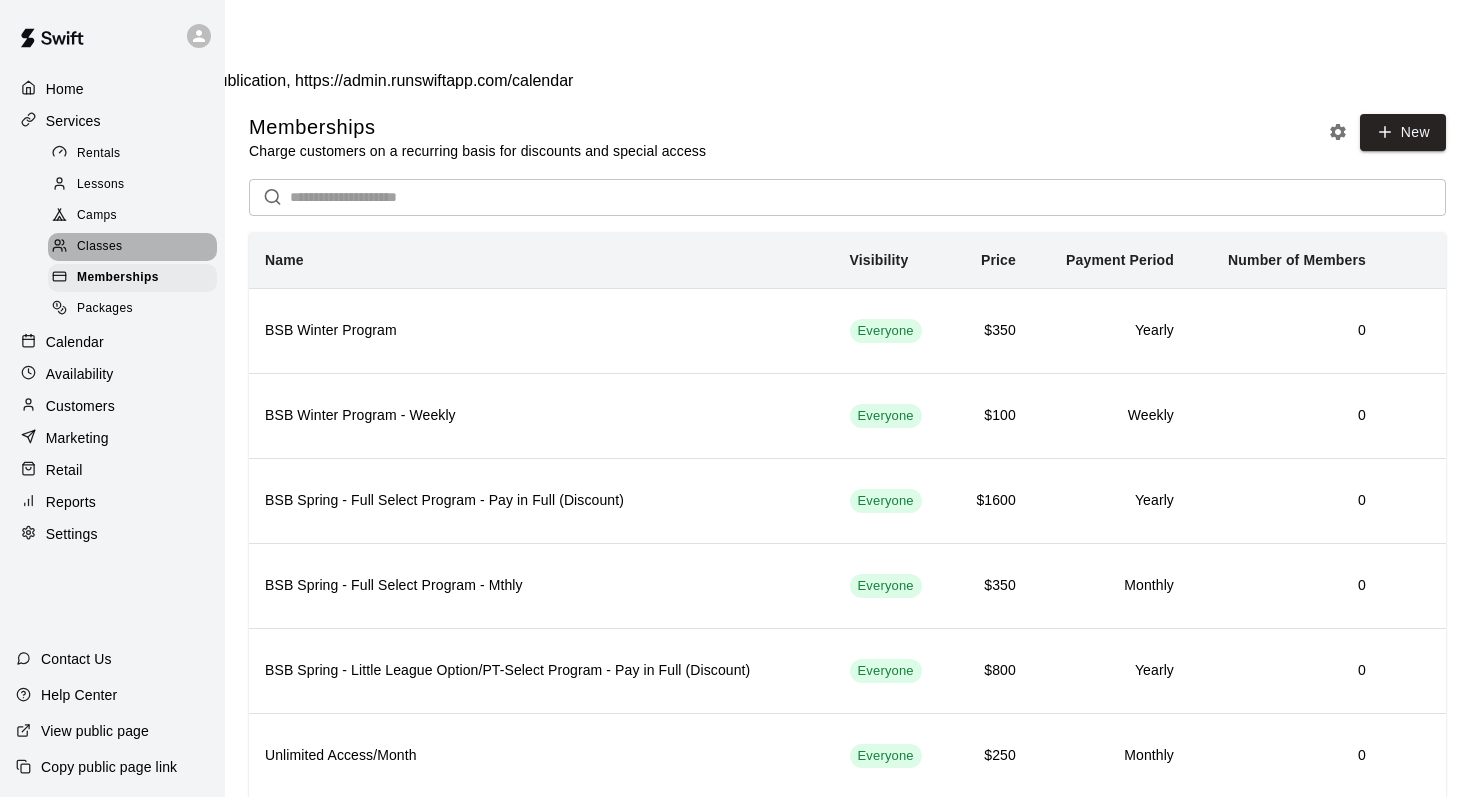 click on "Classes" at bounding box center [132, 247] 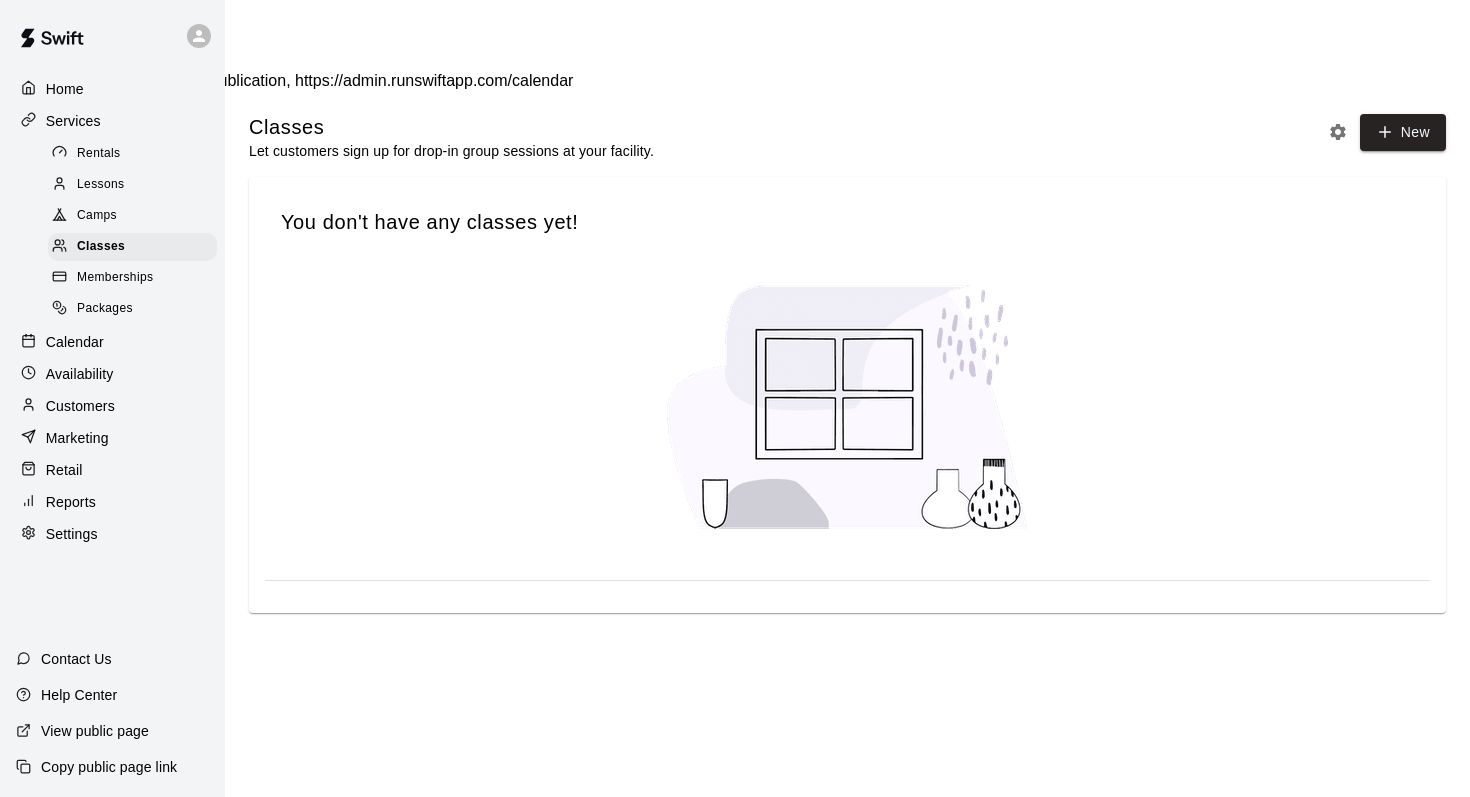click on "Memberships" at bounding box center [136, 278] 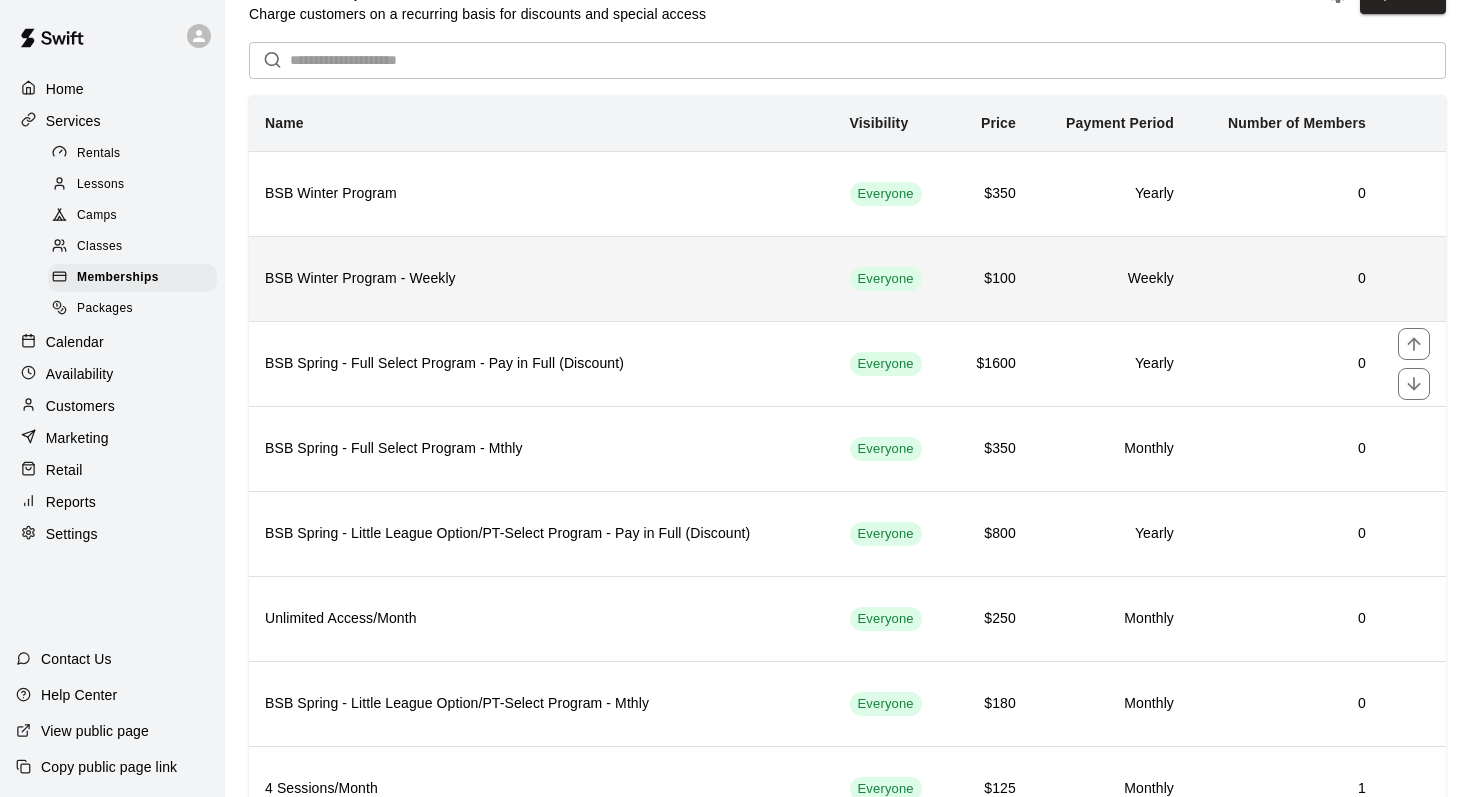 scroll, scrollTop: 140, scrollLeft: 0, axis: vertical 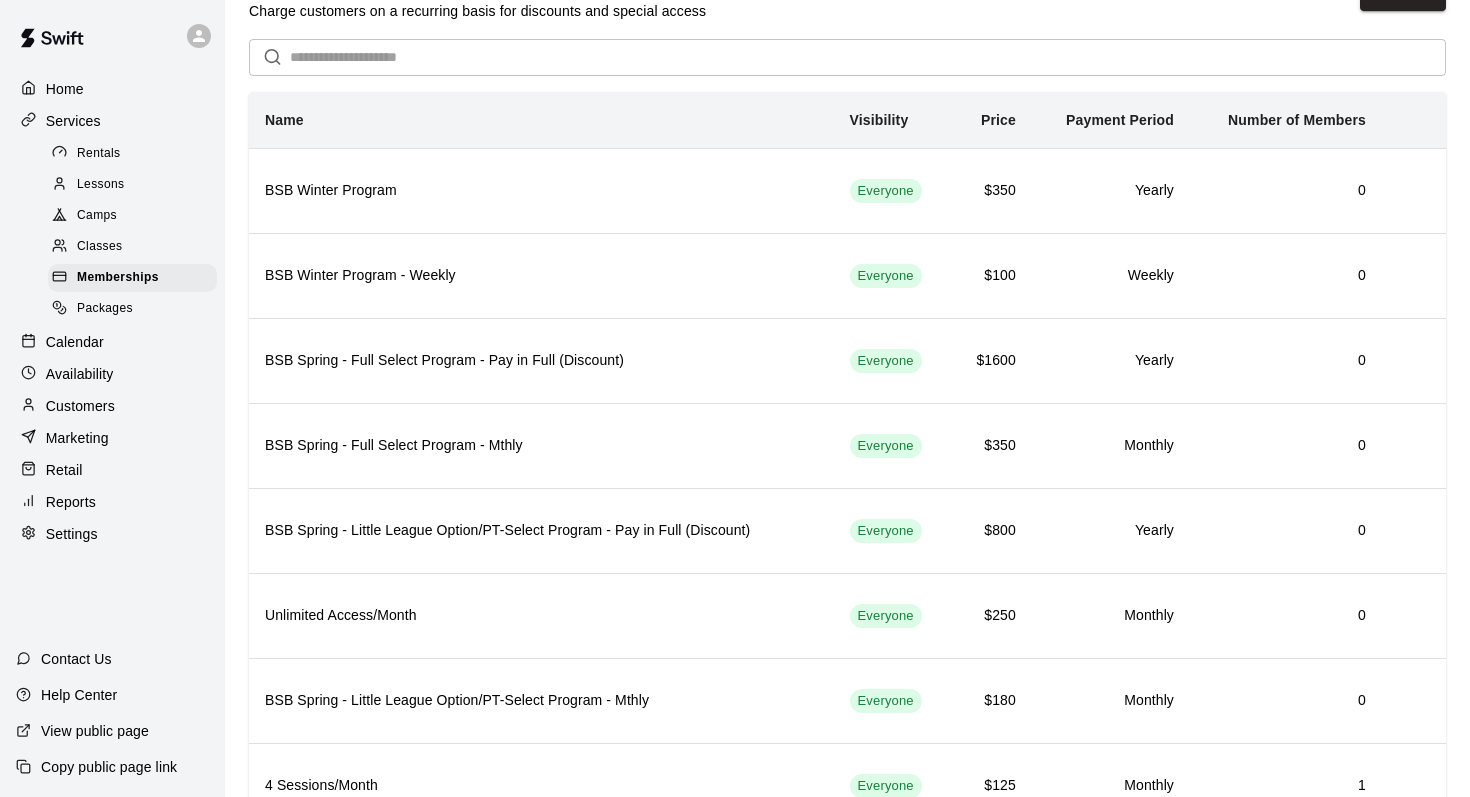 click on "Rentals" at bounding box center [132, 154] 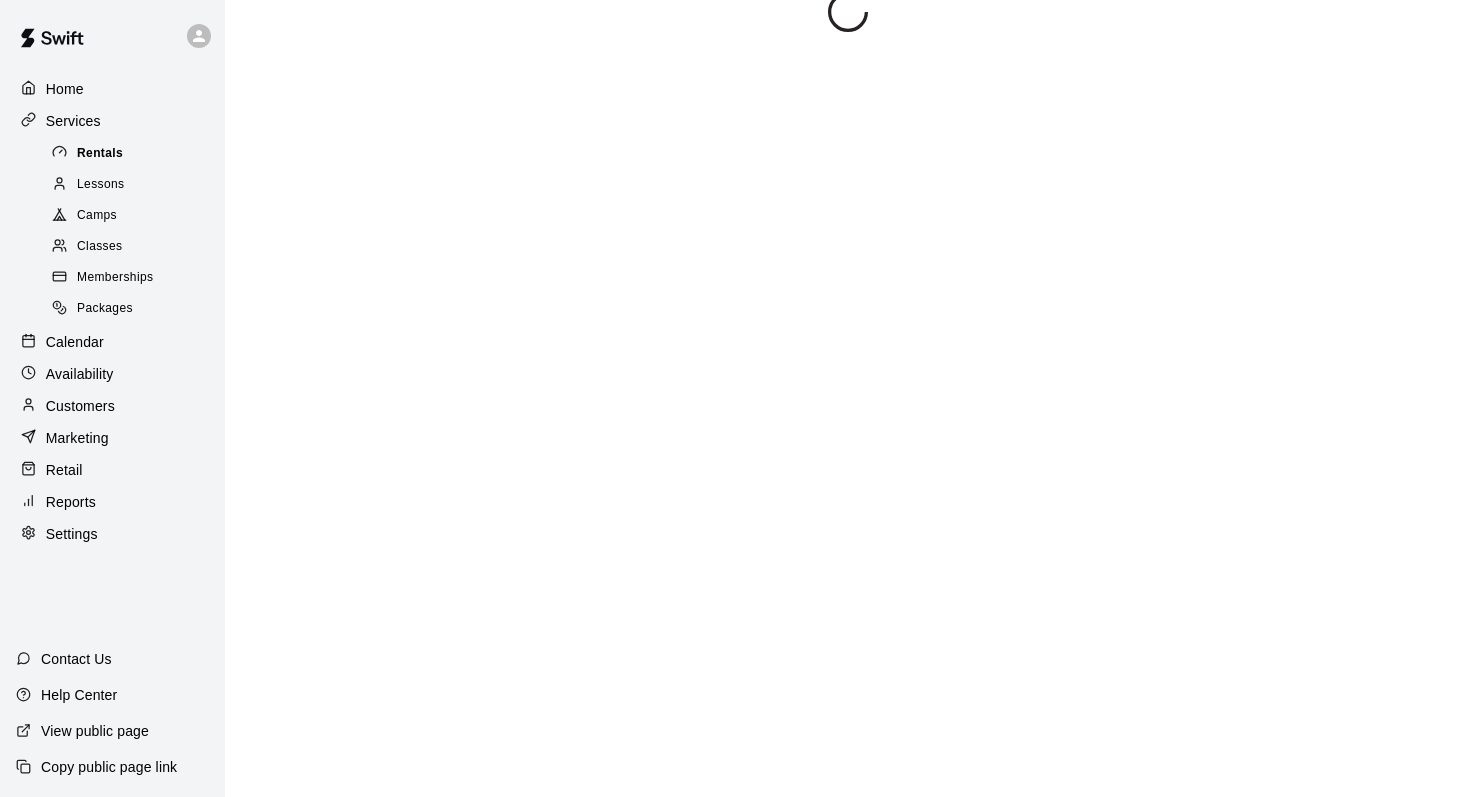 scroll, scrollTop: 0, scrollLeft: 0, axis: both 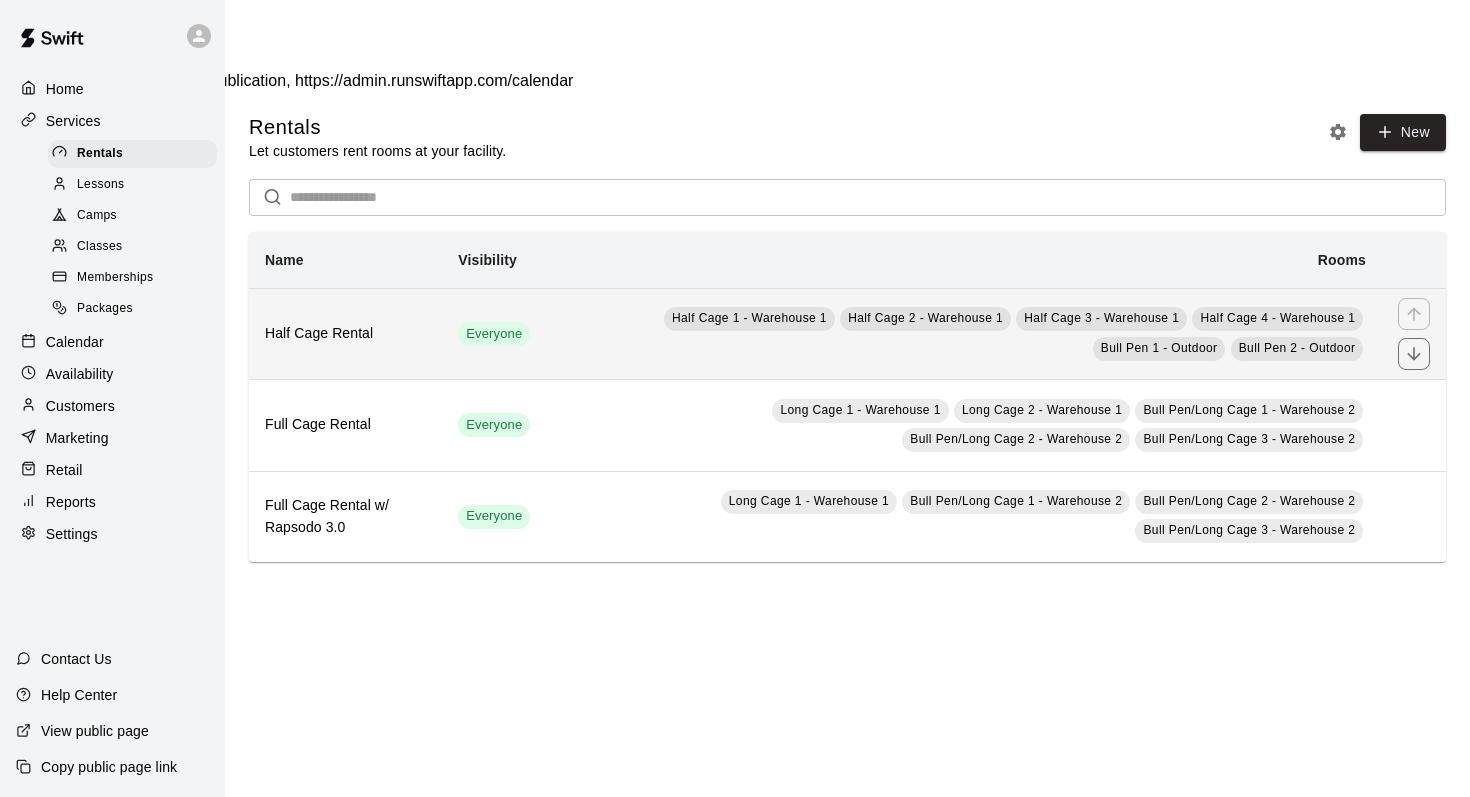 click on "Half Cage Rental" at bounding box center (345, 334) 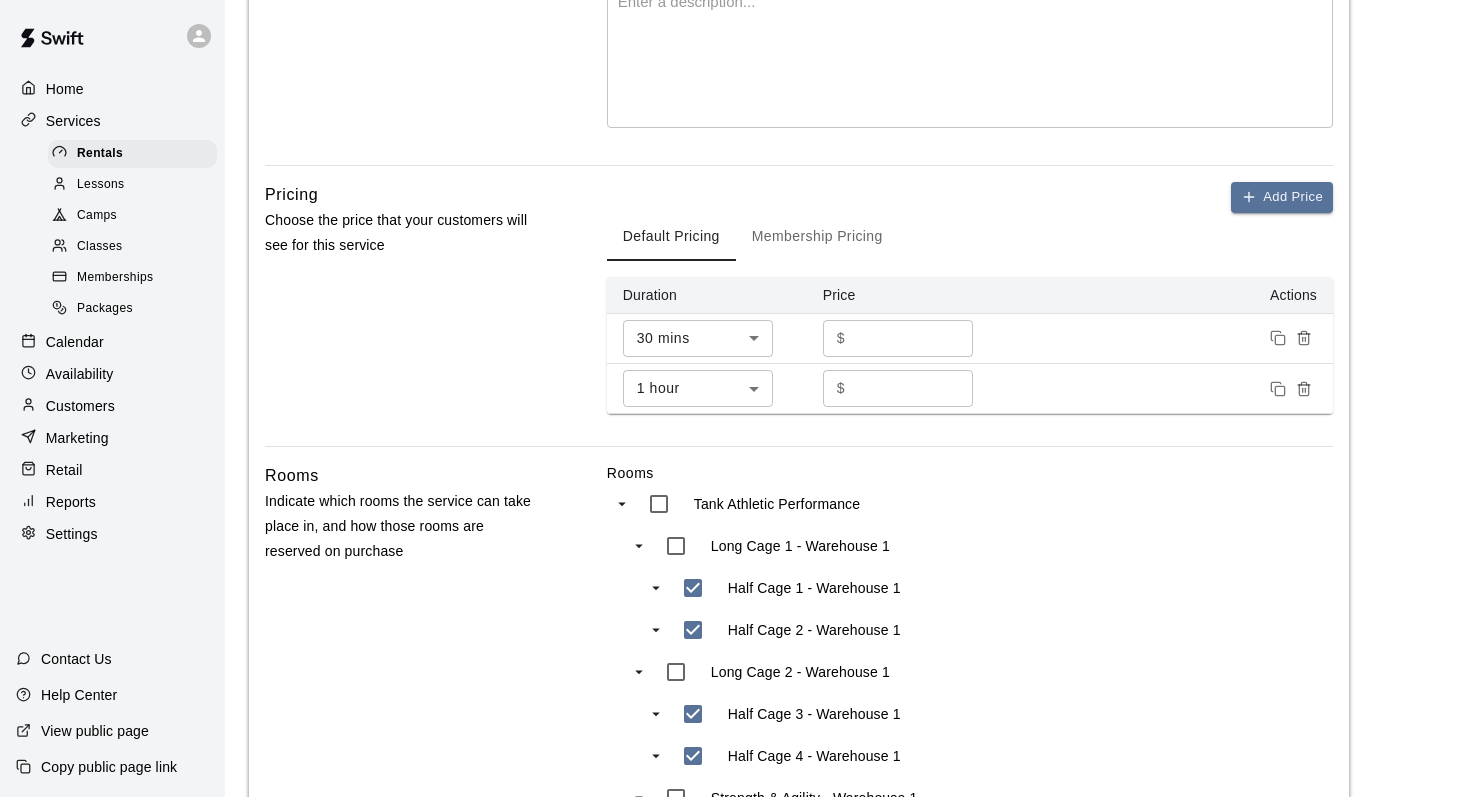 scroll, scrollTop: 451, scrollLeft: 0, axis: vertical 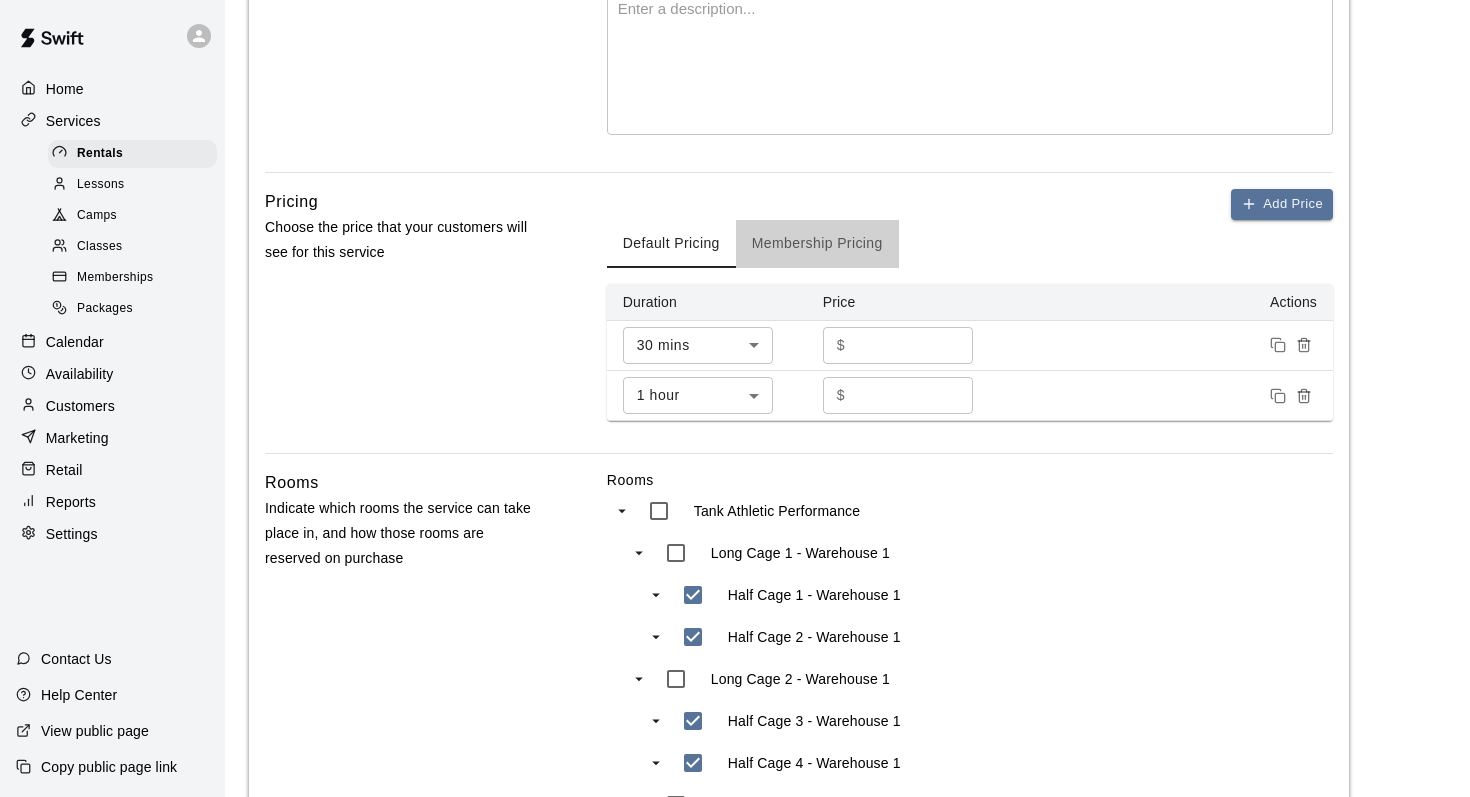 click on "Membership Pricing" at bounding box center [817, 244] 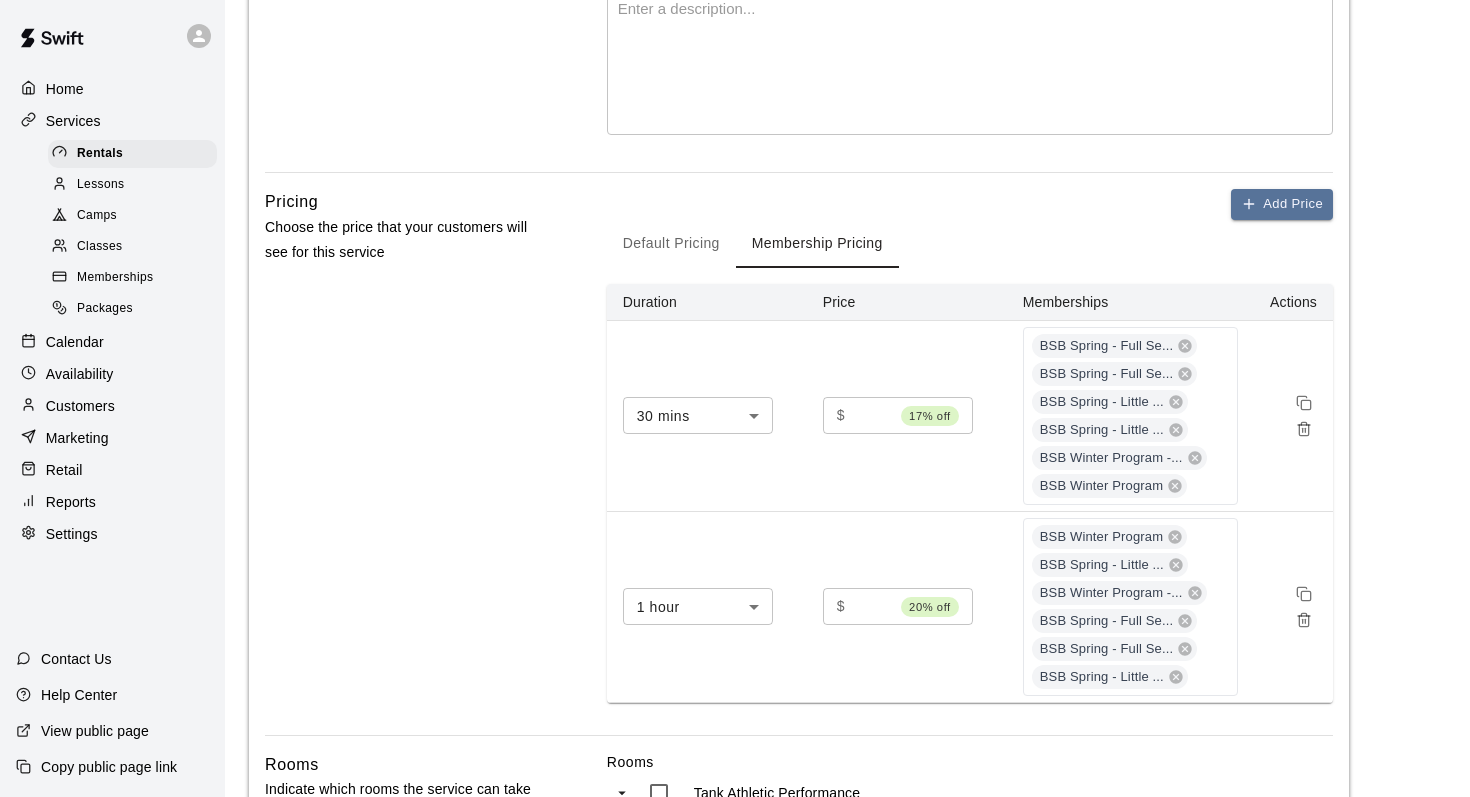 click on "Classes" at bounding box center [99, 247] 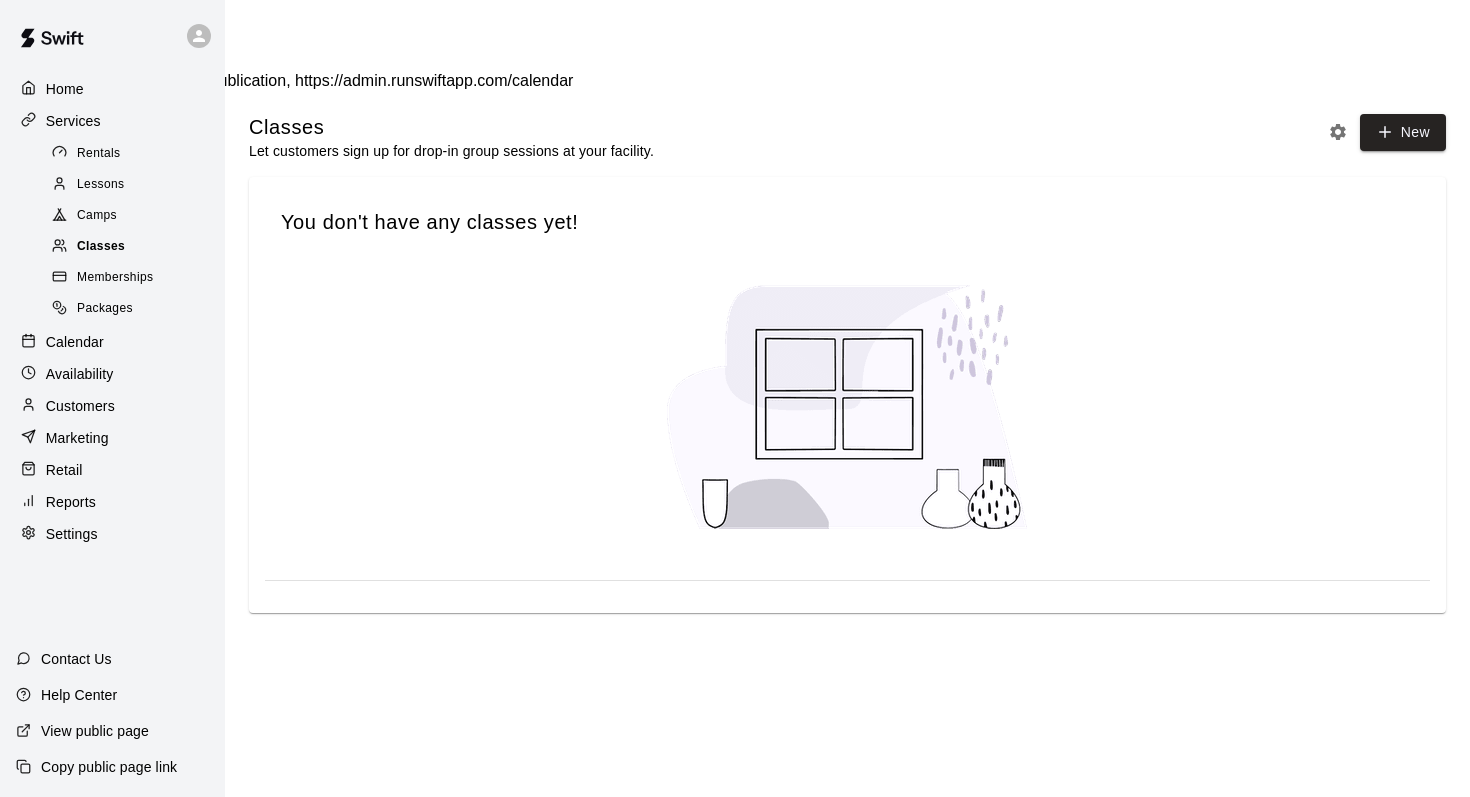 scroll, scrollTop: 0, scrollLeft: 0, axis: both 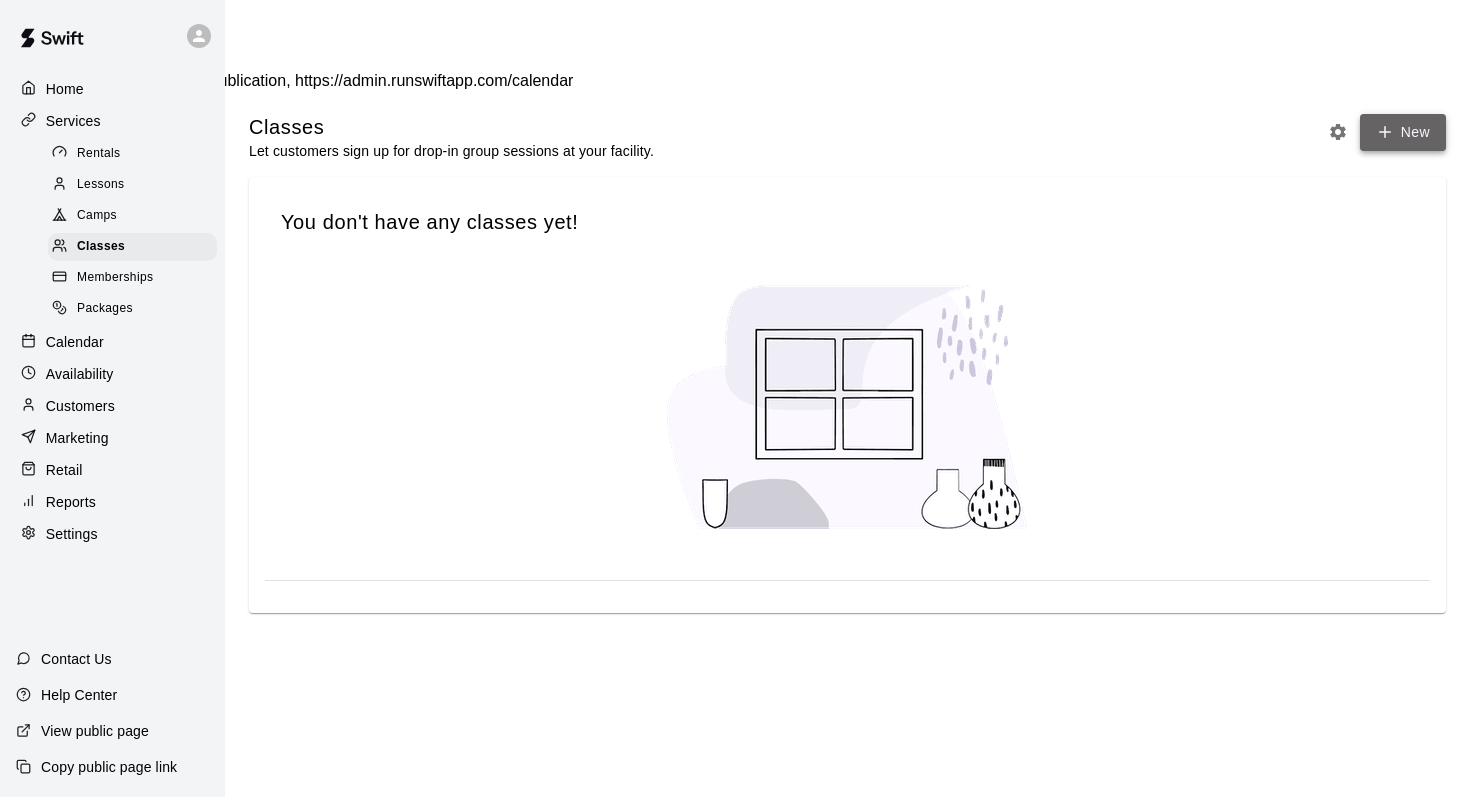 click on "New" at bounding box center [1403, 132] 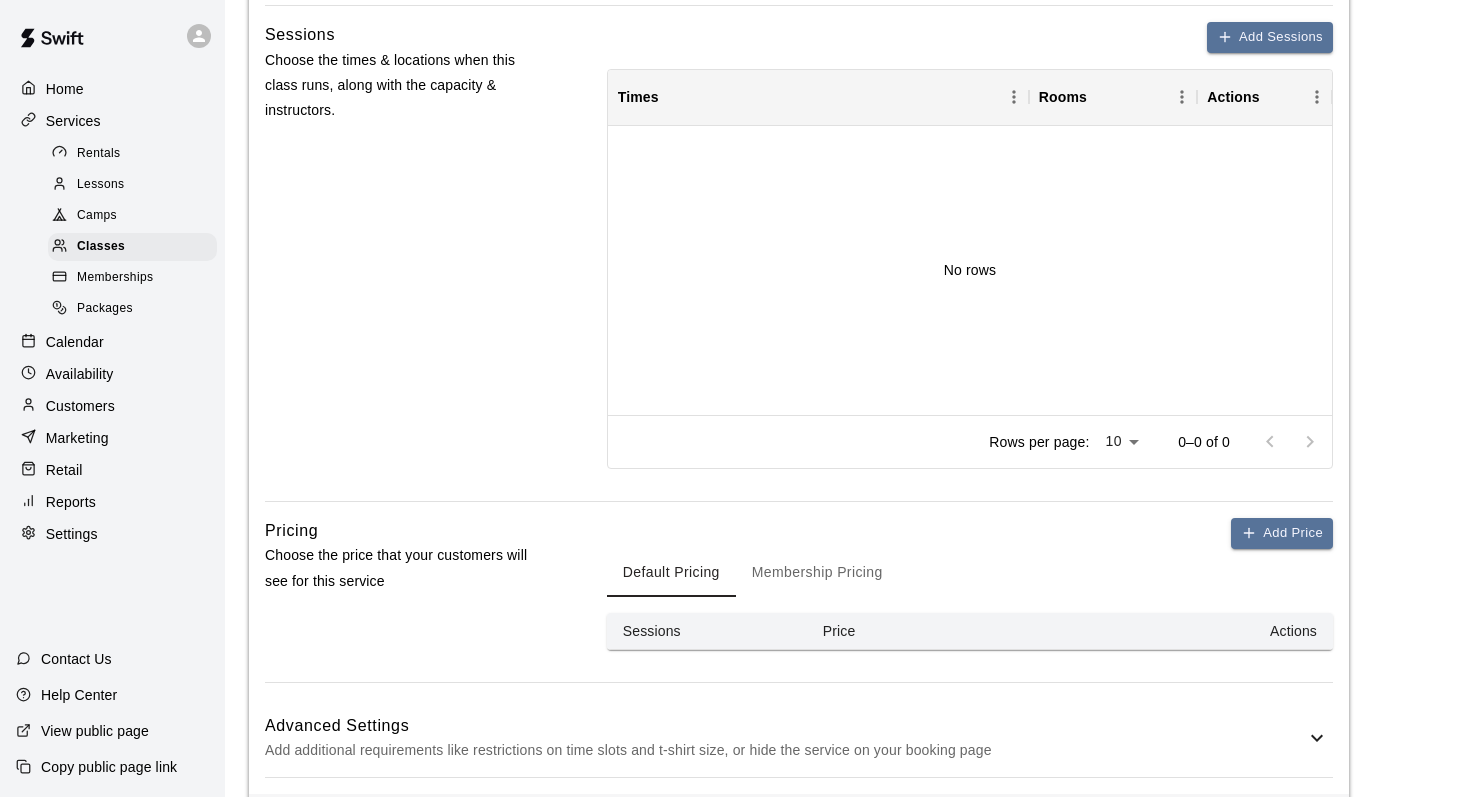 click on "Advanced Settings" at bounding box center [785, 726] 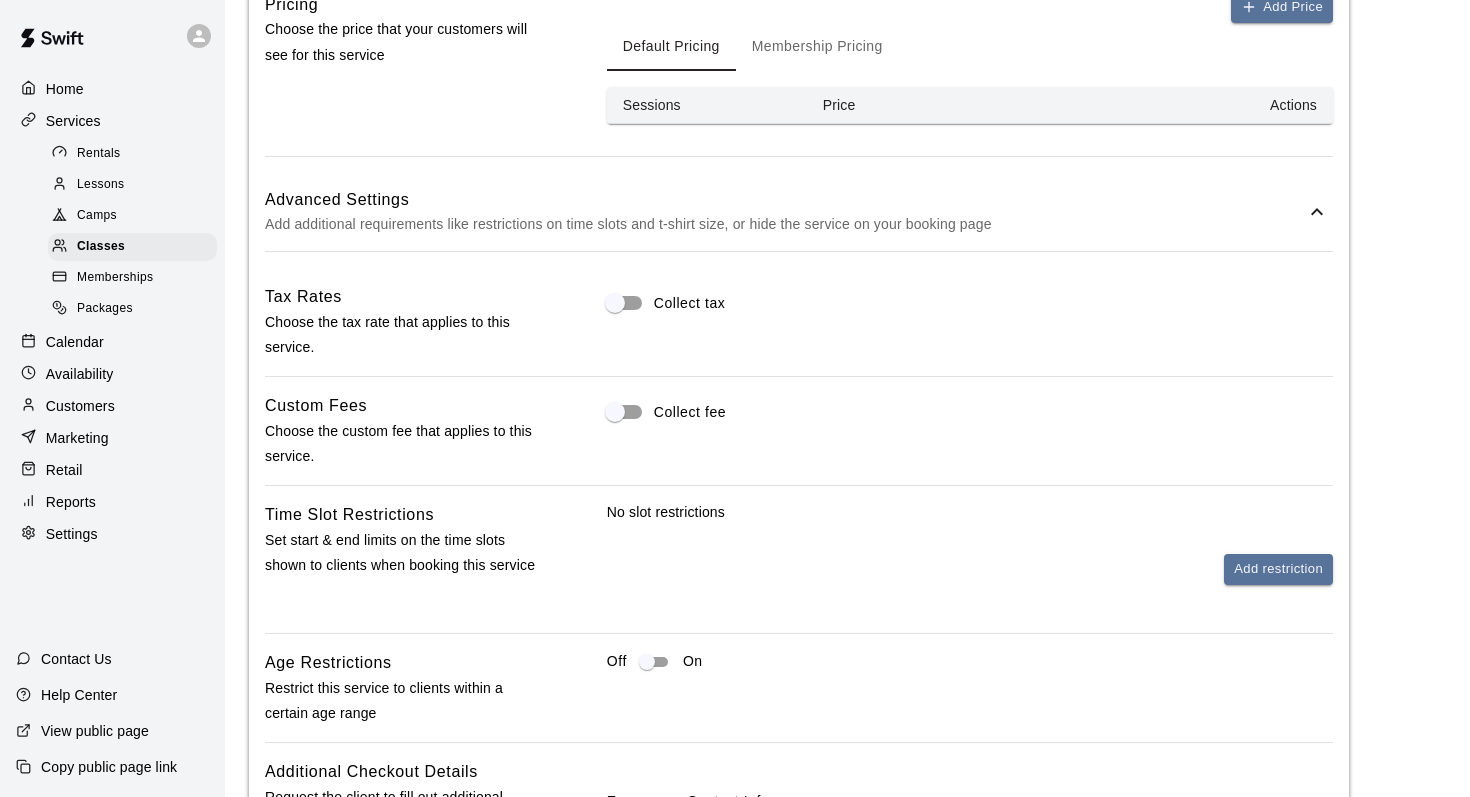 scroll, scrollTop: 1306, scrollLeft: 0, axis: vertical 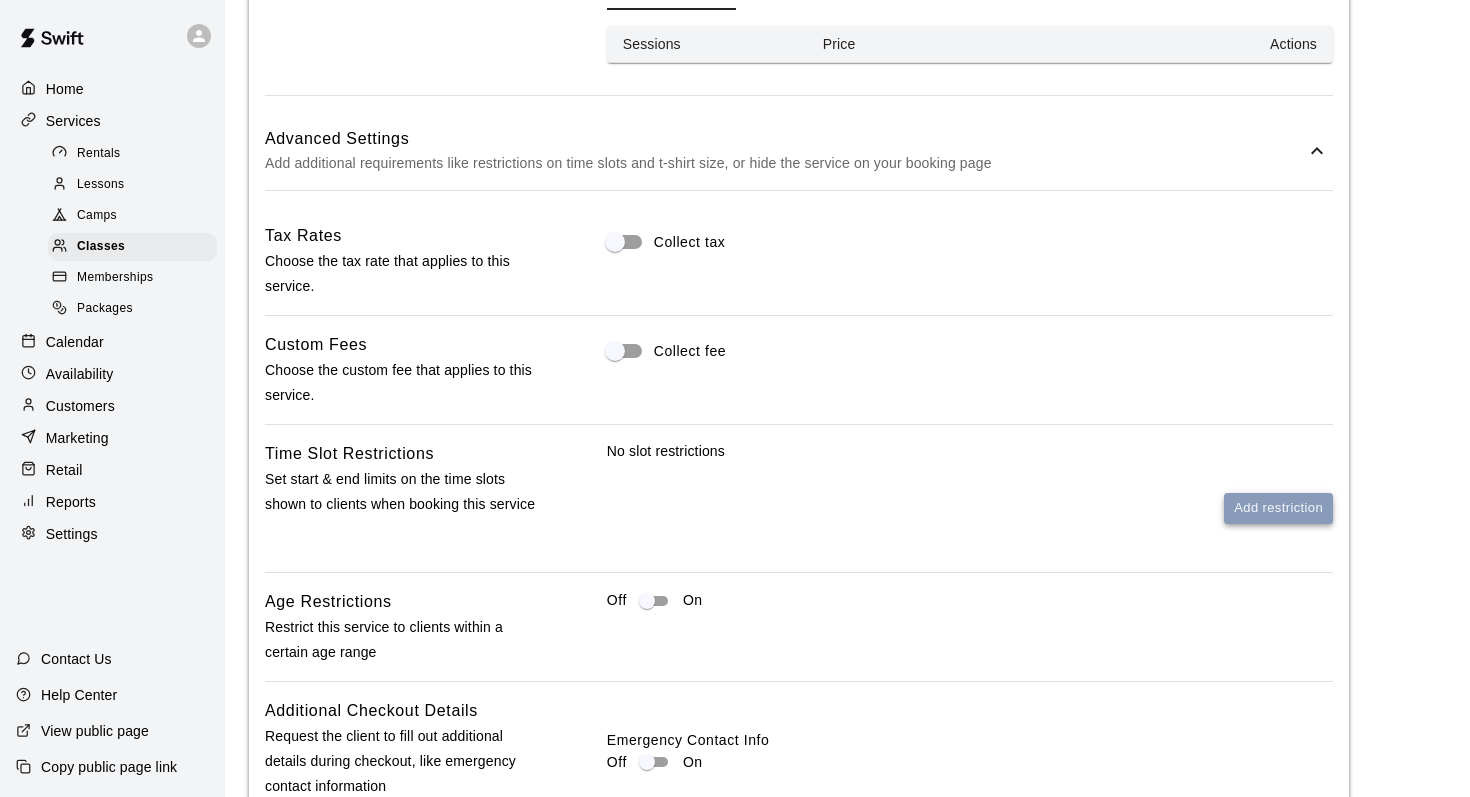click on "Add restriction" at bounding box center (1278, 508) 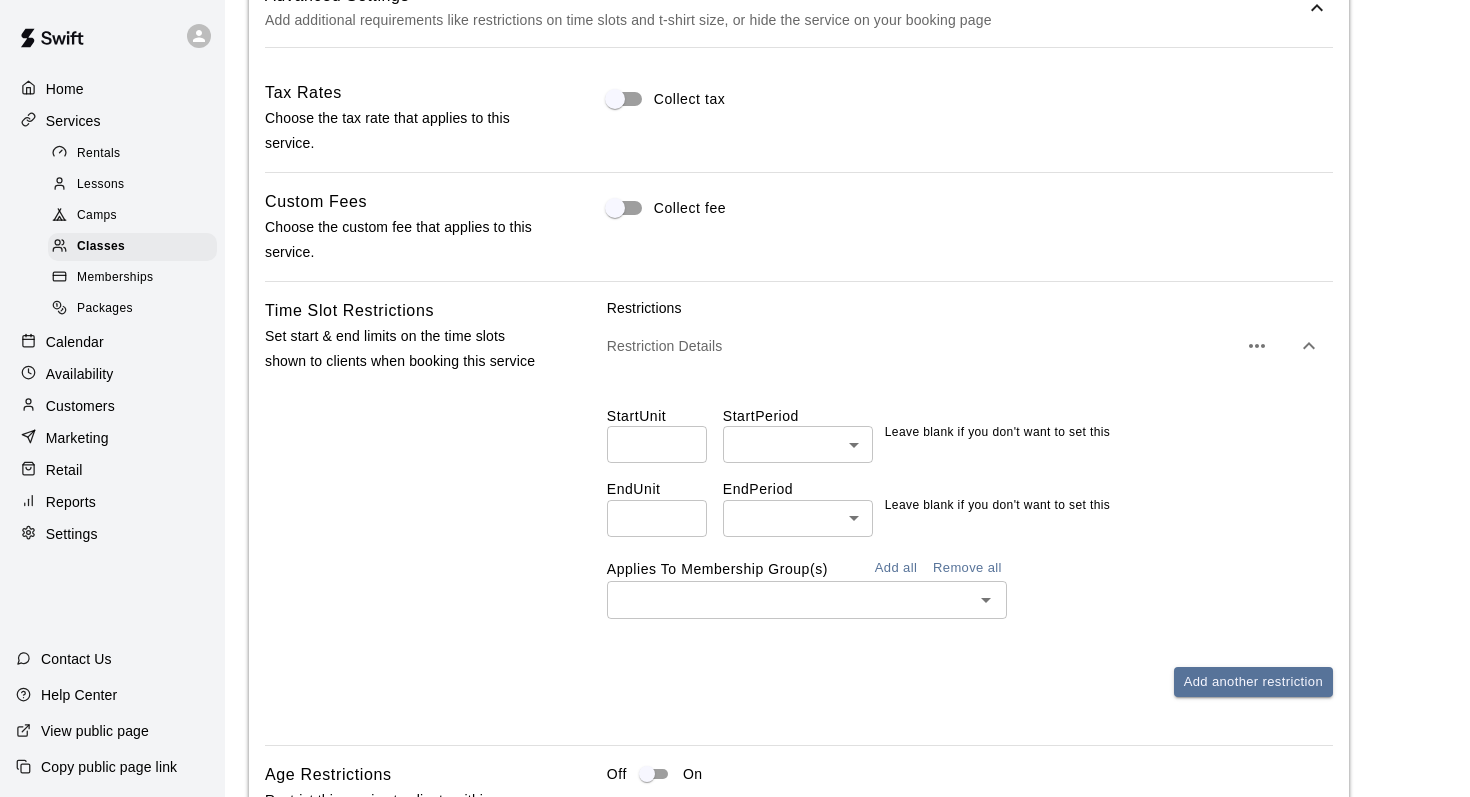 scroll, scrollTop: 1468, scrollLeft: 0, axis: vertical 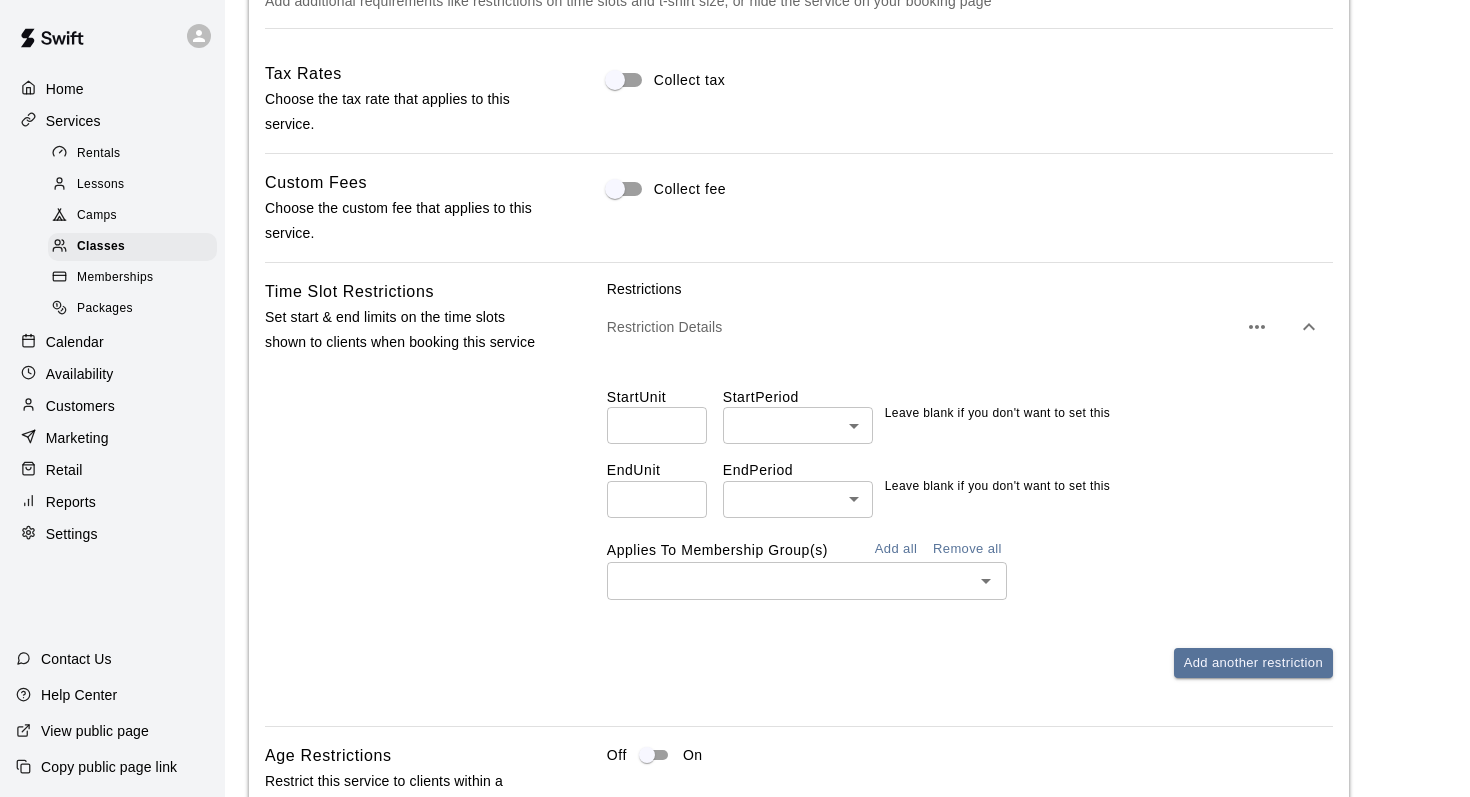 click at bounding box center [790, 580] 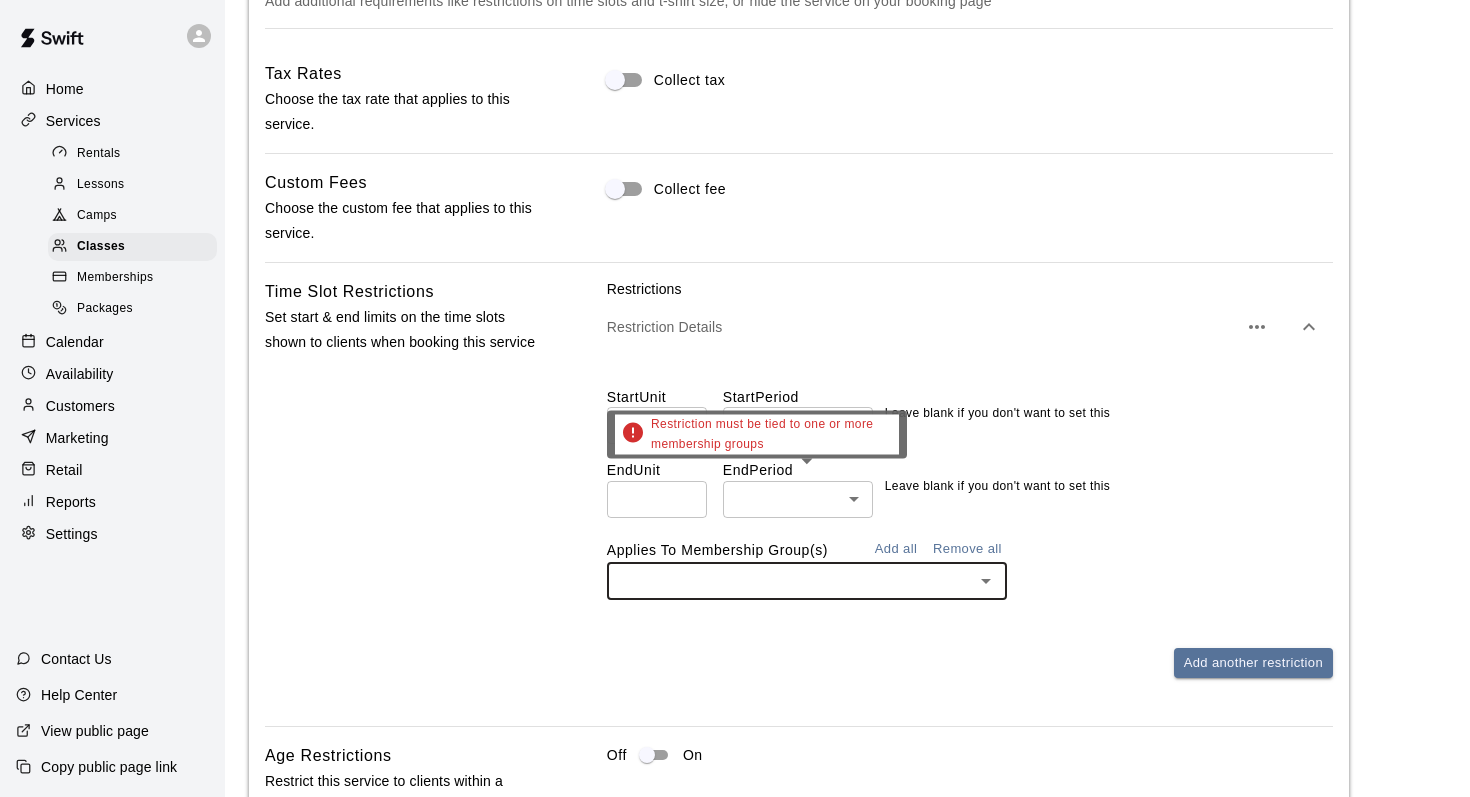 click at bounding box center [790, 580] 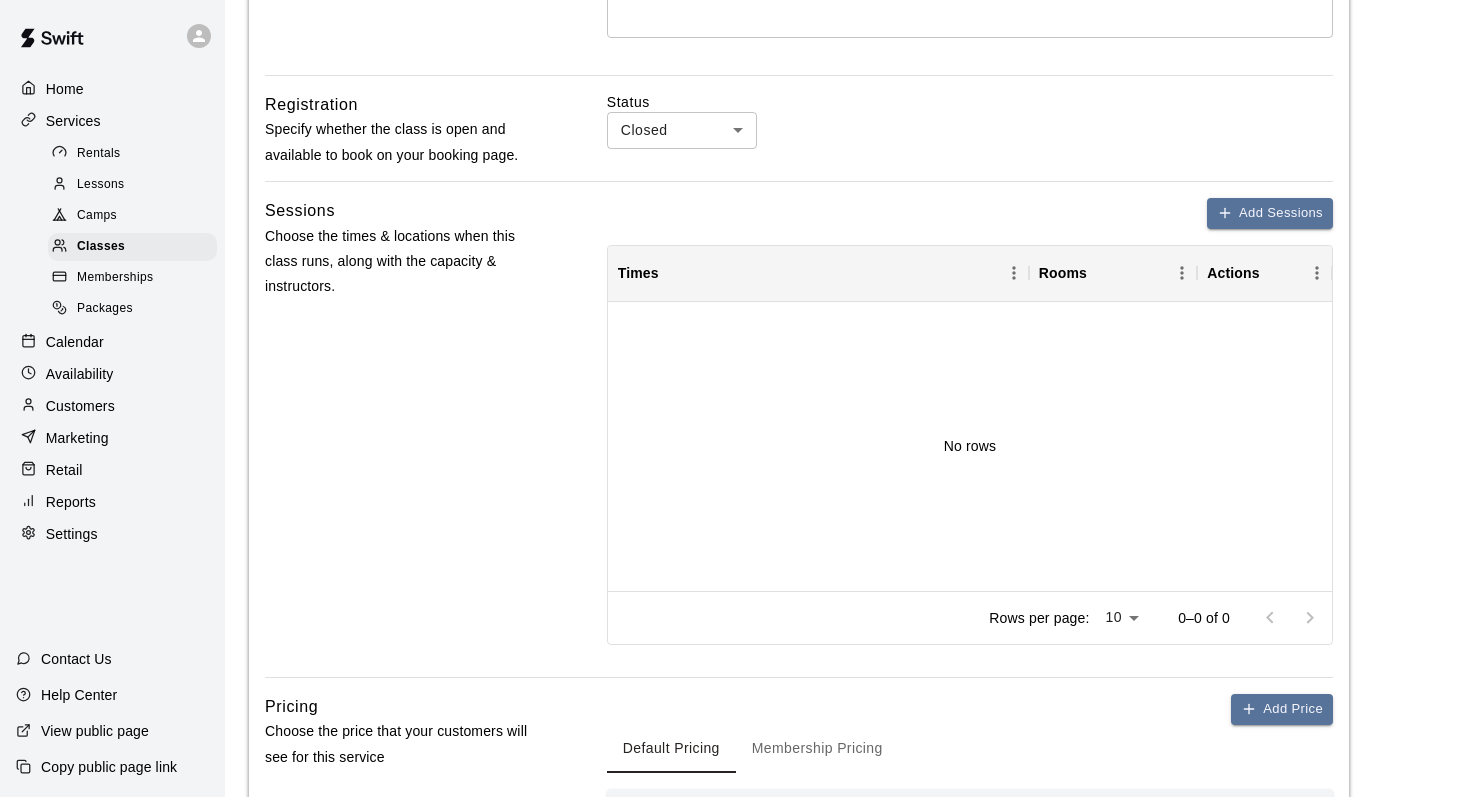 scroll, scrollTop: 523, scrollLeft: 0, axis: vertical 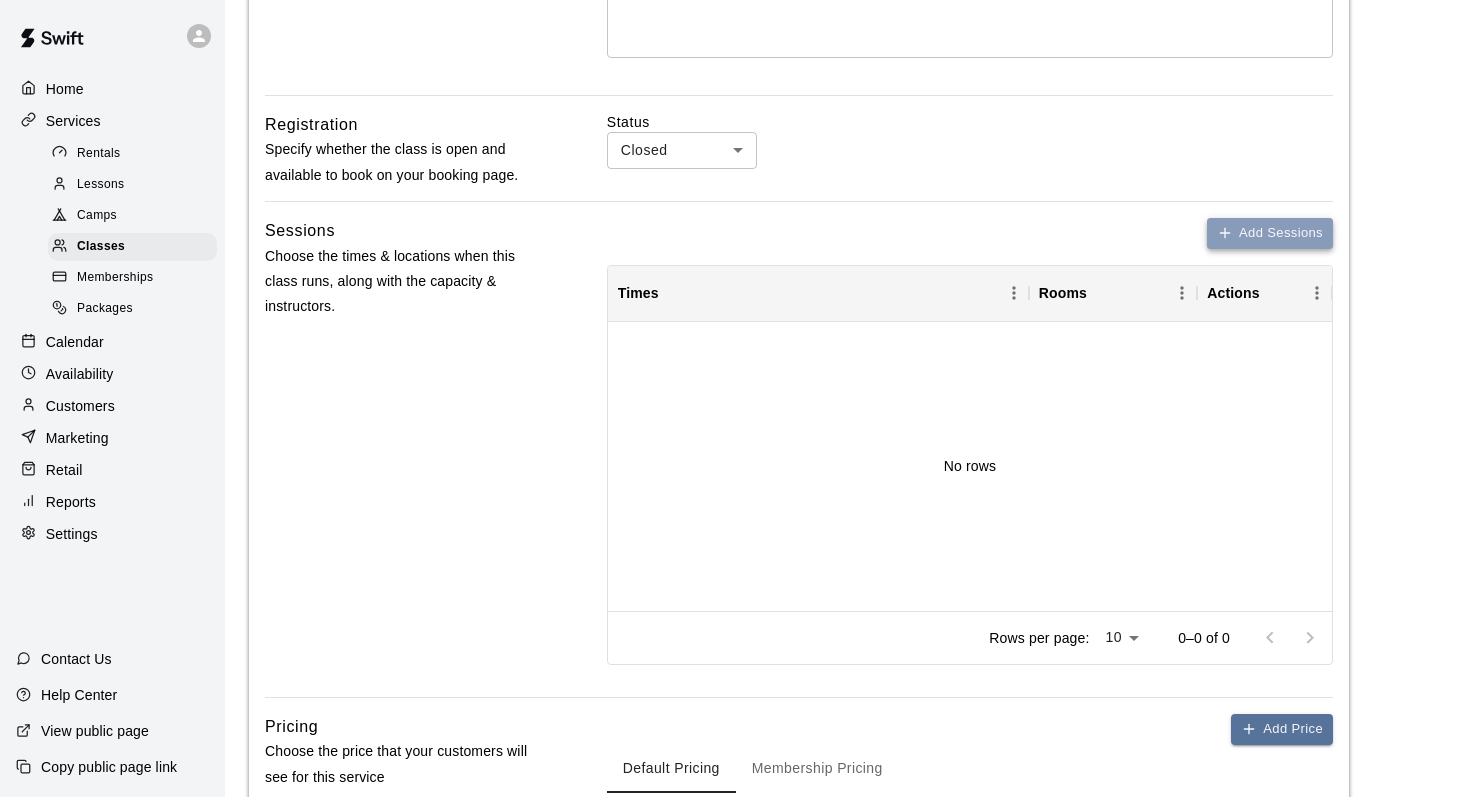 click on "Add Sessions" at bounding box center [1270, 233] 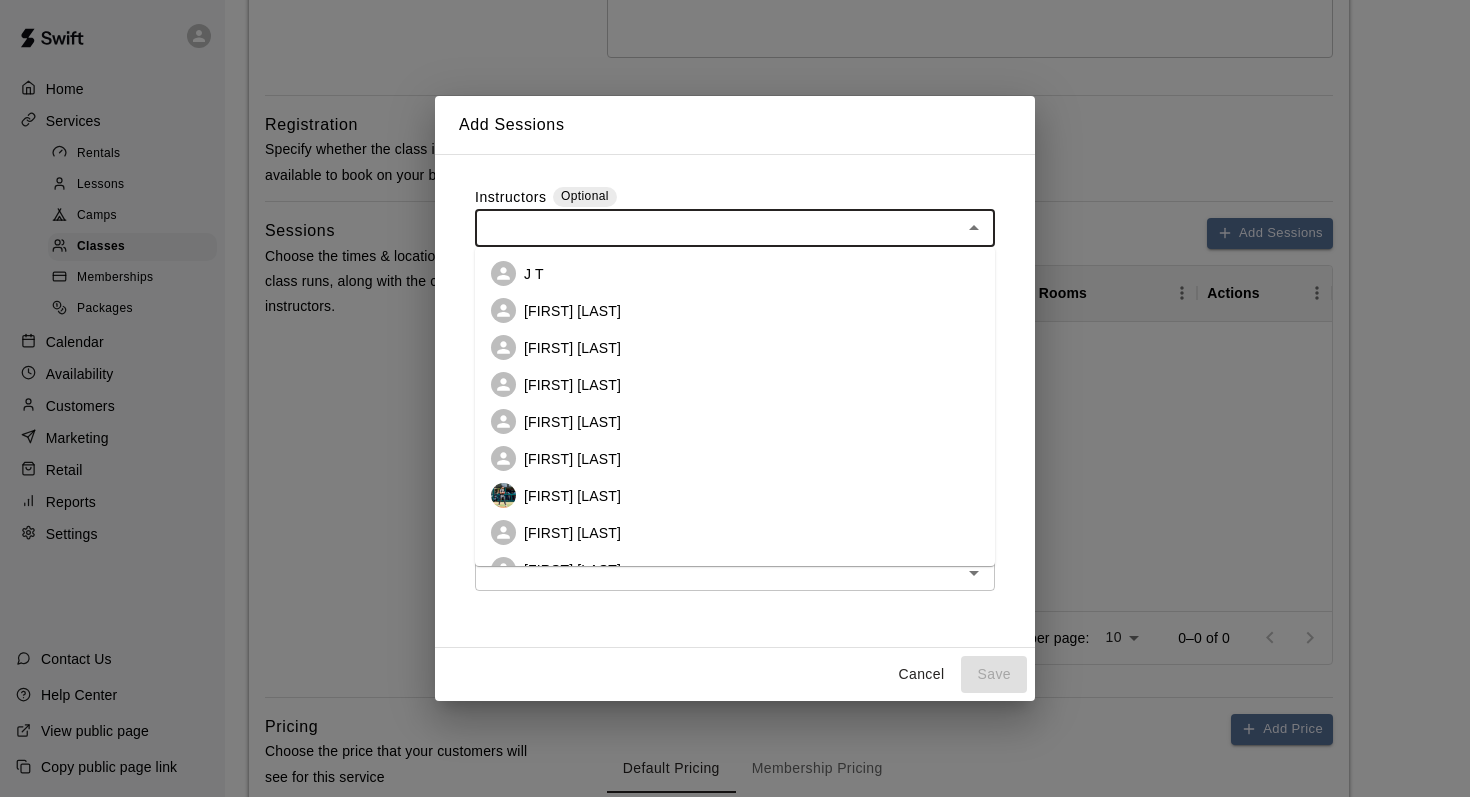 click at bounding box center [718, 228] 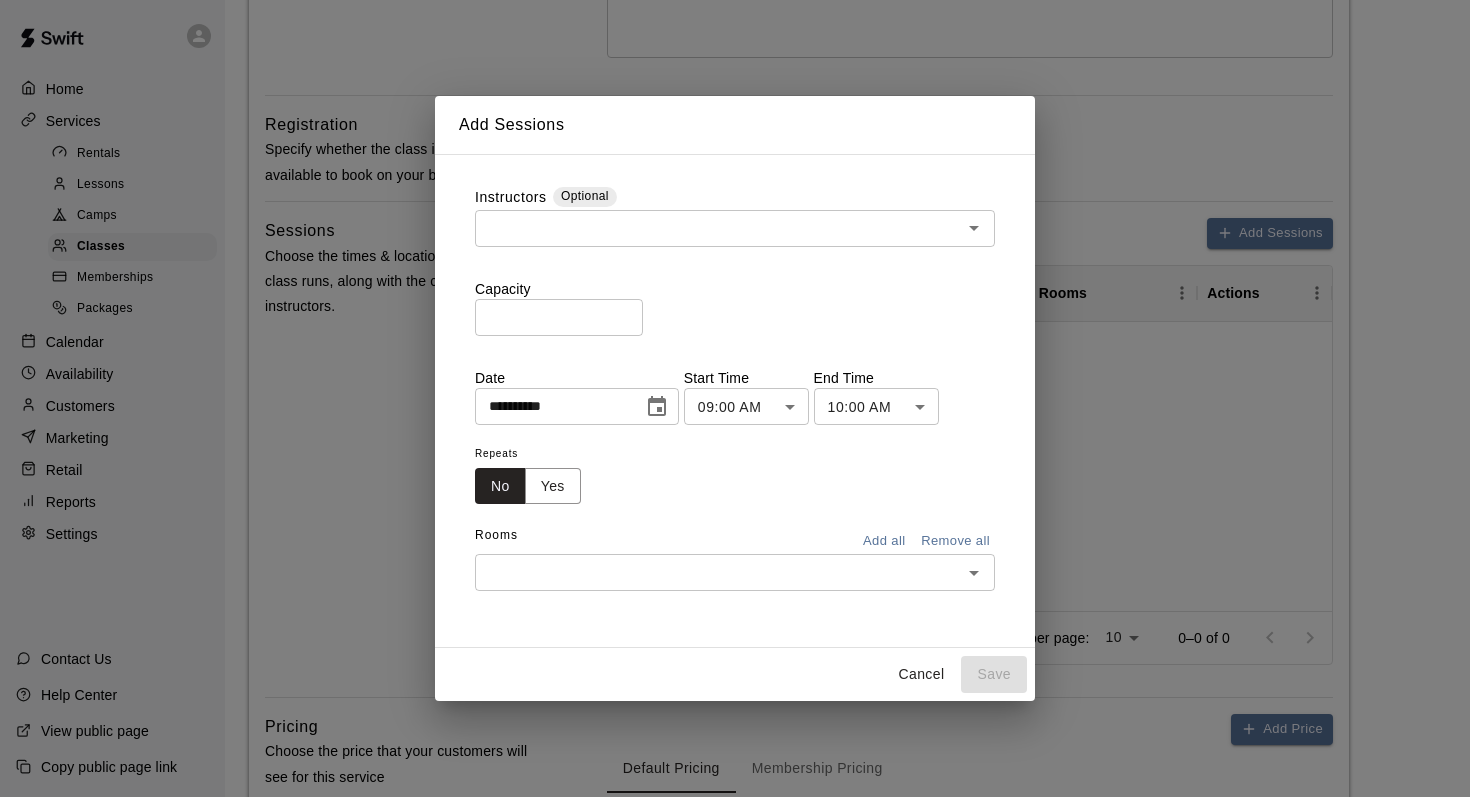click on "Add Sessions" at bounding box center [735, 125] 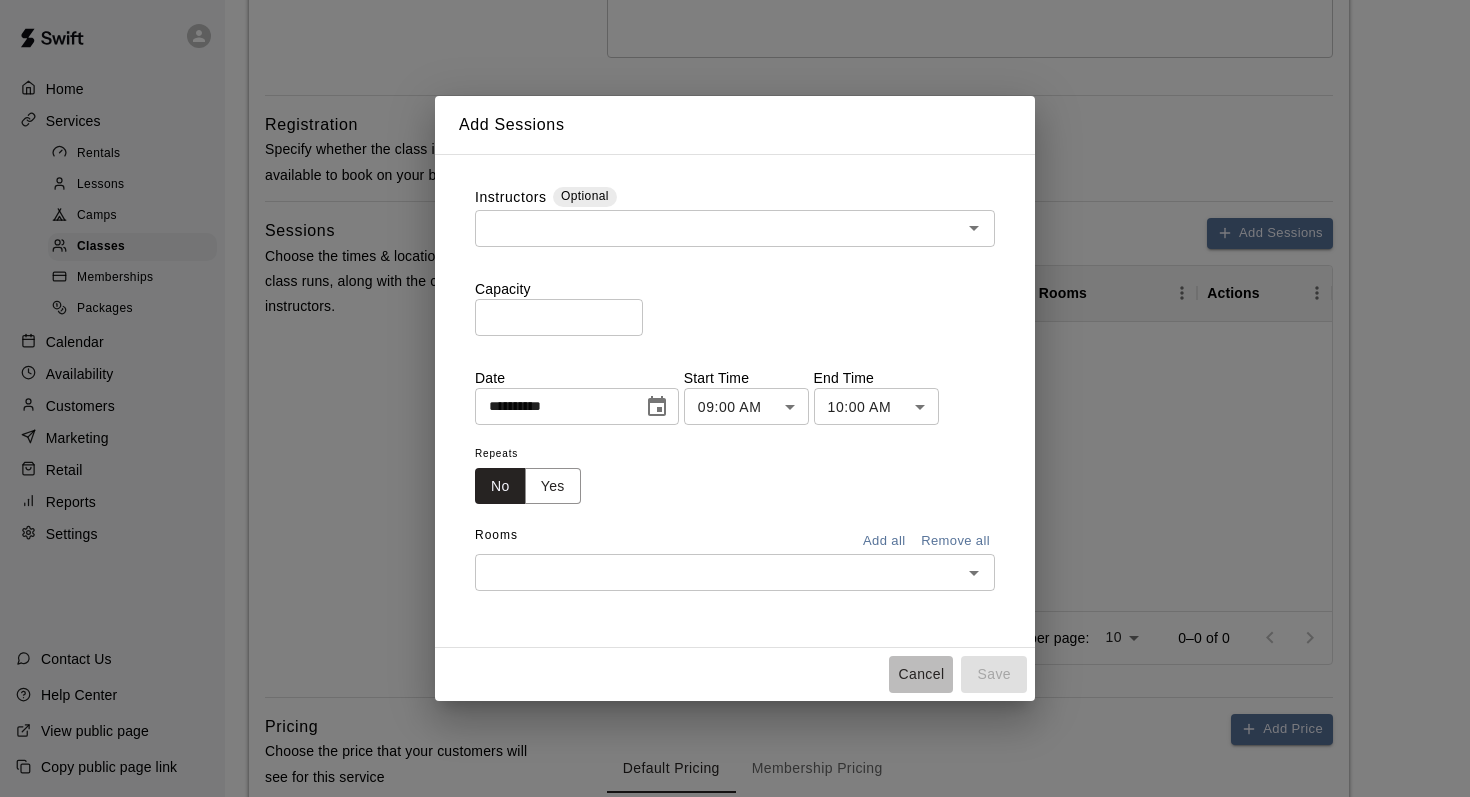 click on "Cancel" at bounding box center [921, 674] 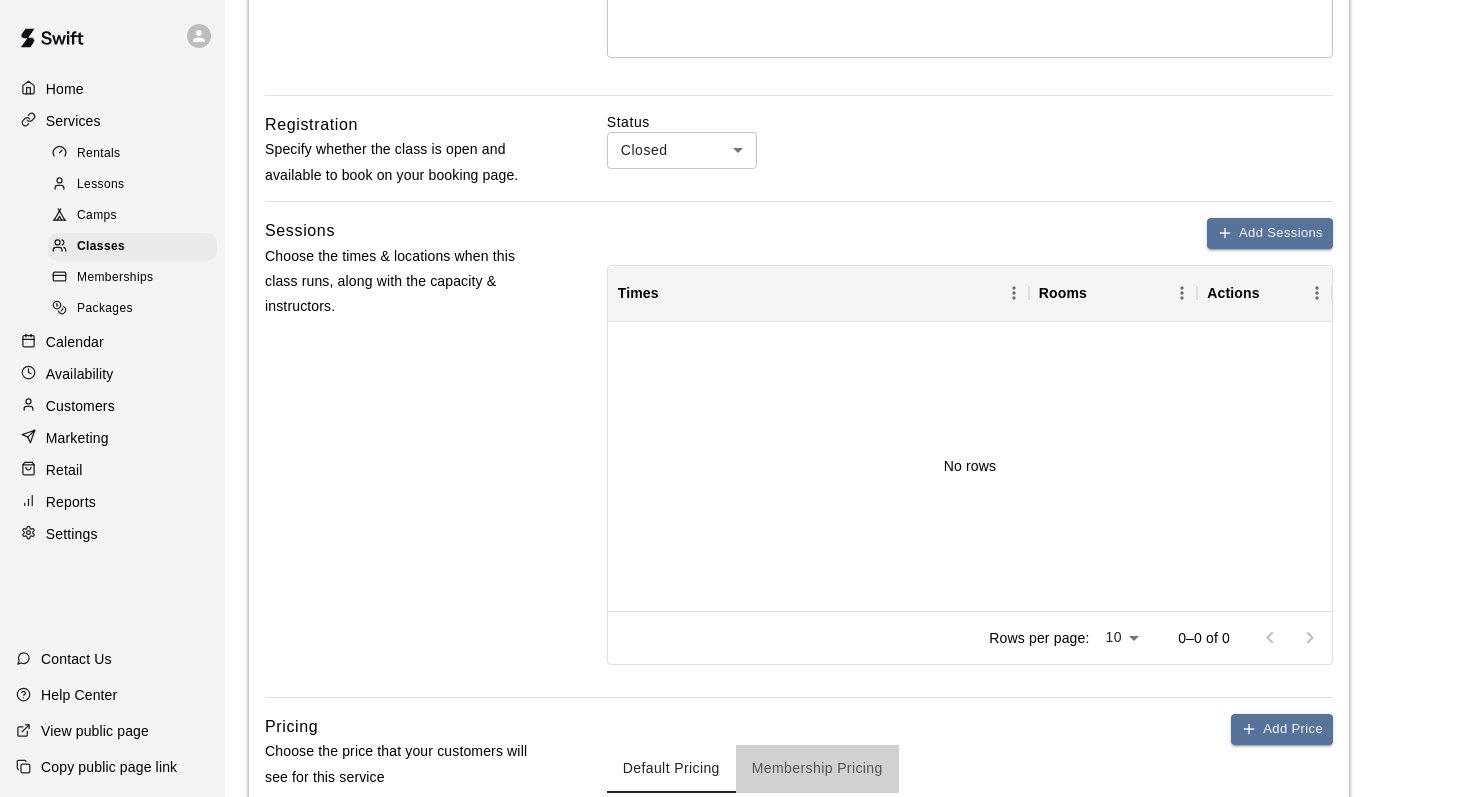 click on "Membership Pricing" at bounding box center (817, 769) 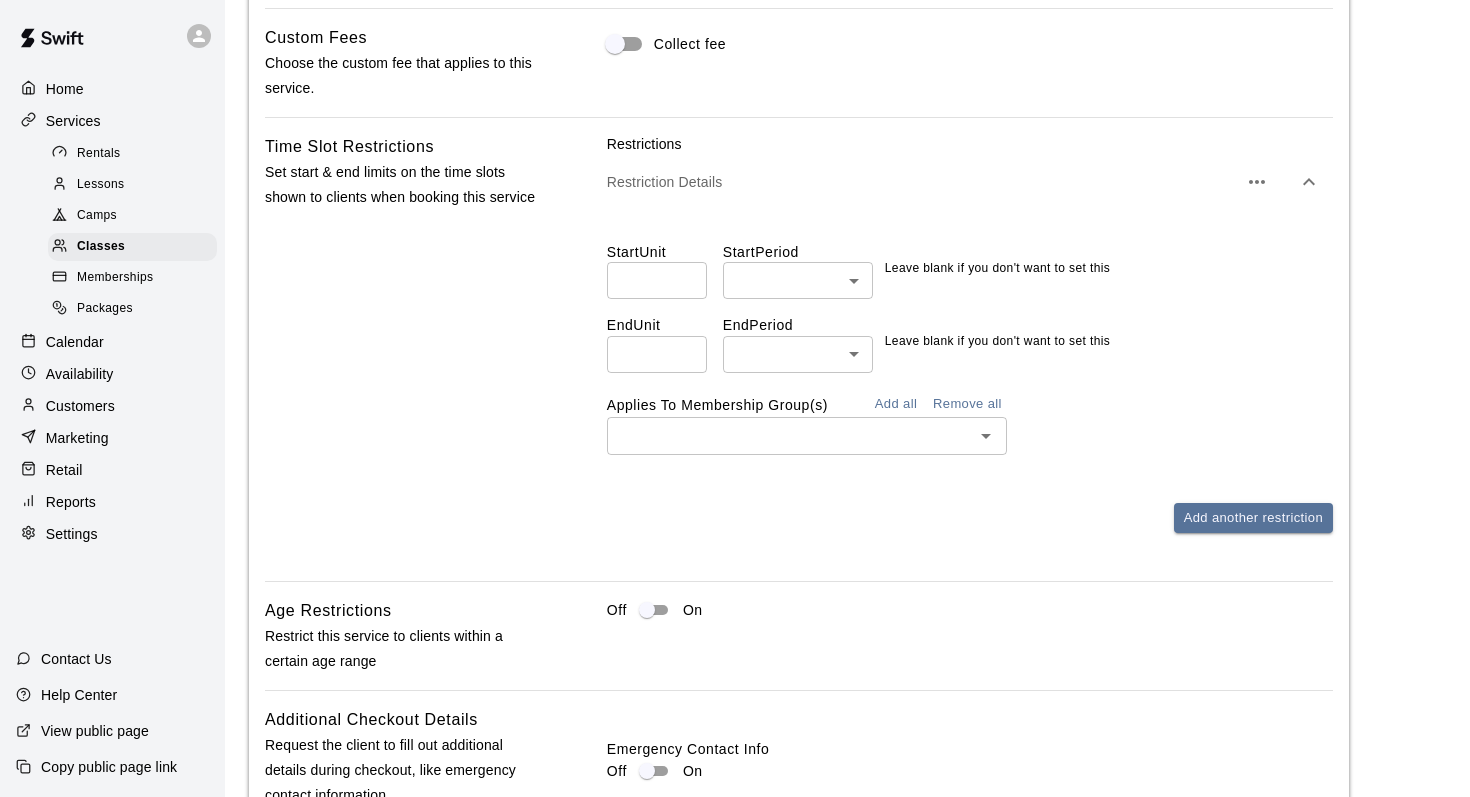scroll, scrollTop: 1115, scrollLeft: 0, axis: vertical 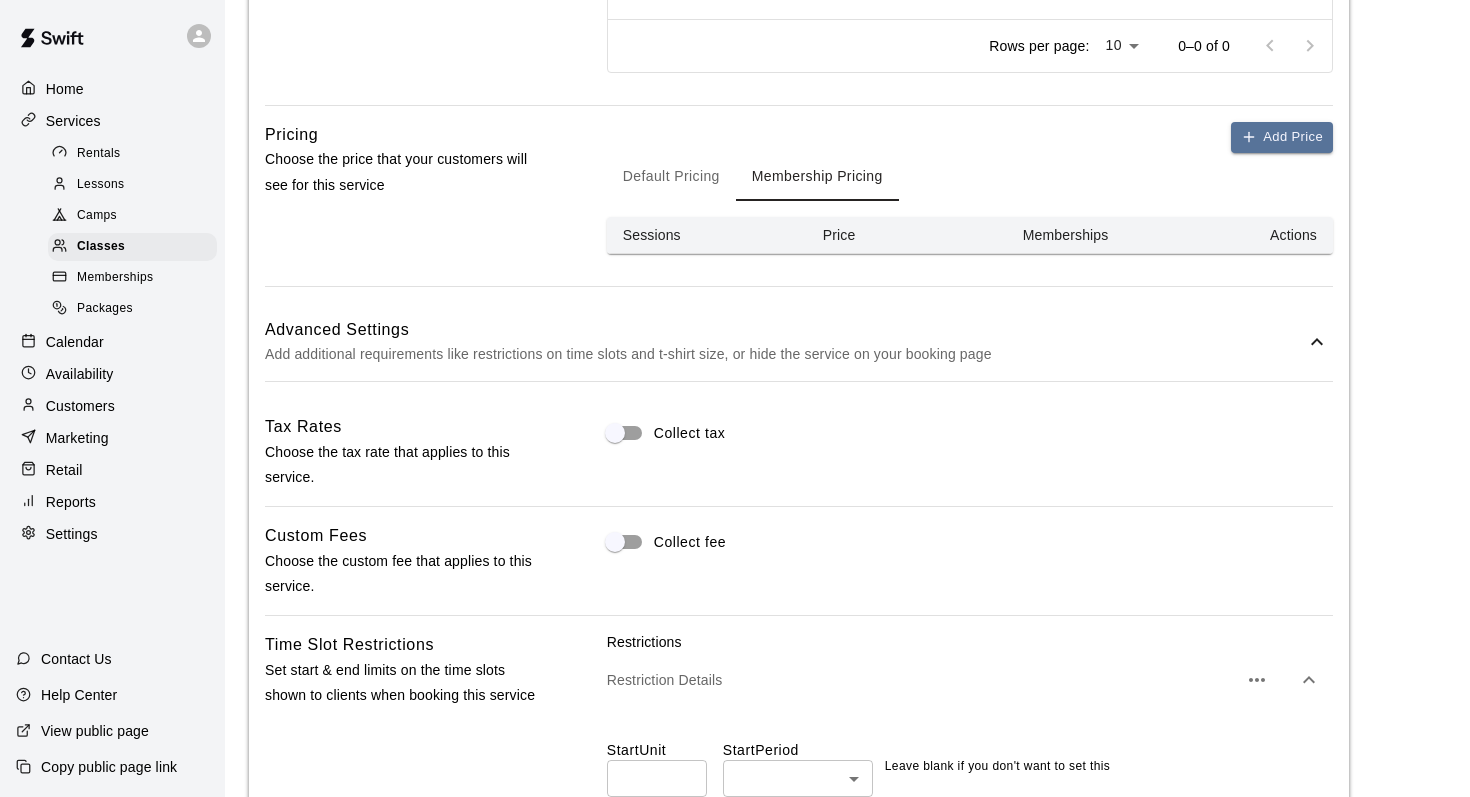 click on "Lessons" at bounding box center (132, 185) 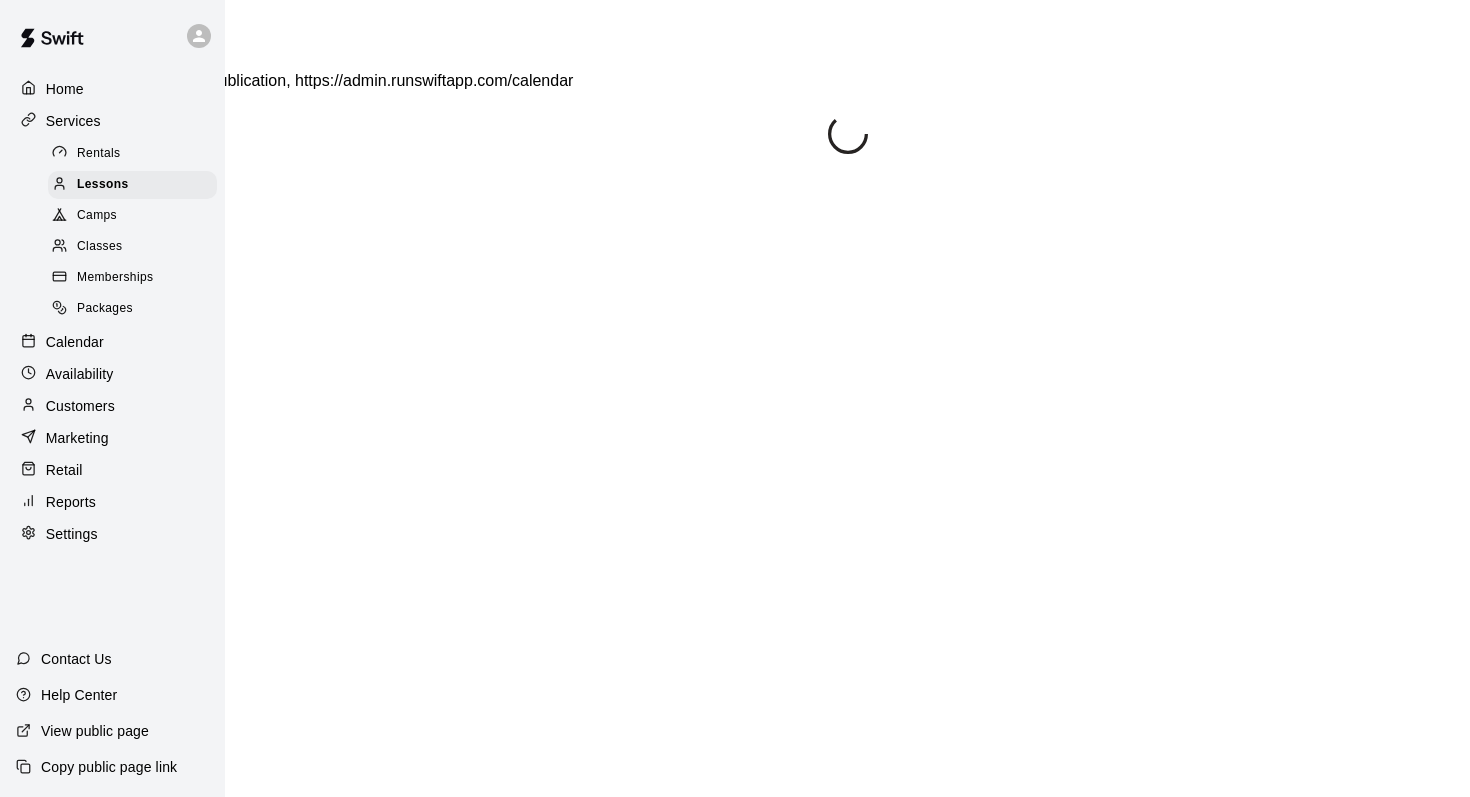 click on "Rentals" at bounding box center (132, 154) 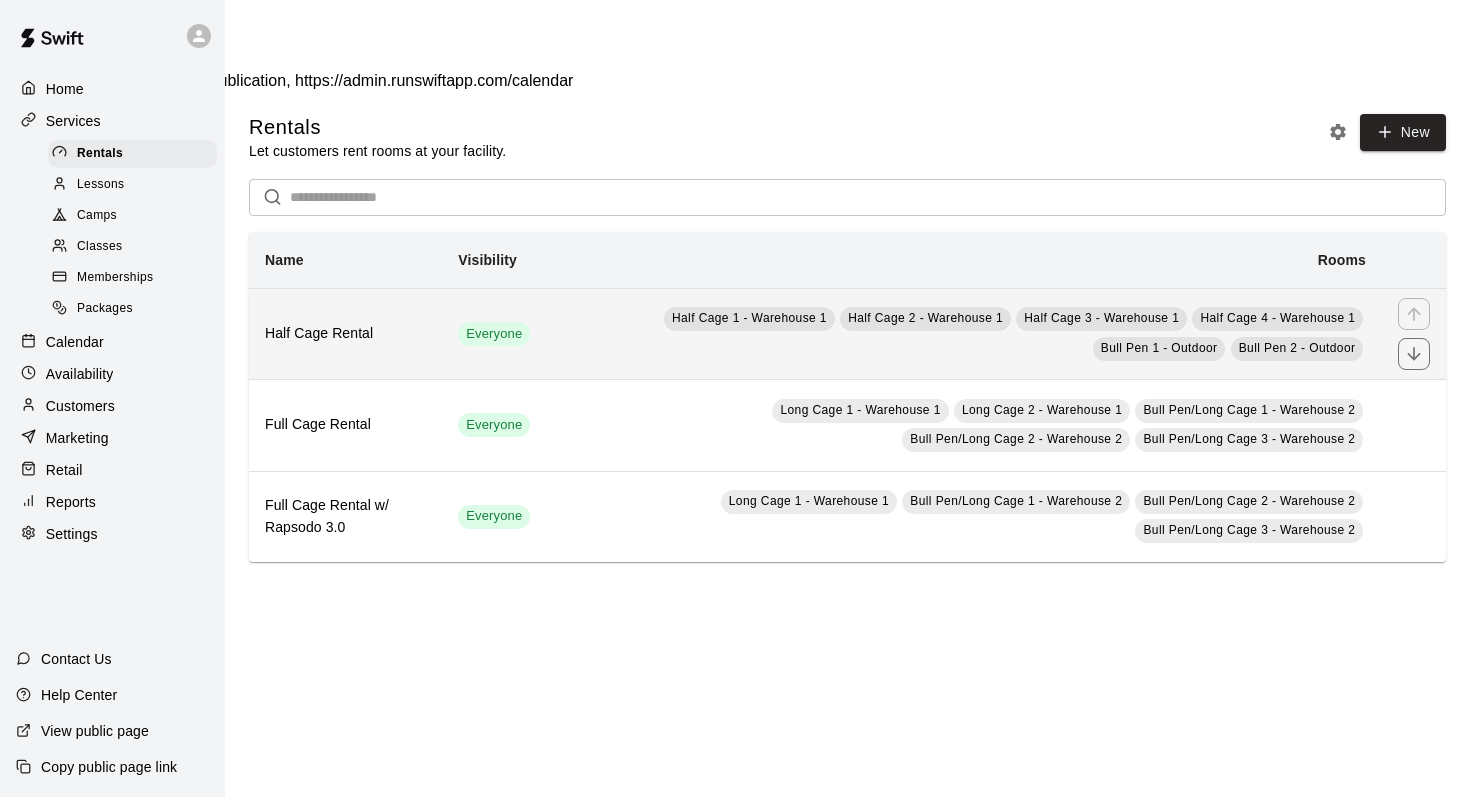 click on "Half Cage Rental" at bounding box center [345, 333] 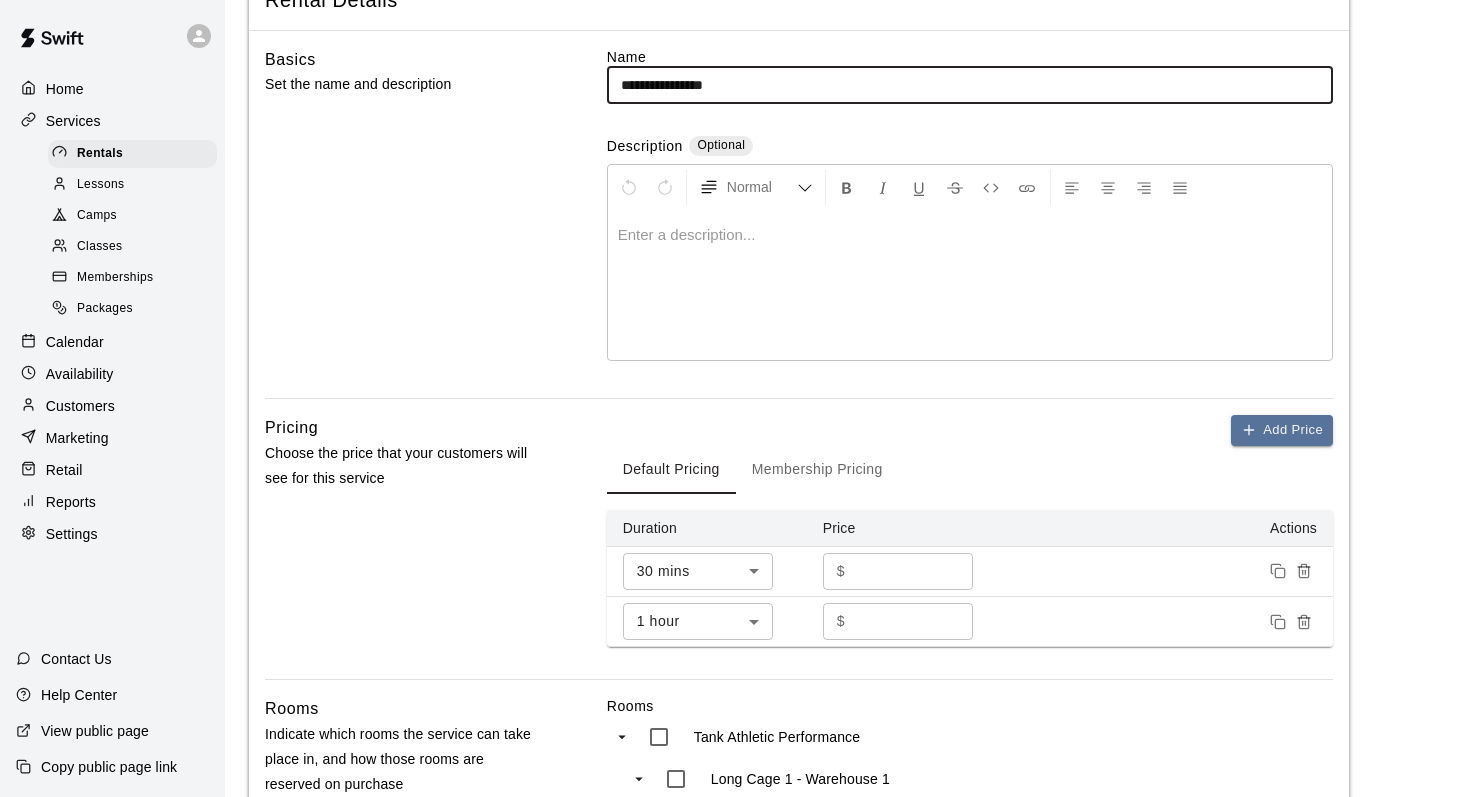 scroll, scrollTop: 208, scrollLeft: 0, axis: vertical 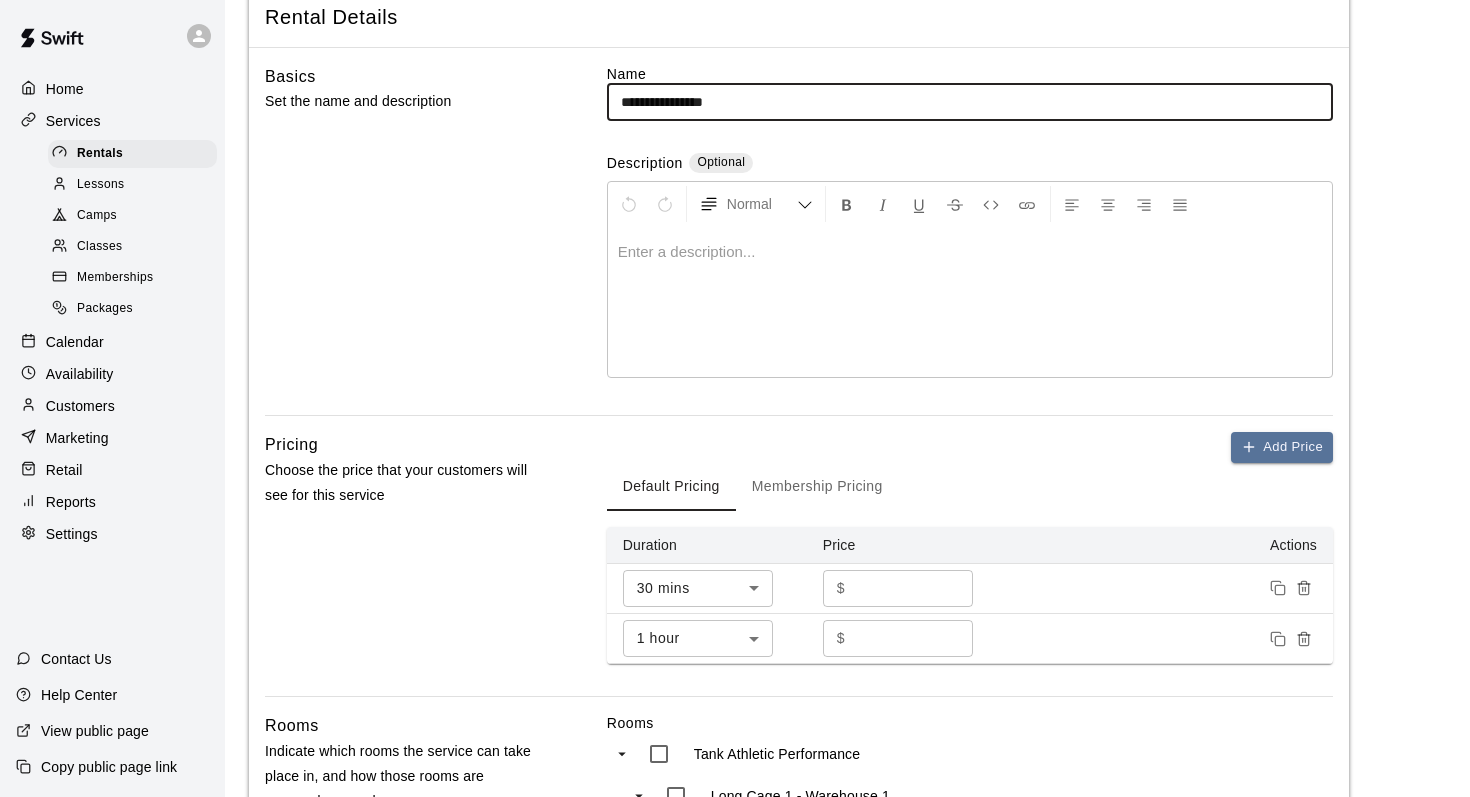 click on "Membership Pricing" at bounding box center (817, 487) 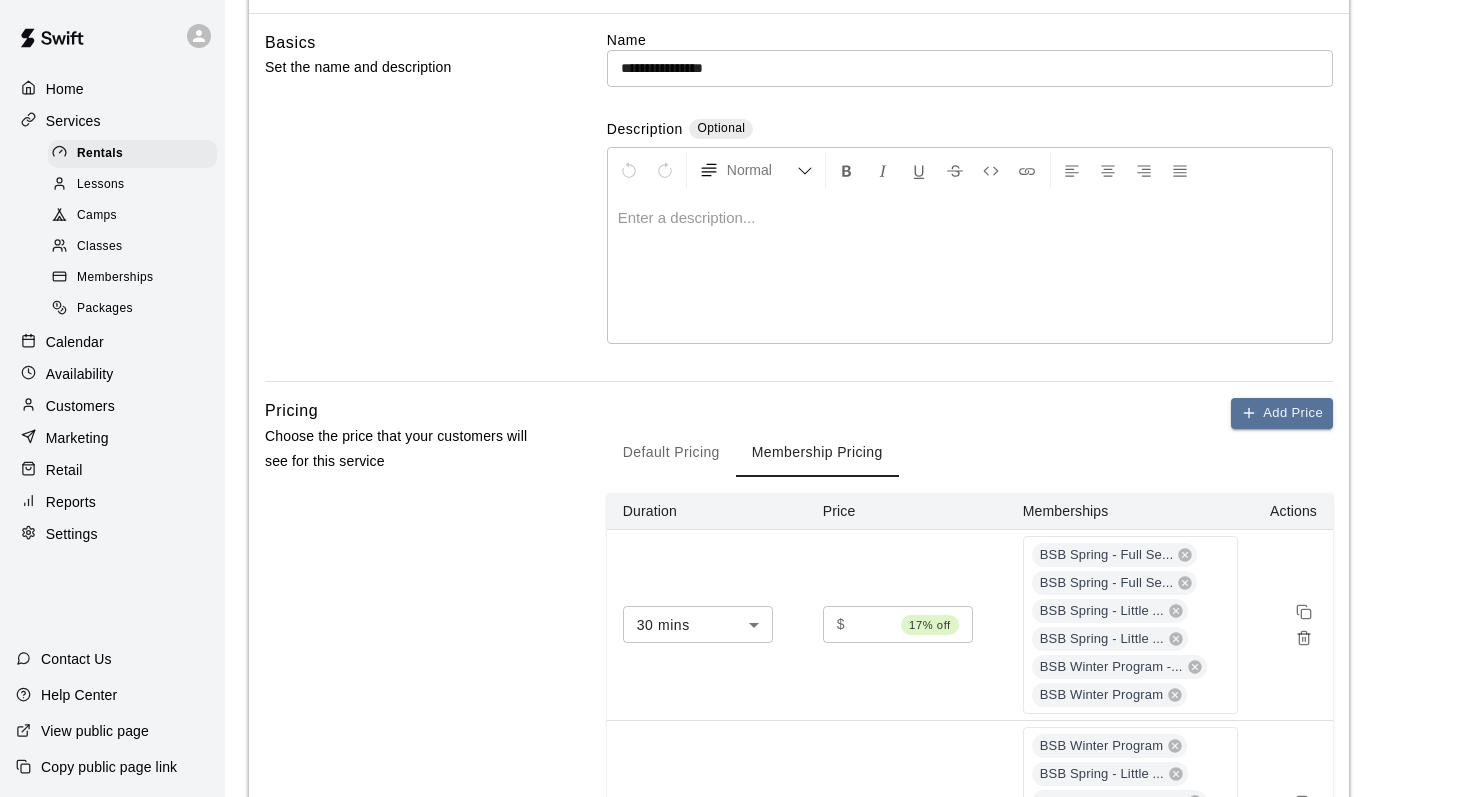 scroll, scrollTop: 0, scrollLeft: 0, axis: both 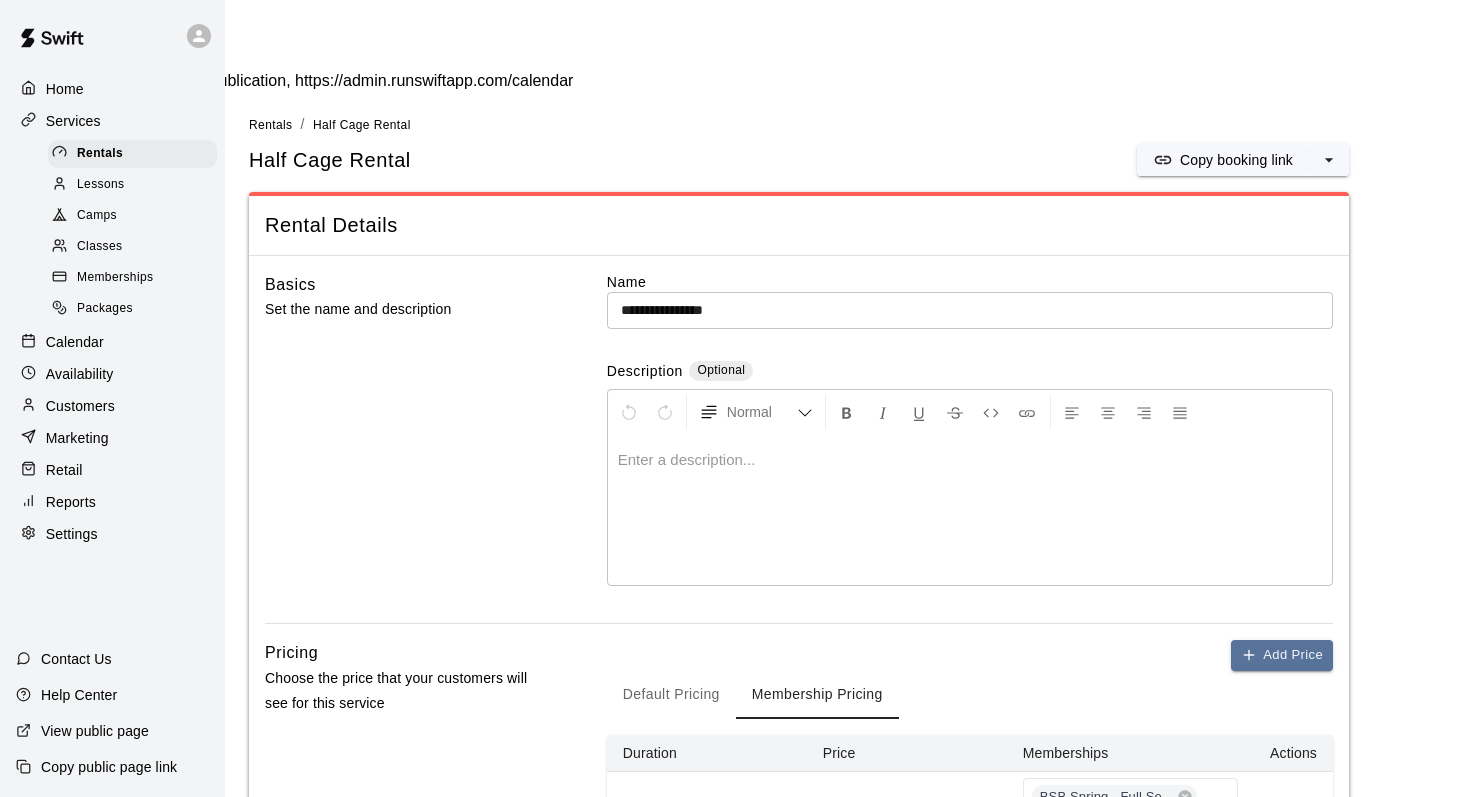 click on "Memberships" at bounding box center (115, 278) 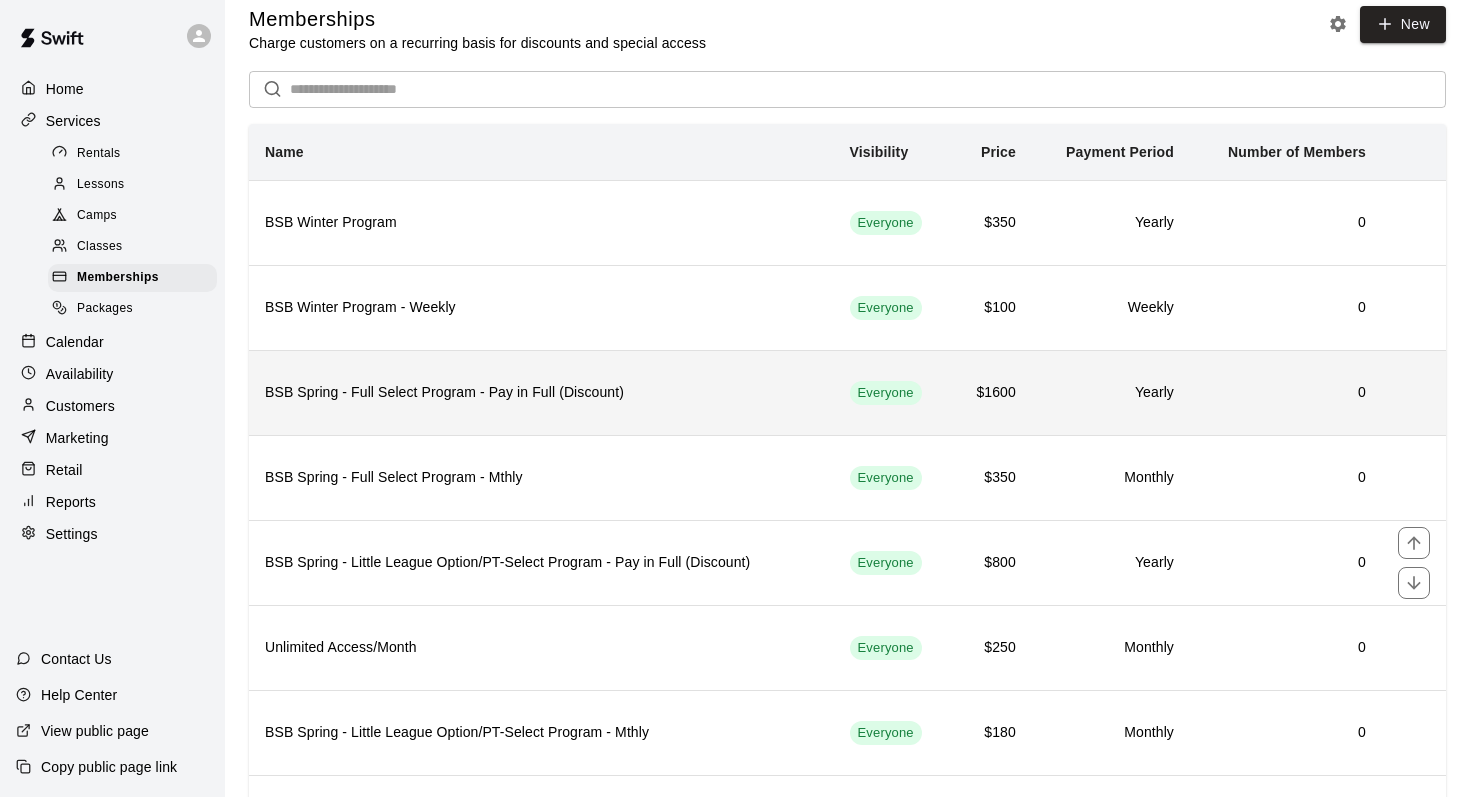 scroll, scrollTop: 223, scrollLeft: 0, axis: vertical 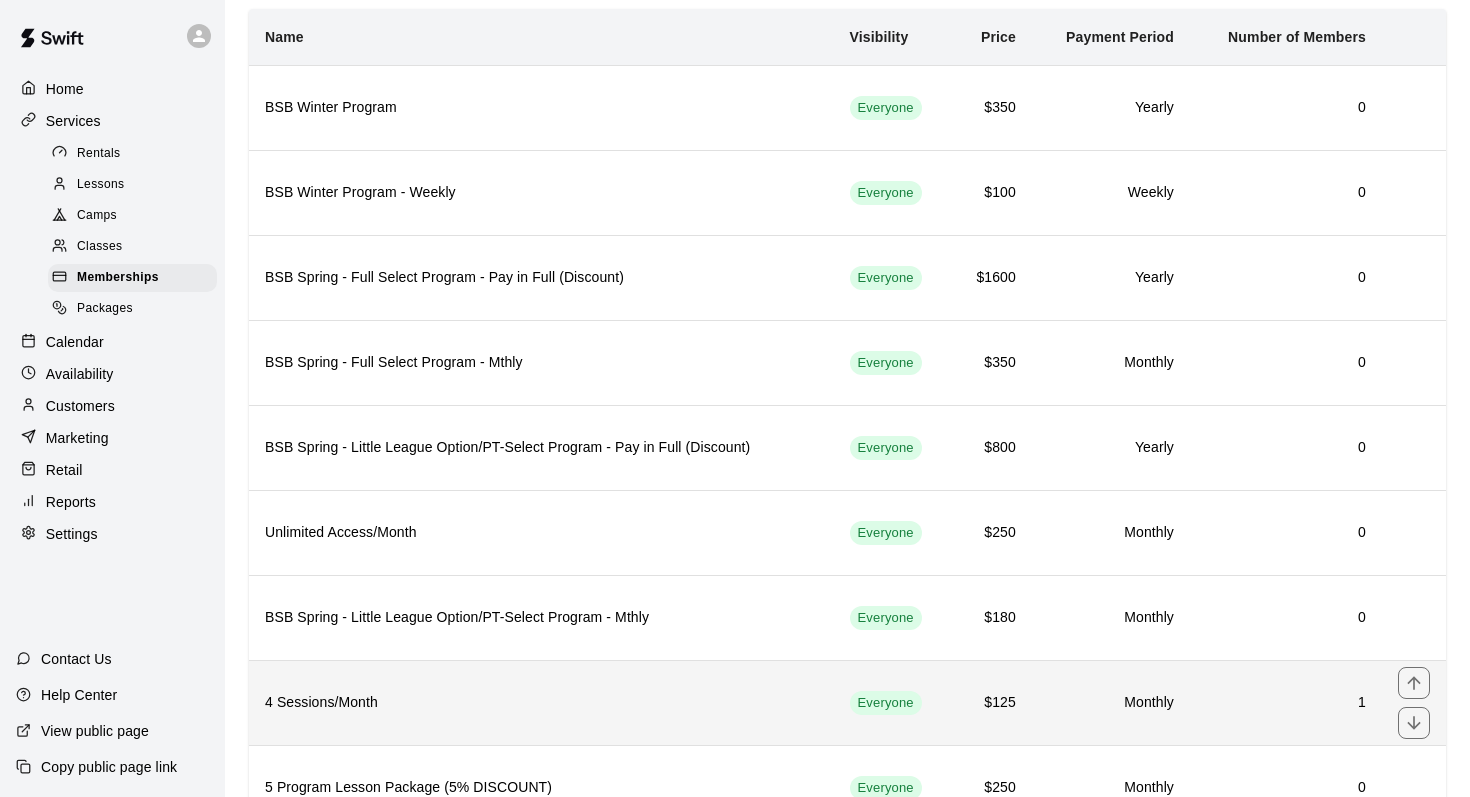 click on "4 Sessions/Month" at bounding box center (541, 703) 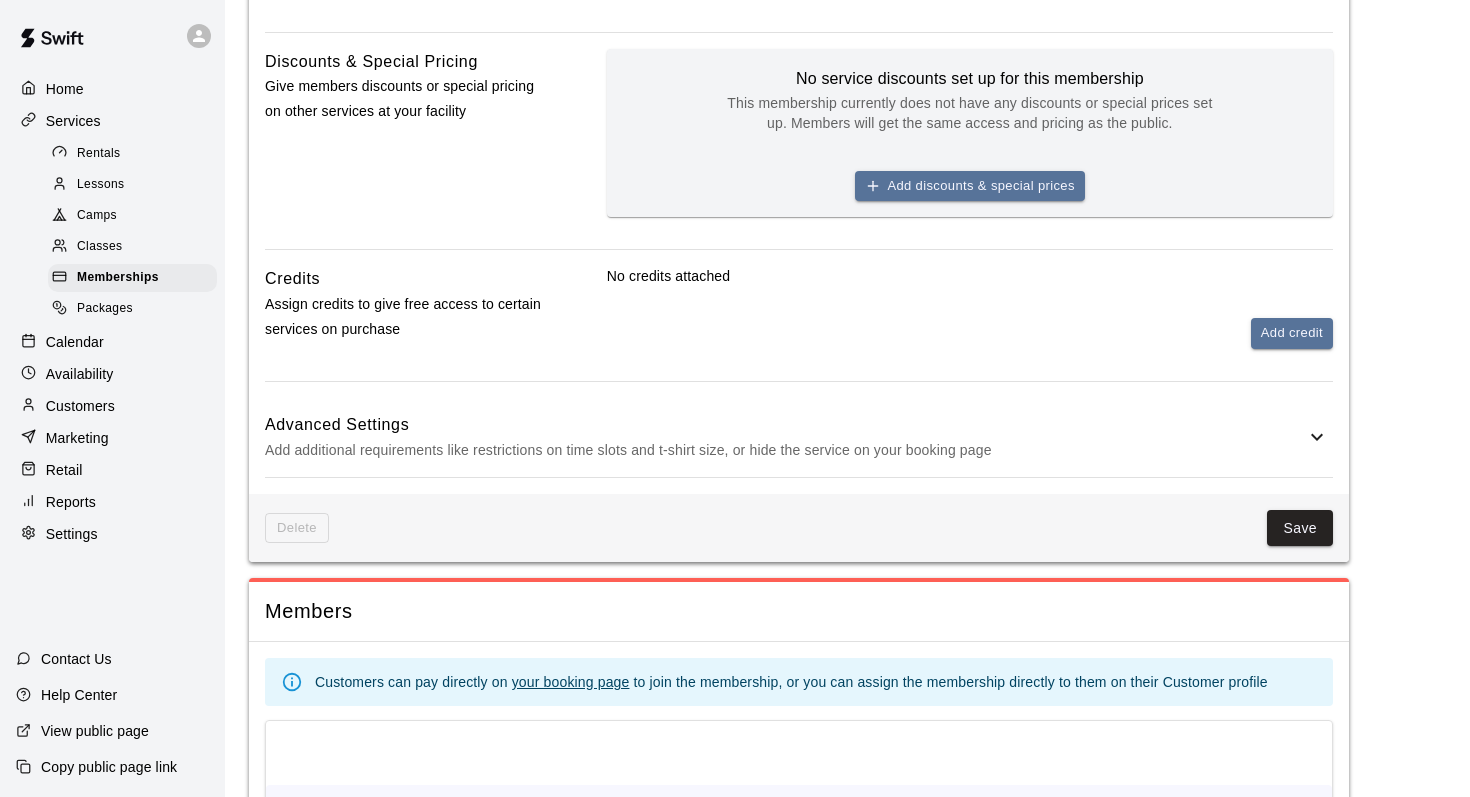 scroll, scrollTop: 656, scrollLeft: 0, axis: vertical 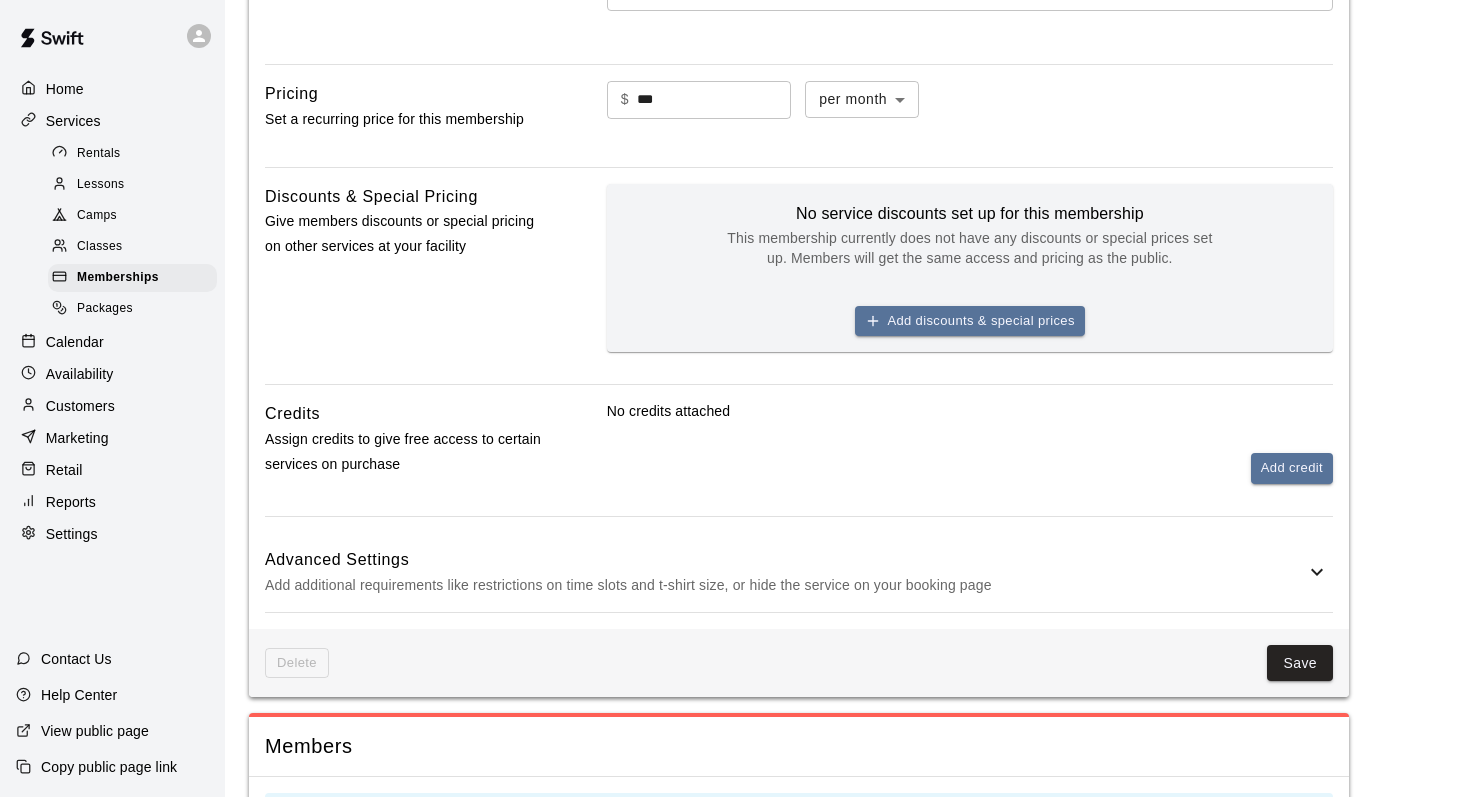 click on "Add additional requirements like restrictions on time slots and t-shirt size, or hide the service on your booking page" at bounding box center [785, 585] 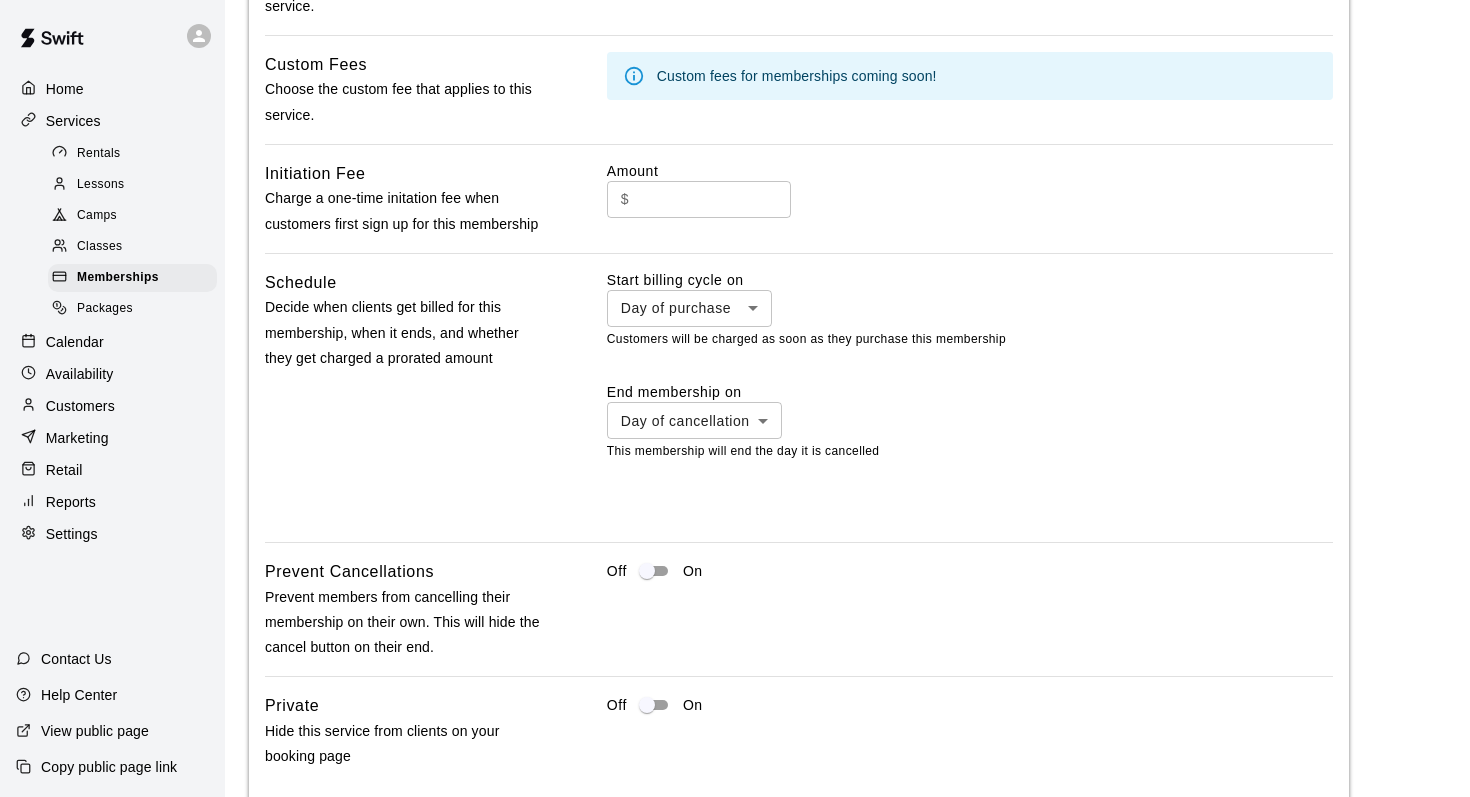 scroll, scrollTop: 1805, scrollLeft: 0, axis: vertical 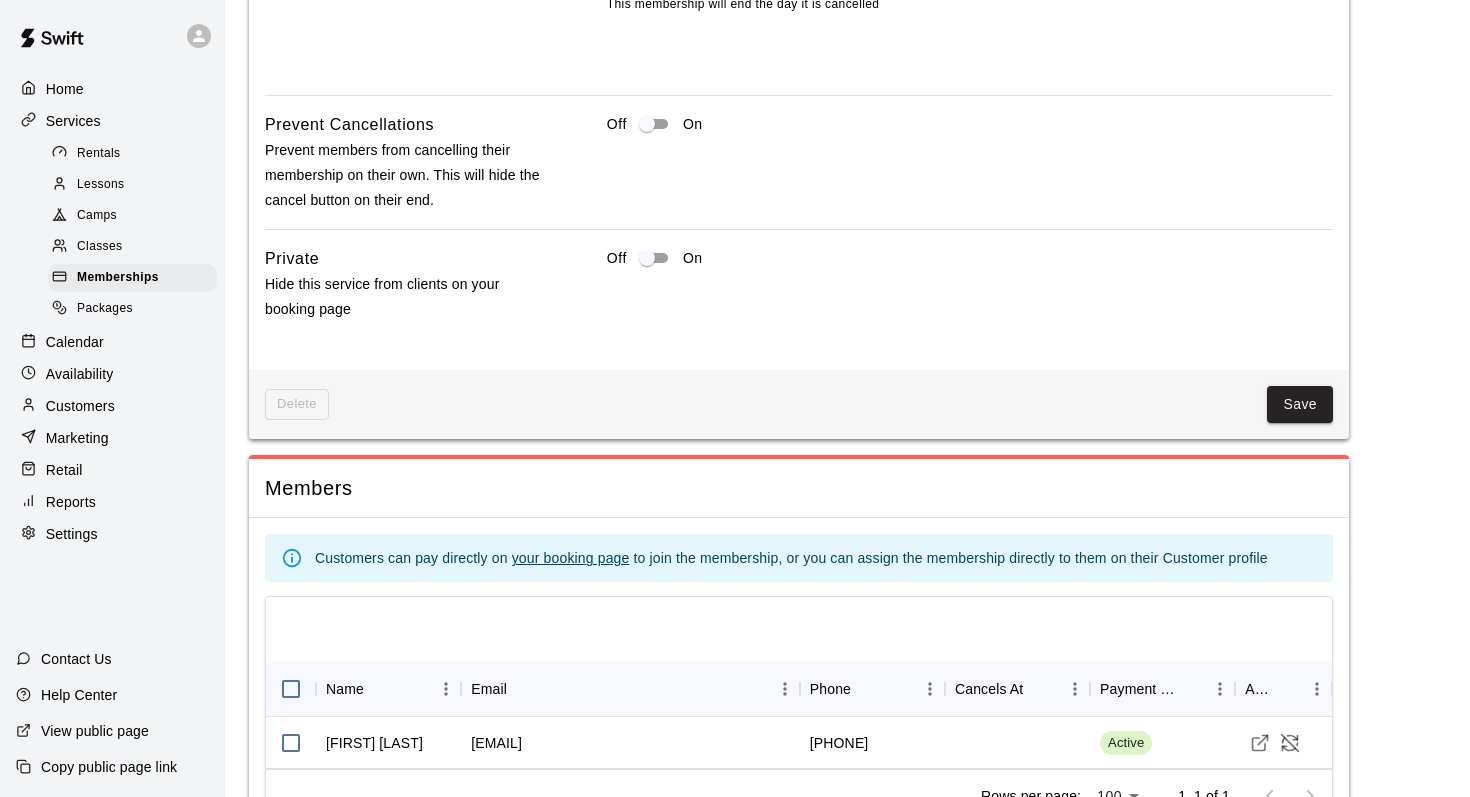 click on "Lessons" at bounding box center (132, 185) 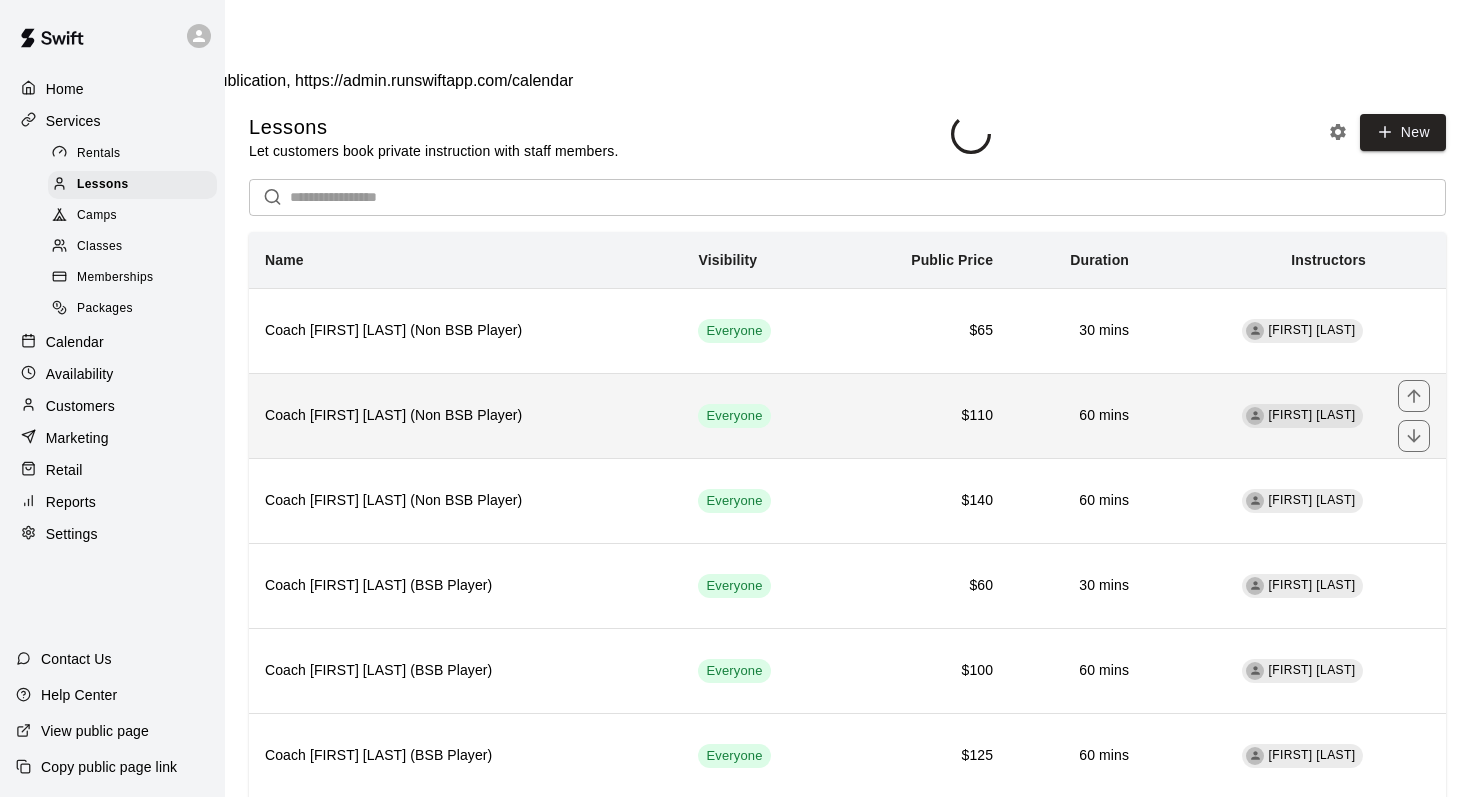 scroll, scrollTop: 22, scrollLeft: 0, axis: vertical 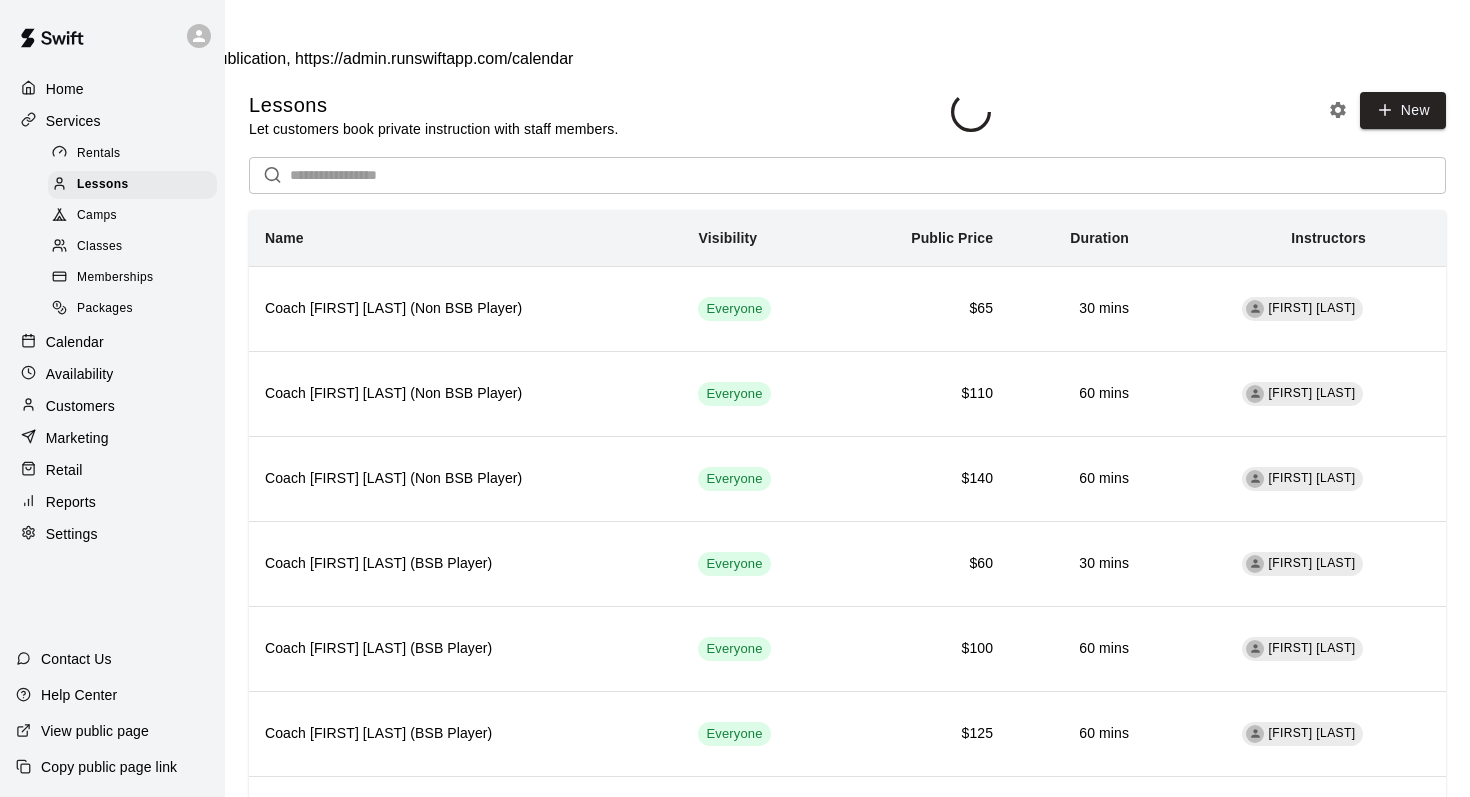 click on "Name" at bounding box center [465, 238] 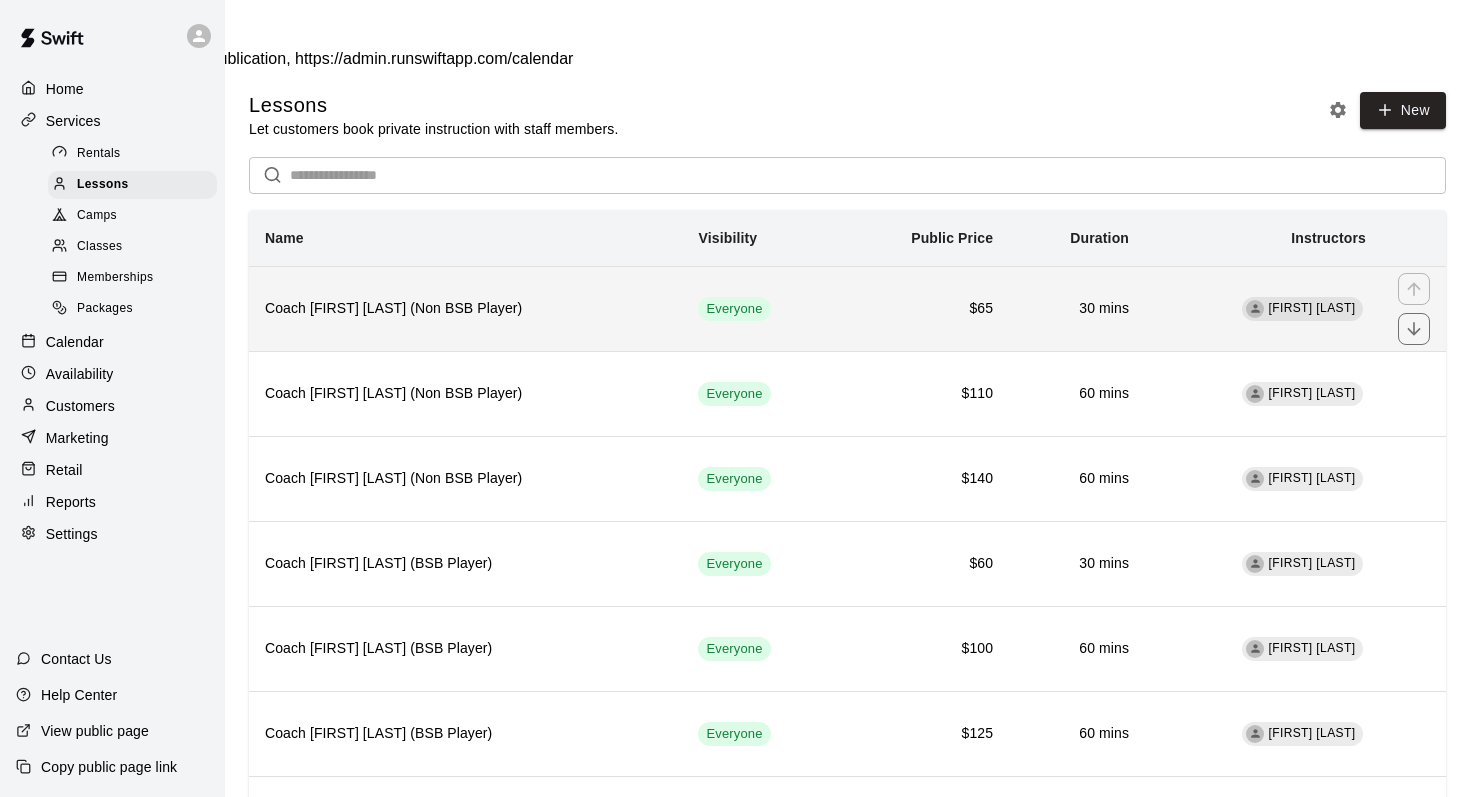 click on "Coach Wilmy Marrero (Non BSB Player)" at bounding box center (465, 309) 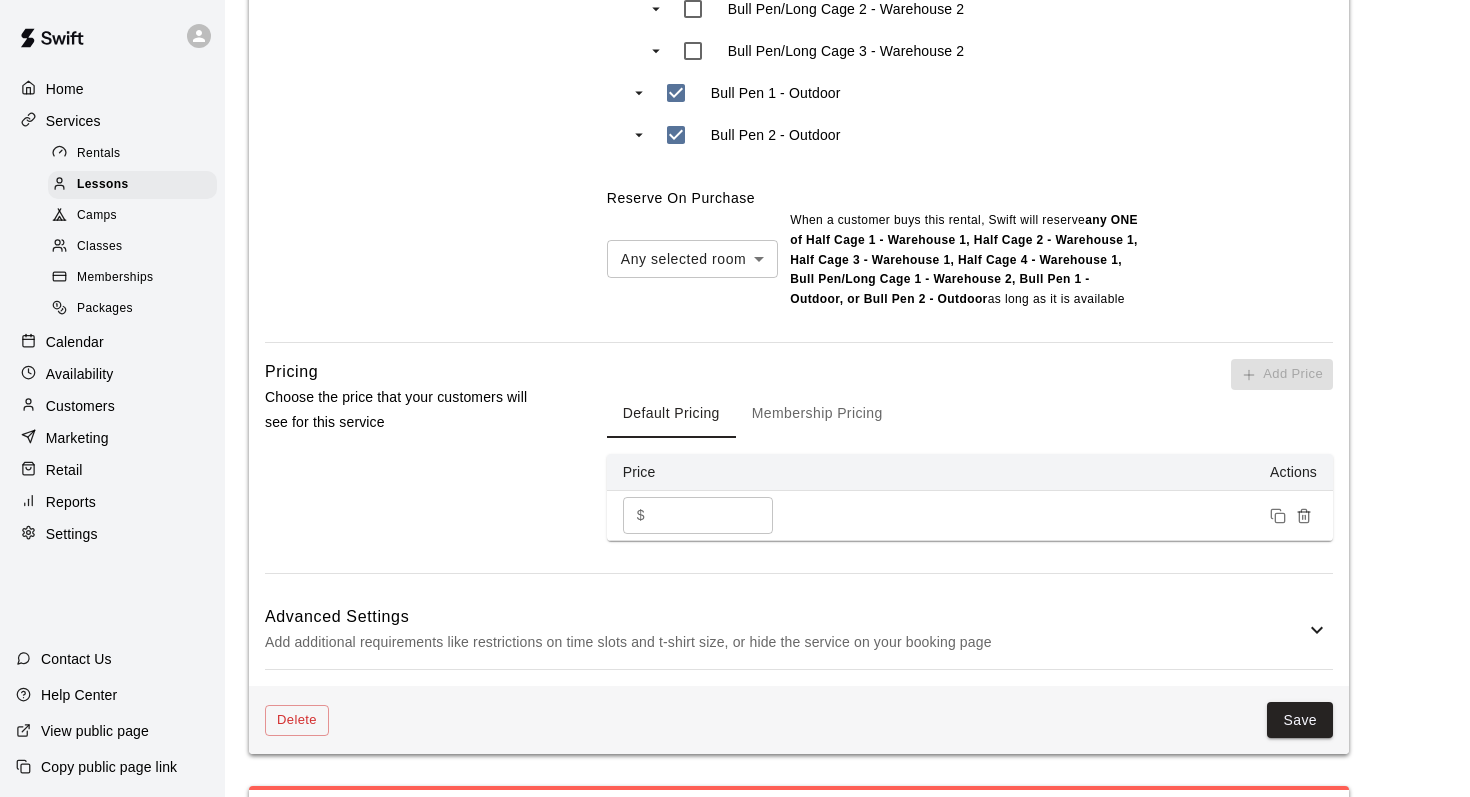 scroll, scrollTop: 1300, scrollLeft: 0, axis: vertical 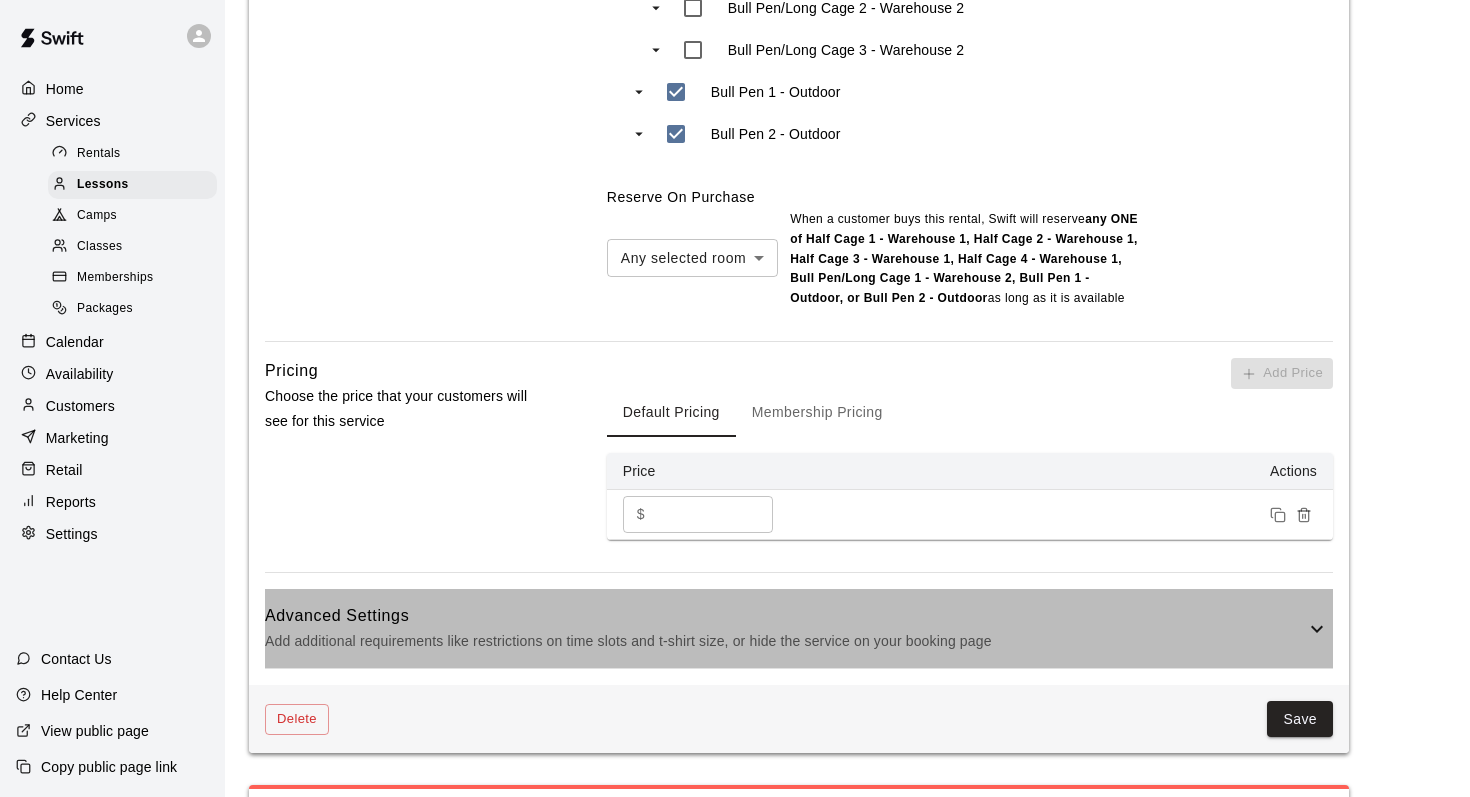 click on "Advanced Settings" at bounding box center [785, 616] 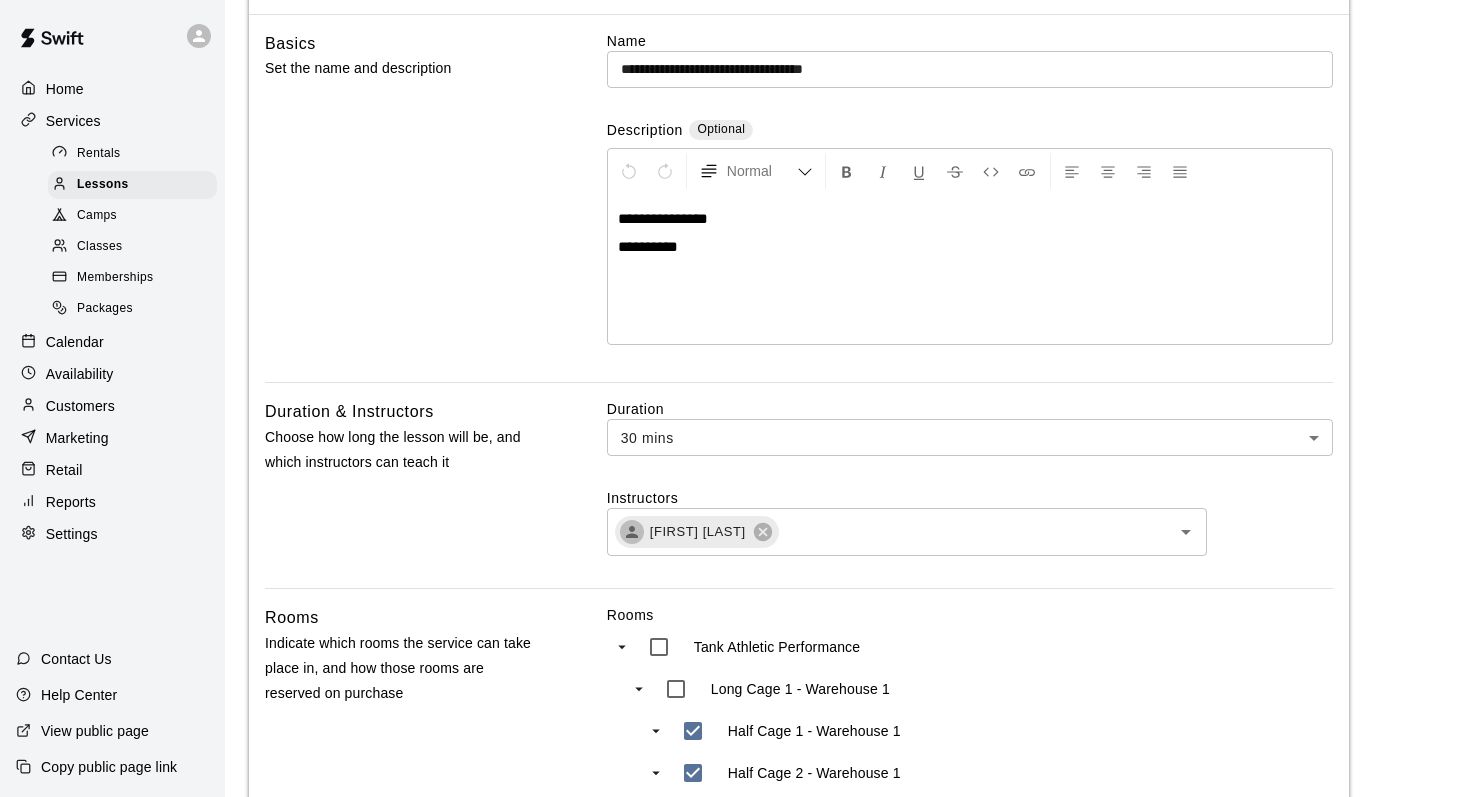 scroll, scrollTop: 0, scrollLeft: 0, axis: both 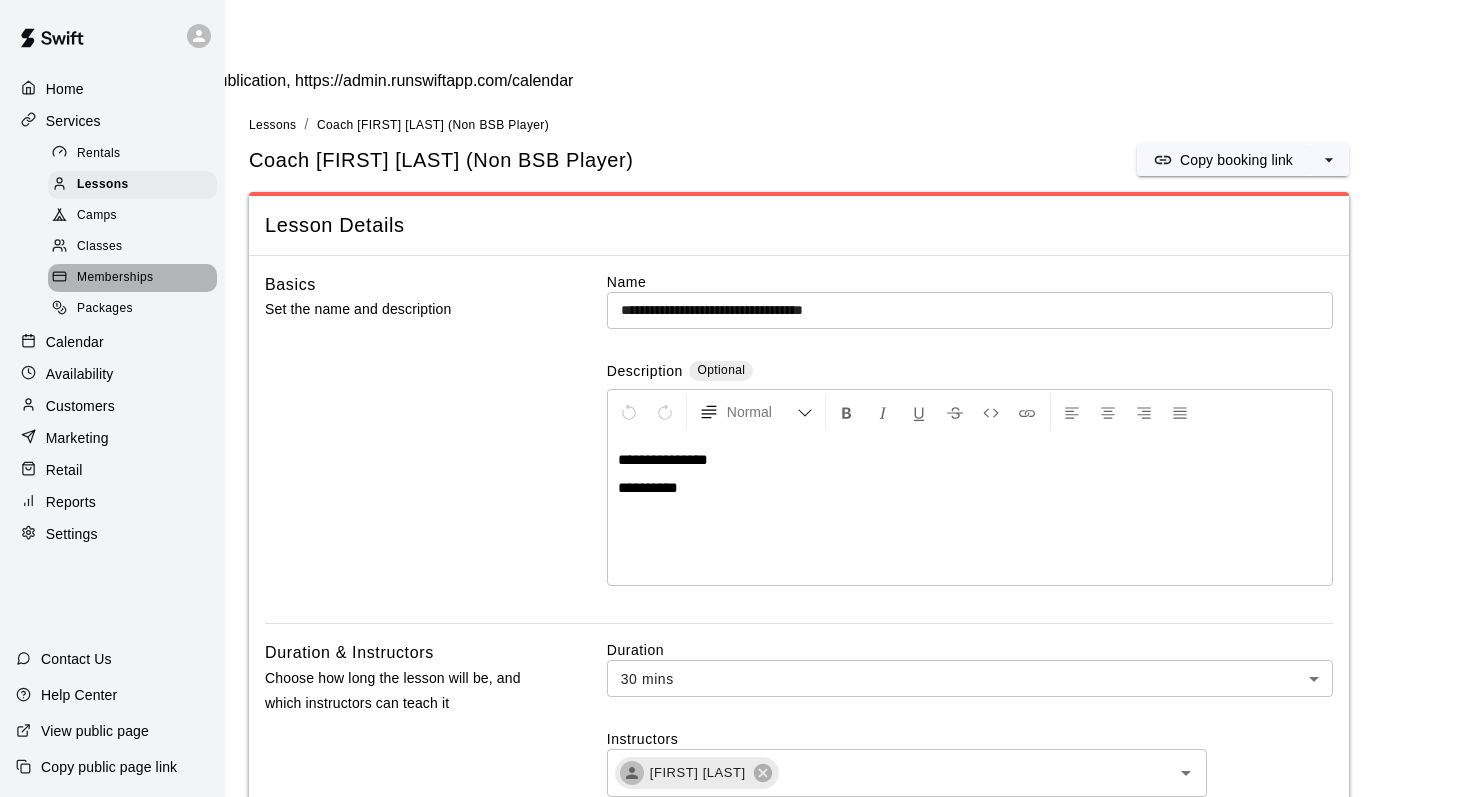click on "Memberships" at bounding box center [115, 278] 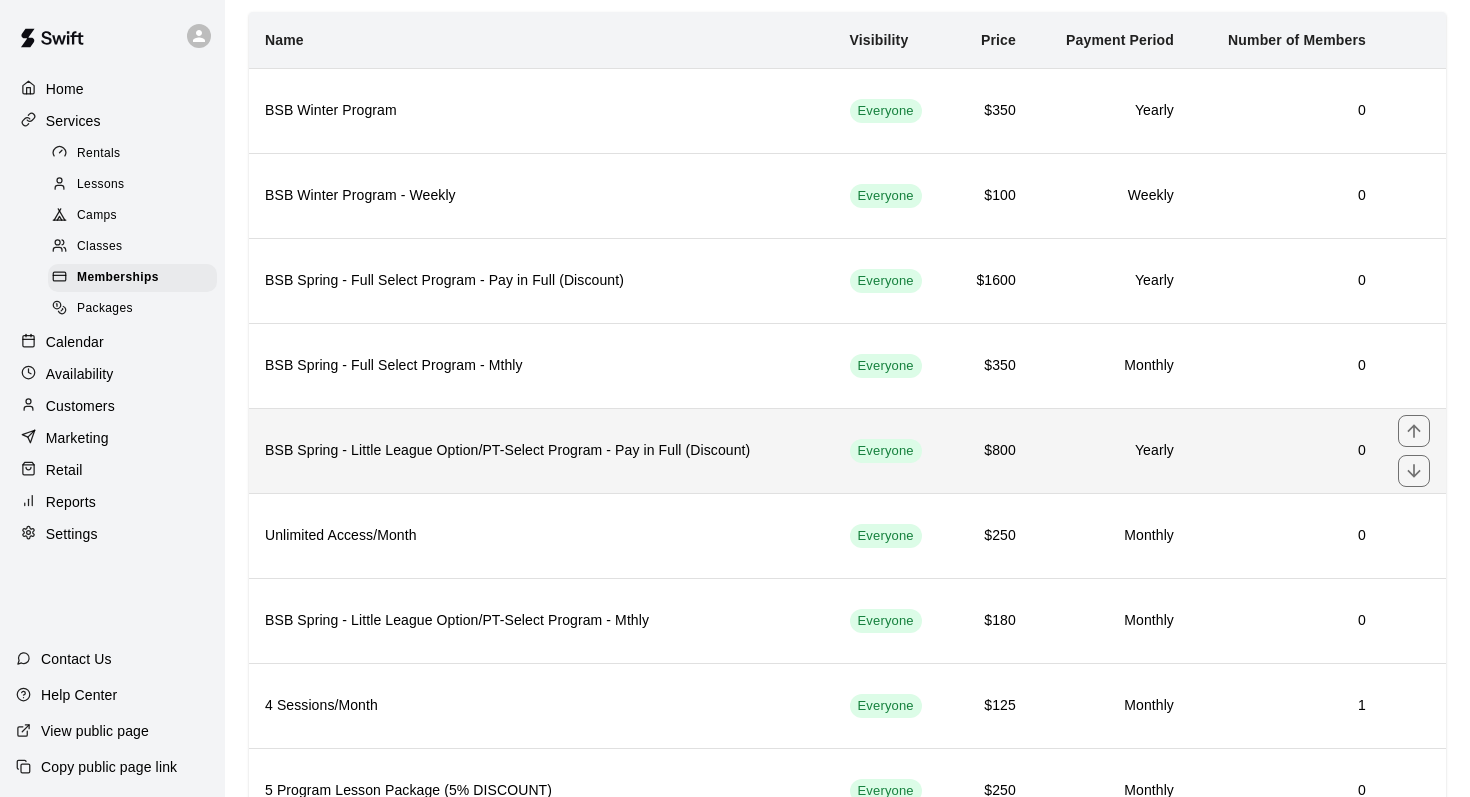 scroll, scrollTop: 223, scrollLeft: 0, axis: vertical 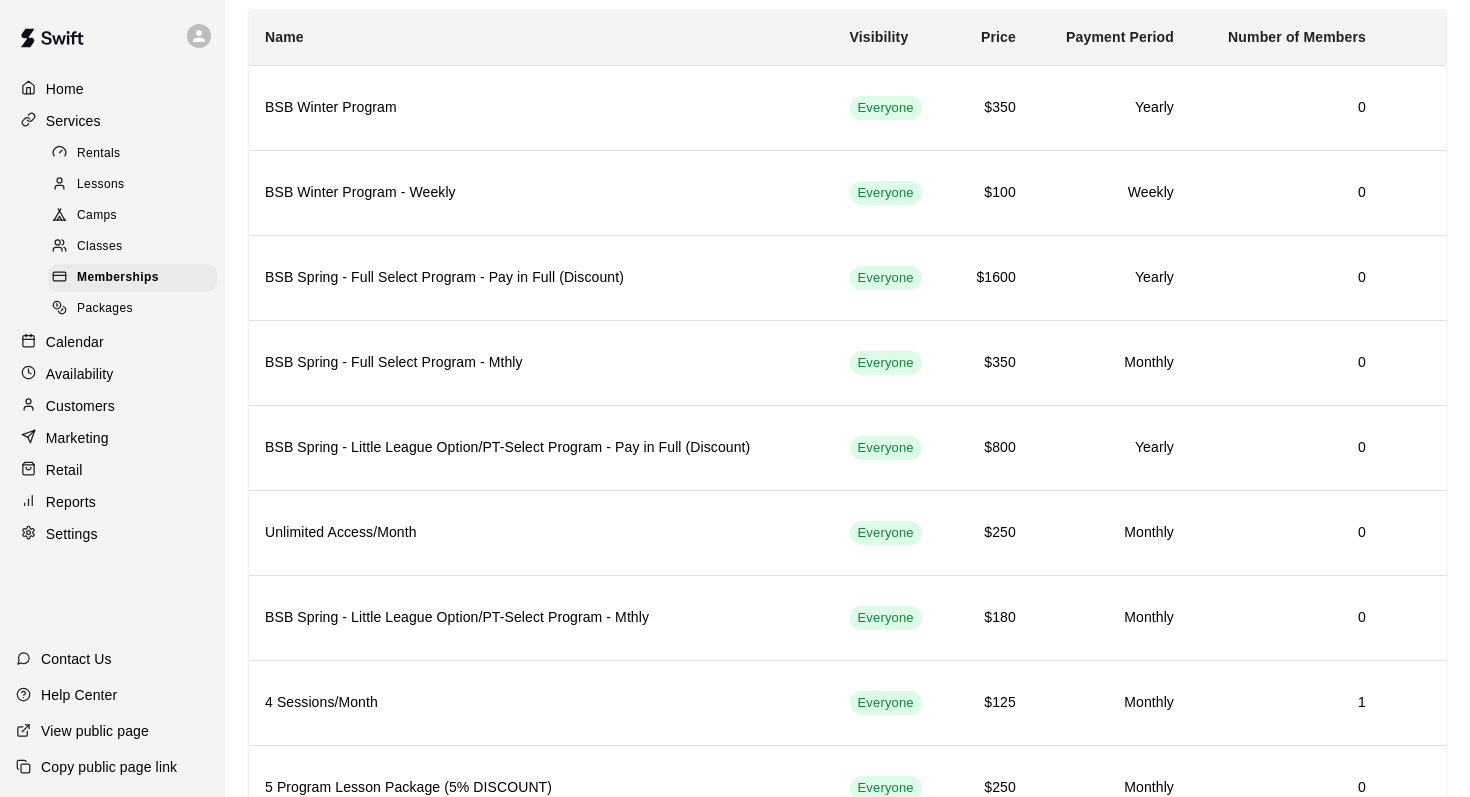 click on "Camps" at bounding box center (132, 216) 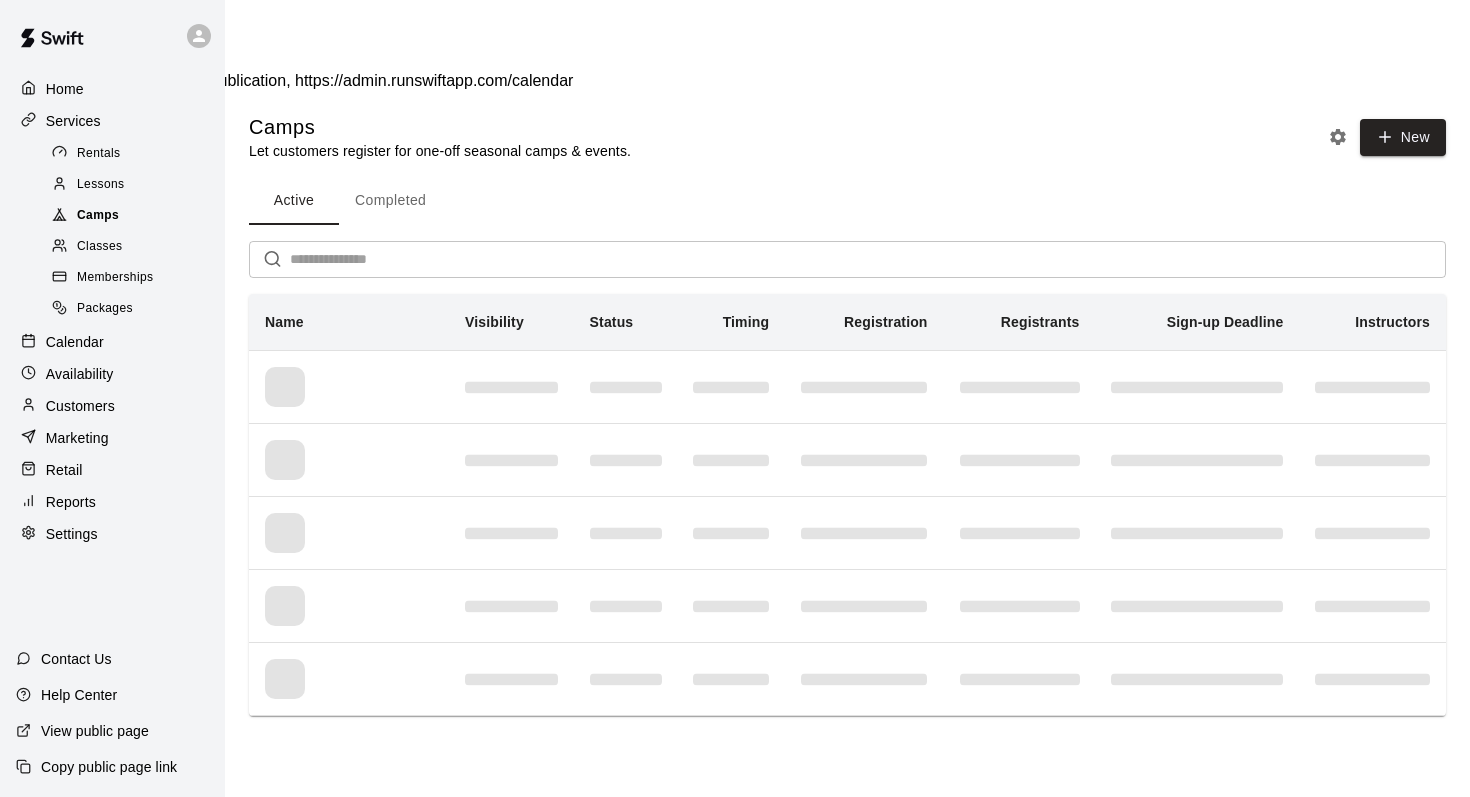 scroll, scrollTop: 0, scrollLeft: 0, axis: both 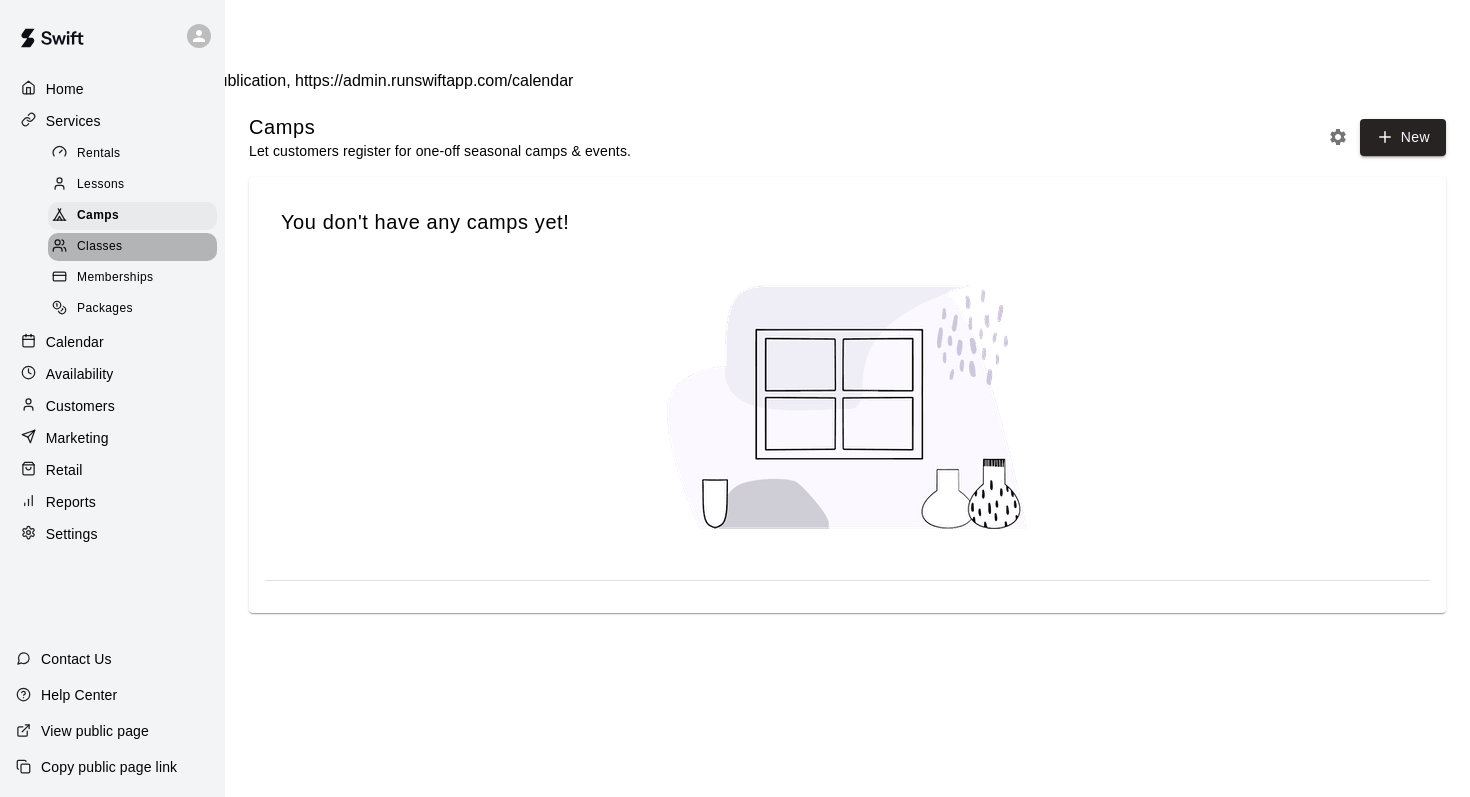 click on "Classes" at bounding box center [132, 247] 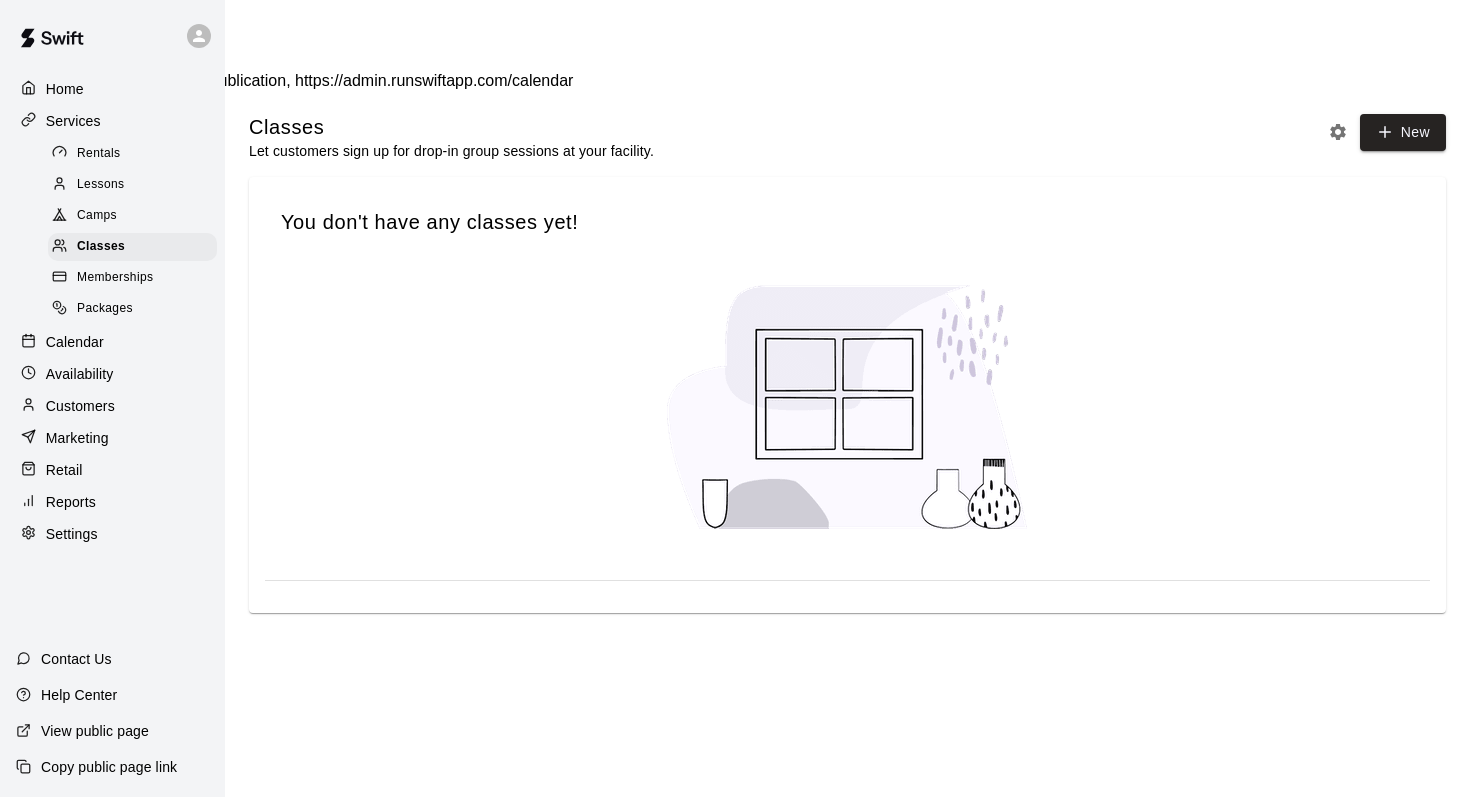 click on "Lessons" at bounding box center (132, 185) 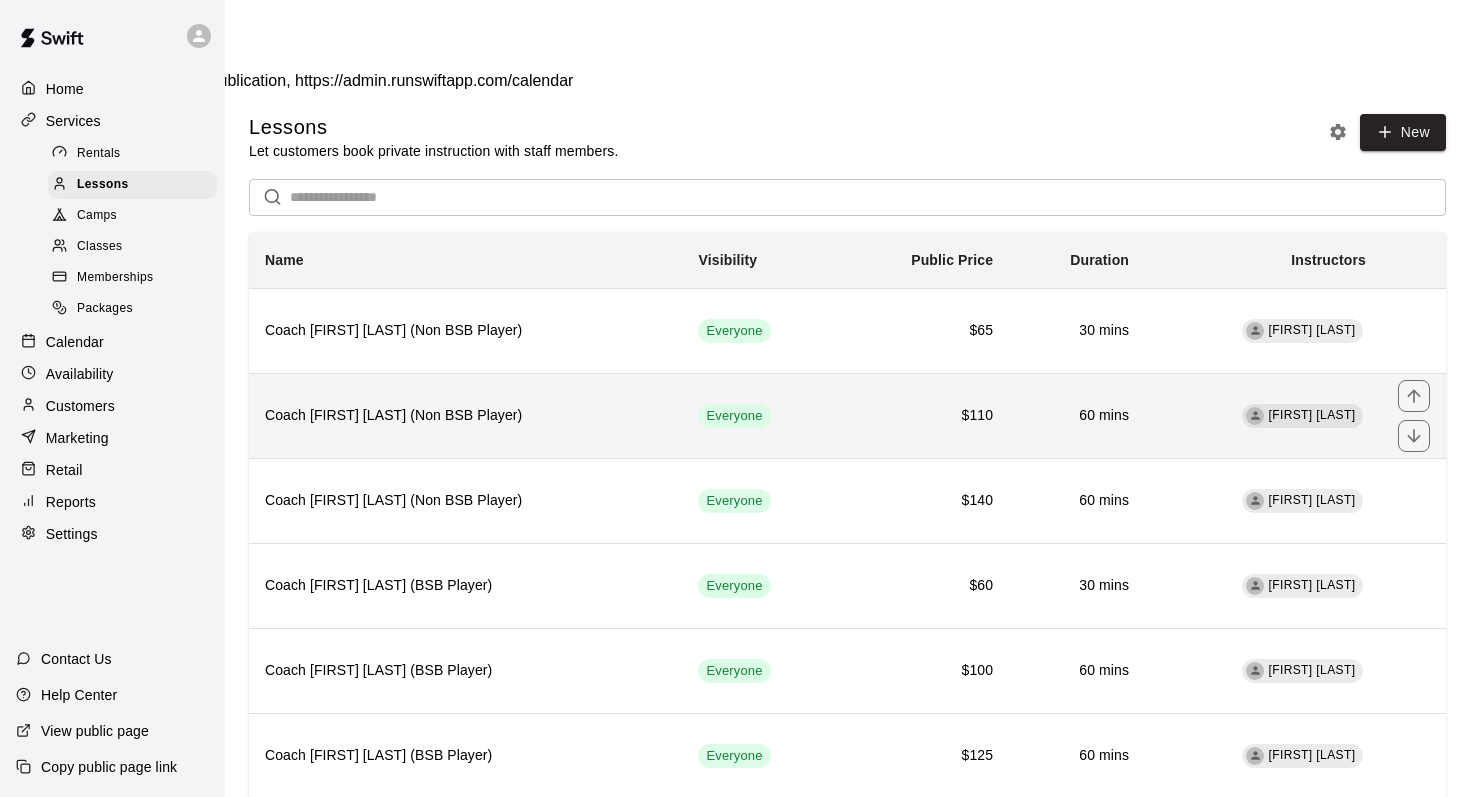 click on "Coach Wilmy Marrero (Non BSB Player)" at bounding box center [465, 415] 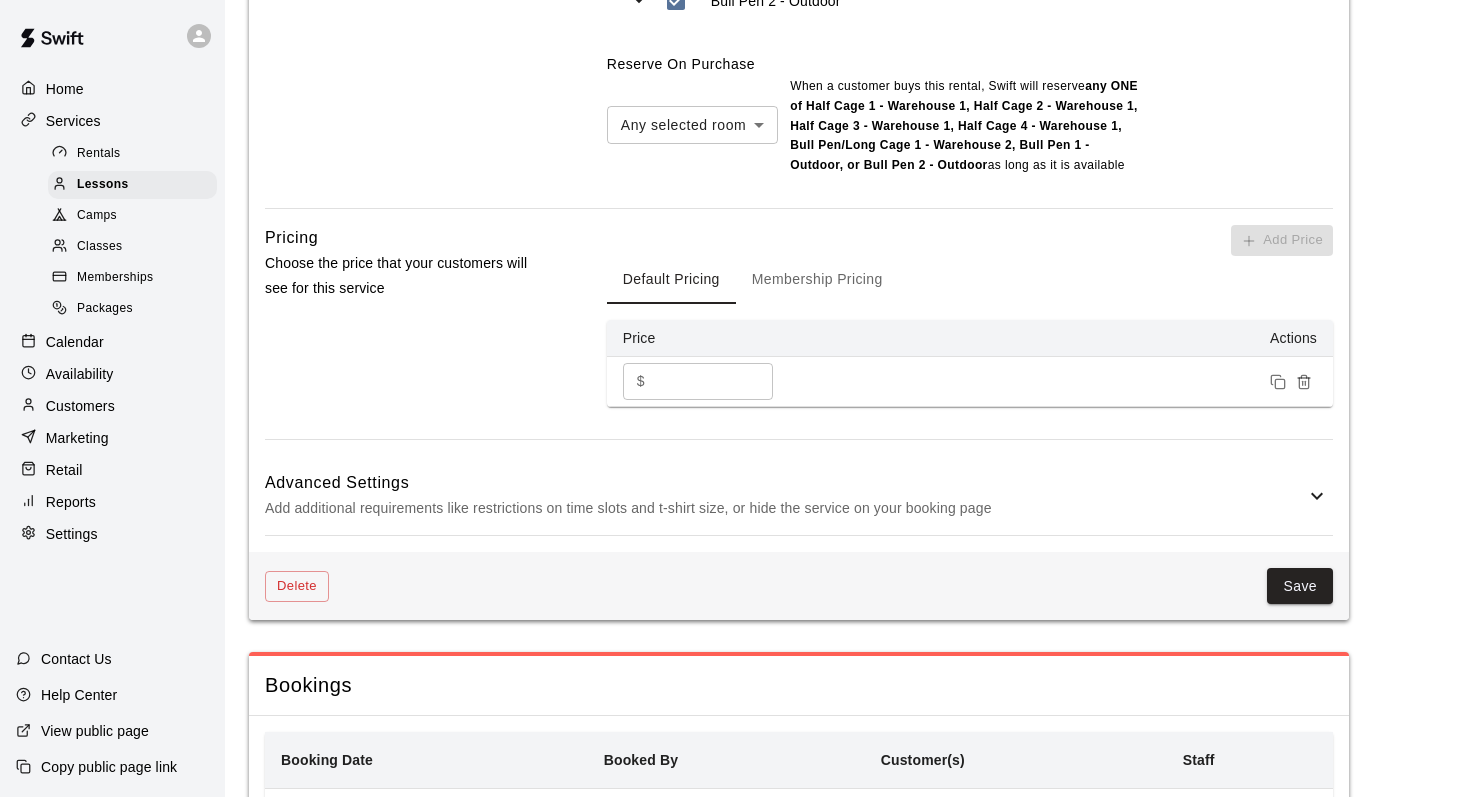 scroll, scrollTop: 1413, scrollLeft: 0, axis: vertical 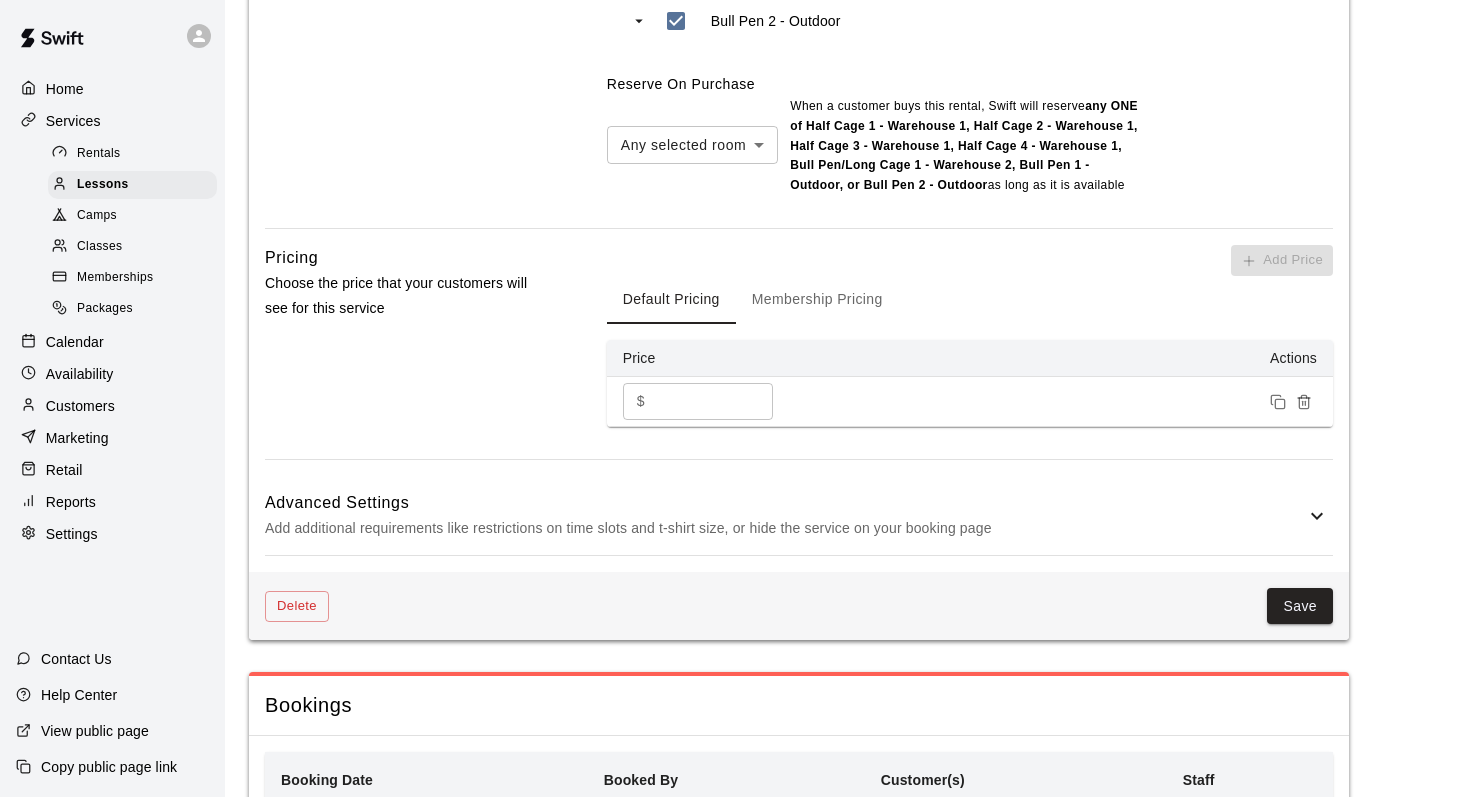 click on "Membership Pricing" at bounding box center (817, 300) 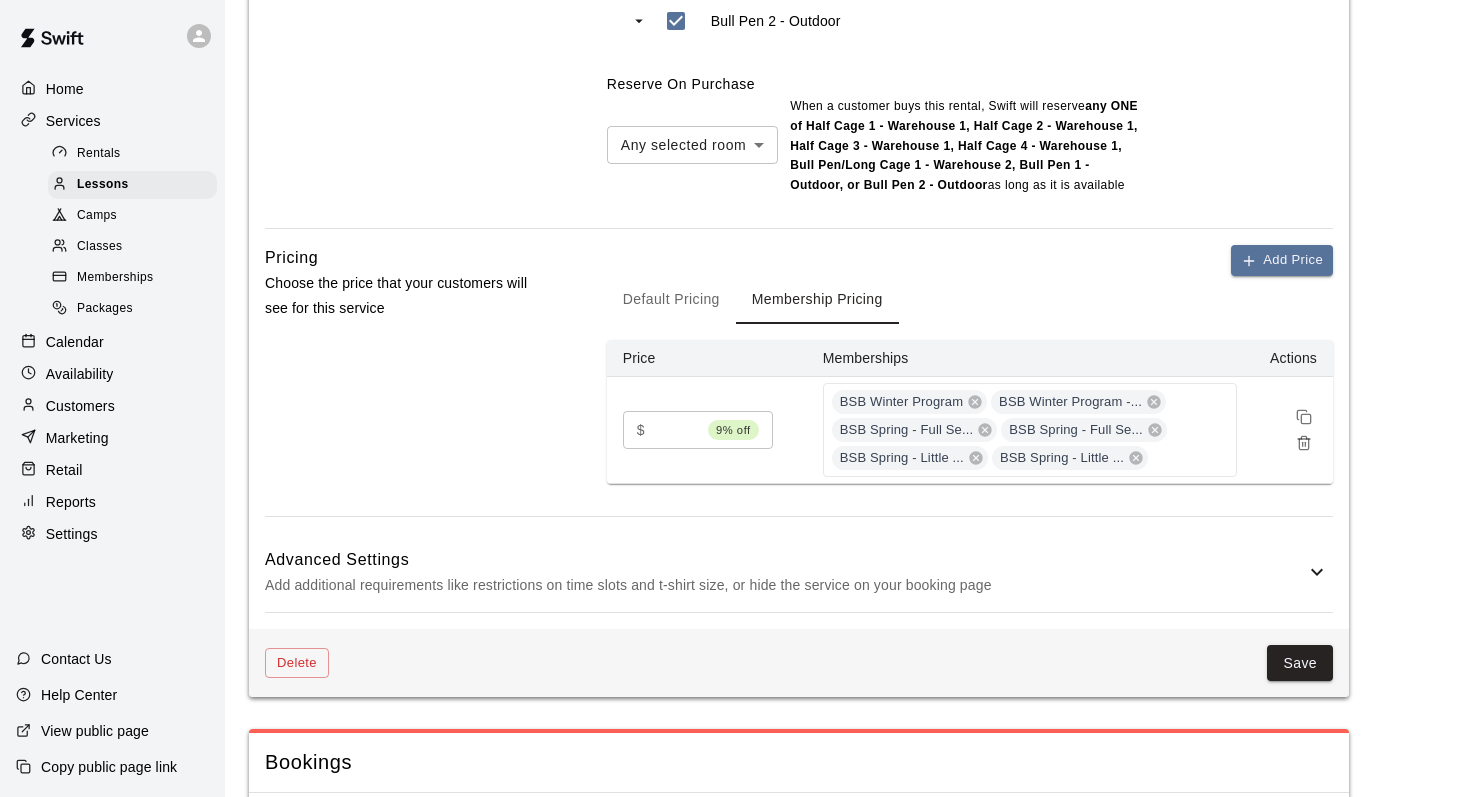 click on "Default Pricing" at bounding box center (671, 300) 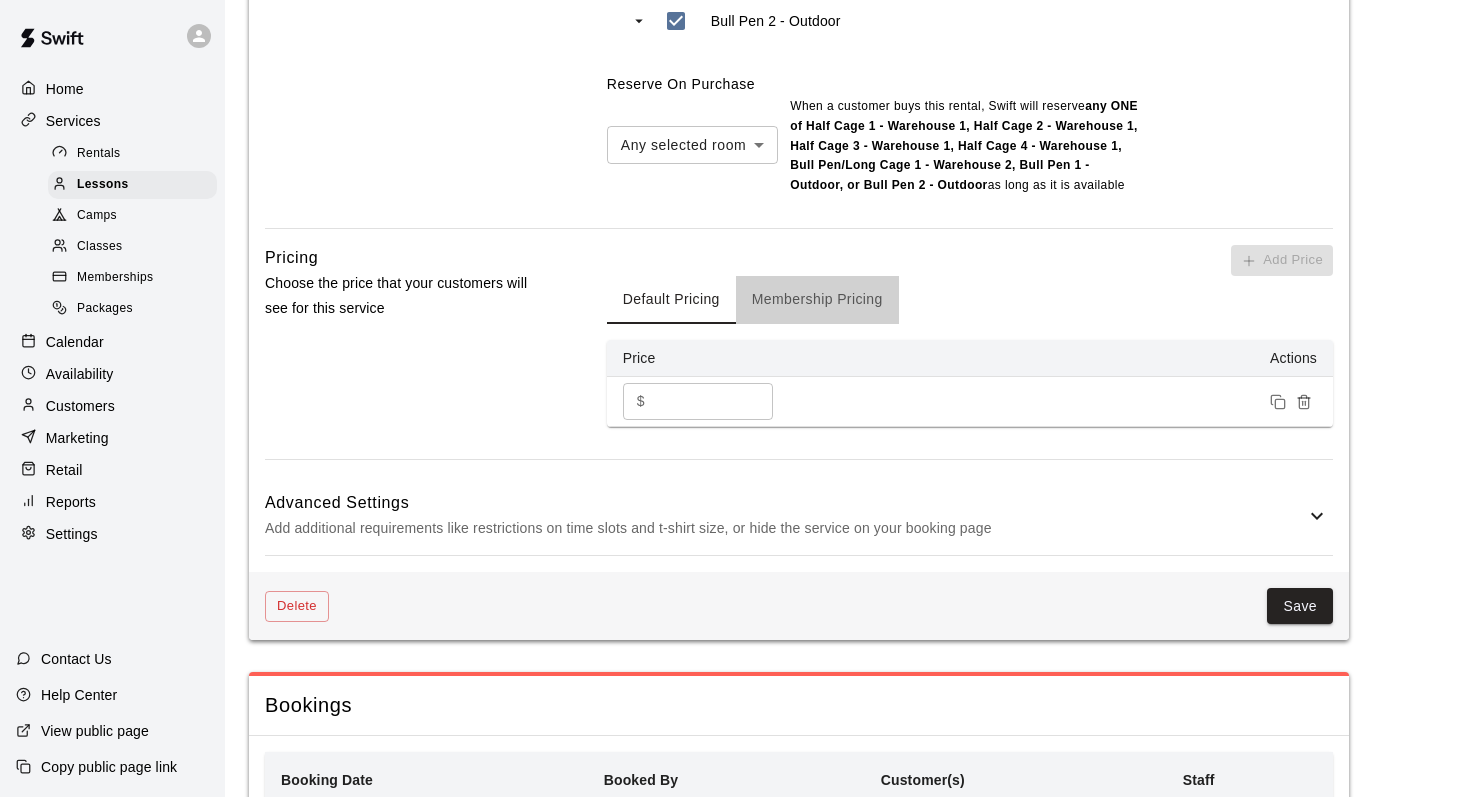 click on "Membership Pricing" at bounding box center [817, 300] 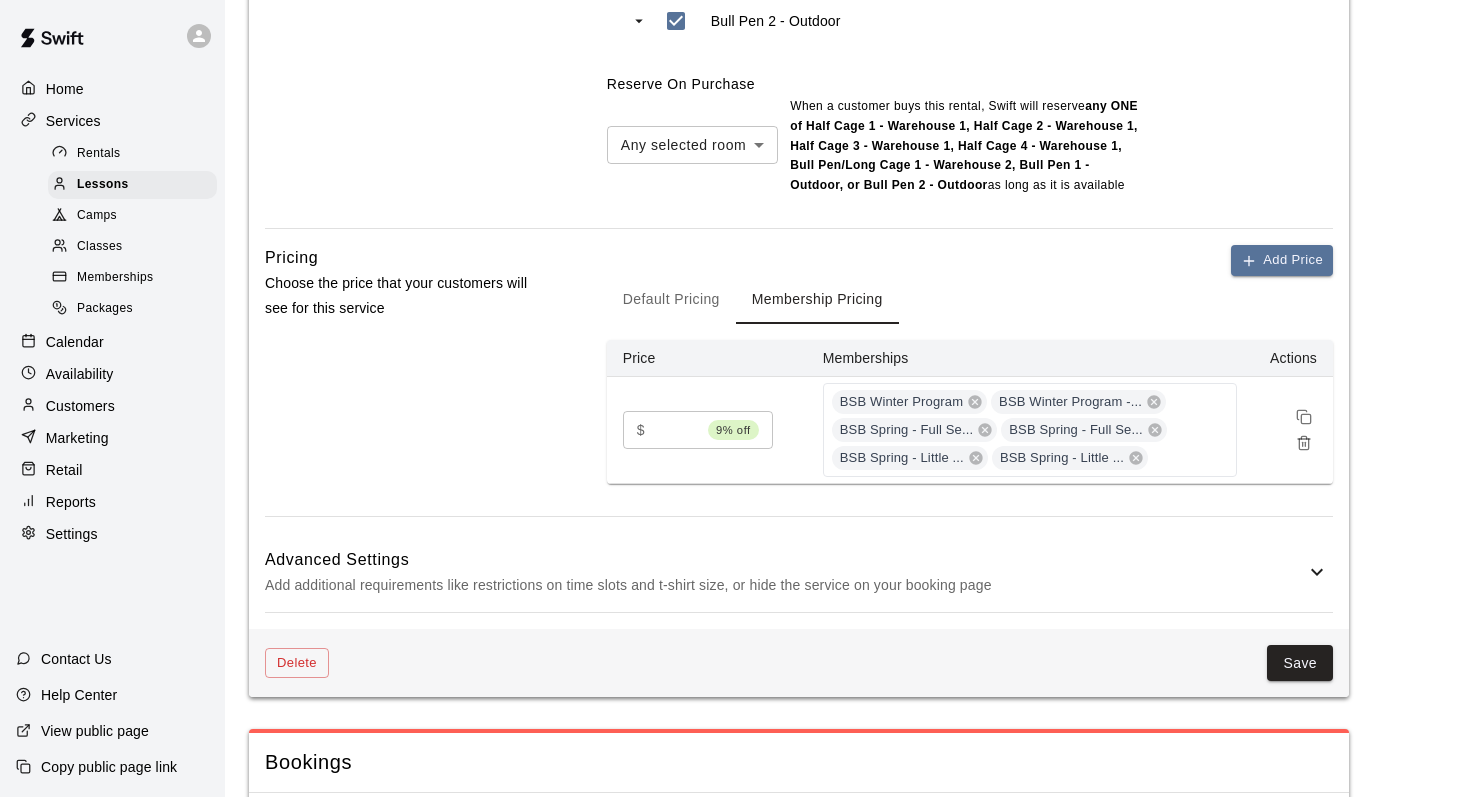 click on "Classes" at bounding box center [132, 247] 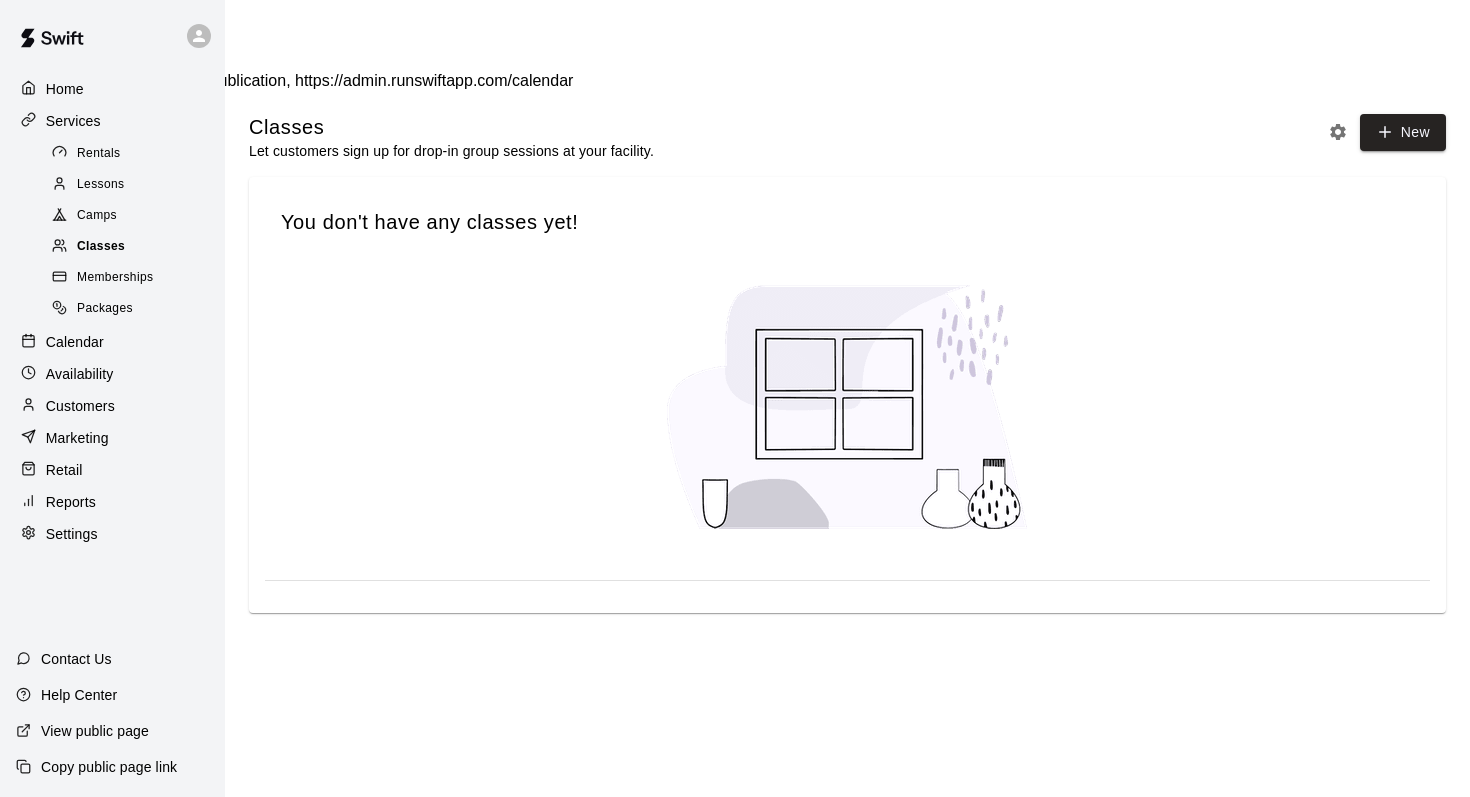 scroll, scrollTop: 0, scrollLeft: 0, axis: both 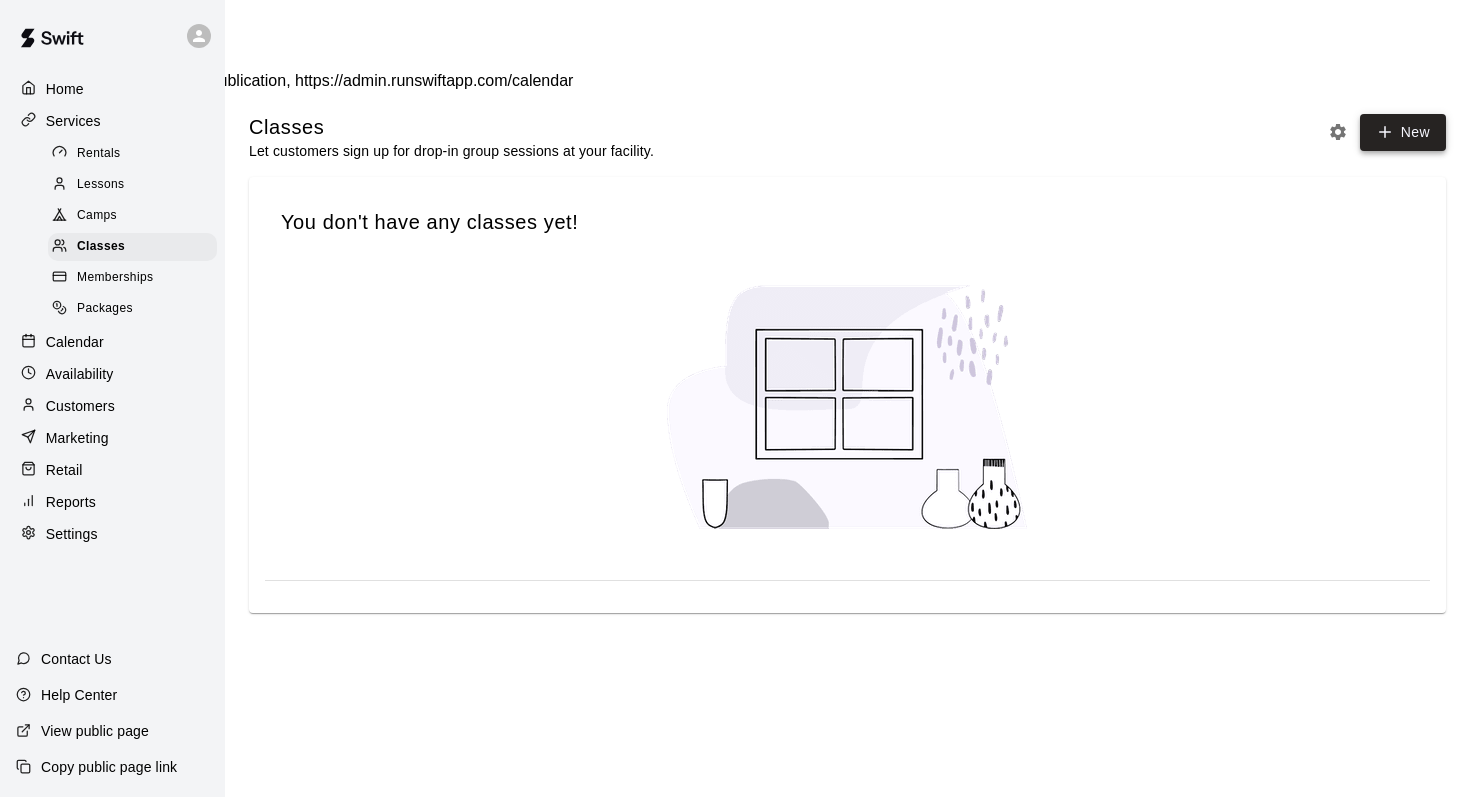 click on "New" at bounding box center (1403, 132) 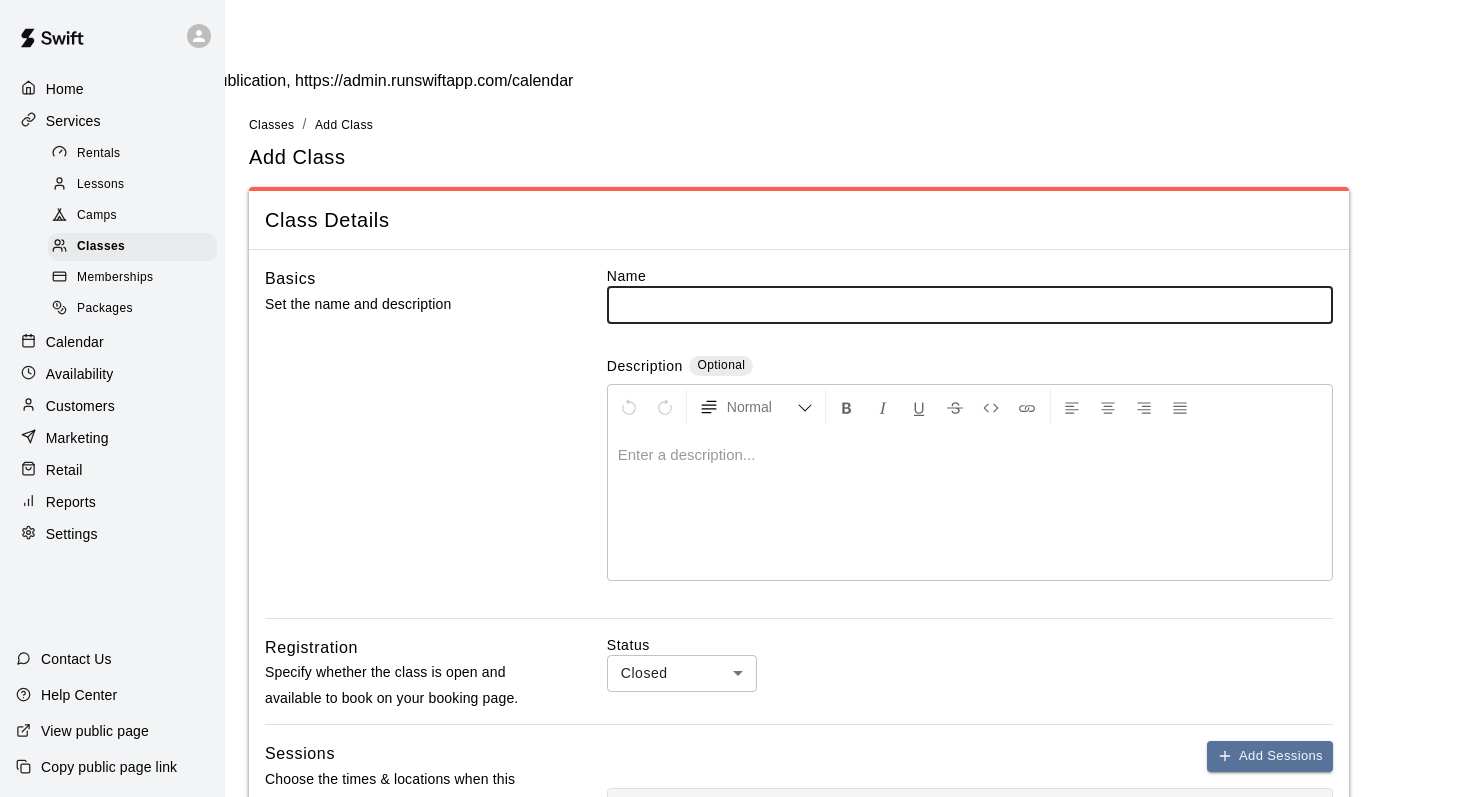 scroll, scrollTop: 719, scrollLeft: 0, axis: vertical 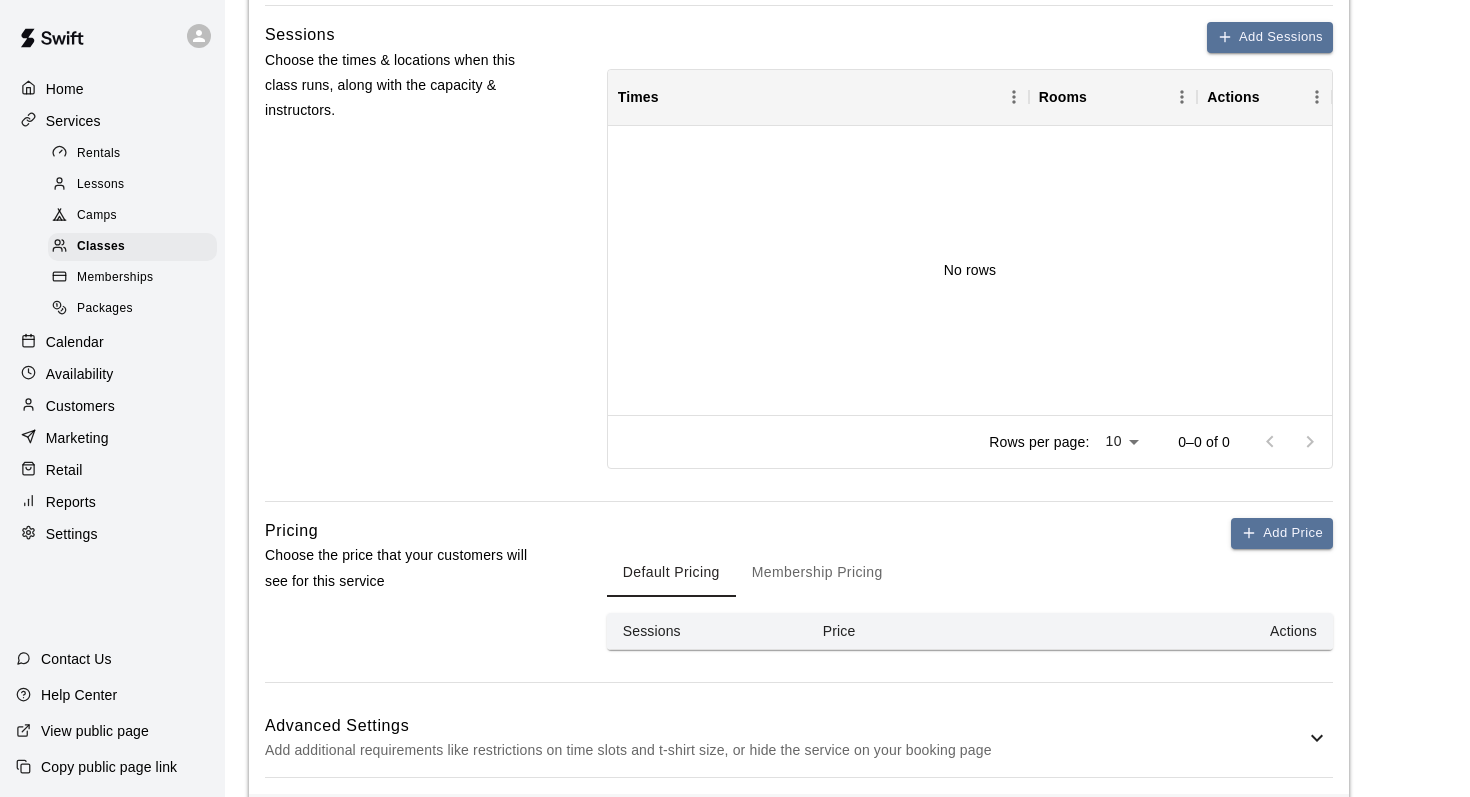 click on "Add additional requirements like restrictions on time slots and t-shirt size, or hide the service on your booking page" at bounding box center [785, 750] 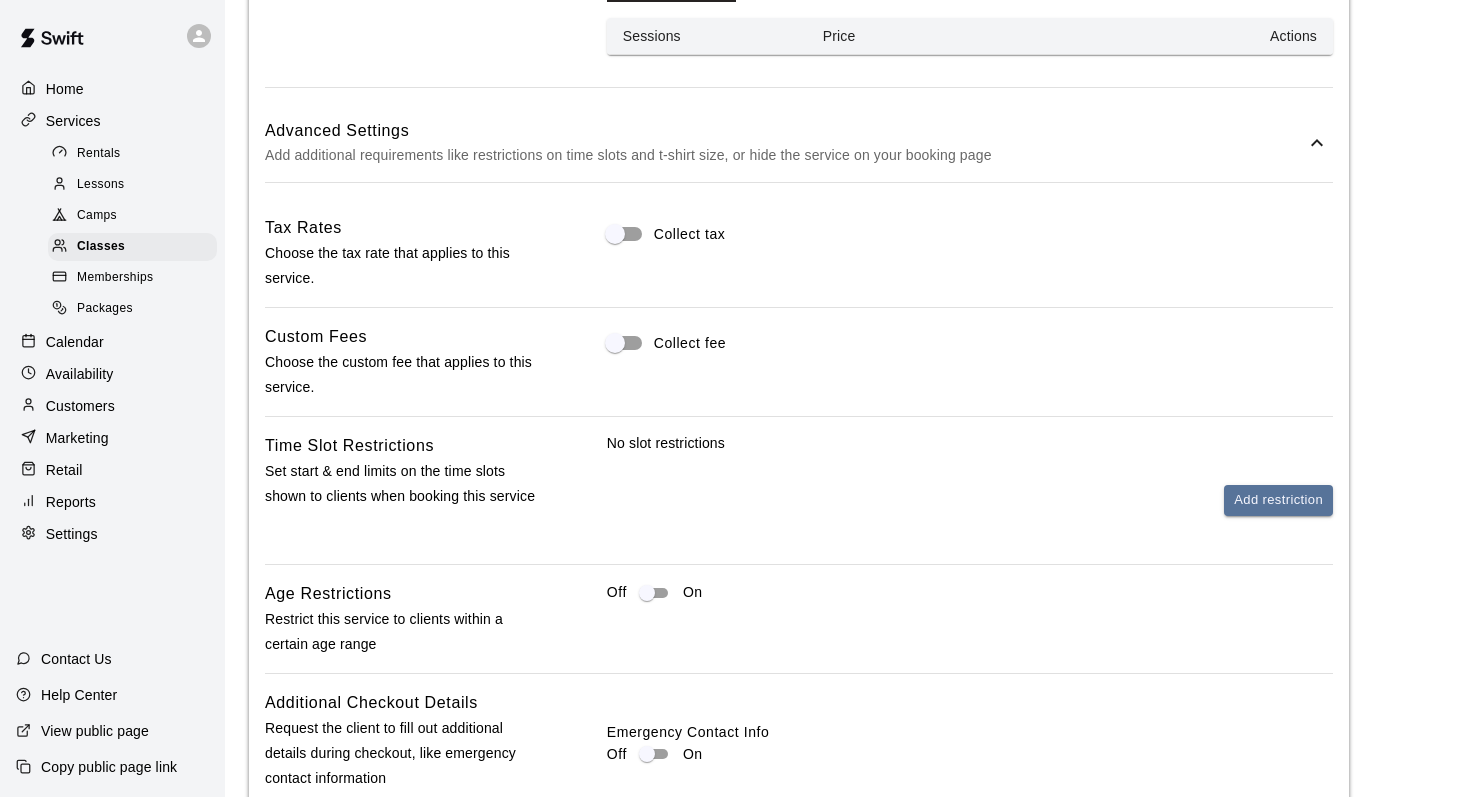 scroll, scrollTop: 1318, scrollLeft: 0, axis: vertical 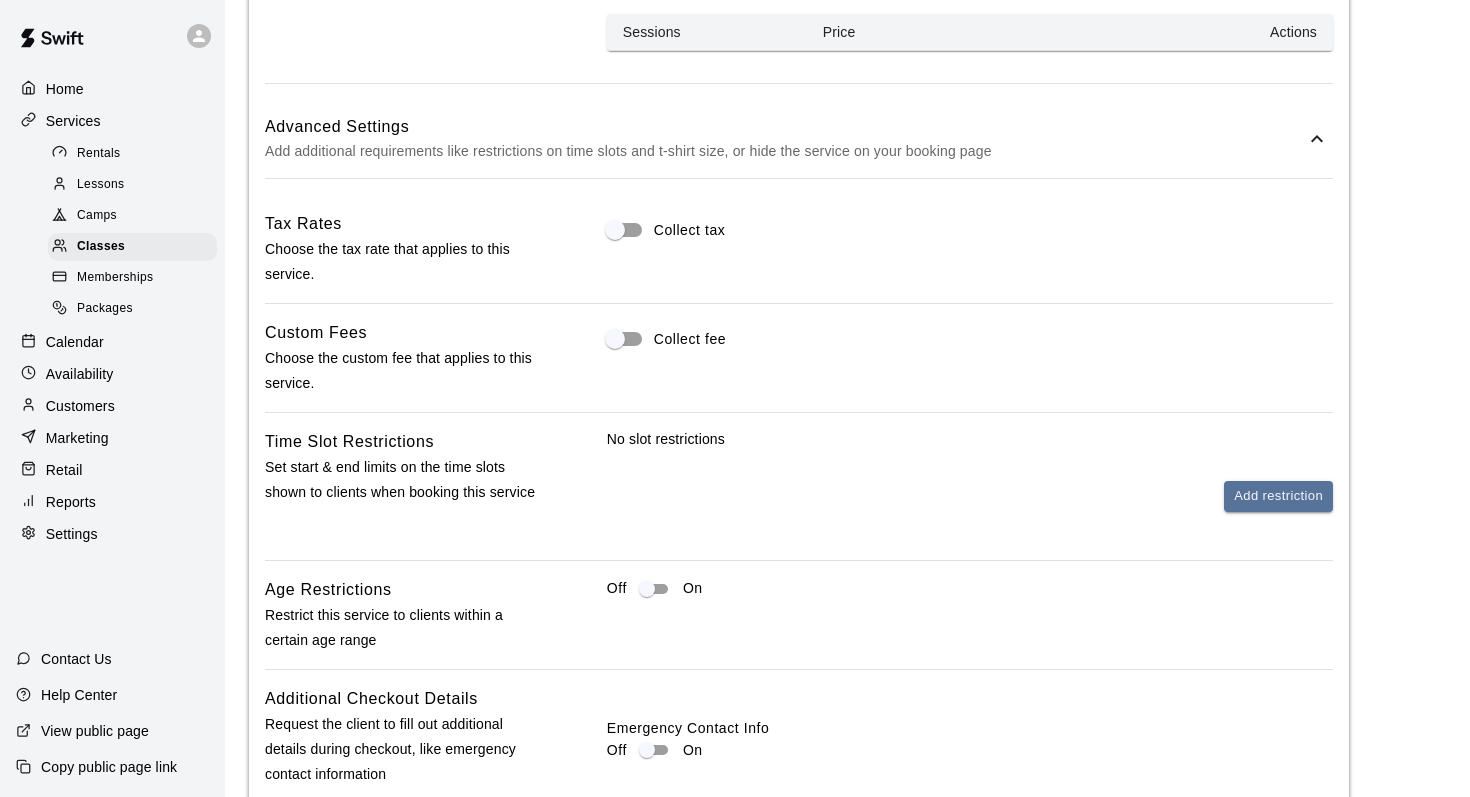 click on "Memberships" at bounding box center [132, 278] 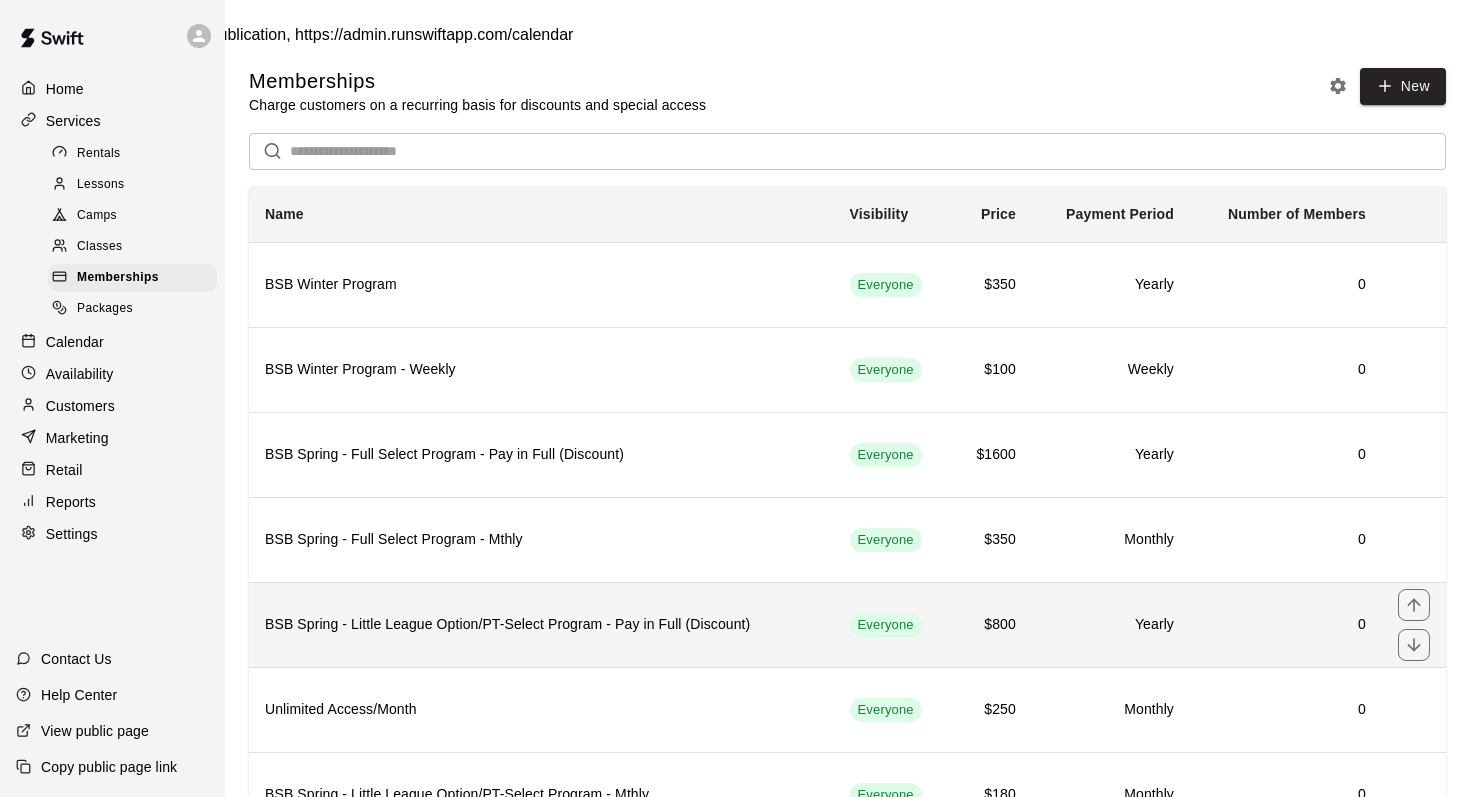 scroll, scrollTop: 53, scrollLeft: 0, axis: vertical 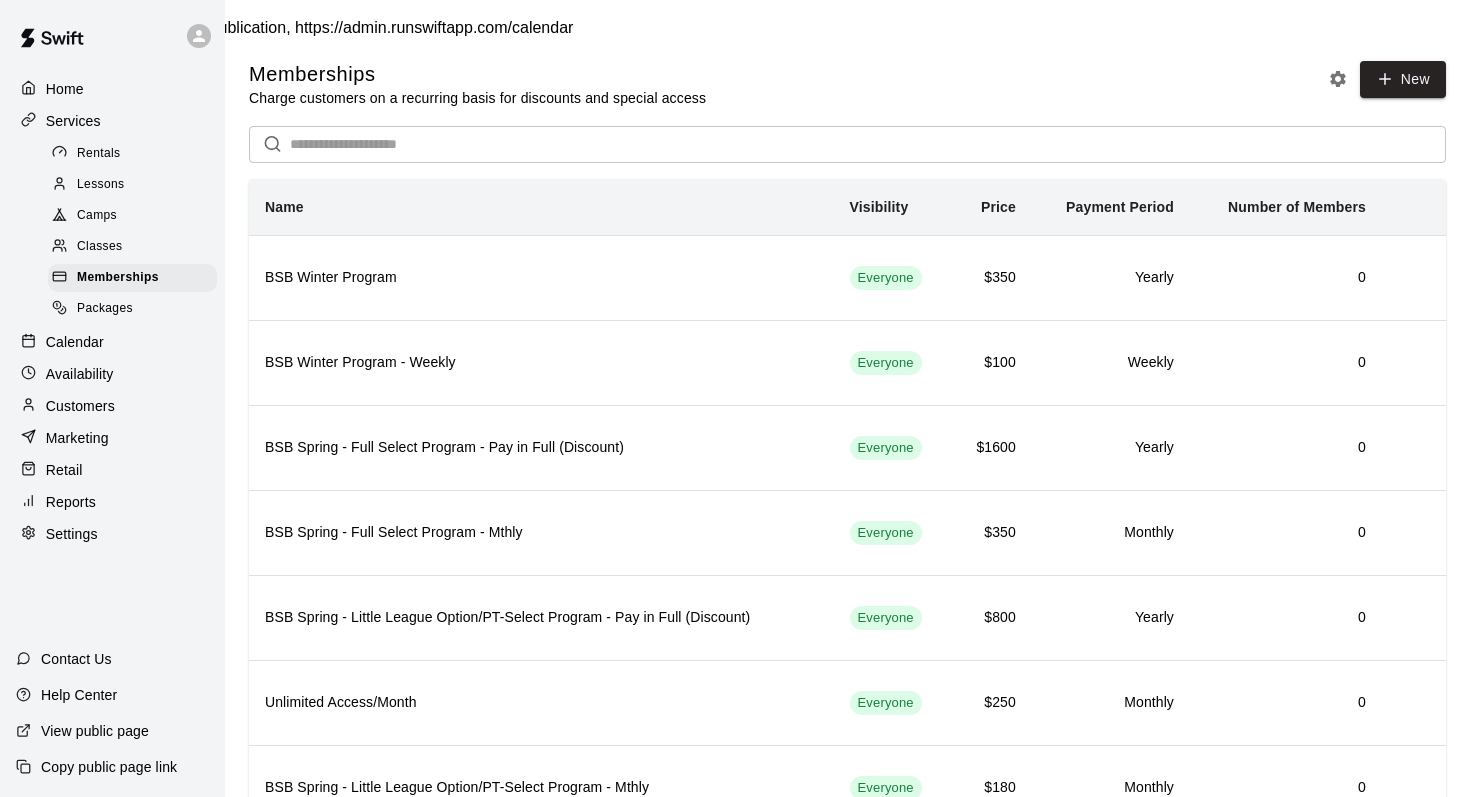click on "Rentals" at bounding box center (132, 154) 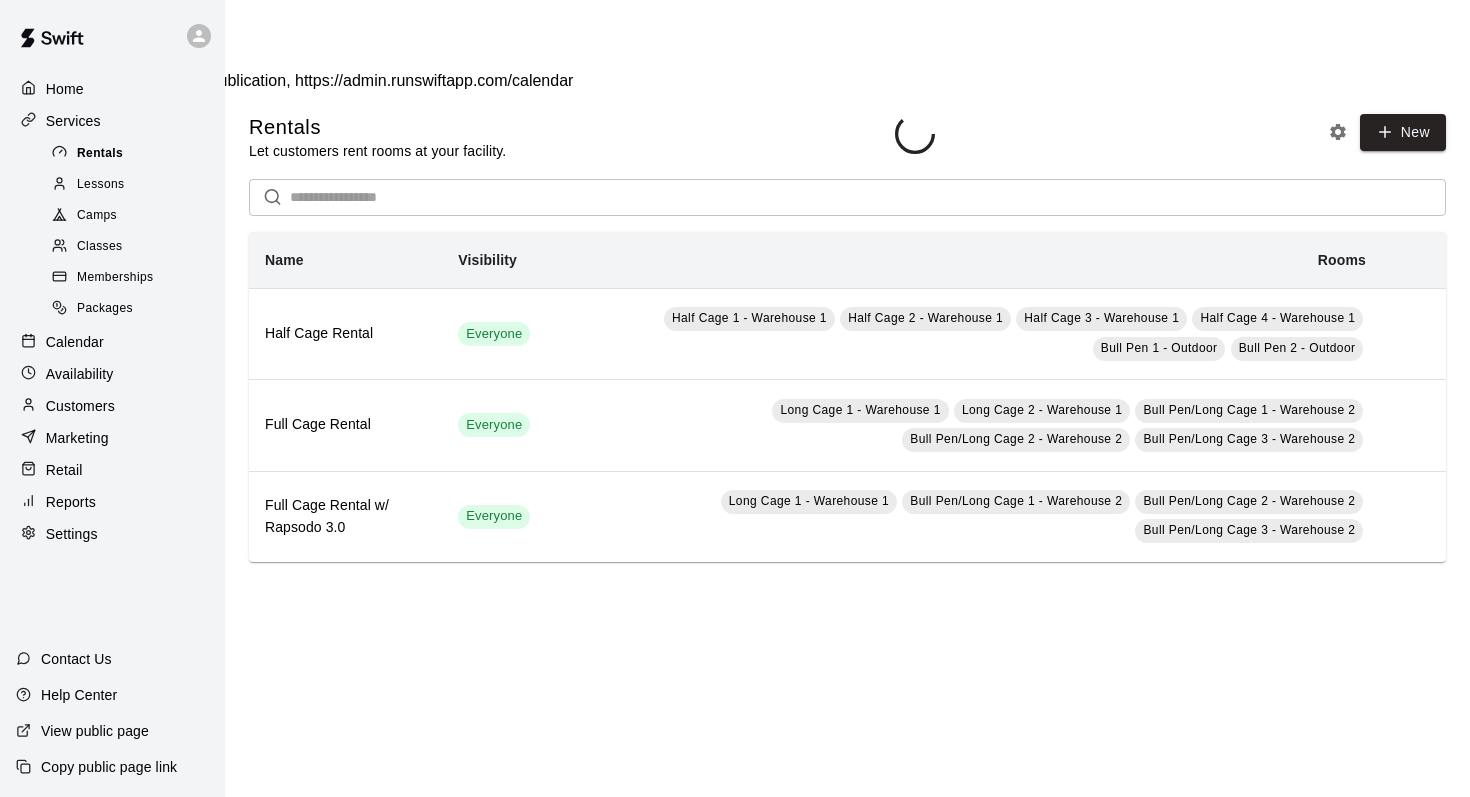 scroll, scrollTop: 0, scrollLeft: 0, axis: both 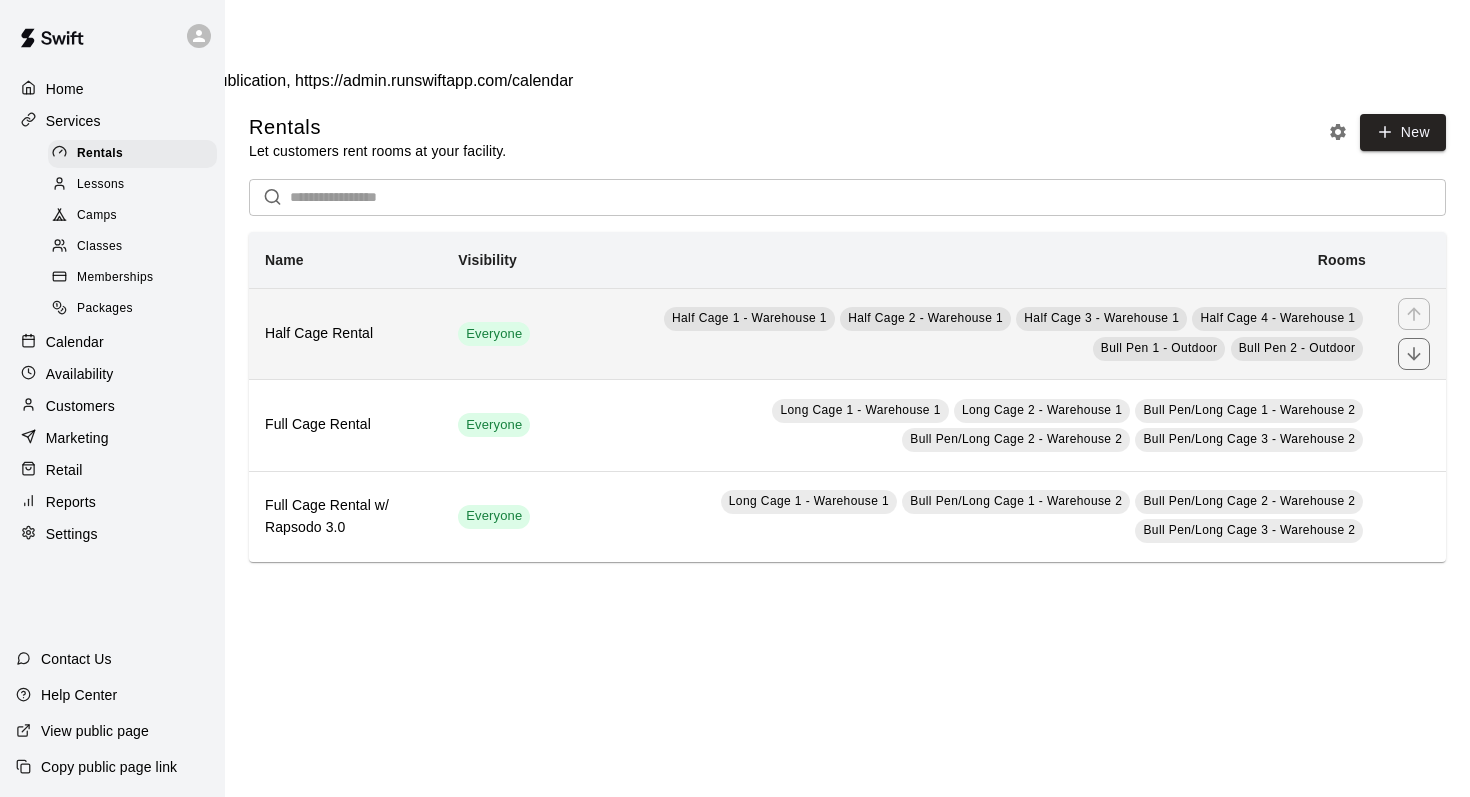 click on "Half Cage Rental" at bounding box center (345, 333) 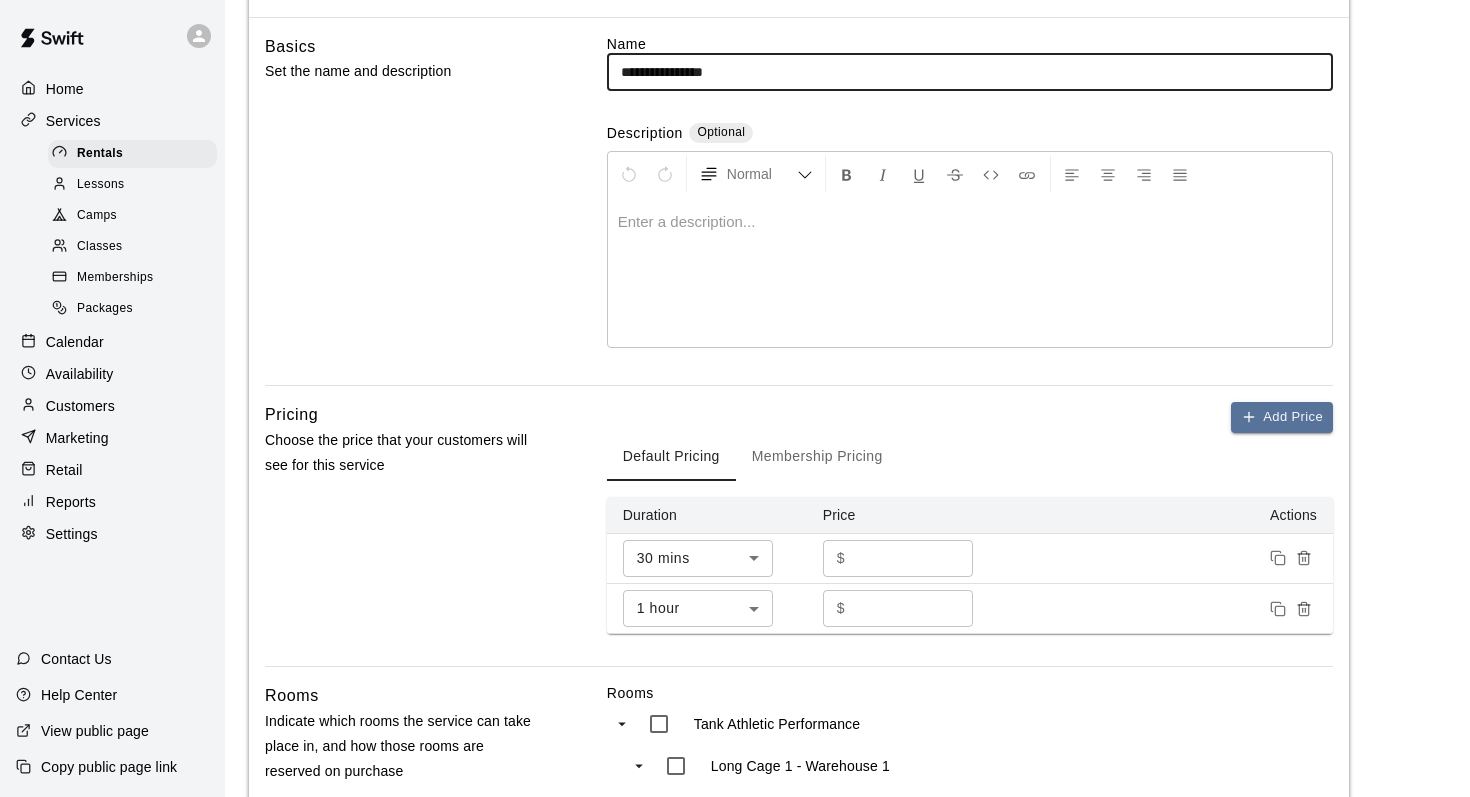 scroll, scrollTop: 288, scrollLeft: 0, axis: vertical 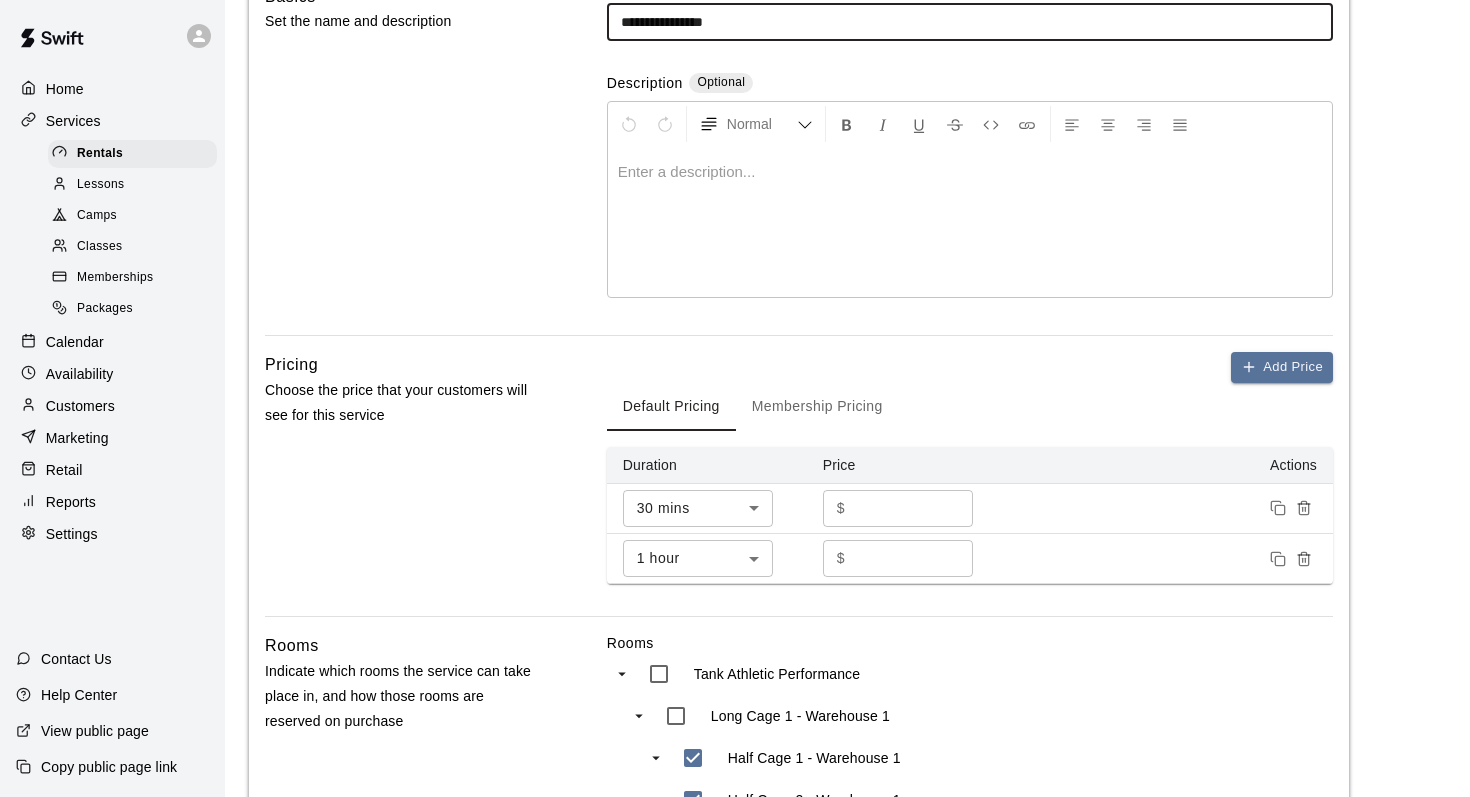 click on "Membership Pricing" at bounding box center [817, 407] 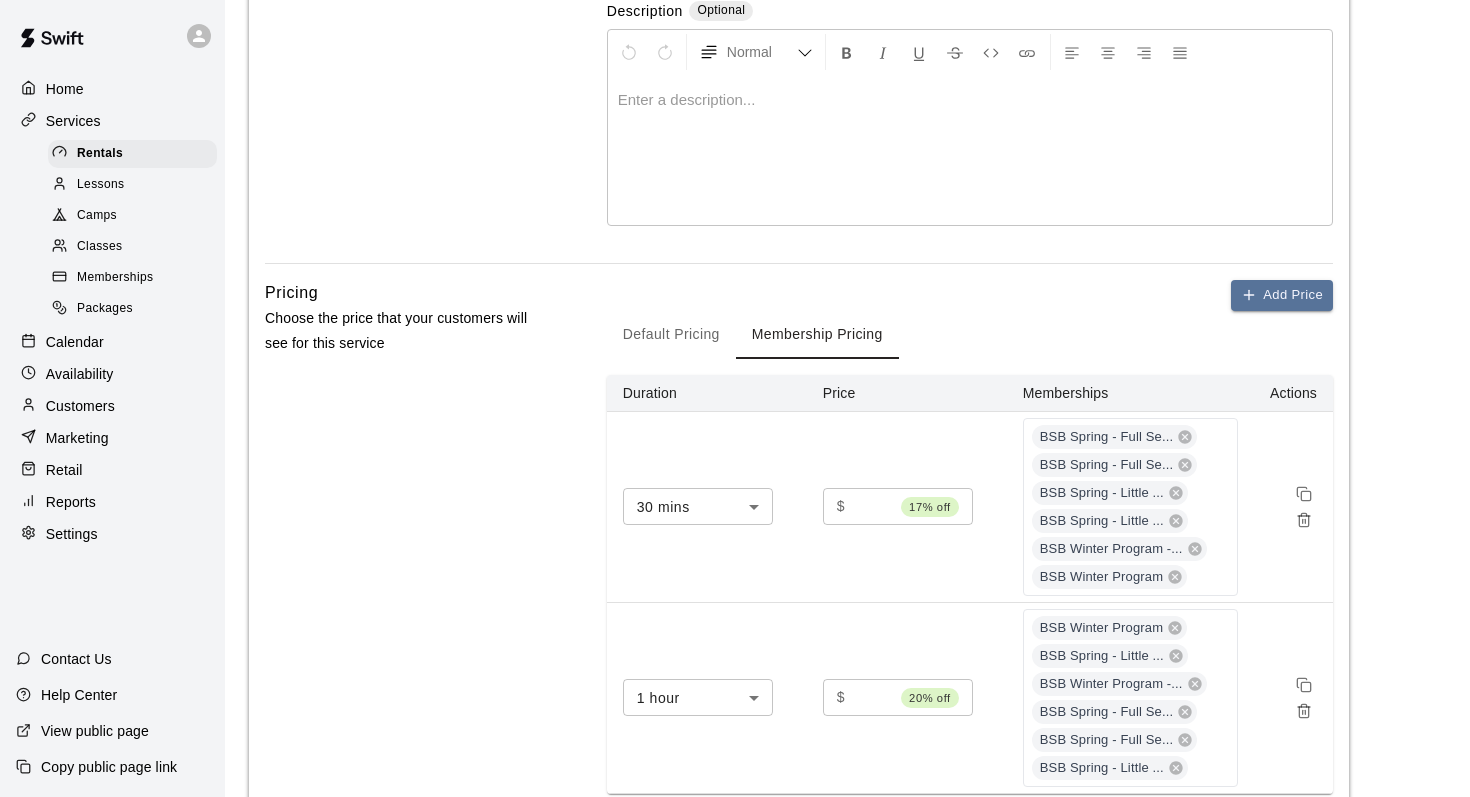 scroll, scrollTop: 362, scrollLeft: 0, axis: vertical 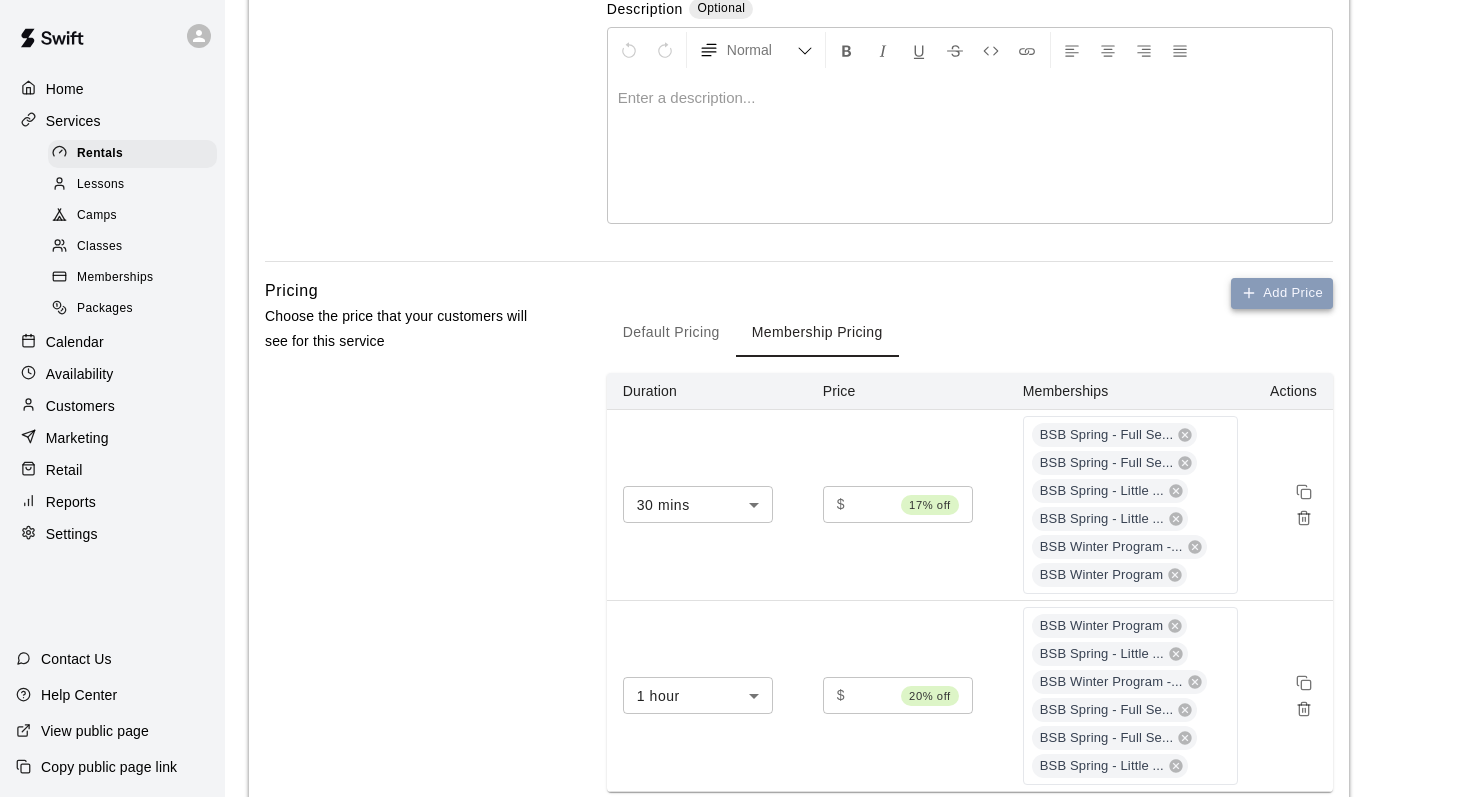 click on "Add Price" at bounding box center (1282, 293) 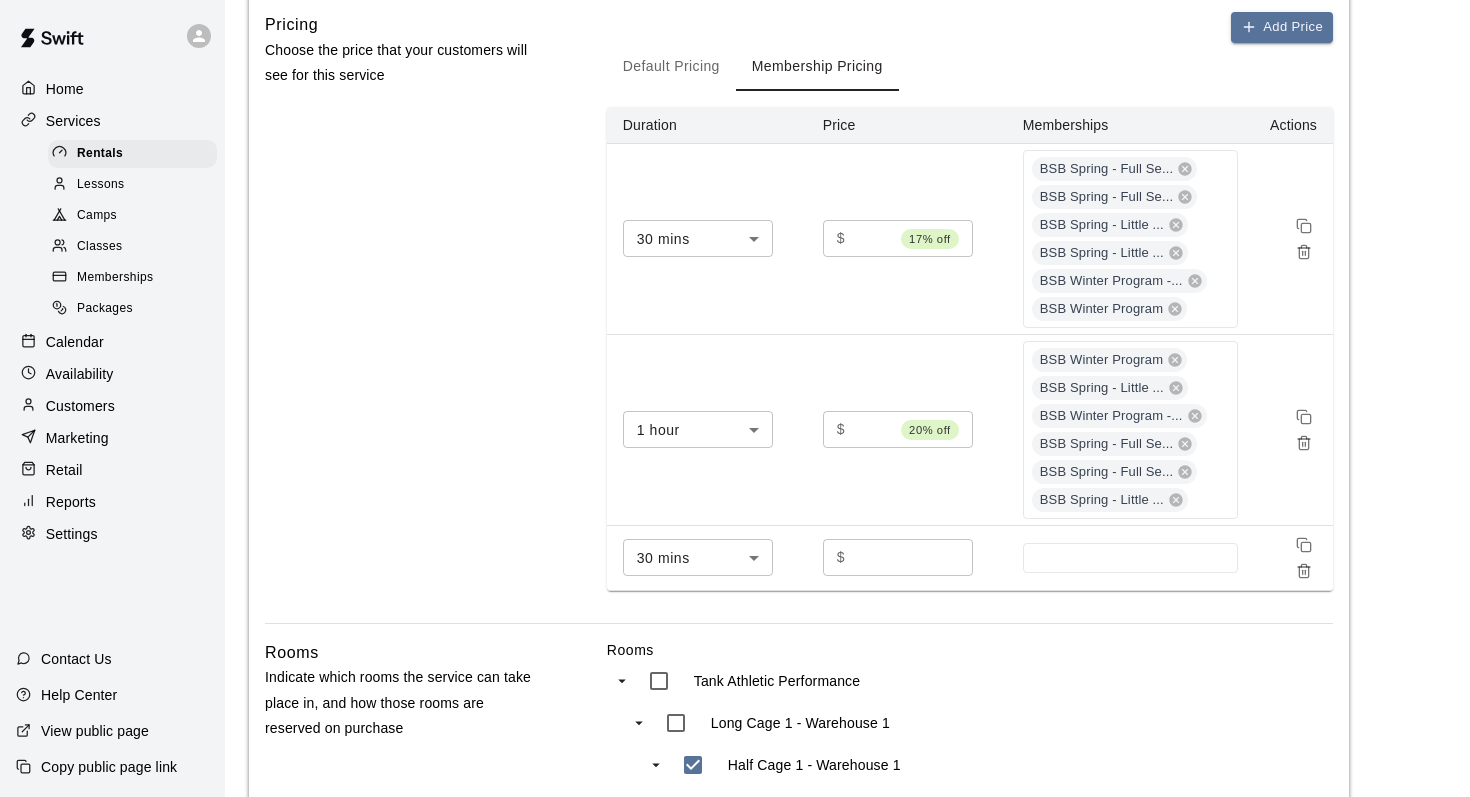 scroll, scrollTop: 650, scrollLeft: 0, axis: vertical 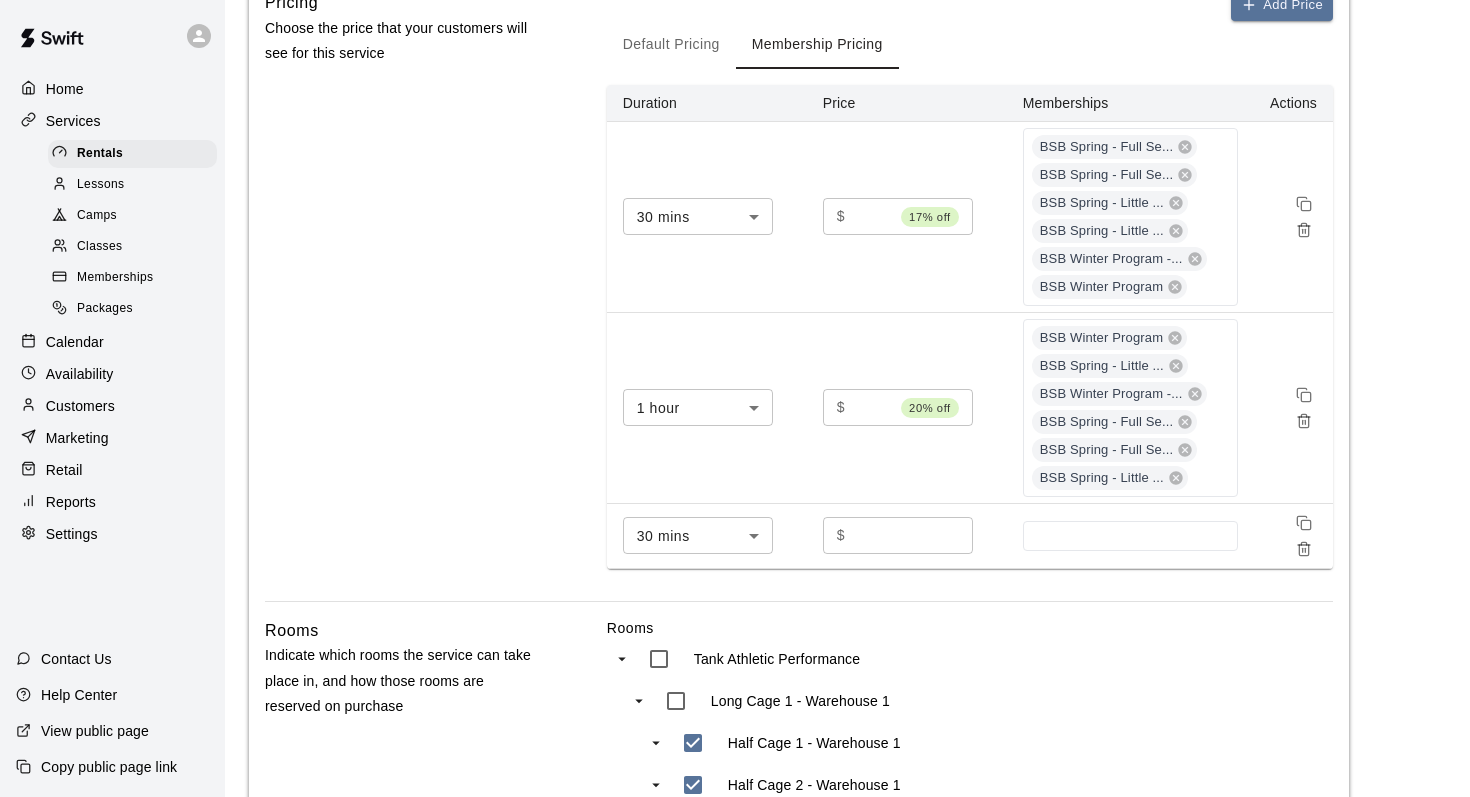 click on "**********" at bounding box center [735, 484] 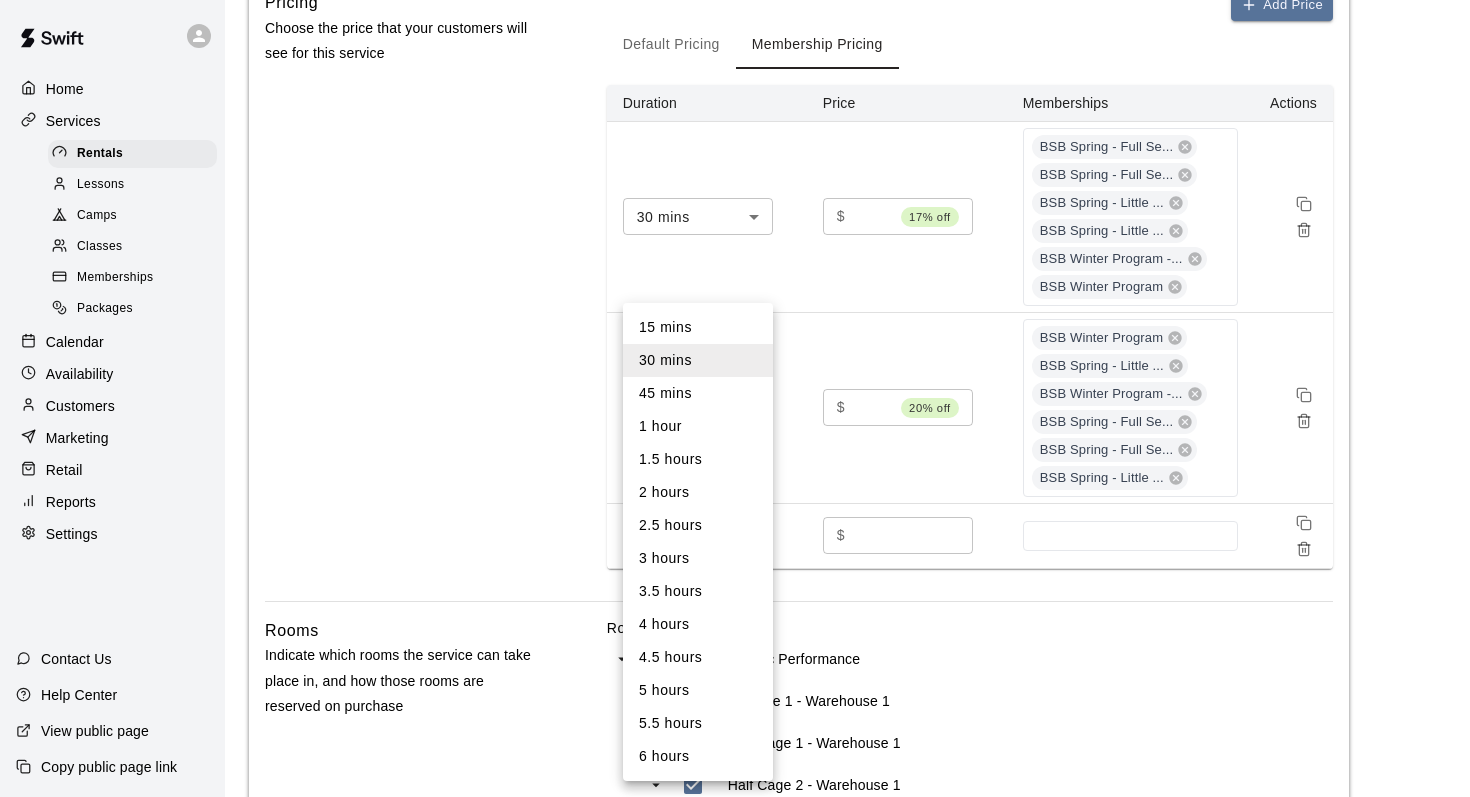 click at bounding box center (735, 398) 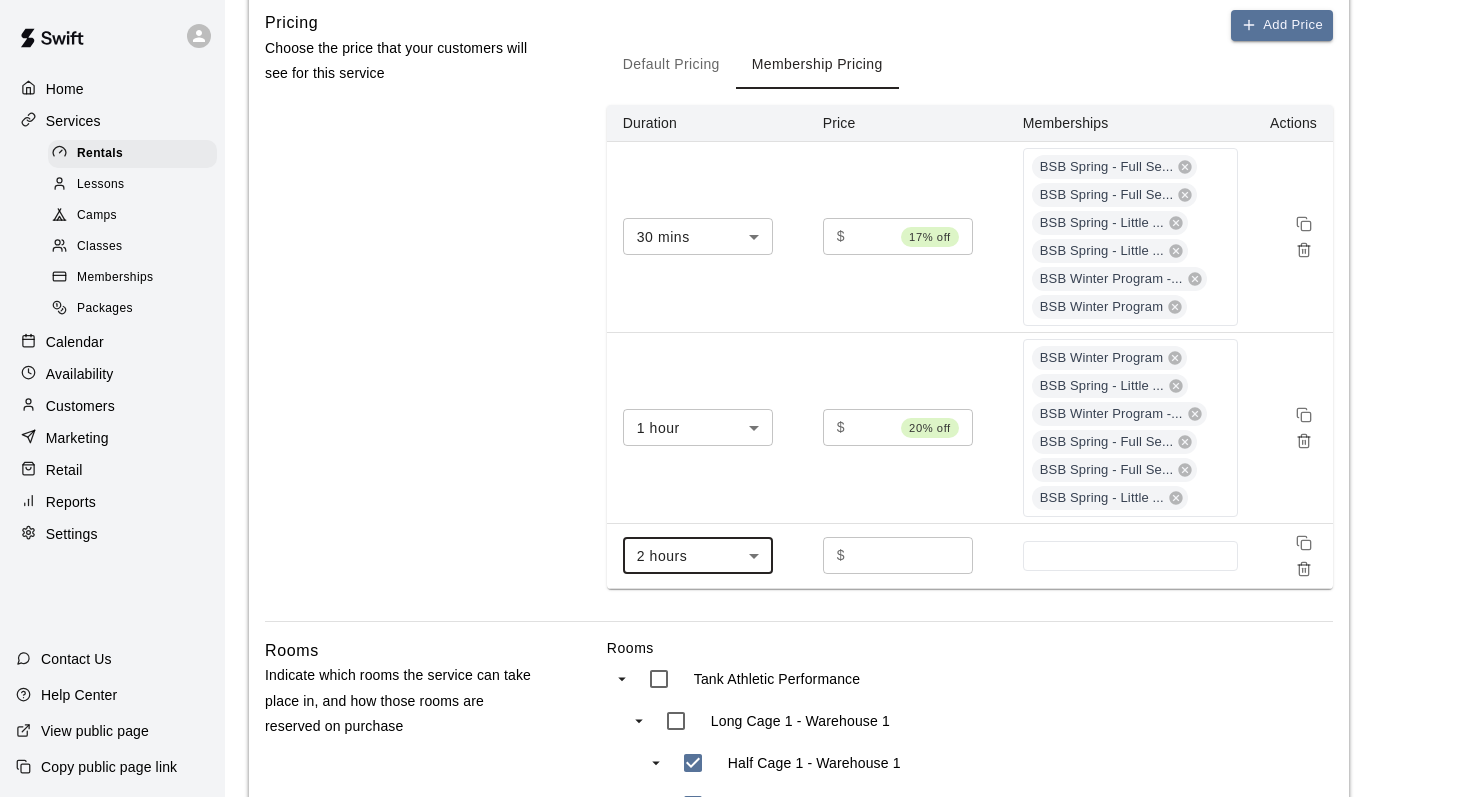 scroll, scrollTop: 628, scrollLeft: 0, axis: vertical 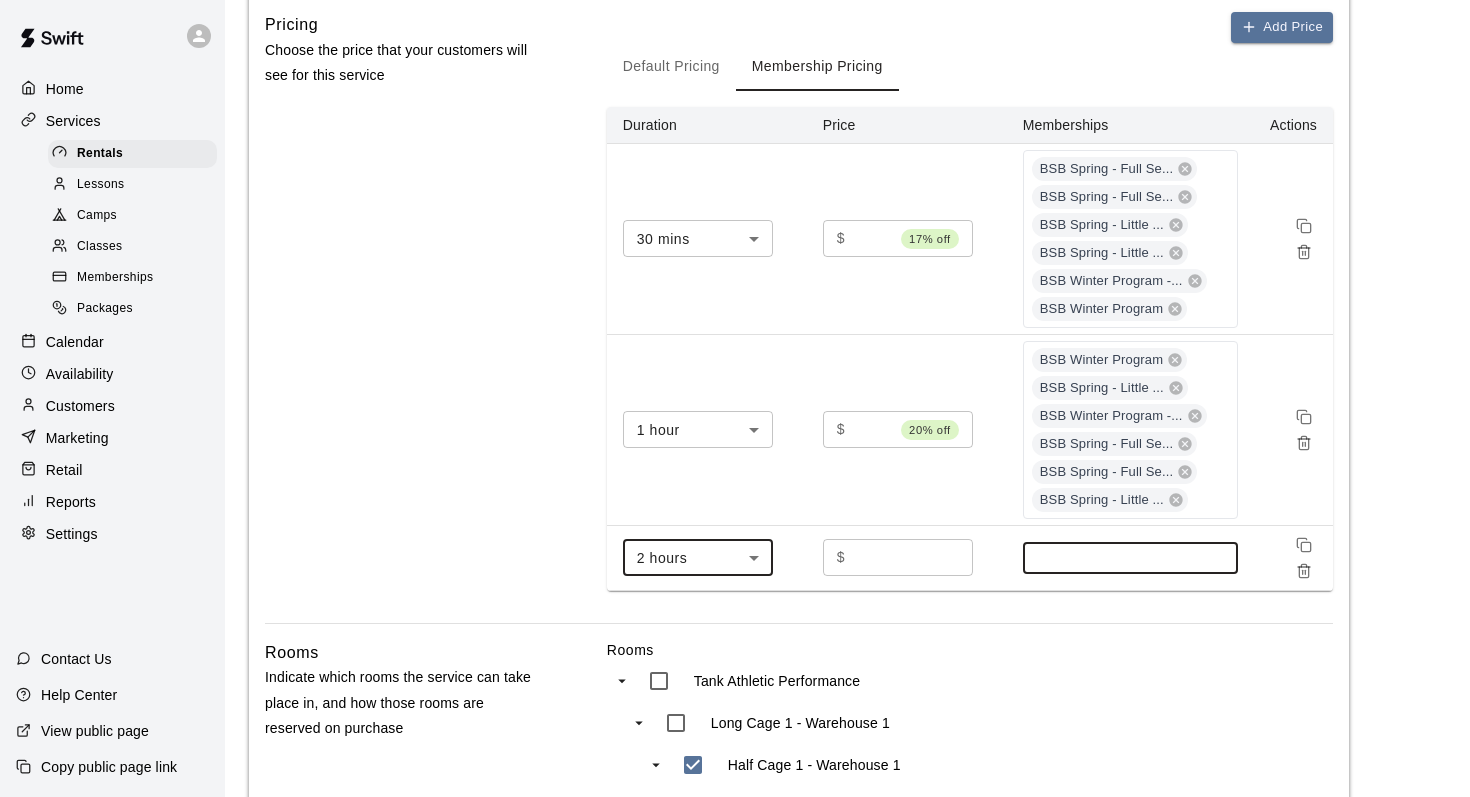 click at bounding box center [1130, 558] 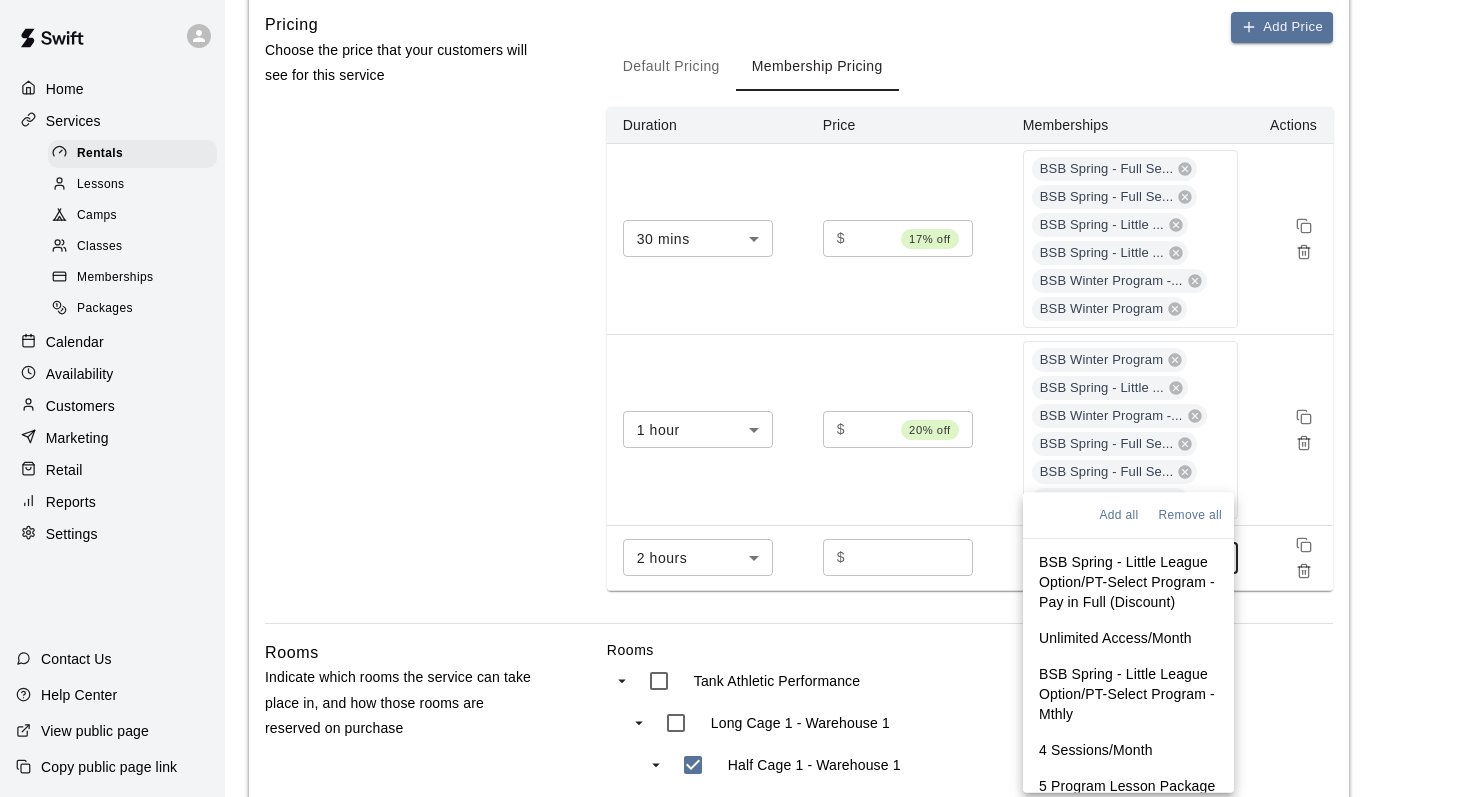 scroll, scrollTop: 250, scrollLeft: 0, axis: vertical 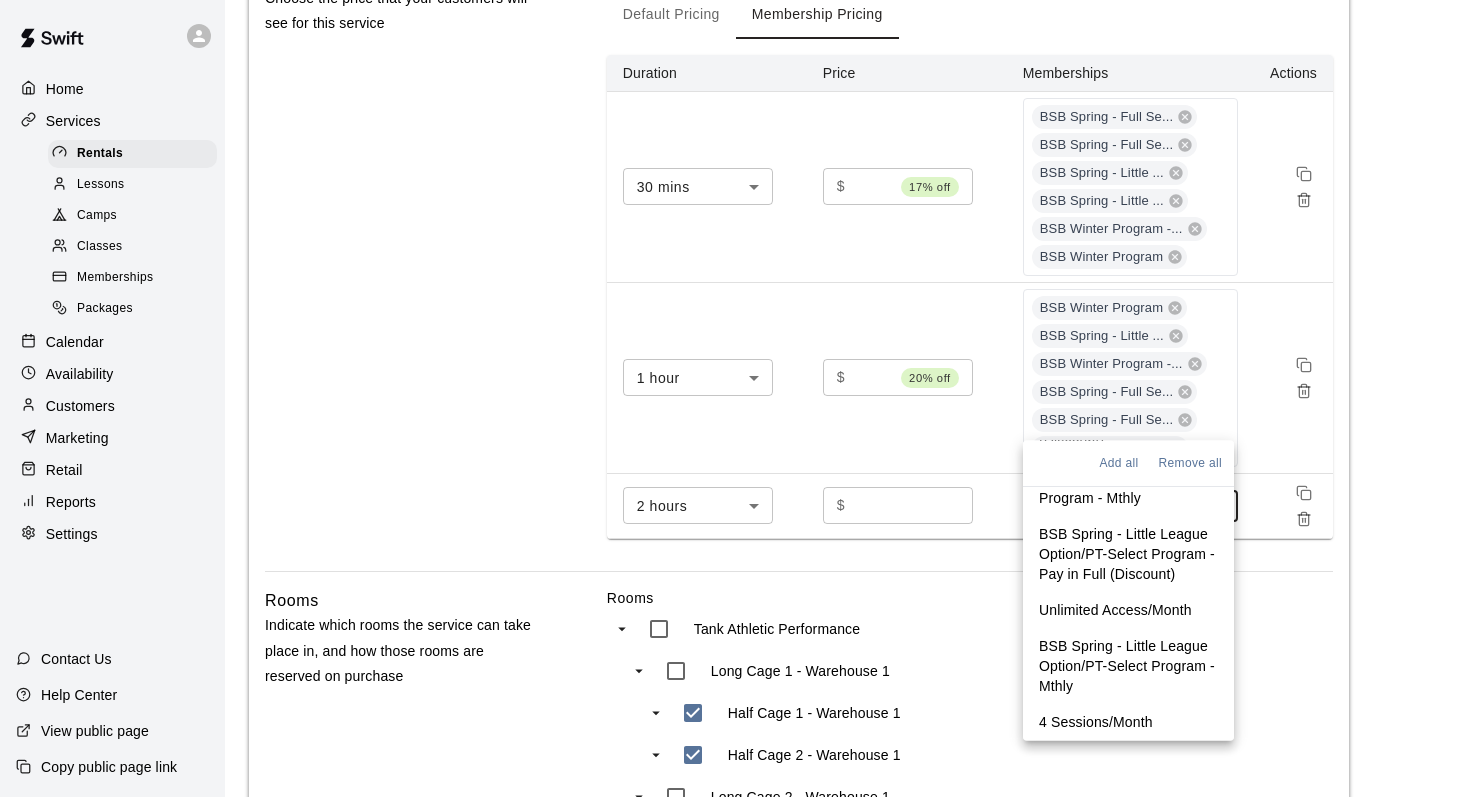click on "Unlimited Access/Month" at bounding box center (1115, 610) 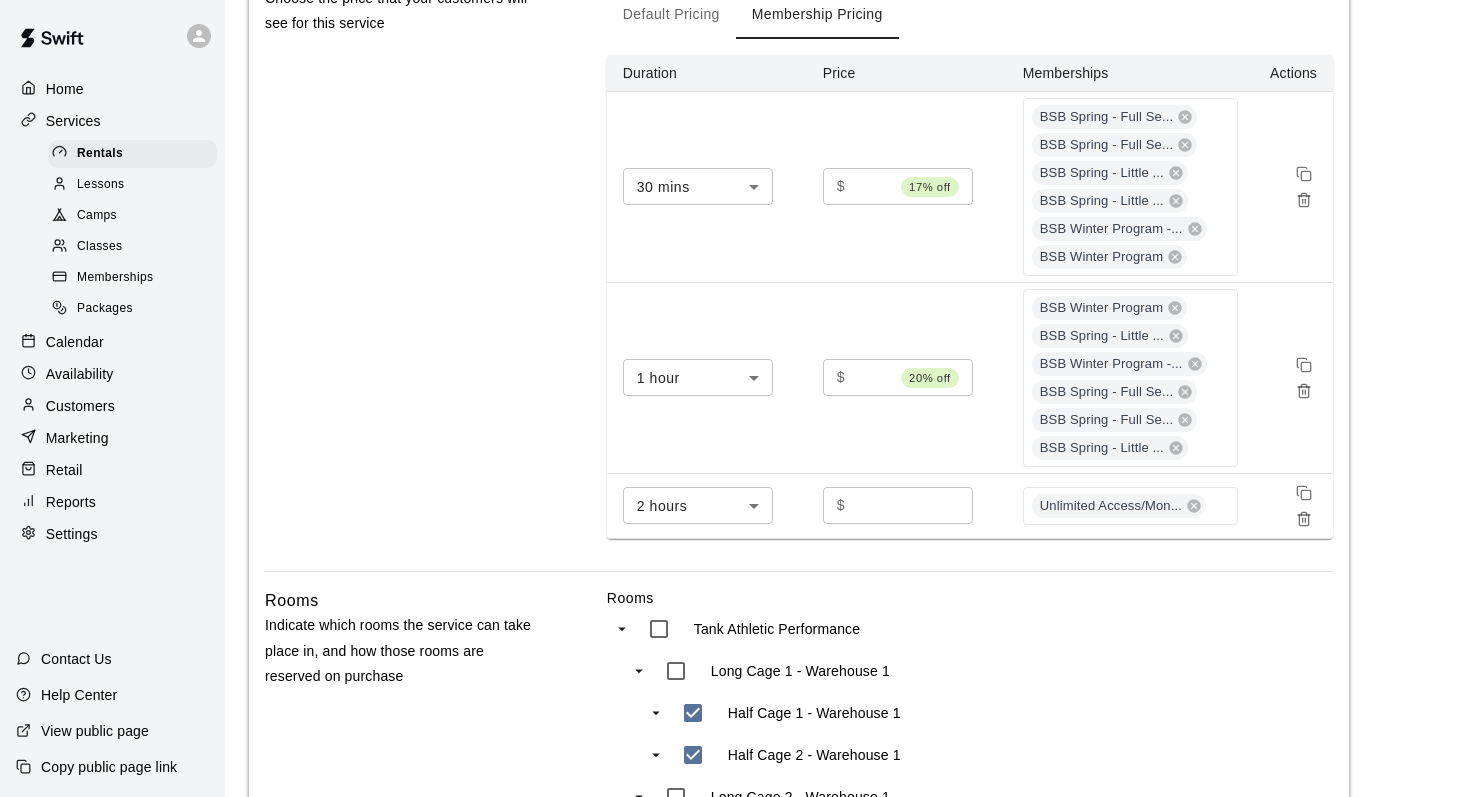 click on "Pricing Choose the price that your customers will see for this service Add Price Default Pricing Membership Pricing Duration Price Memberships Actions 30 mins ** ​ $ ** 17% off ​ BSB Spring - Full Se... BSB Spring - Full Se... BSB Spring - Little ... BSB Spring - Little ... BSB Winter Program -... BSB Winter Program 1 hour ** ​ $ ** 20% off ​ BSB Winter Program BSB Spring - Little ... BSB Winter Program -... BSB Spring - Full Se... BSB Spring - Full Se... BSB Spring - Little ... 2 hours *** ​ $ * ​ Unlimited Access/Mon..." at bounding box center (799, 265) 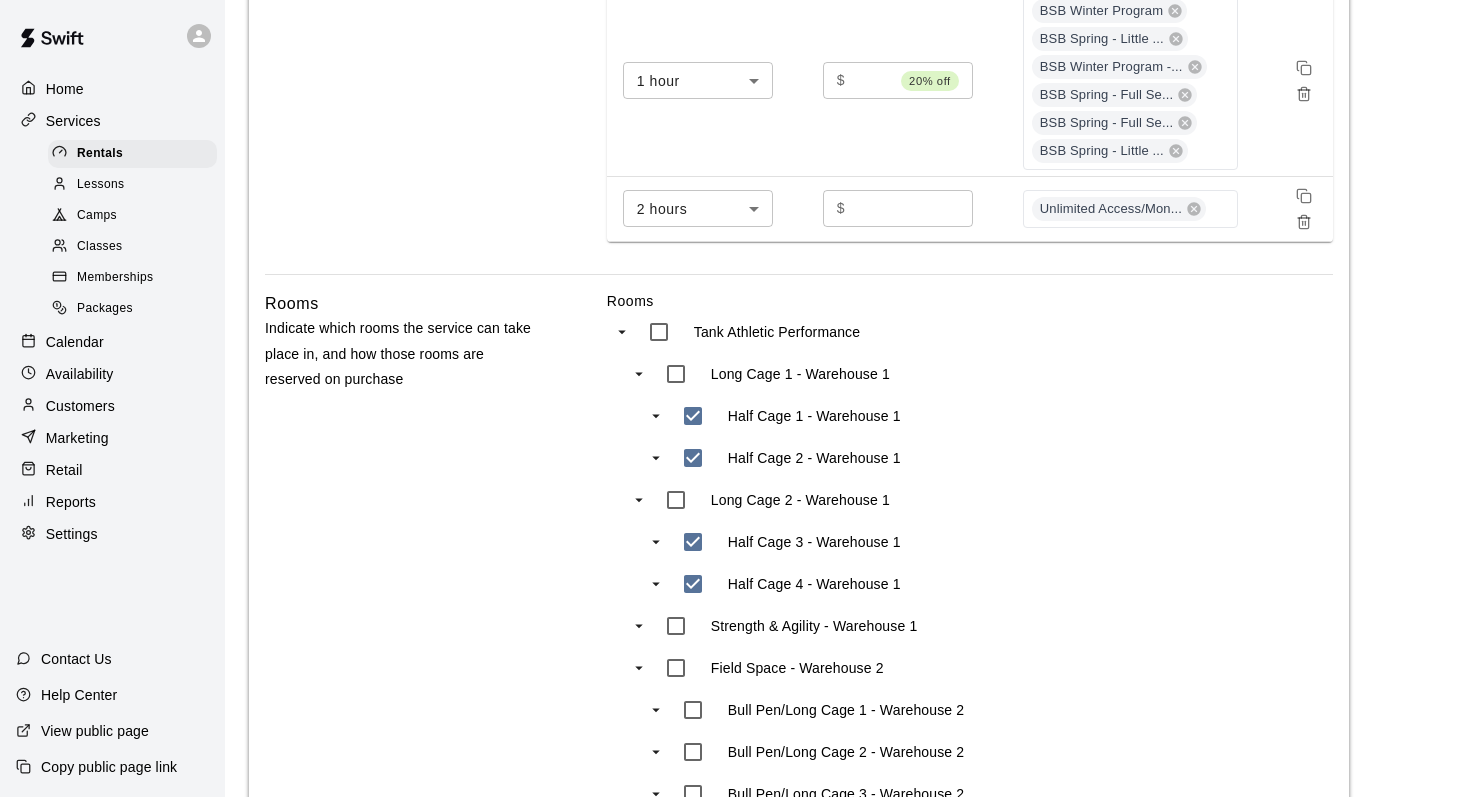 scroll, scrollTop: 1381, scrollLeft: 0, axis: vertical 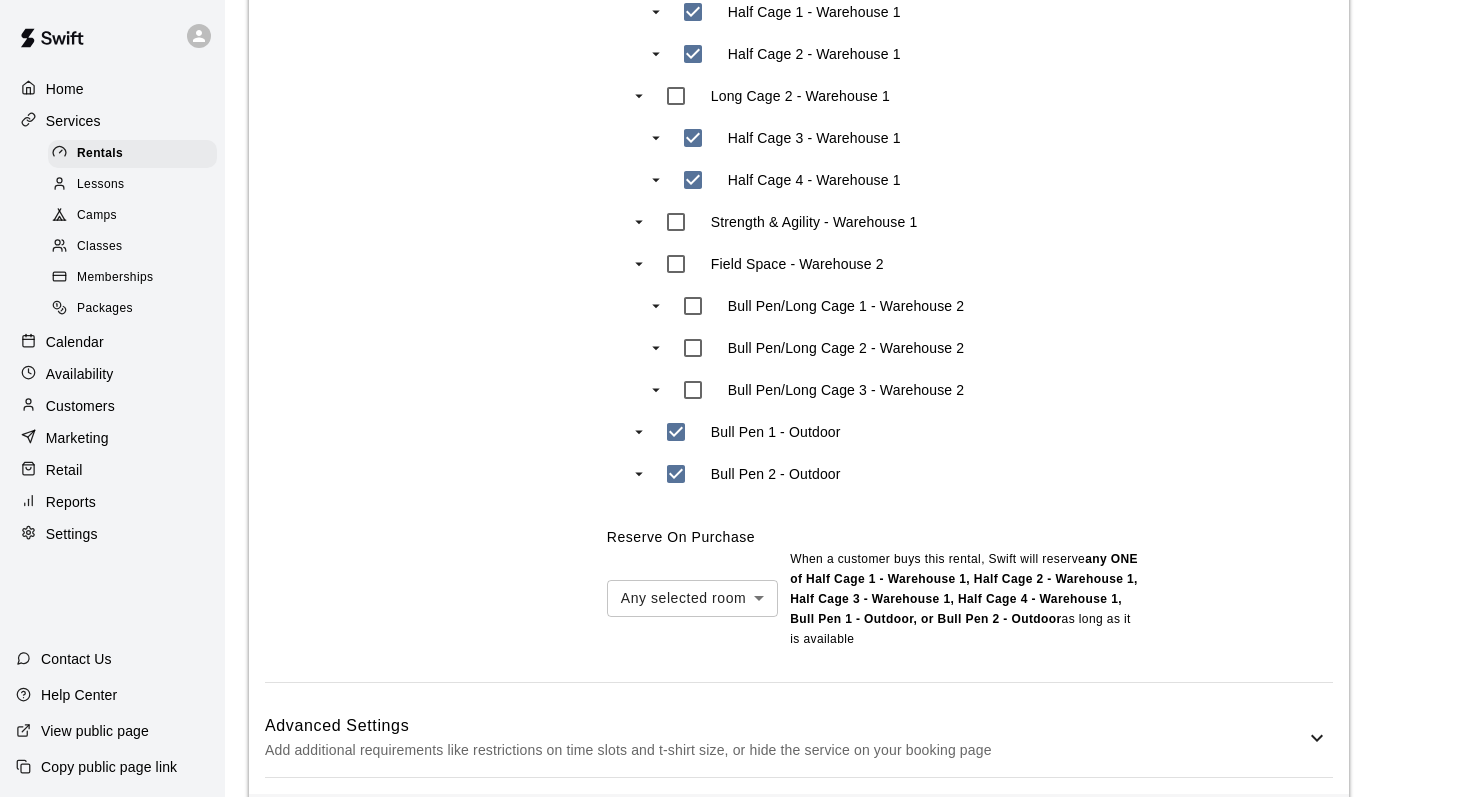 click on "Advanced Settings" at bounding box center (785, 726) 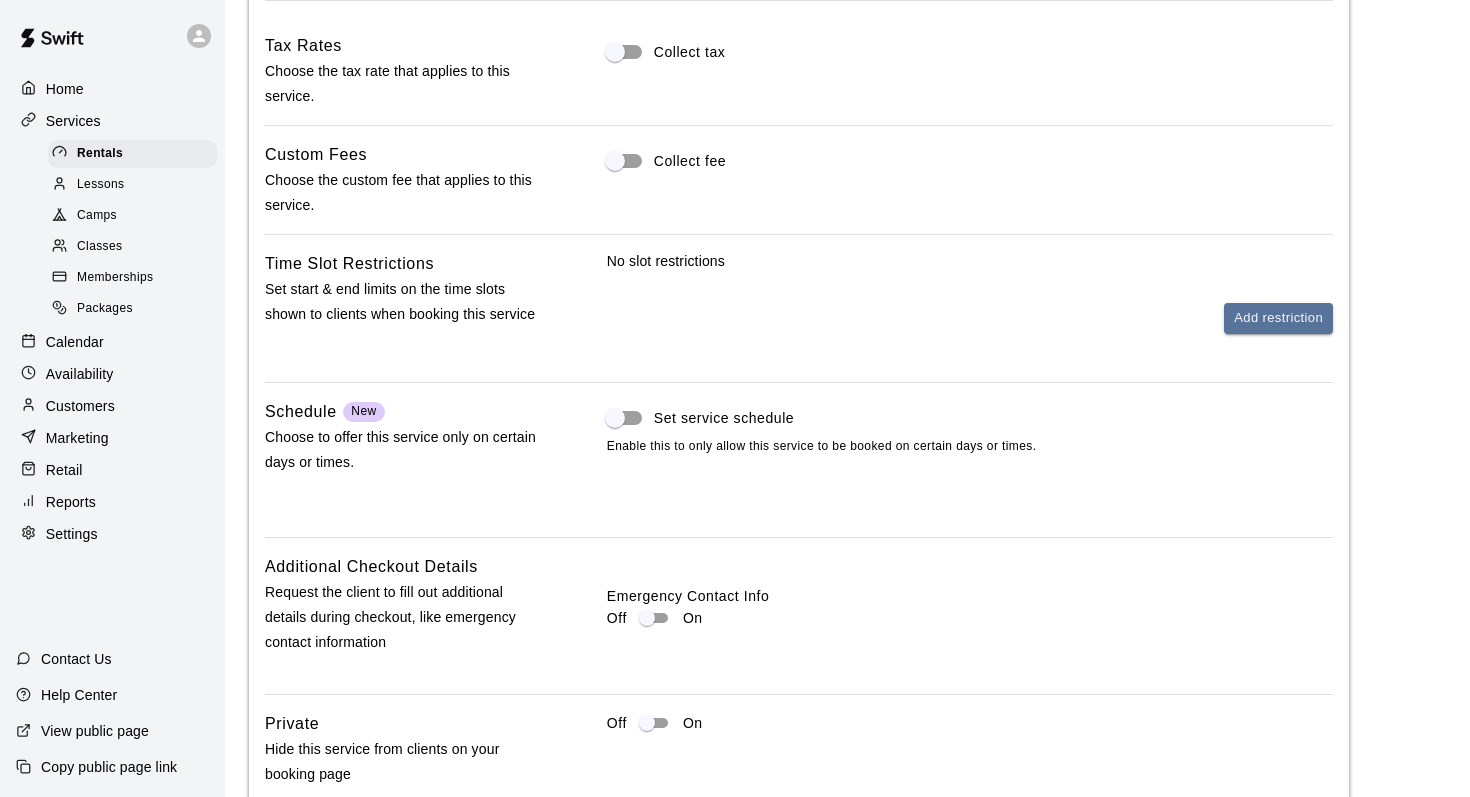 scroll, scrollTop: 2160, scrollLeft: 0, axis: vertical 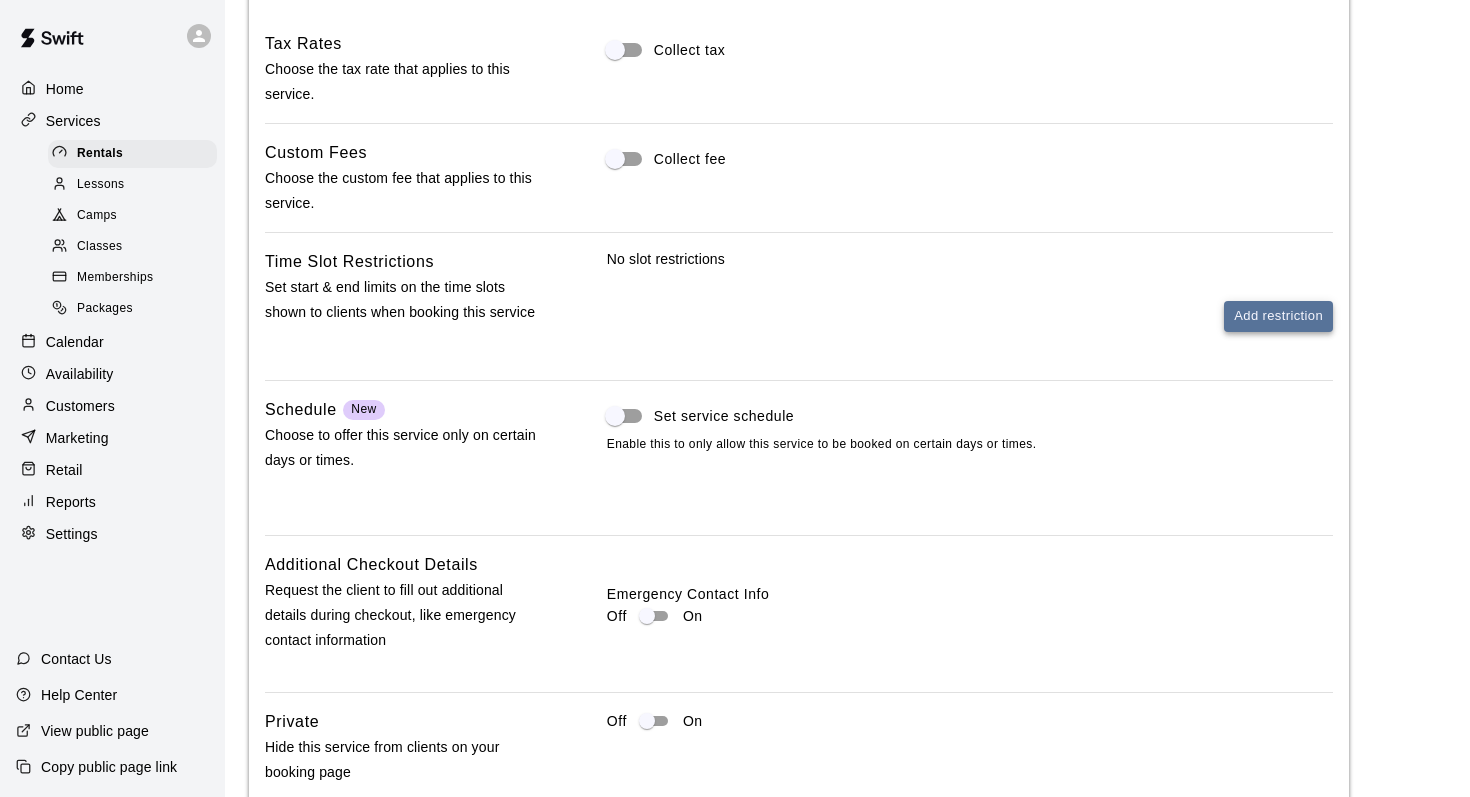 click on "Add restriction" at bounding box center [1278, 316] 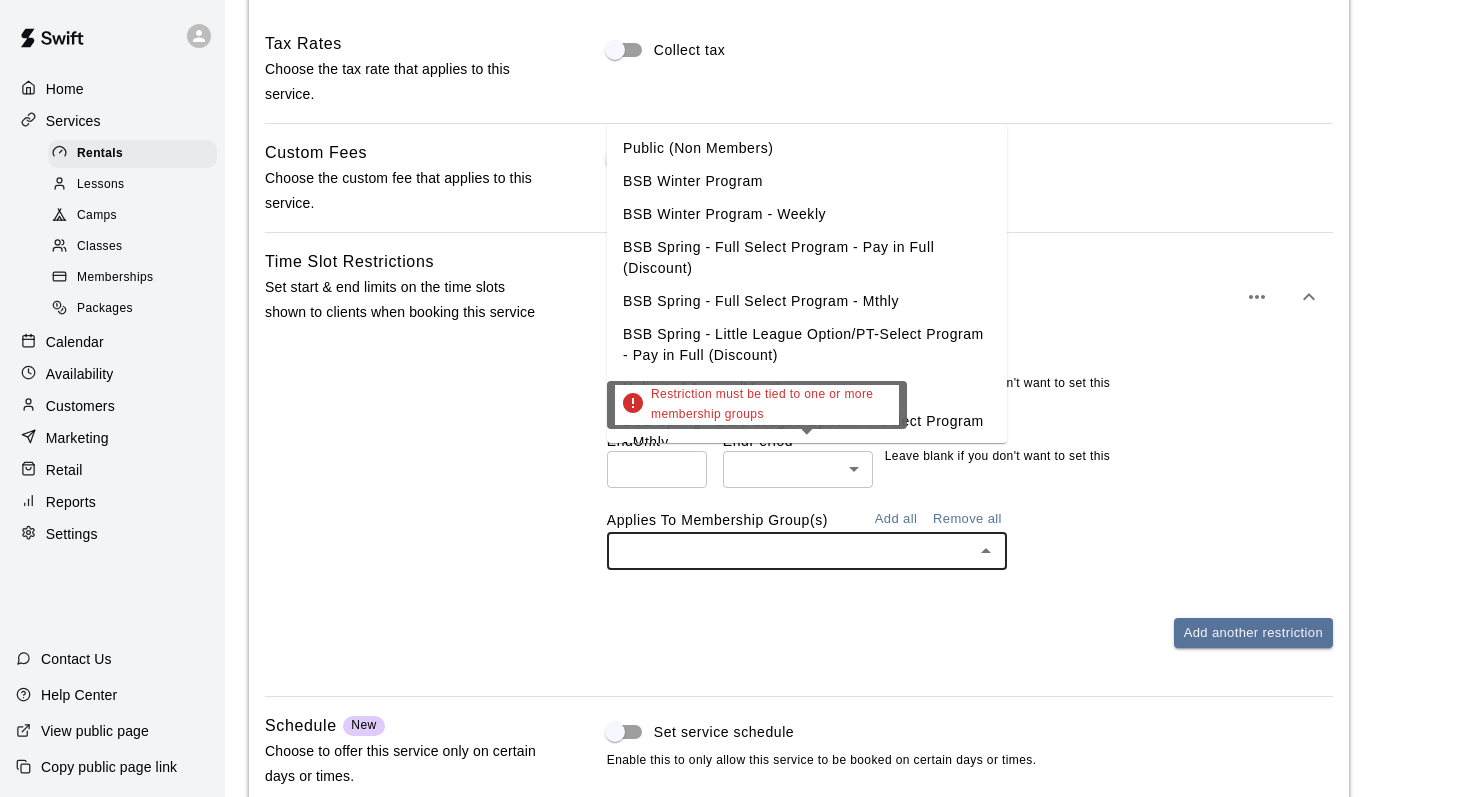 click at bounding box center (790, 551) 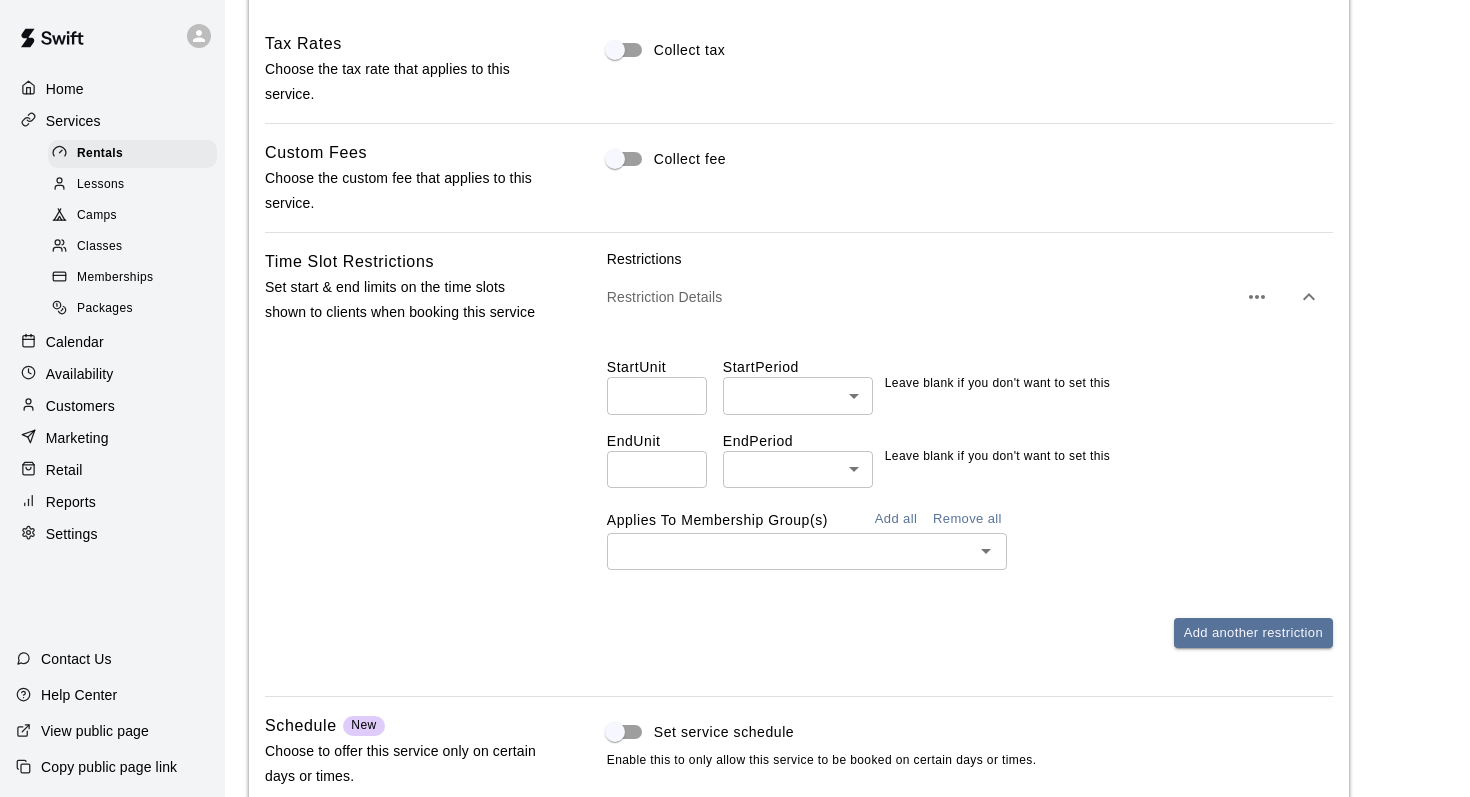 click on "Start  Unit ​ Start  Period ​ ​ Leave blank if you don't want to set this" at bounding box center [970, 377] 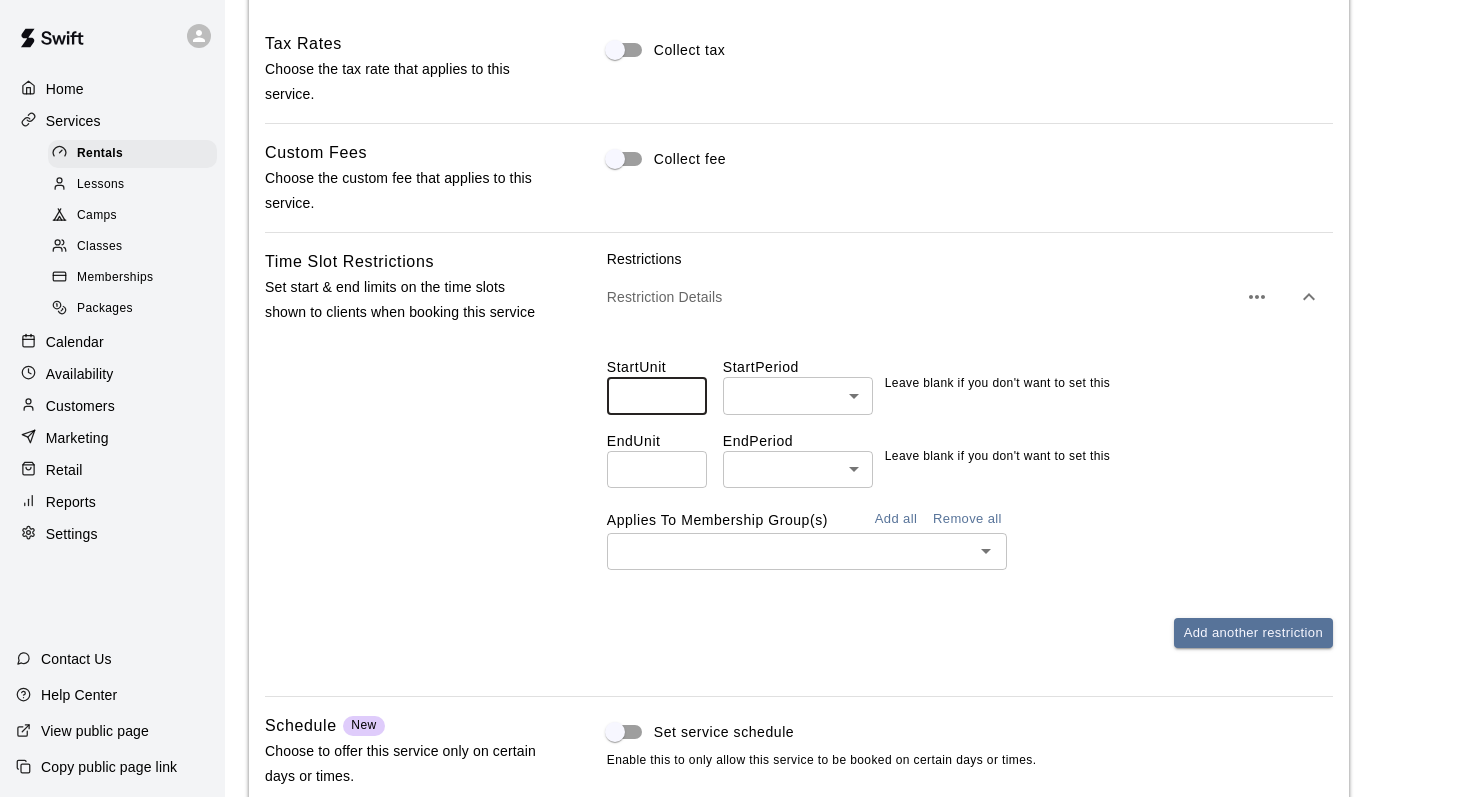 click at bounding box center (657, 395) 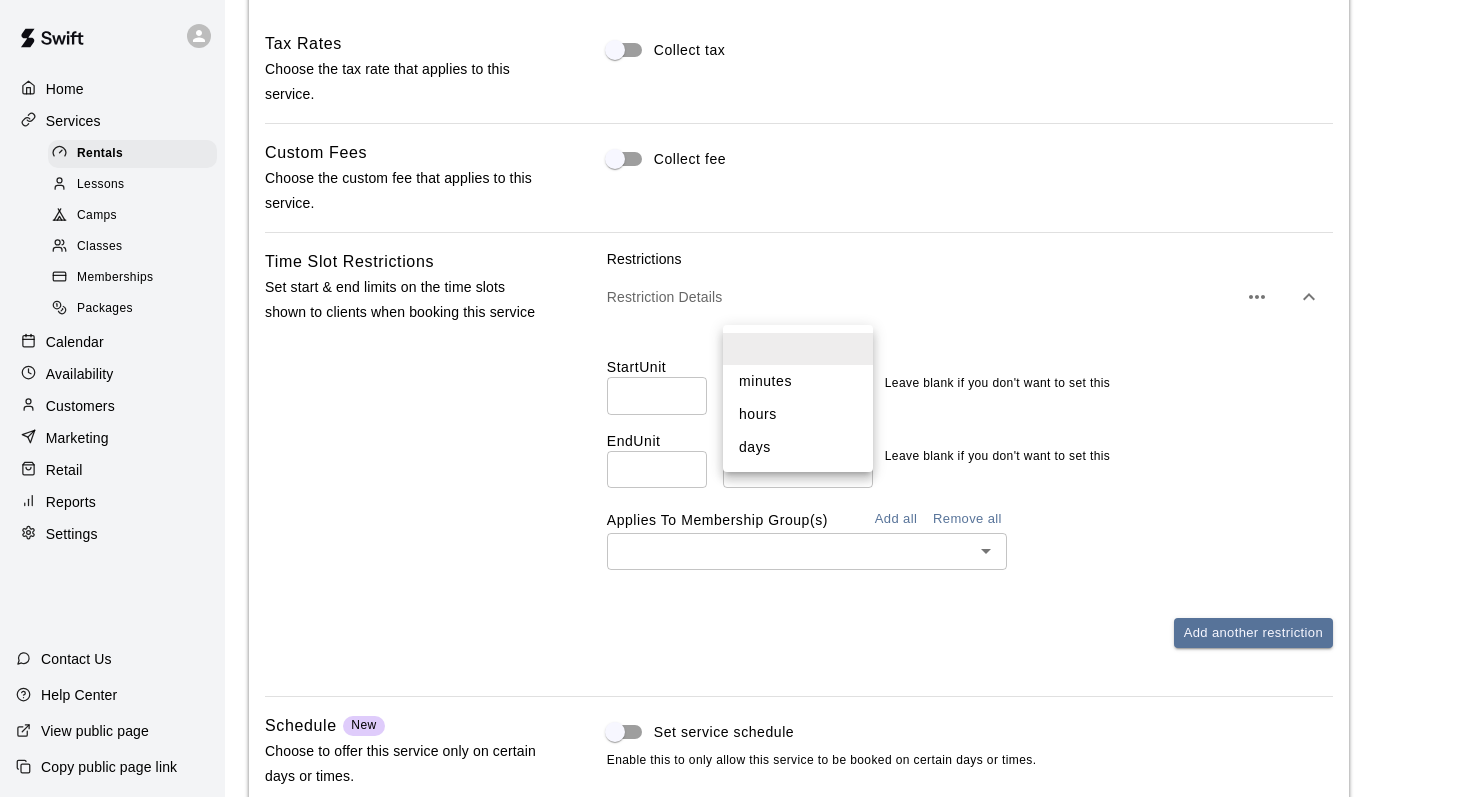 click on "**********" at bounding box center (735, -459) 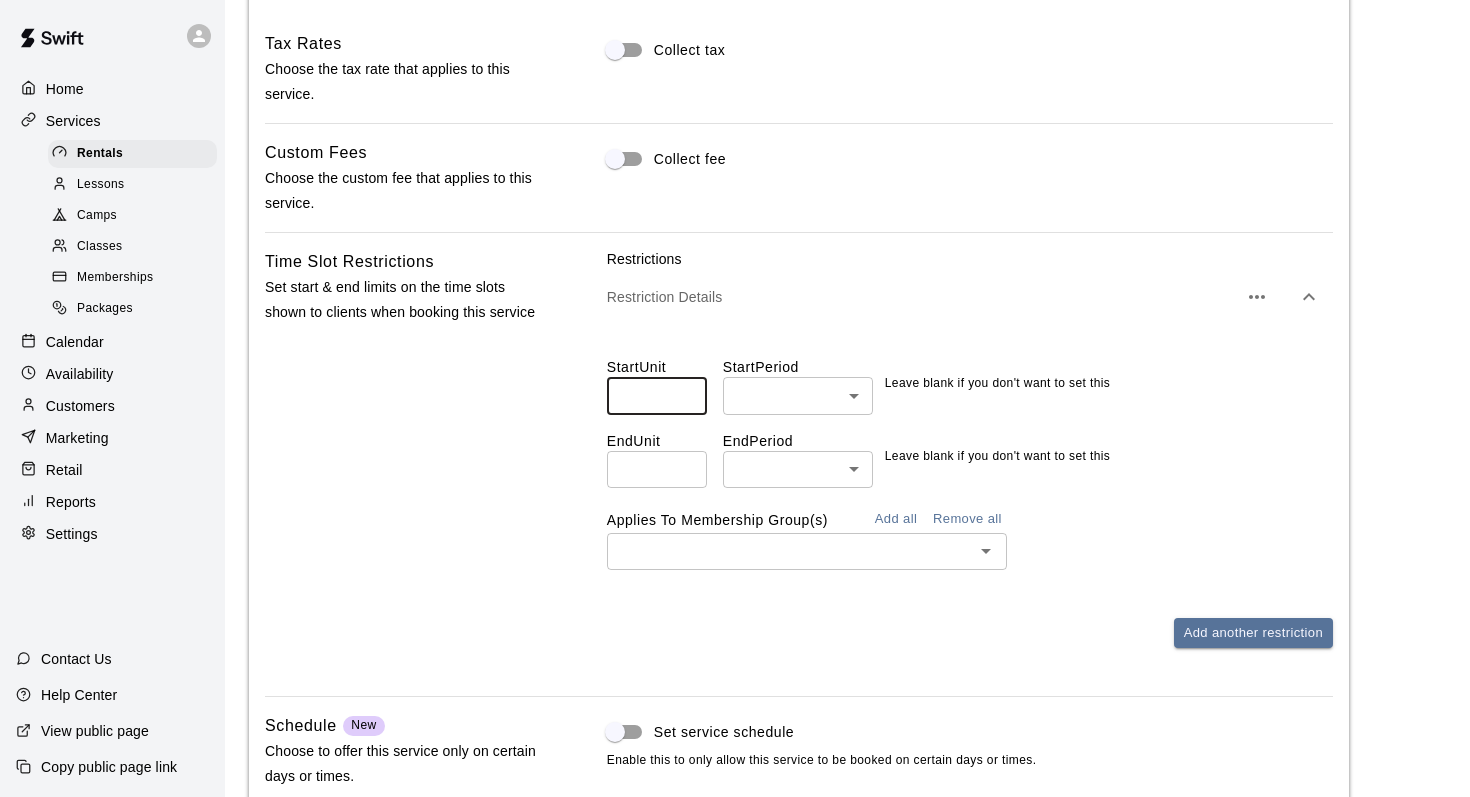 click at bounding box center (657, 395) 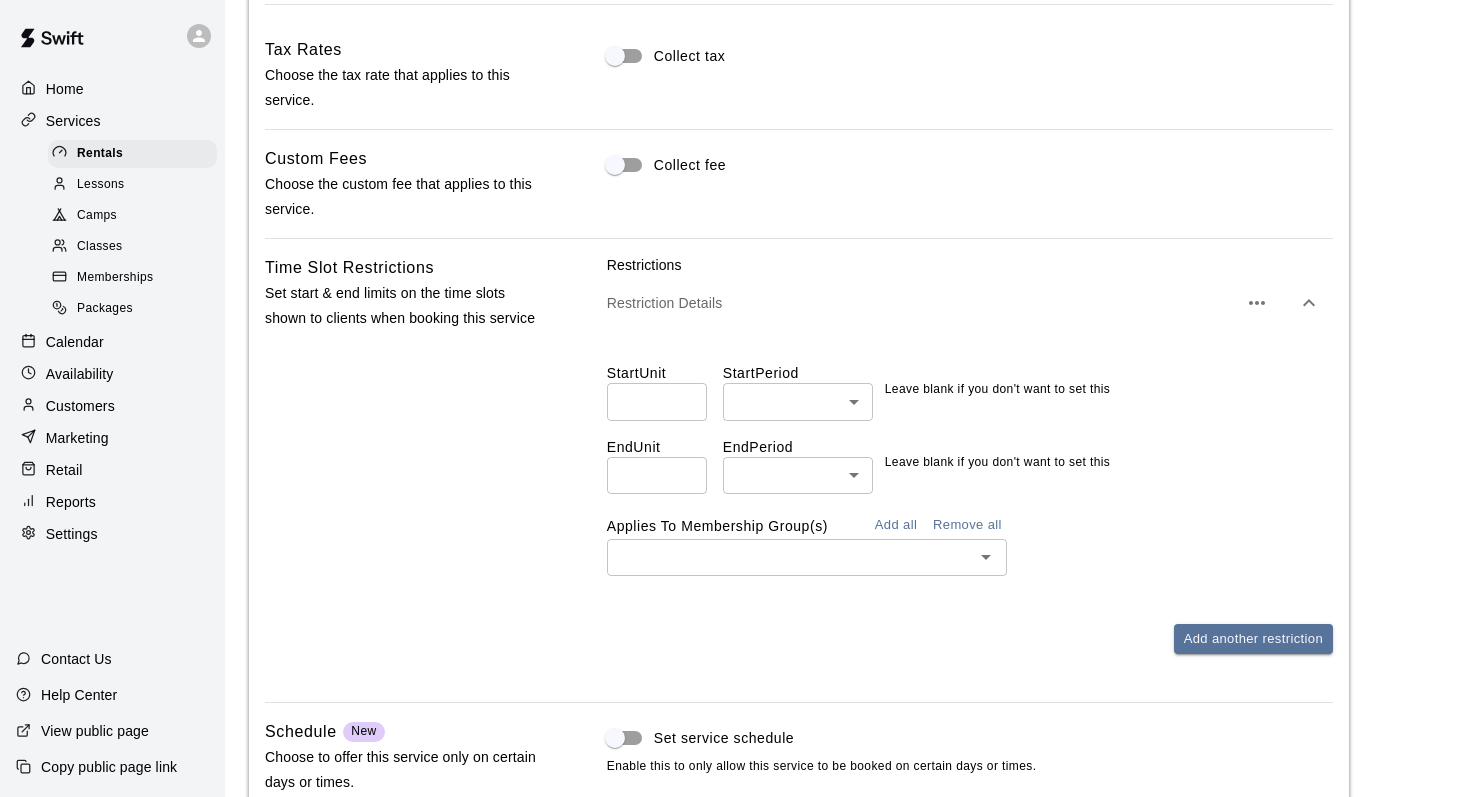scroll, scrollTop: 2143, scrollLeft: 0, axis: vertical 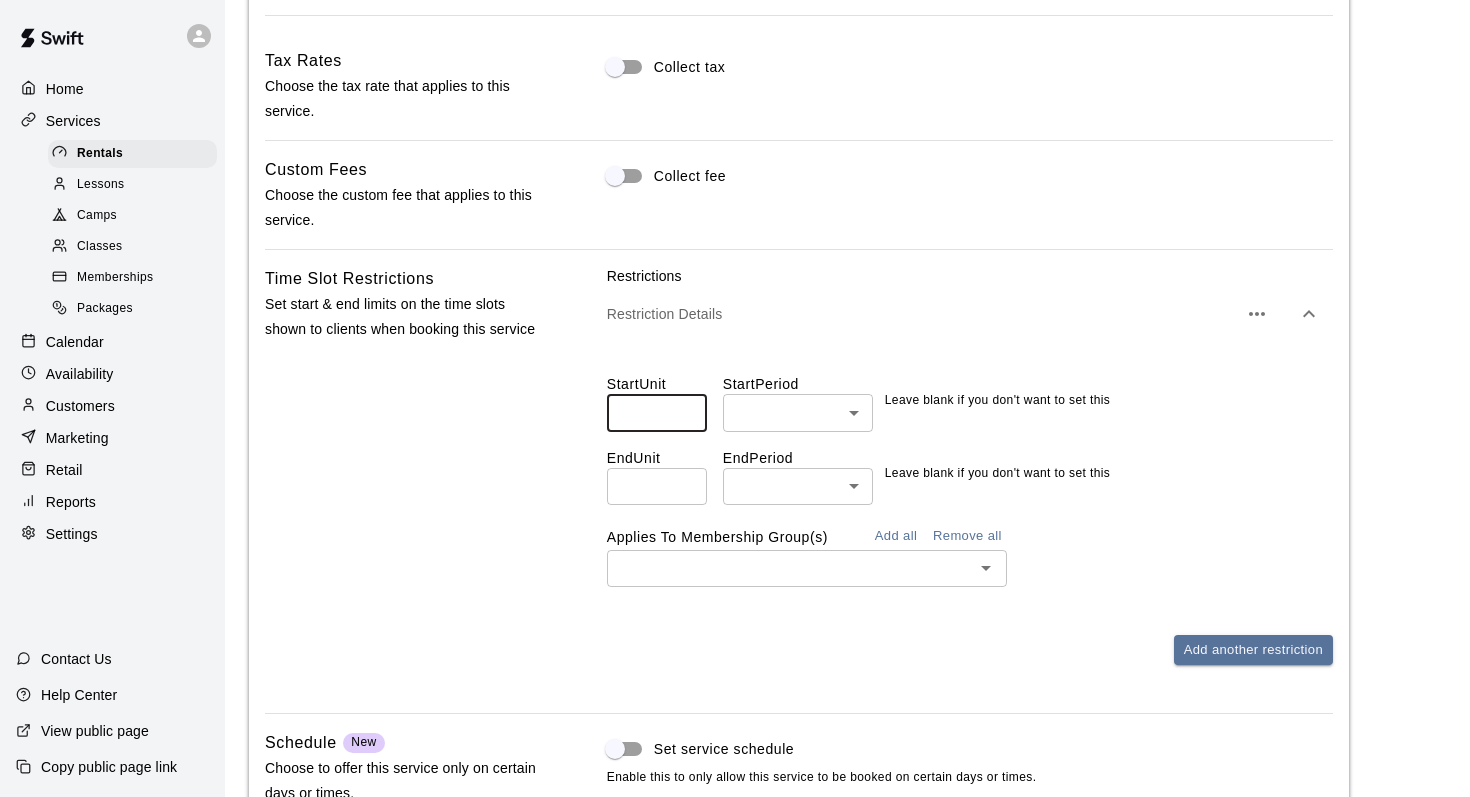 click at bounding box center [657, 412] 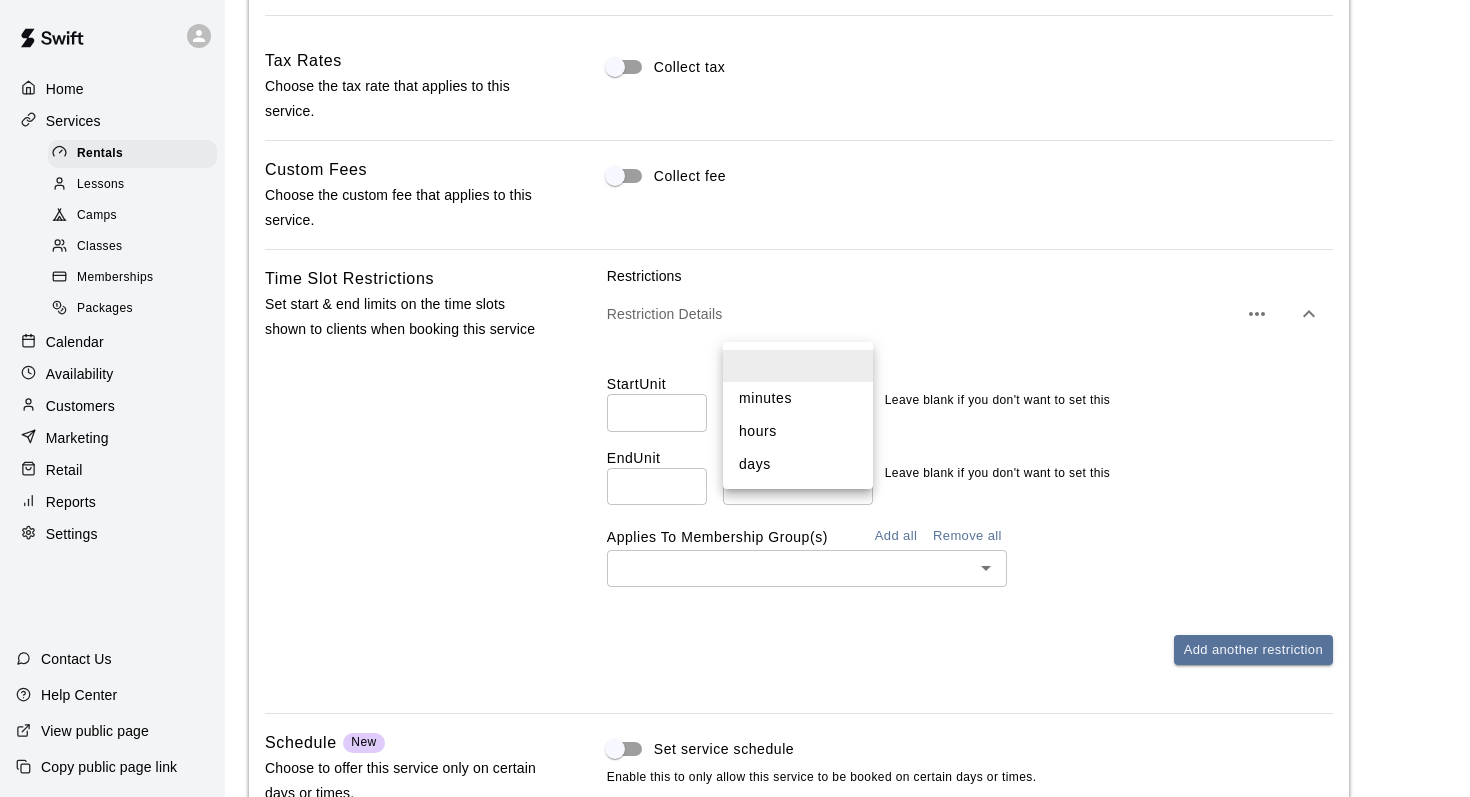 click at bounding box center [735, 398] 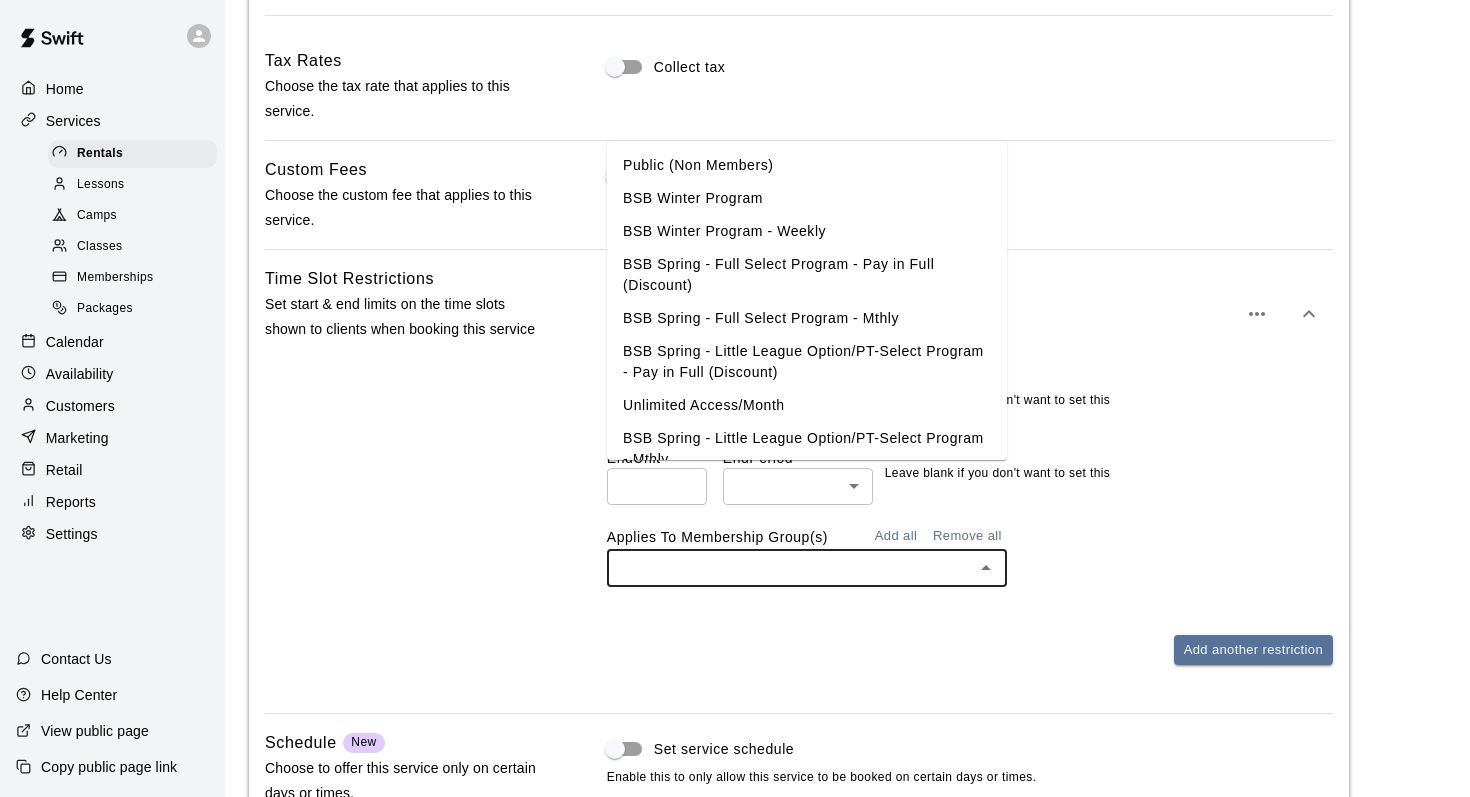 click at bounding box center (790, 568) 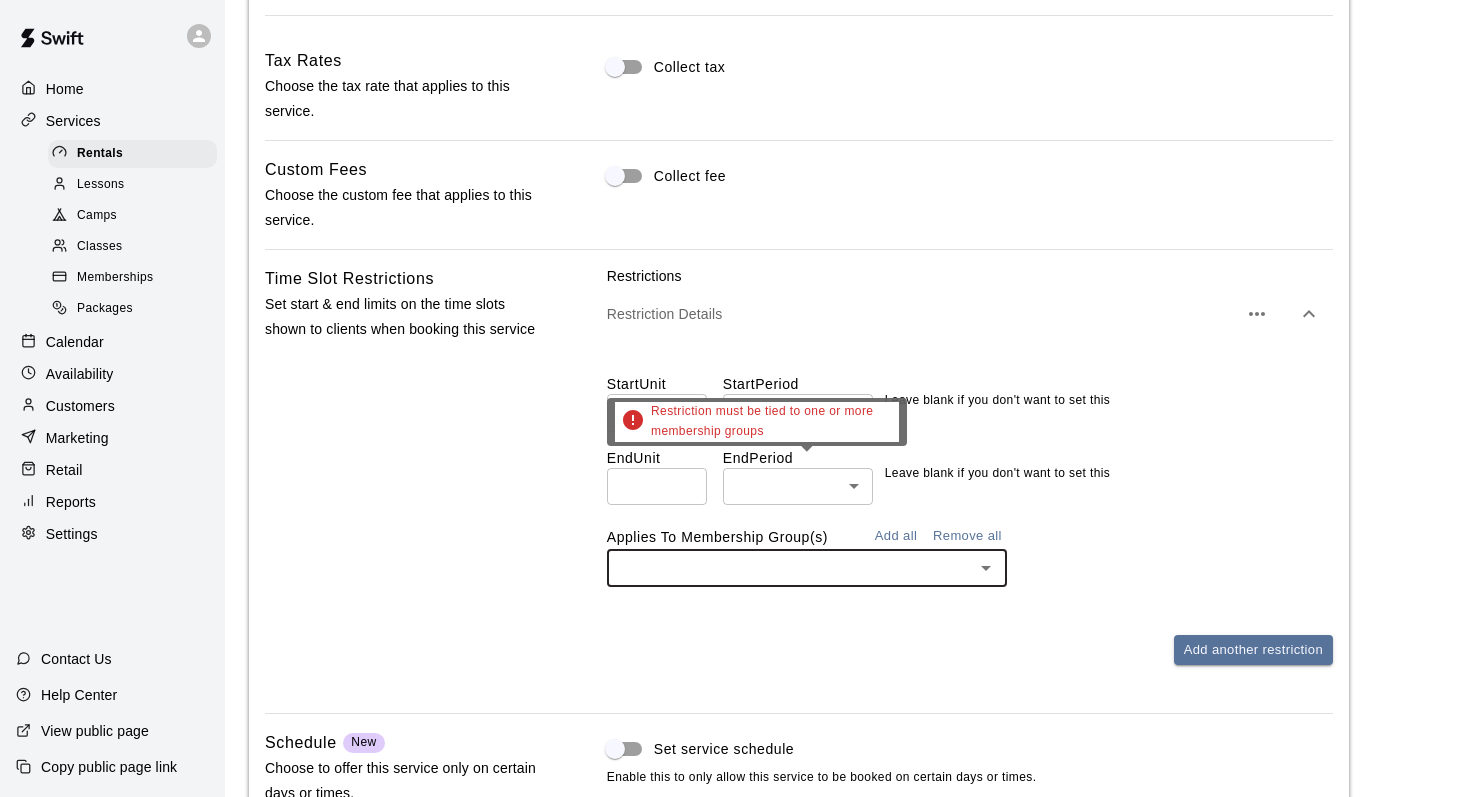 click at bounding box center [790, 568] 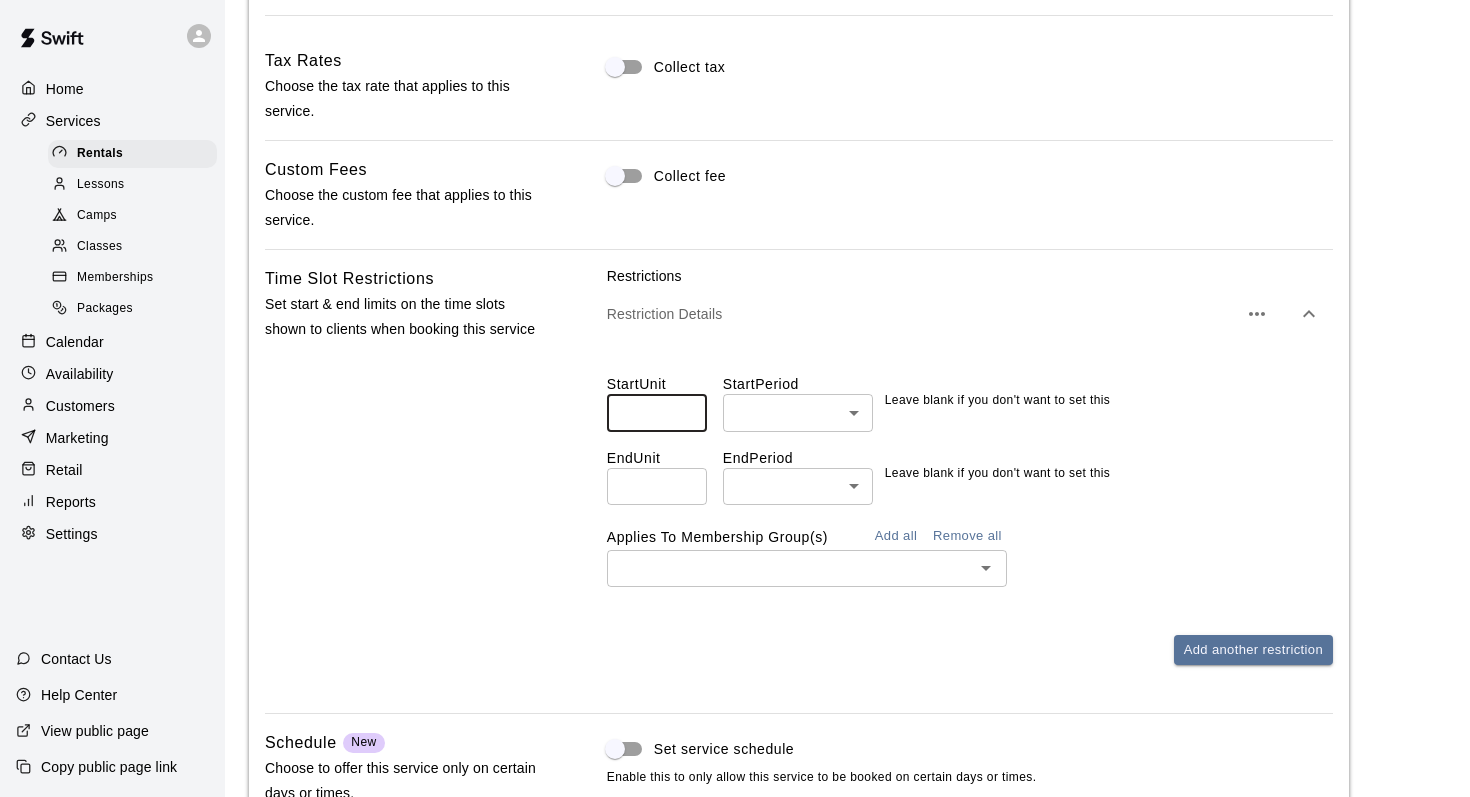 click at bounding box center (657, 412) 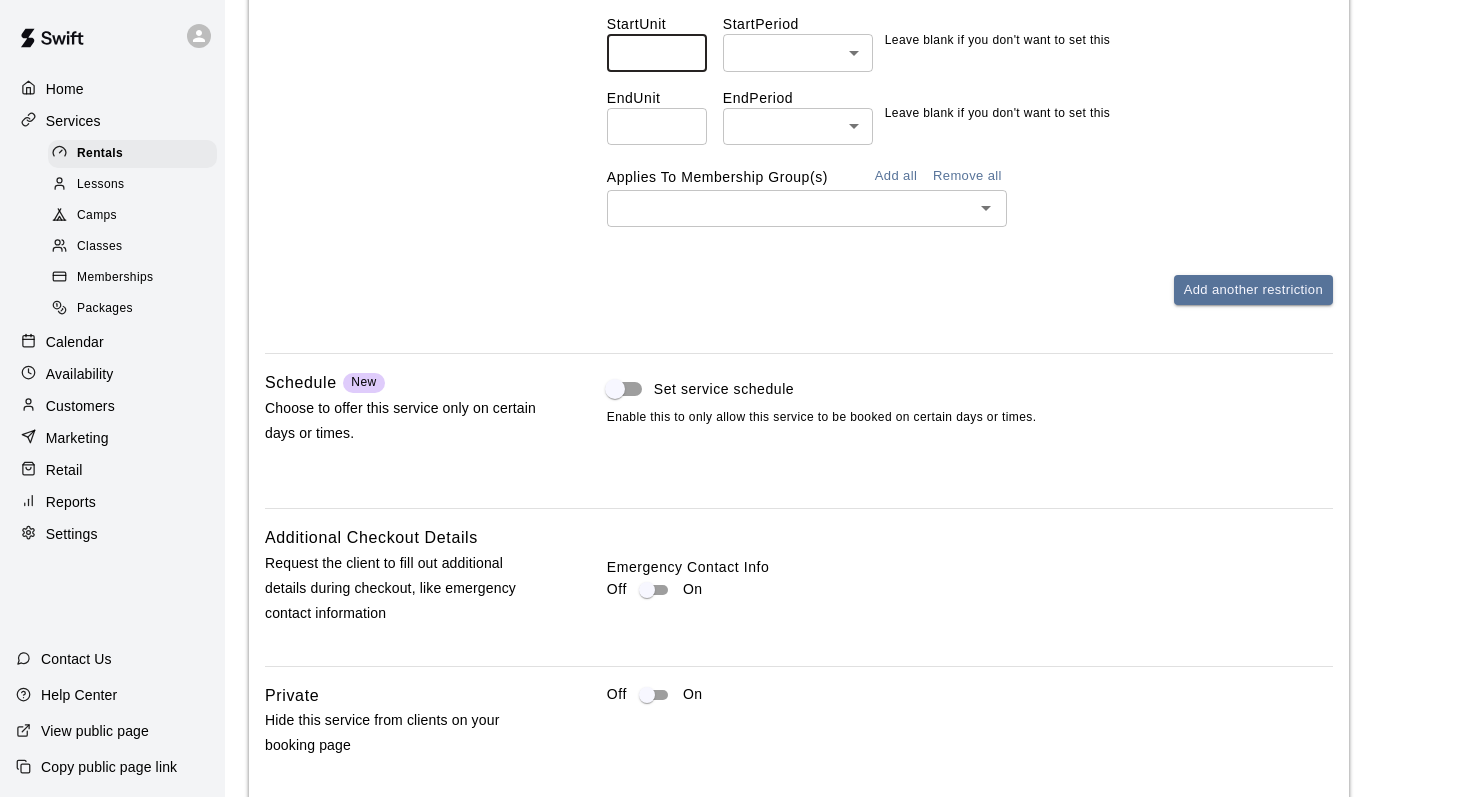 scroll, scrollTop: 2496, scrollLeft: 0, axis: vertical 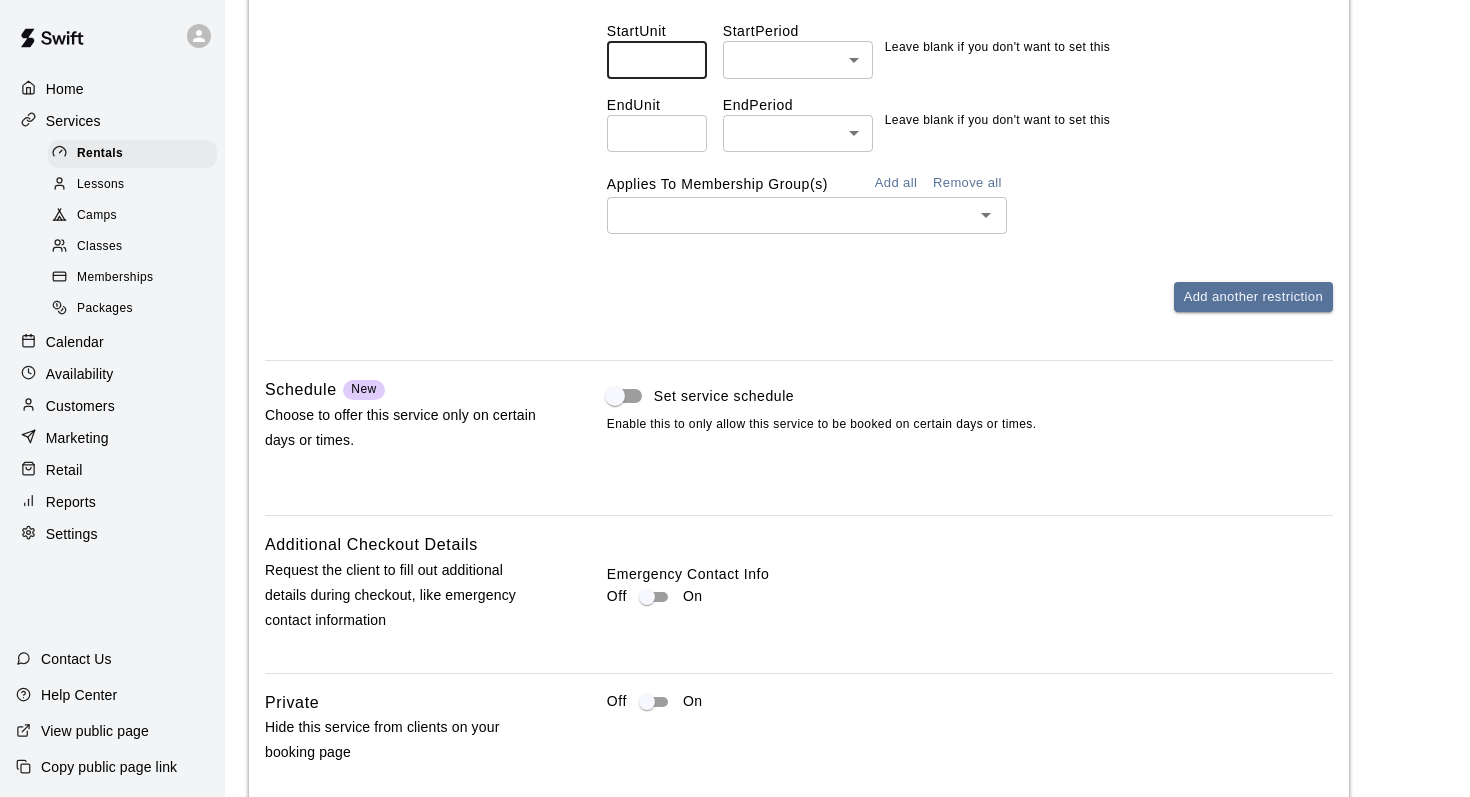 type 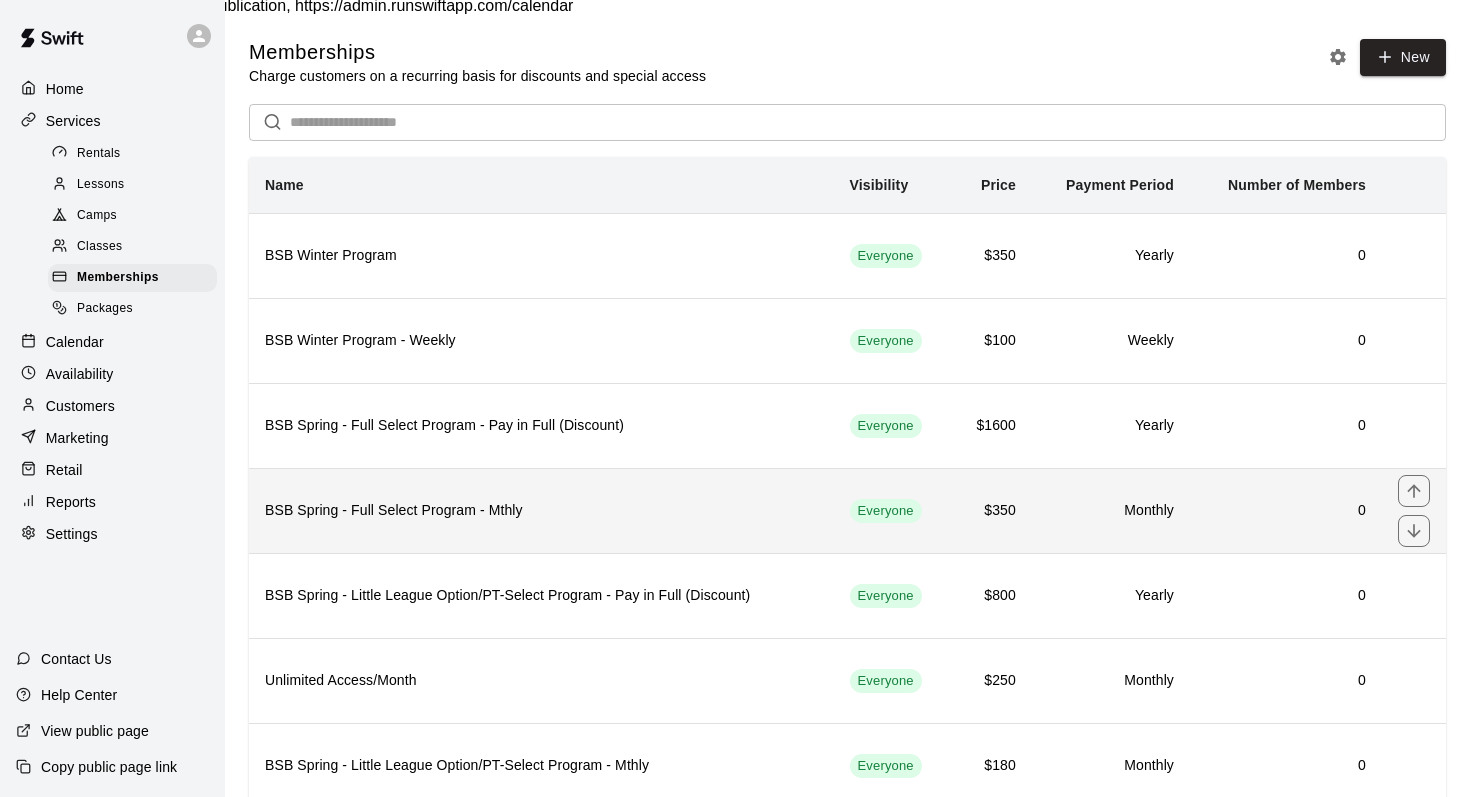 scroll, scrollTop: 223, scrollLeft: 0, axis: vertical 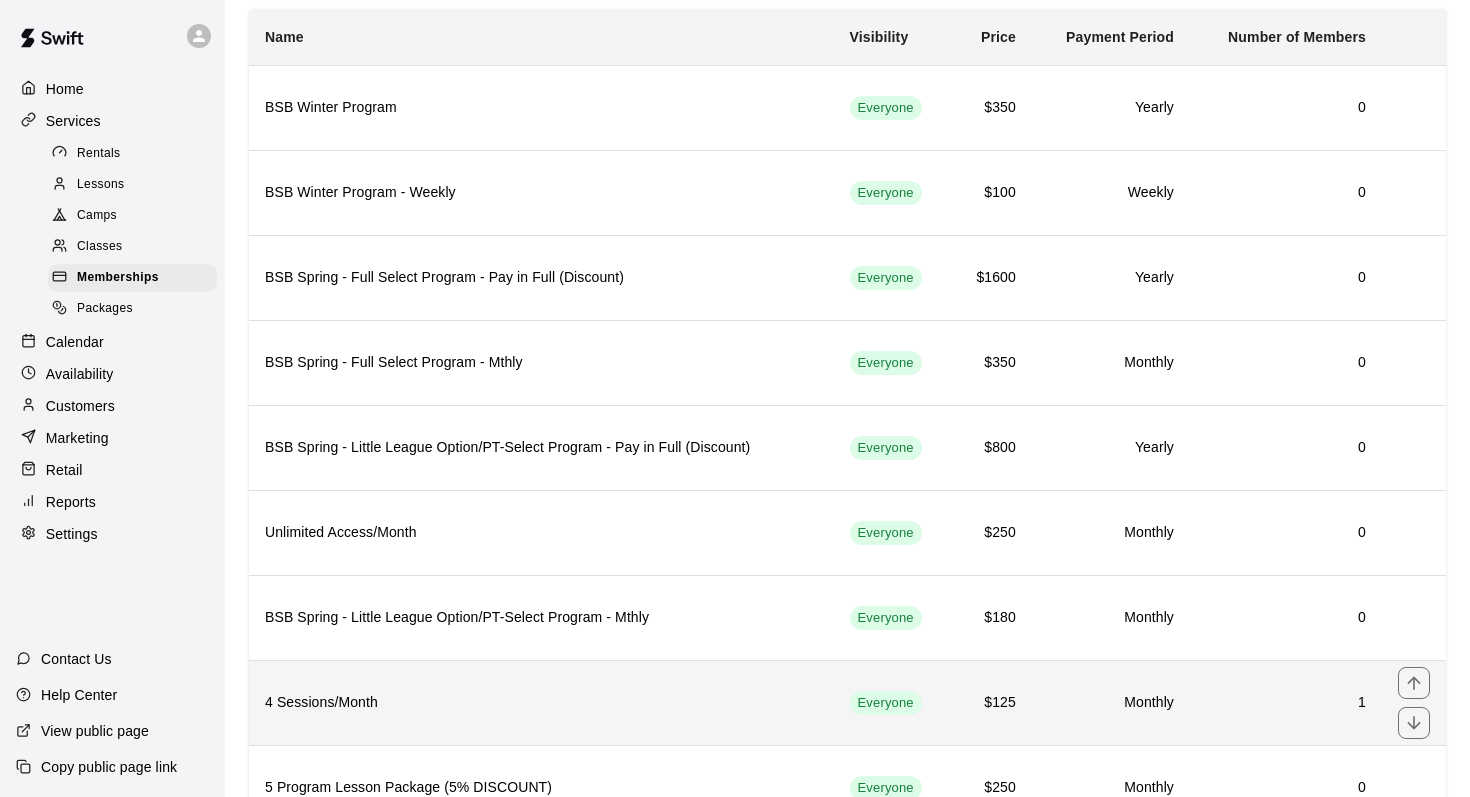 click on "4 Sessions/Month" at bounding box center (541, 703) 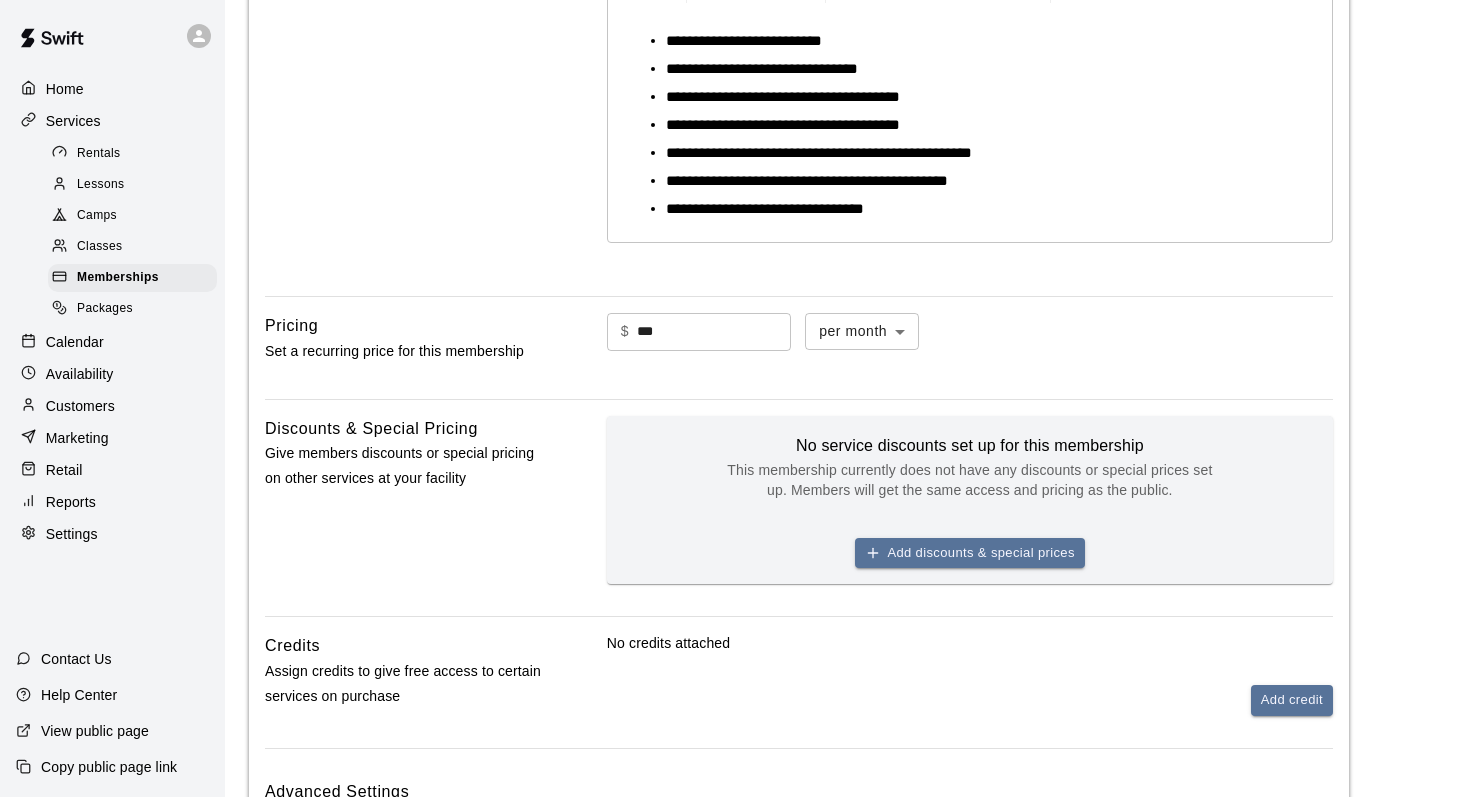 scroll, scrollTop: 454, scrollLeft: 0, axis: vertical 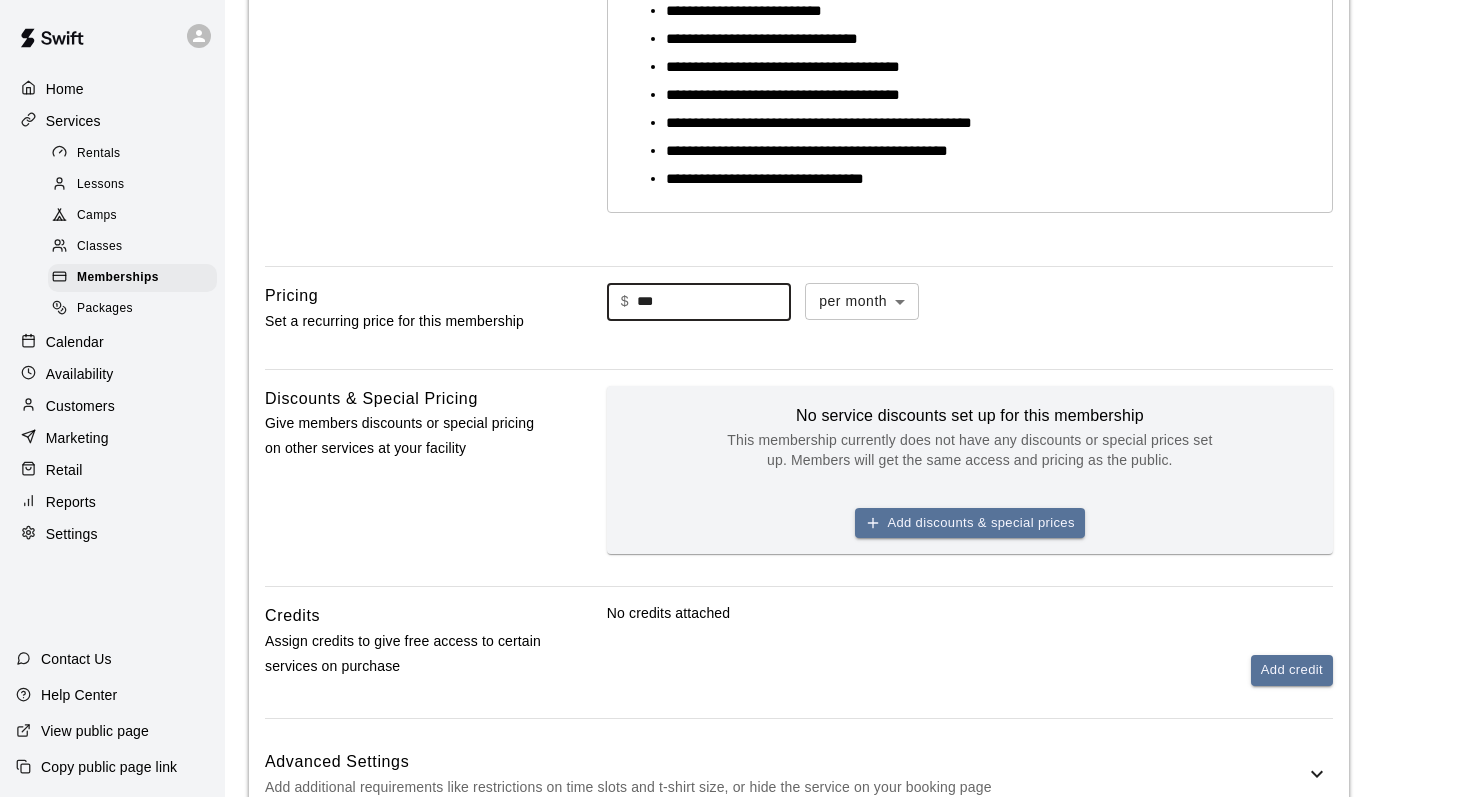 drag, startPoint x: 681, startPoint y: 208, endPoint x: 512, endPoint y: 215, distance: 169.14491 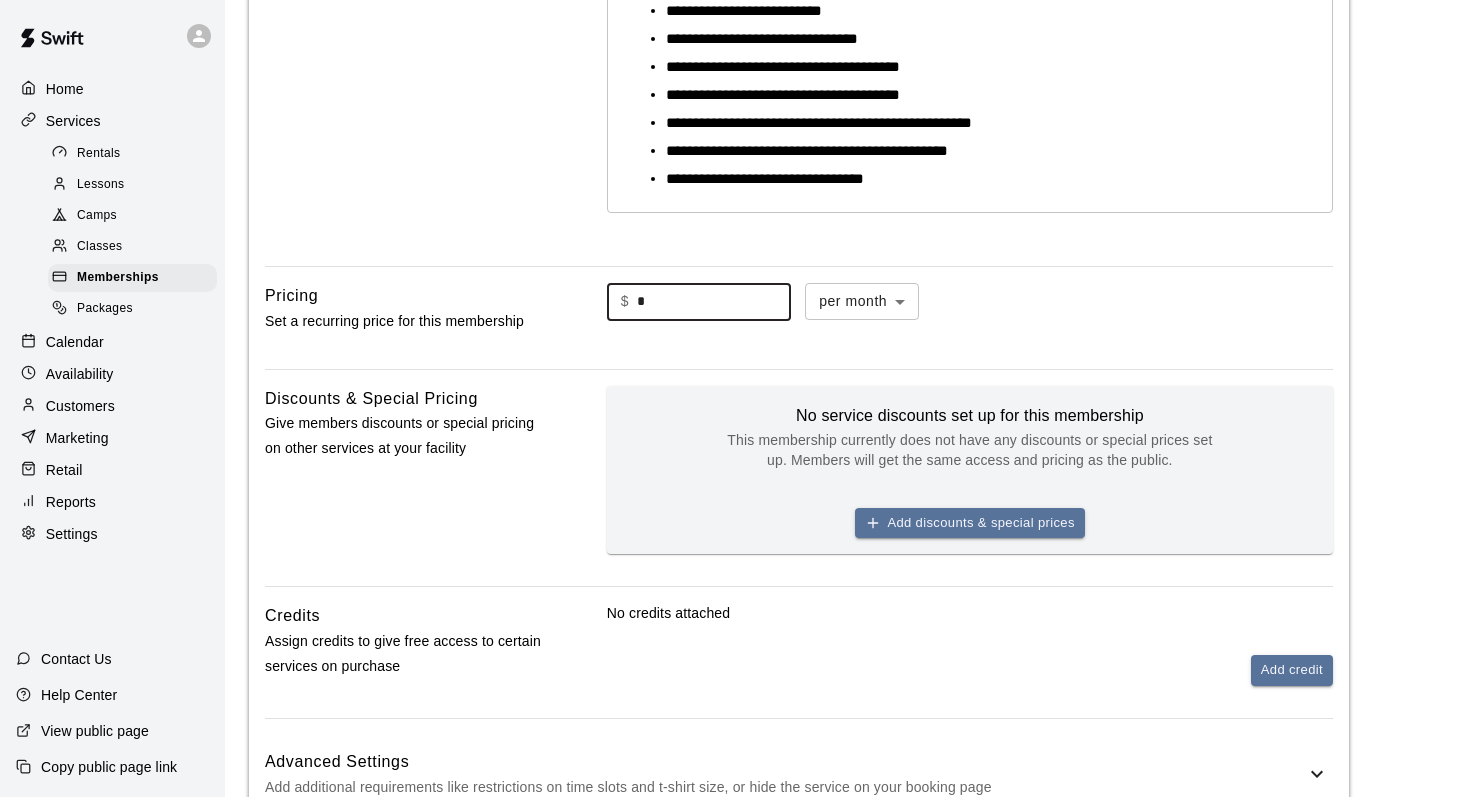 scroll, scrollTop: 914, scrollLeft: 0, axis: vertical 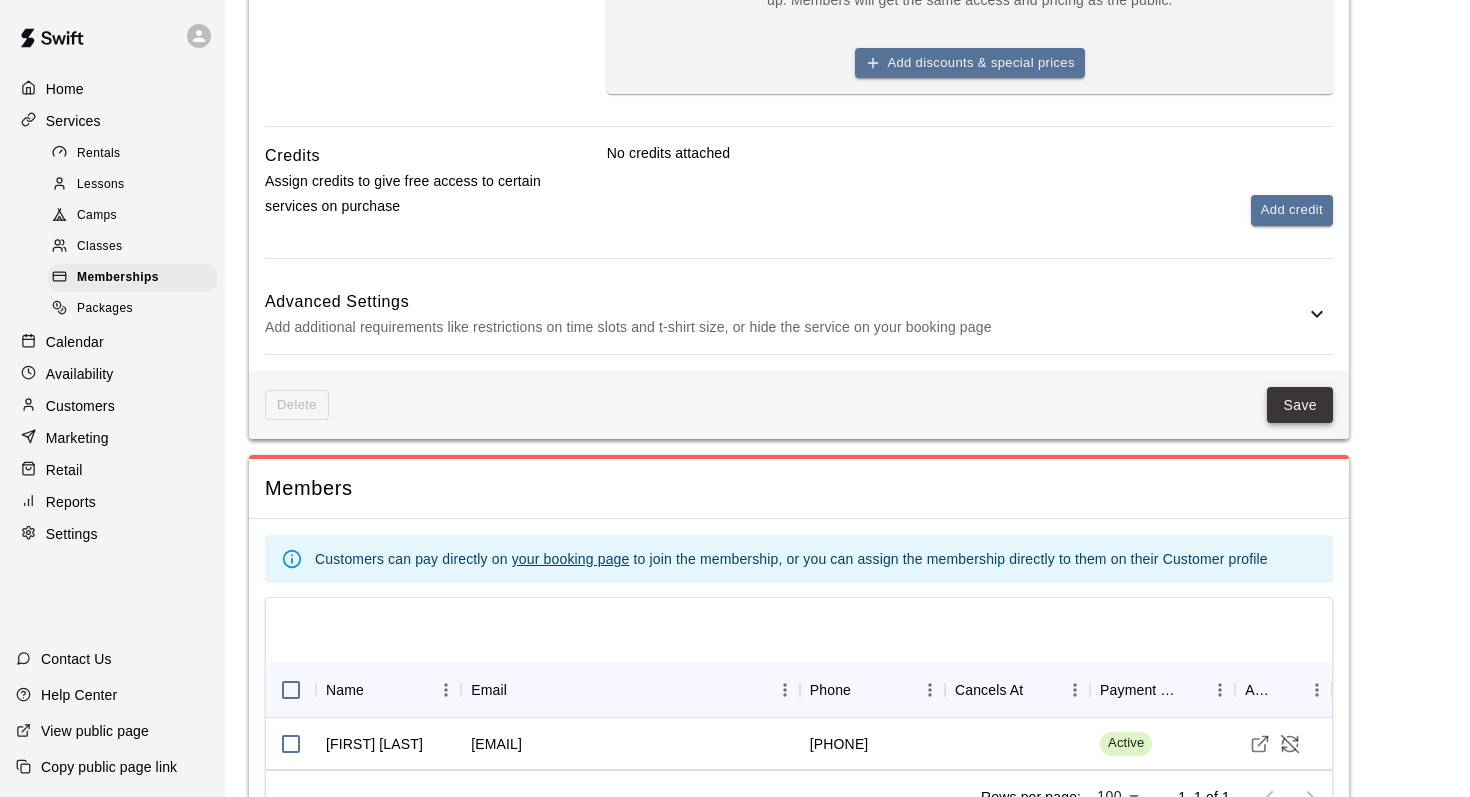 type on "*" 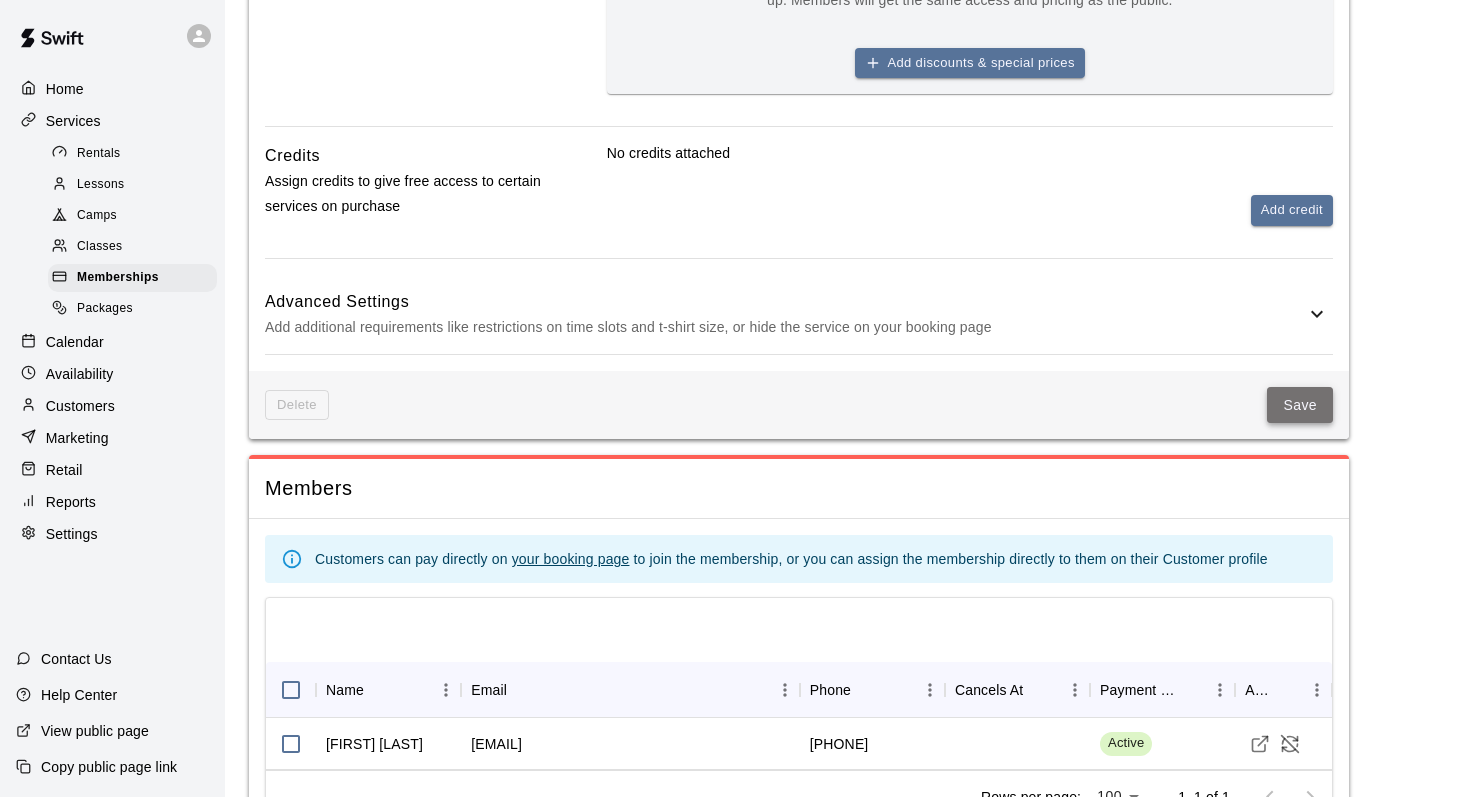 click on "Save" at bounding box center (1300, 405) 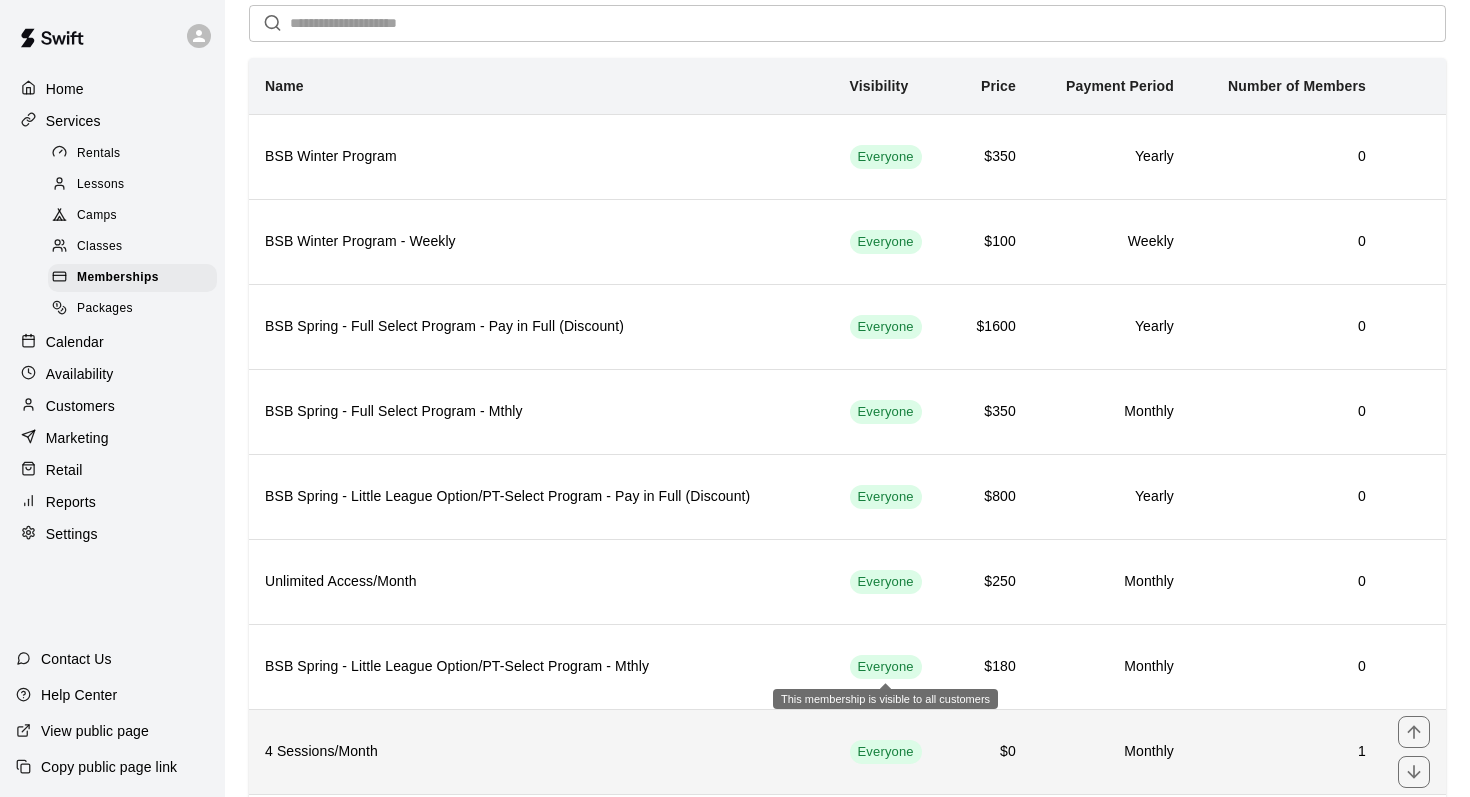 scroll, scrollTop: 167, scrollLeft: 0, axis: vertical 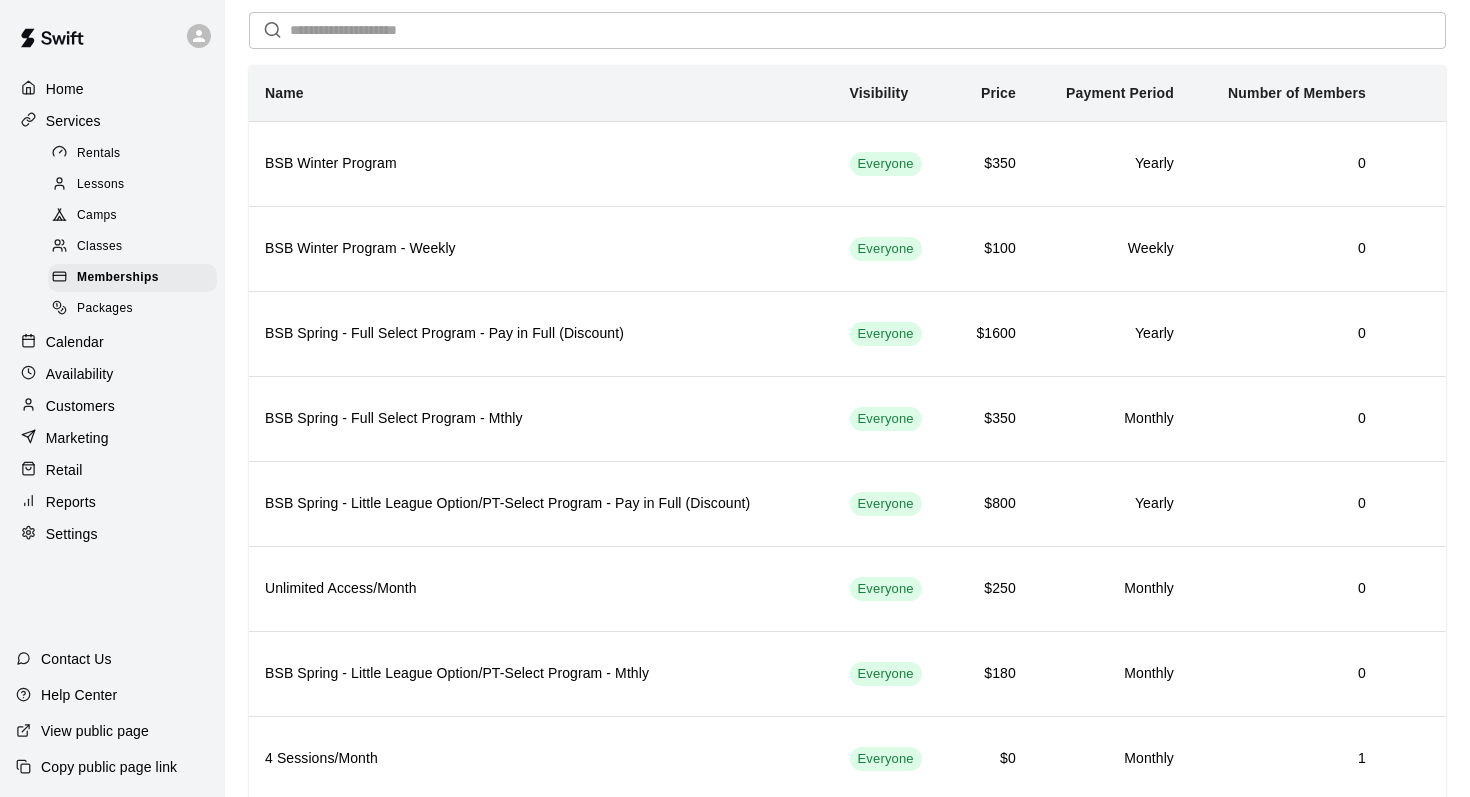 click on "Lessons" at bounding box center (132, 185) 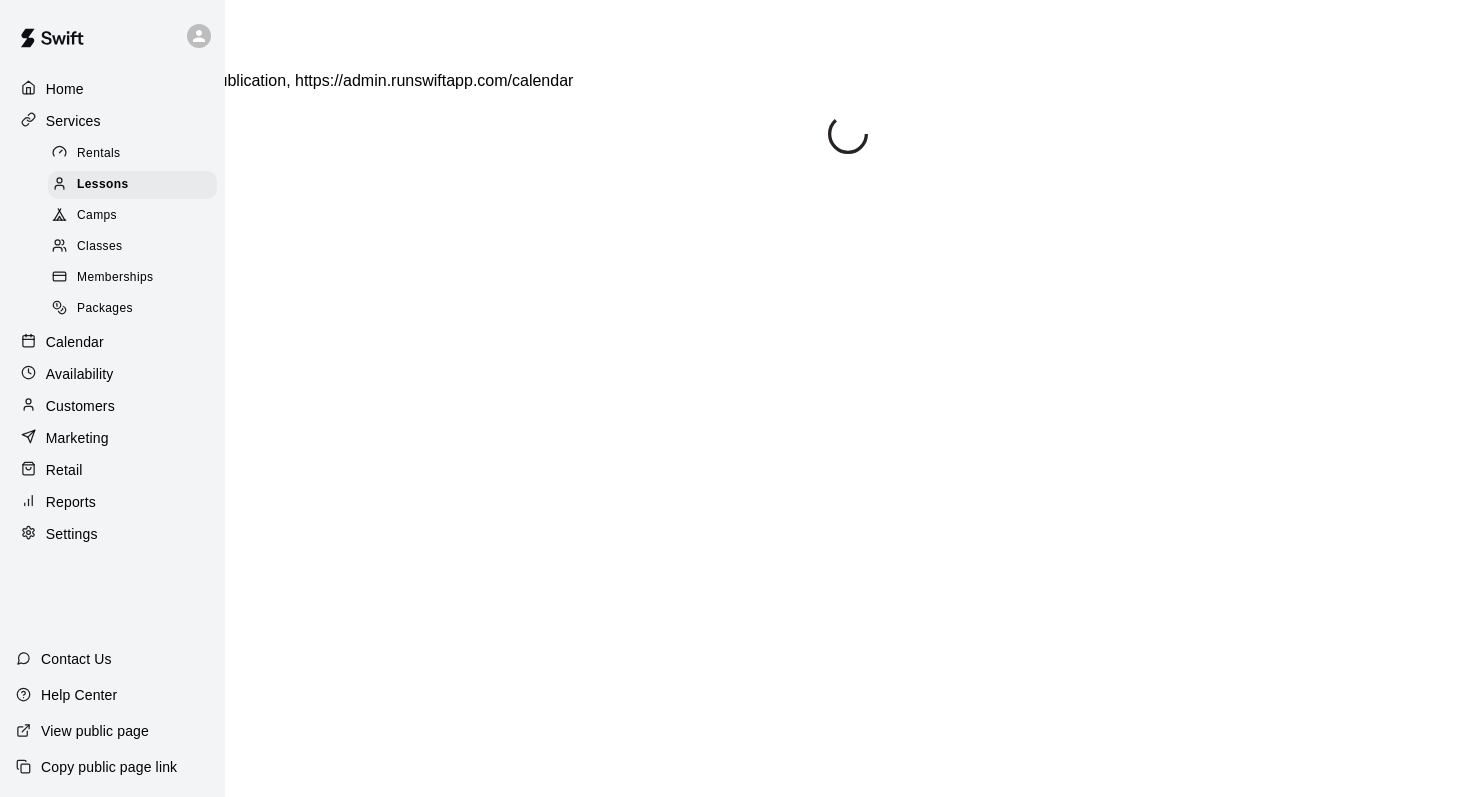 click on "Rentals" at bounding box center [132, 154] 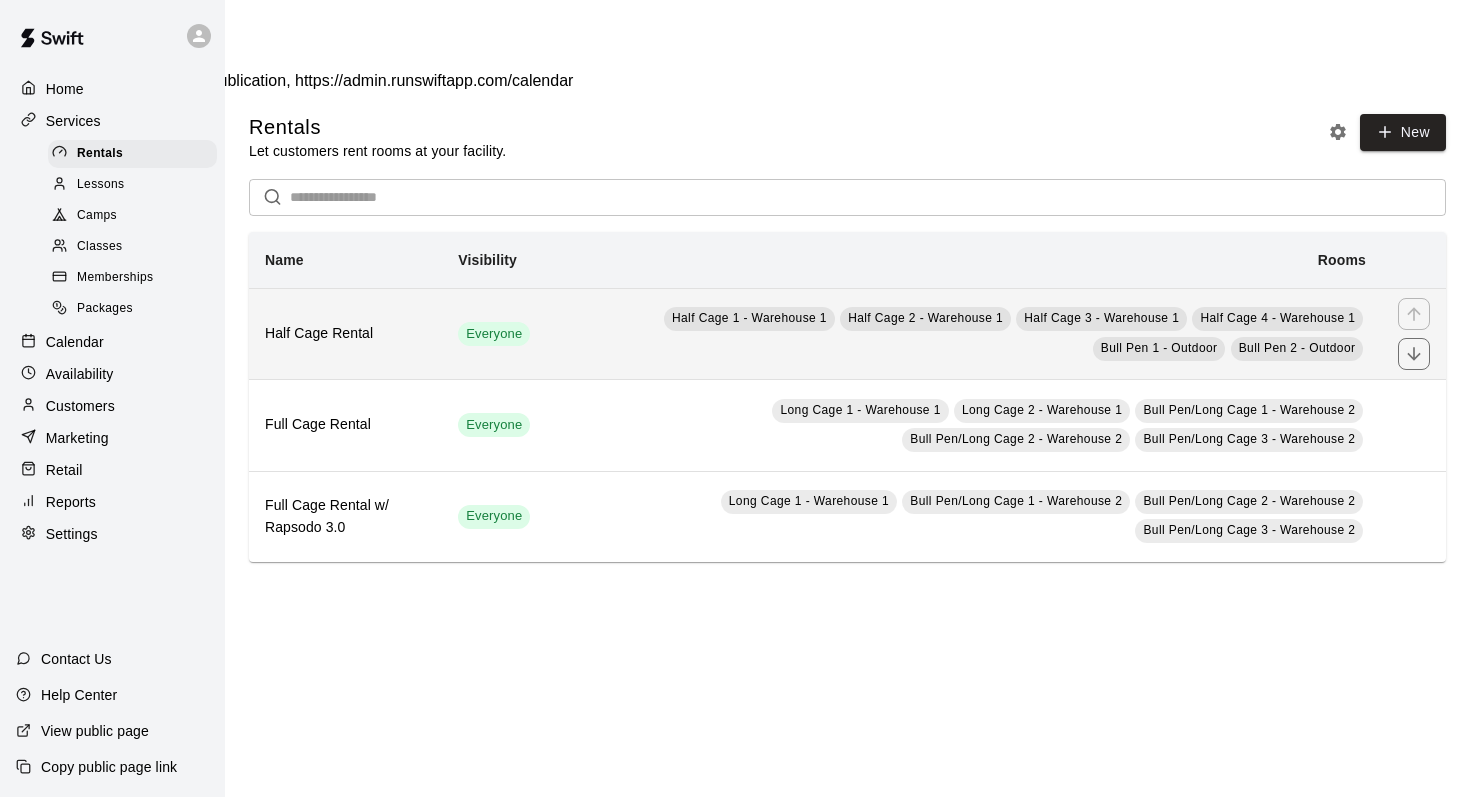 click on "Half Cage Rental" at bounding box center [345, 334] 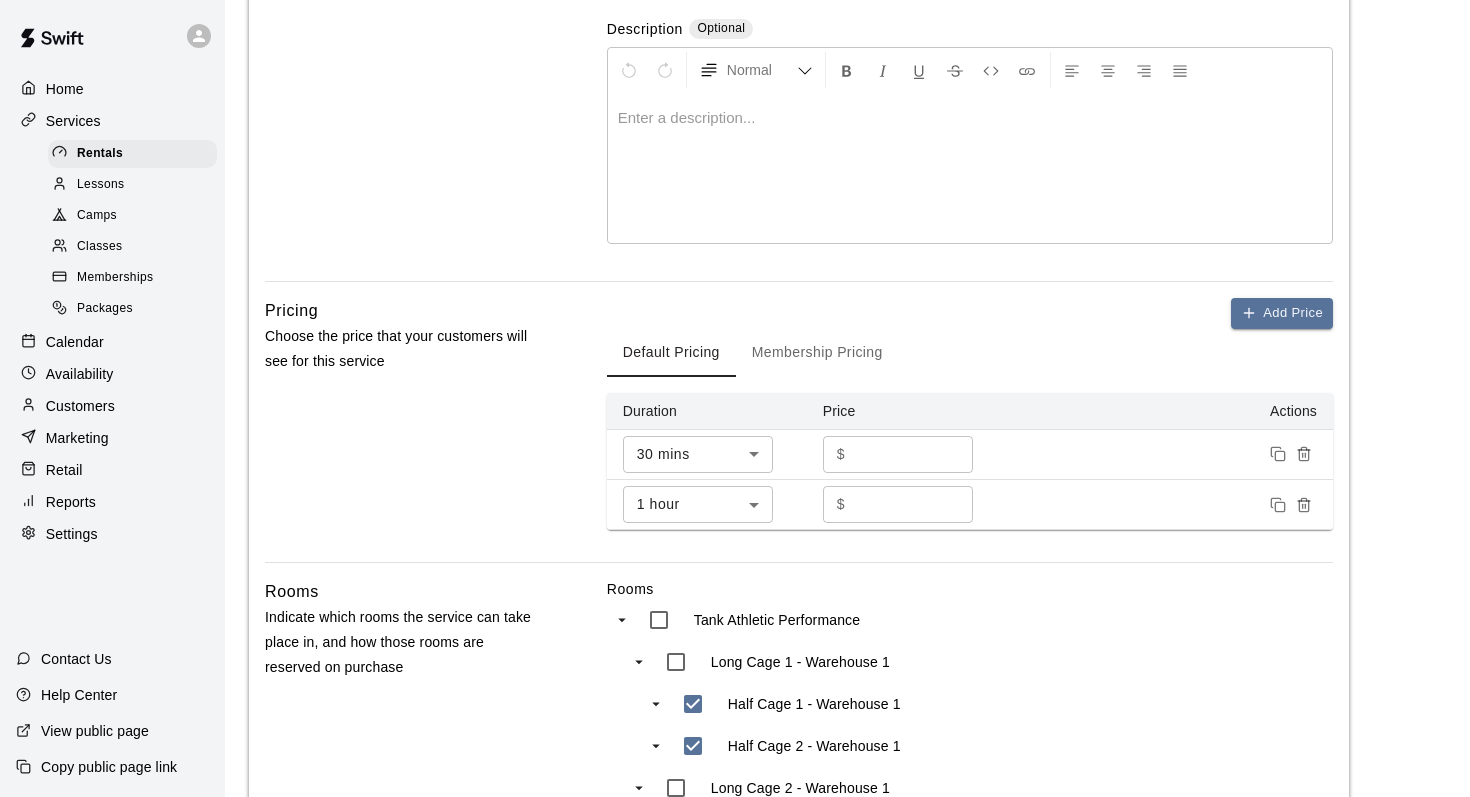 scroll, scrollTop: 282, scrollLeft: 0, axis: vertical 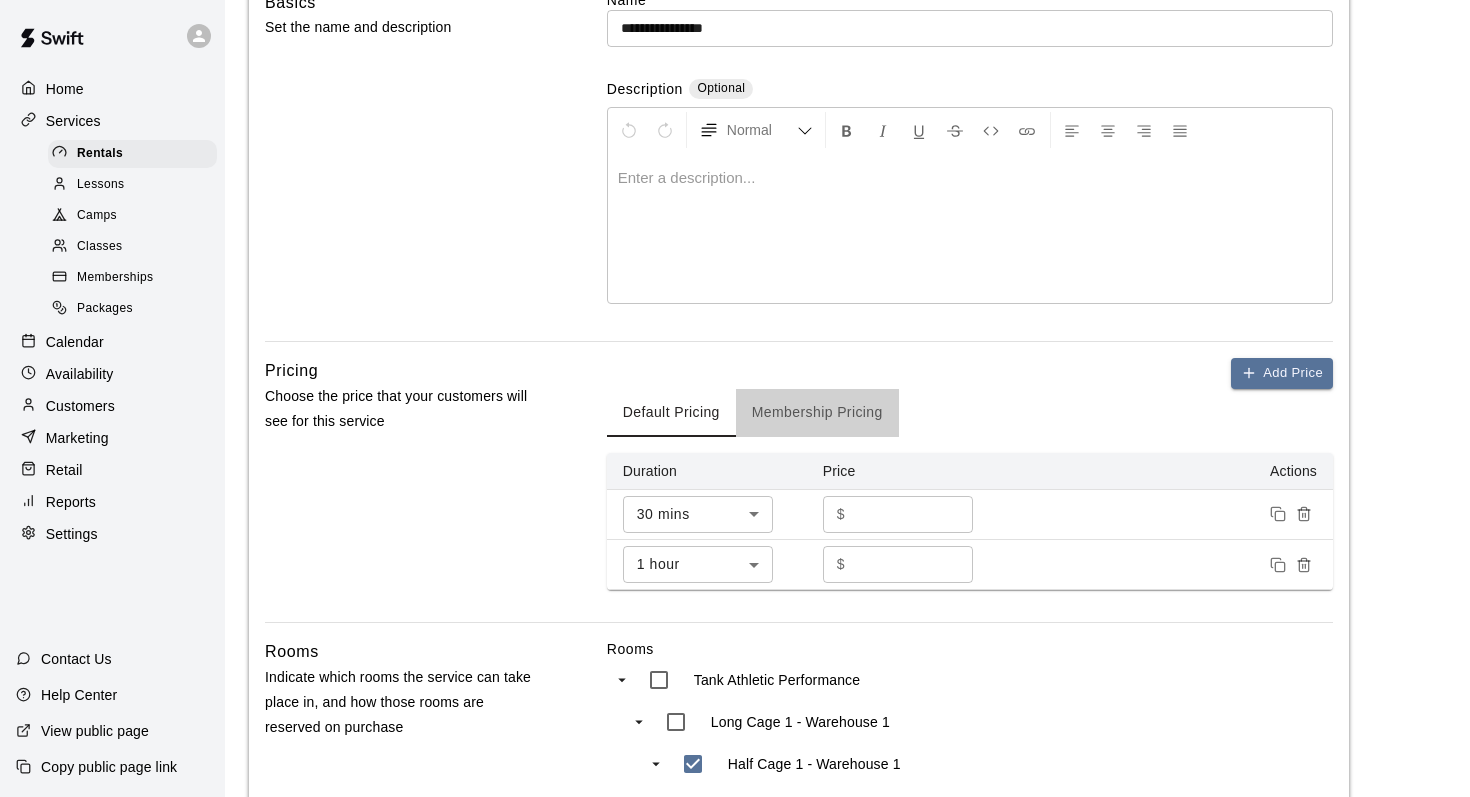 click on "Membership Pricing" at bounding box center [817, 413] 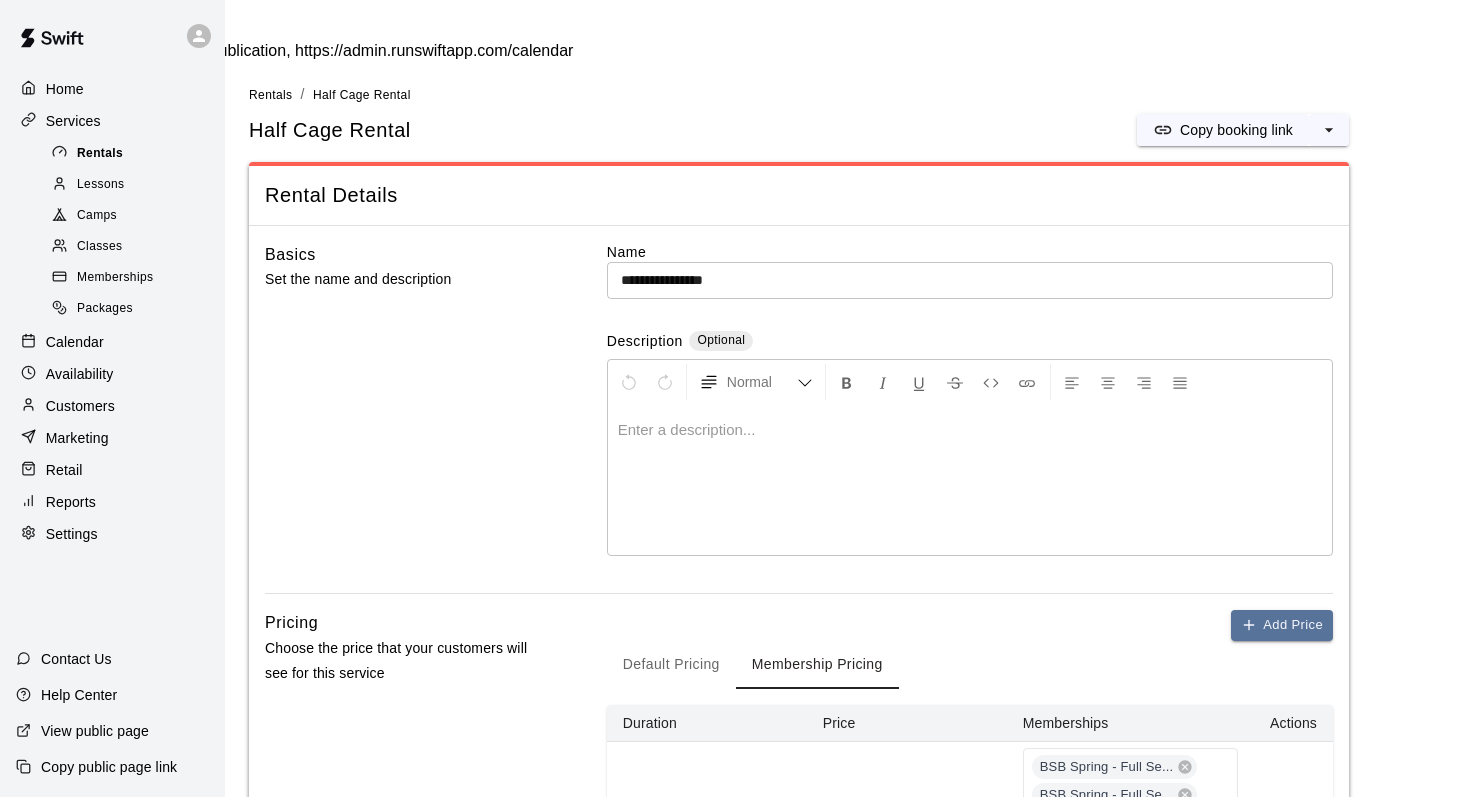 scroll, scrollTop: 0, scrollLeft: 0, axis: both 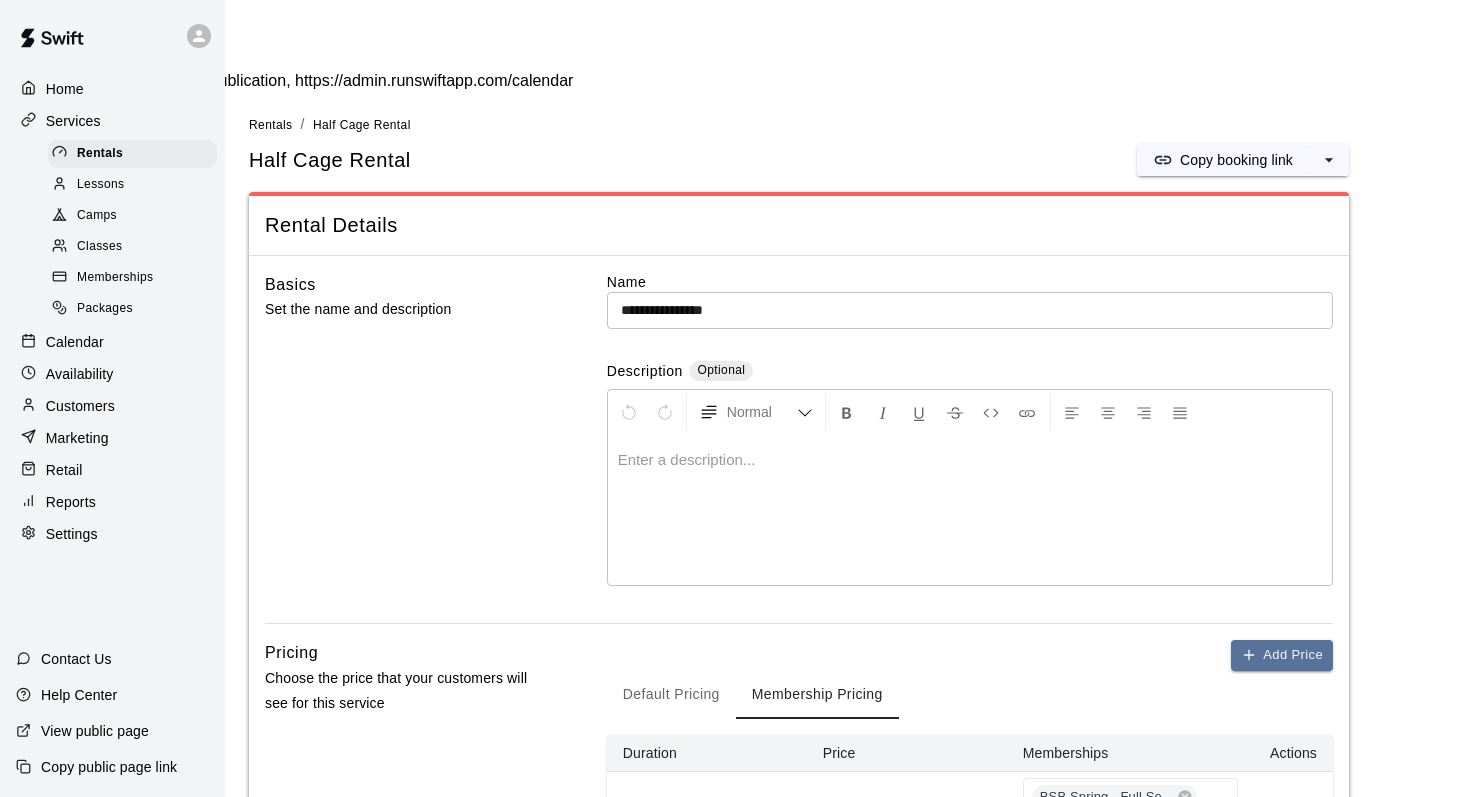 click on "Lessons" at bounding box center [101, 185] 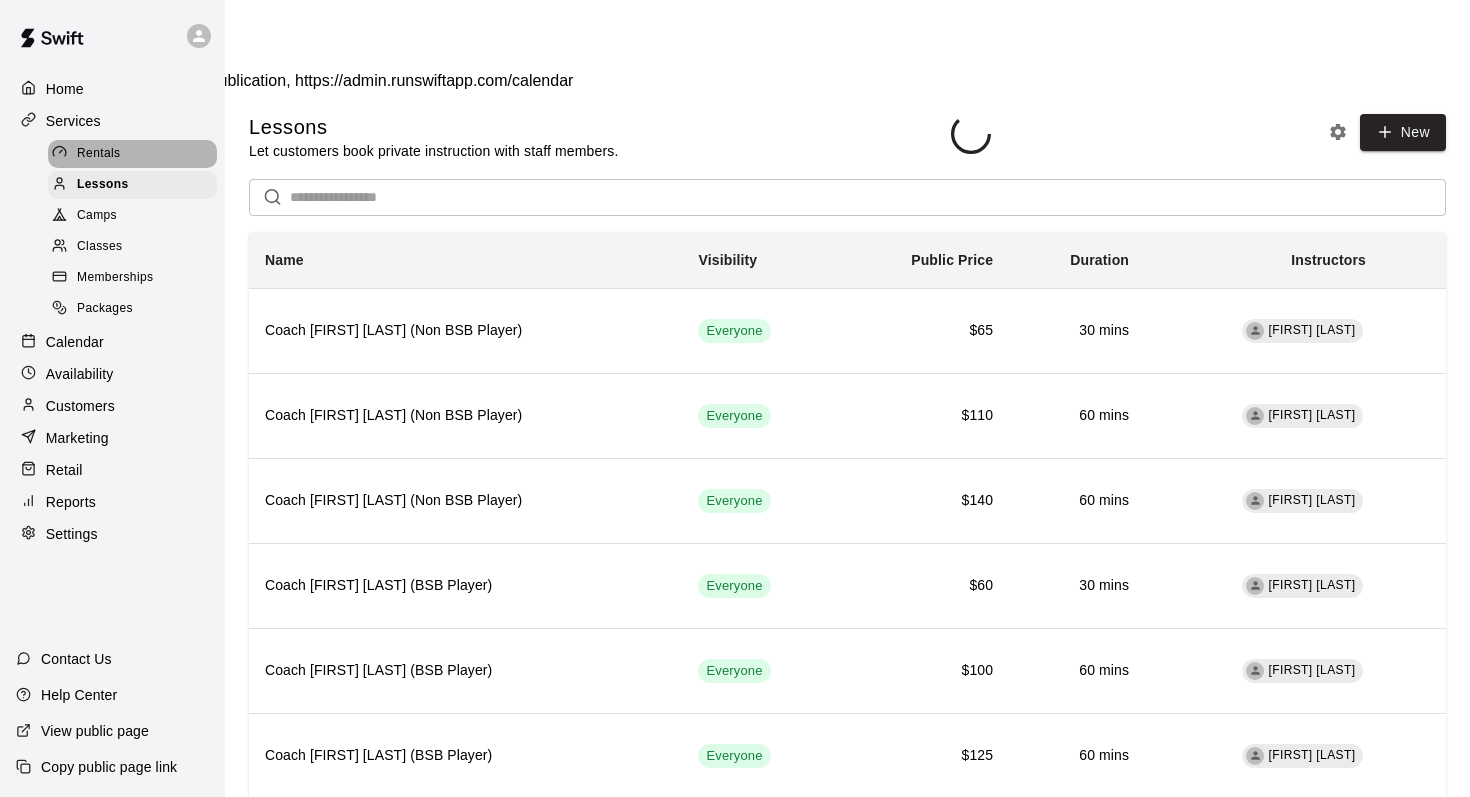 click on "Rentals" at bounding box center [99, 154] 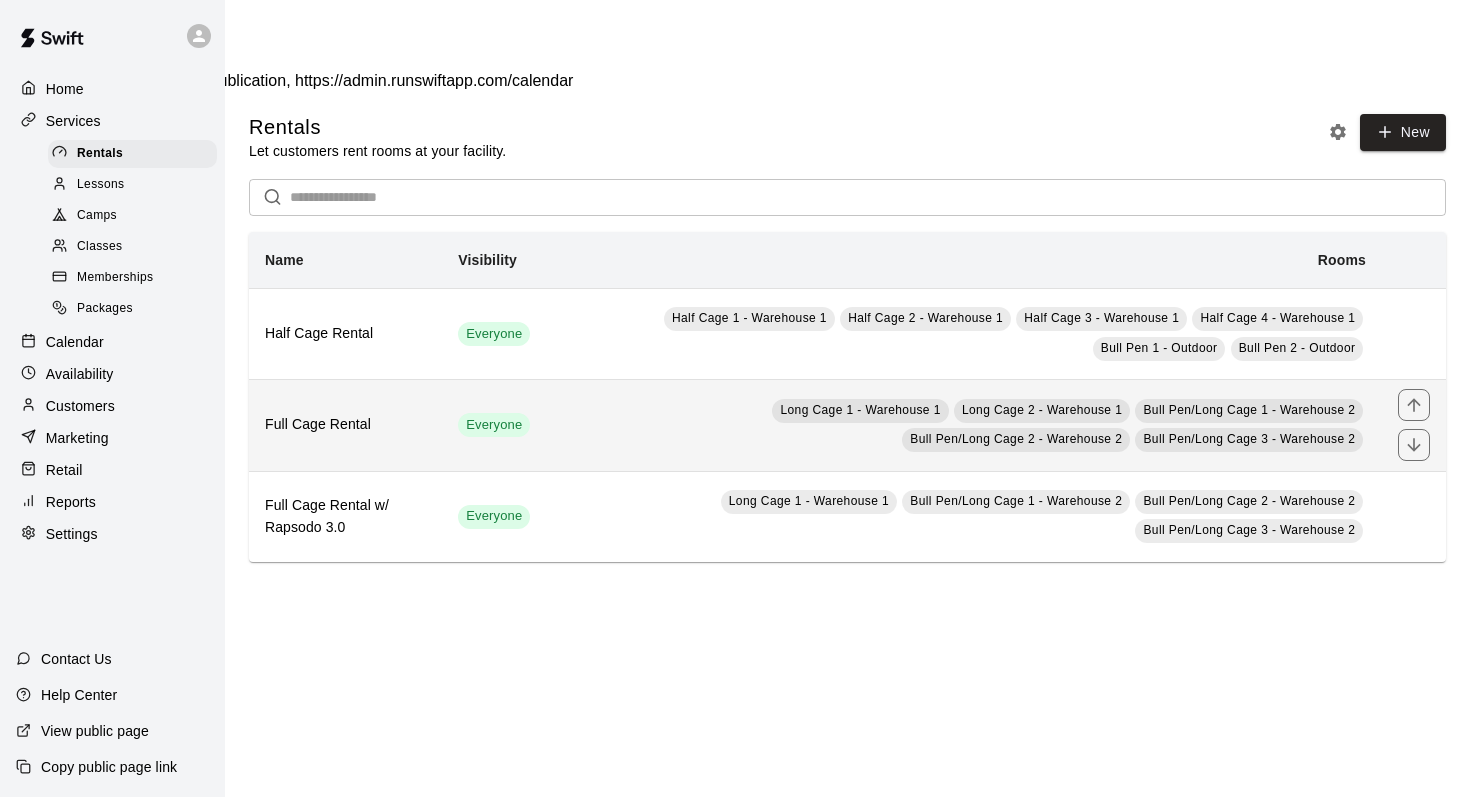 click on "Full Cage Rental" at bounding box center [345, 425] 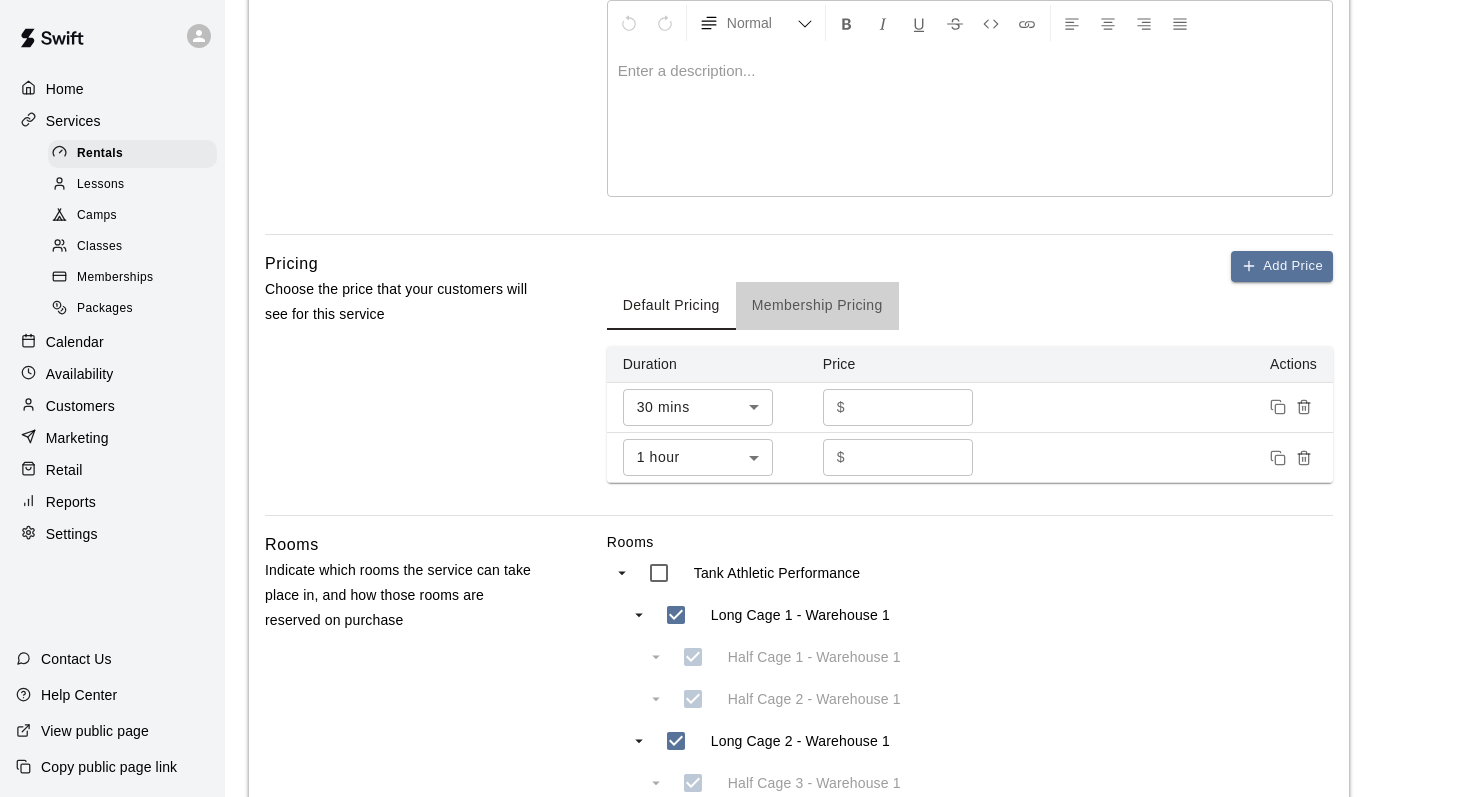 click on "Membership Pricing" at bounding box center (817, 306) 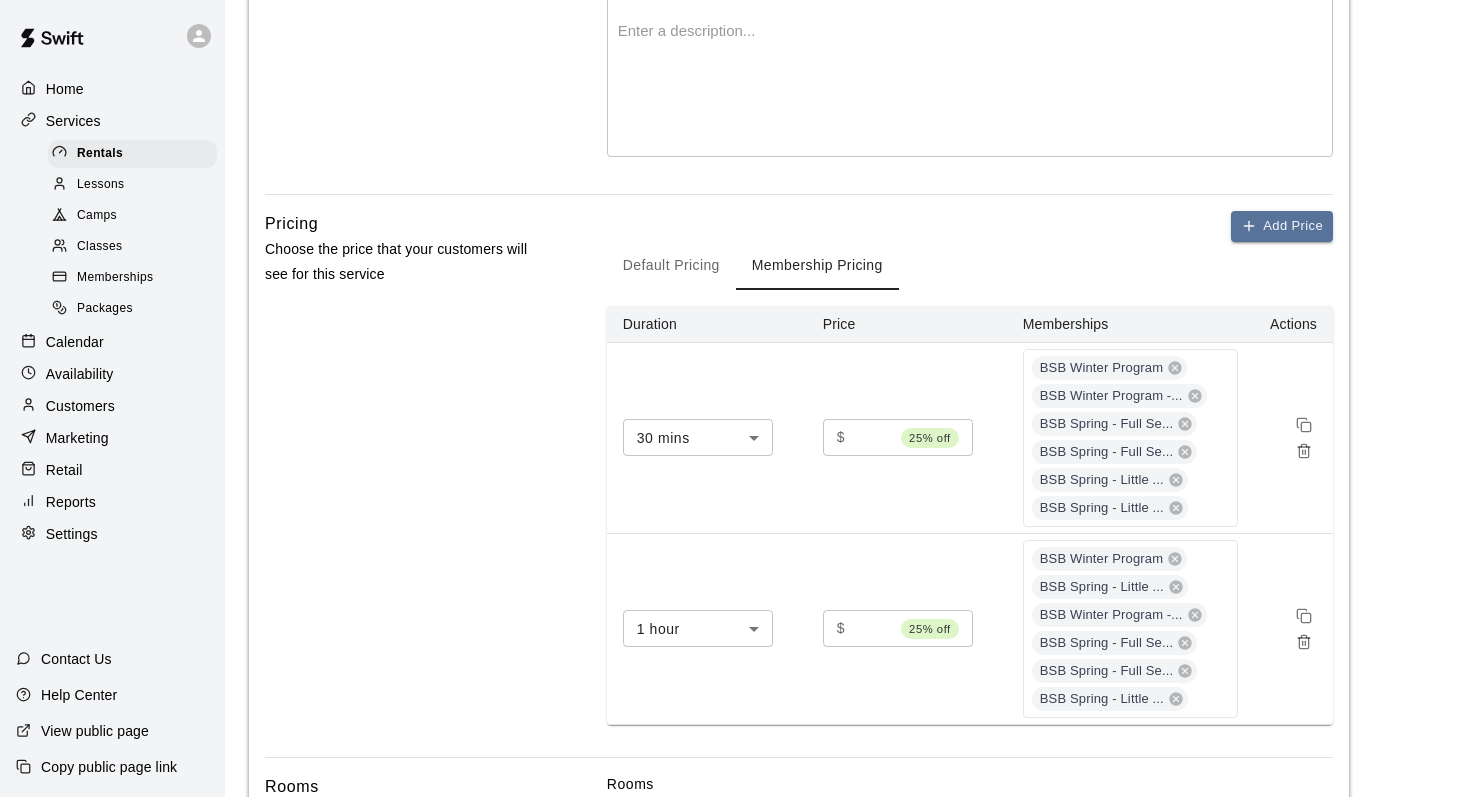 scroll, scrollTop: 431, scrollLeft: 0, axis: vertical 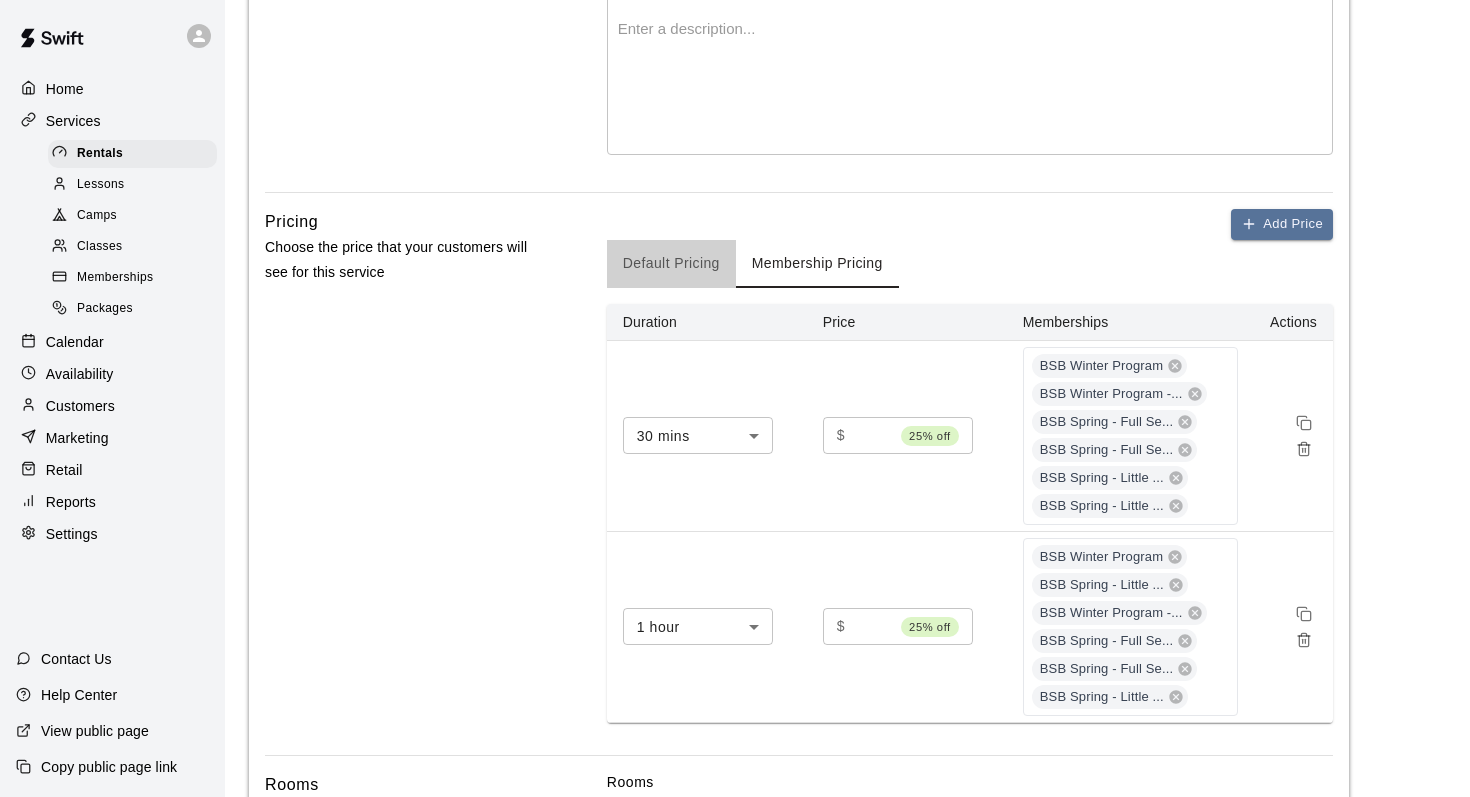 click on "Default Pricing" at bounding box center (671, 264) 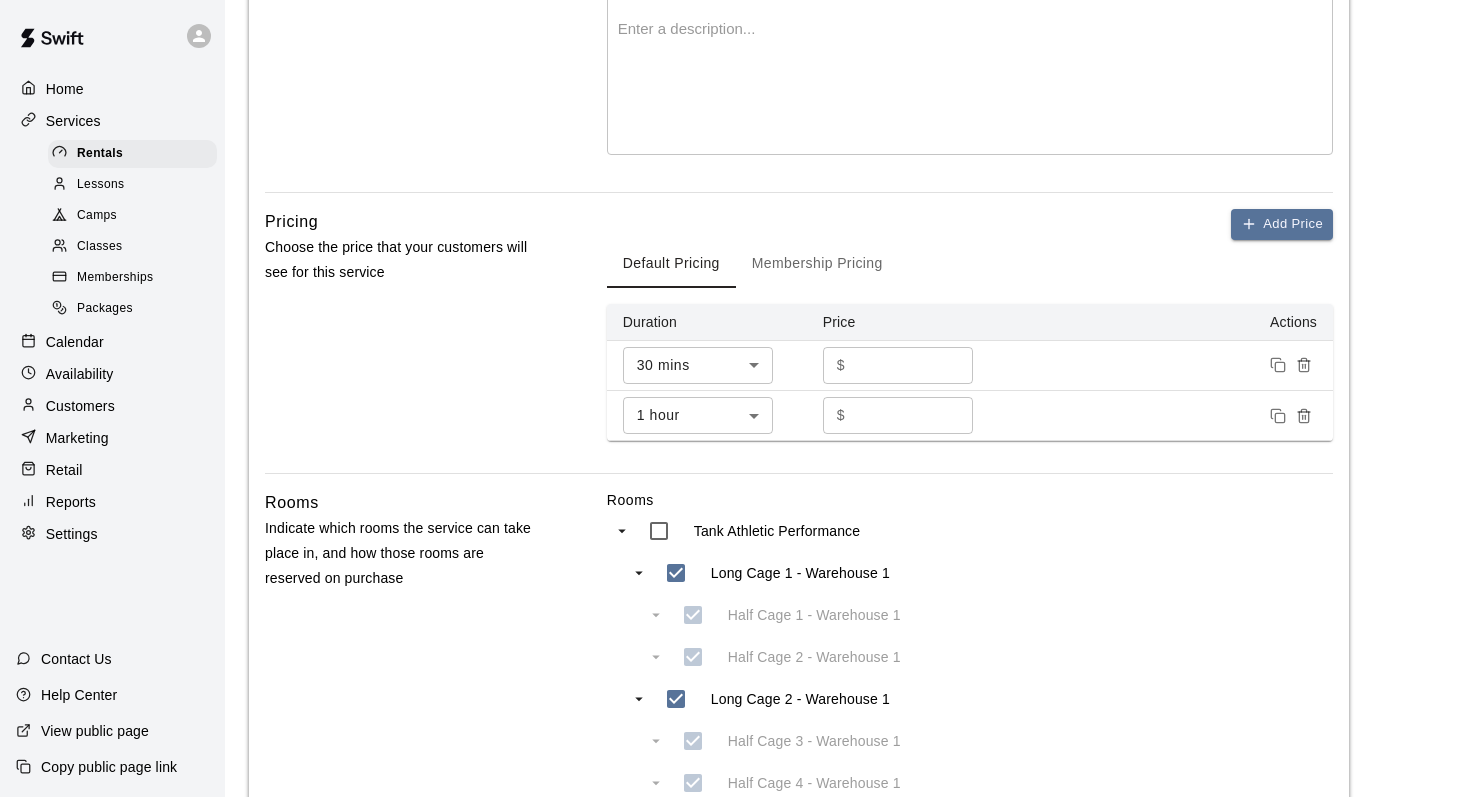 scroll, scrollTop: 0, scrollLeft: 0, axis: both 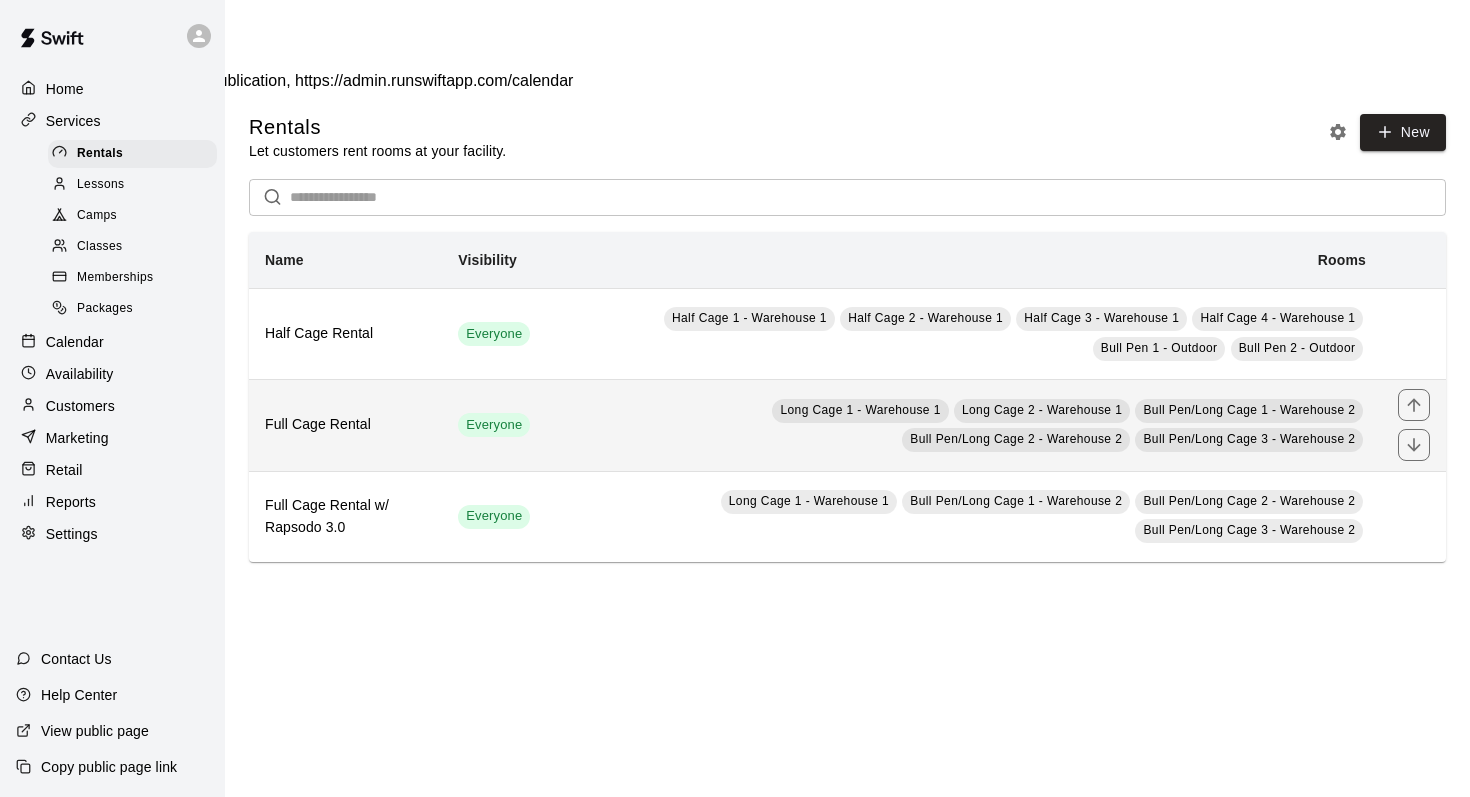 click on "Full Cage Rental" at bounding box center [345, 425] 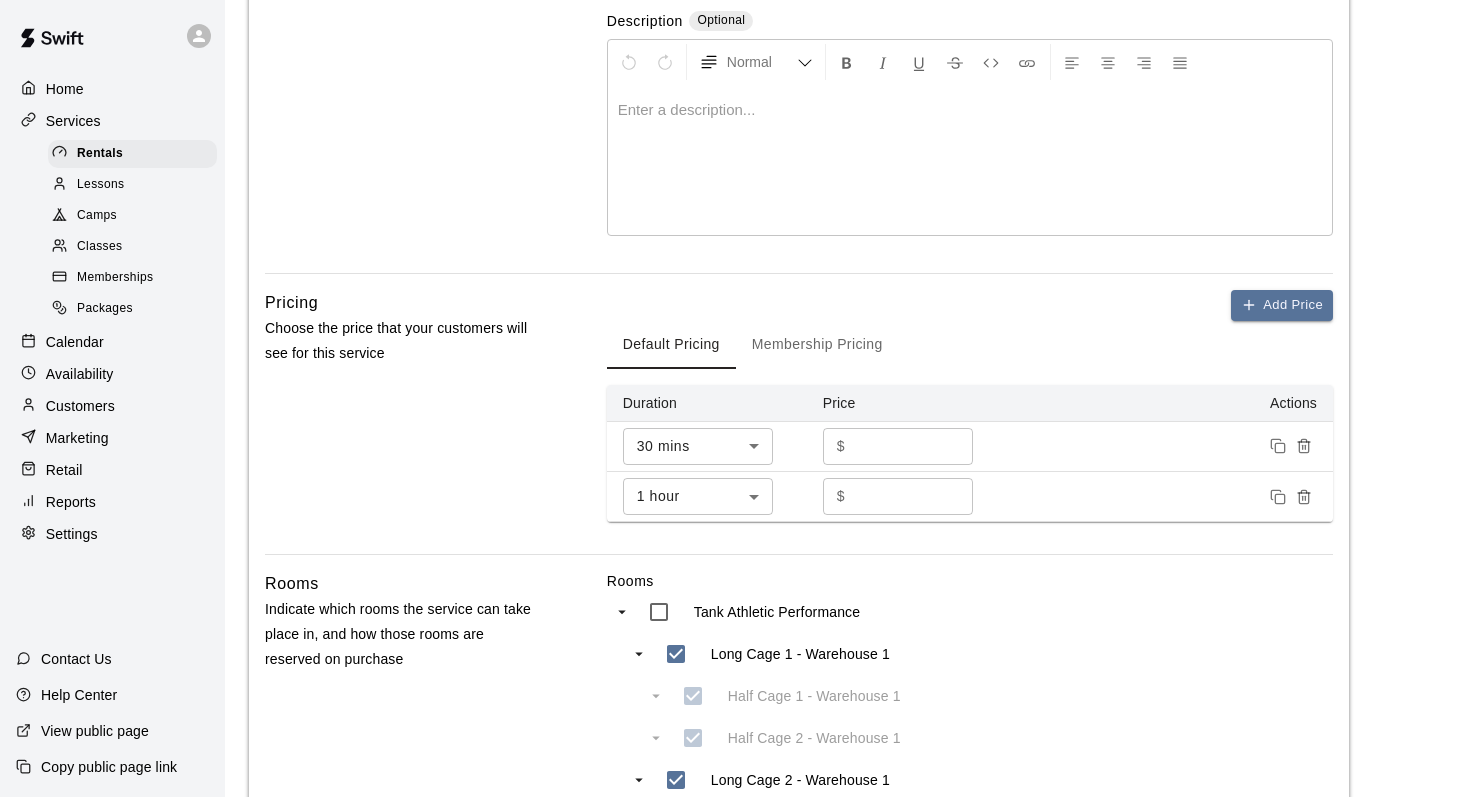 scroll, scrollTop: 324, scrollLeft: 0, axis: vertical 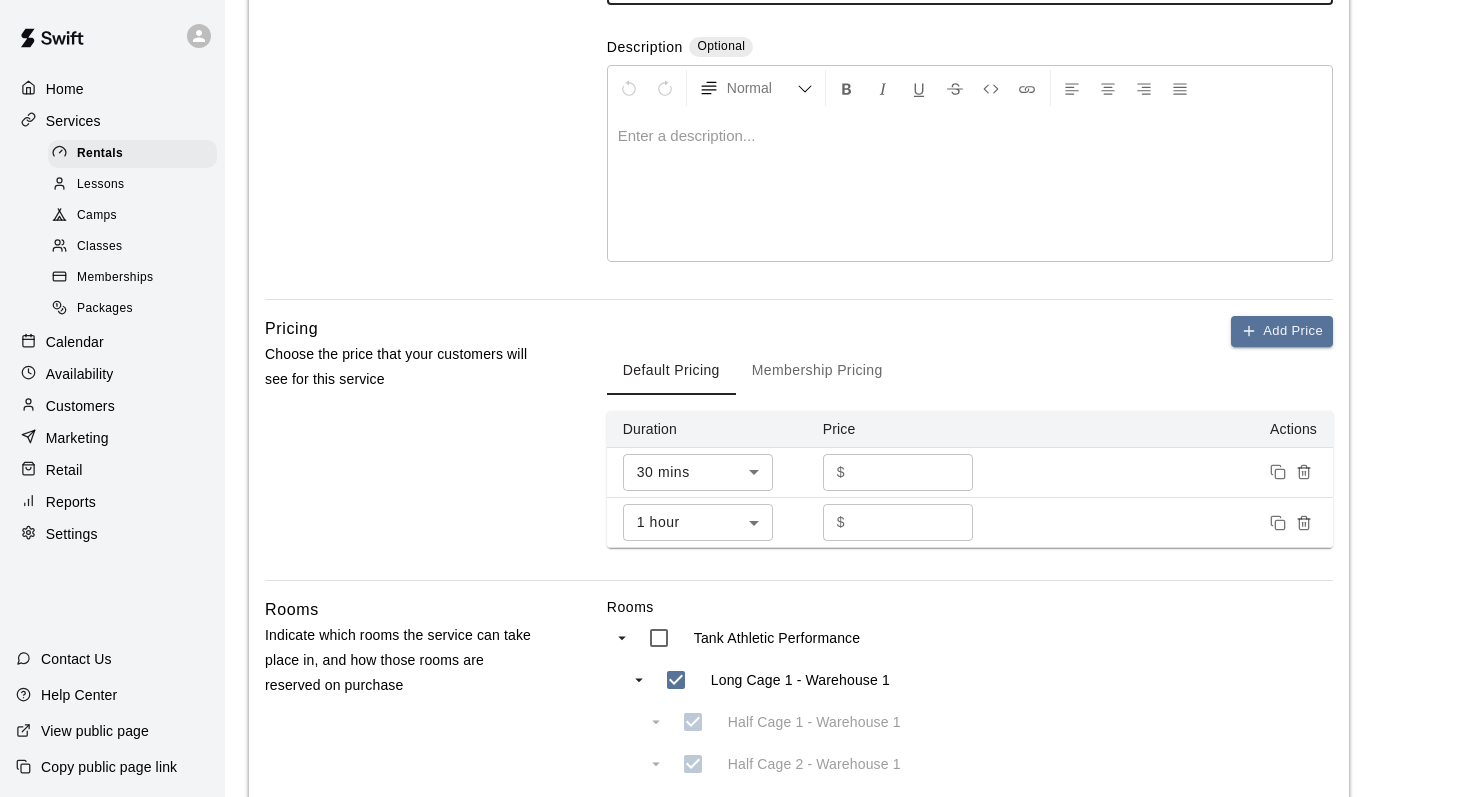 click on "Membership Pricing" at bounding box center (817, 371) 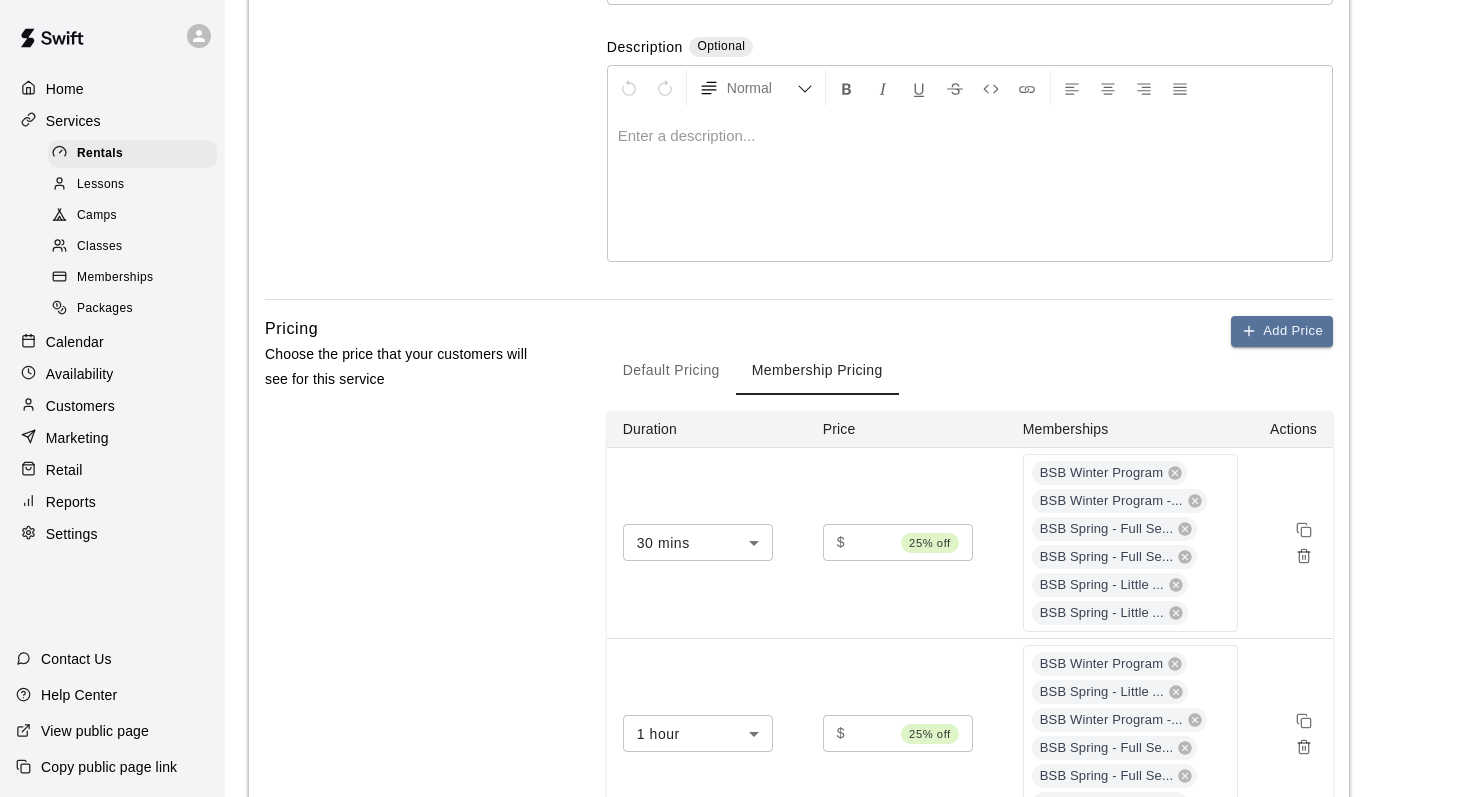 scroll, scrollTop: 0, scrollLeft: 0, axis: both 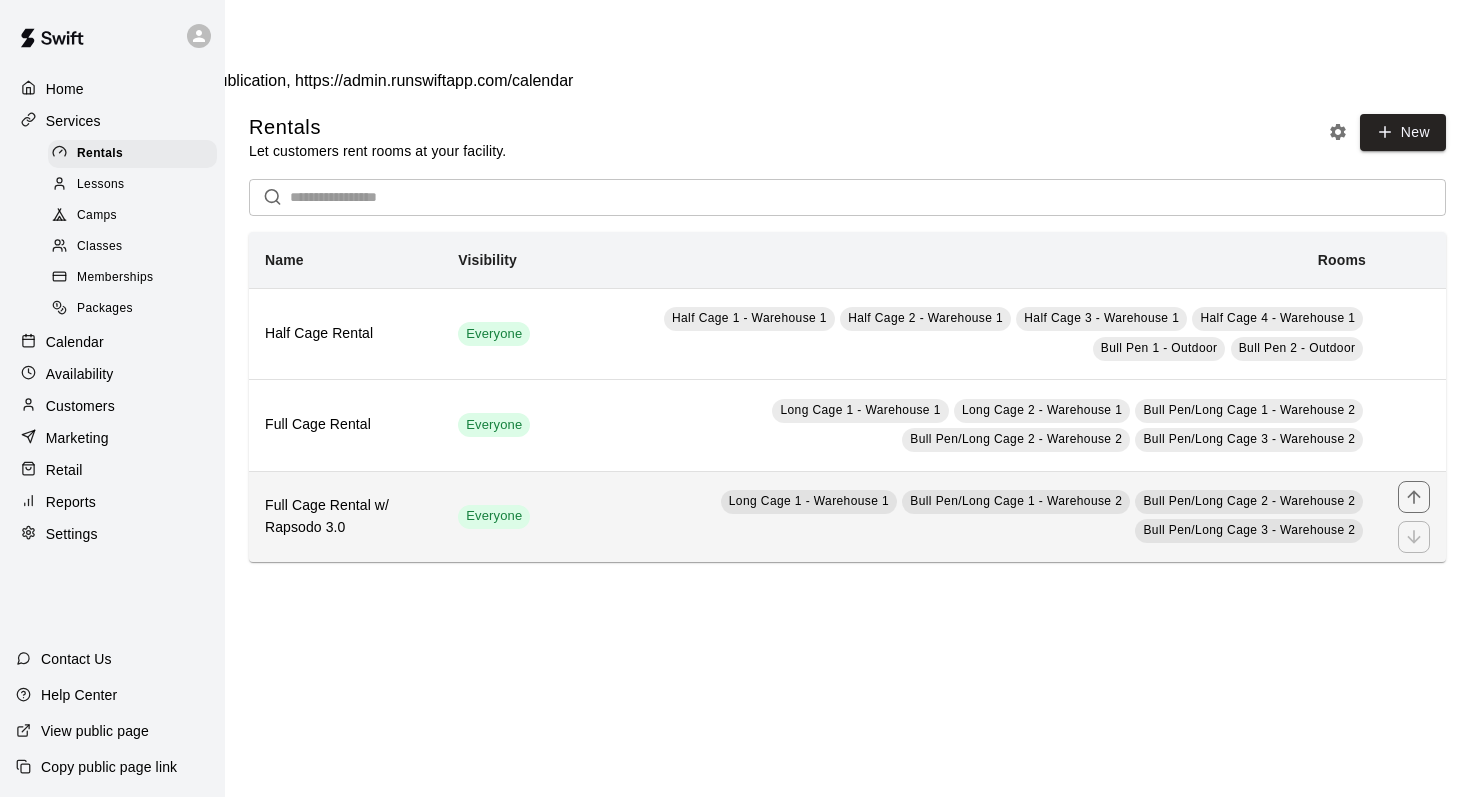 click on "Everyone" at bounding box center (494, 516) 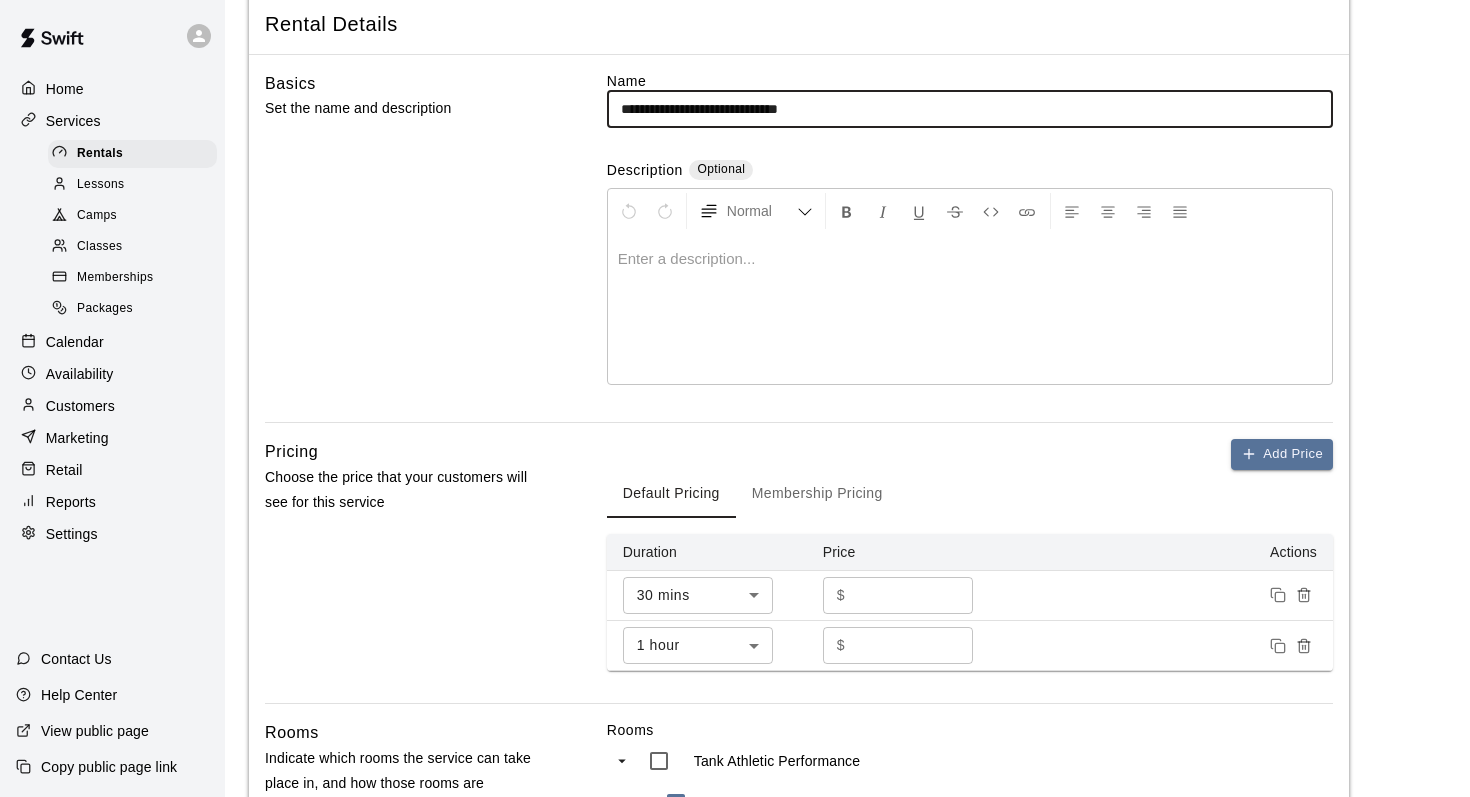 scroll, scrollTop: 225, scrollLeft: 0, axis: vertical 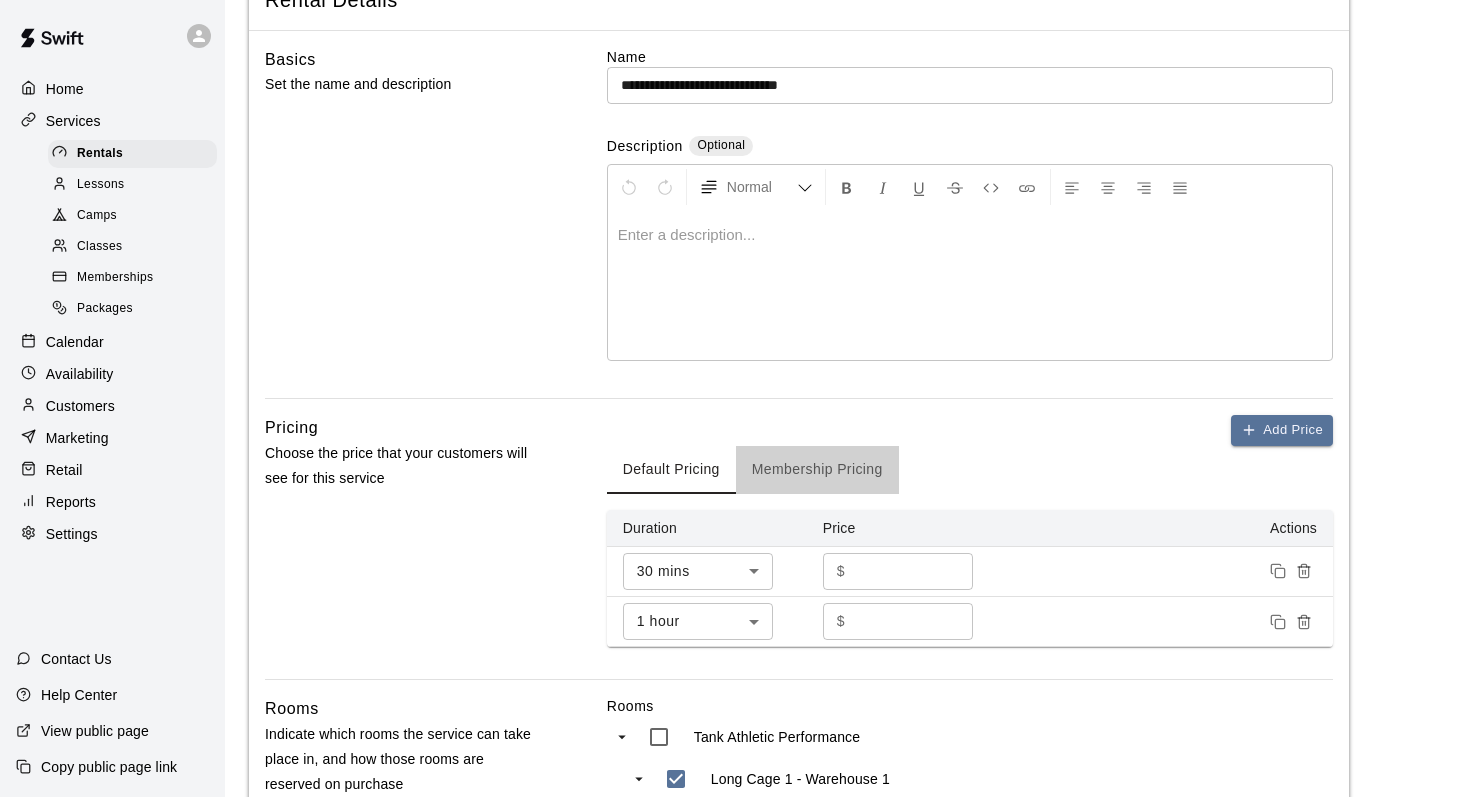 click on "Membership Pricing" at bounding box center (817, 470) 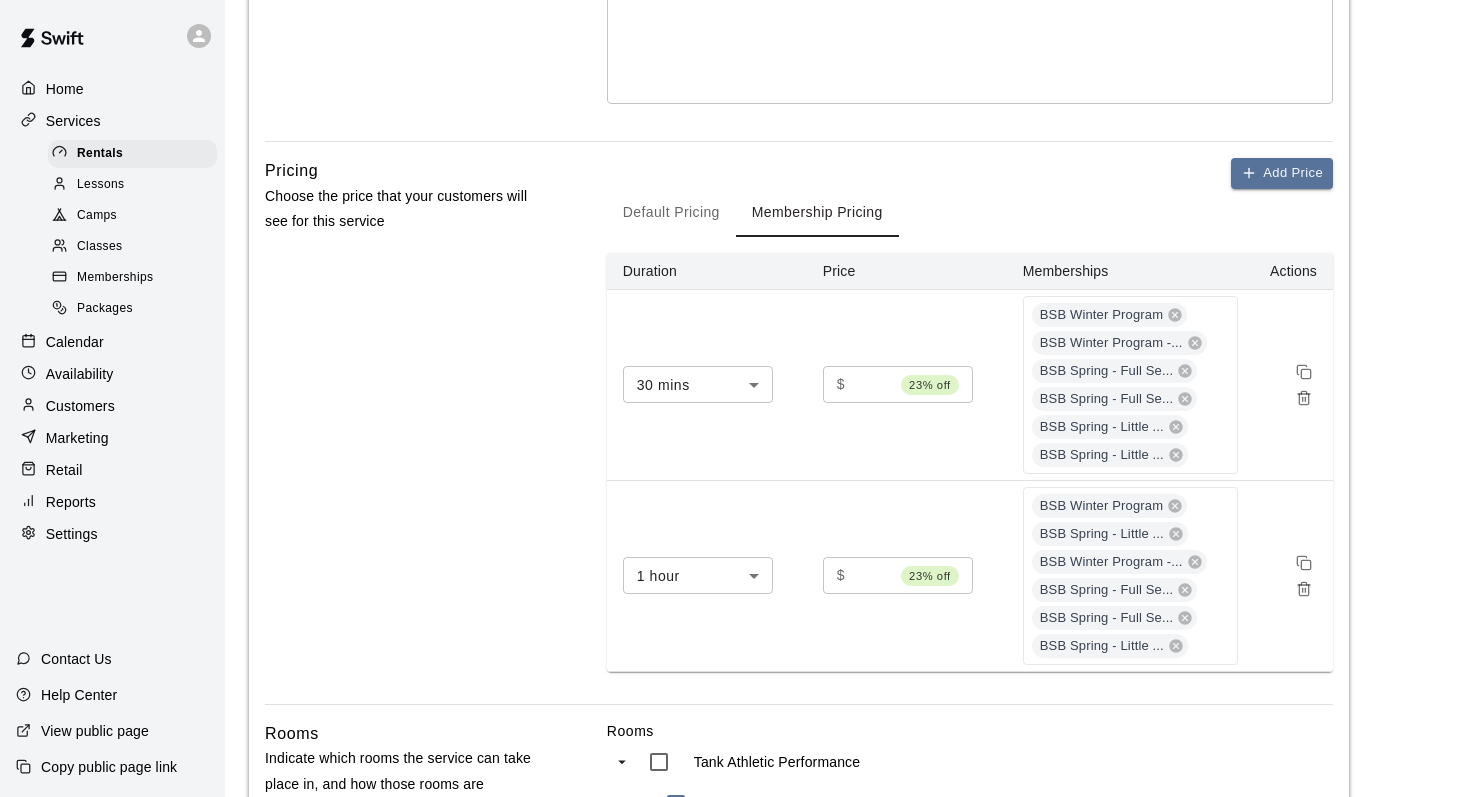 scroll, scrollTop: 495, scrollLeft: 0, axis: vertical 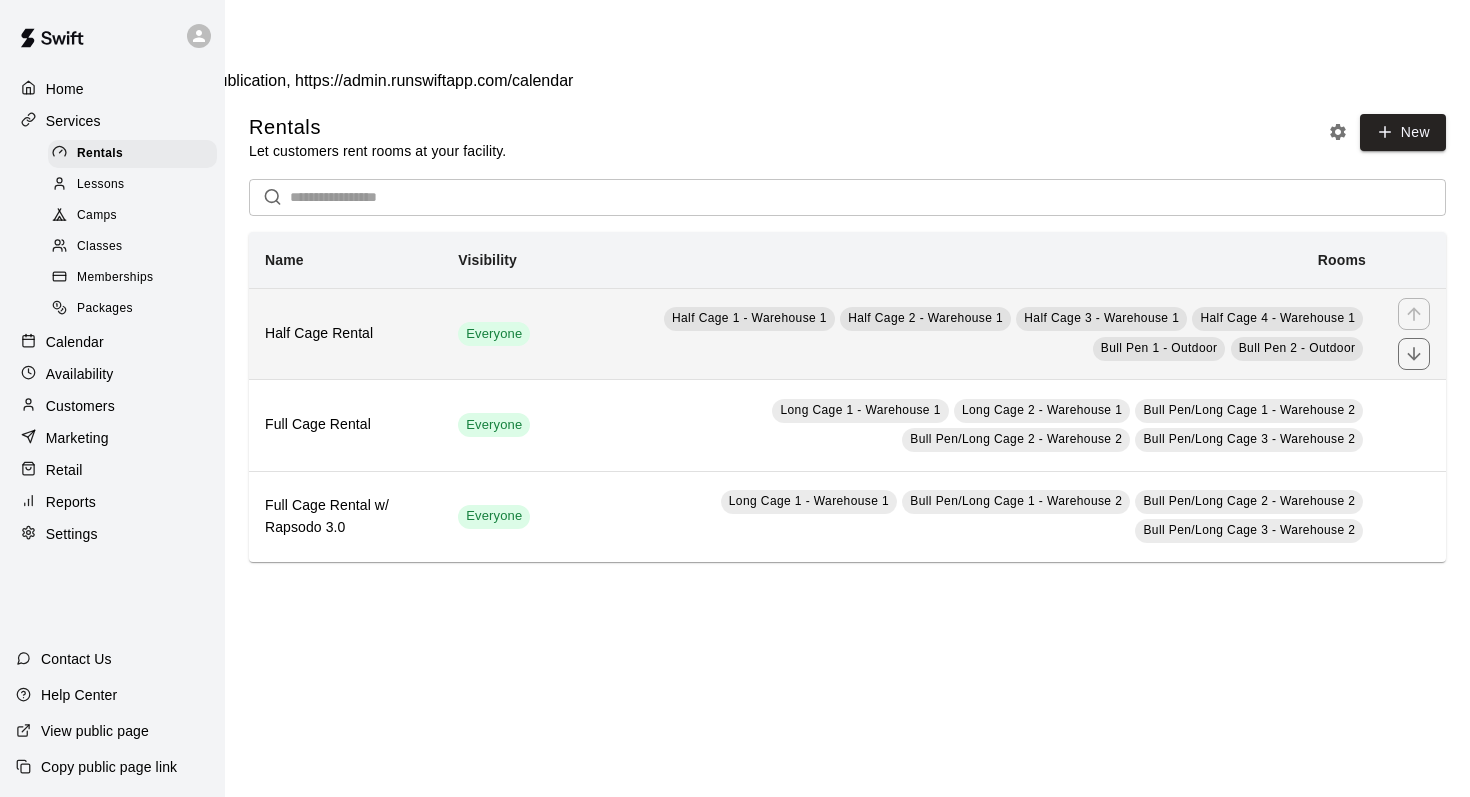 click on "Half Cage Rental" at bounding box center (345, 334) 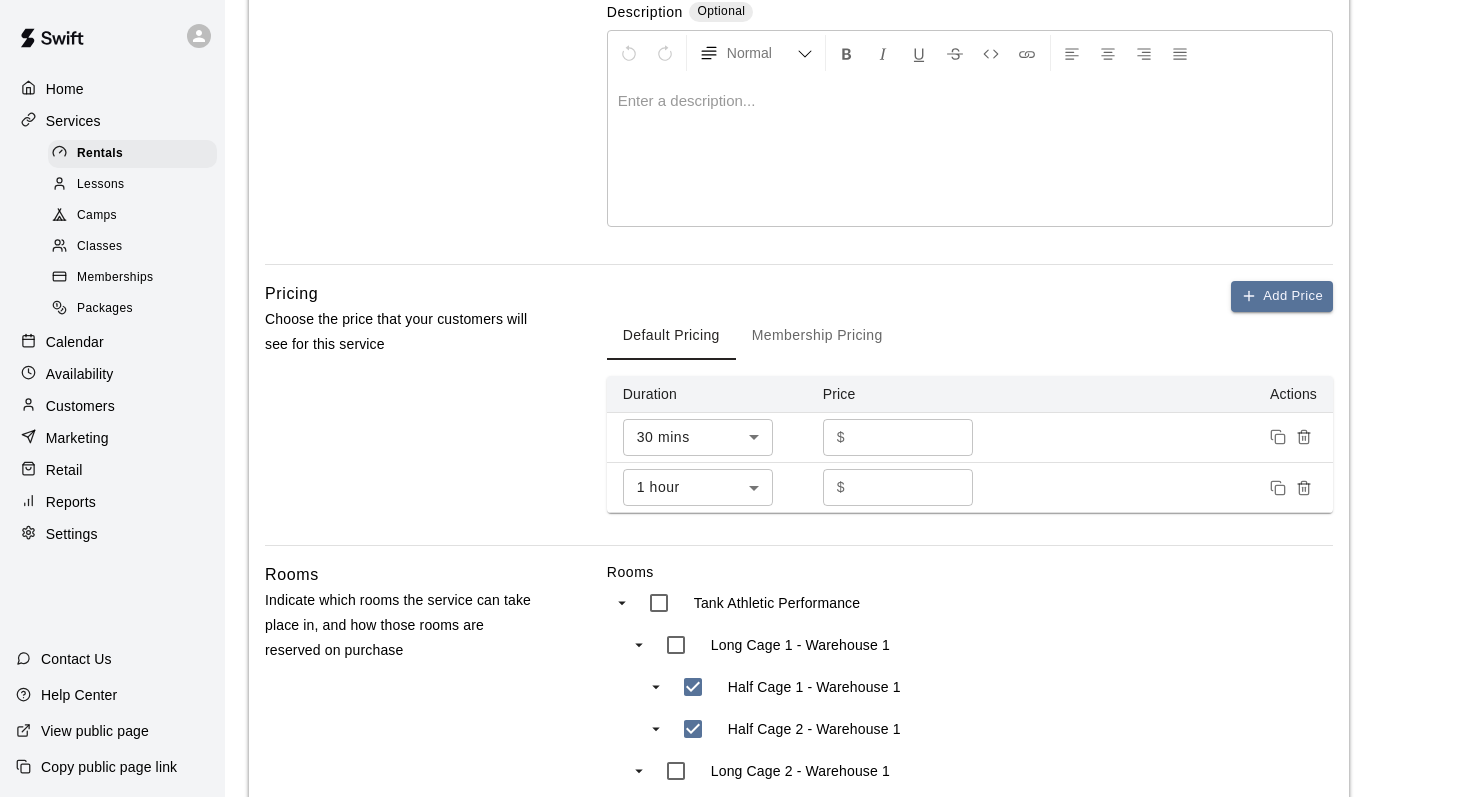 scroll, scrollTop: 432, scrollLeft: 0, axis: vertical 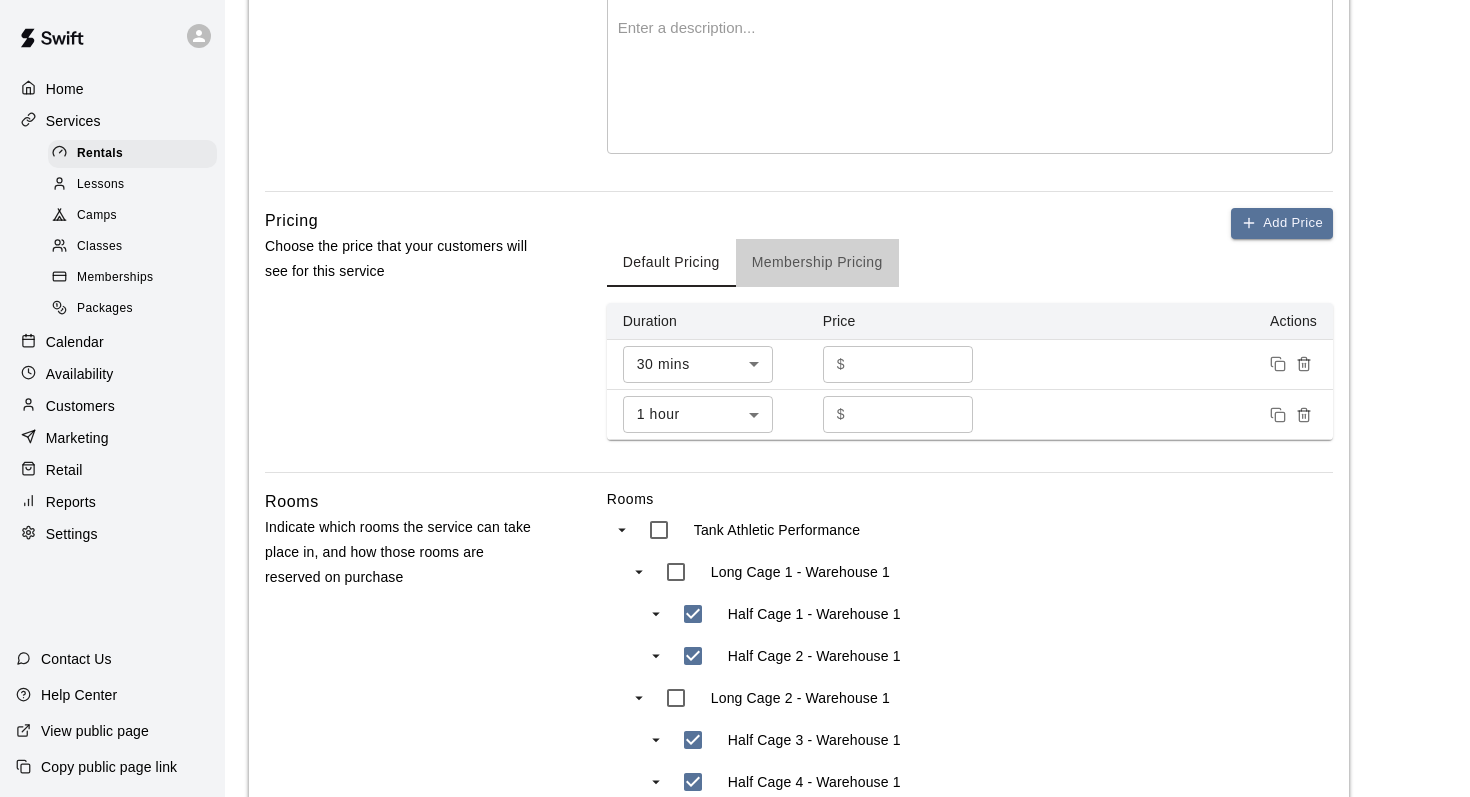 click on "Membership Pricing" at bounding box center [817, 263] 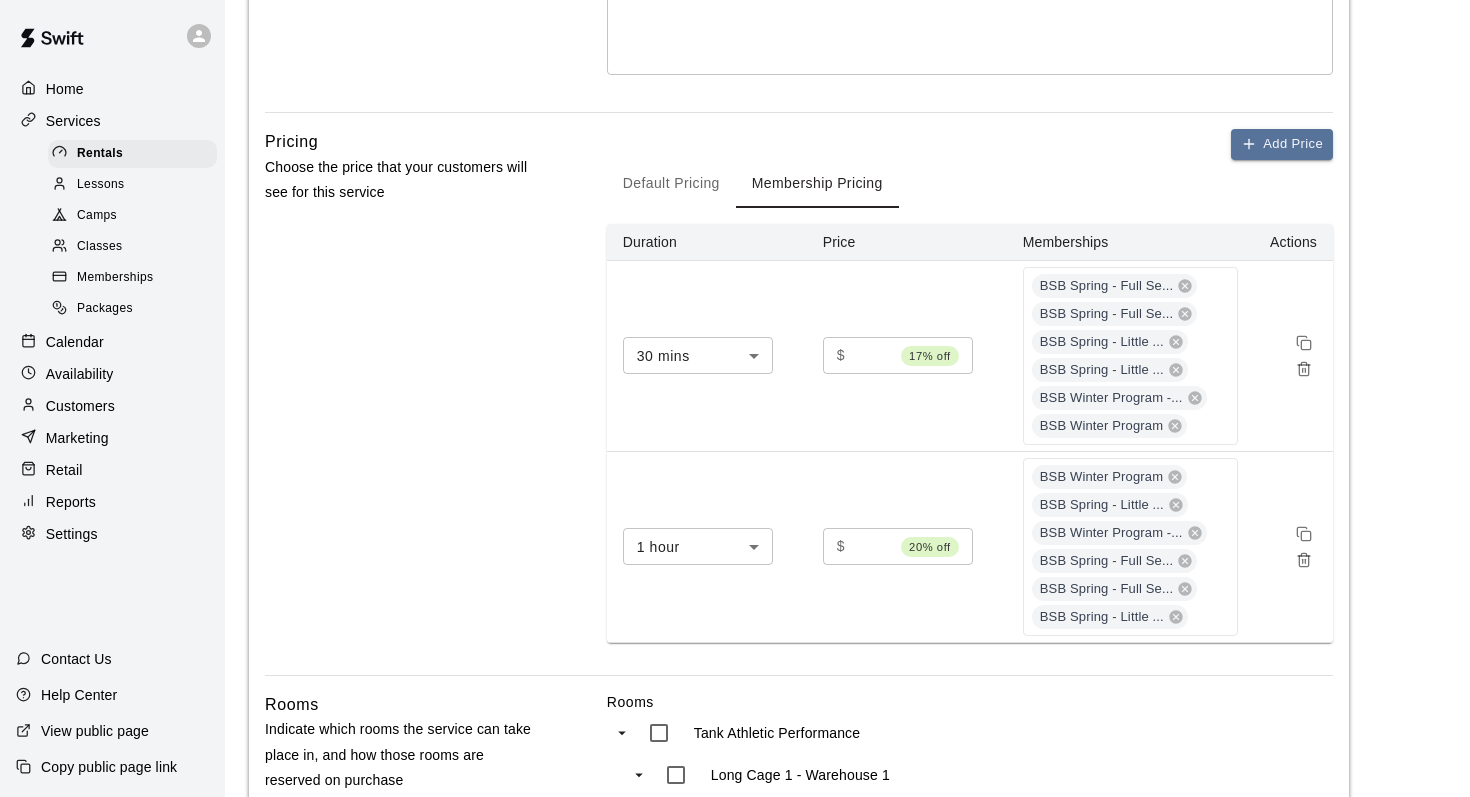 scroll, scrollTop: 519, scrollLeft: 0, axis: vertical 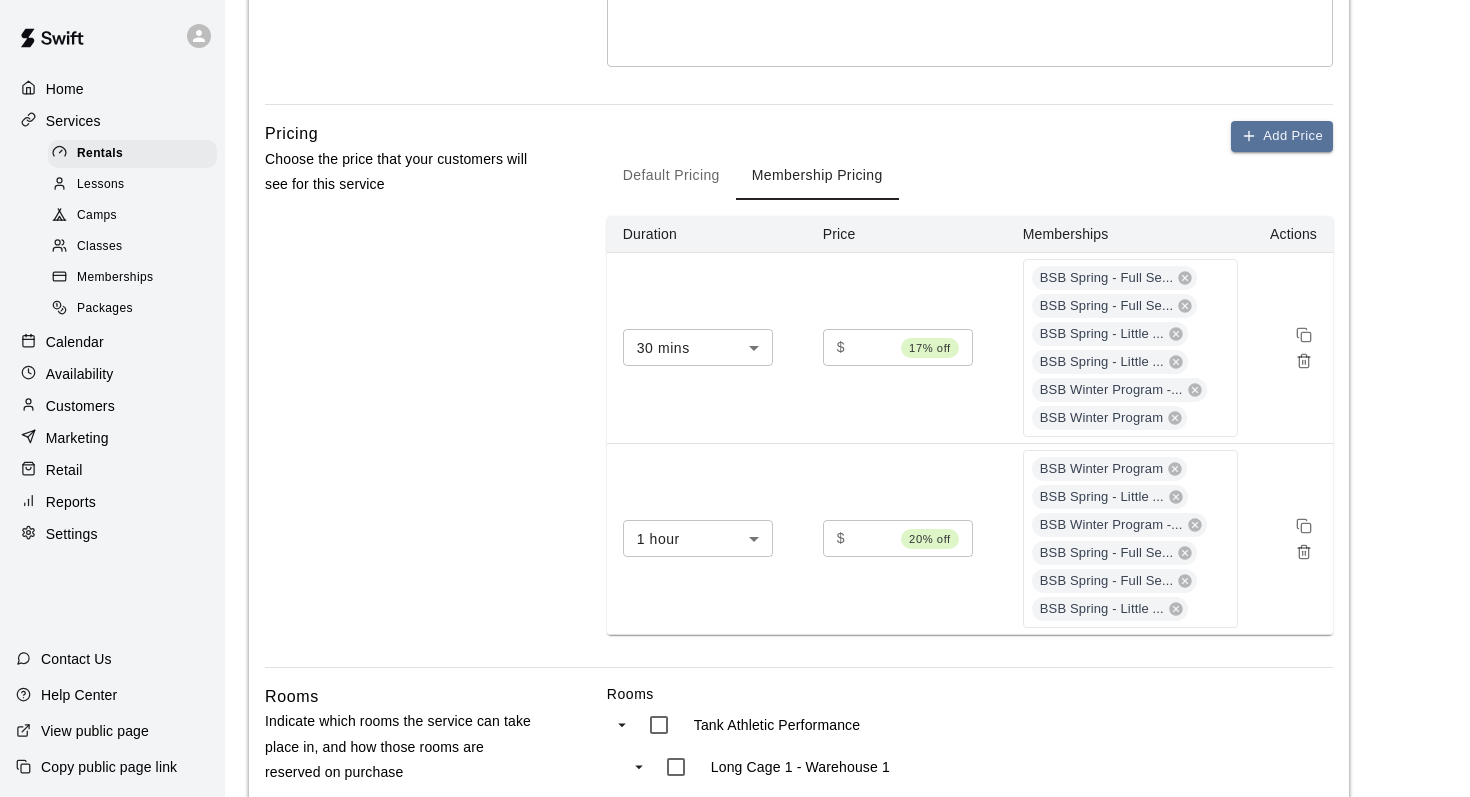 click on "Memberships" at bounding box center [132, 278] 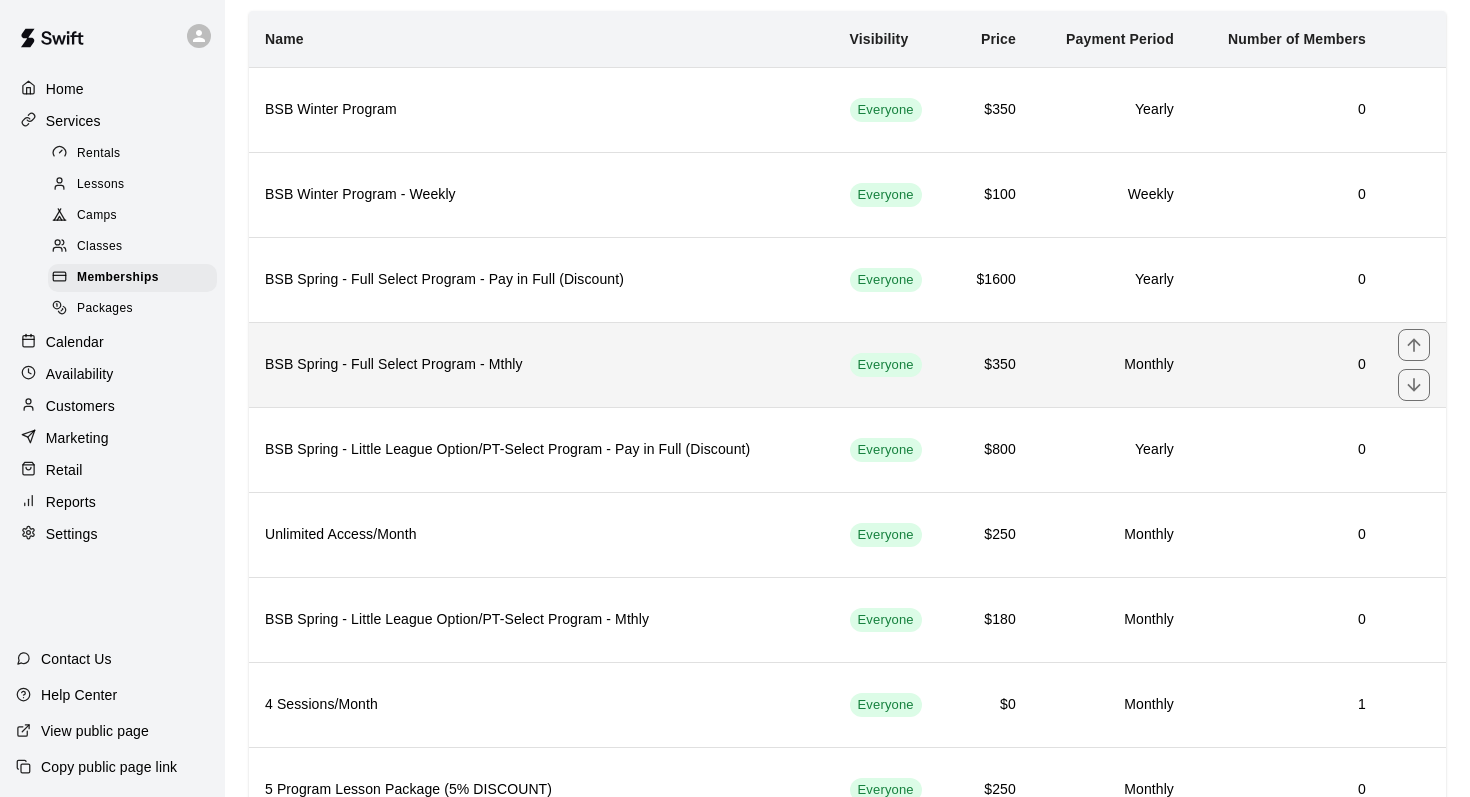scroll, scrollTop: 223, scrollLeft: 0, axis: vertical 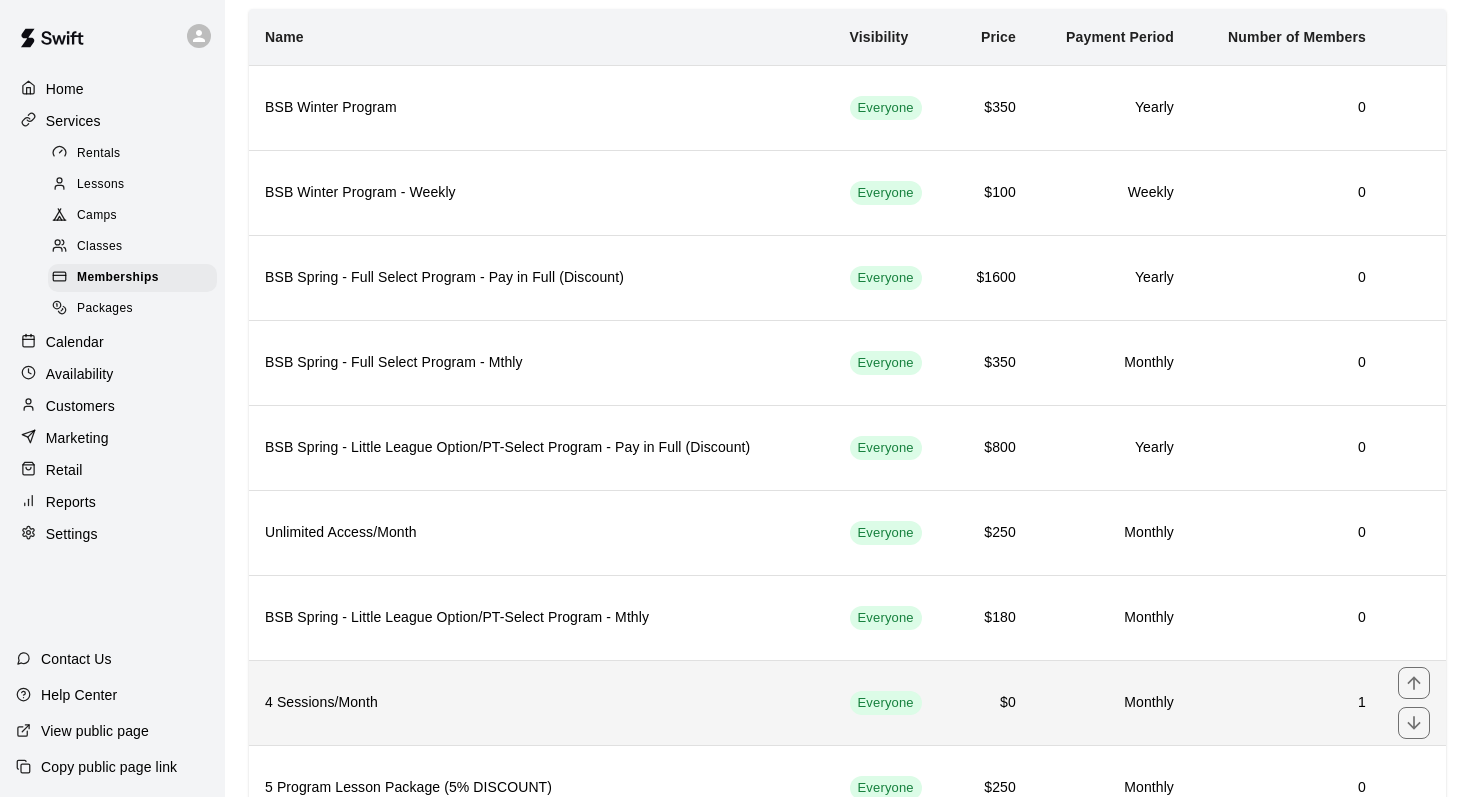 click on "4 Sessions/Month" at bounding box center [541, 703] 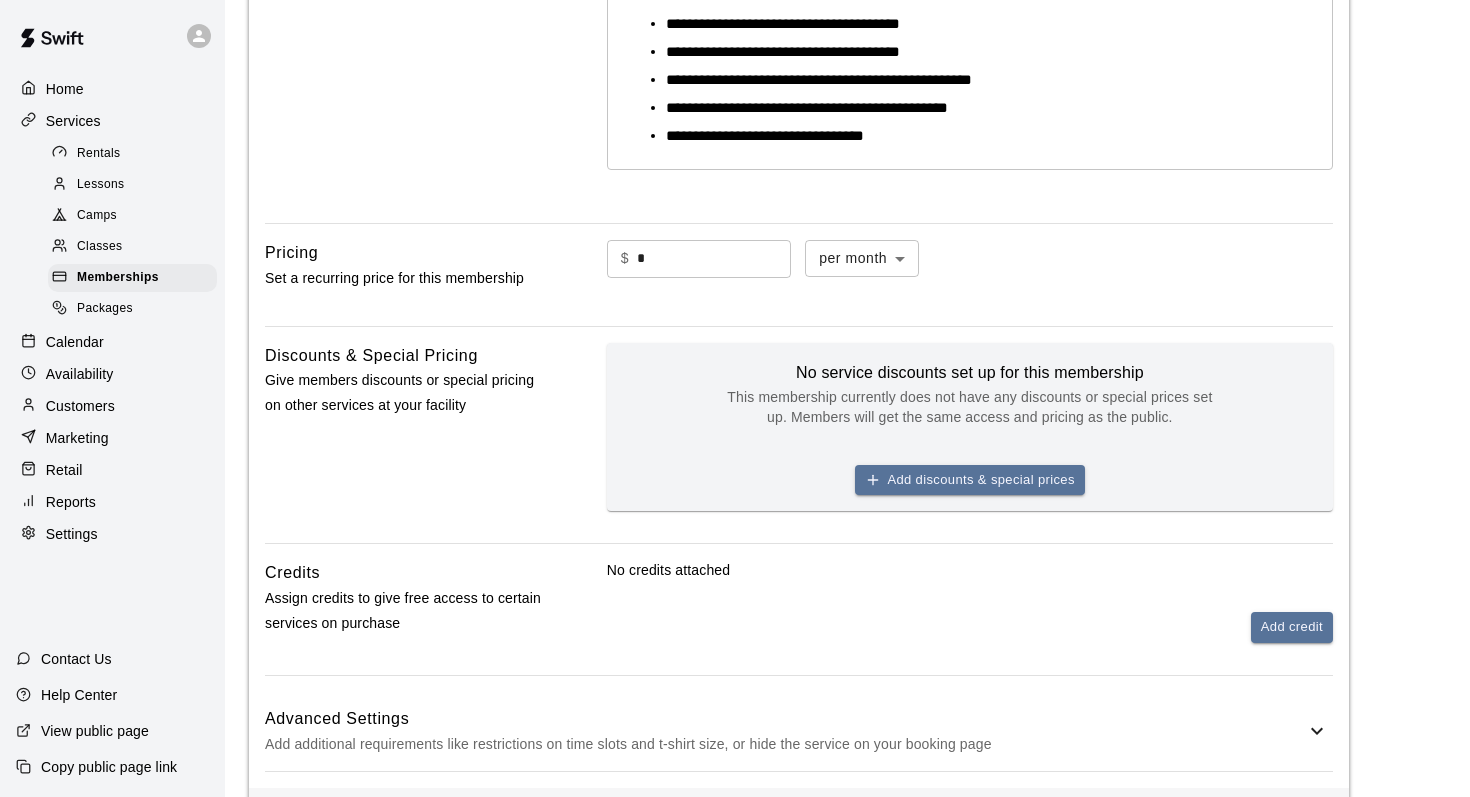 scroll, scrollTop: 499, scrollLeft: 0, axis: vertical 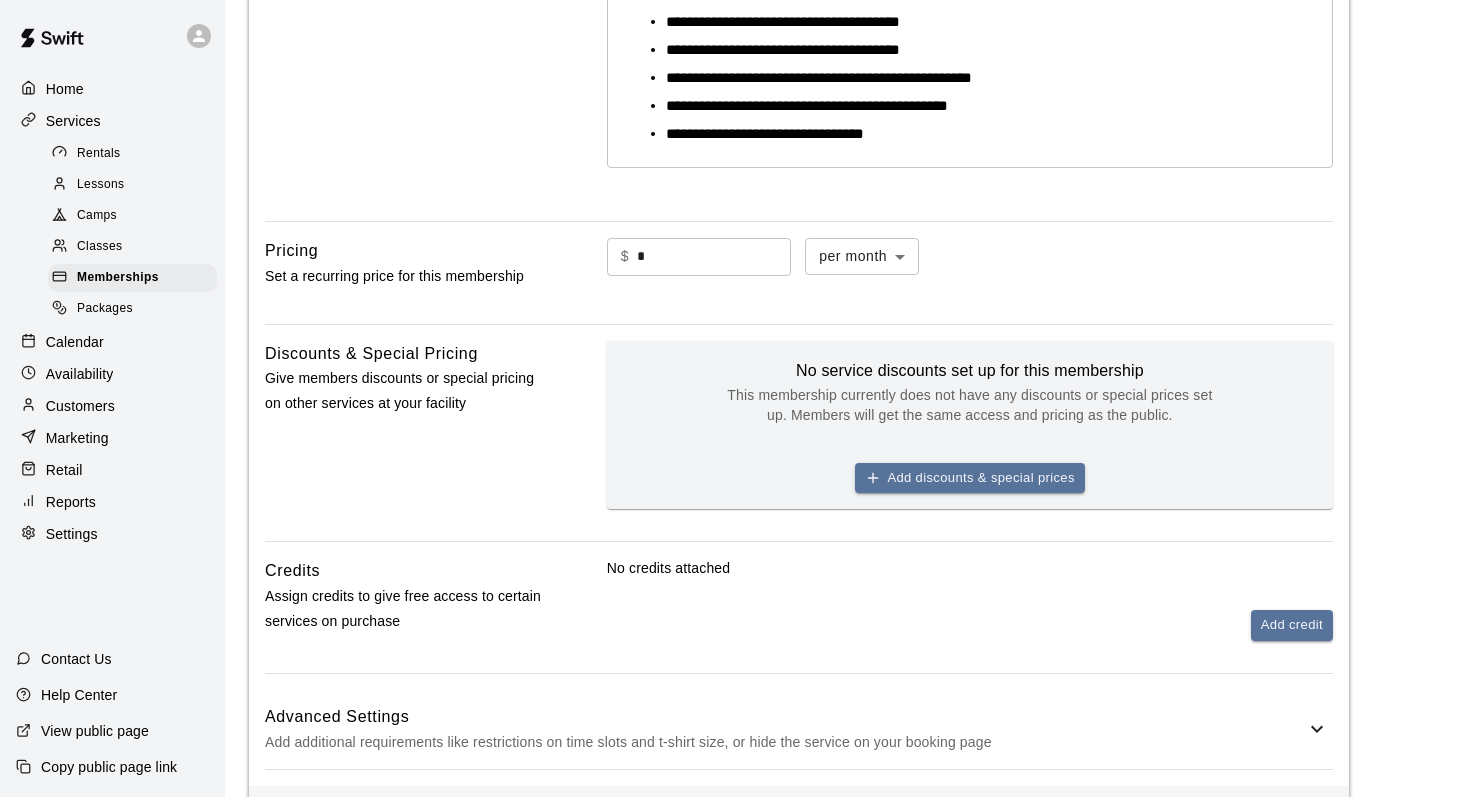 click on "Add credit" at bounding box center (970, 625) 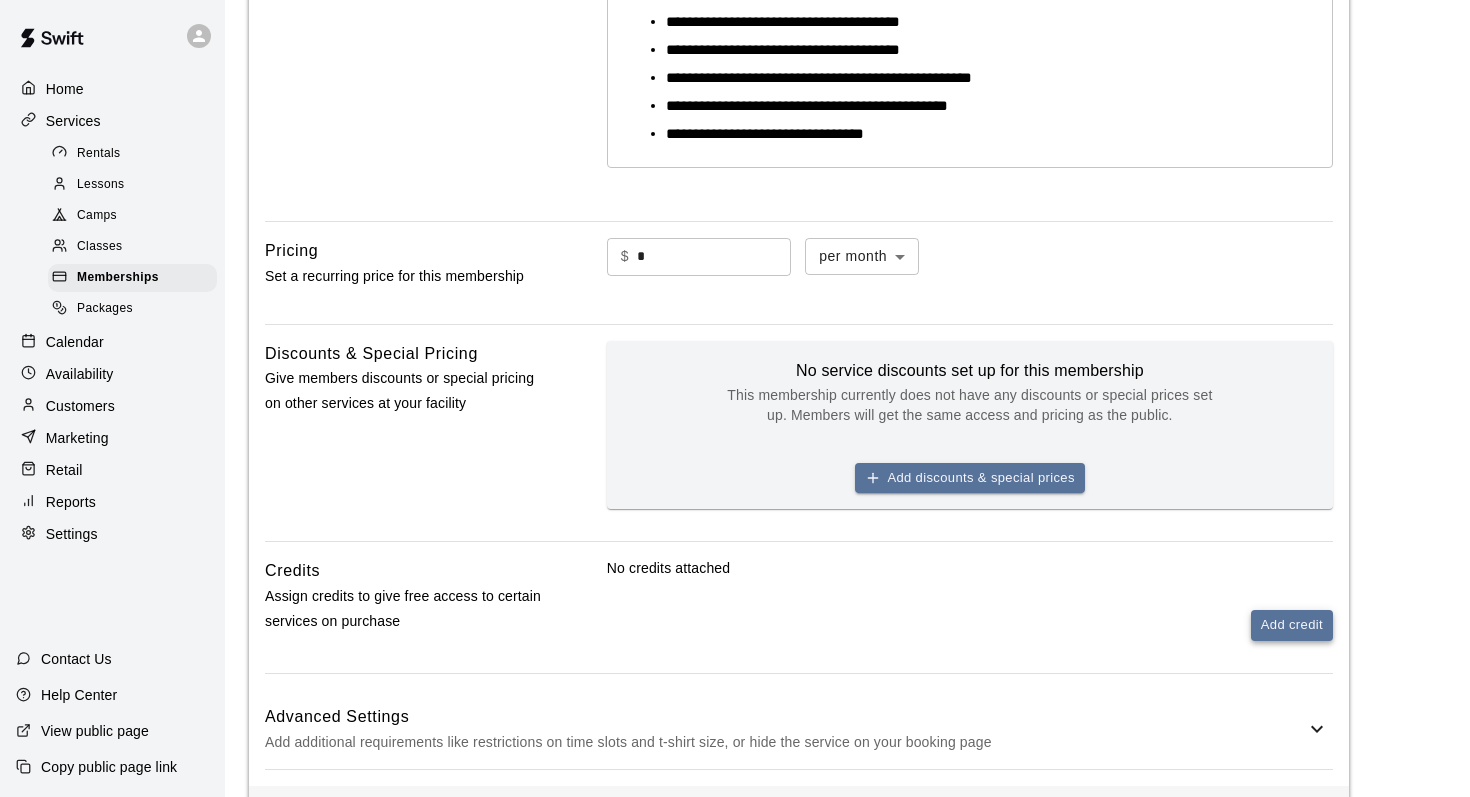 click on "Add credit" at bounding box center (1292, 625) 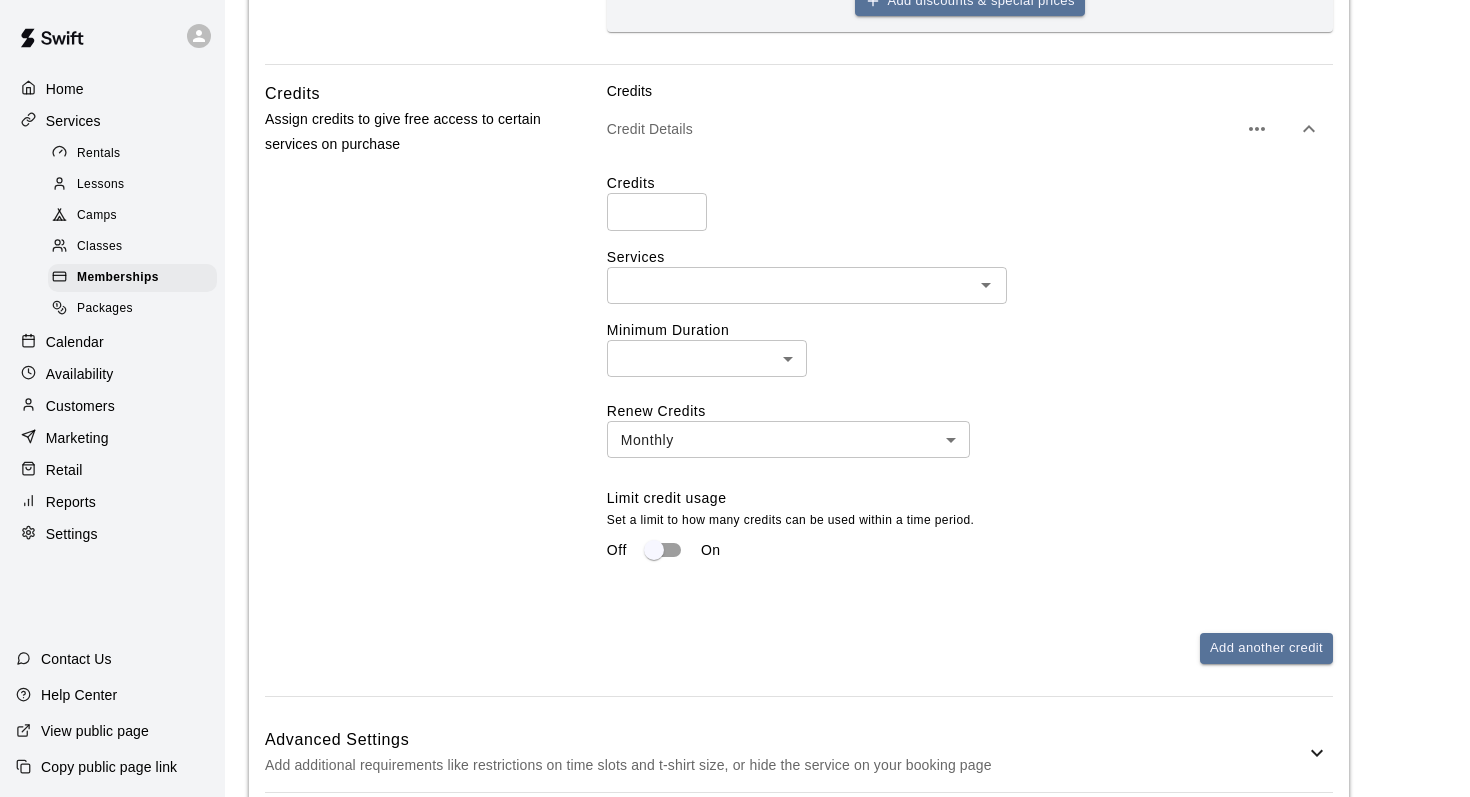 scroll, scrollTop: 983, scrollLeft: 0, axis: vertical 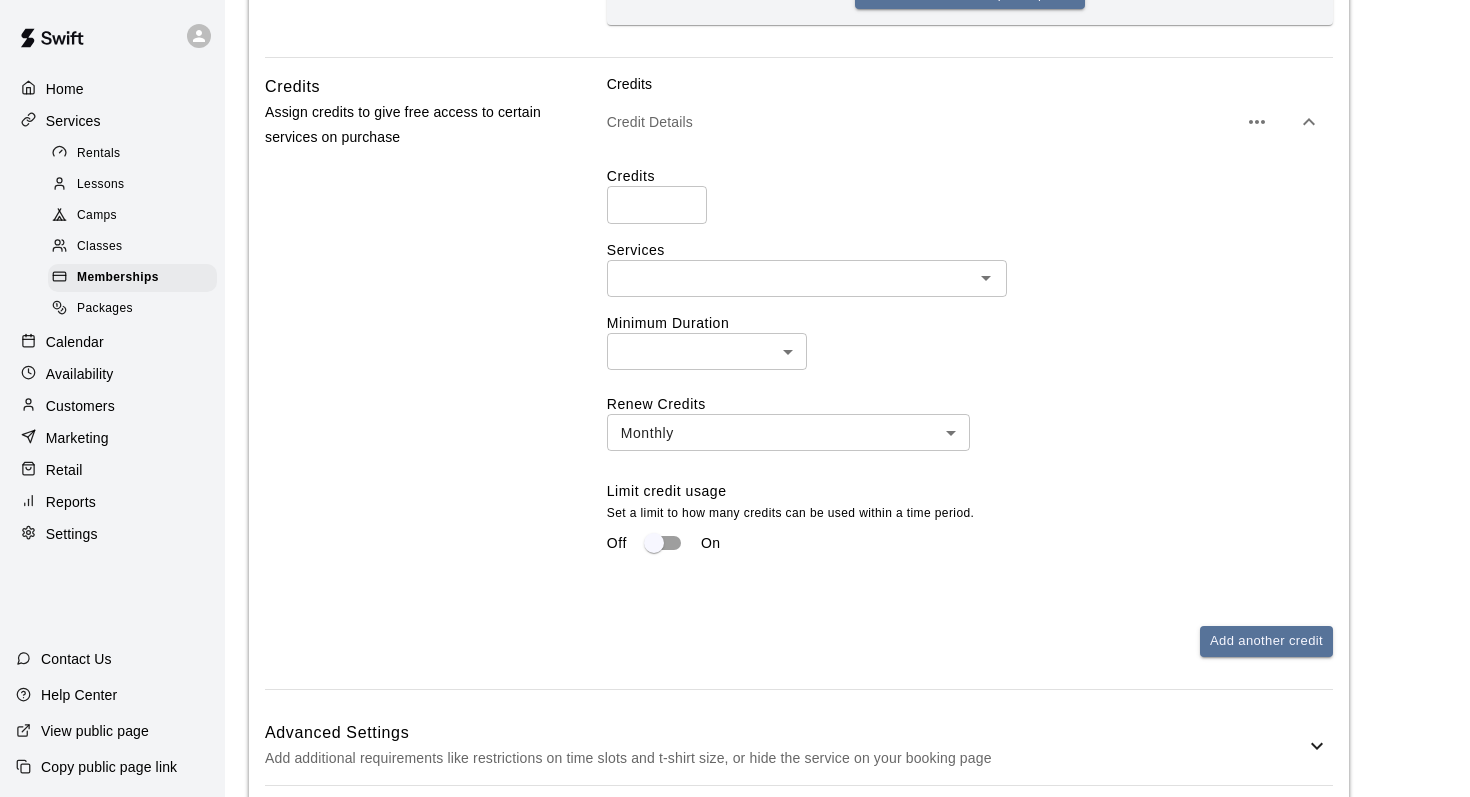 click on "Credits" at bounding box center [970, 176] 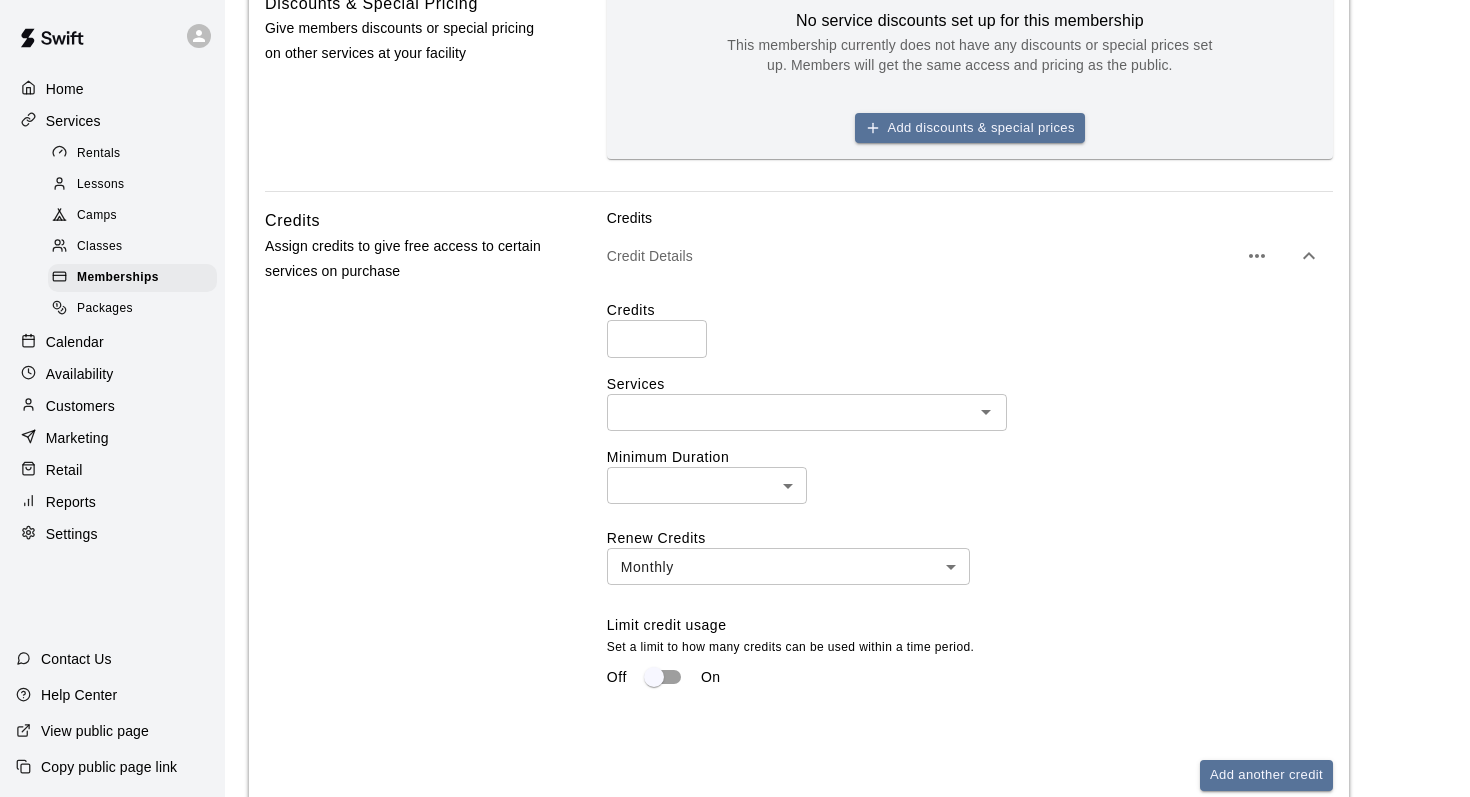 scroll, scrollTop: 810, scrollLeft: 0, axis: vertical 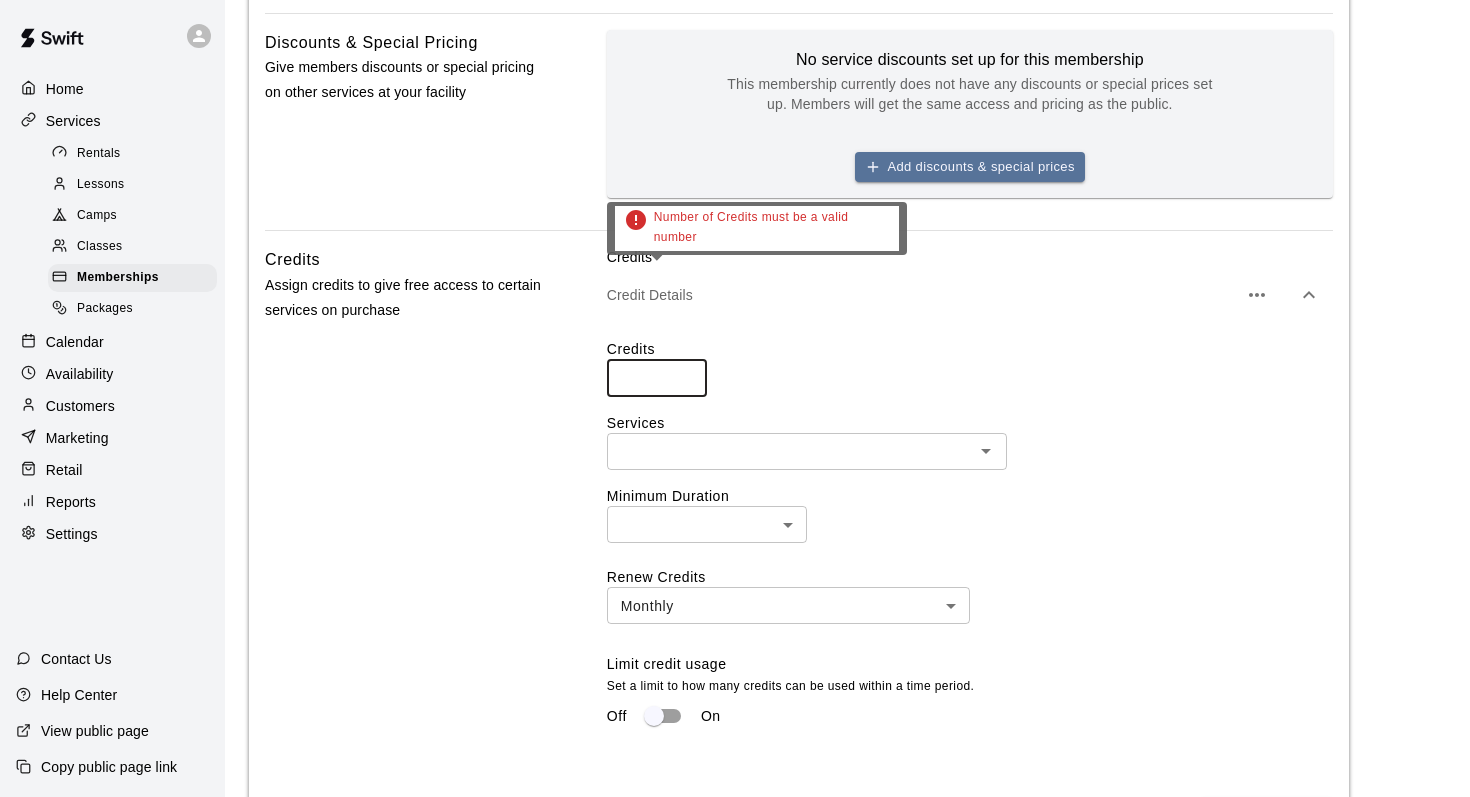 click at bounding box center [657, 377] 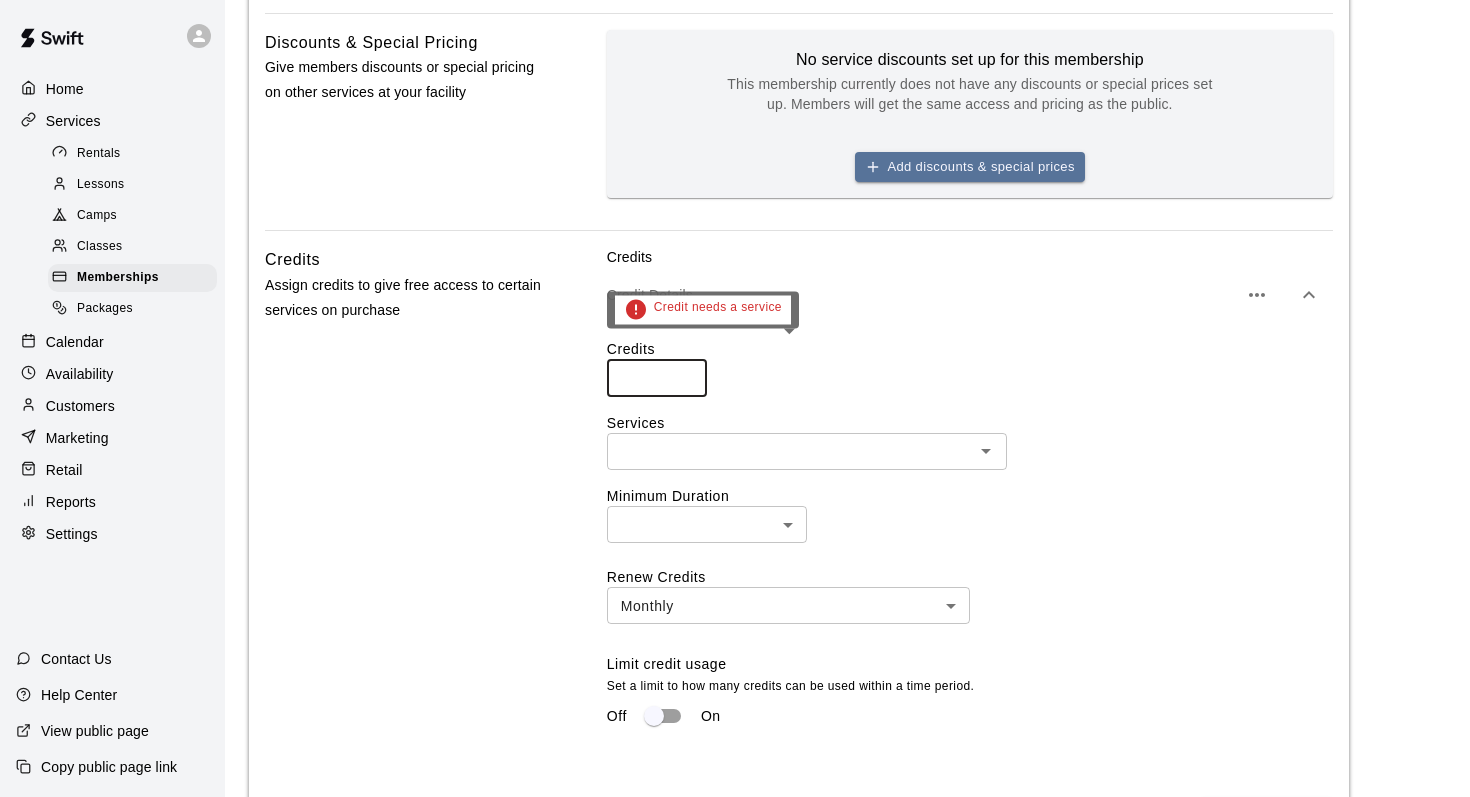 type on "*" 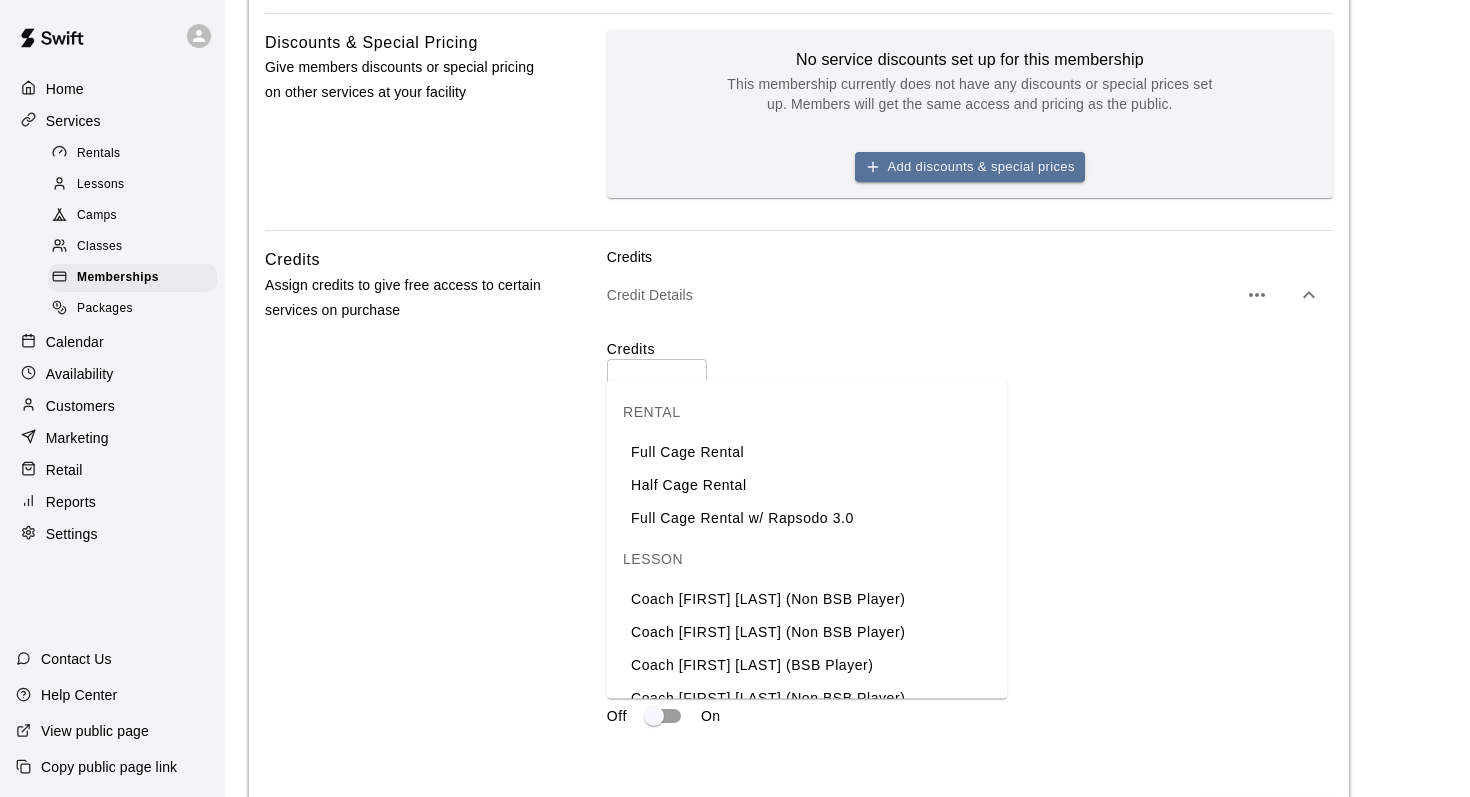 click on "Half Cage Rental" at bounding box center (807, 485) 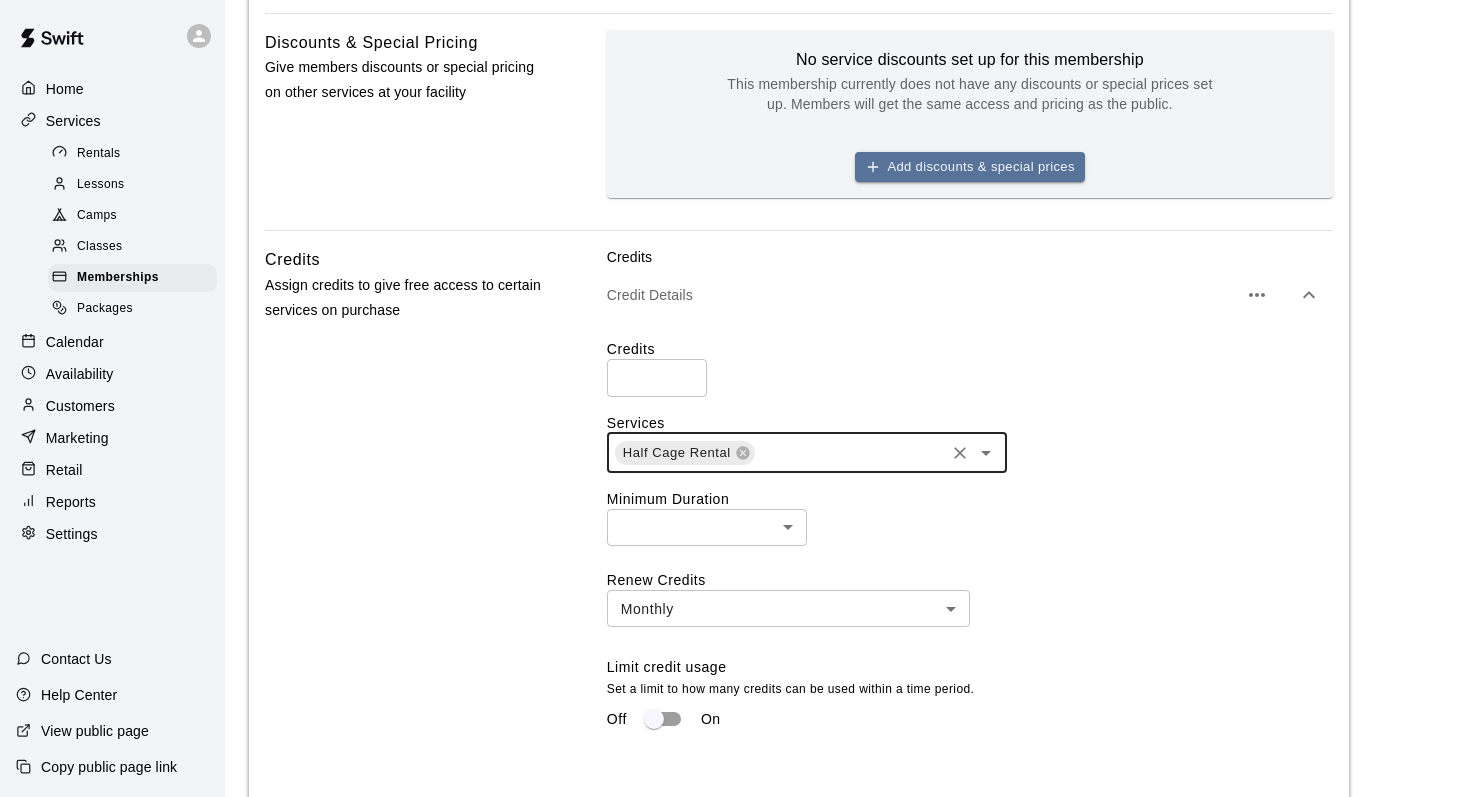 scroll, scrollTop: 817, scrollLeft: 0, axis: vertical 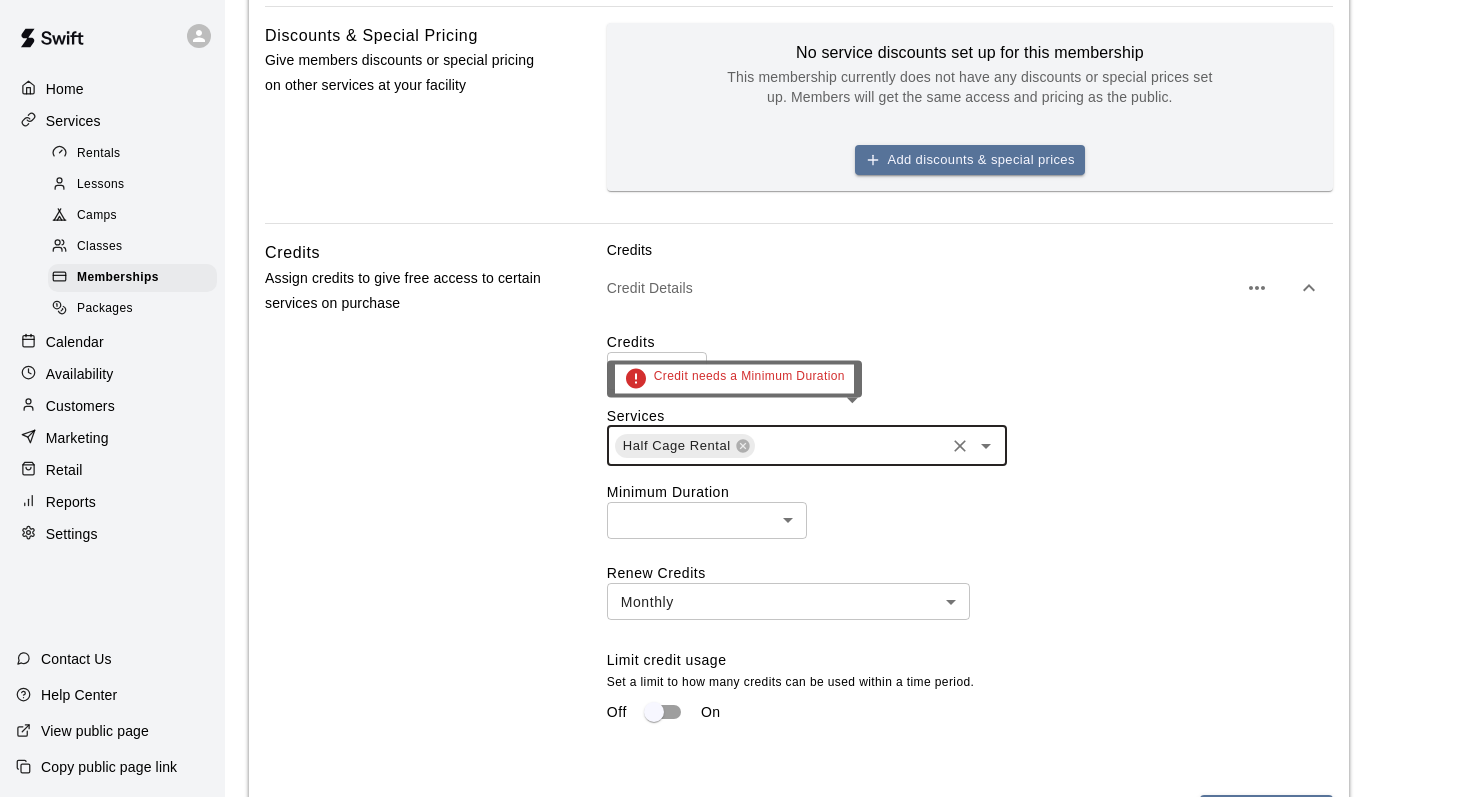 click on "**********" at bounding box center [735, 335] 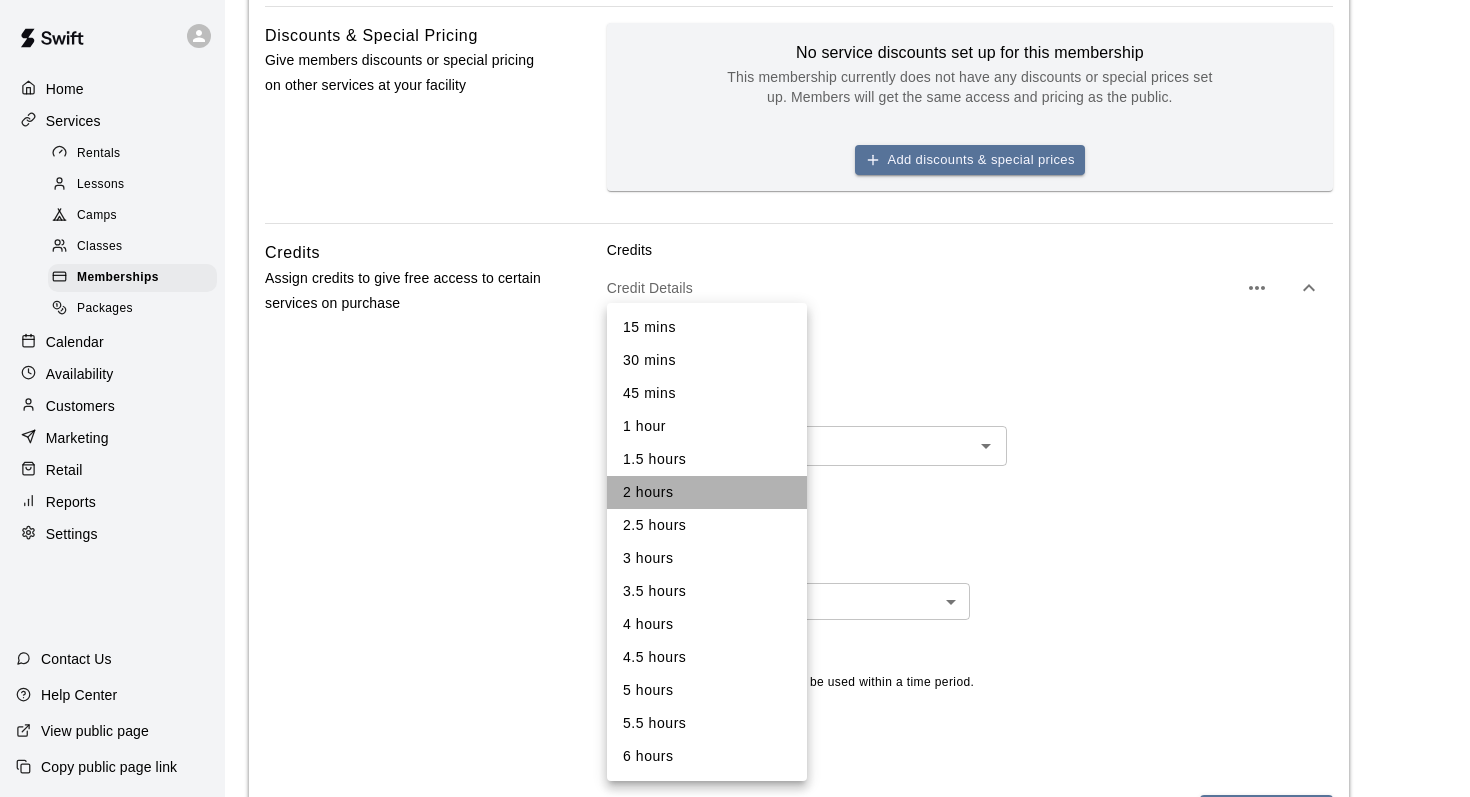 click on "2 hours" at bounding box center [707, 492] 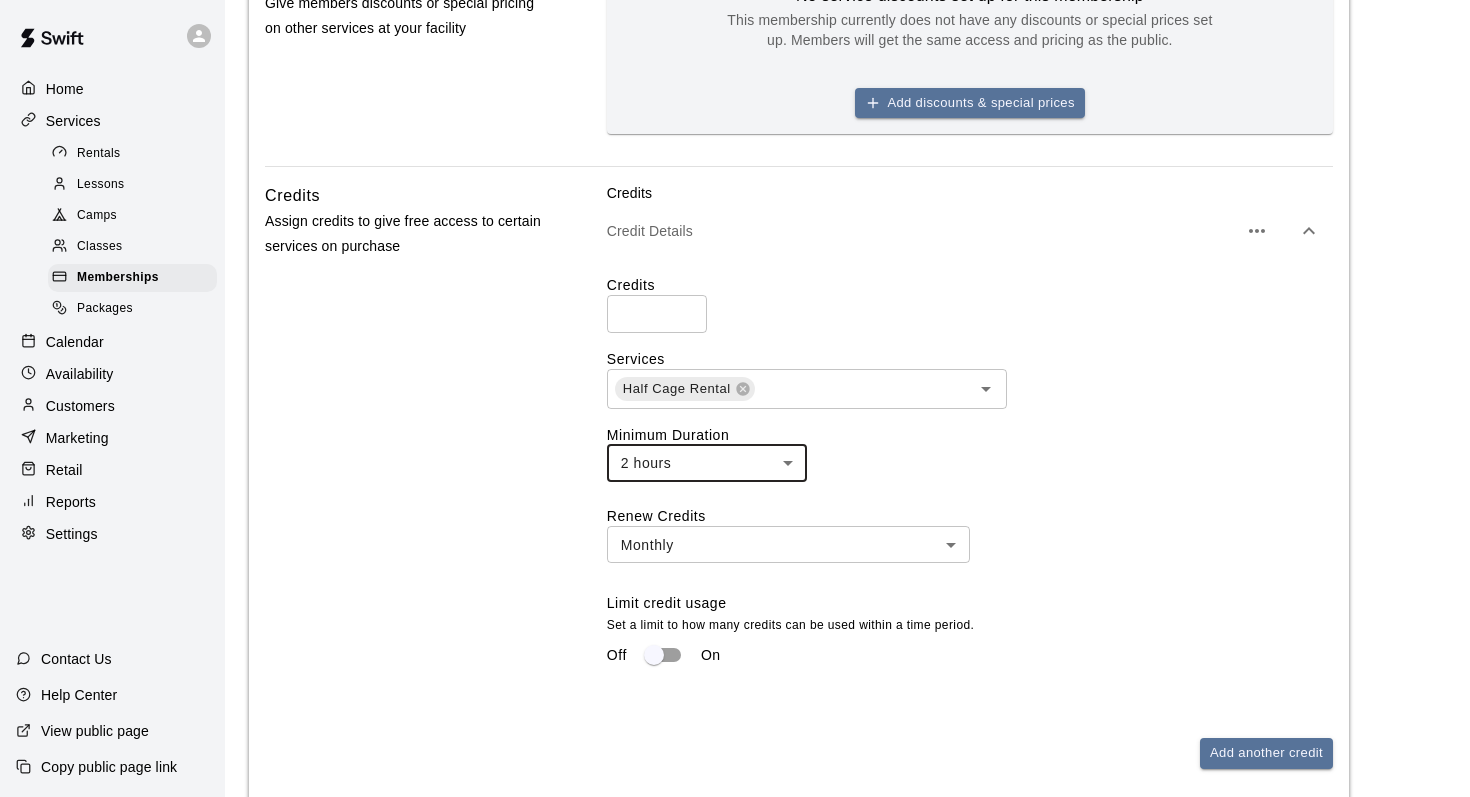 scroll, scrollTop: 875, scrollLeft: 0, axis: vertical 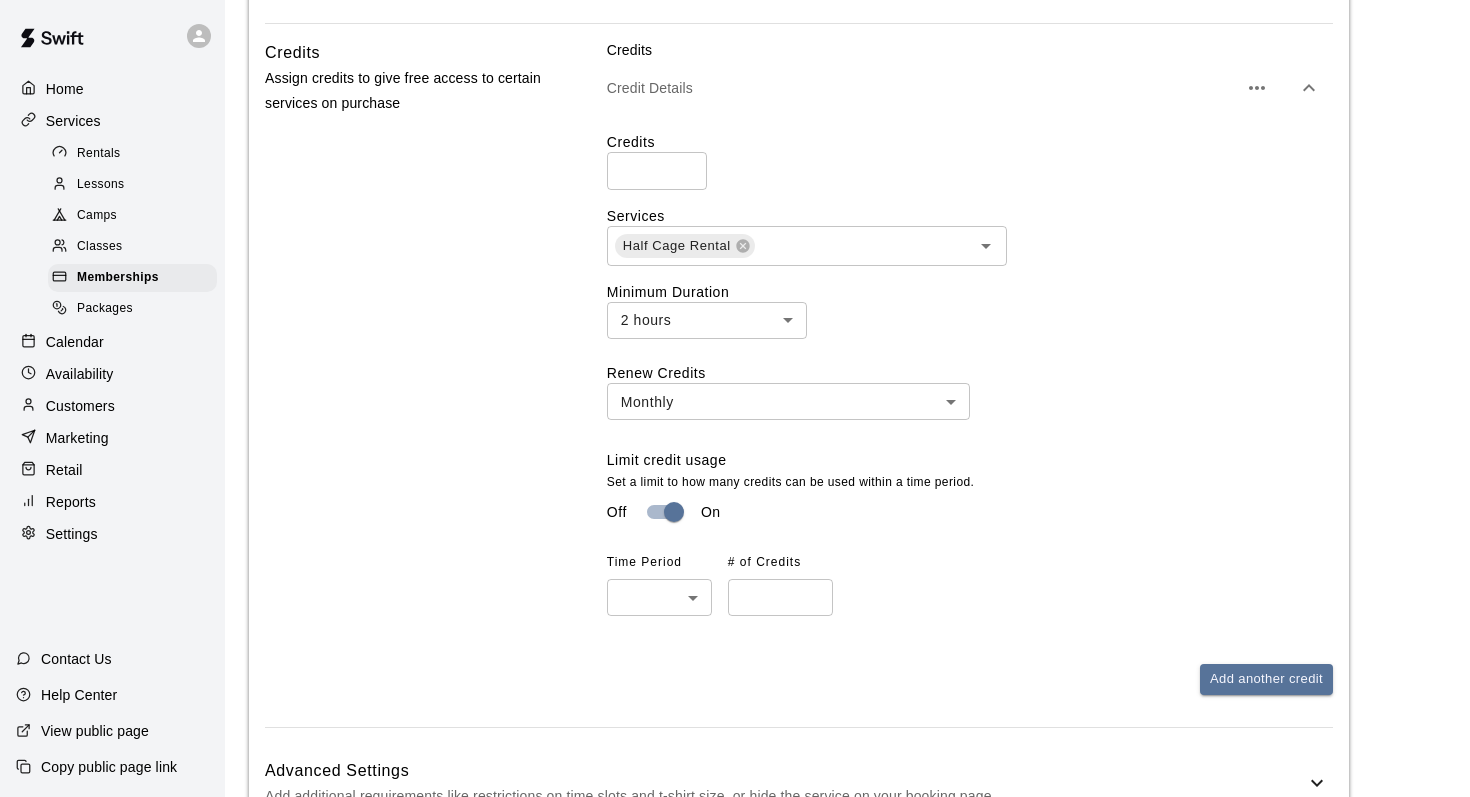 click on "**********" at bounding box center (735, 170) 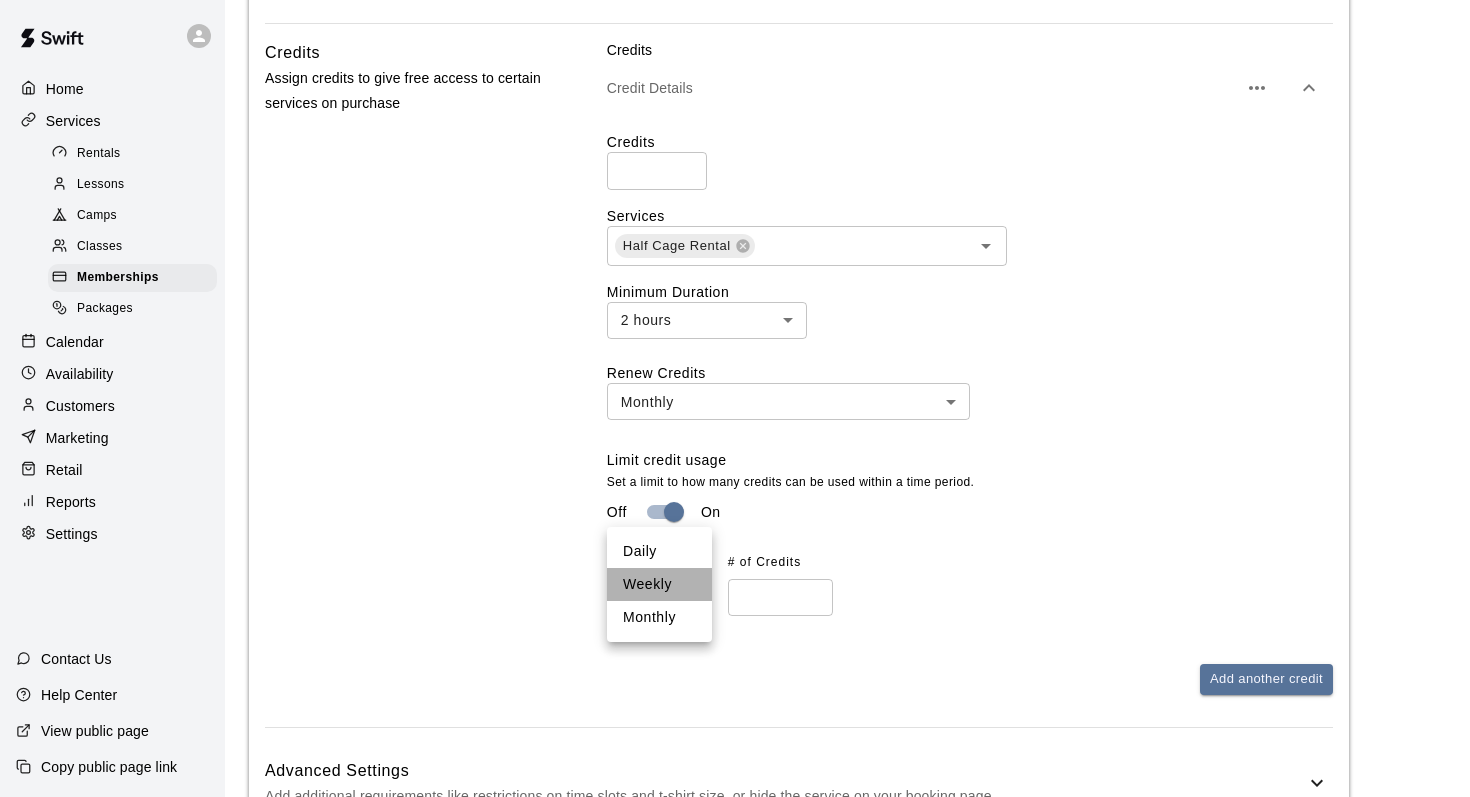 click on "Weekly" at bounding box center [659, 584] 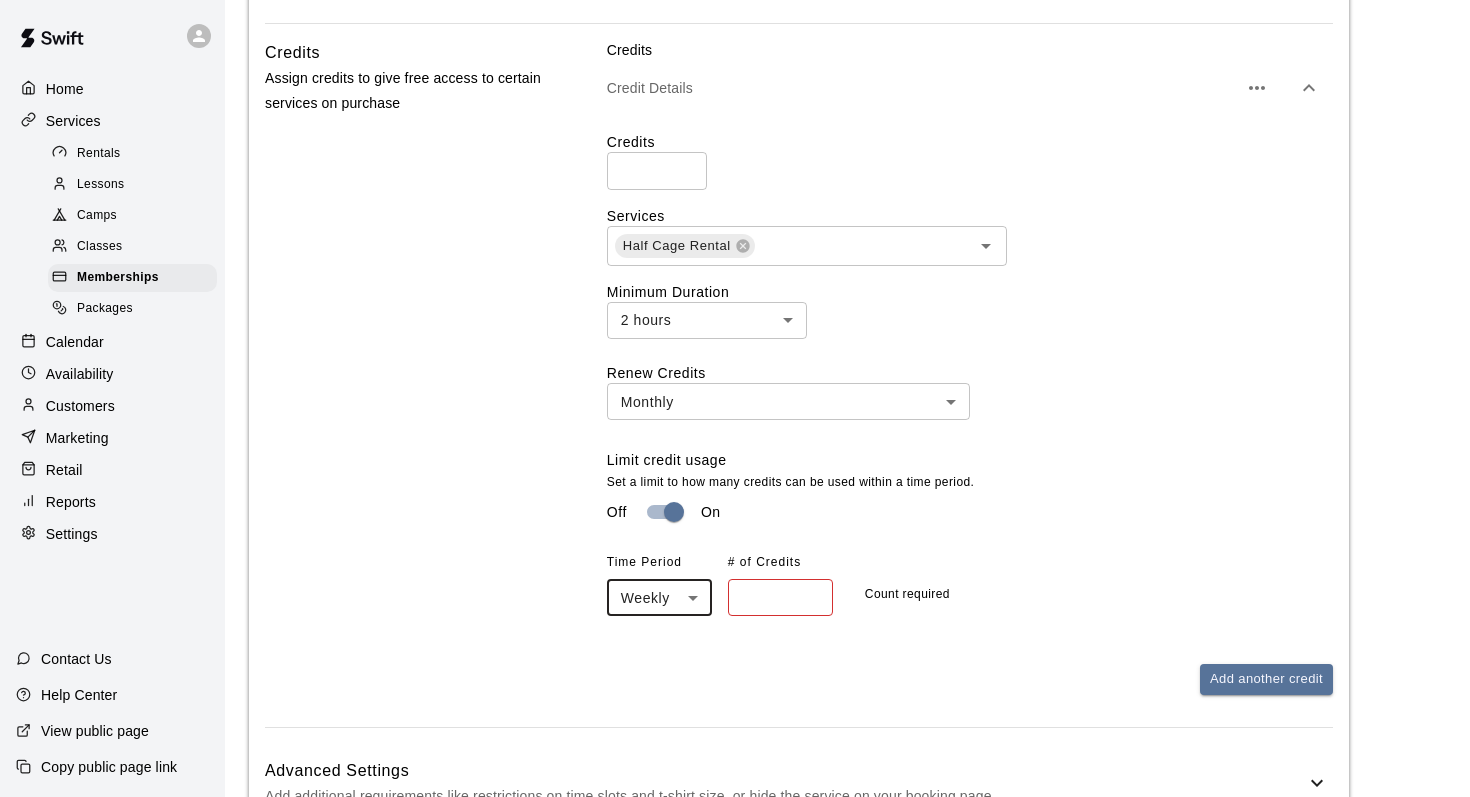 click at bounding box center [780, 597] 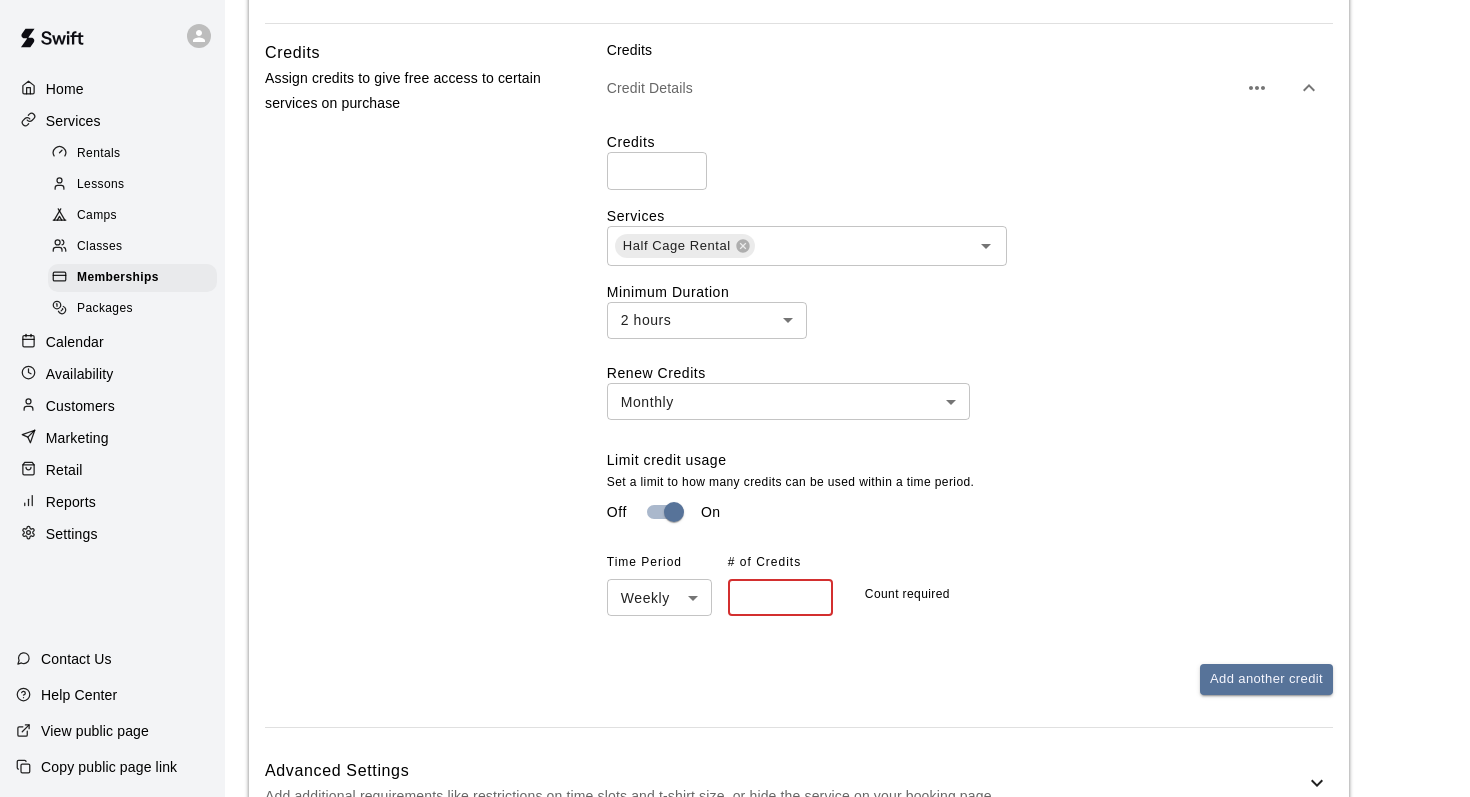 click on "**********" at bounding box center [735, 170] 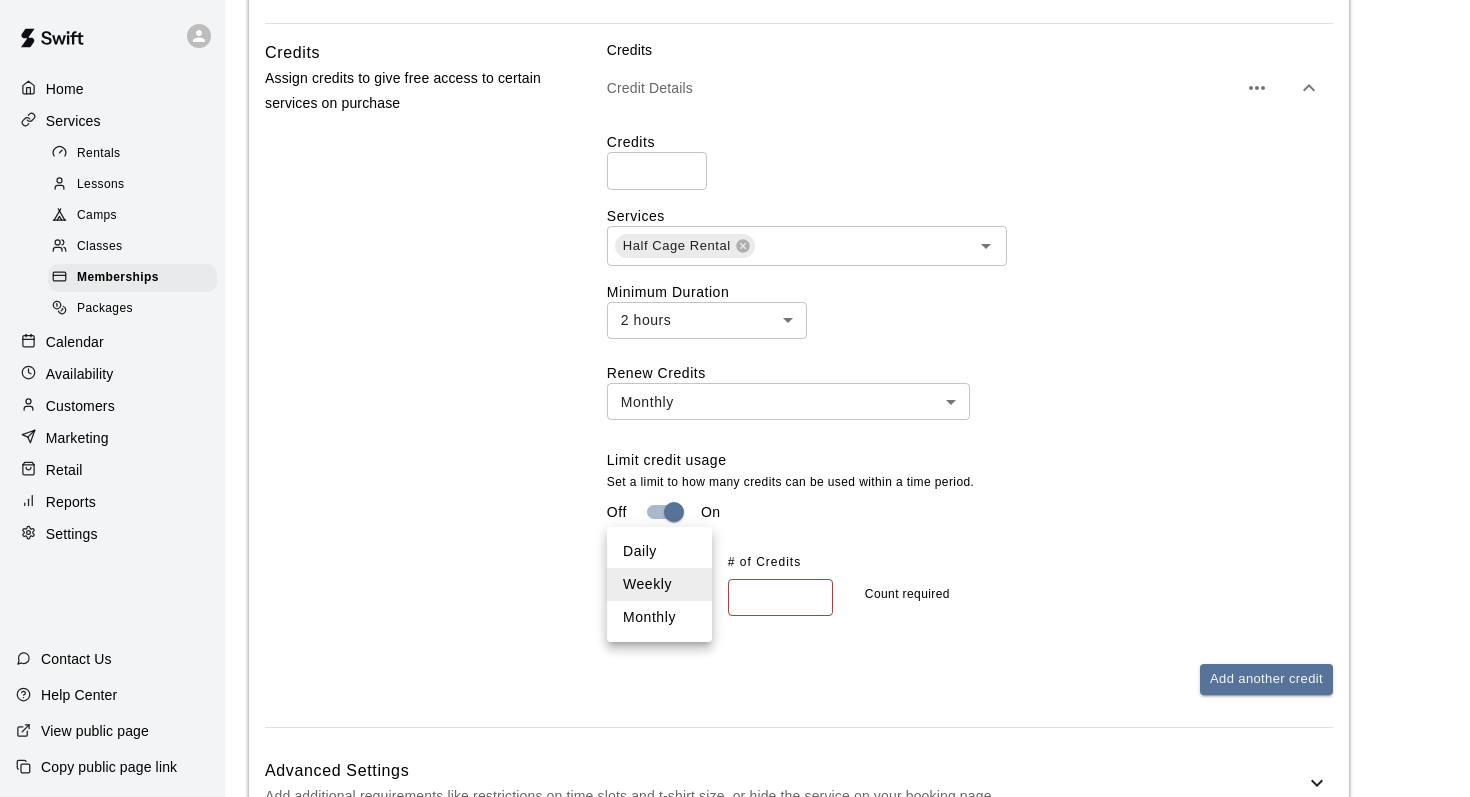 click on "Daily" at bounding box center [659, 551] 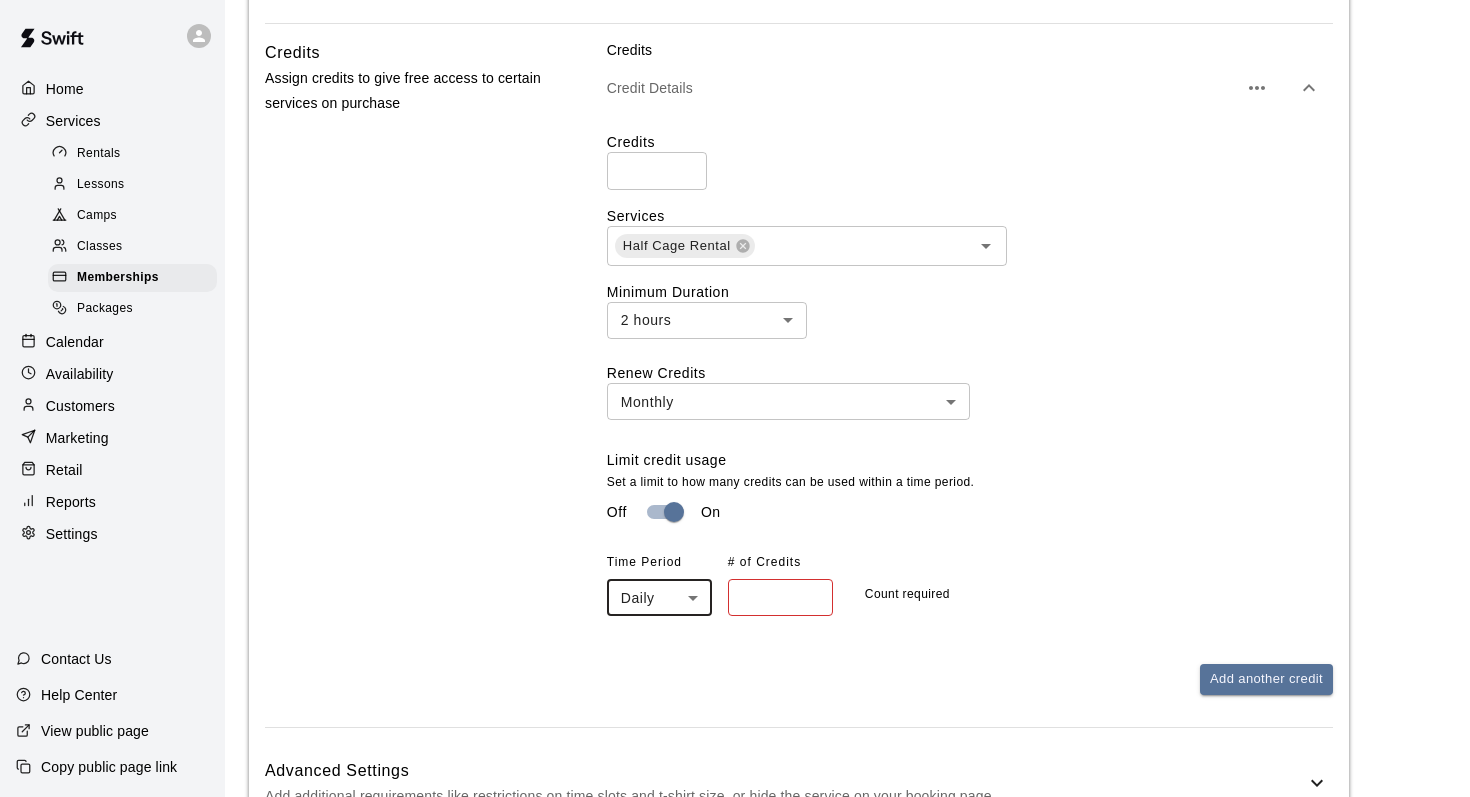 click at bounding box center (780, 597) 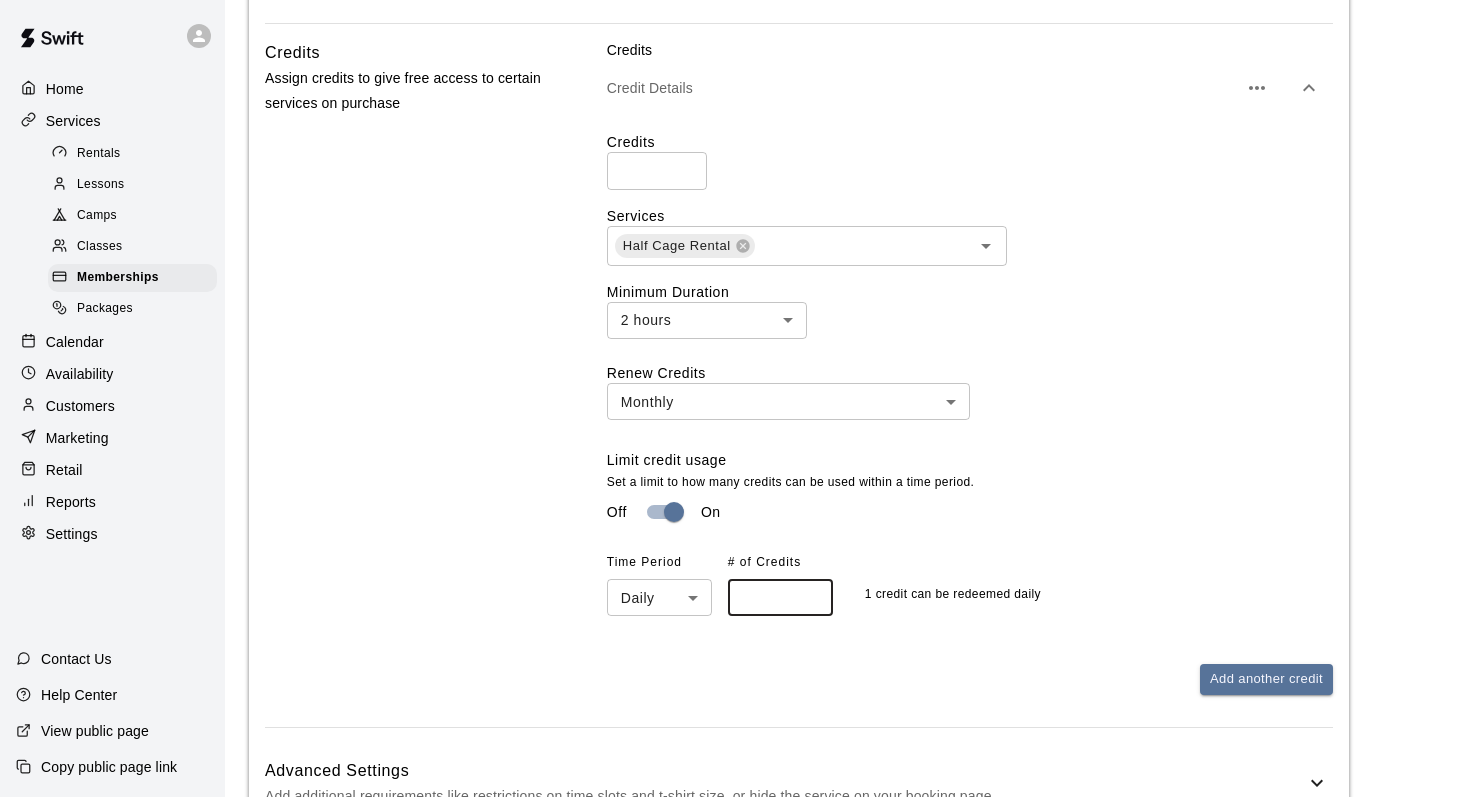 type on "*" 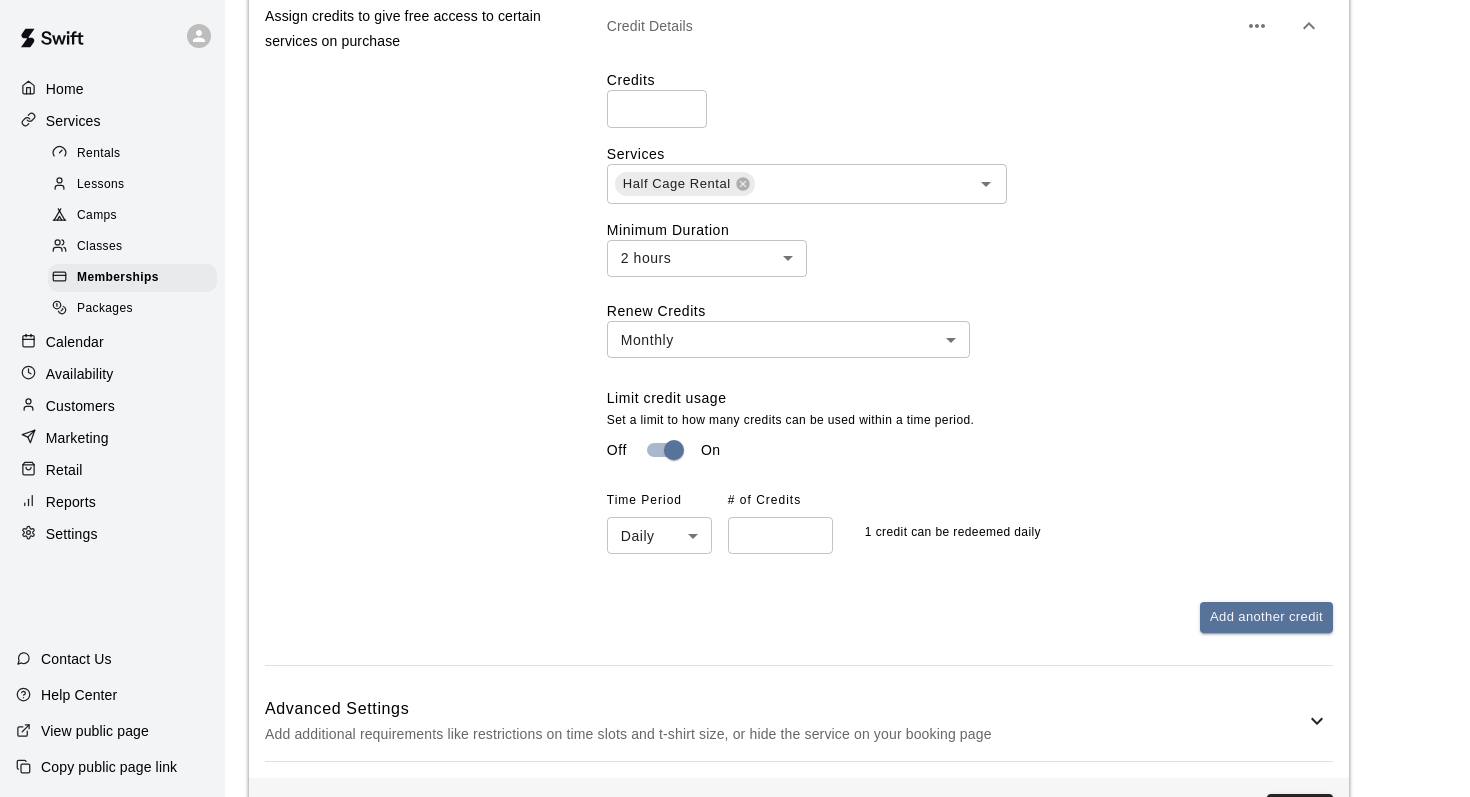 scroll, scrollTop: 1089, scrollLeft: 0, axis: vertical 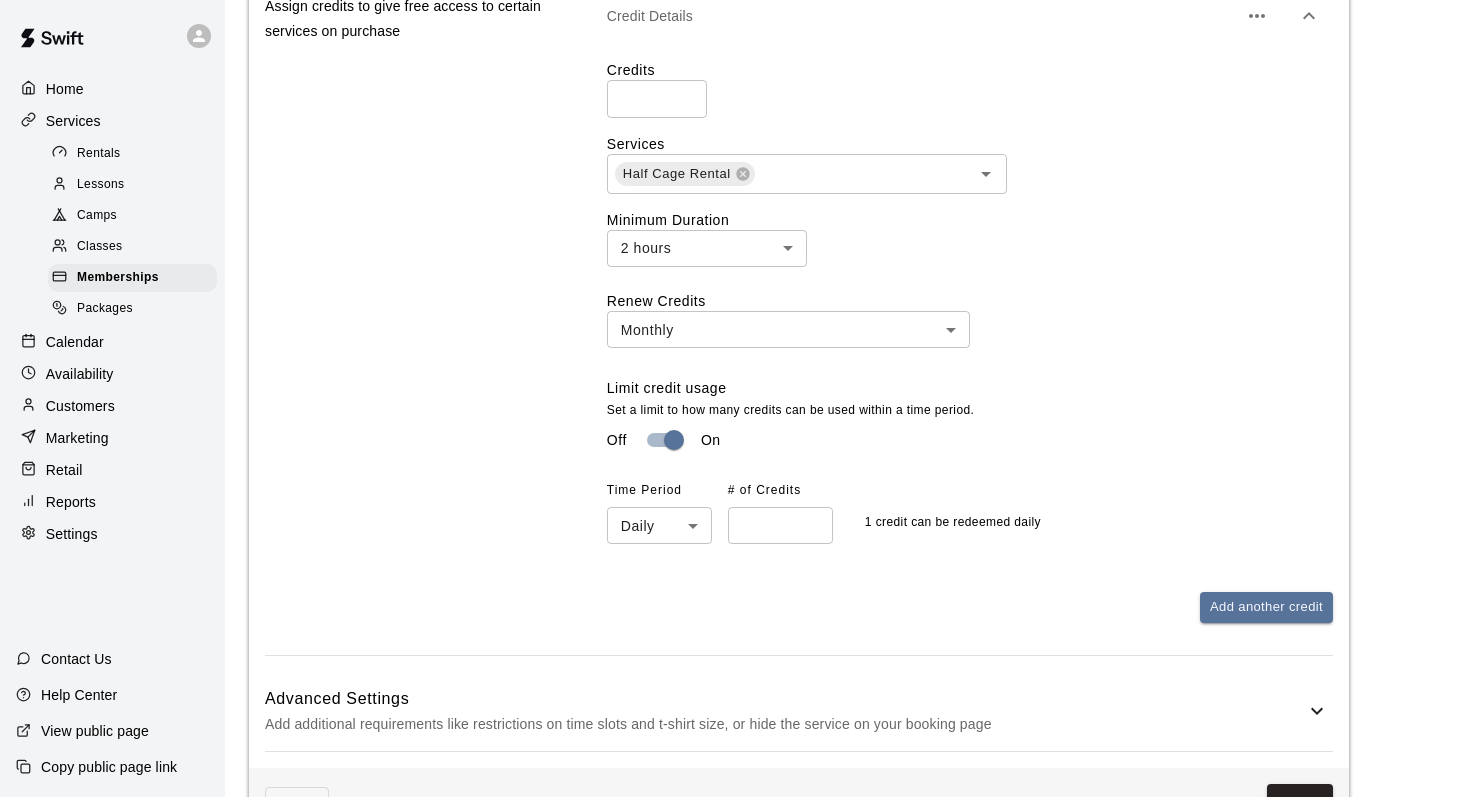 click on "Add another credit" at bounding box center (970, 607) 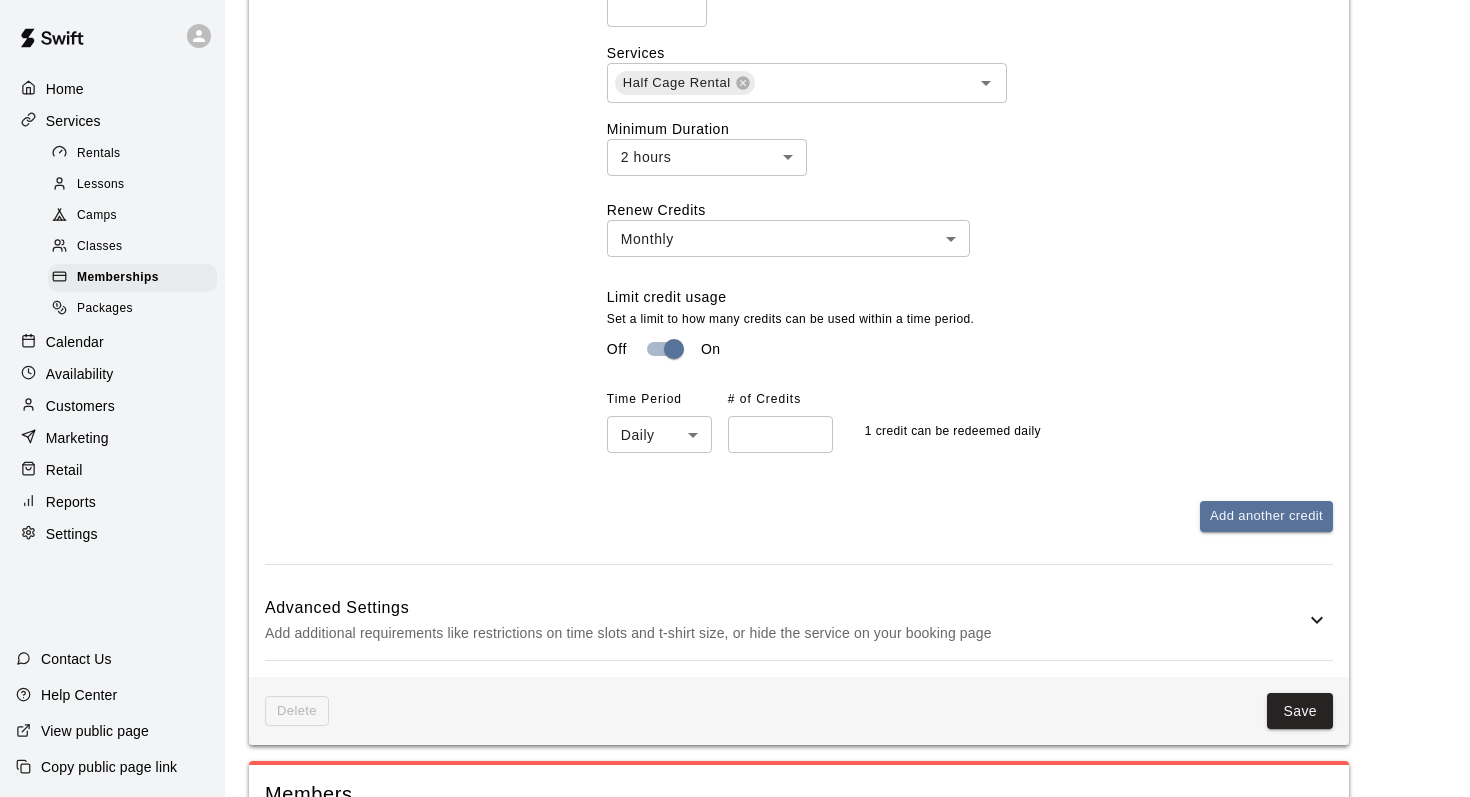 scroll, scrollTop: 1198, scrollLeft: 0, axis: vertical 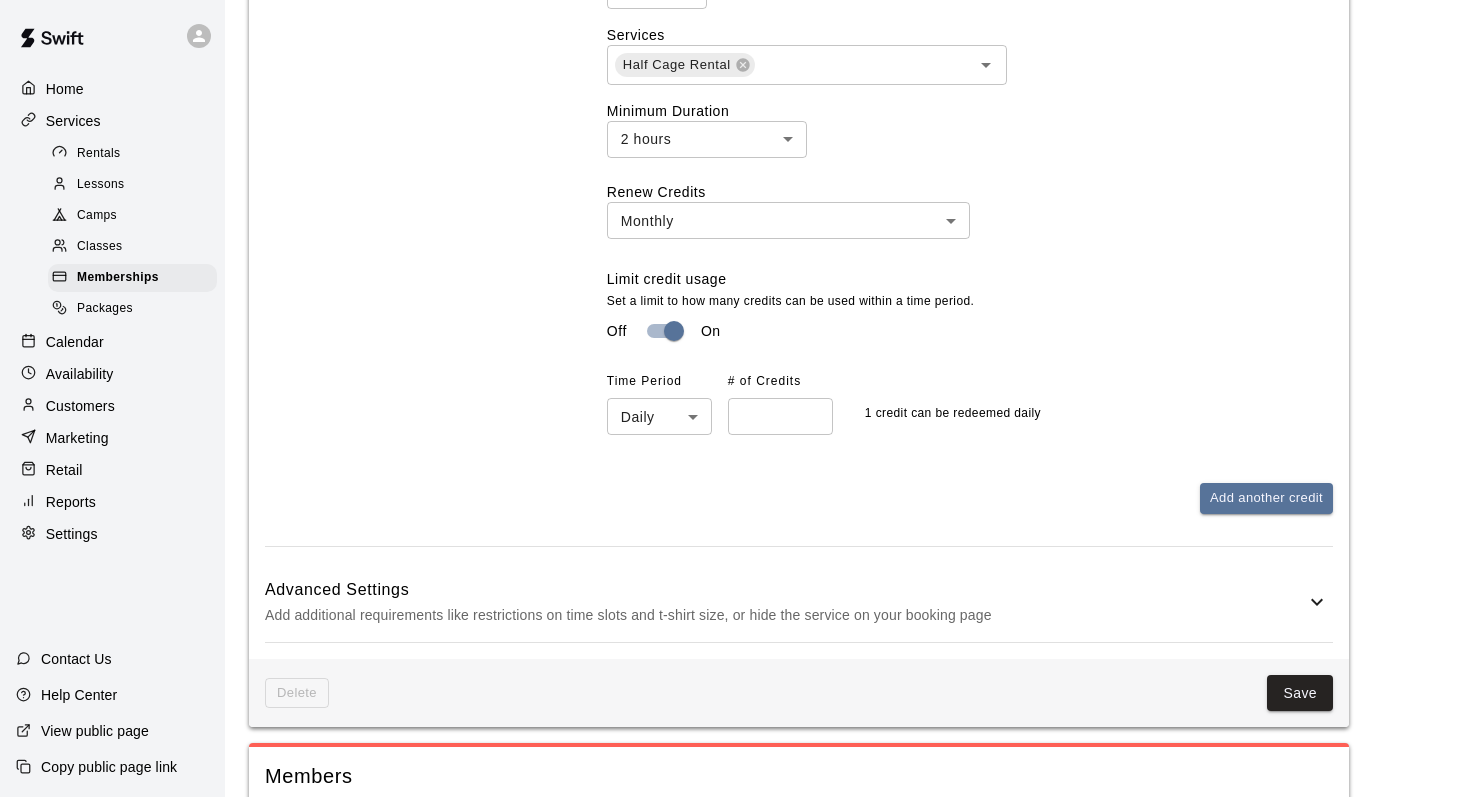 click on "Advanced Settings" at bounding box center (785, 590) 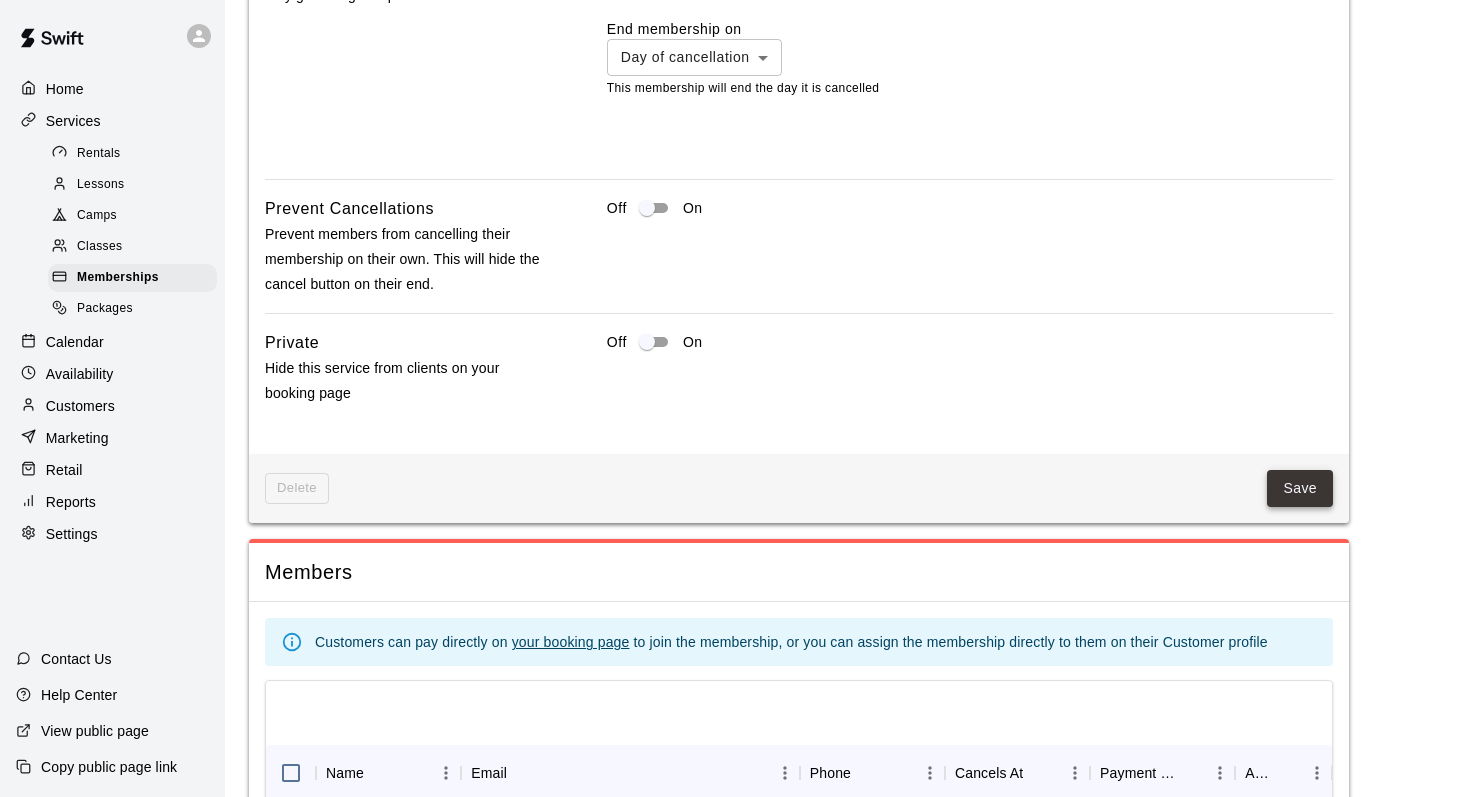 scroll, scrollTop: 2299, scrollLeft: 0, axis: vertical 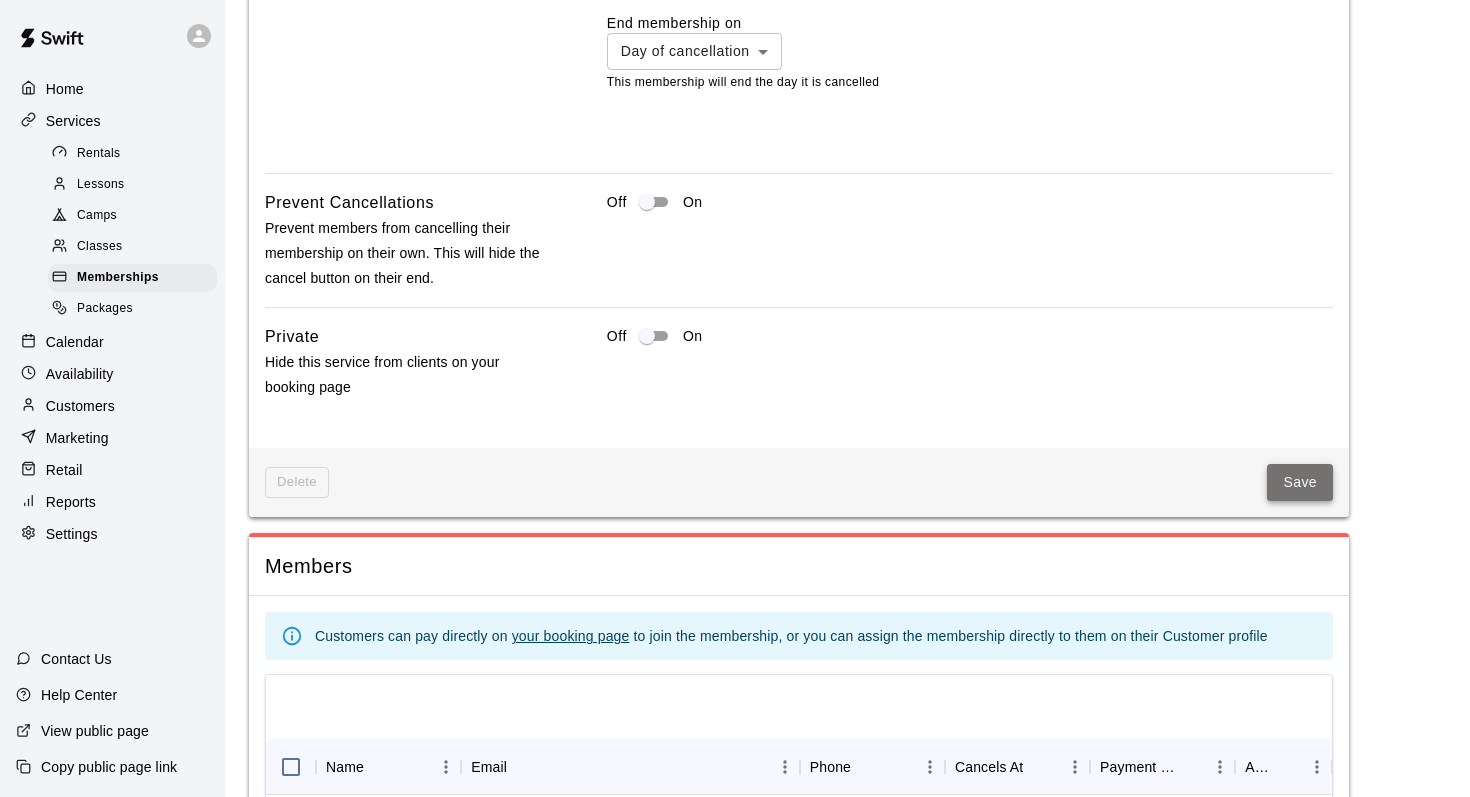 click on "Save" at bounding box center [1300, 482] 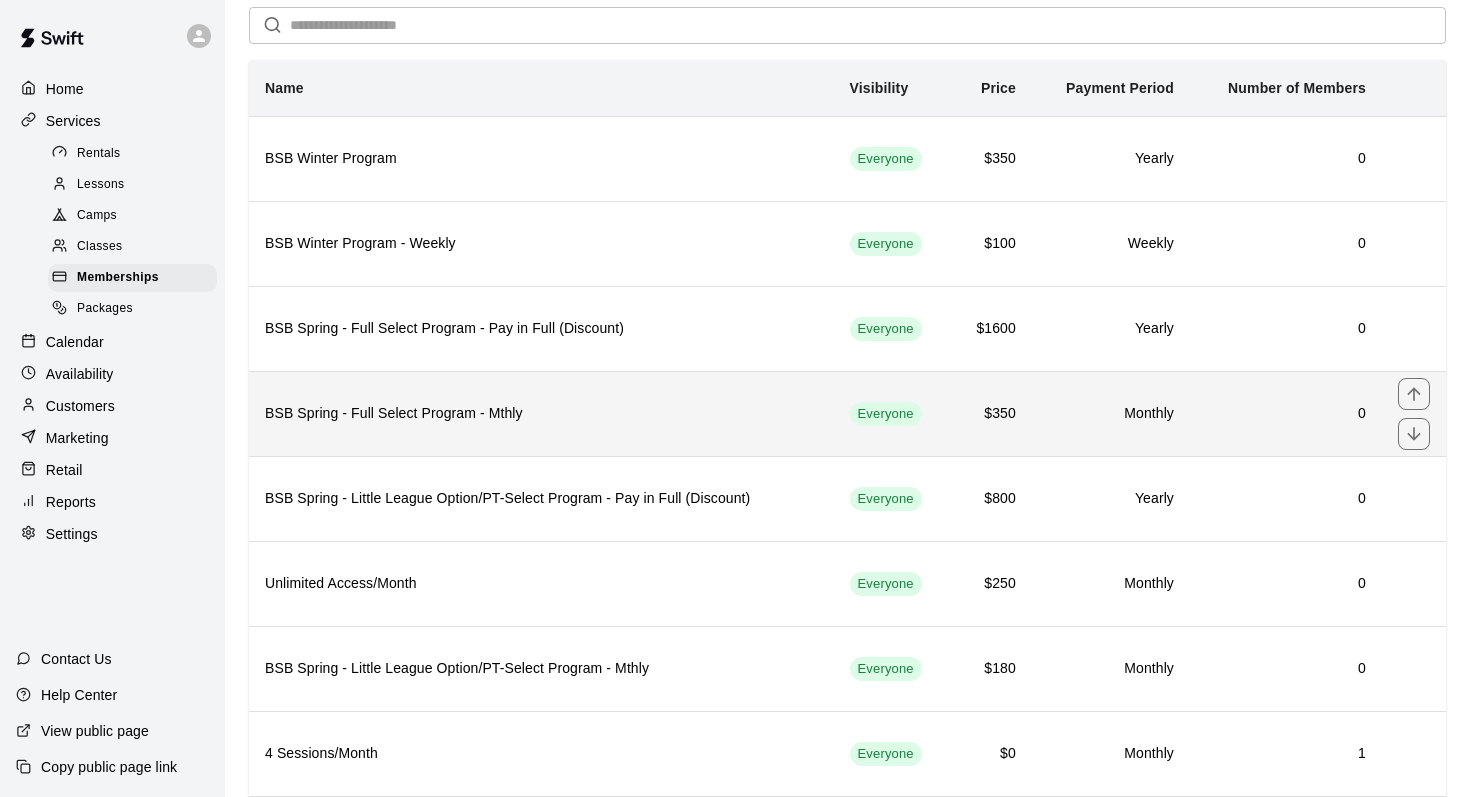 scroll, scrollTop: 223, scrollLeft: 0, axis: vertical 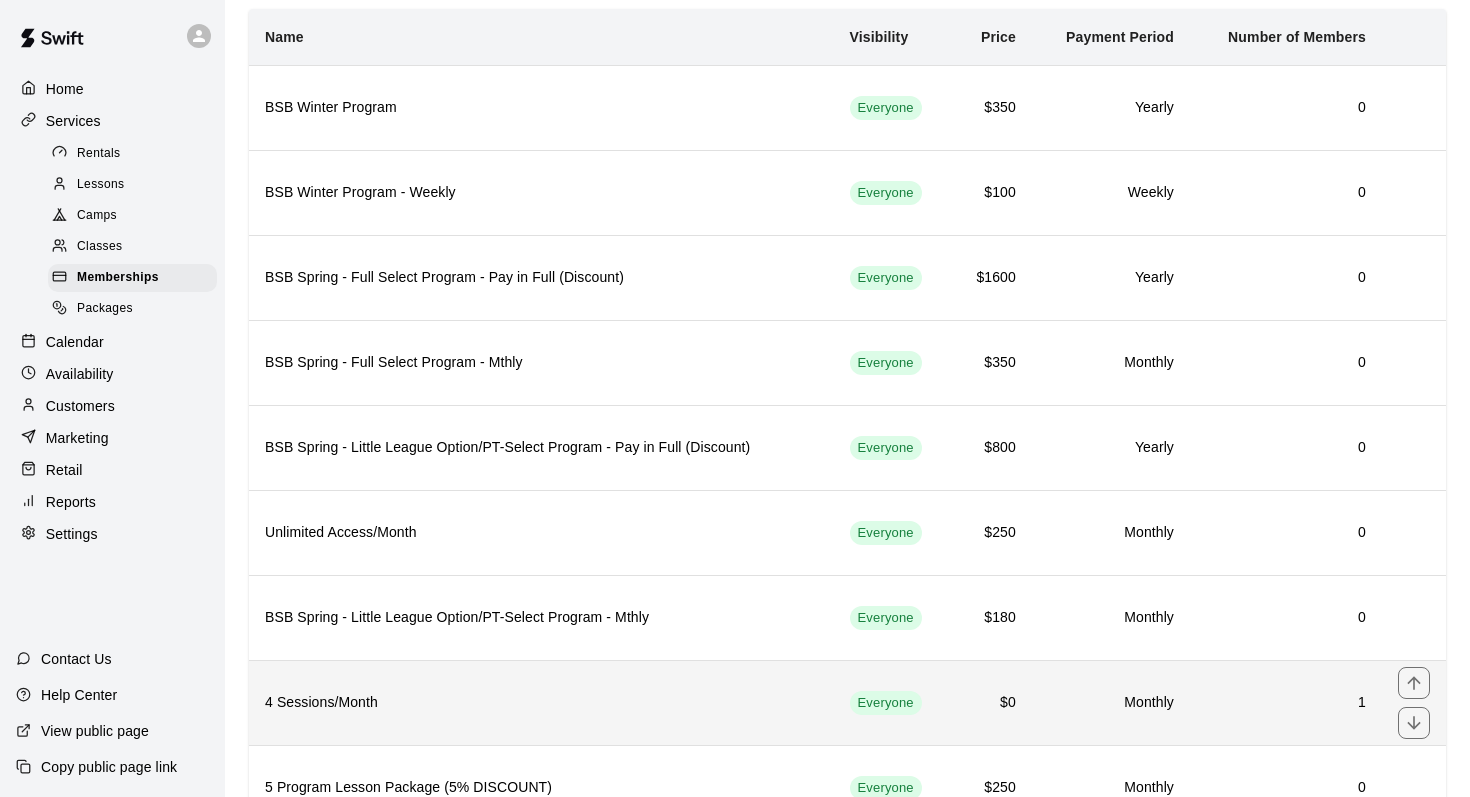 click on "4 Sessions/Month" at bounding box center [541, 702] 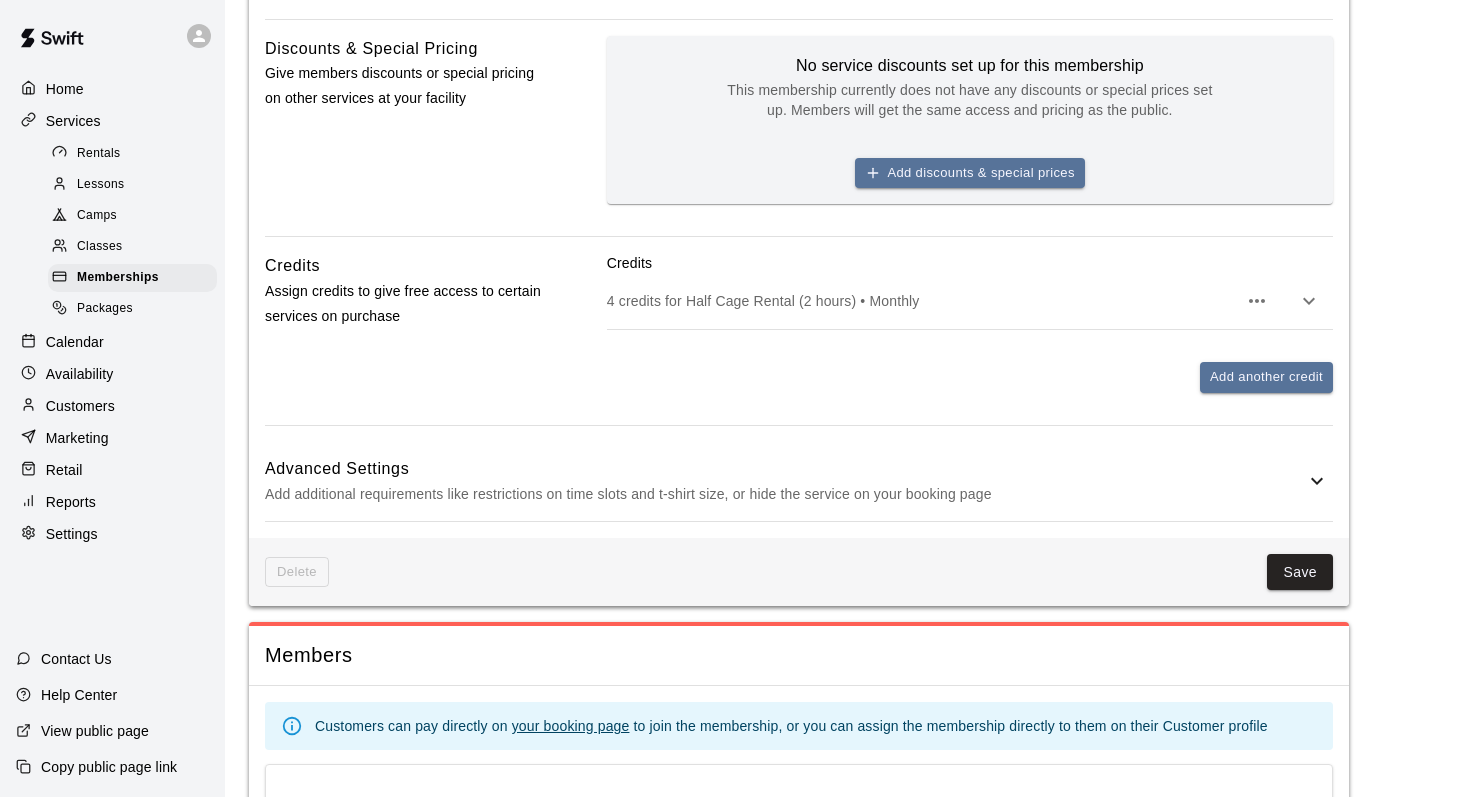 scroll, scrollTop: 807, scrollLeft: 0, axis: vertical 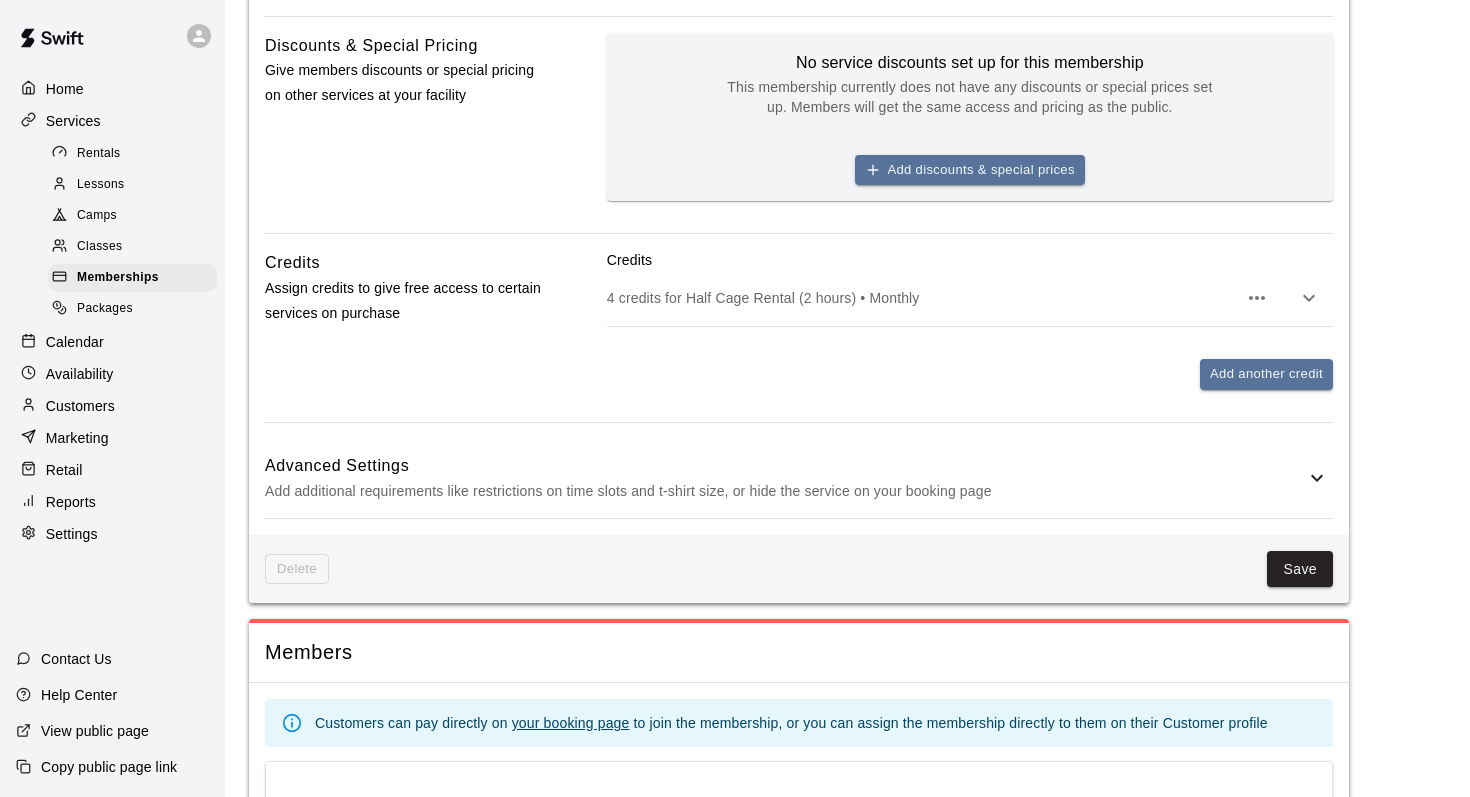 click 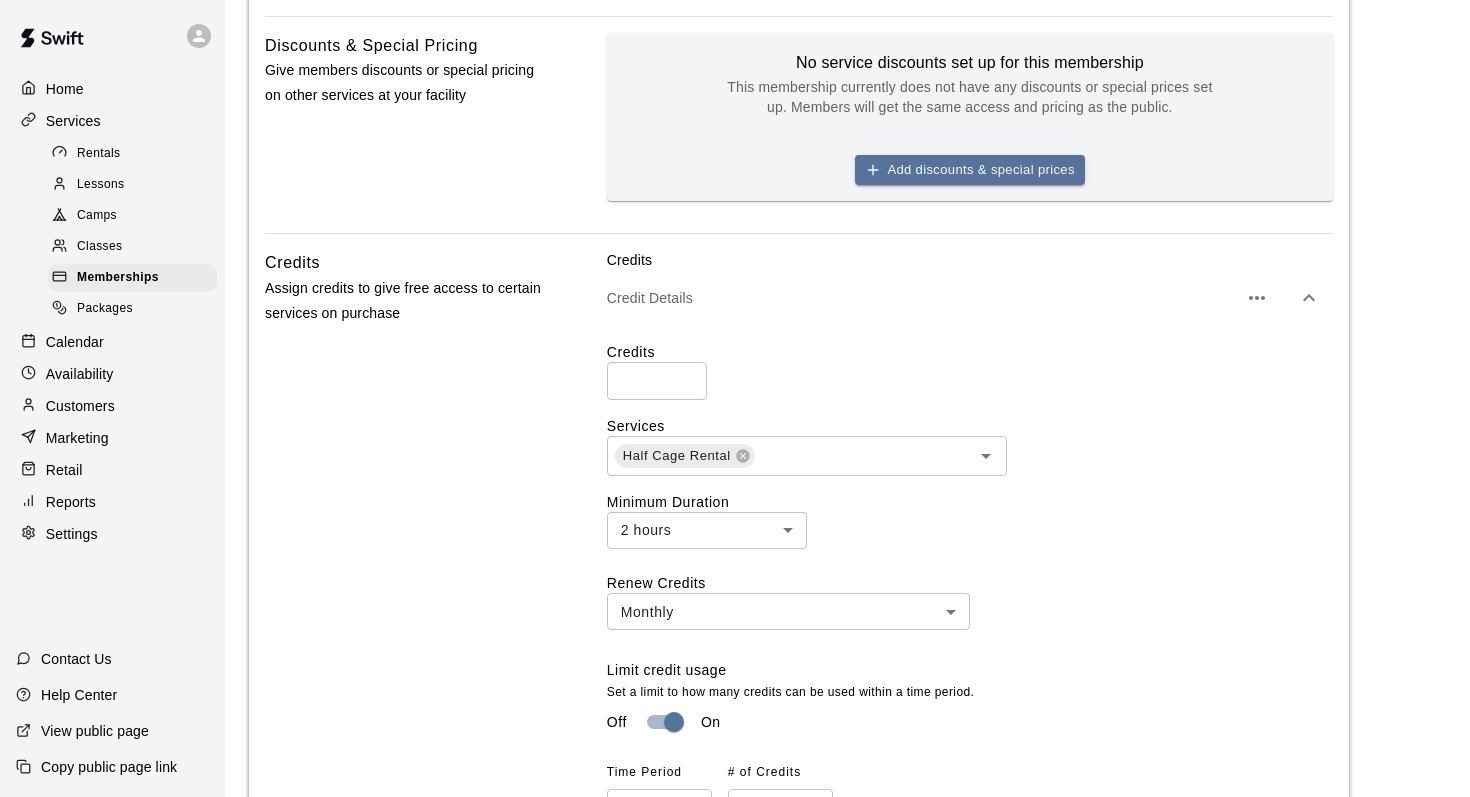 click on "**********" at bounding box center [735, 380] 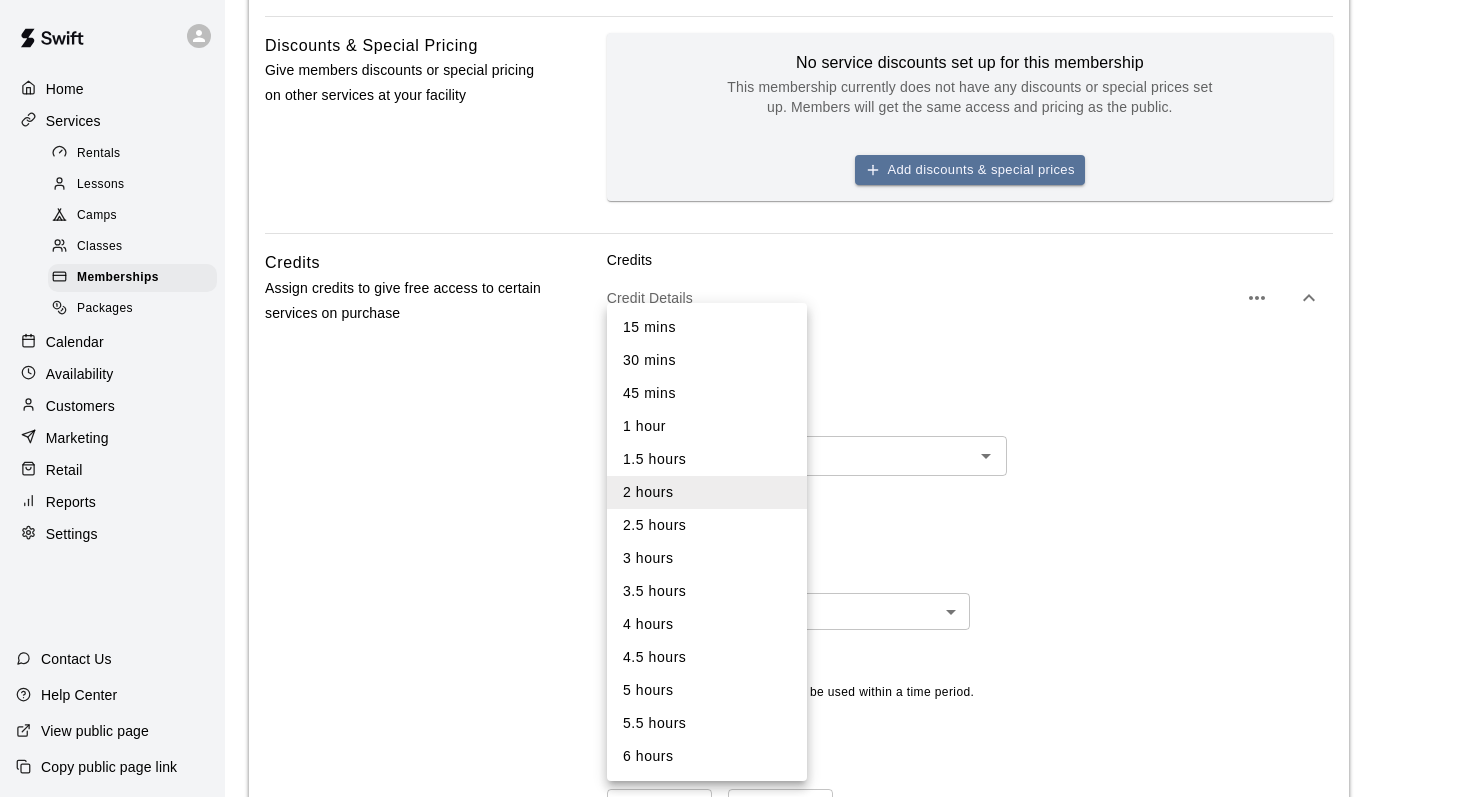 click on "1 hour" at bounding box center (707, 426) 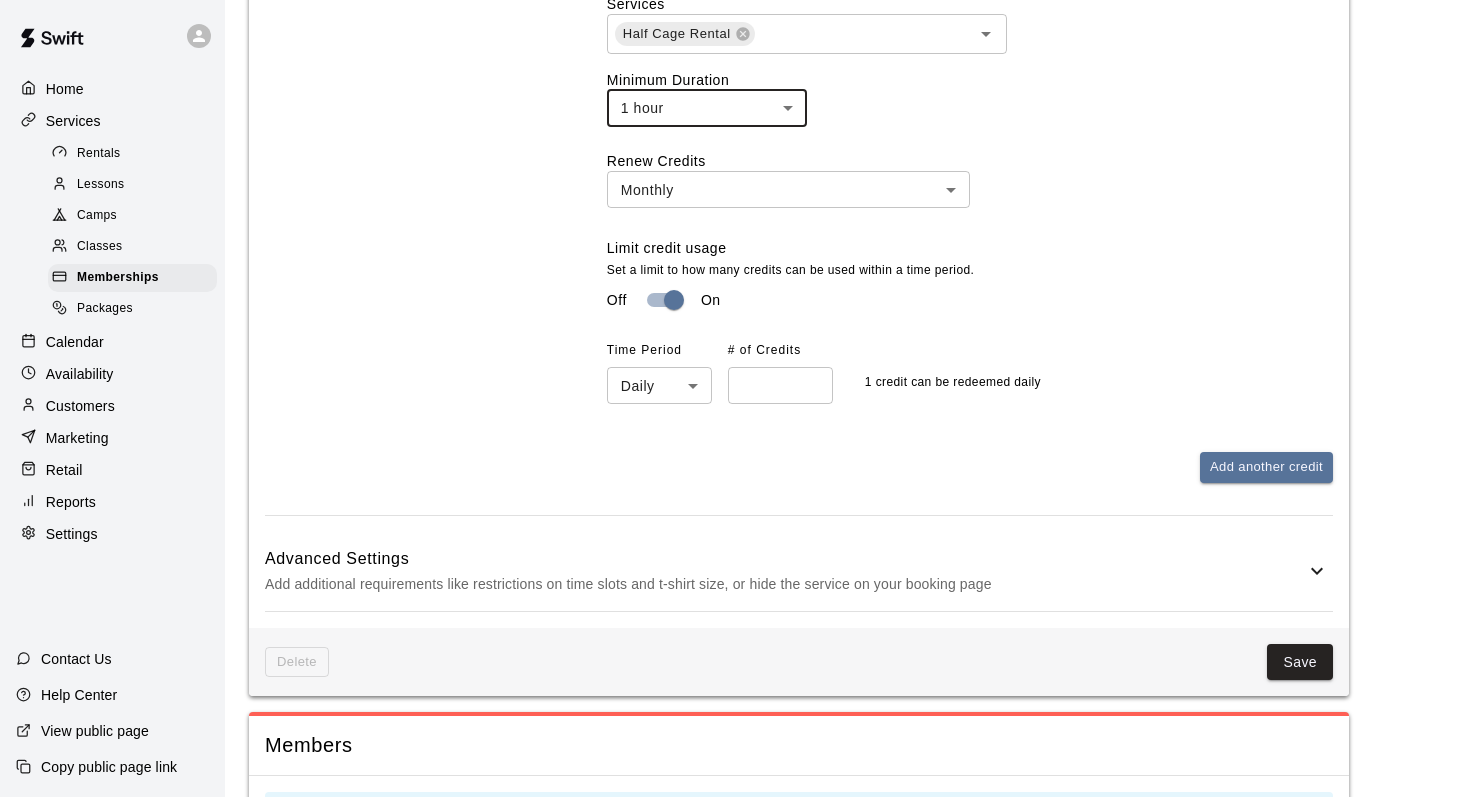 scroll, scrollTop: 1250, scrollLeft: 0, axis: vertical 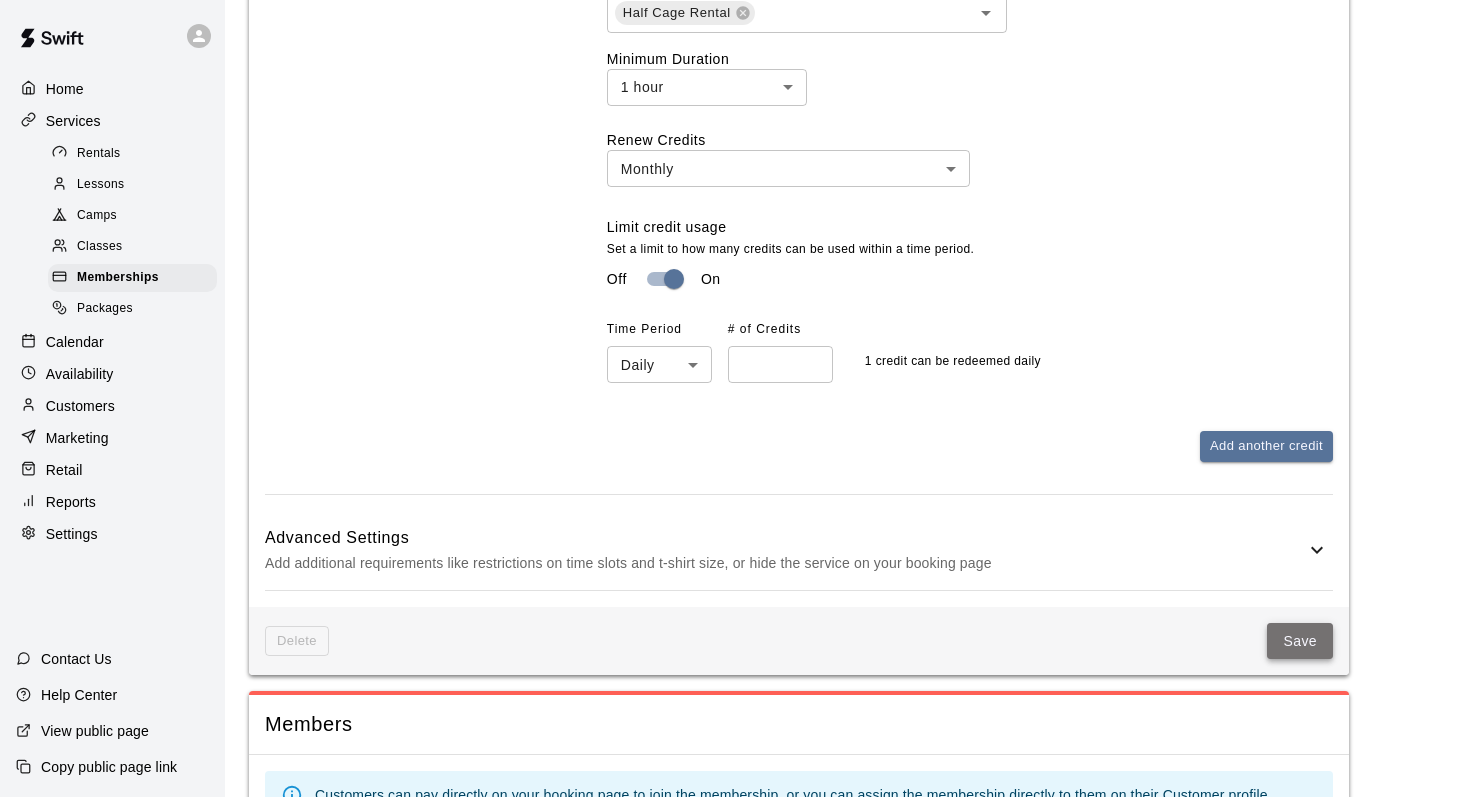 click on "Save" at bounding box center (1300, 641) 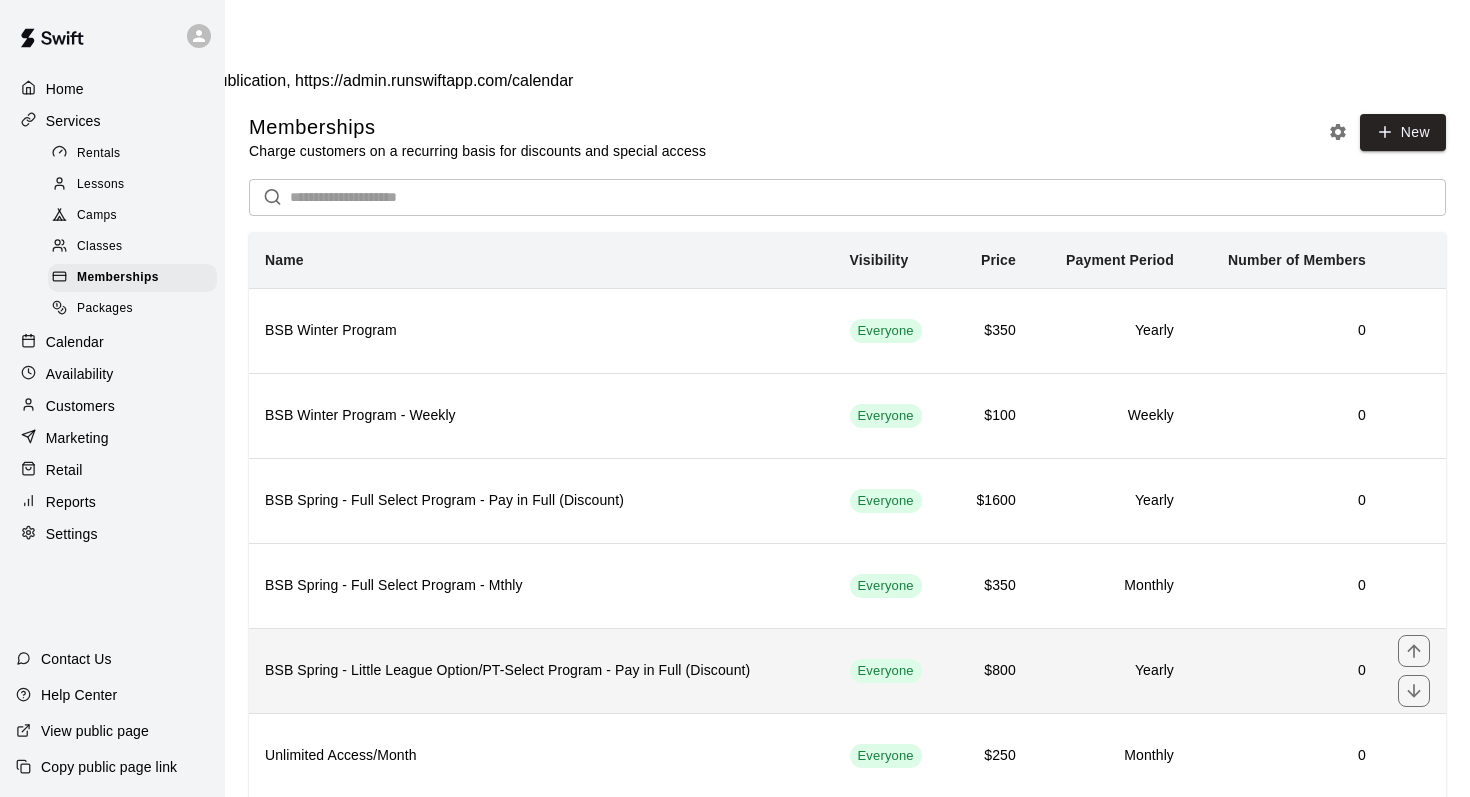scroll, scrollTop: 223, scrollLeft: 0, axis: vertical 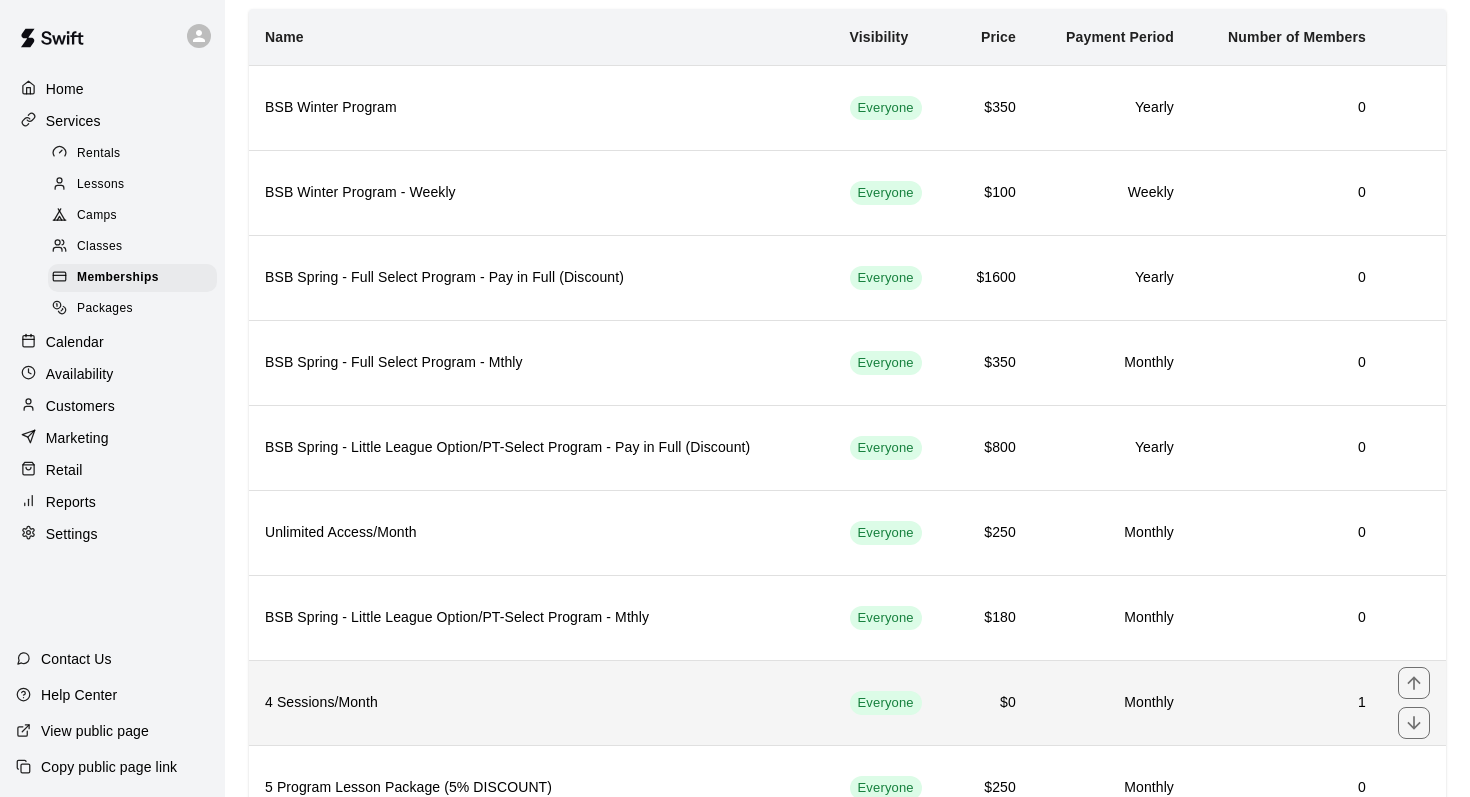 click on "4 Sessions/Month" at bounding box center (541, 702) 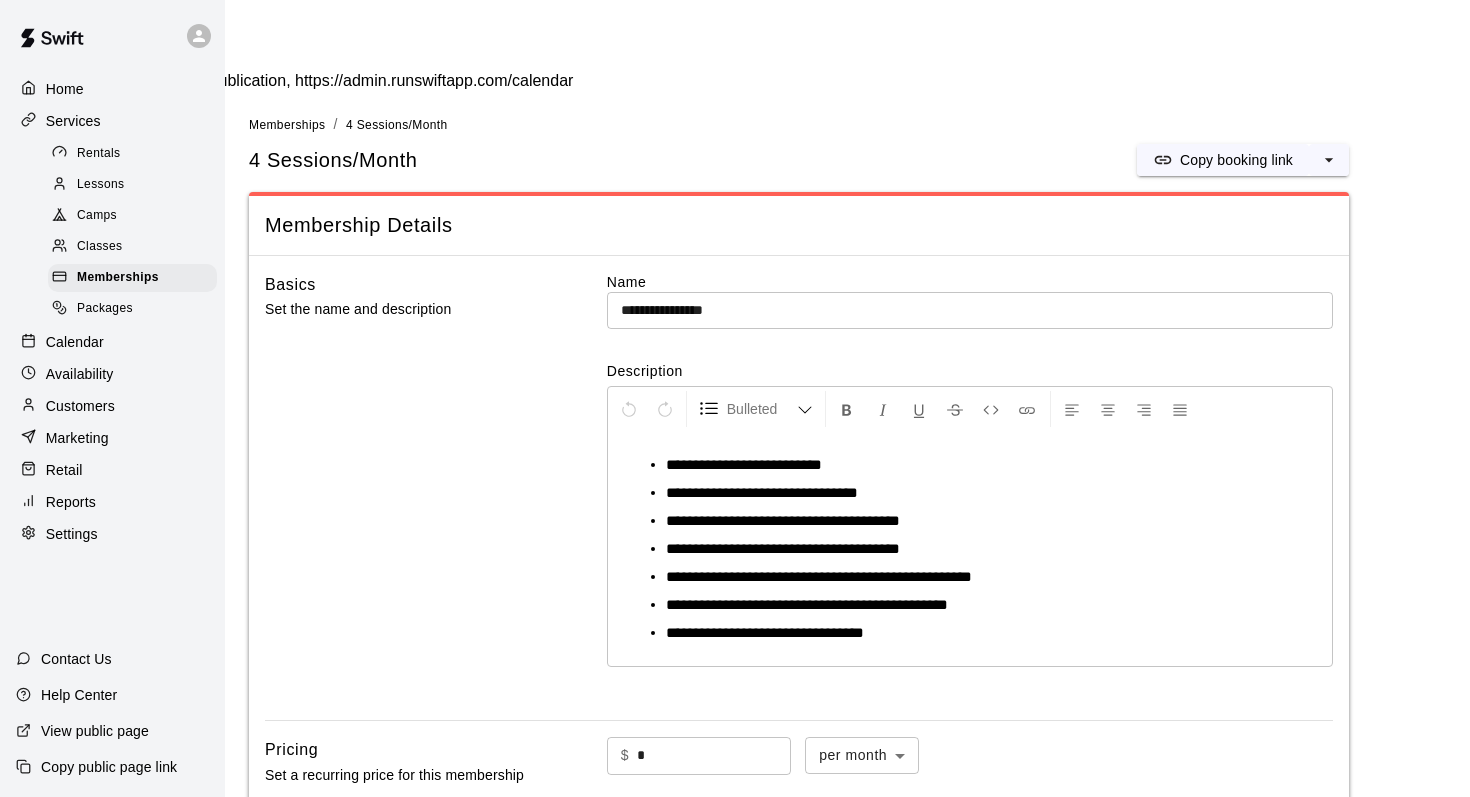 scroll, scrollTop: 124, scrollLeft: 0, axis: vertical 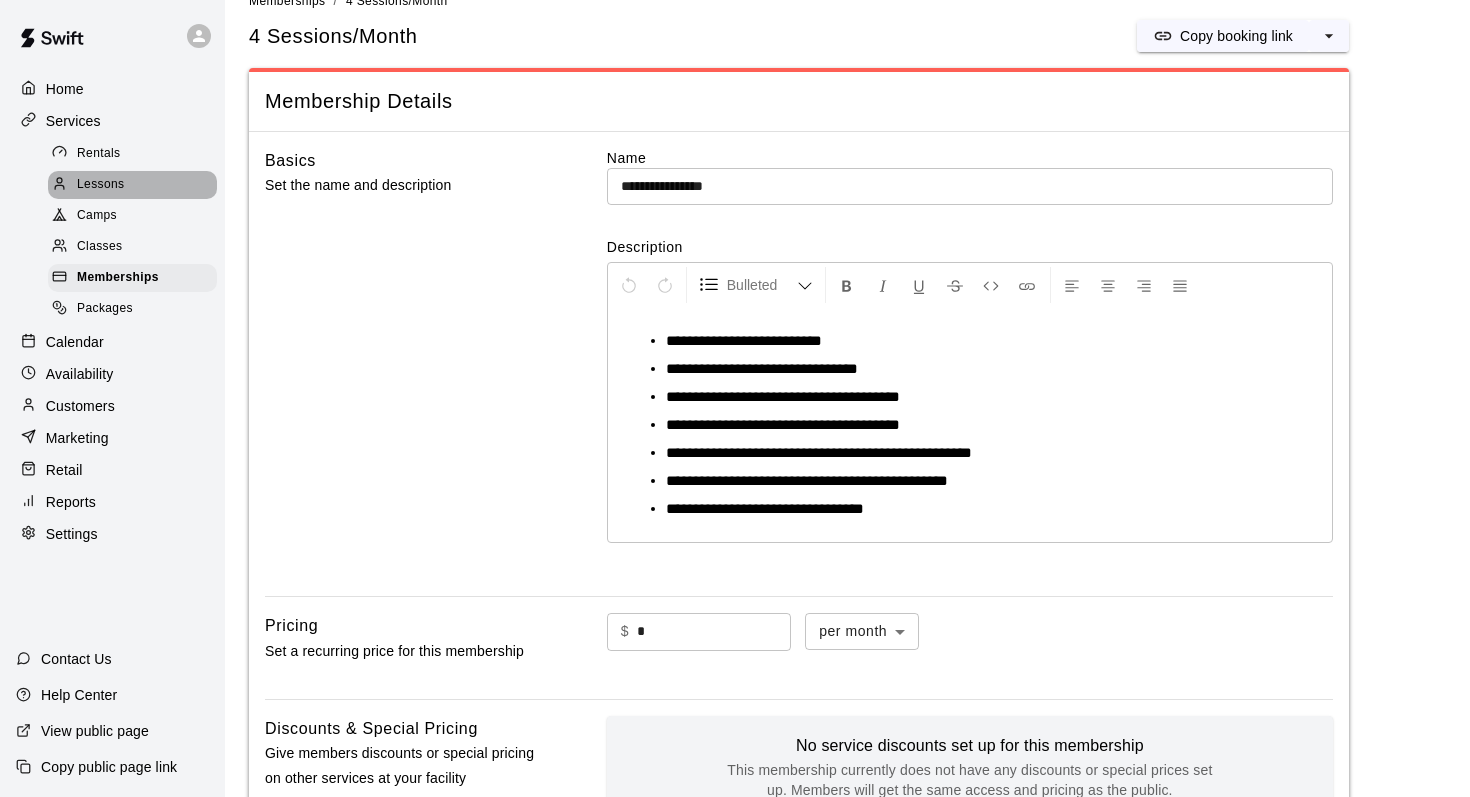 click on "Lessons" at bounding box center [132, 185] 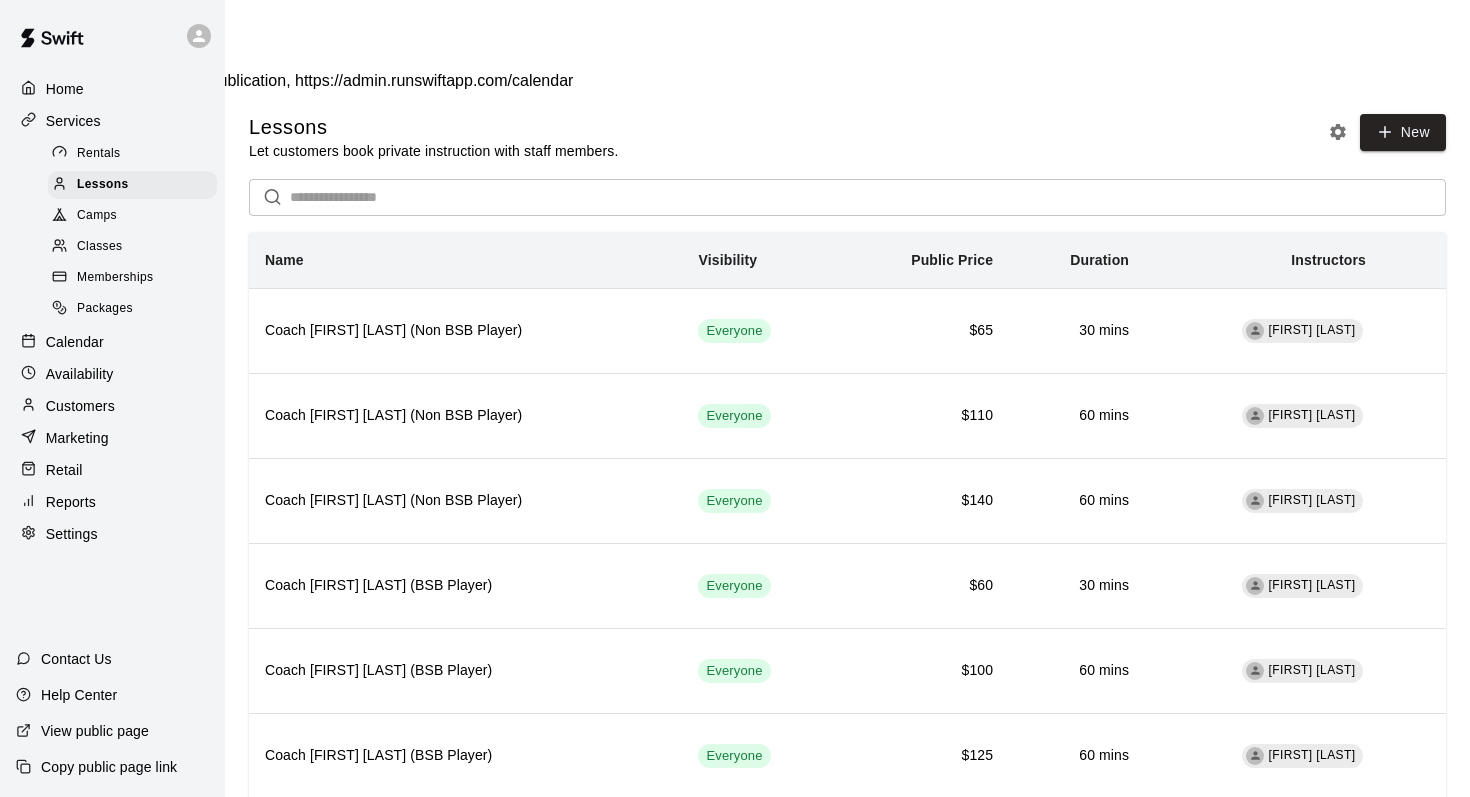 click on "Rentals" at bounding box center (132, 154) 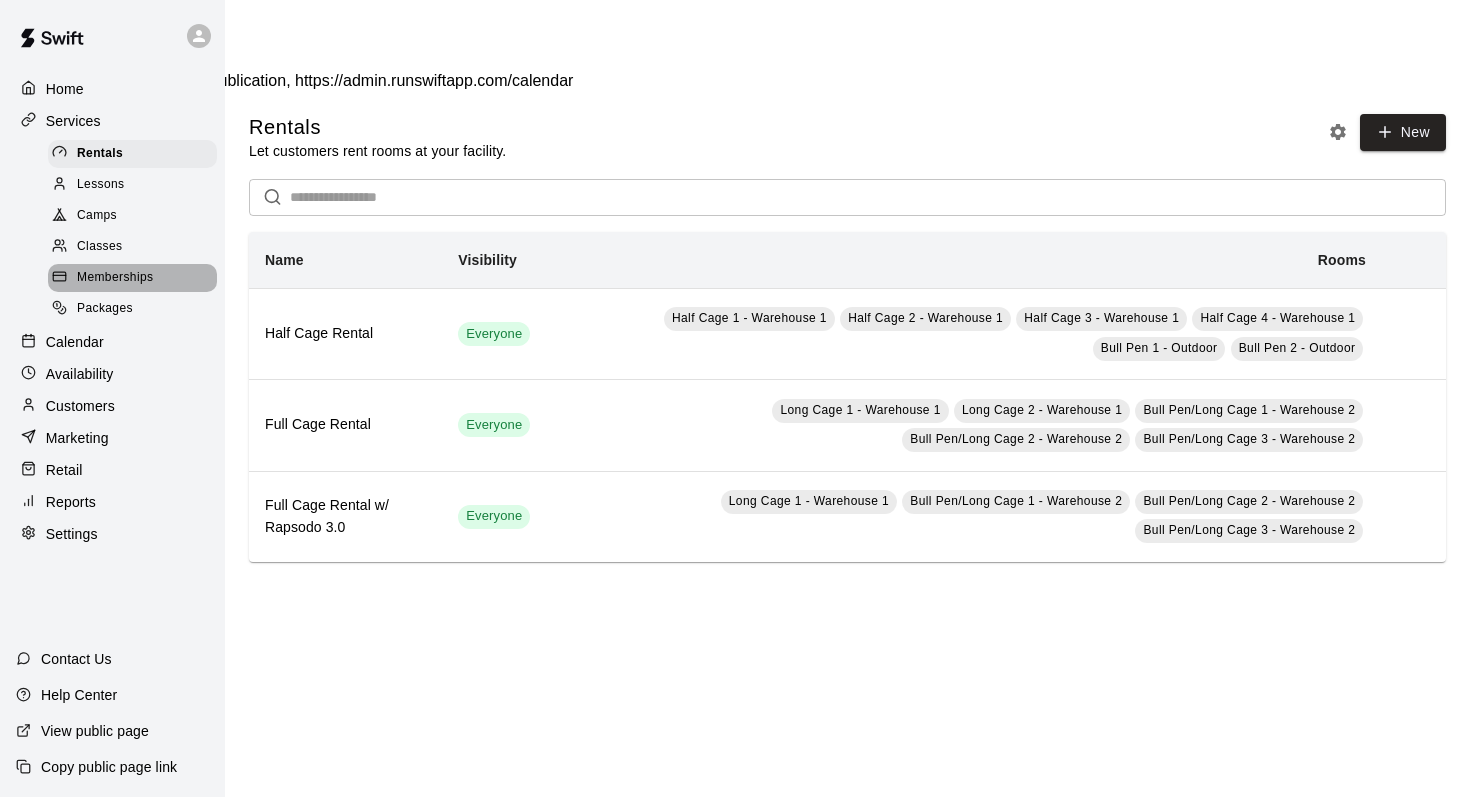 click on "Memberships" at bounding box center [115, 278] 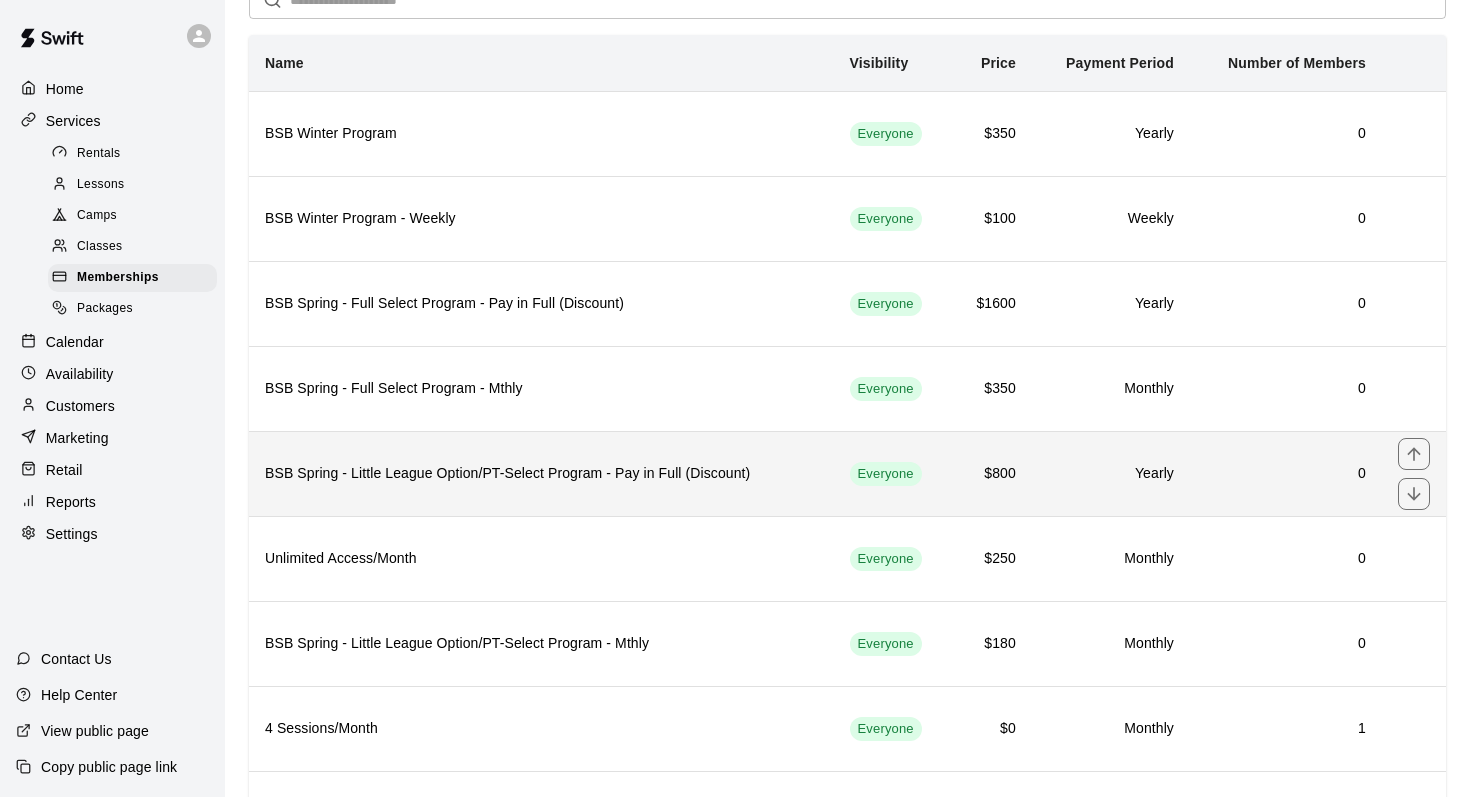 scroll, scrollTop: 223, scrollLeft: 0, axis: vertical 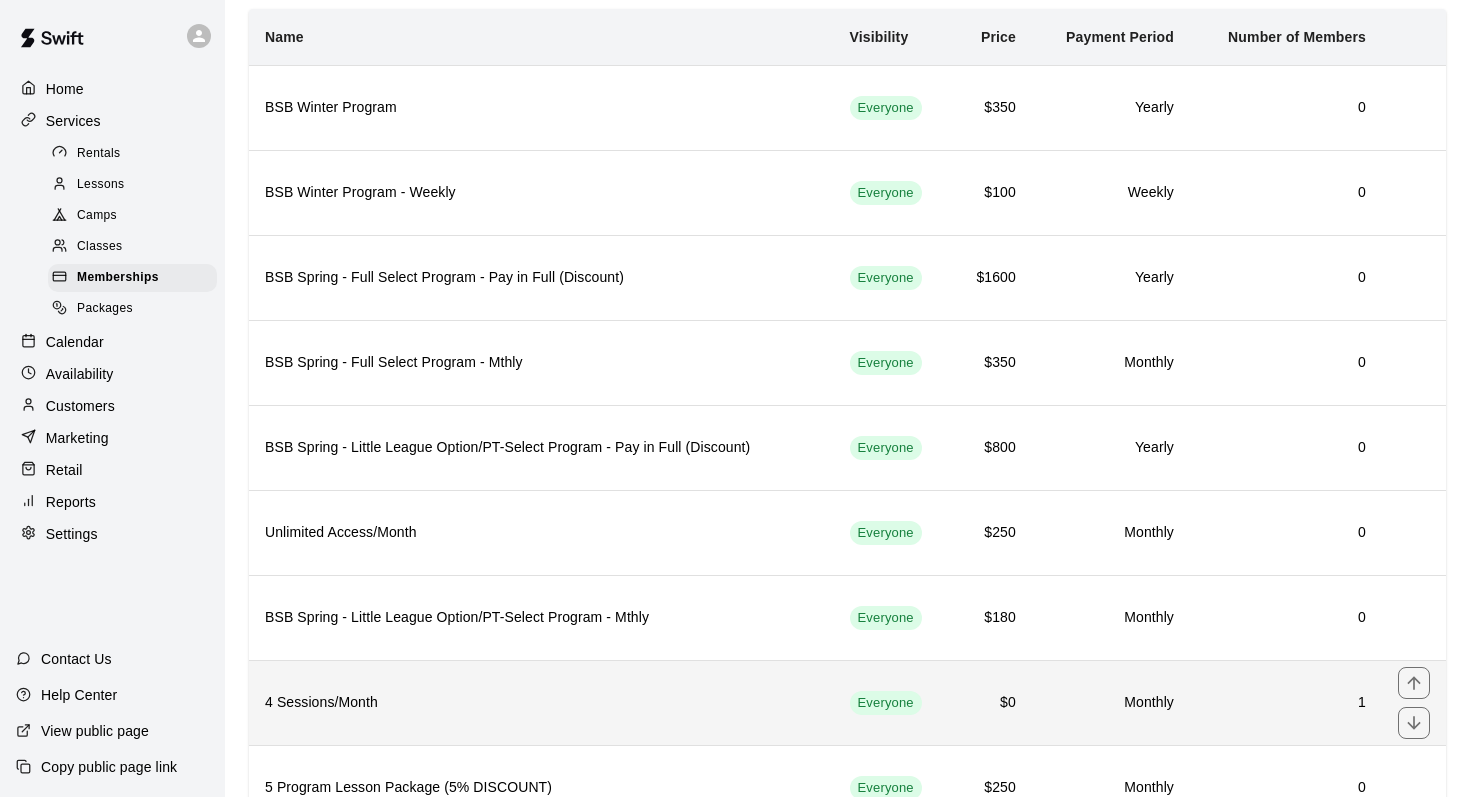click on "4 Sessions/Month" at bounding box center [541, 703] 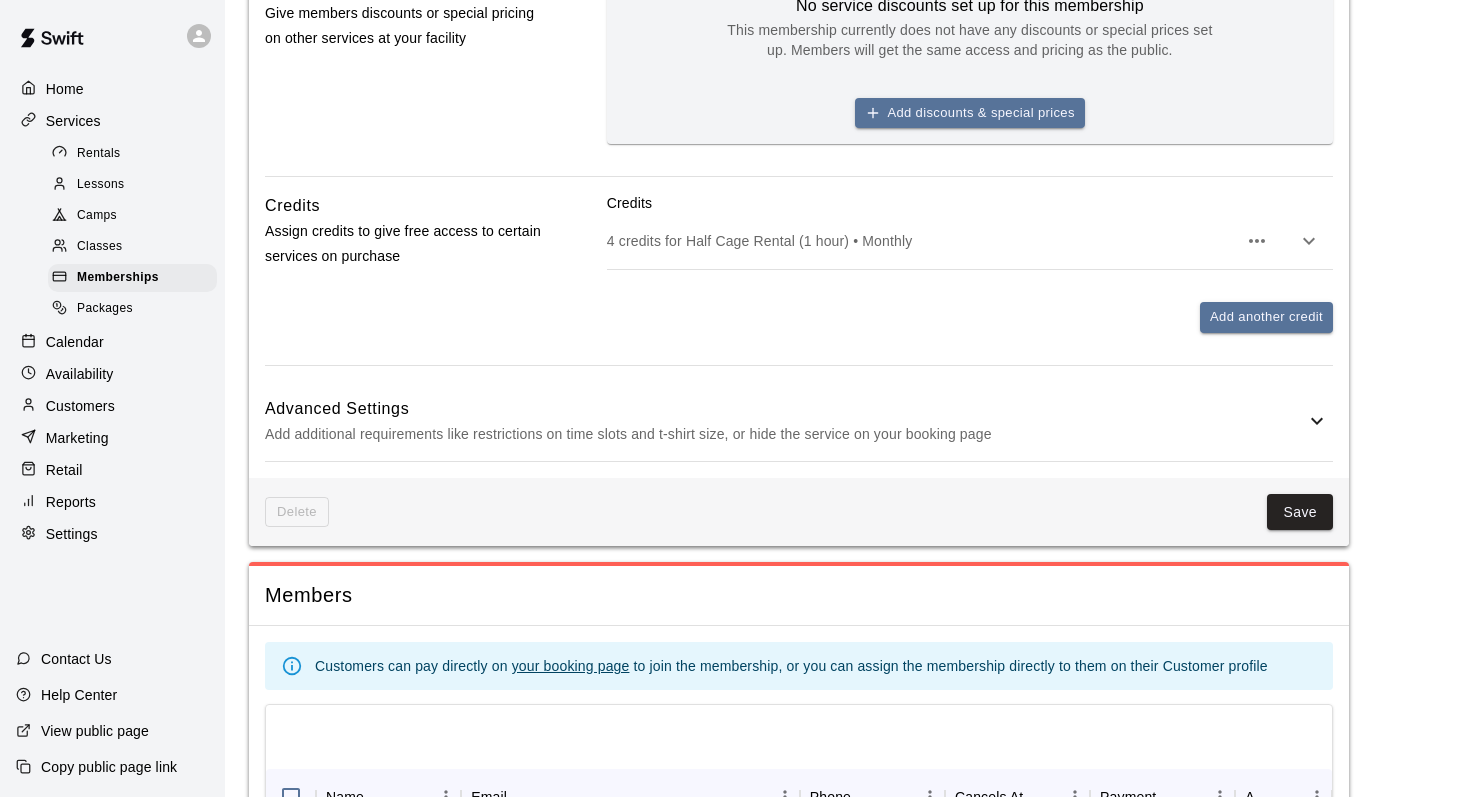 scroll, scrollTop: 878, scrollLeft: 0, axis: vertical 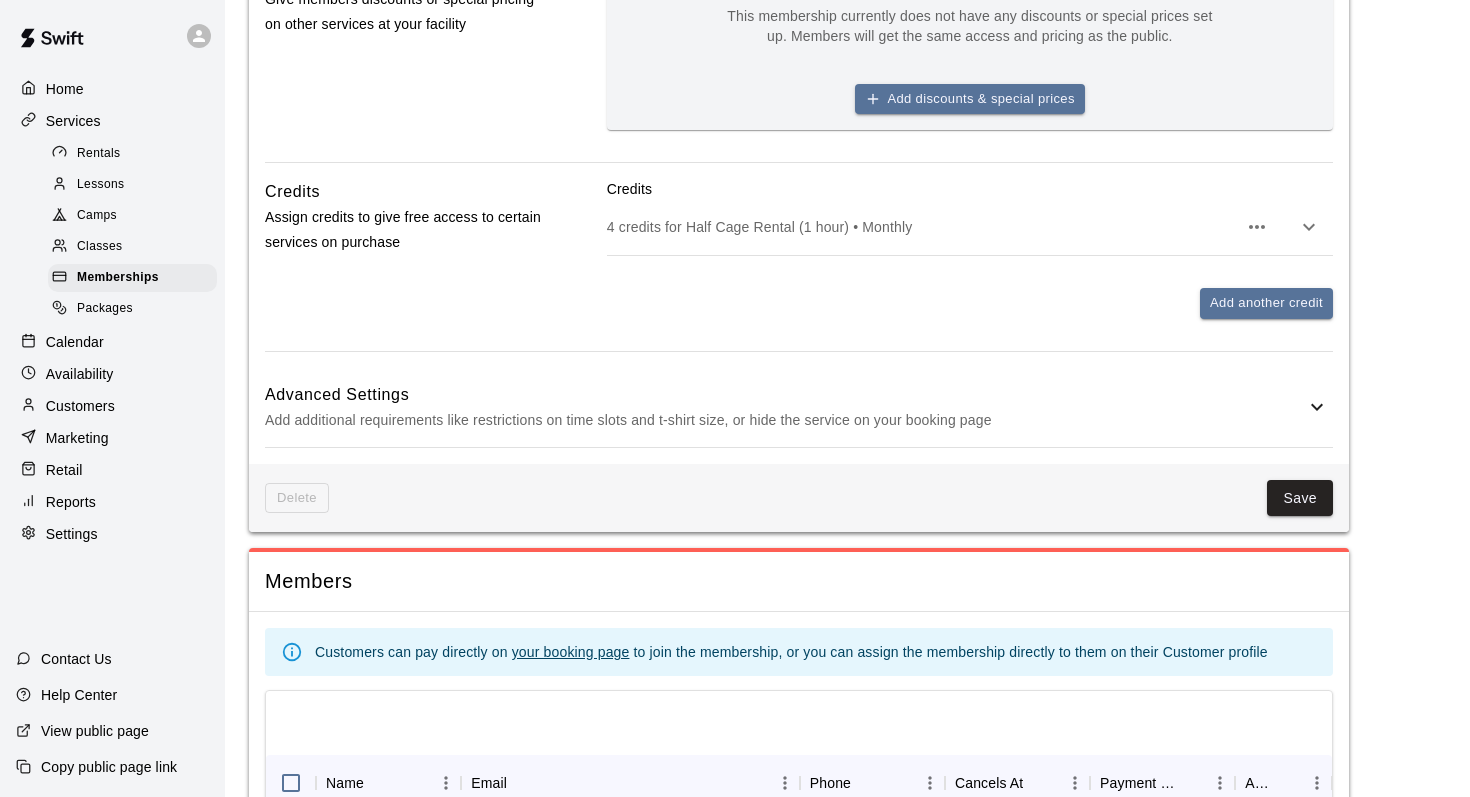 click 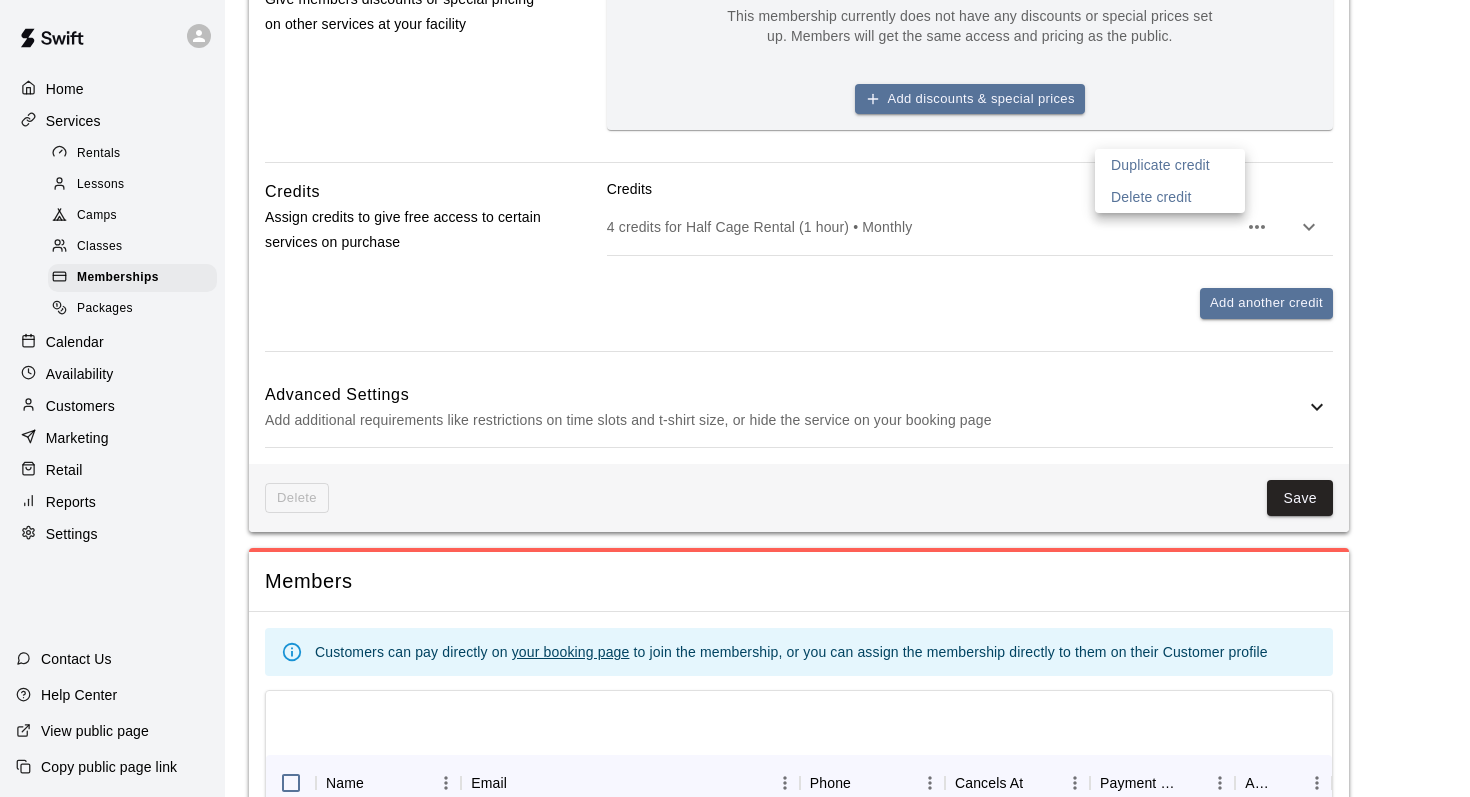 click at bounding box center (735, 398) 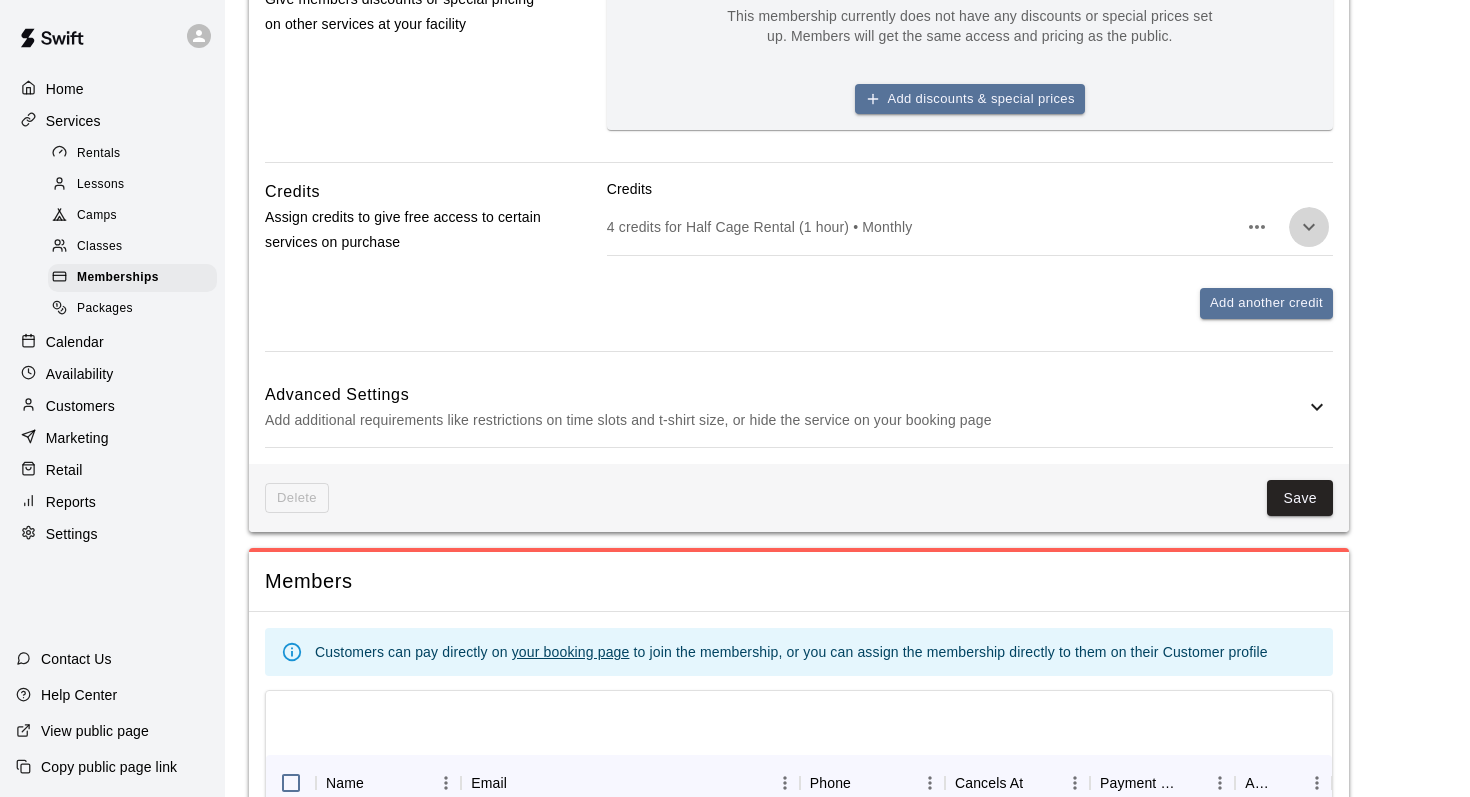 click 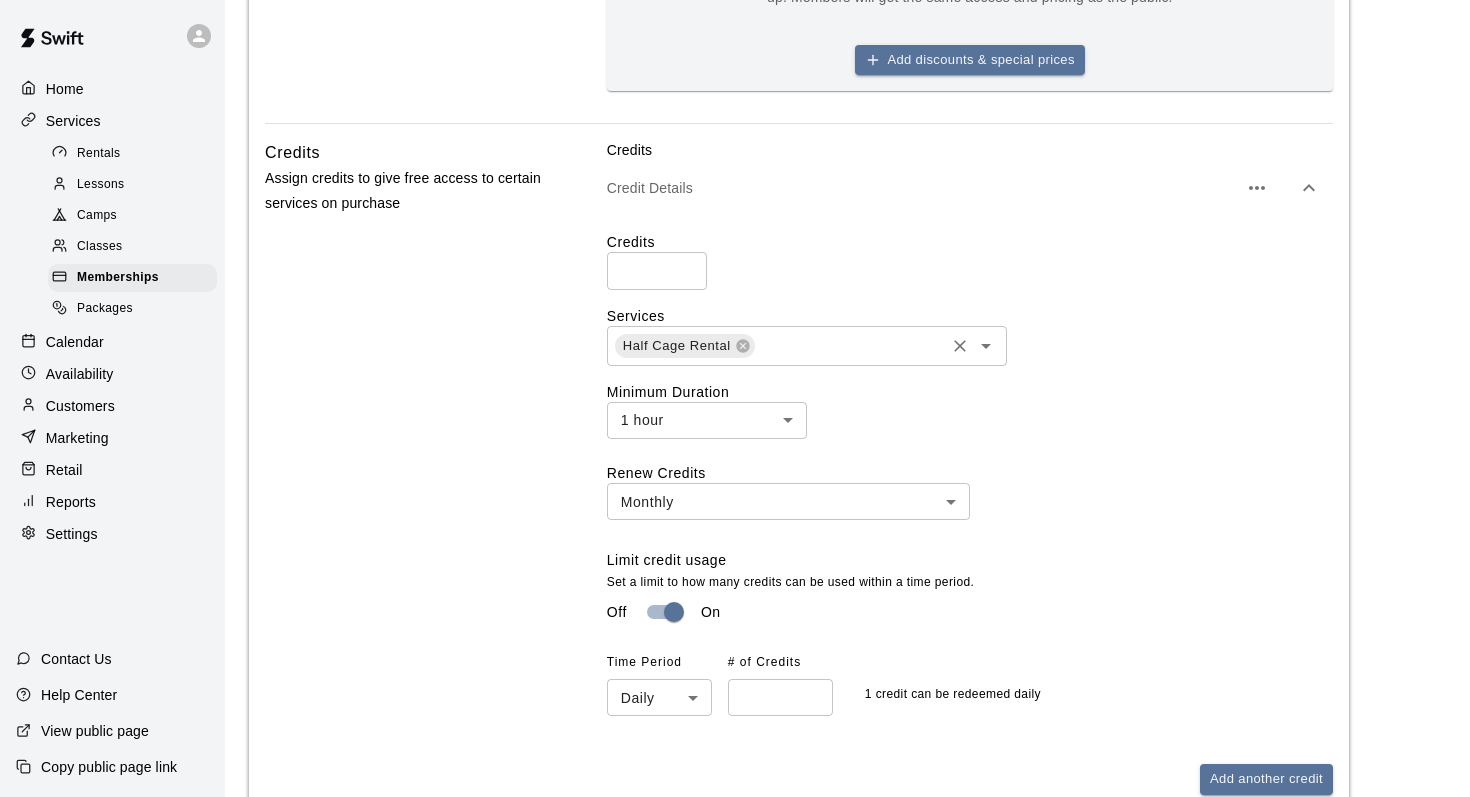 scroll, scrollTop: 920, scrollLeft: 0, axis: vertical 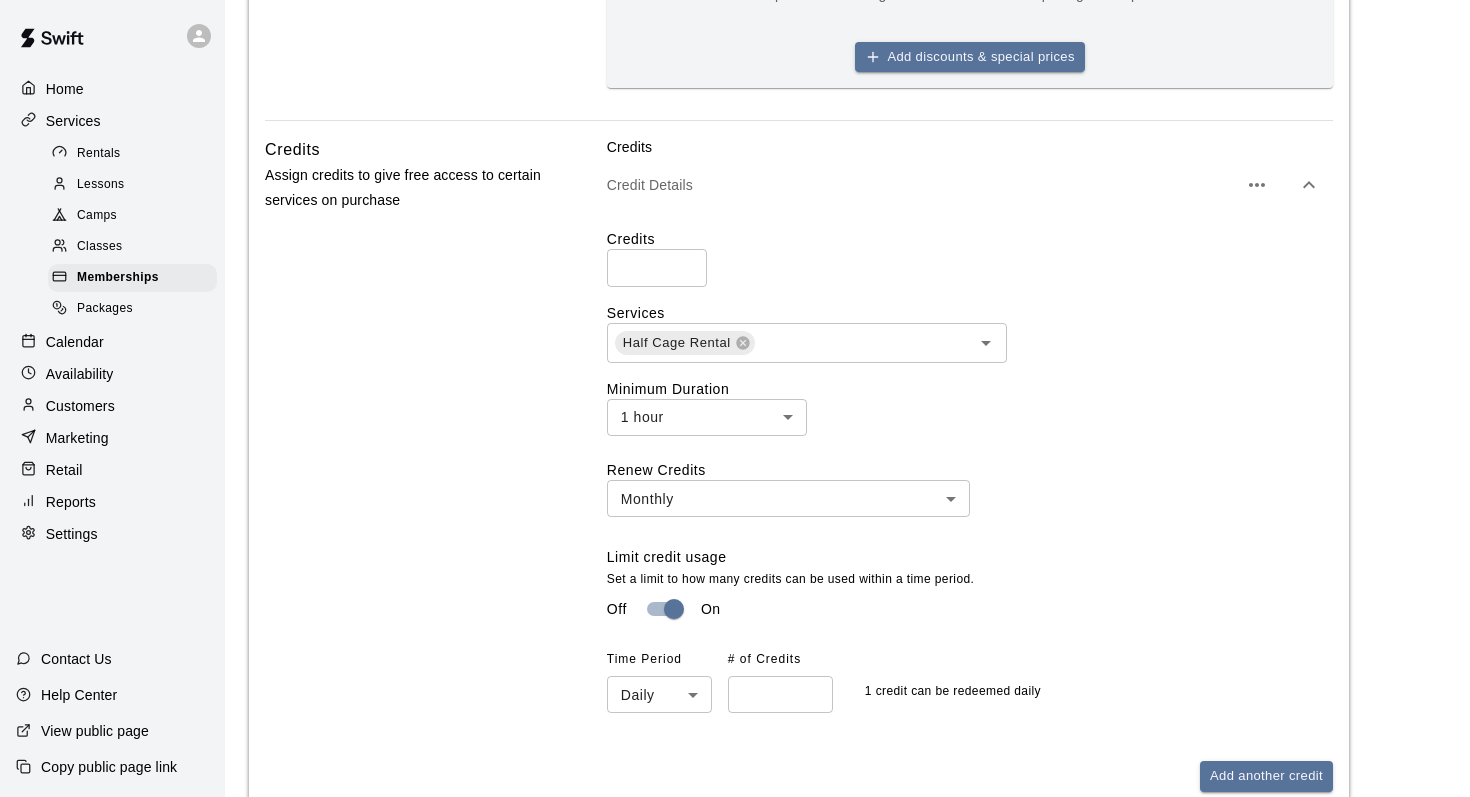 click on "**********" at bounding box center [735, 267] 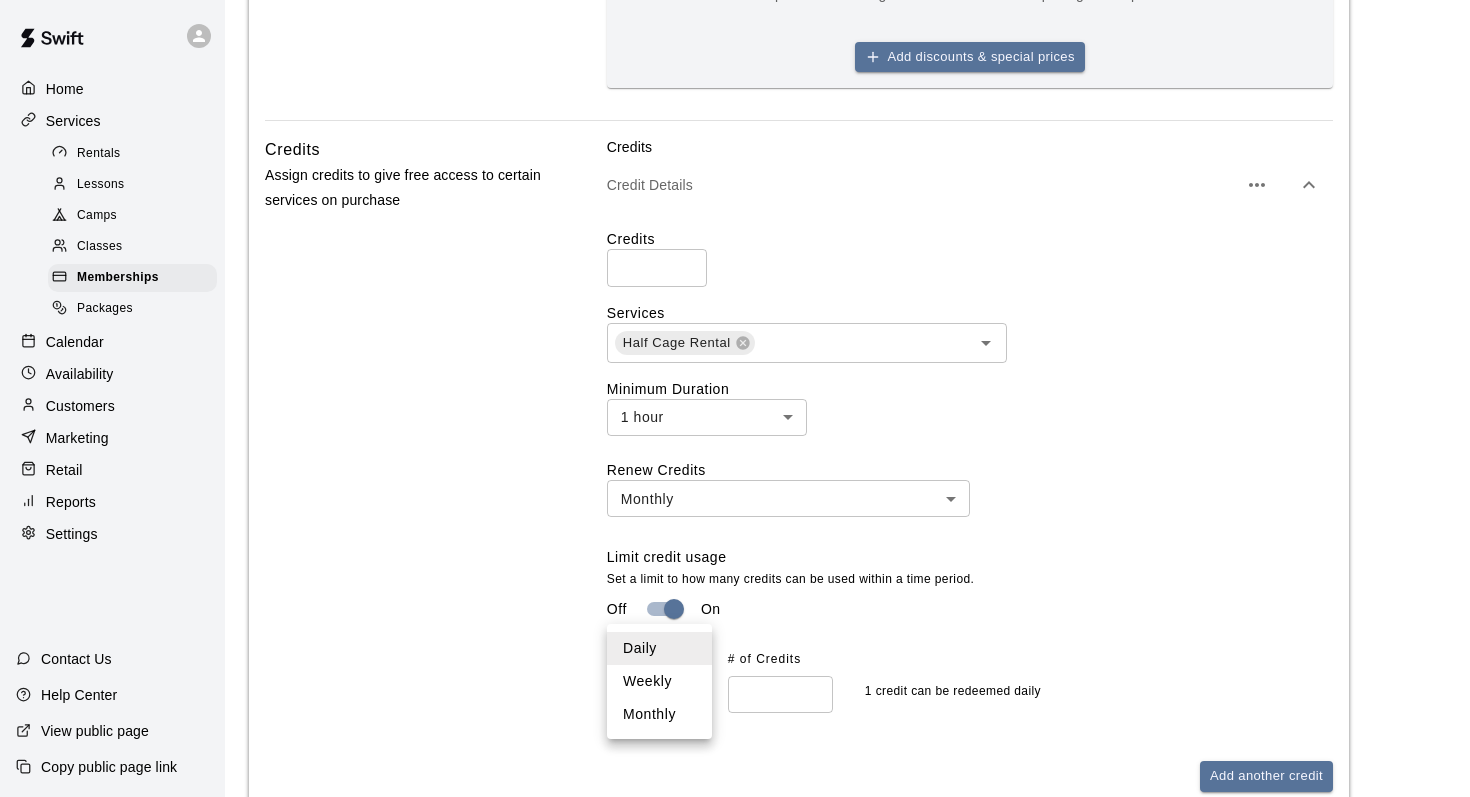 click at bounding box center [735, 398] 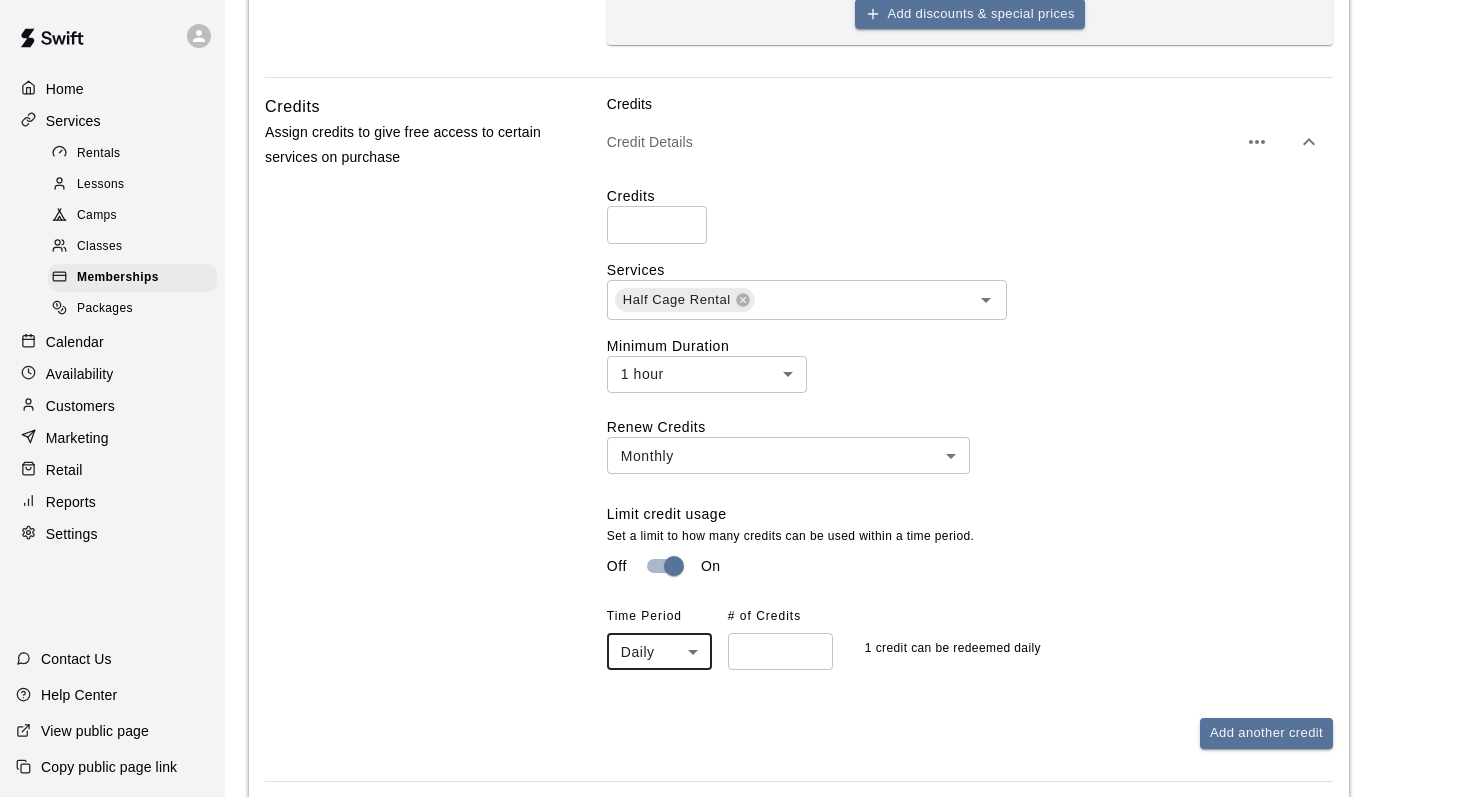 scroll, scrollTop: 989, scrollLeft: 0, axis: vertical 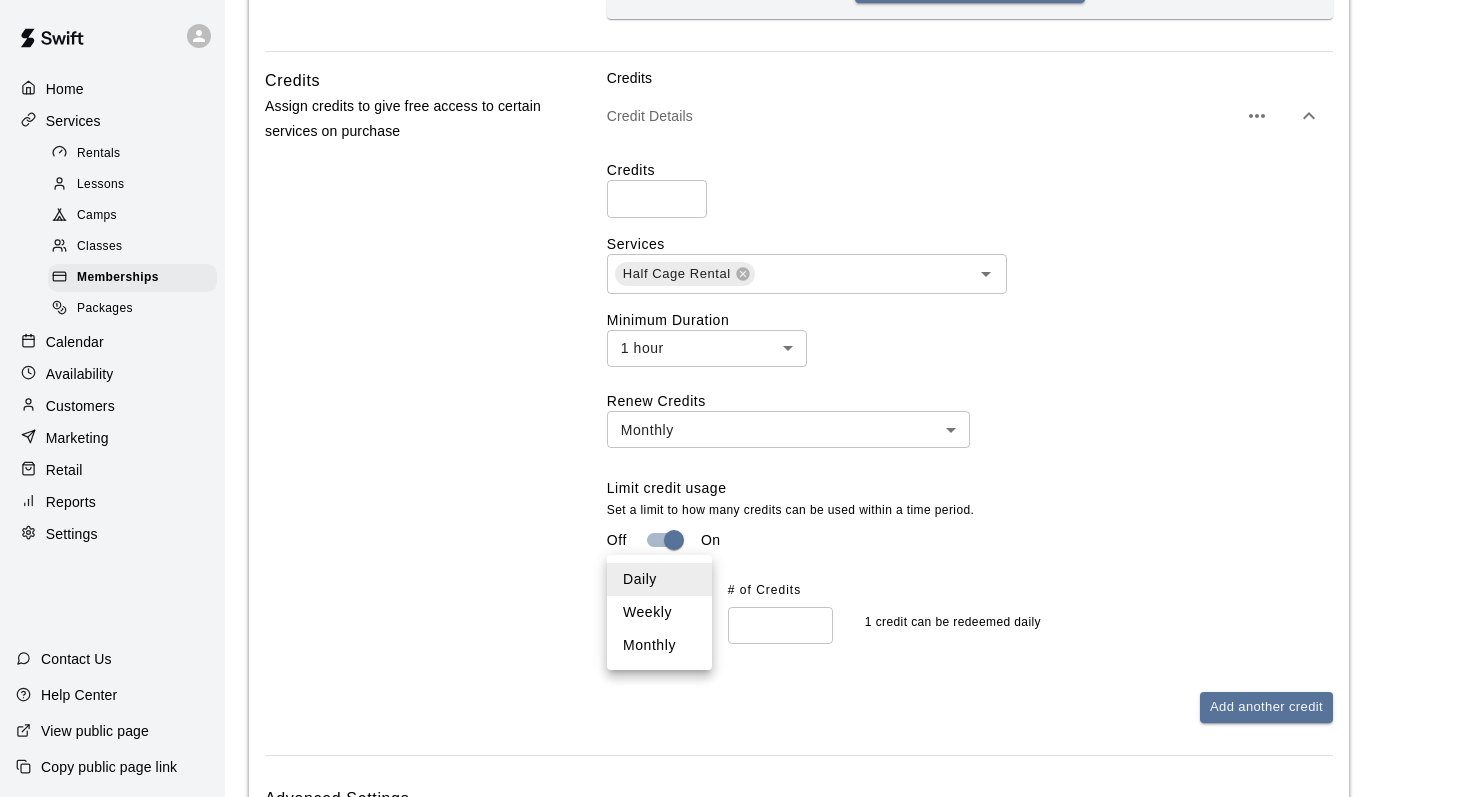 click on "**********" at bounding box center (735, 198) 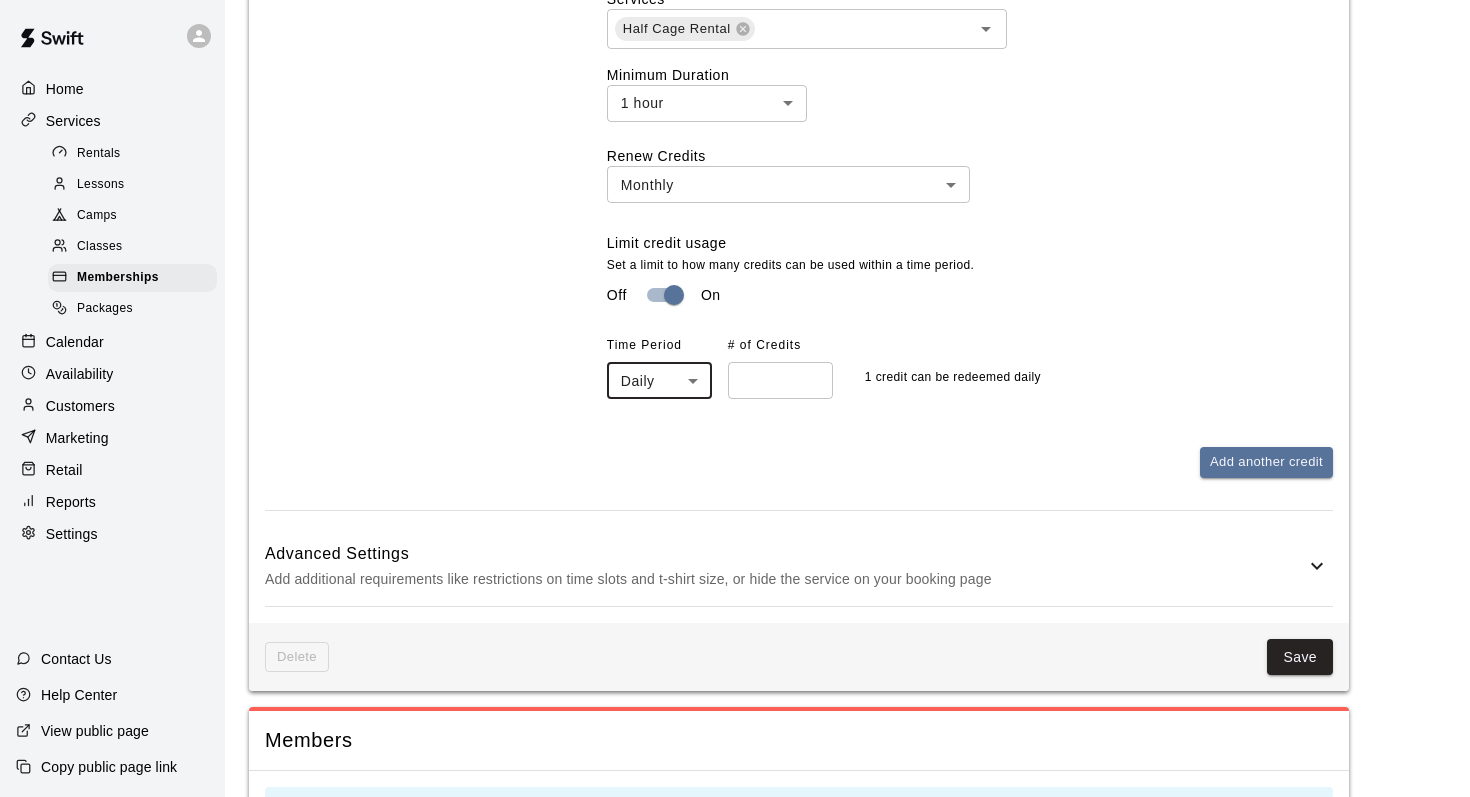 scroll, scrollTop: 1487, scrollLeft: 0, axis: vertical 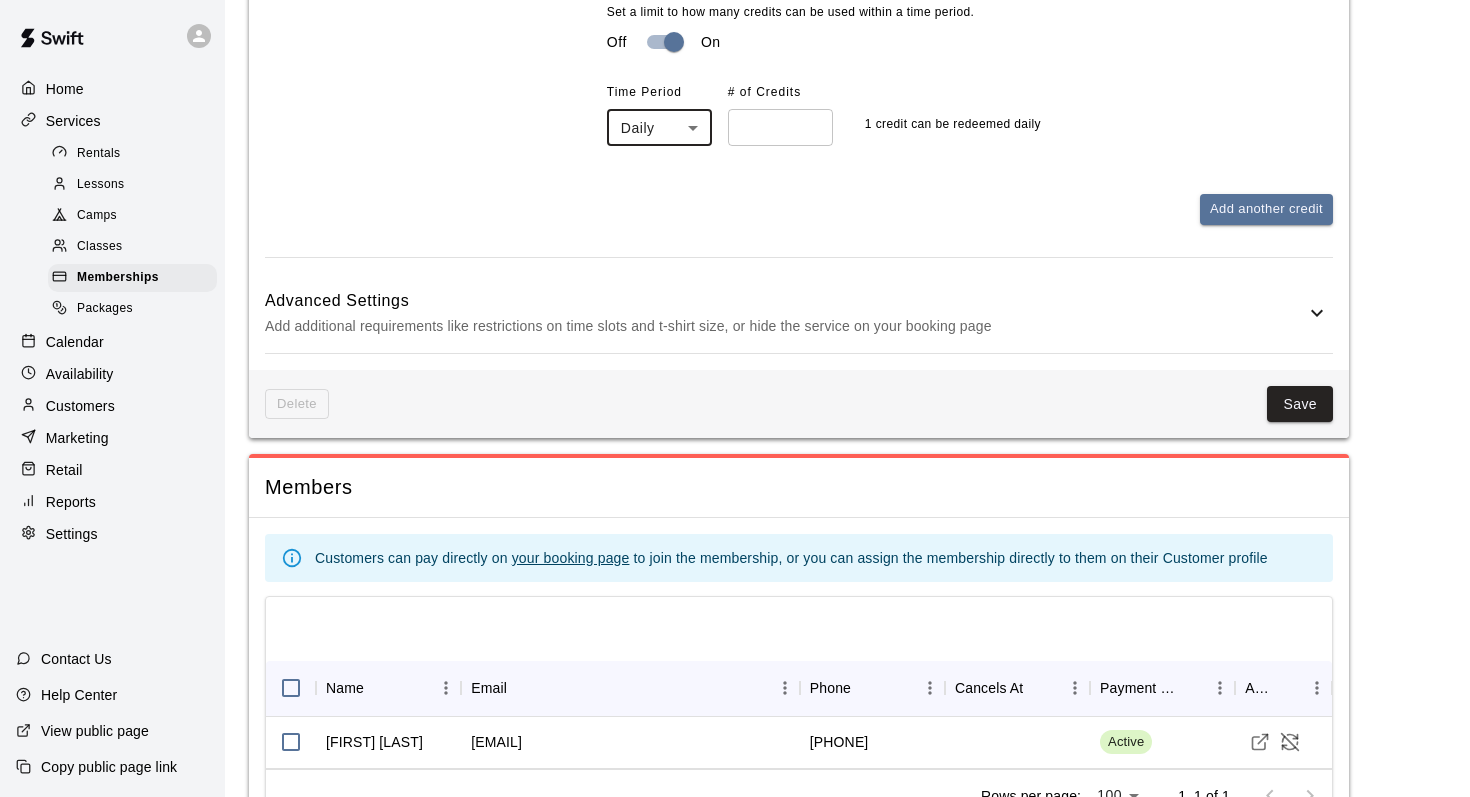 click on "Packages" at bounding box center [105, 309] 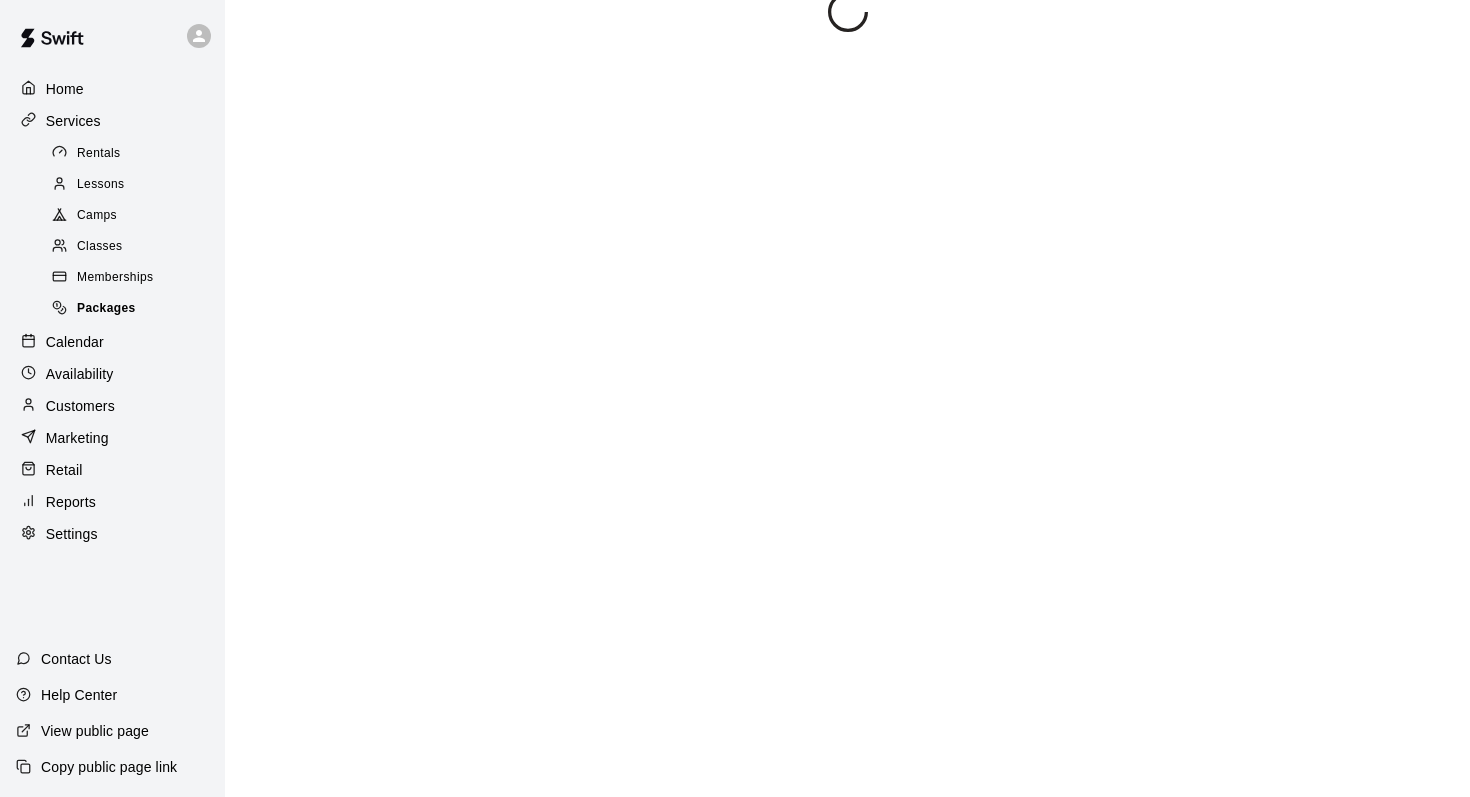 scroll, scrollTop: 0, scrollLeft: 0, axis: both 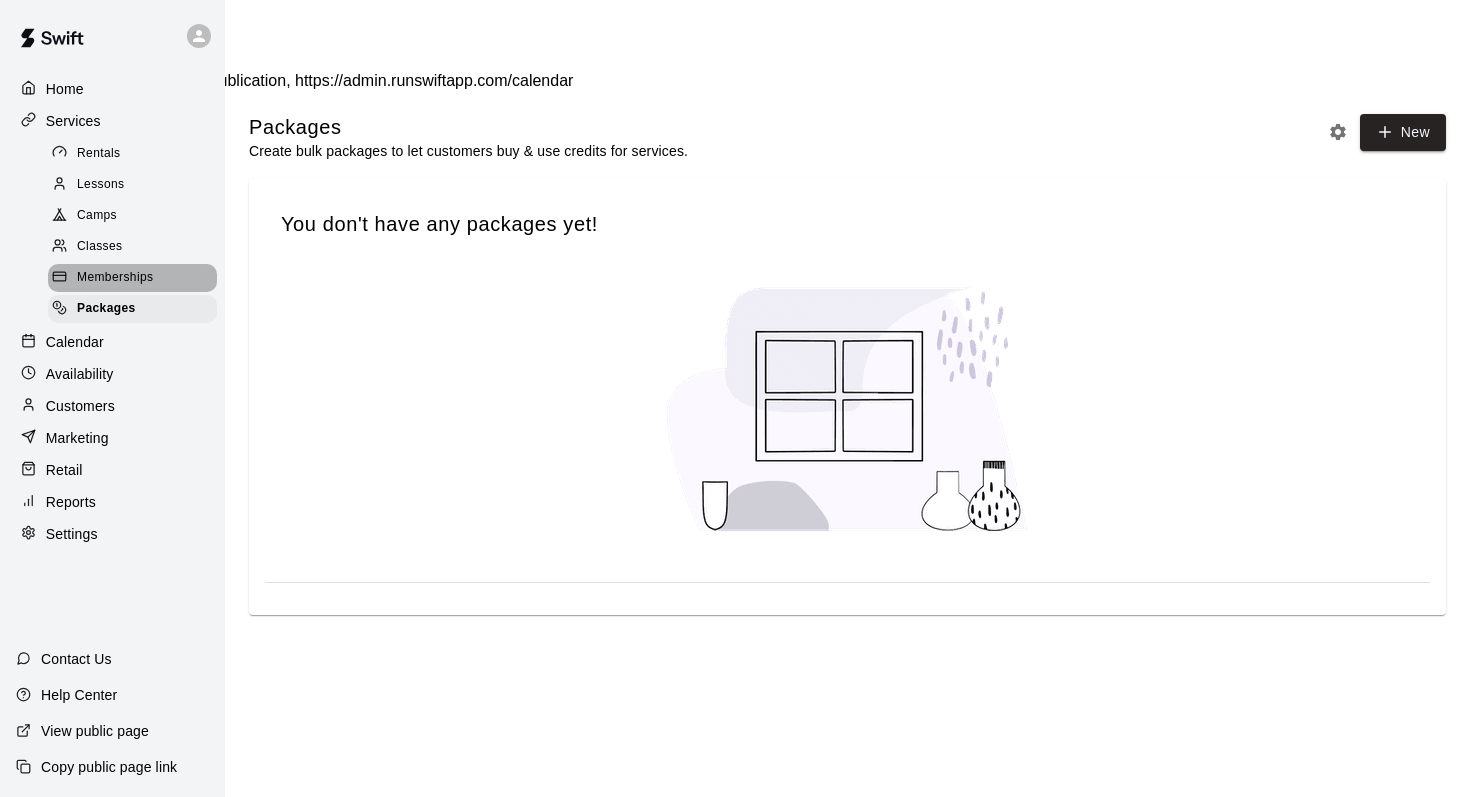 click on "Memberships" at bounding box center (115, 278) 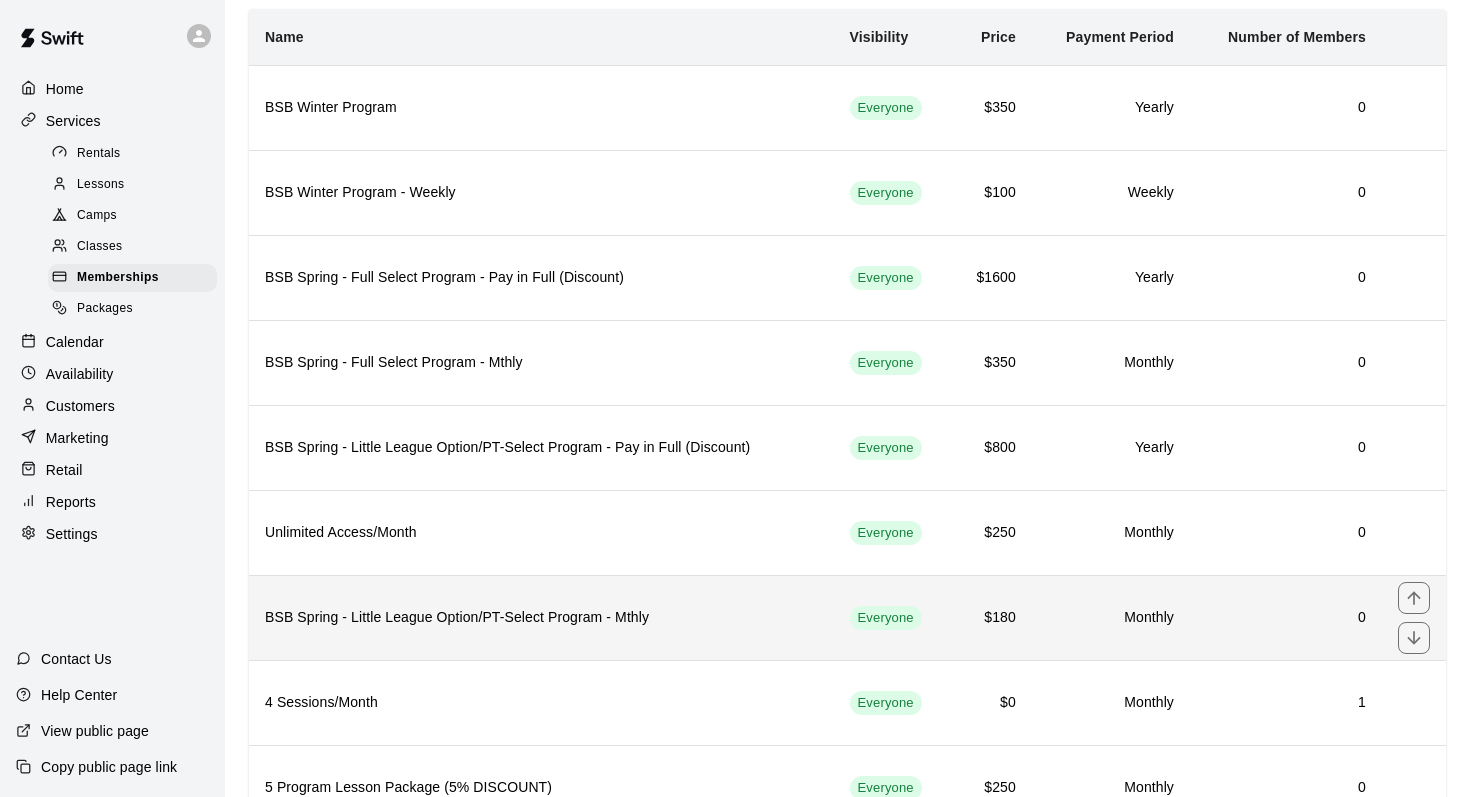 scroll, scrollTop: 203, scrollLeft: 0, axis: vertical 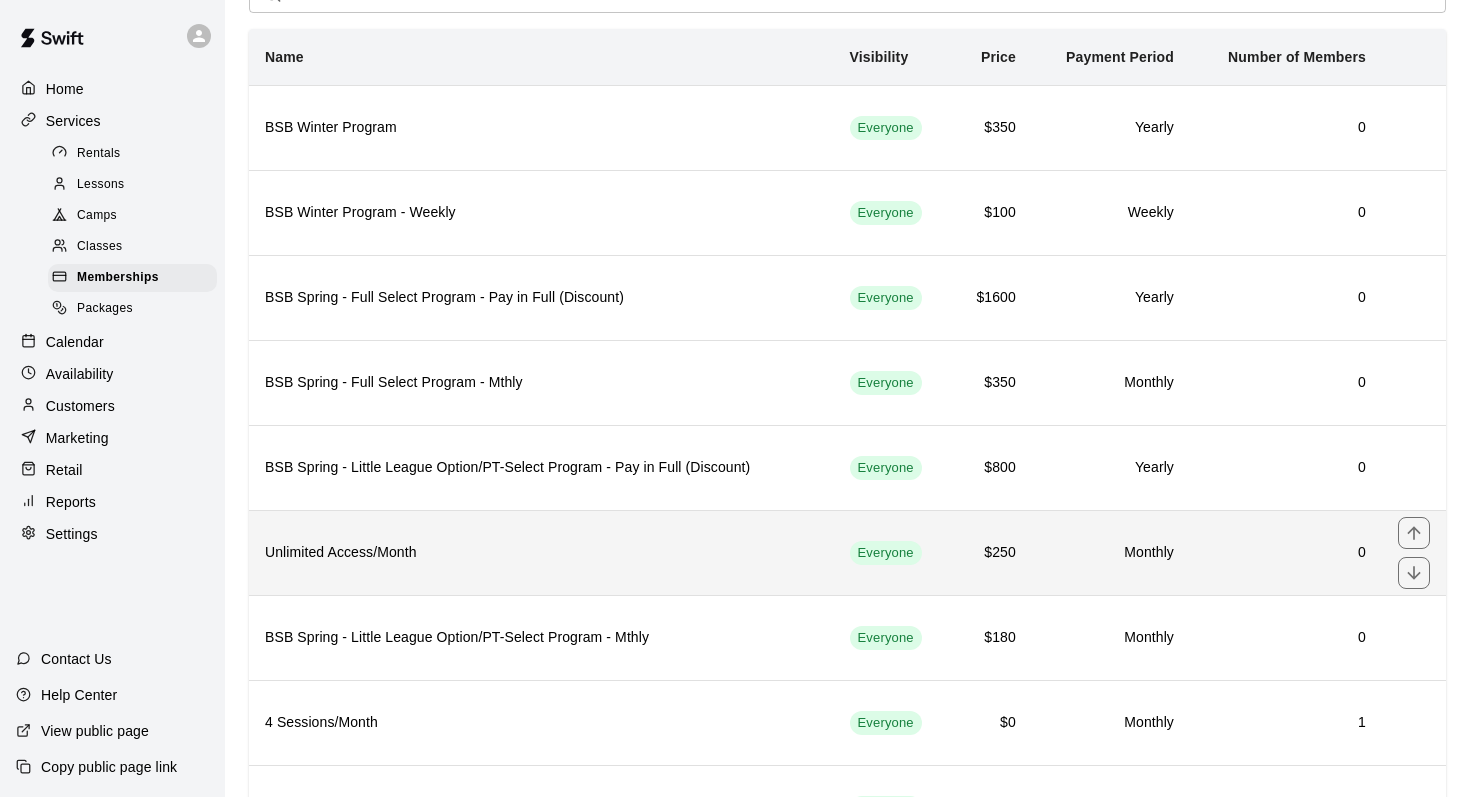 click on "Unlimited Access/Month" at bounding box center [541, 552] 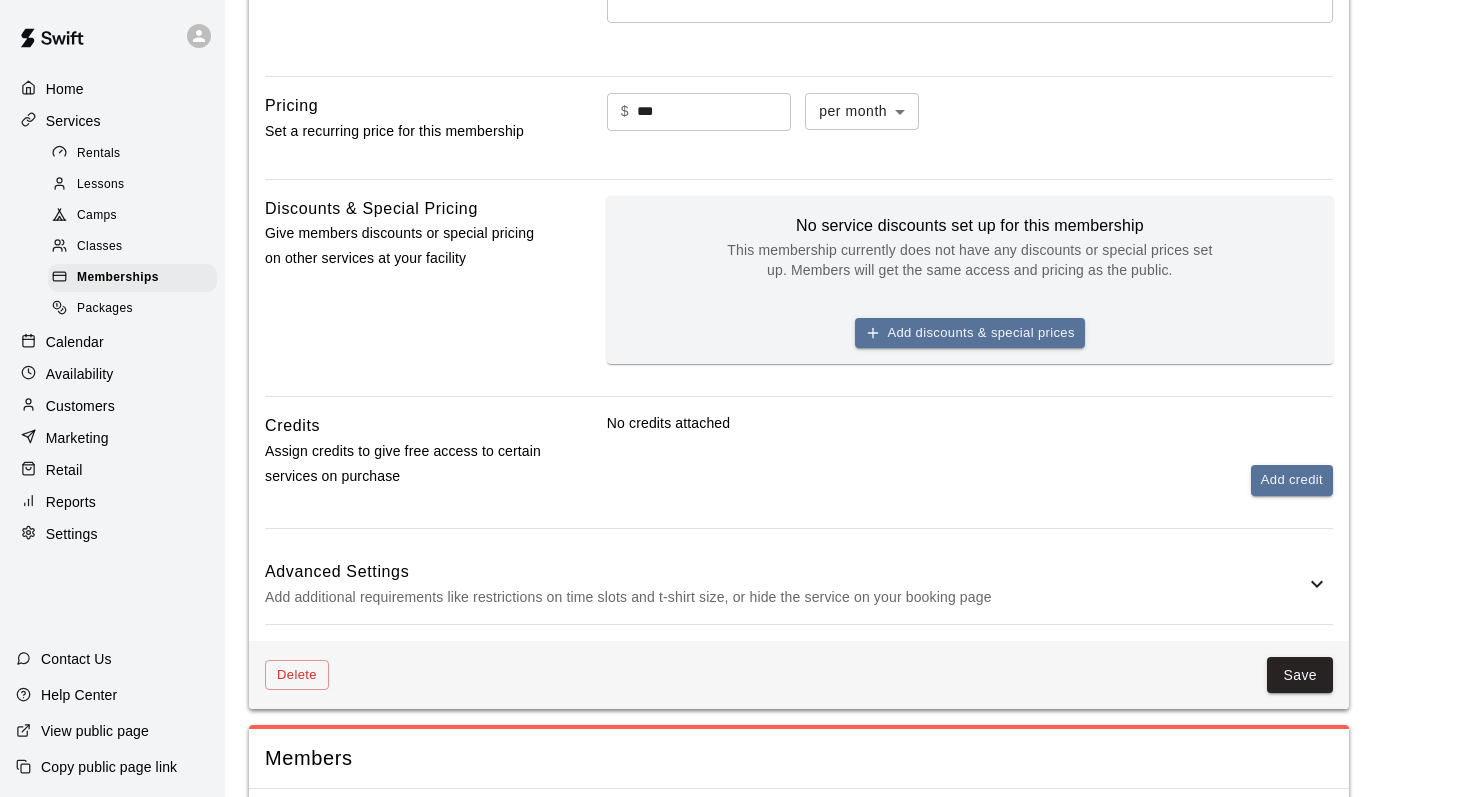 scroll, scrollTop: 691, scrollLeft: 0, axis: vertical 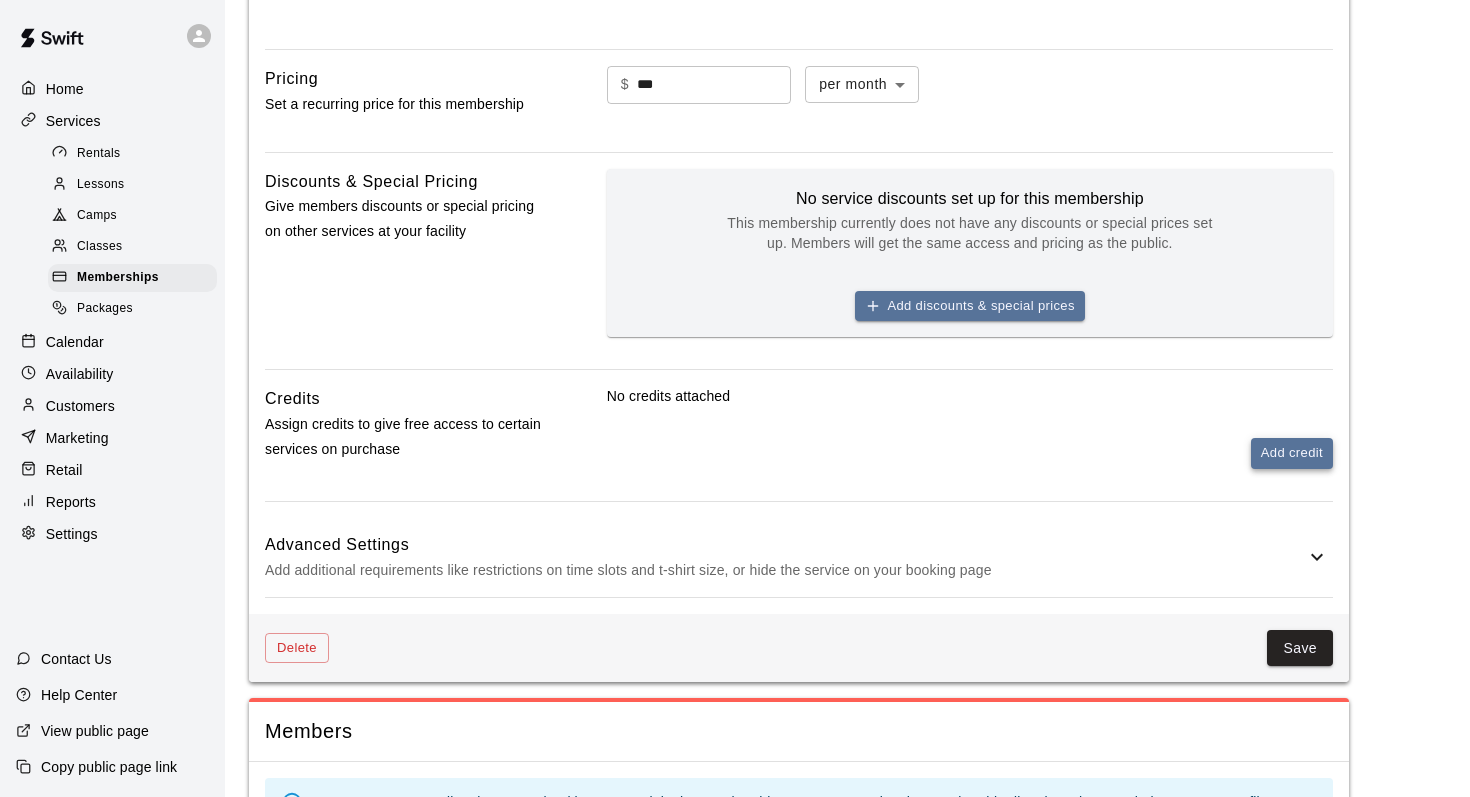 click on "Add credit" at bounding box center [1292, 453] 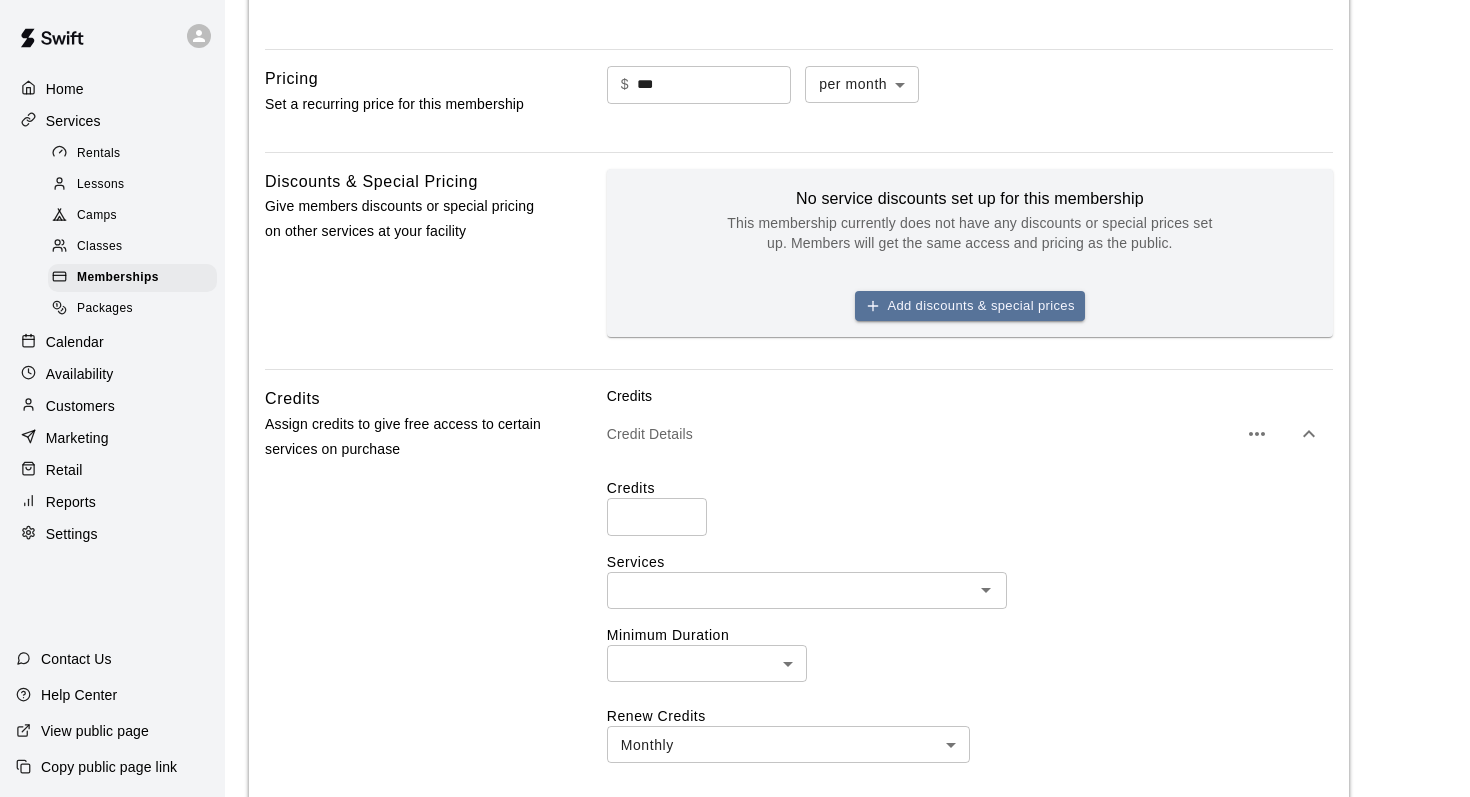 click at bounding box center (657, 516) 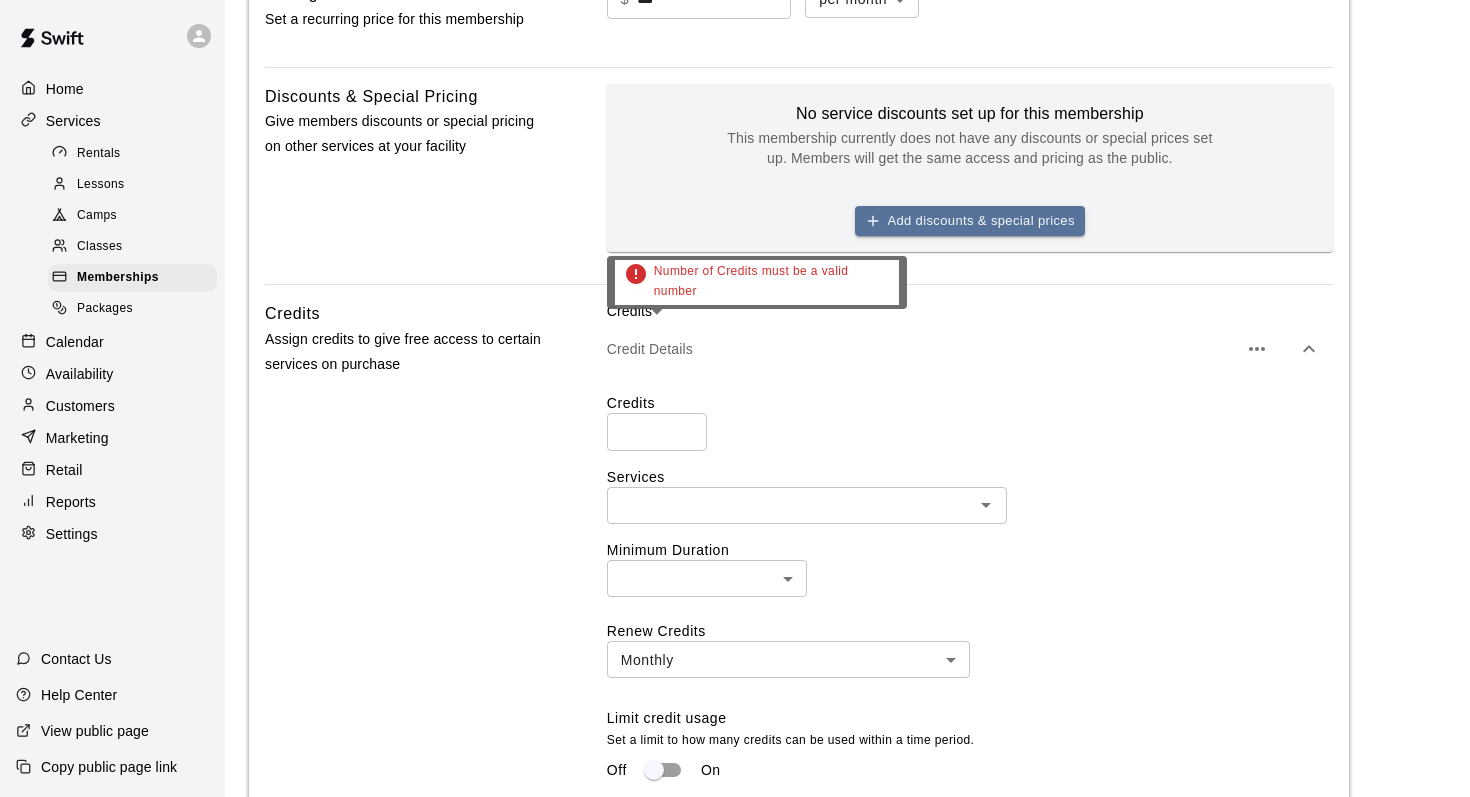click at bounding box center [657, 431] 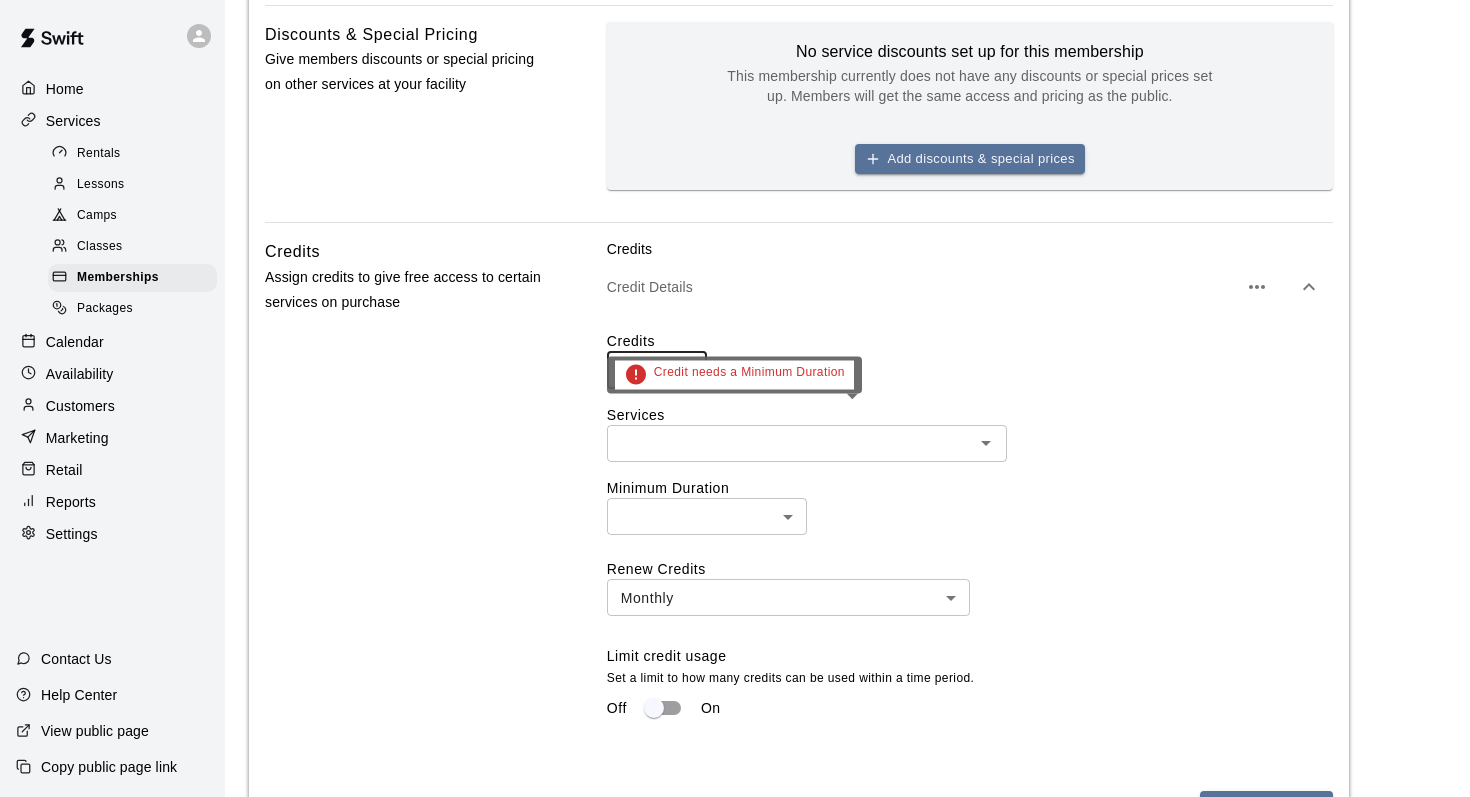 scroll, scrollTop: 849, scrollLeft: 0, axis: vertical 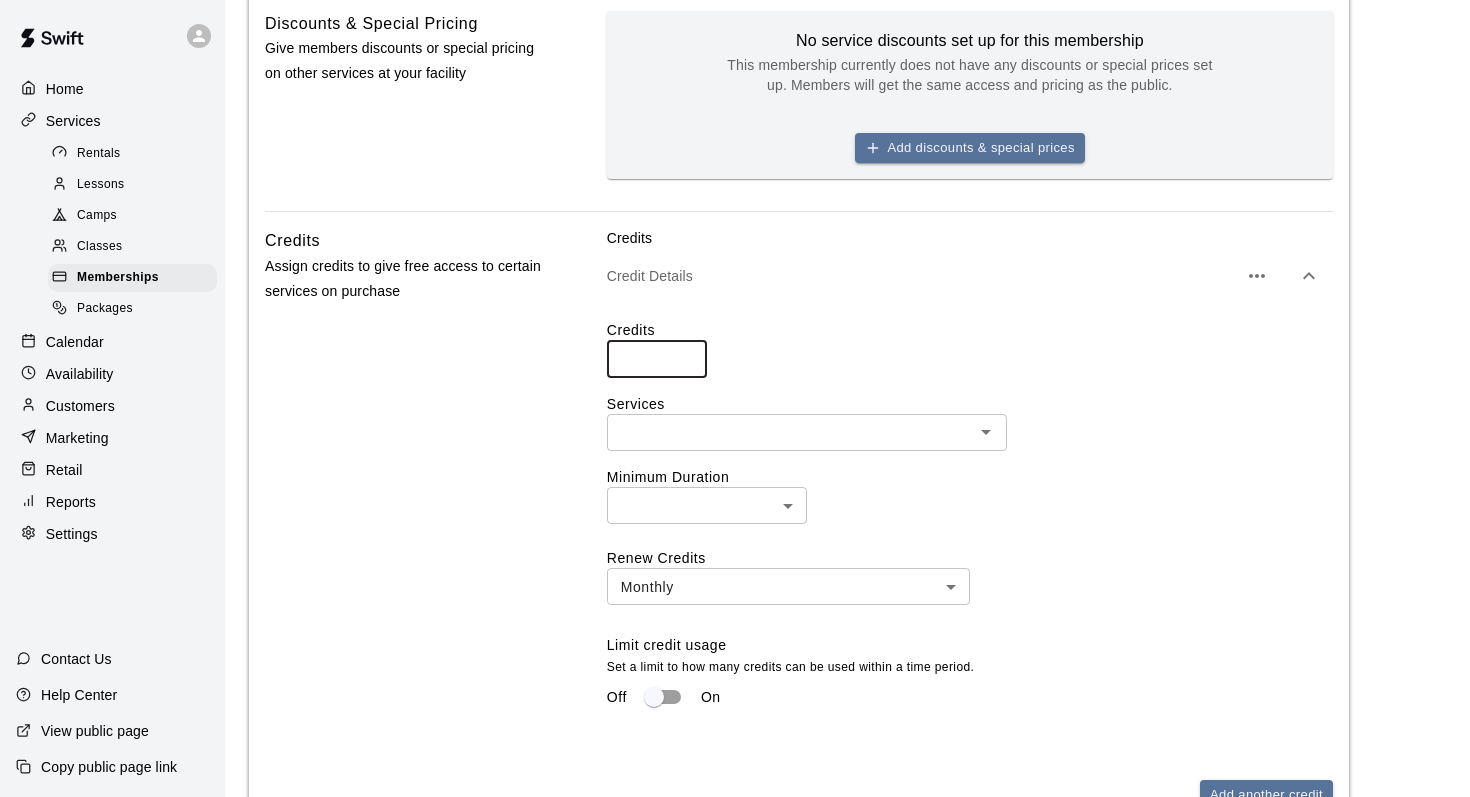 type on "*" 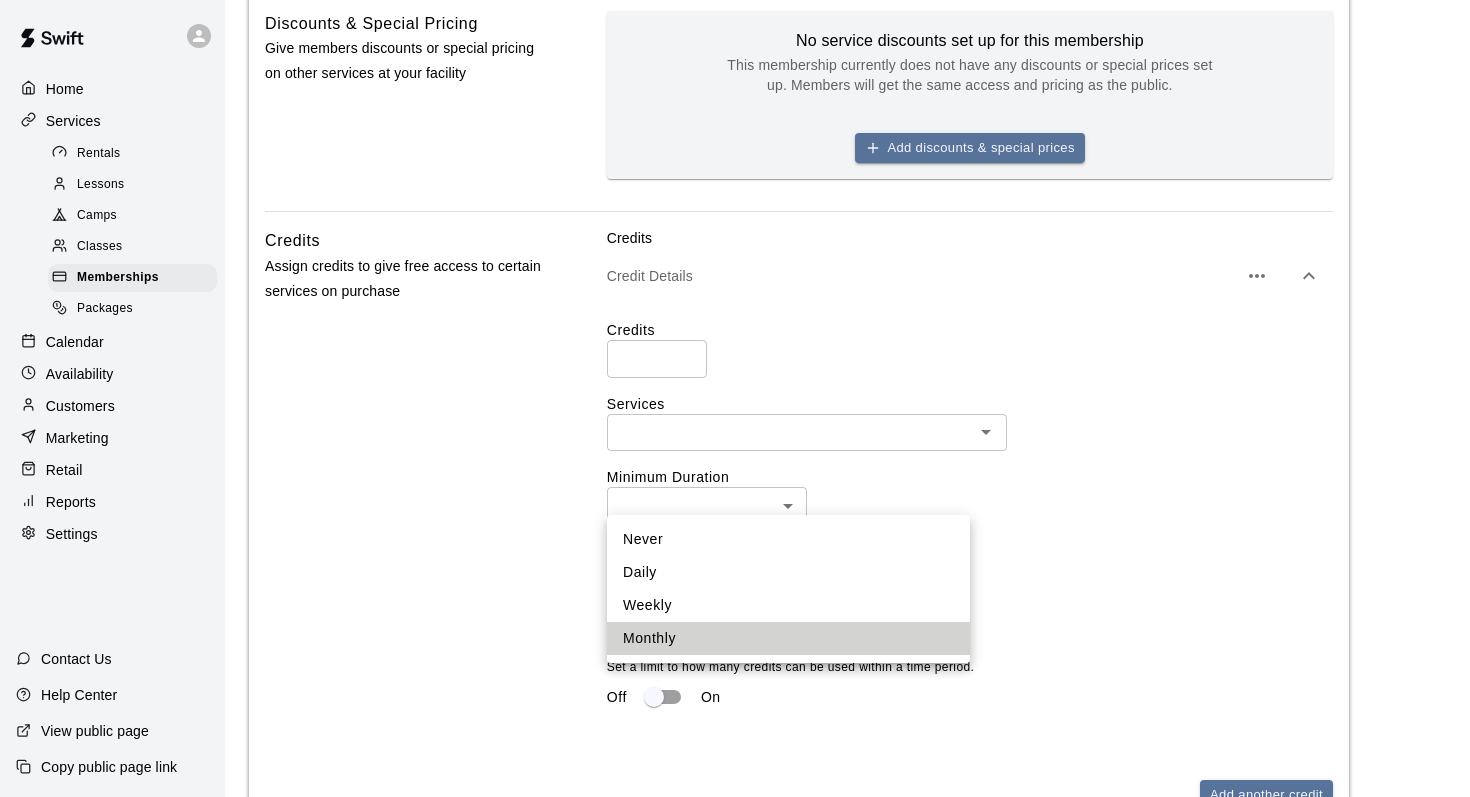 click on "Weekly" at bounding box center [788, 605] 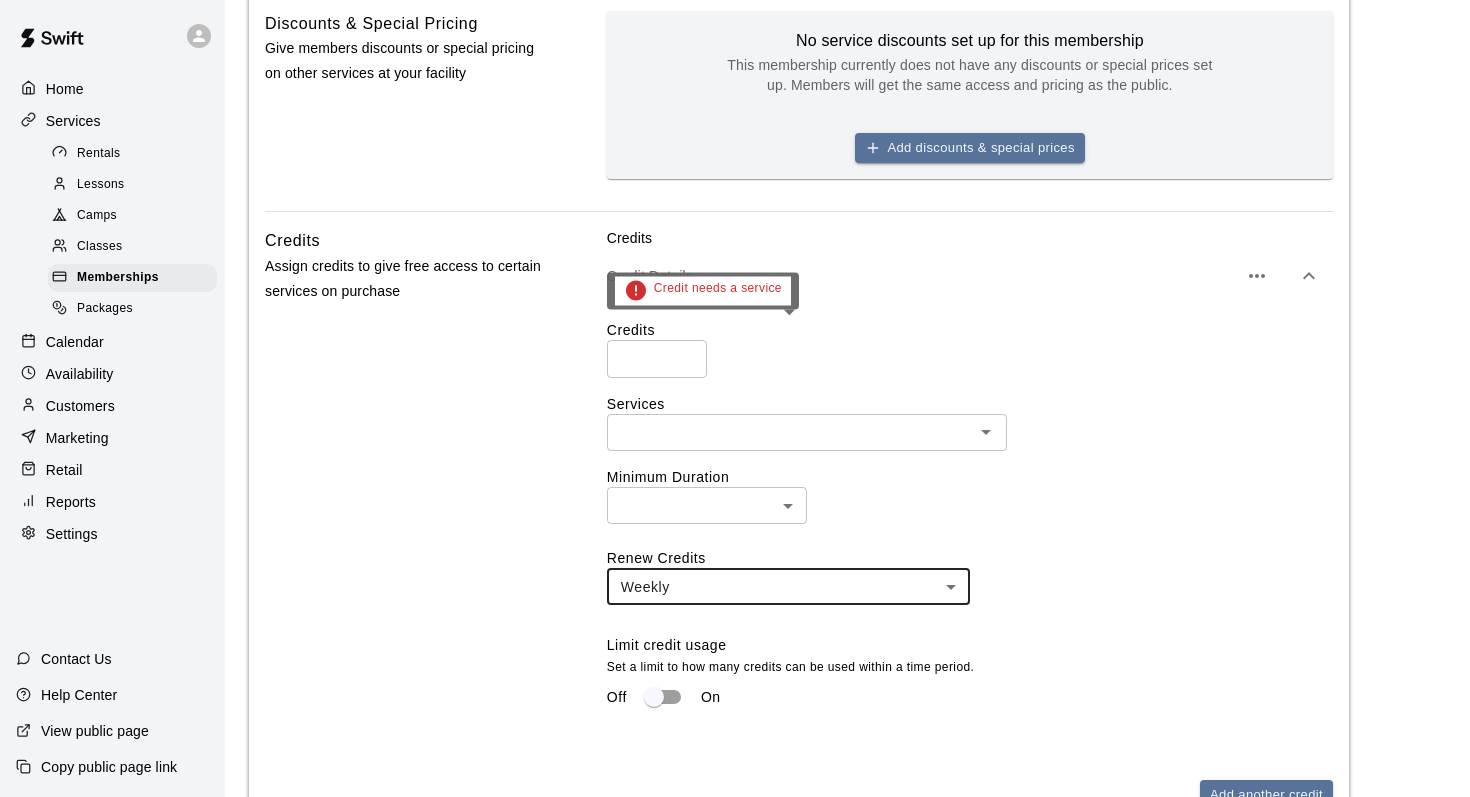 click at bounding box center [790, 432] 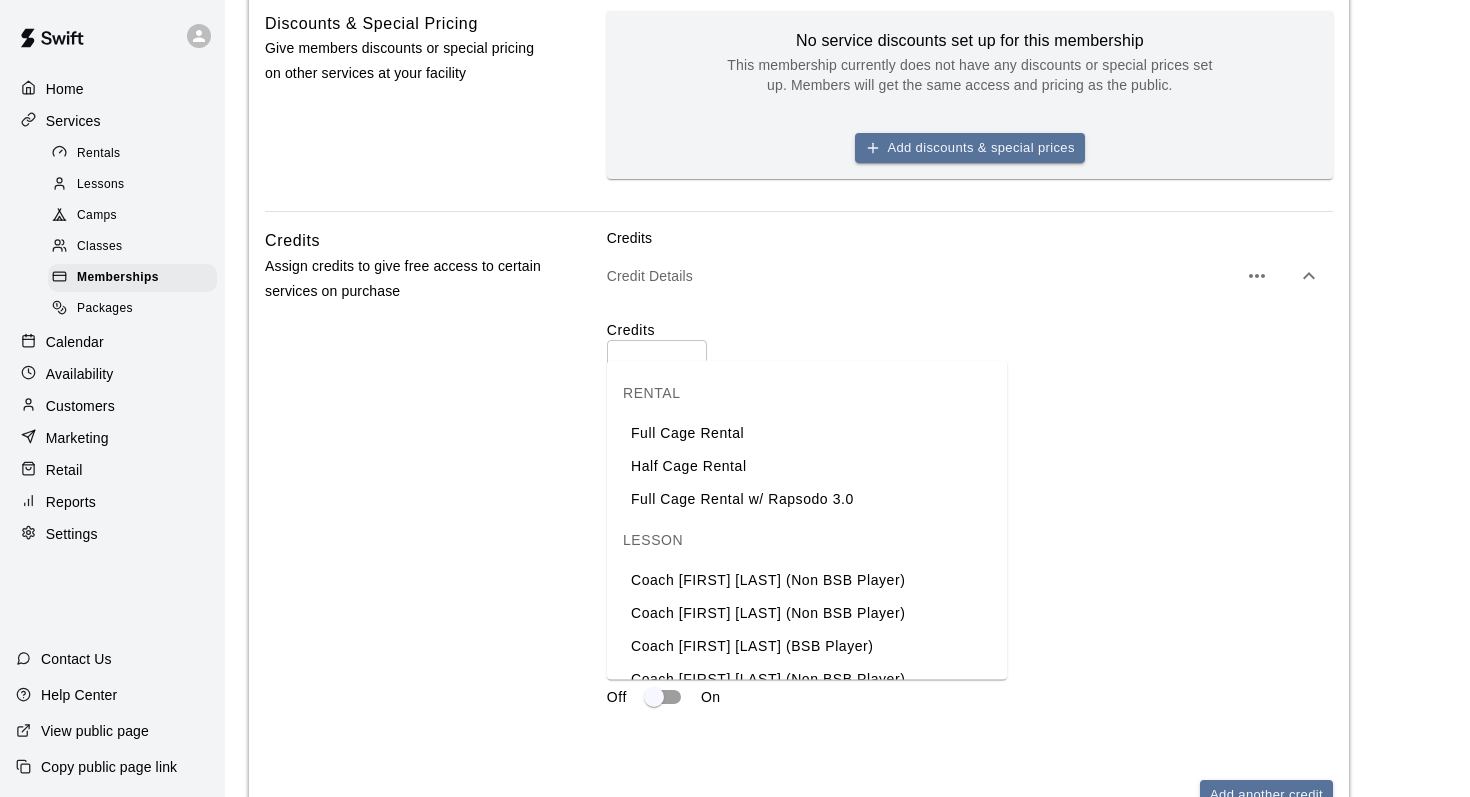 click on "Full Cage Rental" at bounding box center [807, 433] 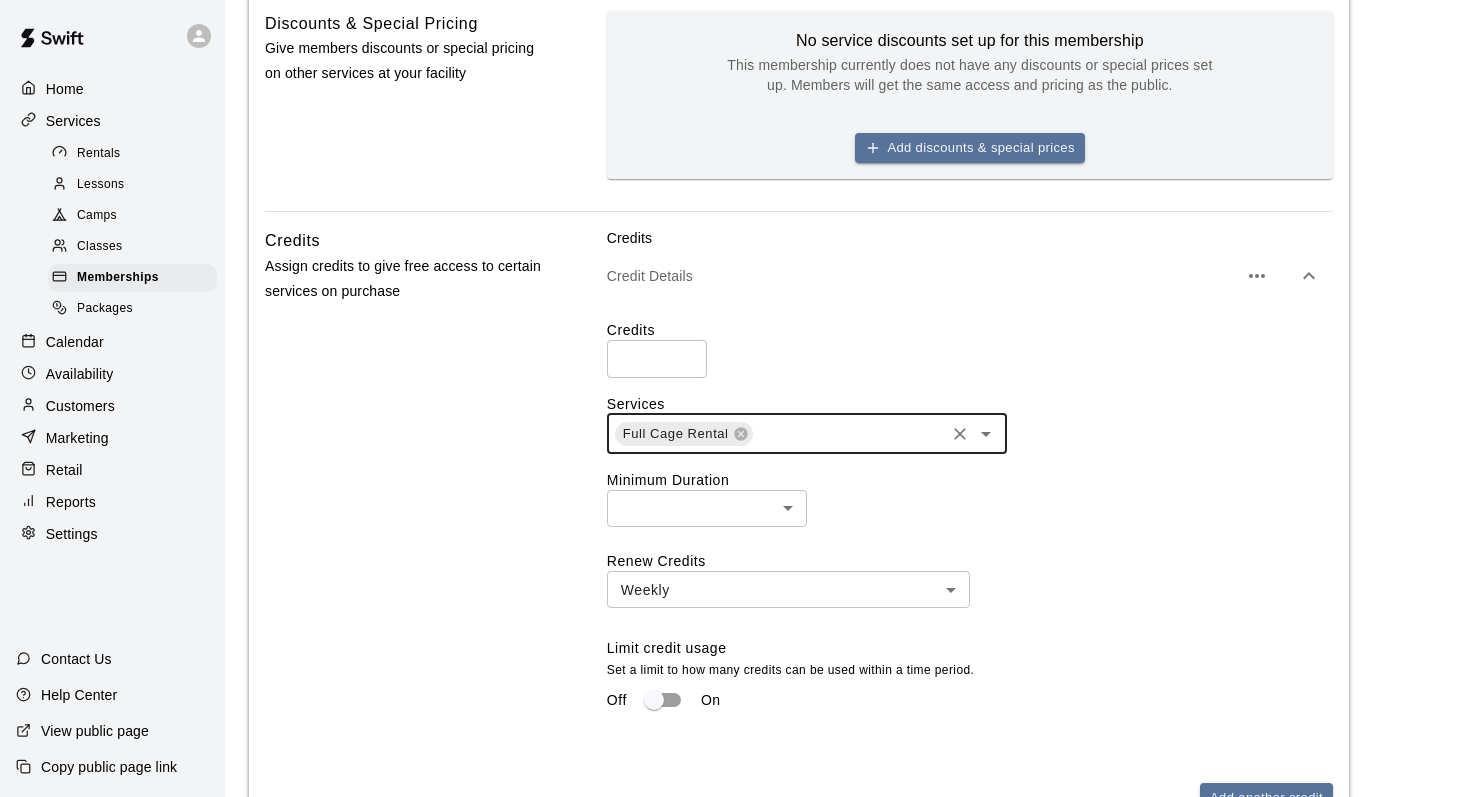 click at bounding box center [848, 433] 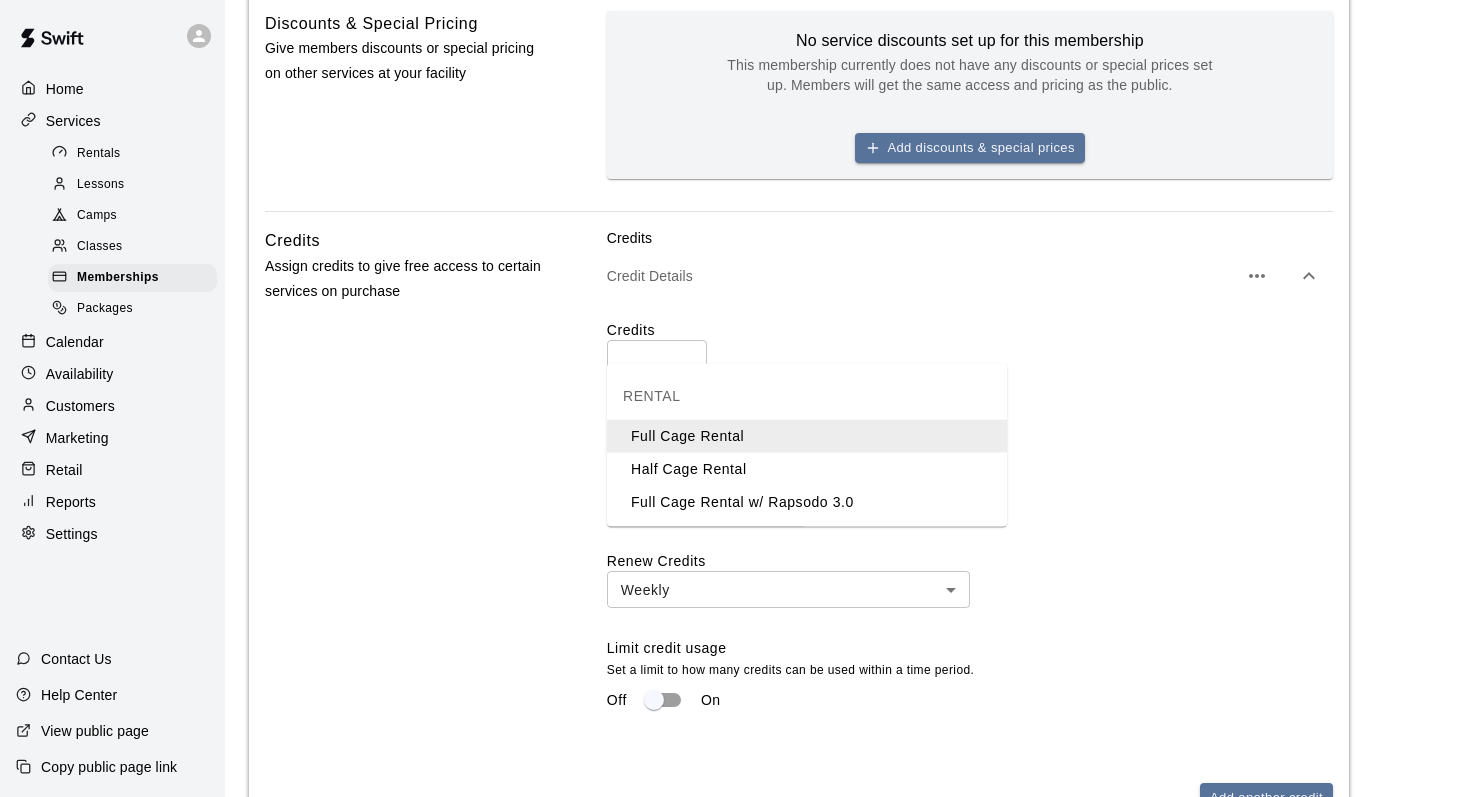 click on "Half Cage Rental" at bounding box center [807, 469] 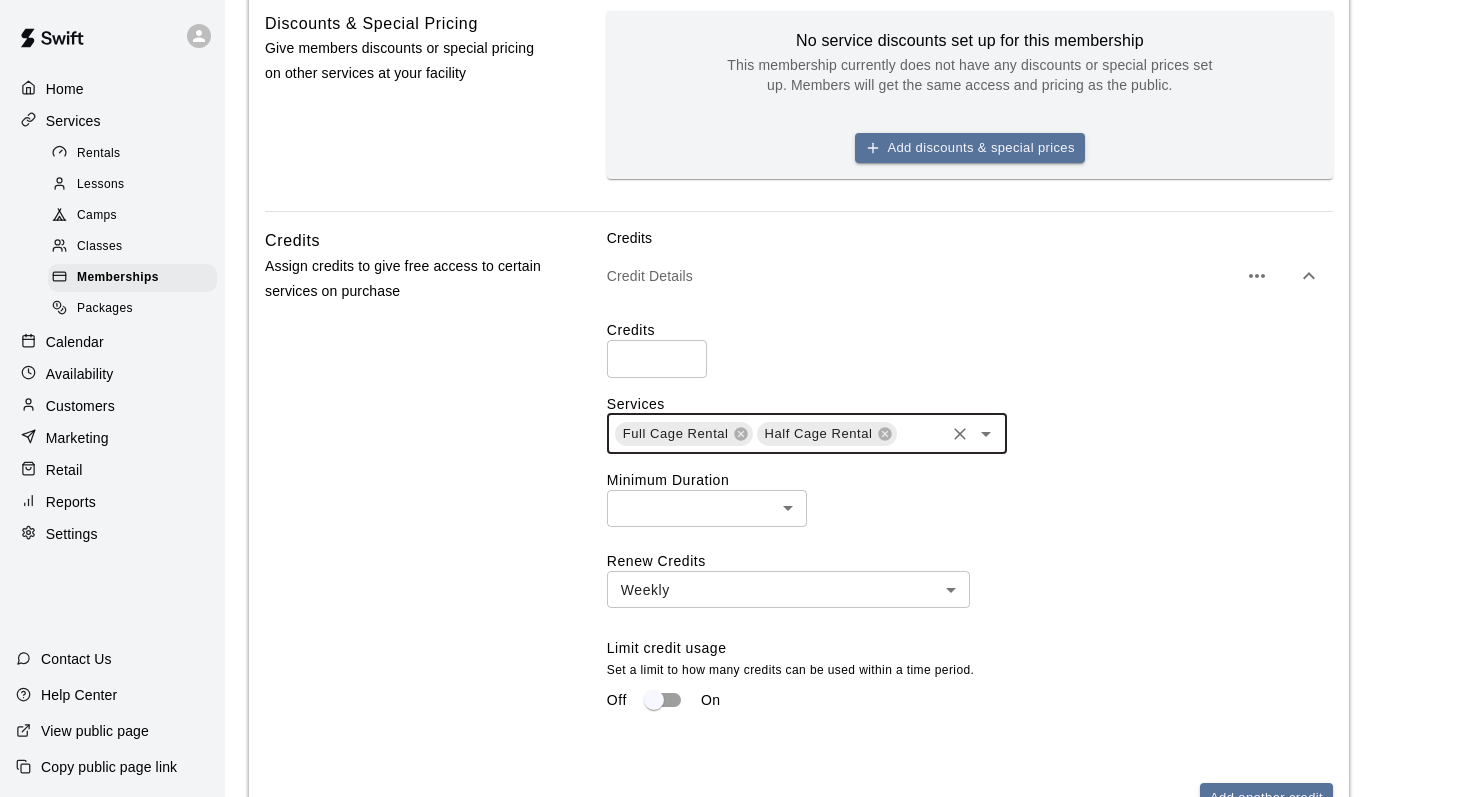 click at bounding box center [920, 433] 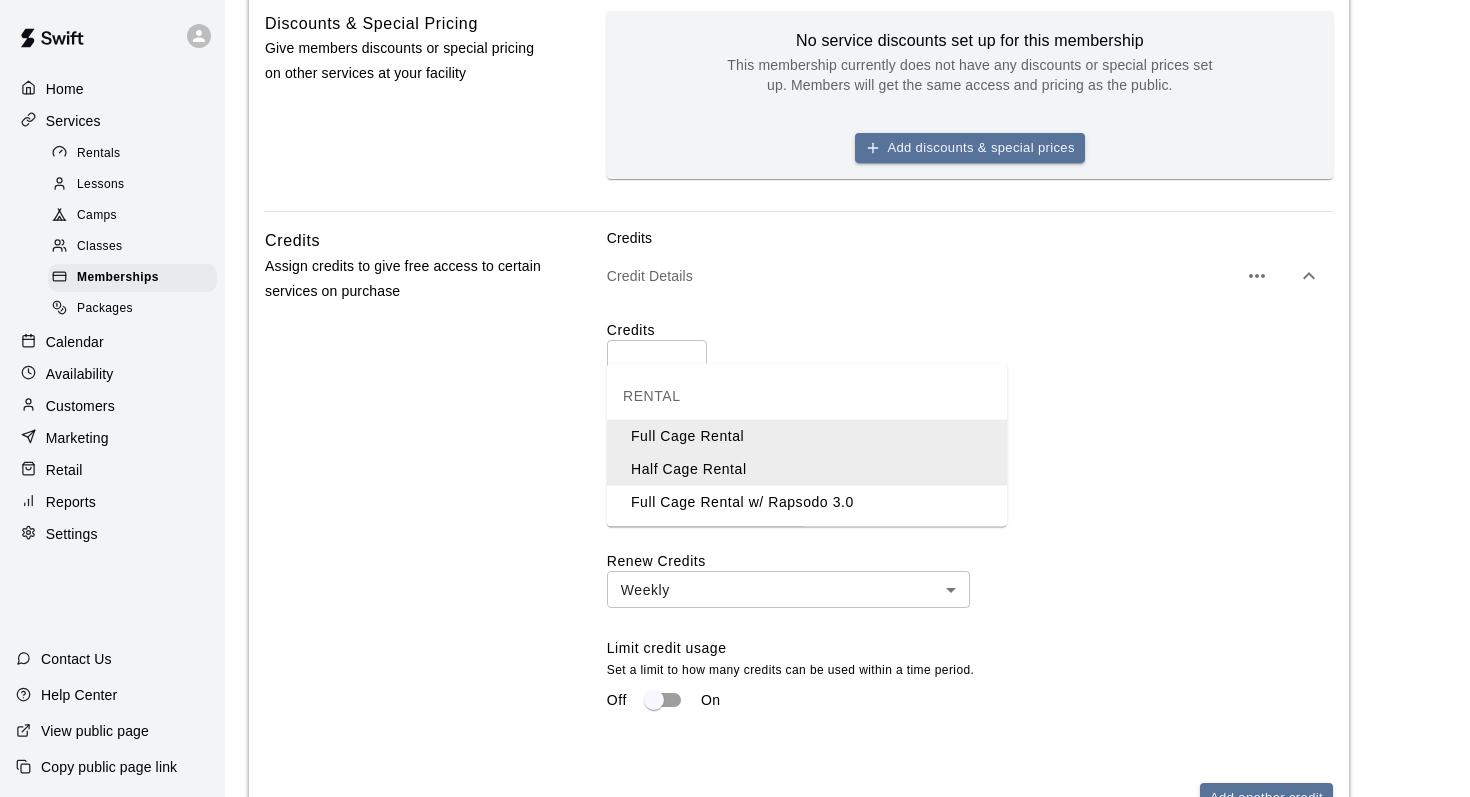 click on "Full Cage Rental w/ Rapsodo 3.0" at bounding box center [807, 502] 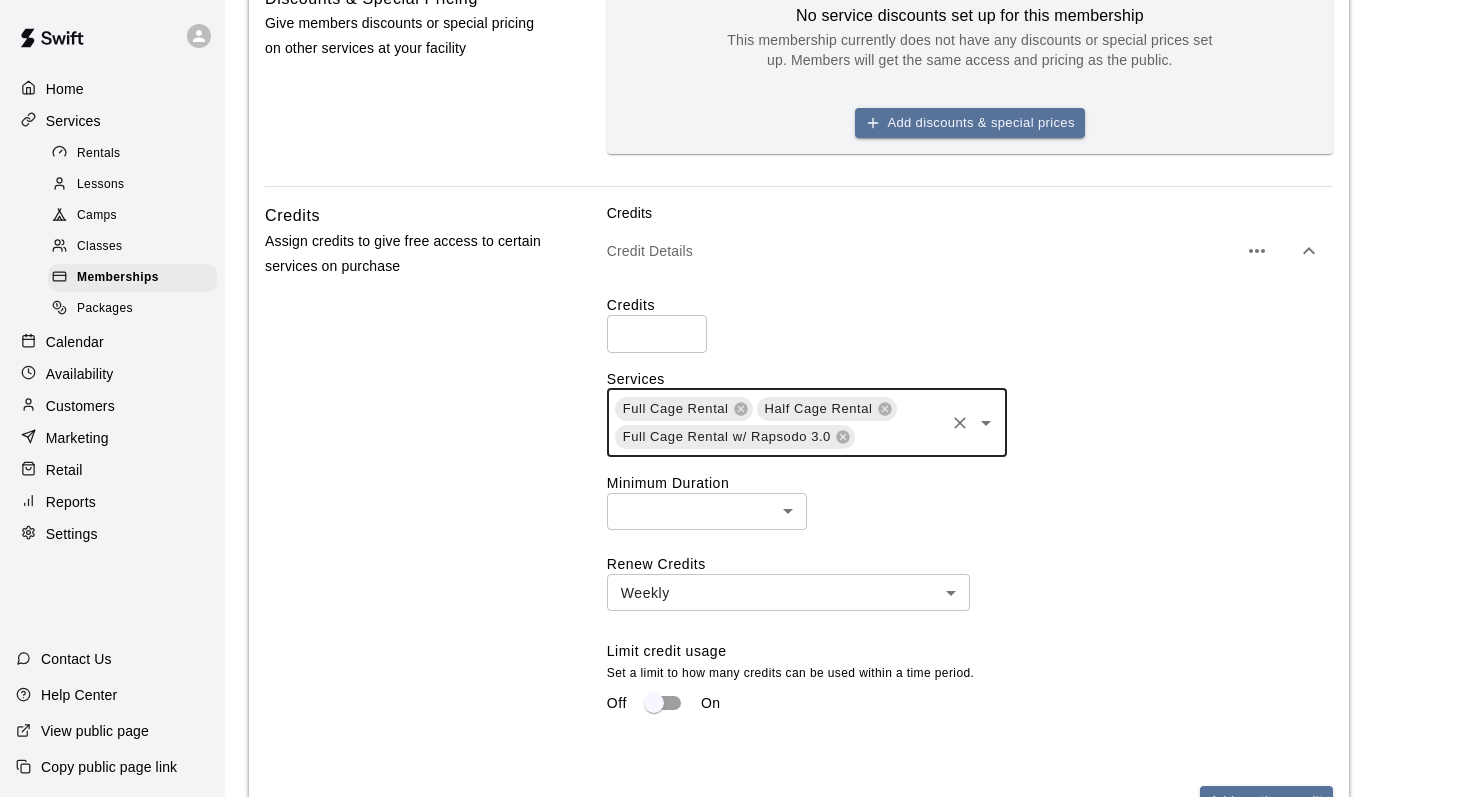 scroll, scrollTop: 886, scrollLeft: 0, axis: vertical 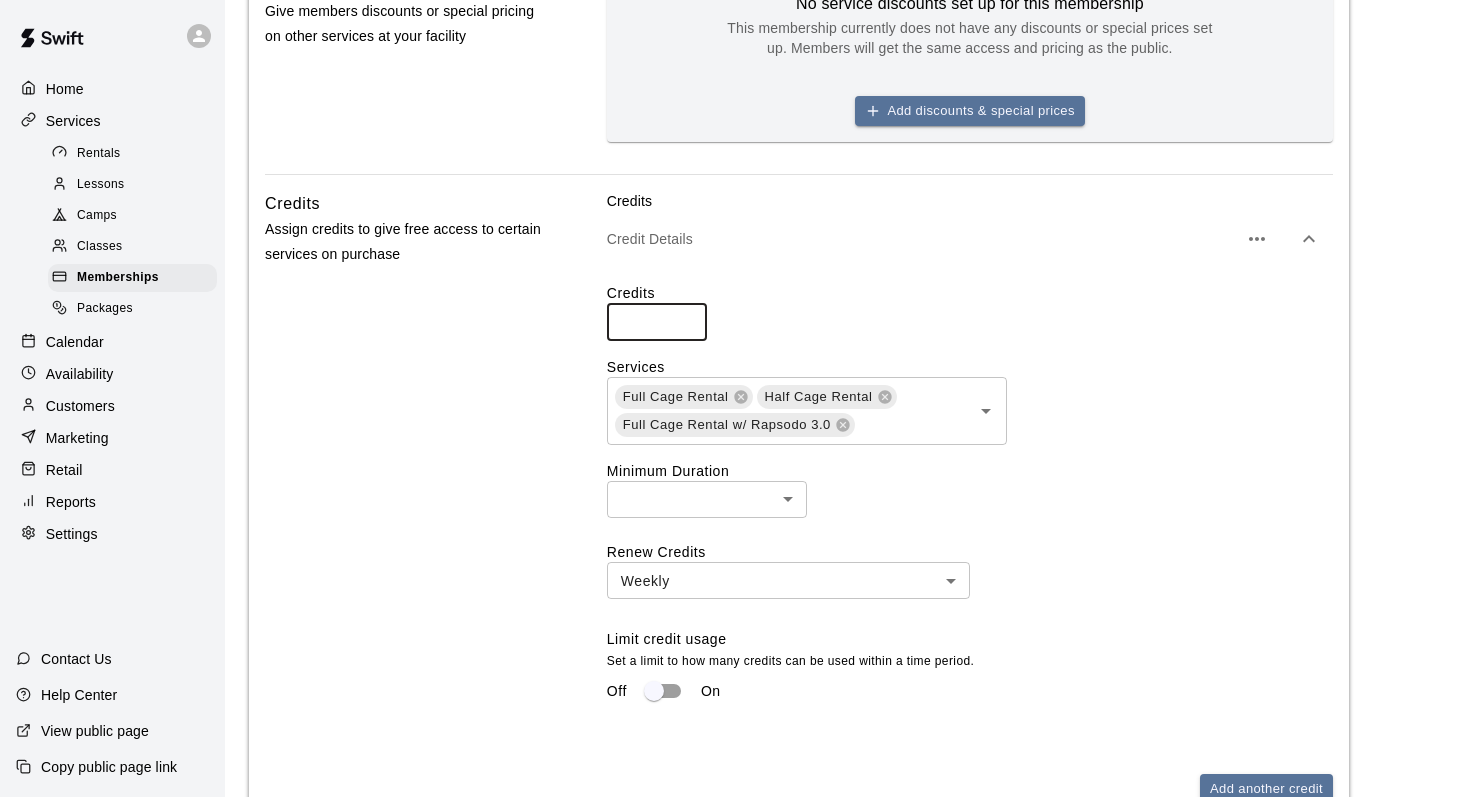 click on "*" at bounding box center (657, 321) 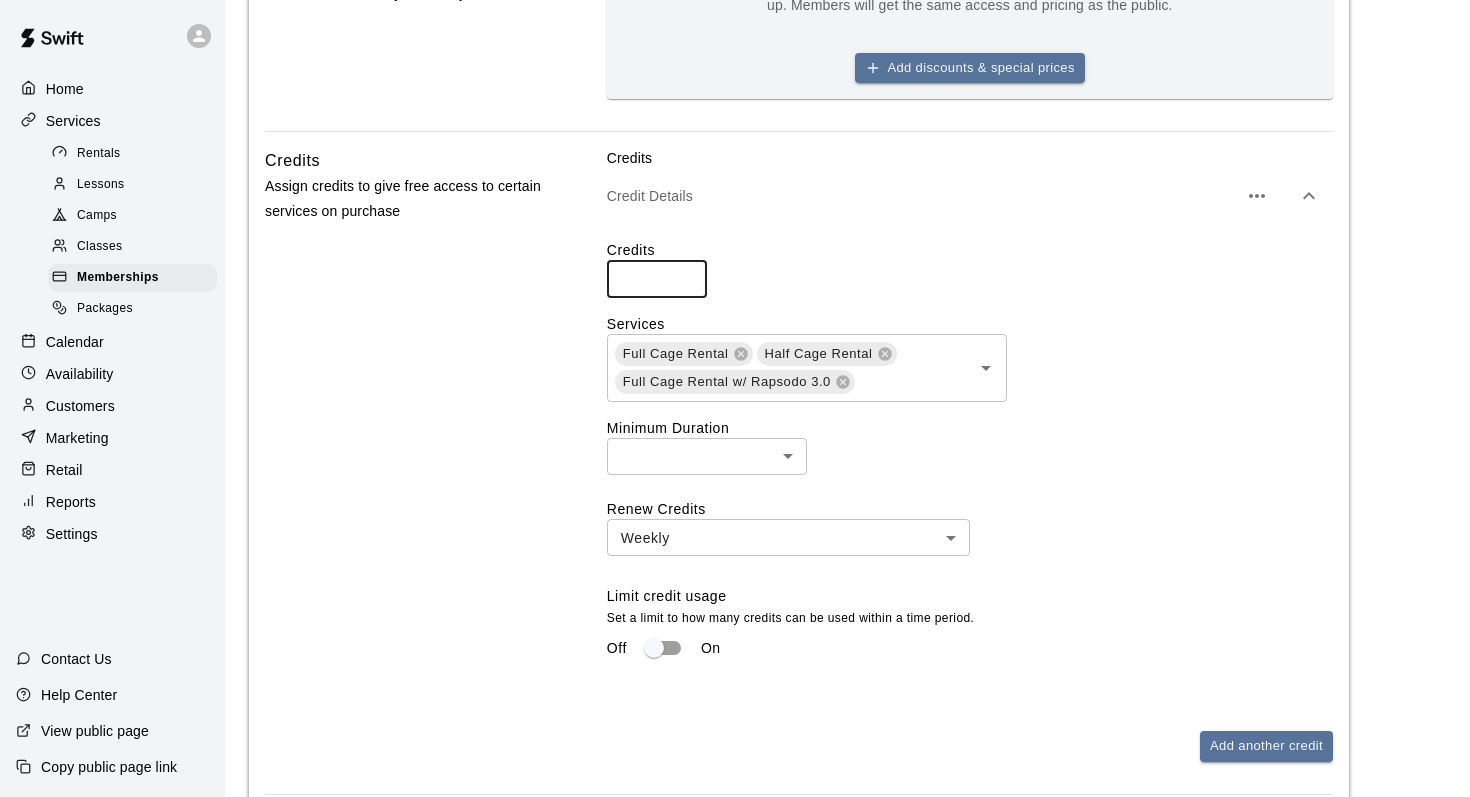 scroll, scrollTop: 933, scrollLeft: 0, axis: vertical 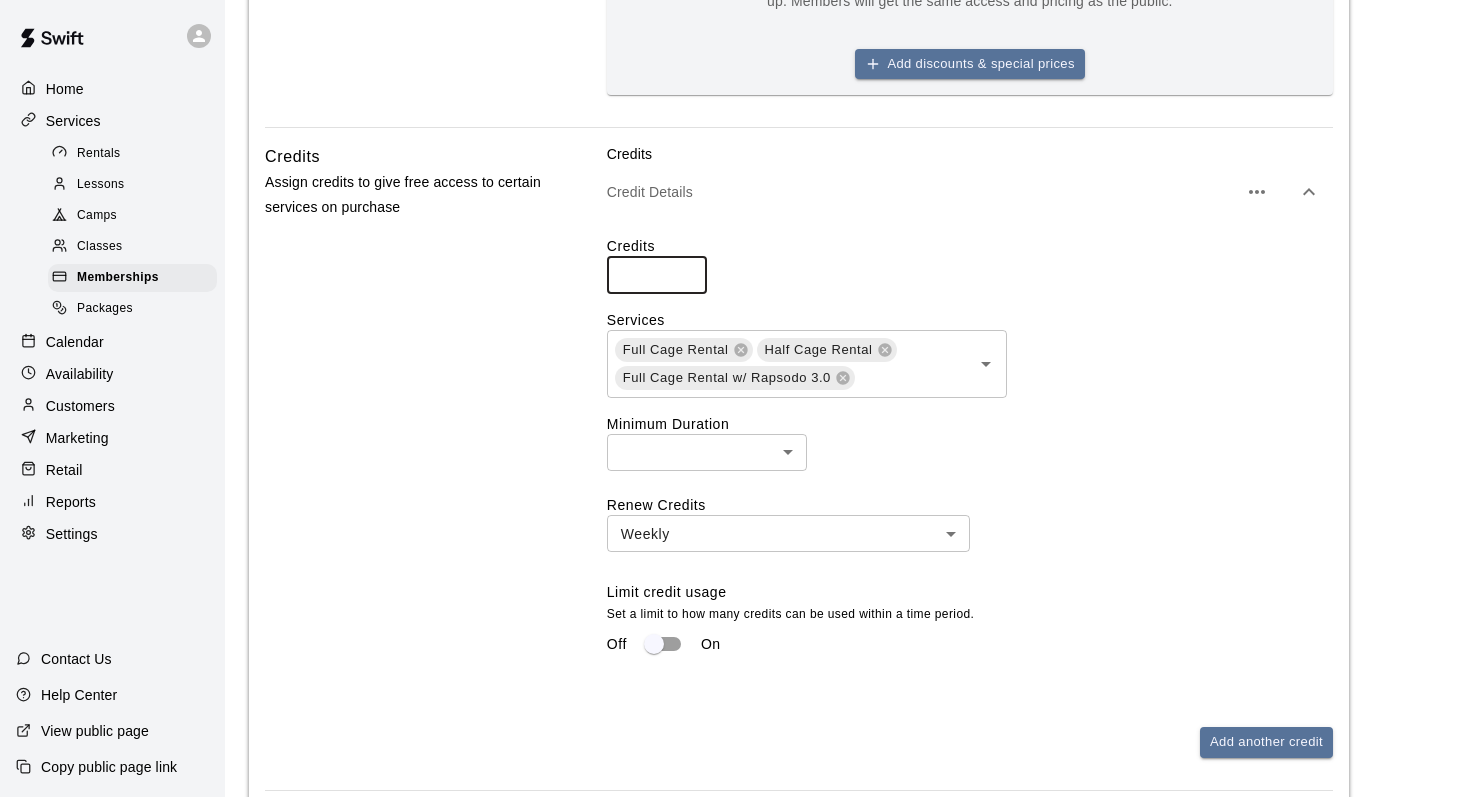 click on "Credits Assign credits to give free access to certain services on purchase" at bounding box center (404, 467) 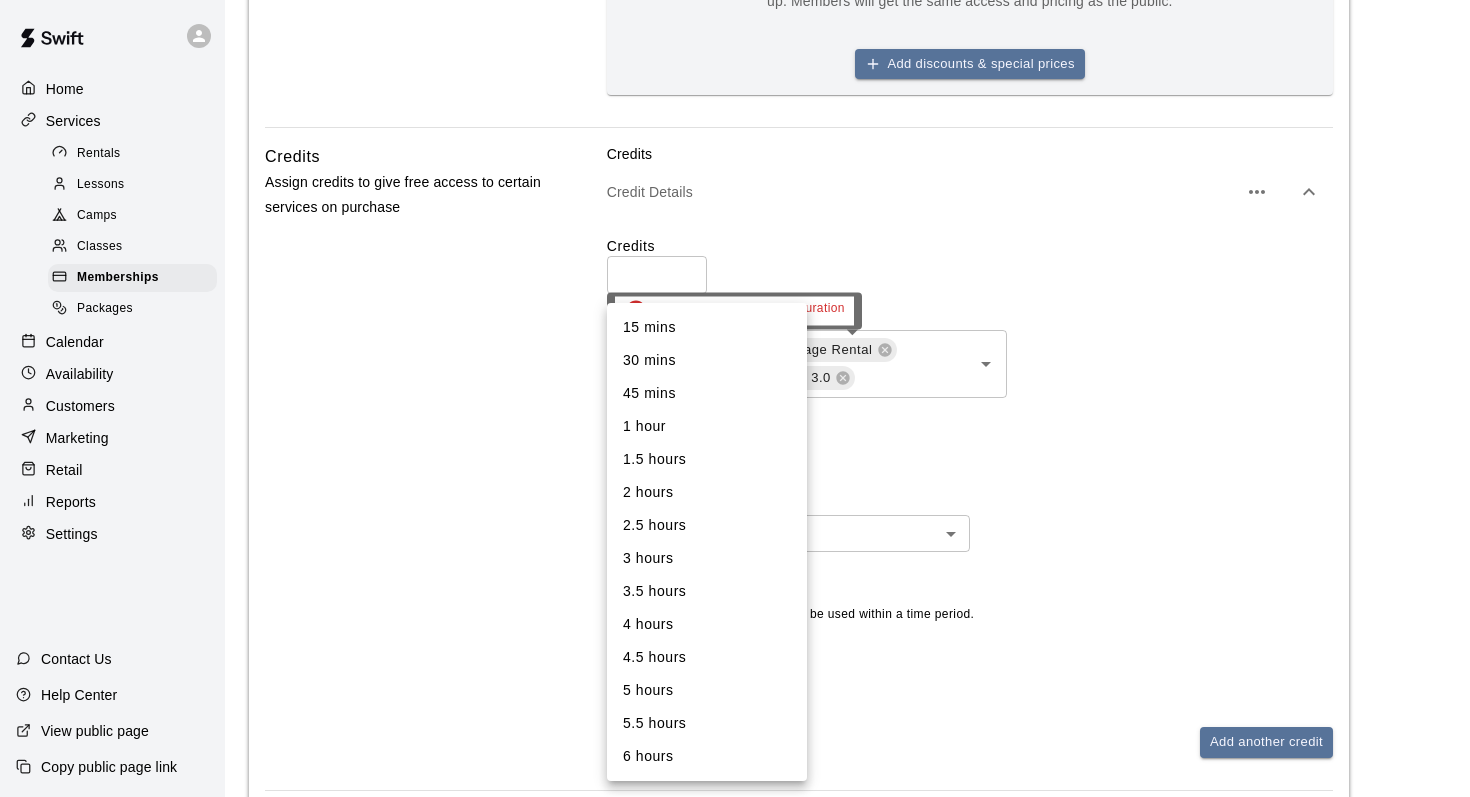 click on "**********" at bounding box center (735, 122) 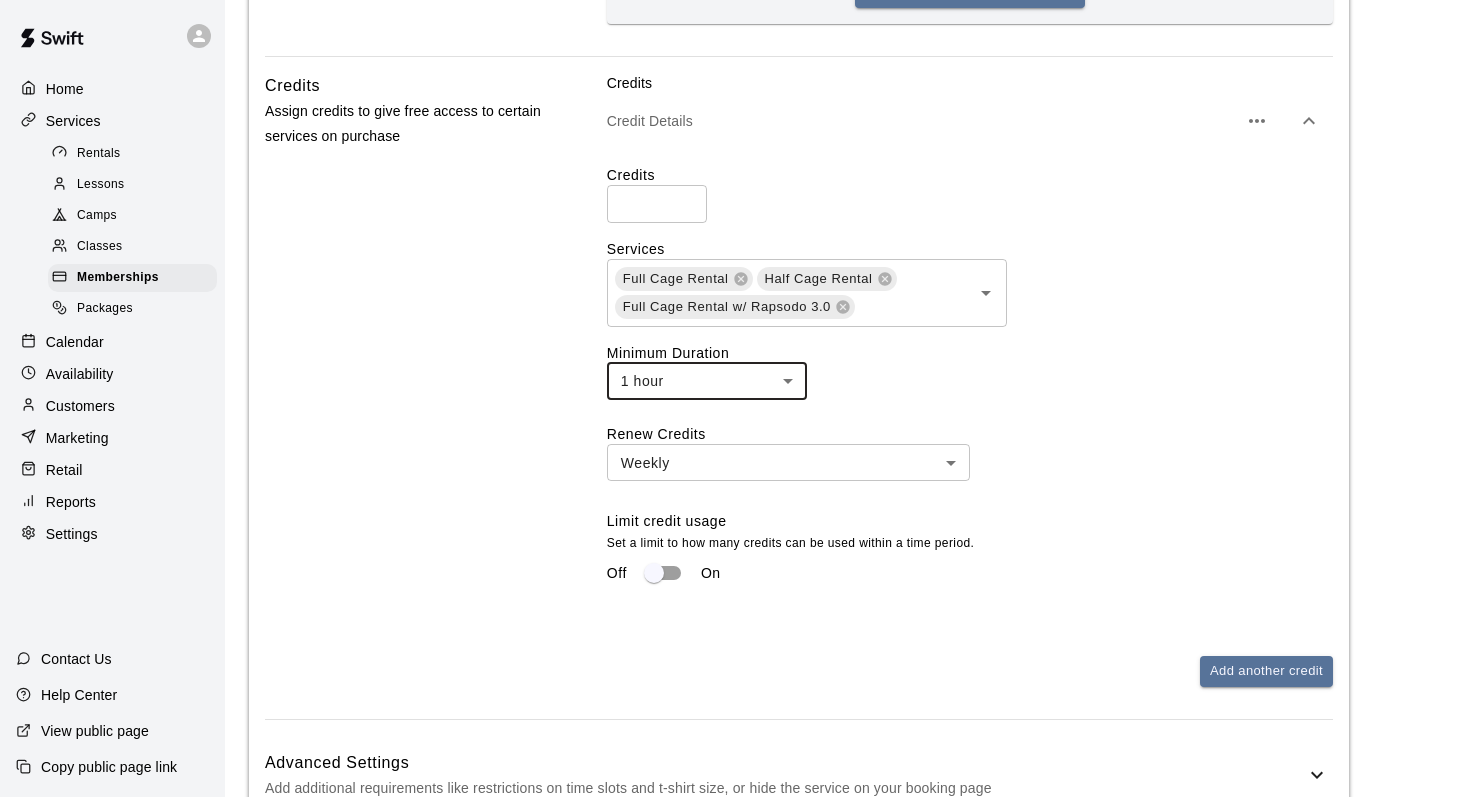 scroll, scrollTop: 1007, scrollLeft: 0, axis: vertical 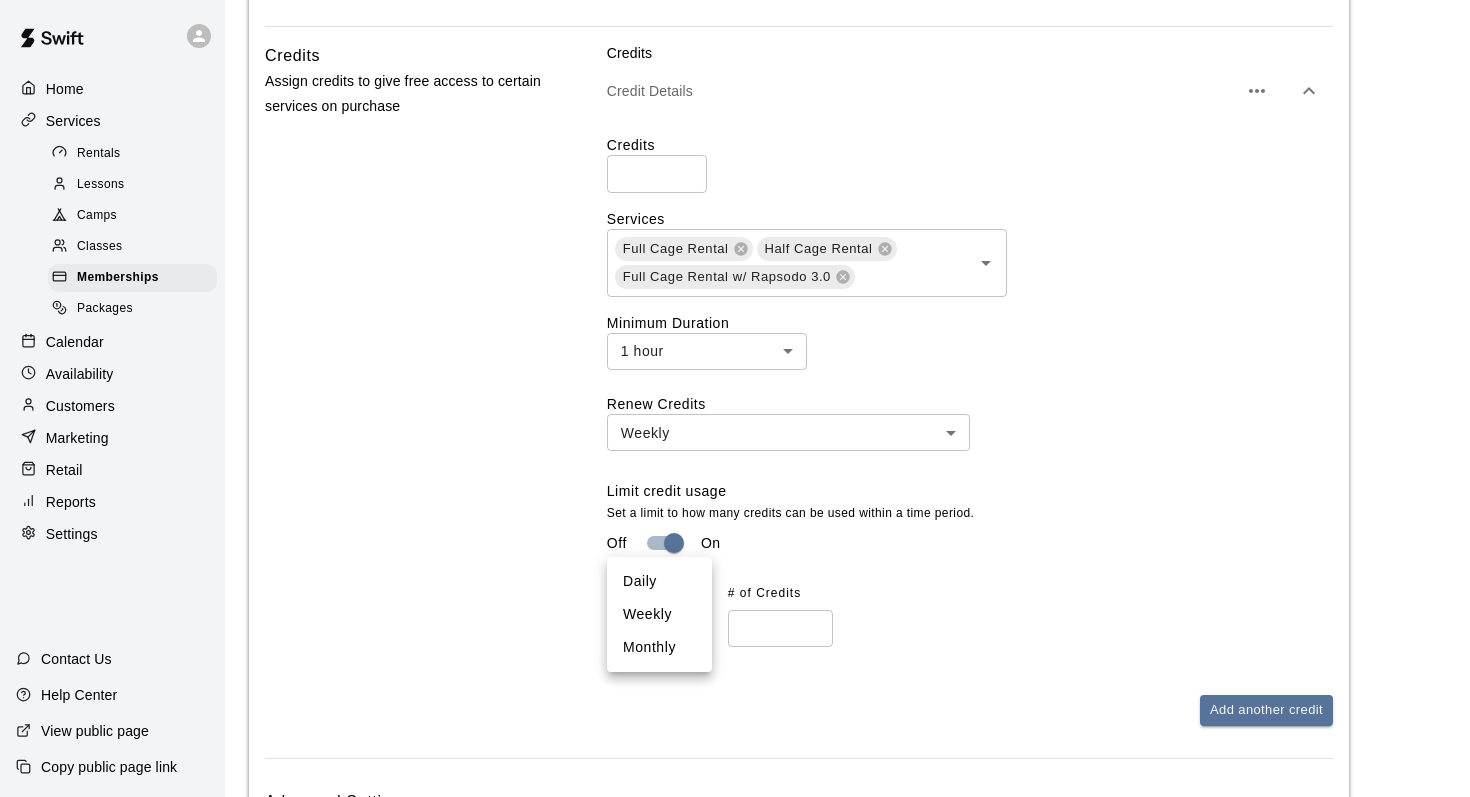 click on "**********" at bounding box center [735, 55] 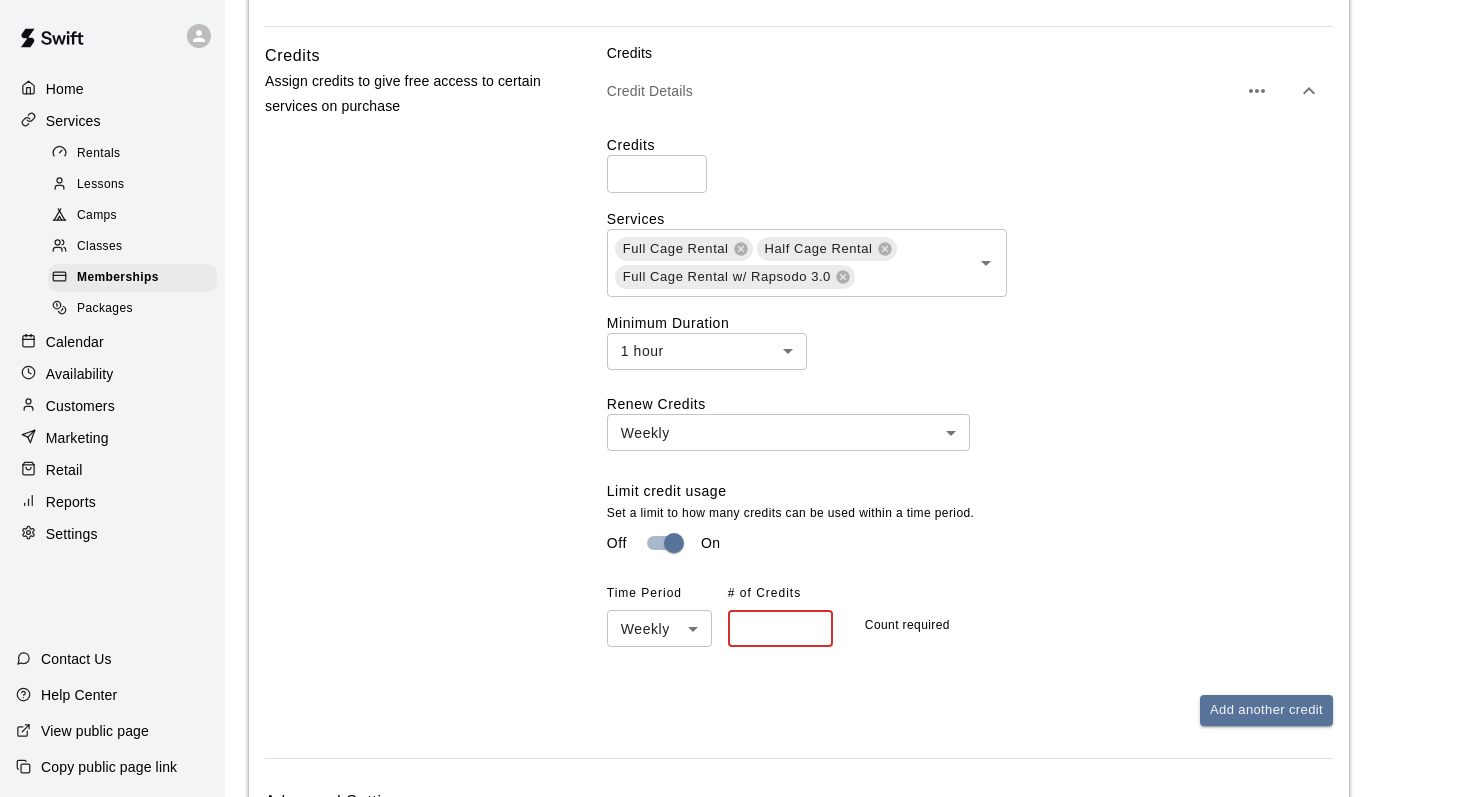 click at bounding box center (780, 628) 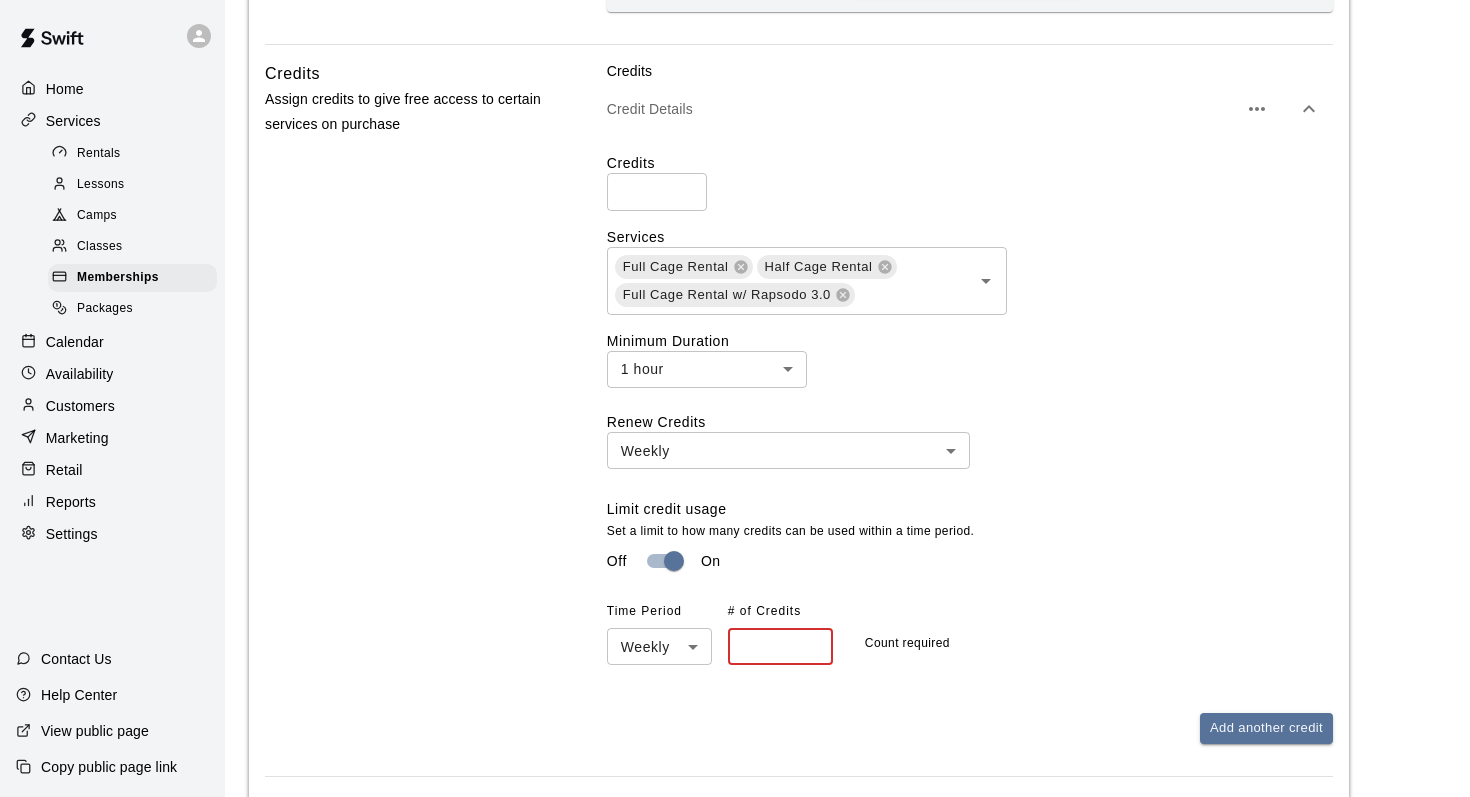 scroll, scrollTop: 976, scrollLeft: 0, axis: vertical 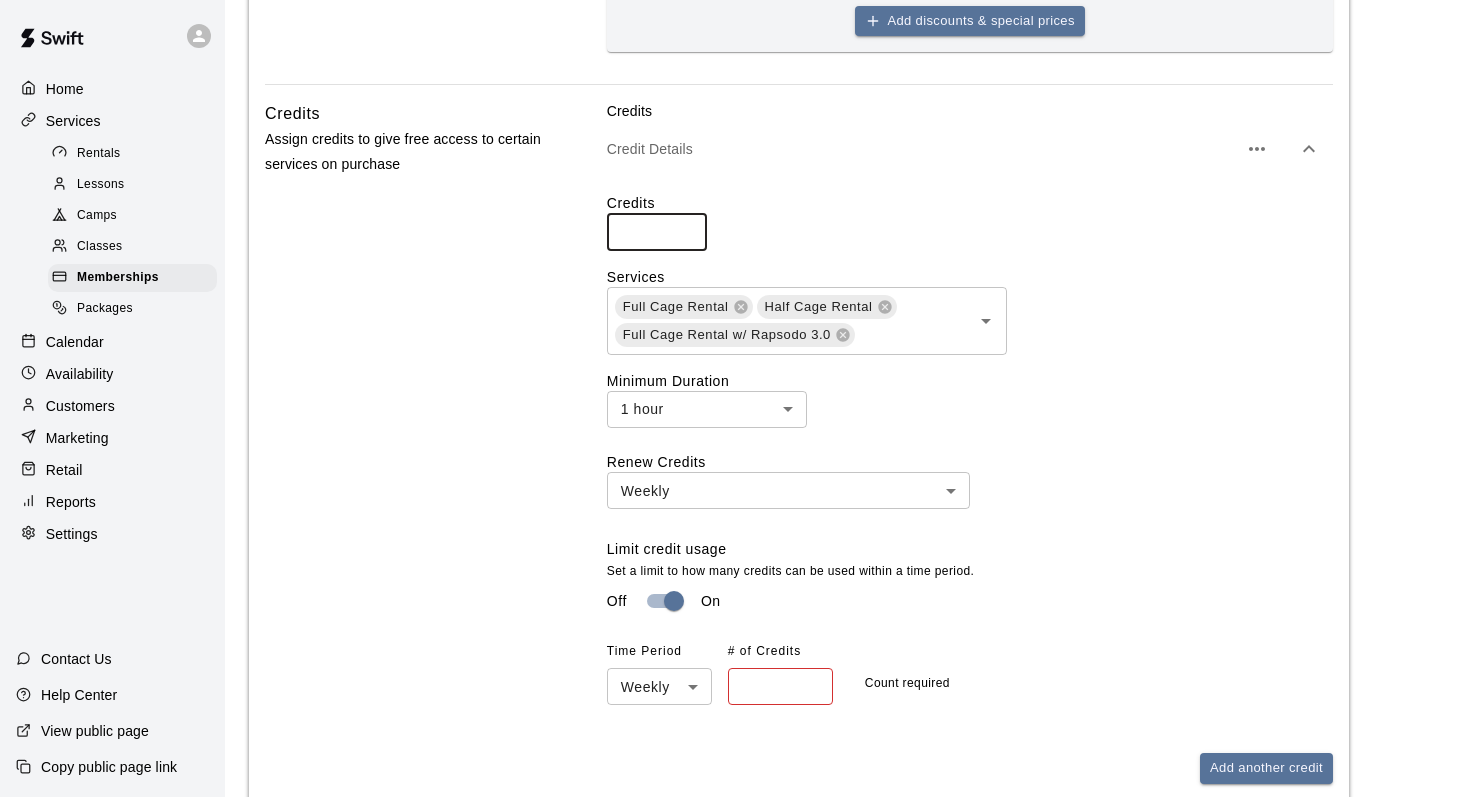 drag, startPoint x: 649, startPoint y: 129, endPoint x: 648, endPoint y: 154, distance: 25.019993 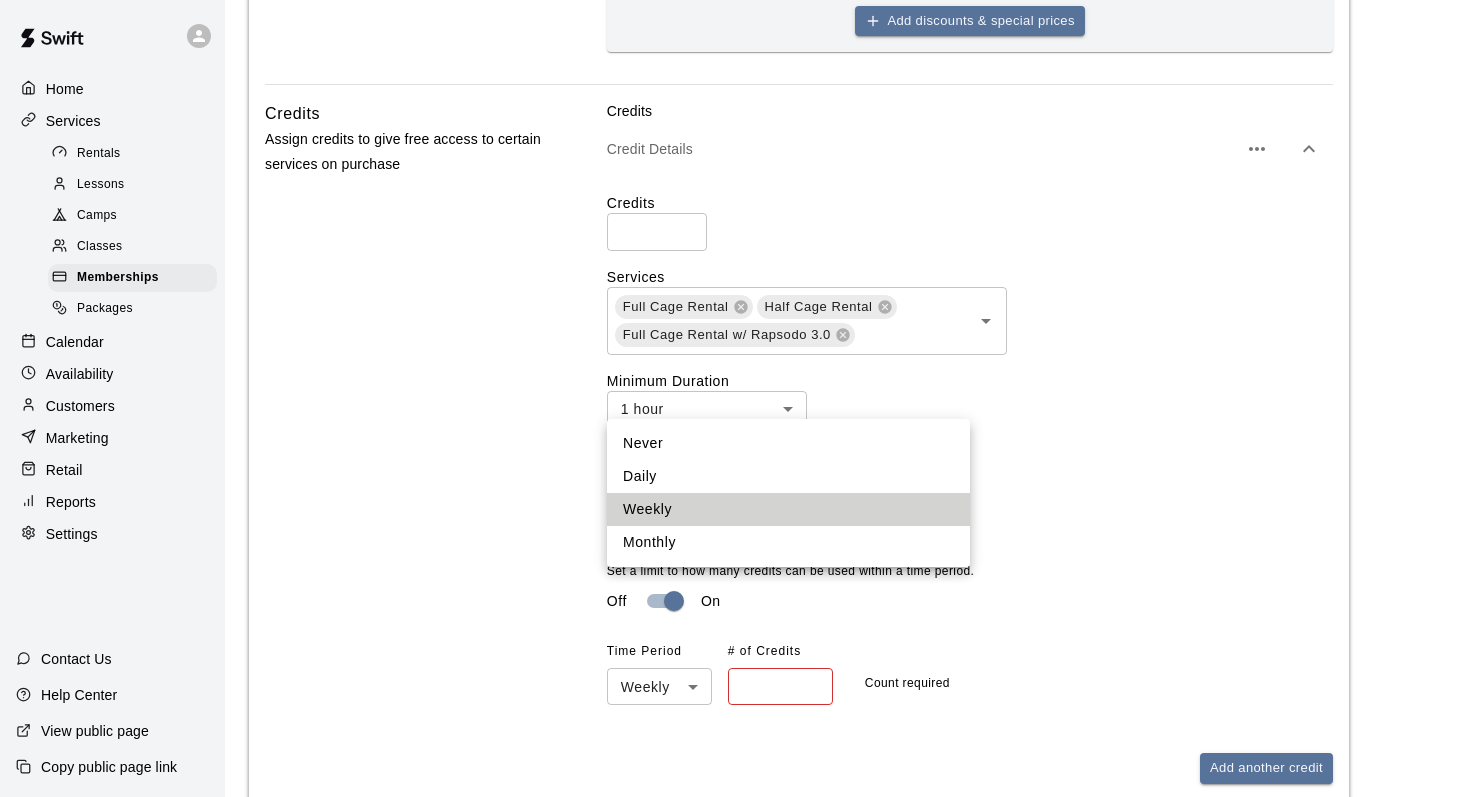 click on "Monthly" at bounding box center [788, 542] 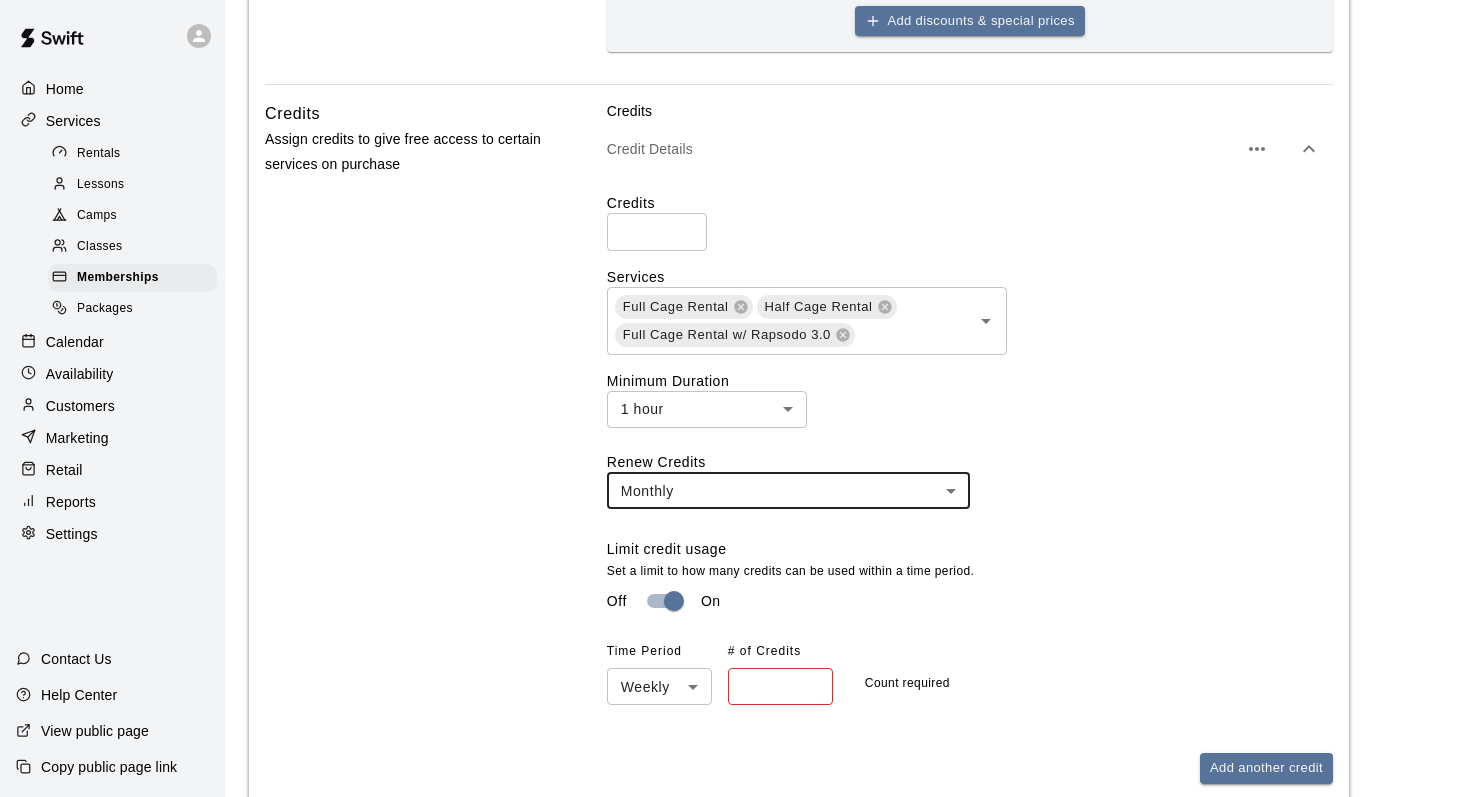 click on "**" at bounding box center [657, 231] 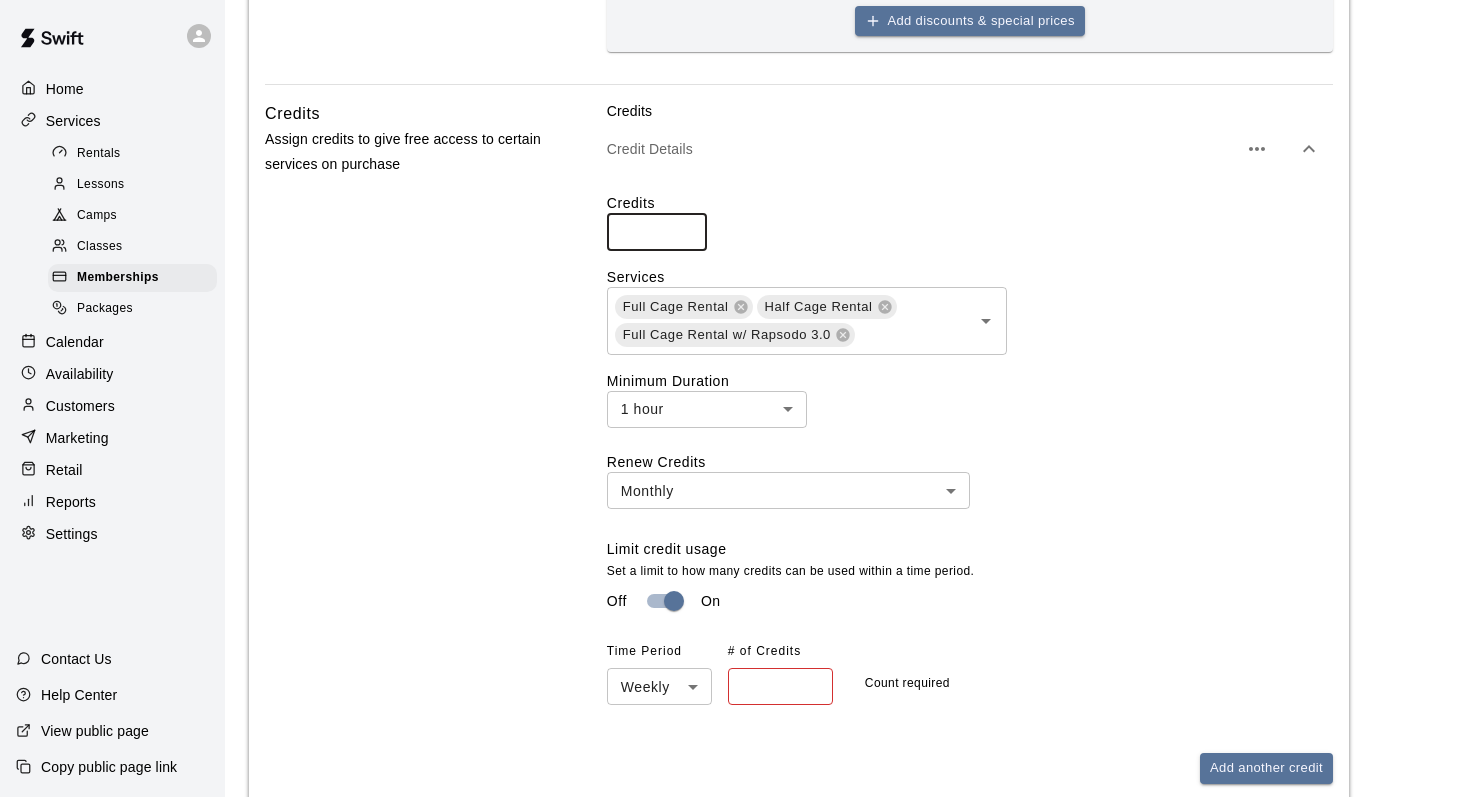 type on "**" 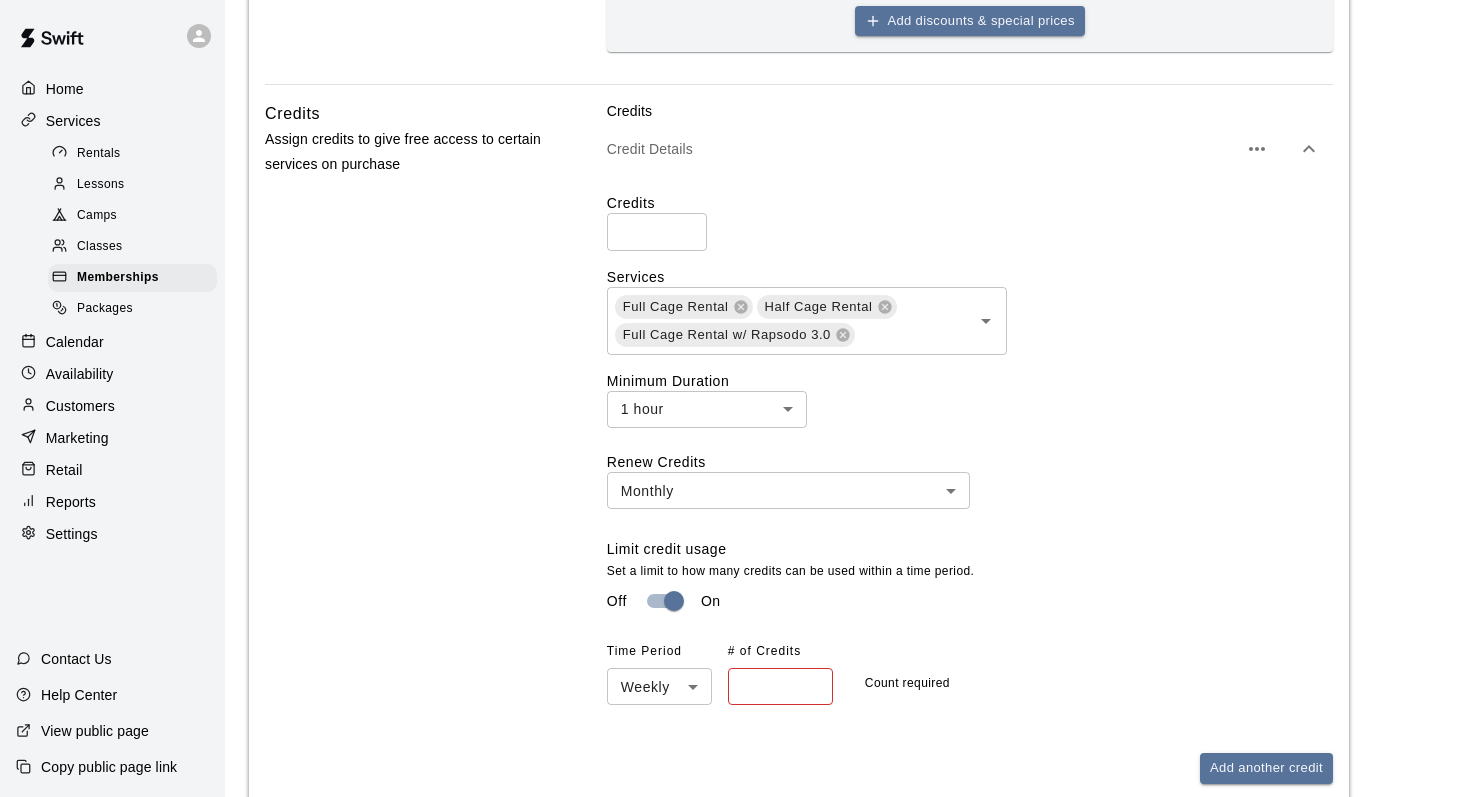 click on "Credits Assign credits to give free access to certain services on purchase" at bounding box center [404, 458] 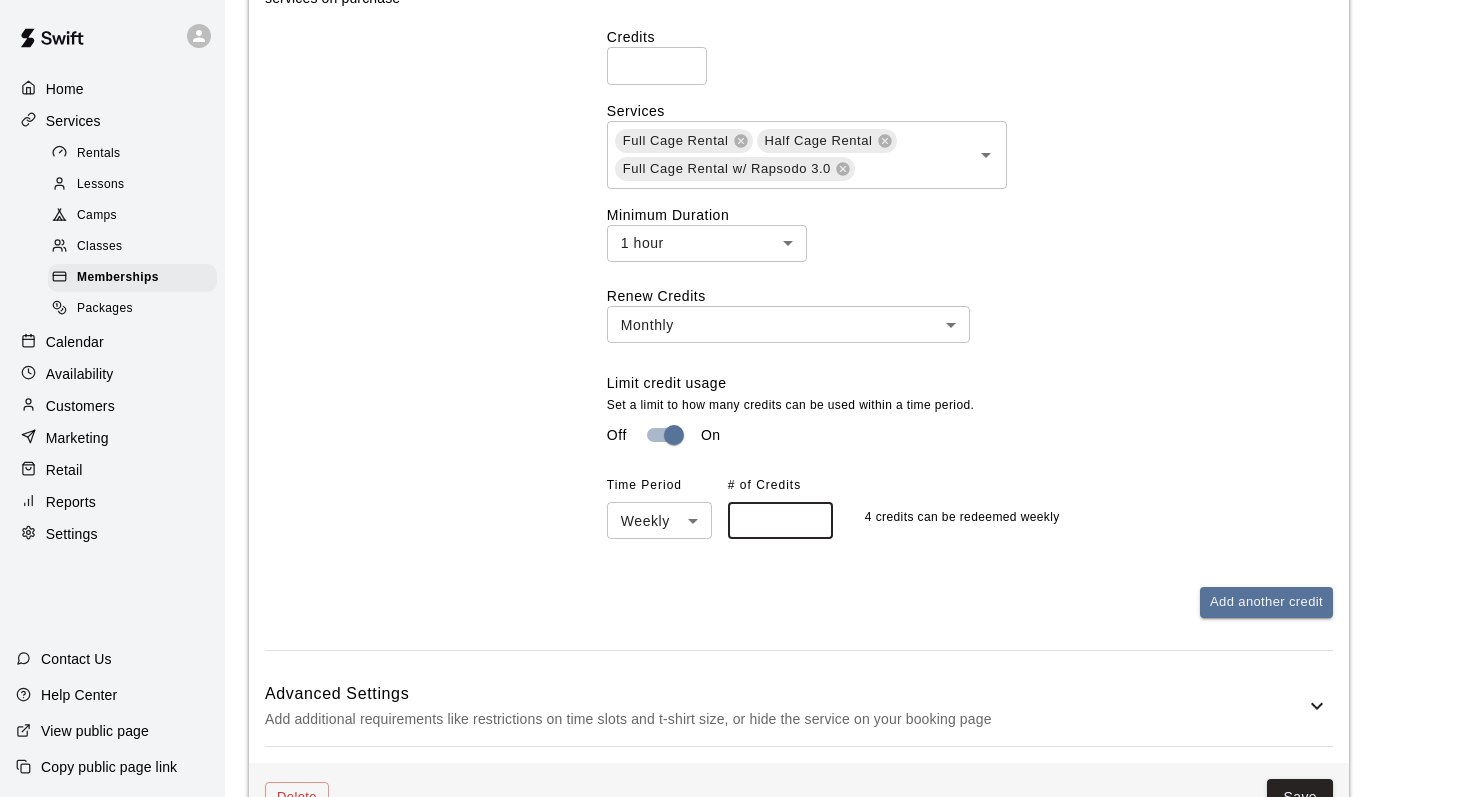 scroll, scrollTop: 1155, scrollLeft: 0, axis: vertical 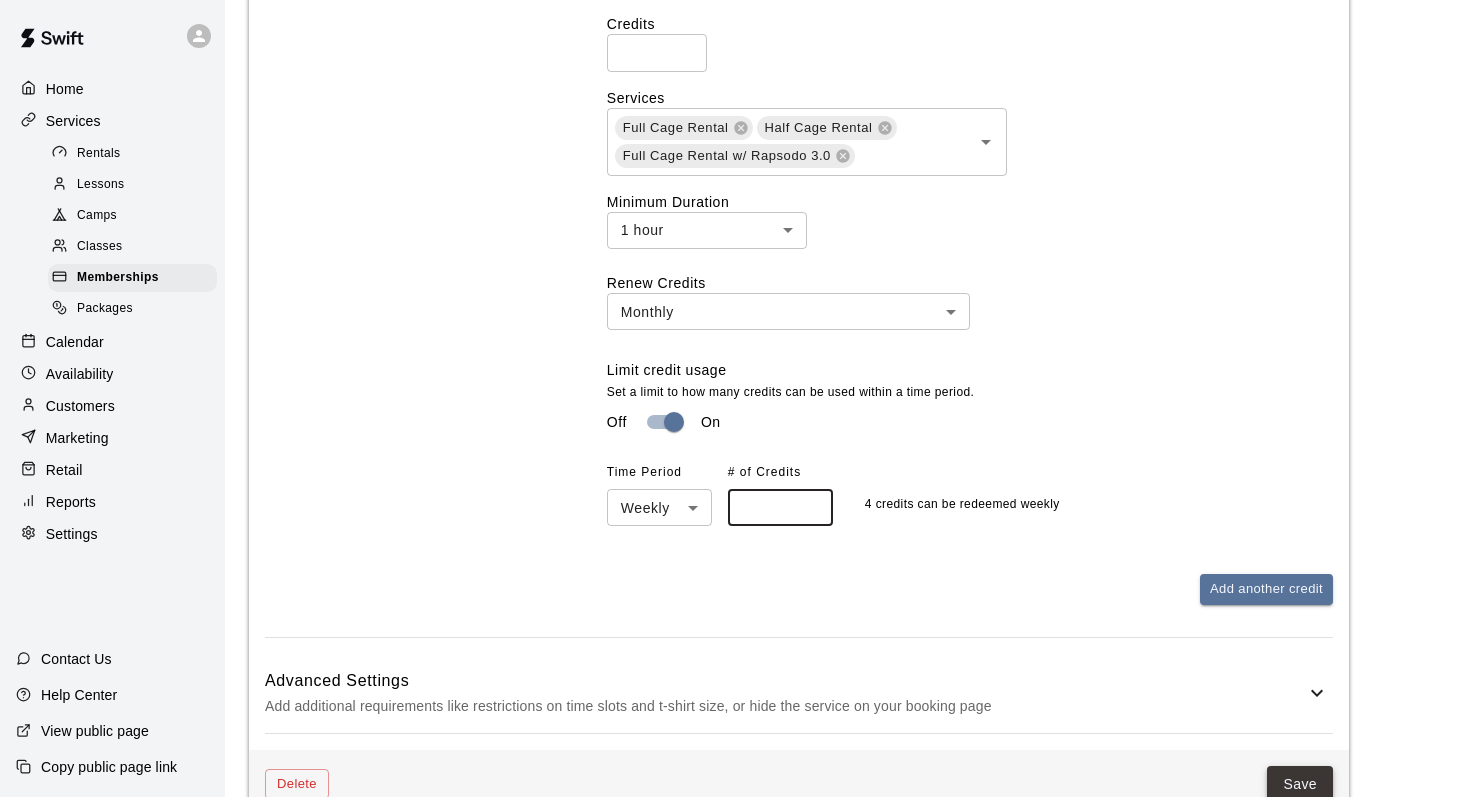 type on "*" 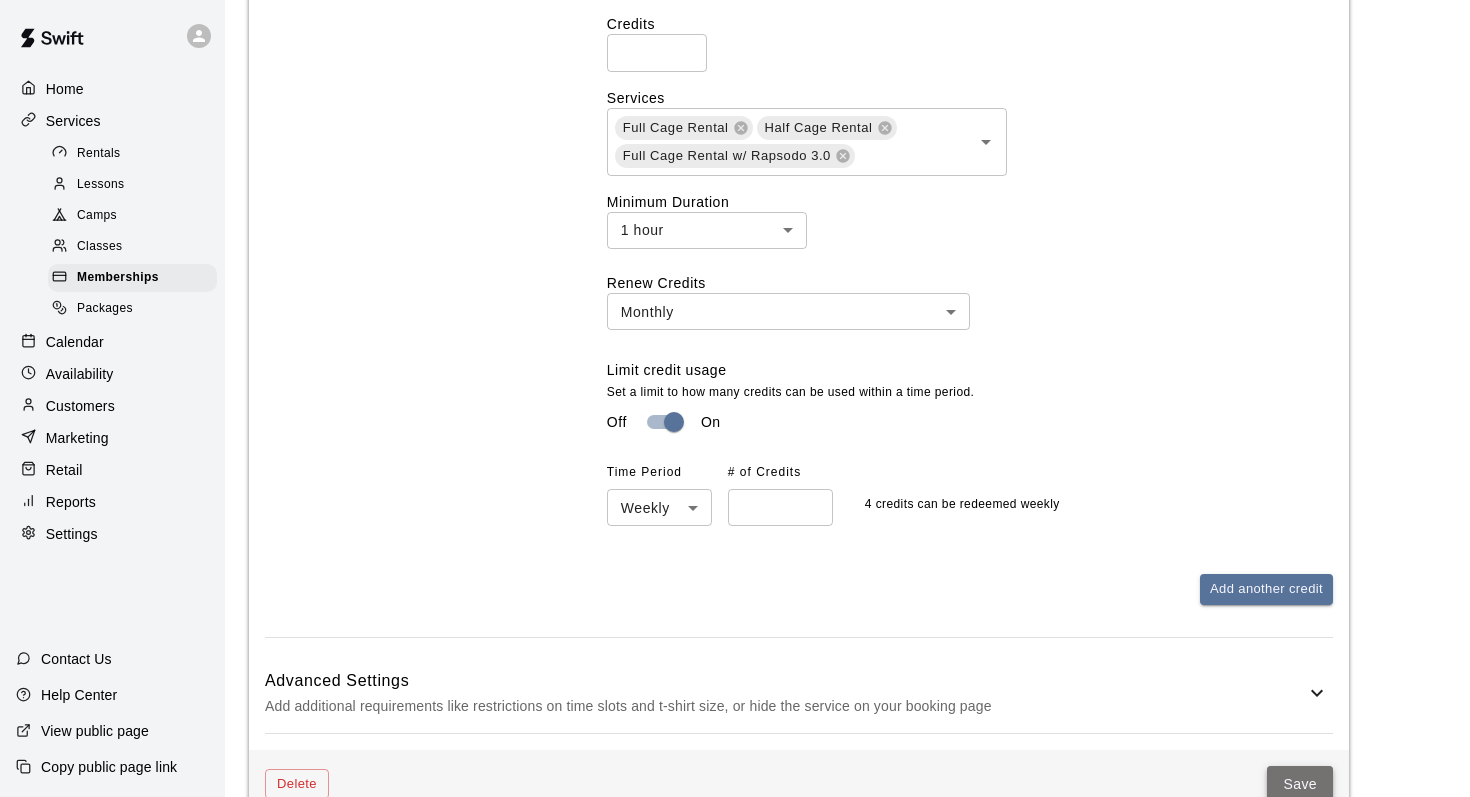 click on "Save" at bounding box center [1300, 784] 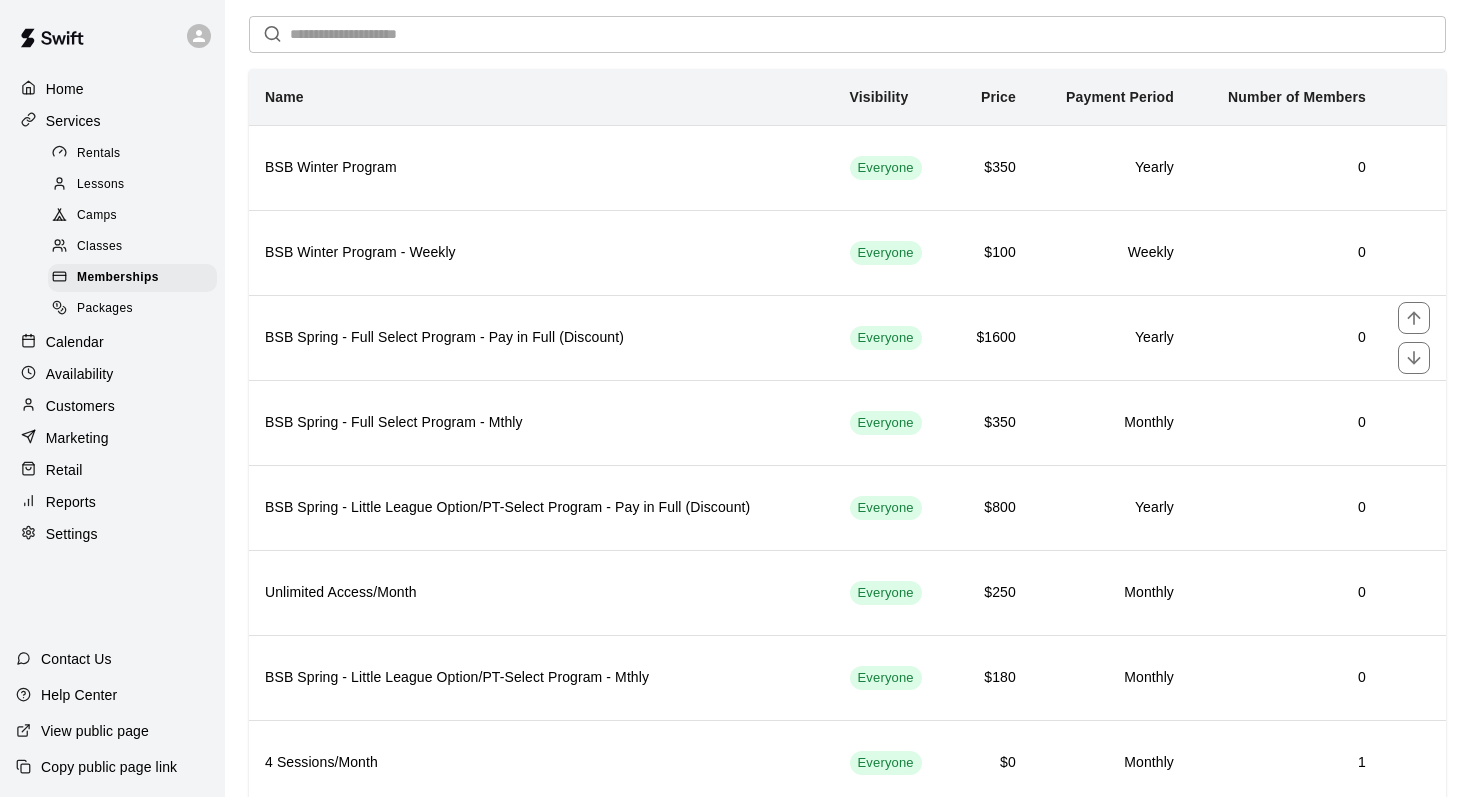 scroll, scrollTop: 223, scrollLeft: 0, axis: vertical 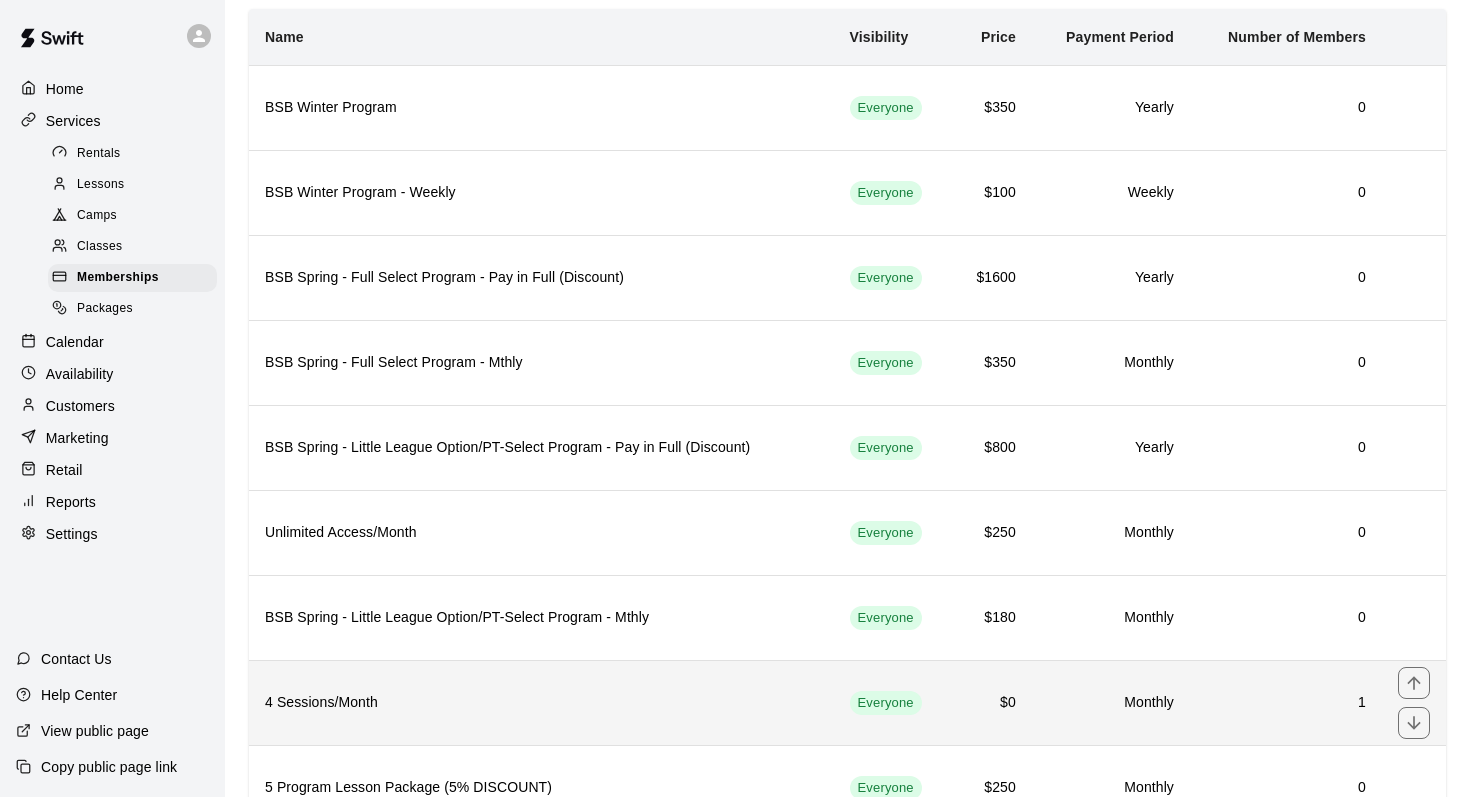 click on "4 Sessions/Month" at bounding box center [541, 702] 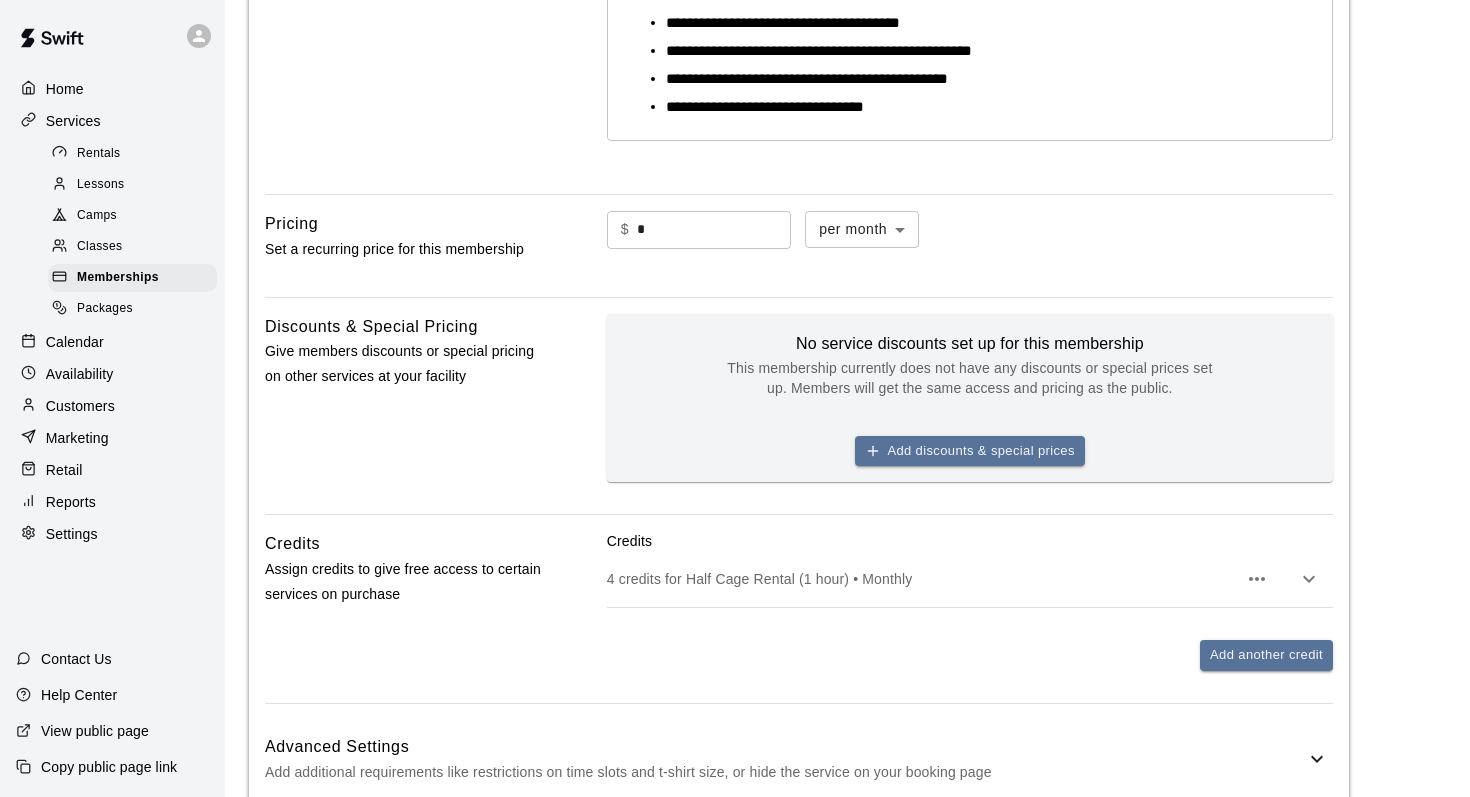 click on "4 credits for Half Cage Rental (1 hour) • Monthly" at bounding box center (922, 579) 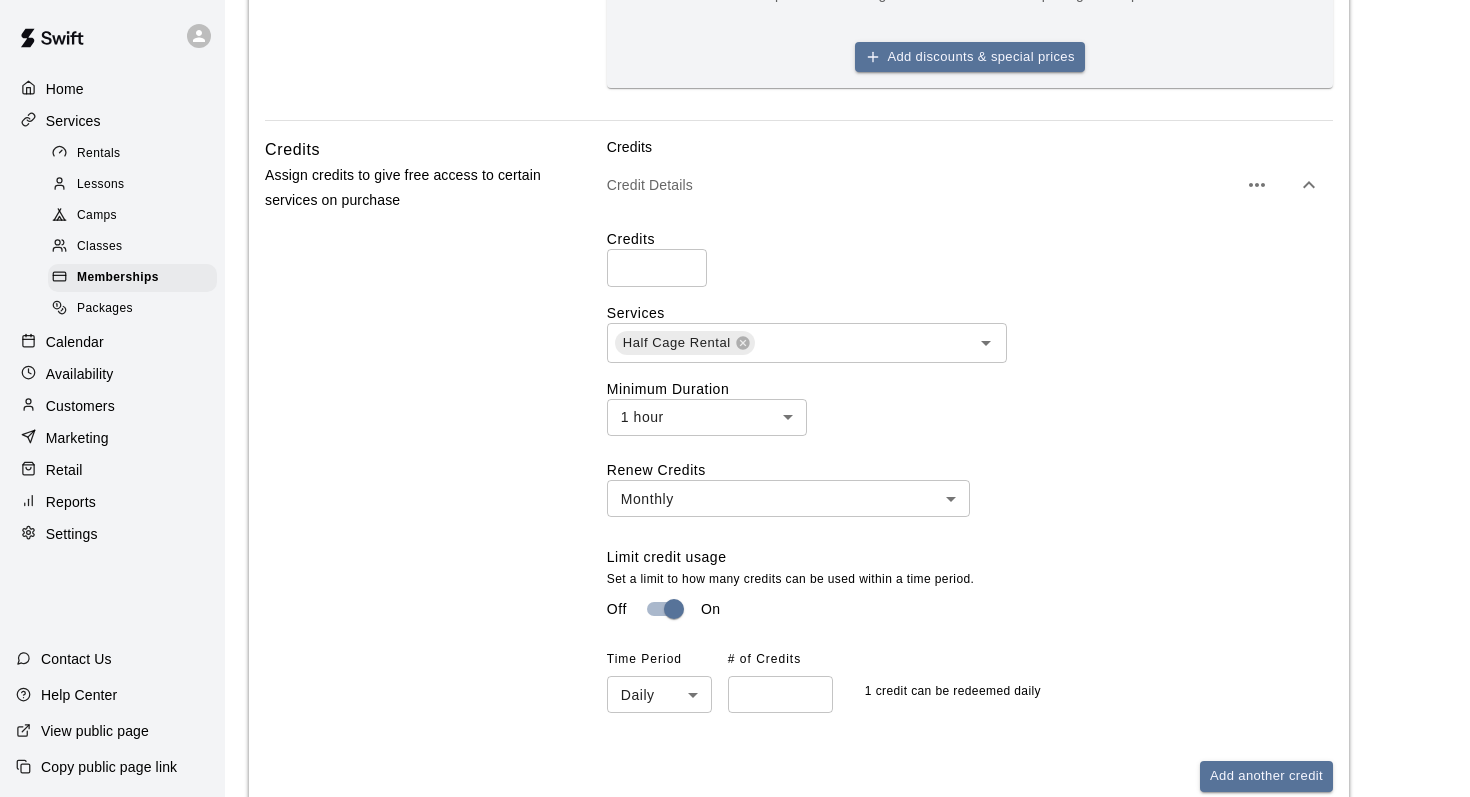 scroll, scrollTop: 973, scrollLeft: 0, axis: vertical 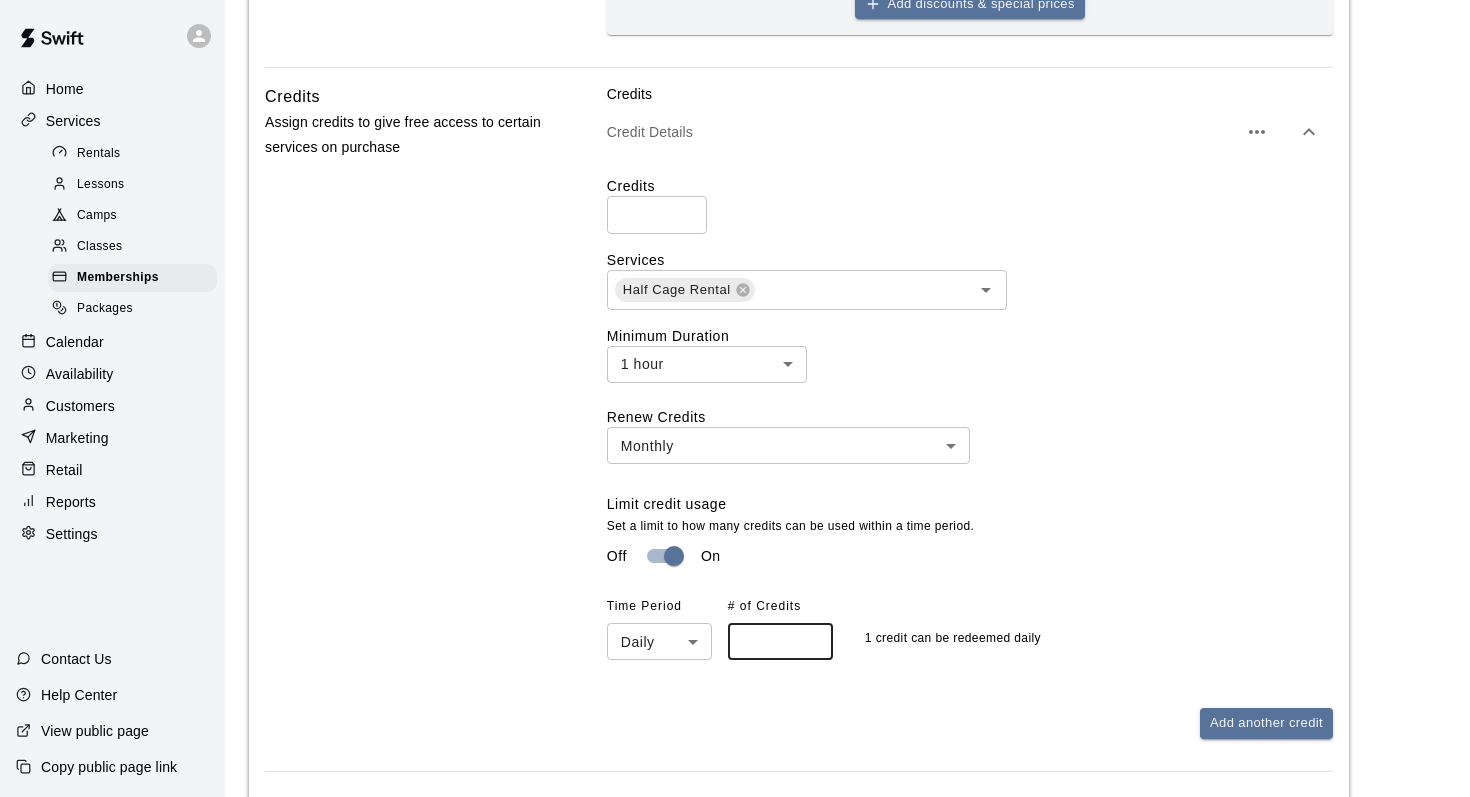 click on "*" at bounding box center [780, 641] 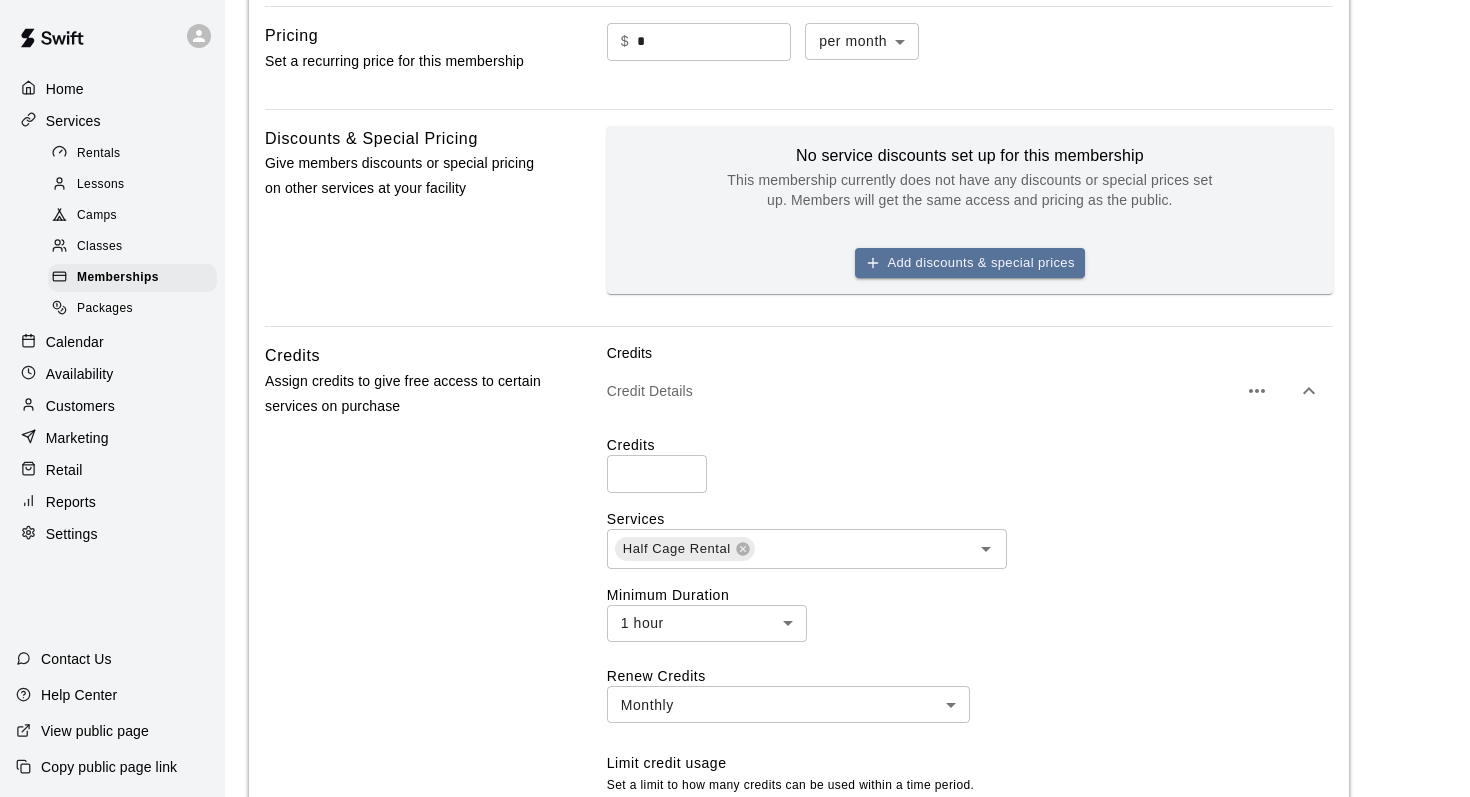 scroll, scrollTop: 755, scrollLeft: 0, axis: vertical 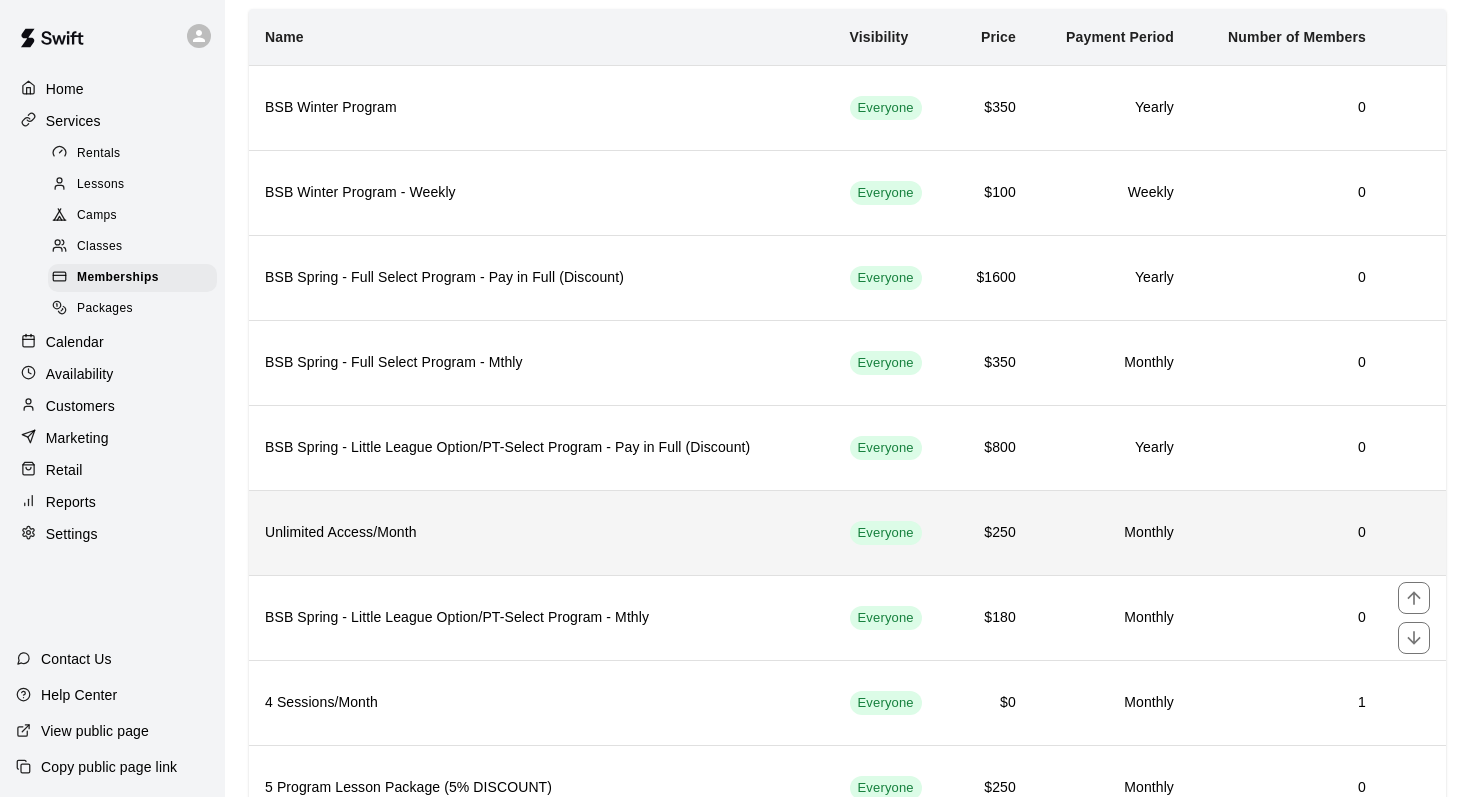 click on "Unlimited Access/Month" at bounding box center (541, 533) 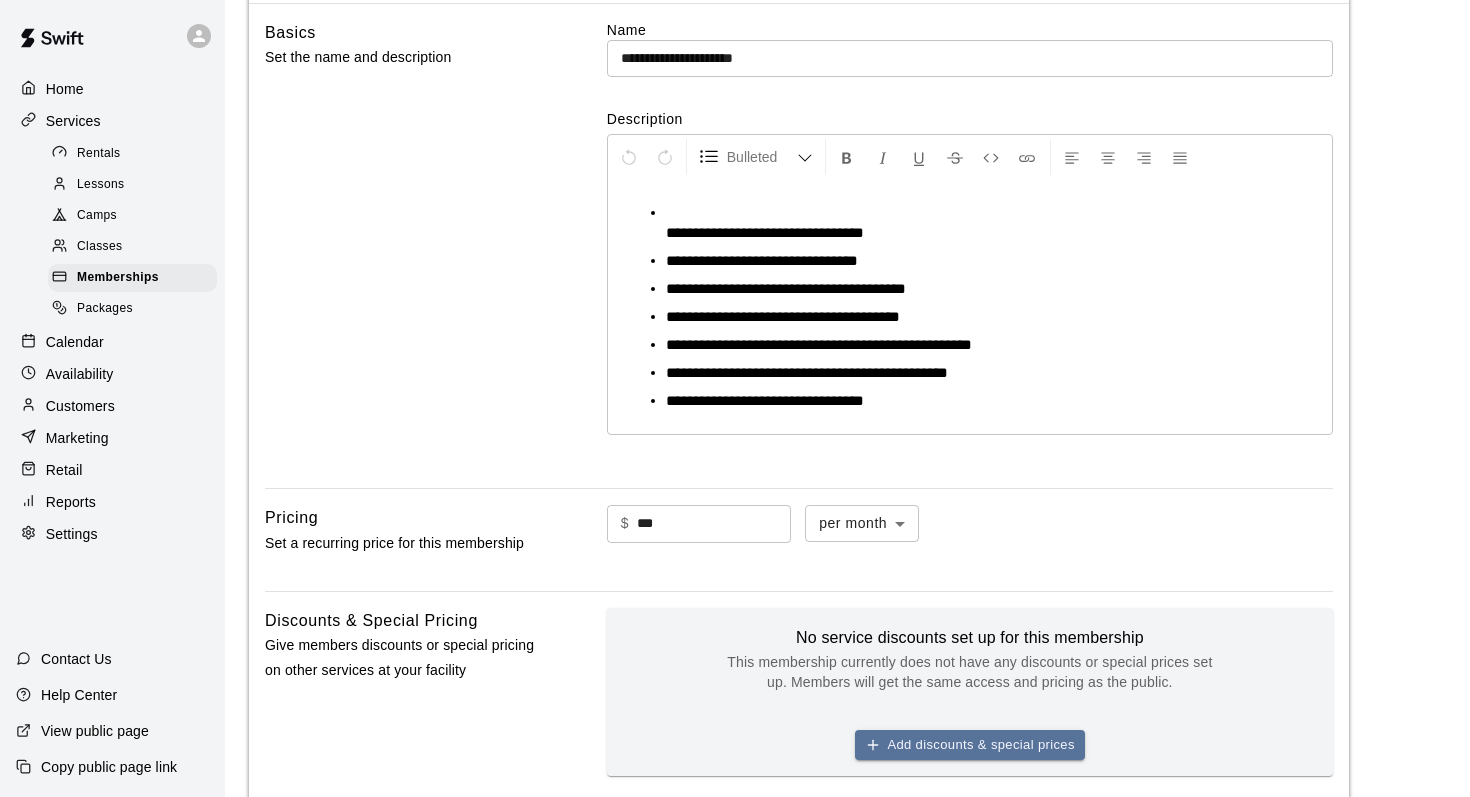 scroll, scrollTop: 756, scrollLeft: 0, axis: vertical 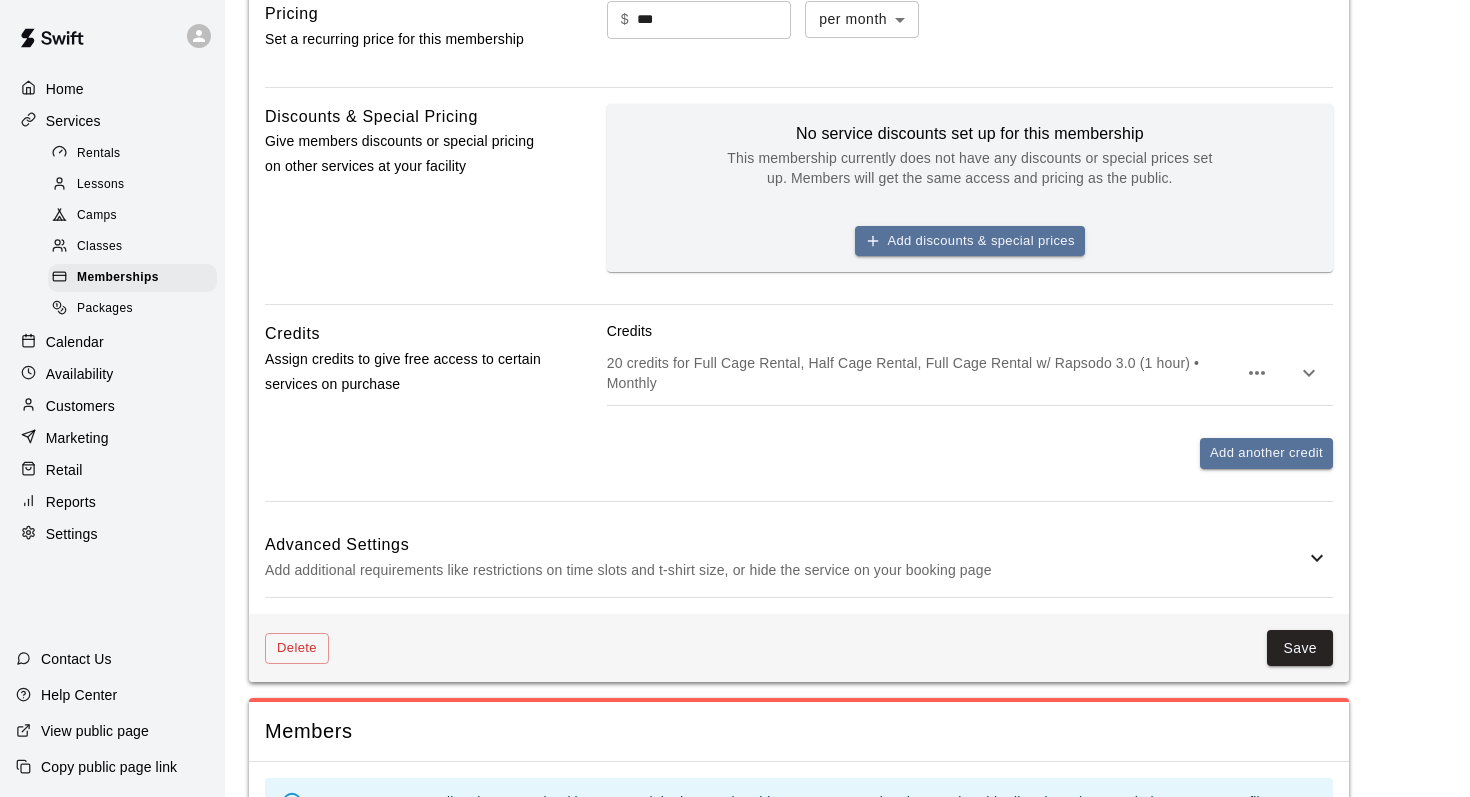 click on "20 credits for Full Cage Rental, Half Cage Rental, Full Cage Rental w/ Rapsodo 3.0 (1 hour) • Monthly" at bounding box center [970, 373] 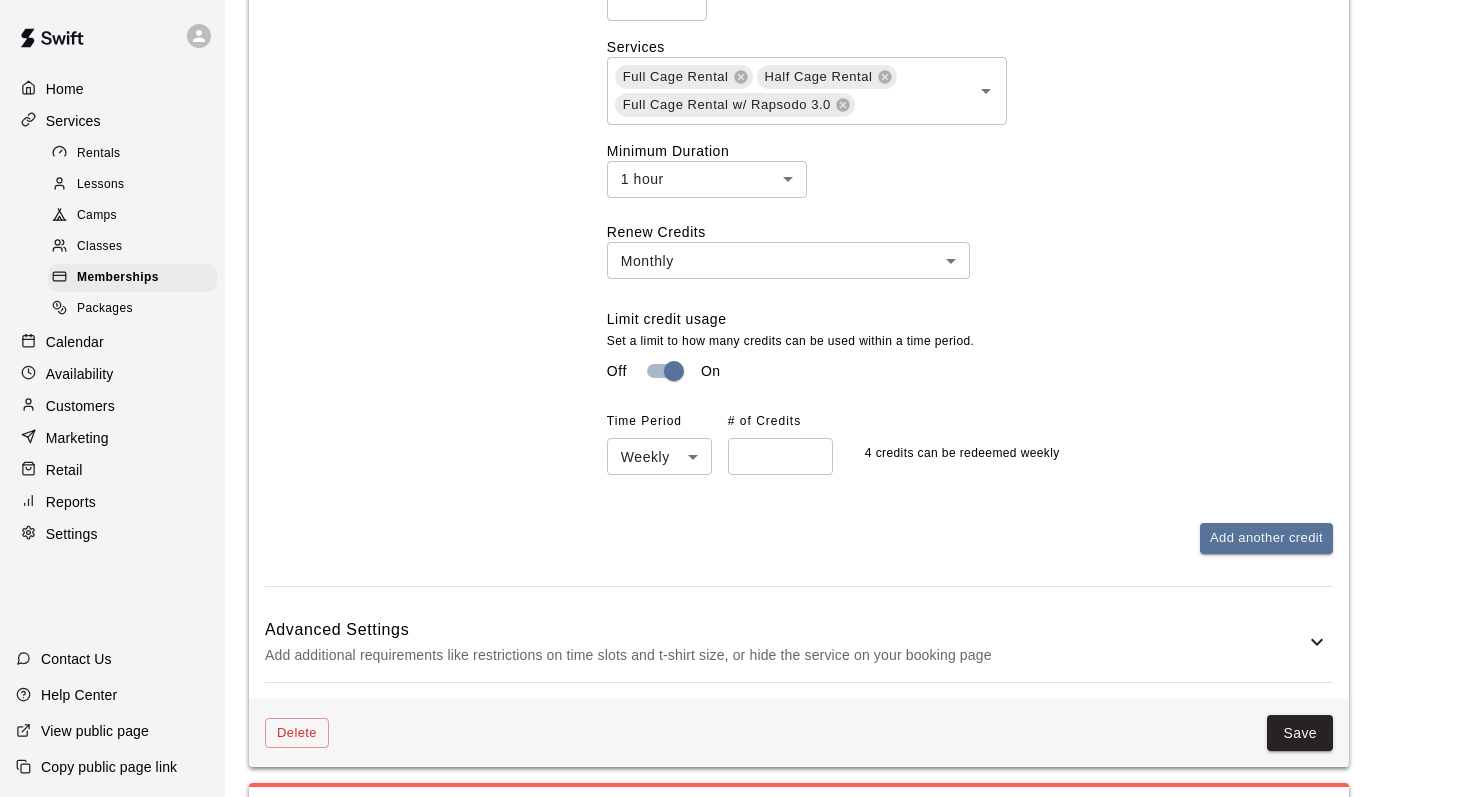 scroll, scrollTop: 1210, scrollLeft: 0, axis: vertical 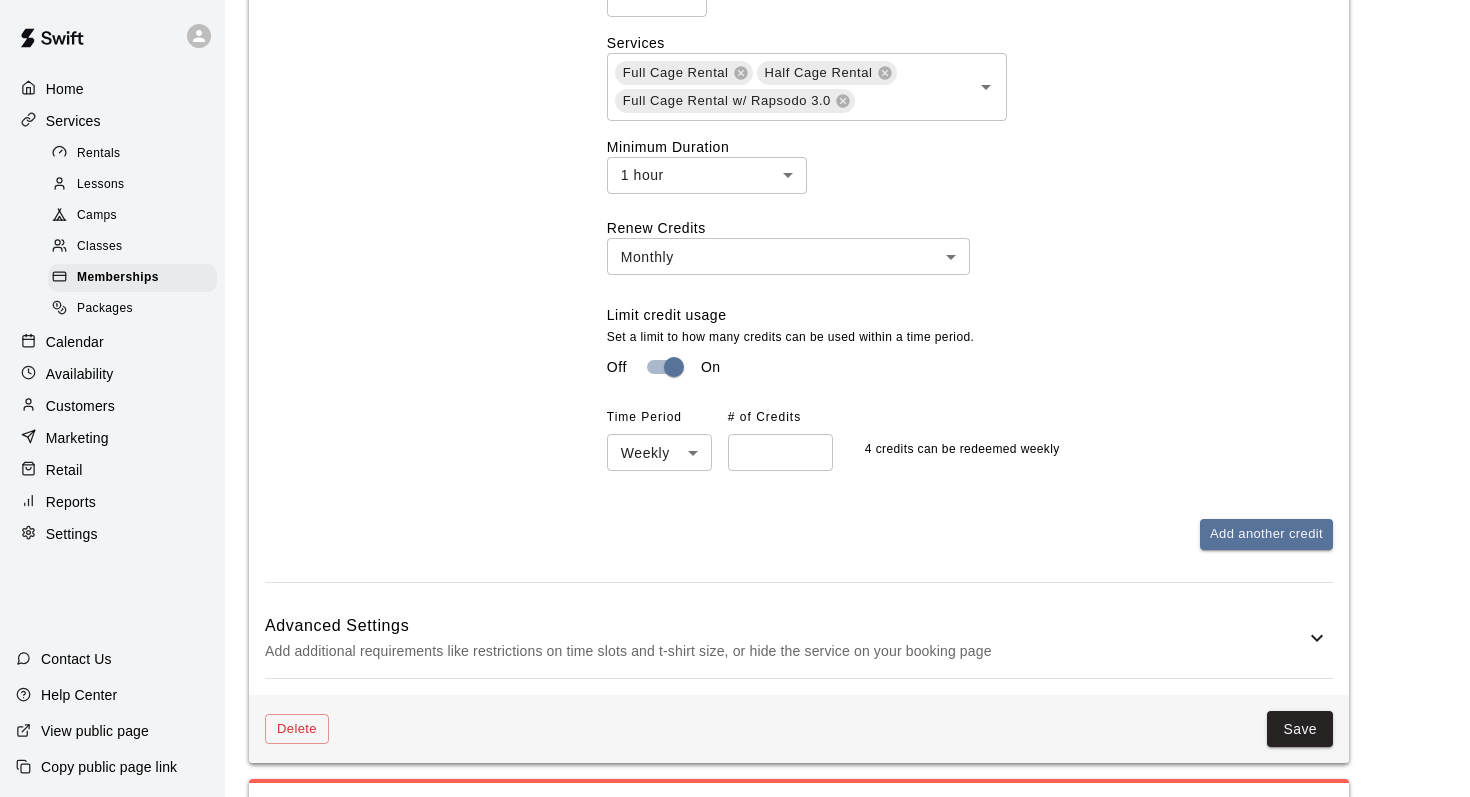 click on "*" at bounding box center (780, 452) 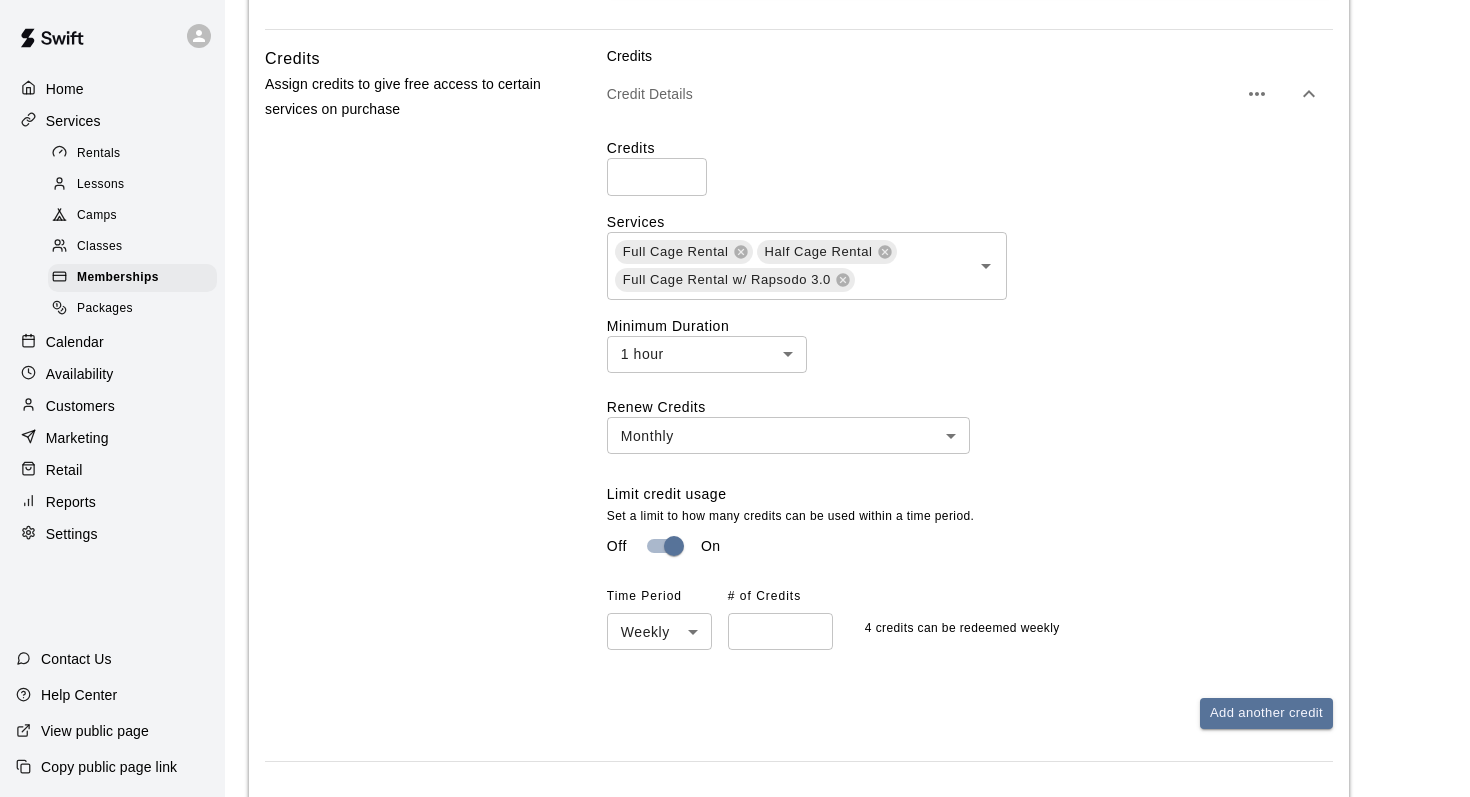 scroll, scrollTop: 1131, scrollLeft: 0, axis: vertical 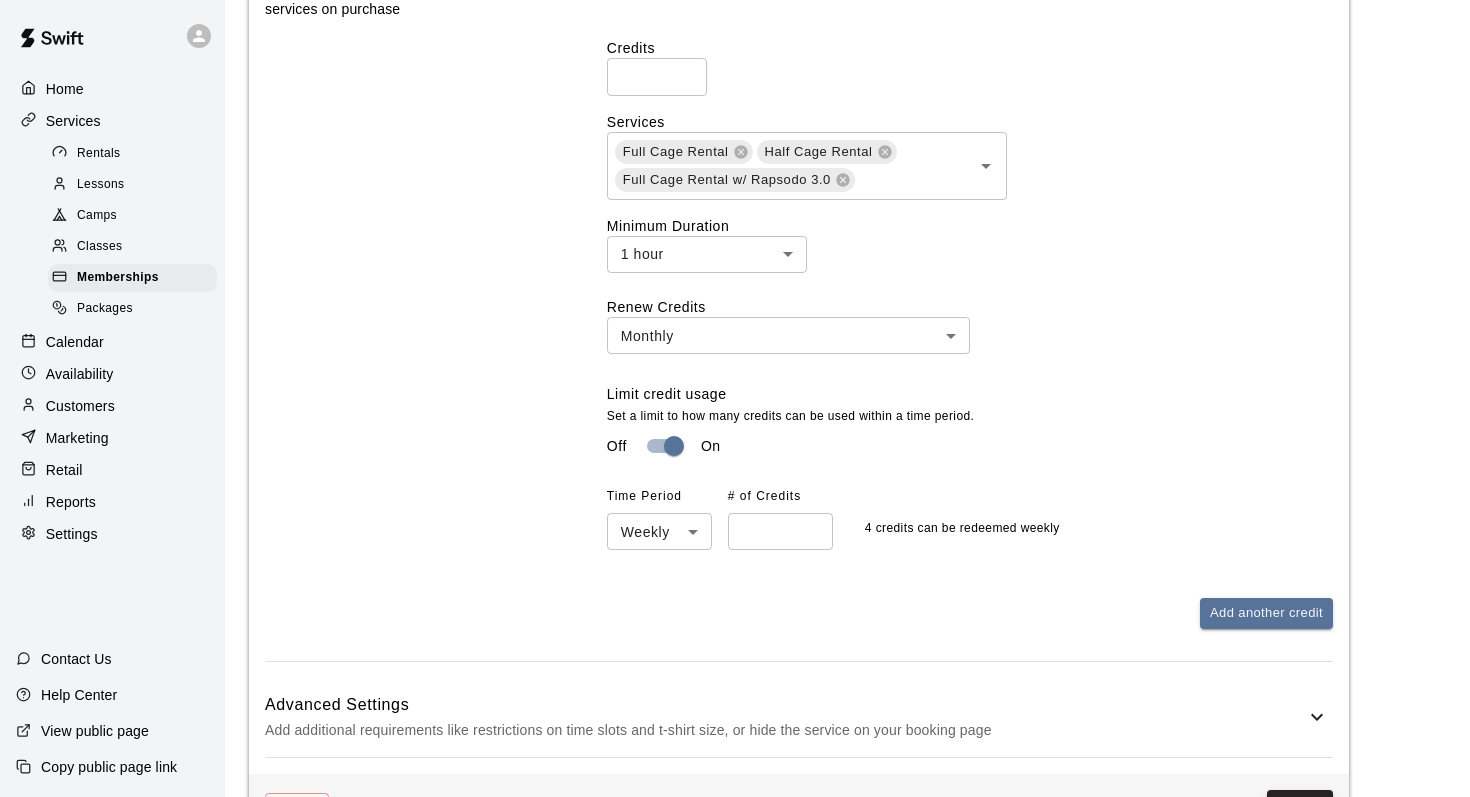 click on "*" at bounding box center [780, 531] 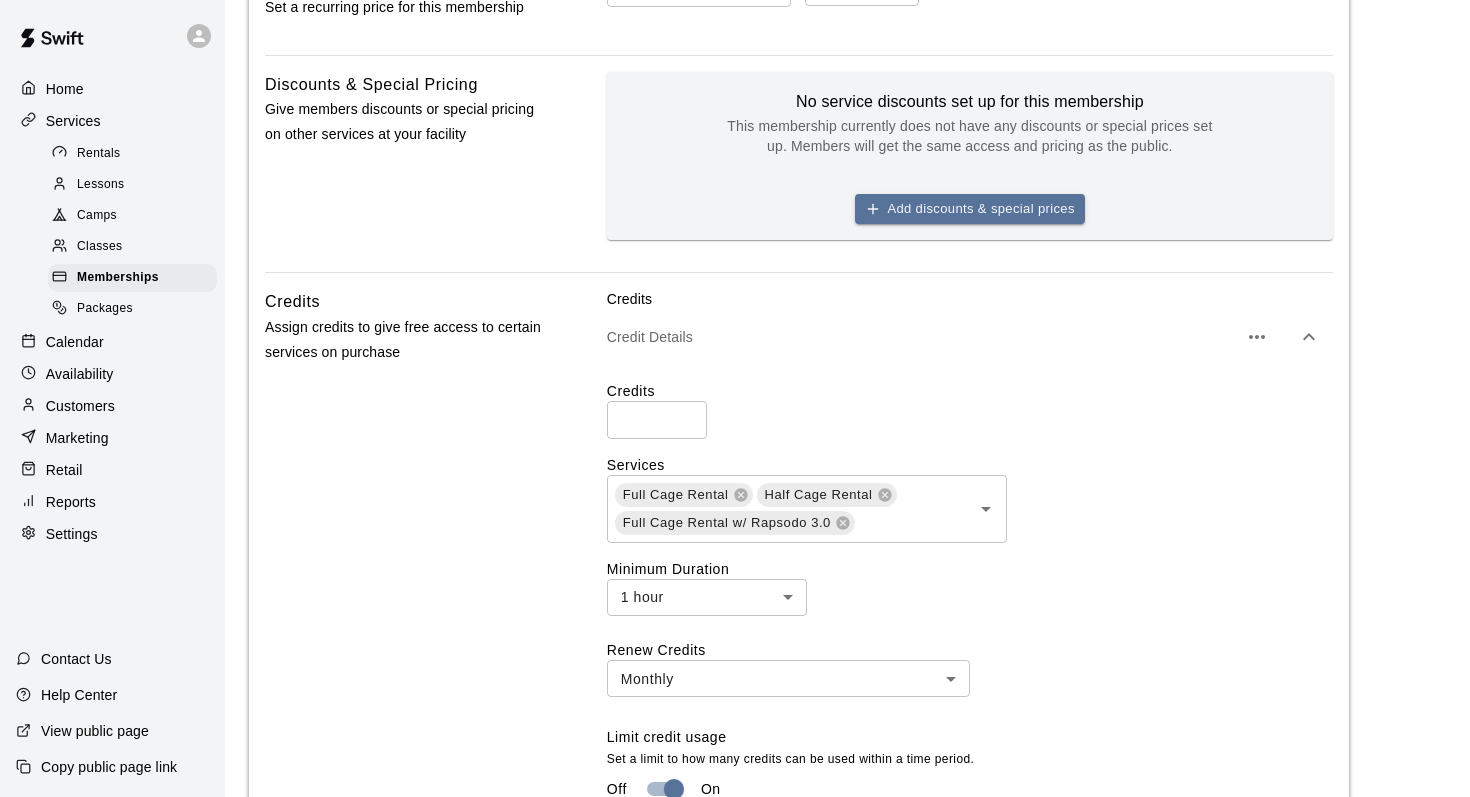 scroll, scrollTop: 716, scrollLeft: 0, axis: vertical 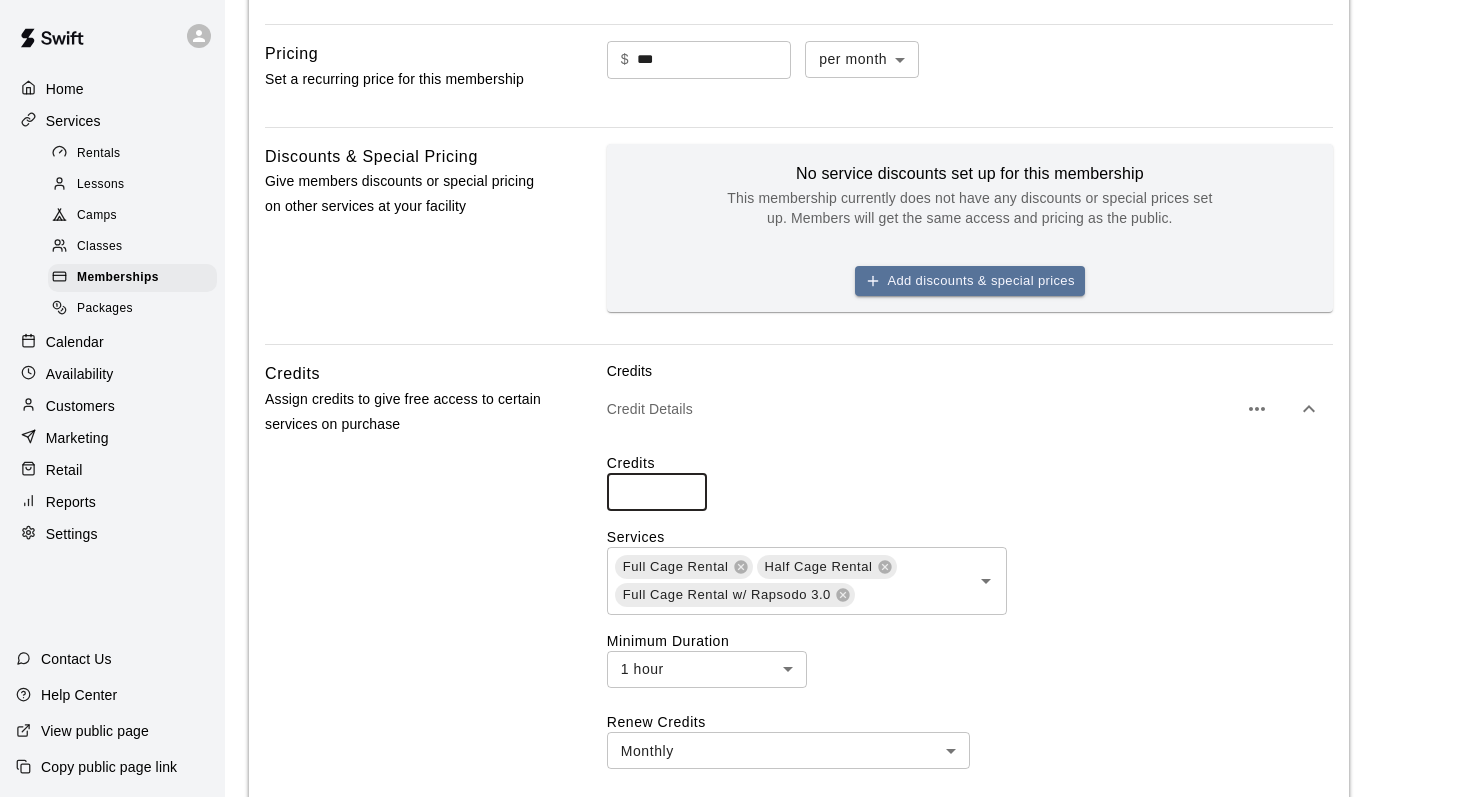 drag, startPoint x: 647, startPoint y: 398, endPoint x: 607, endPoint y: 393, distance: 40.311287 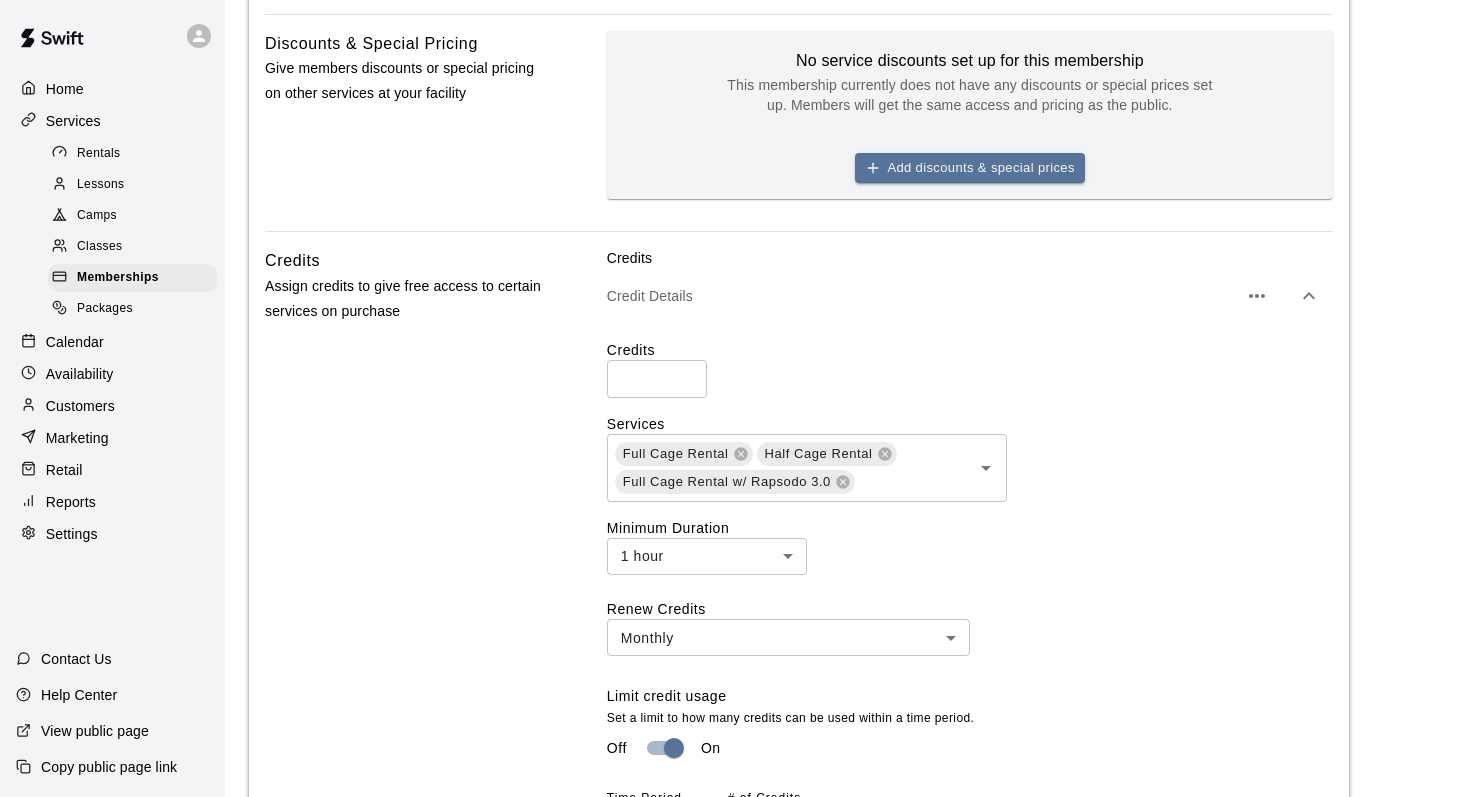 scroll, scrollTop: 835, scrollLeft: 0, axis: vertical 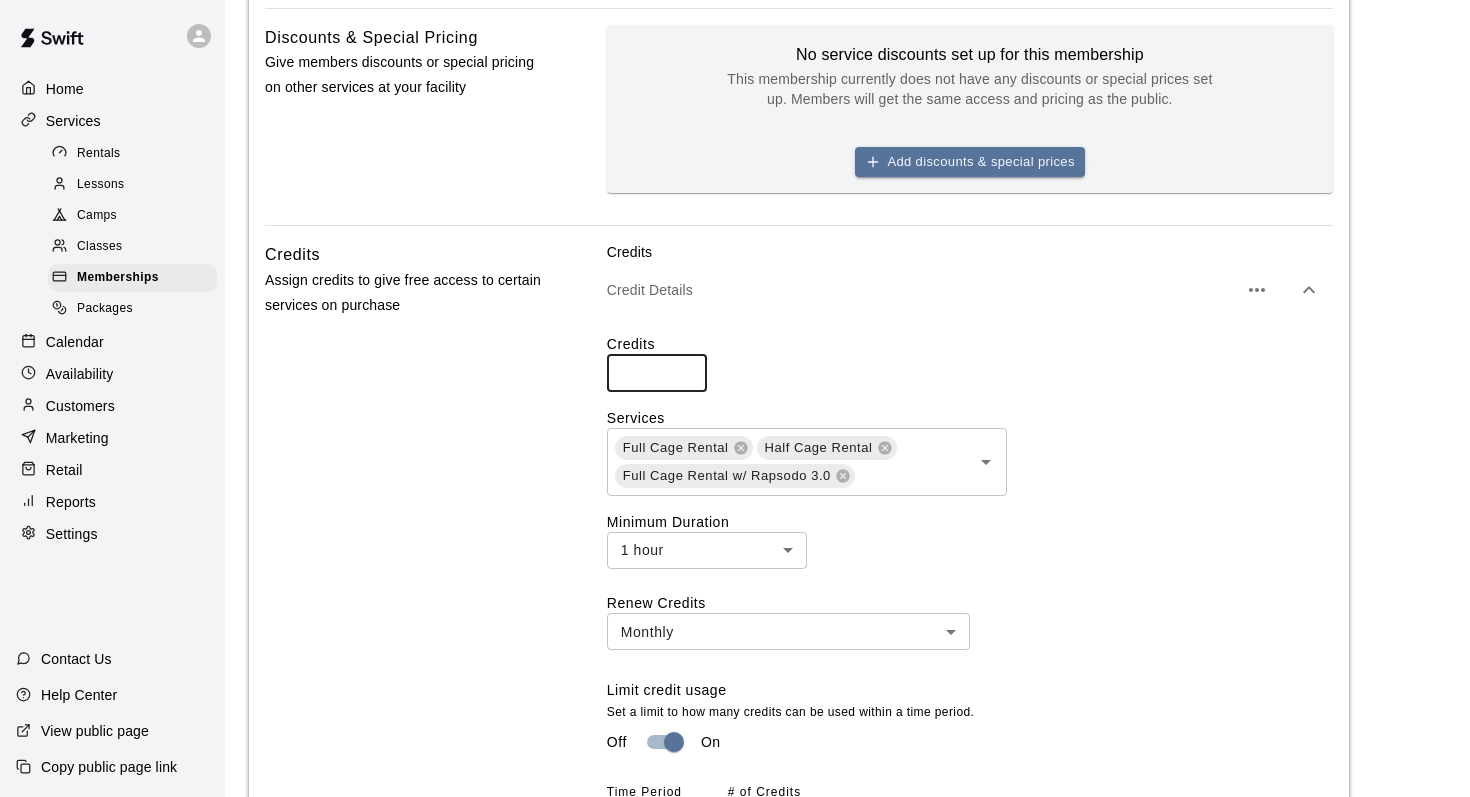 drag, startPoint x: 650, startPoint y: 281, endPoint x: 602, endPoint y: 281, distance: 48 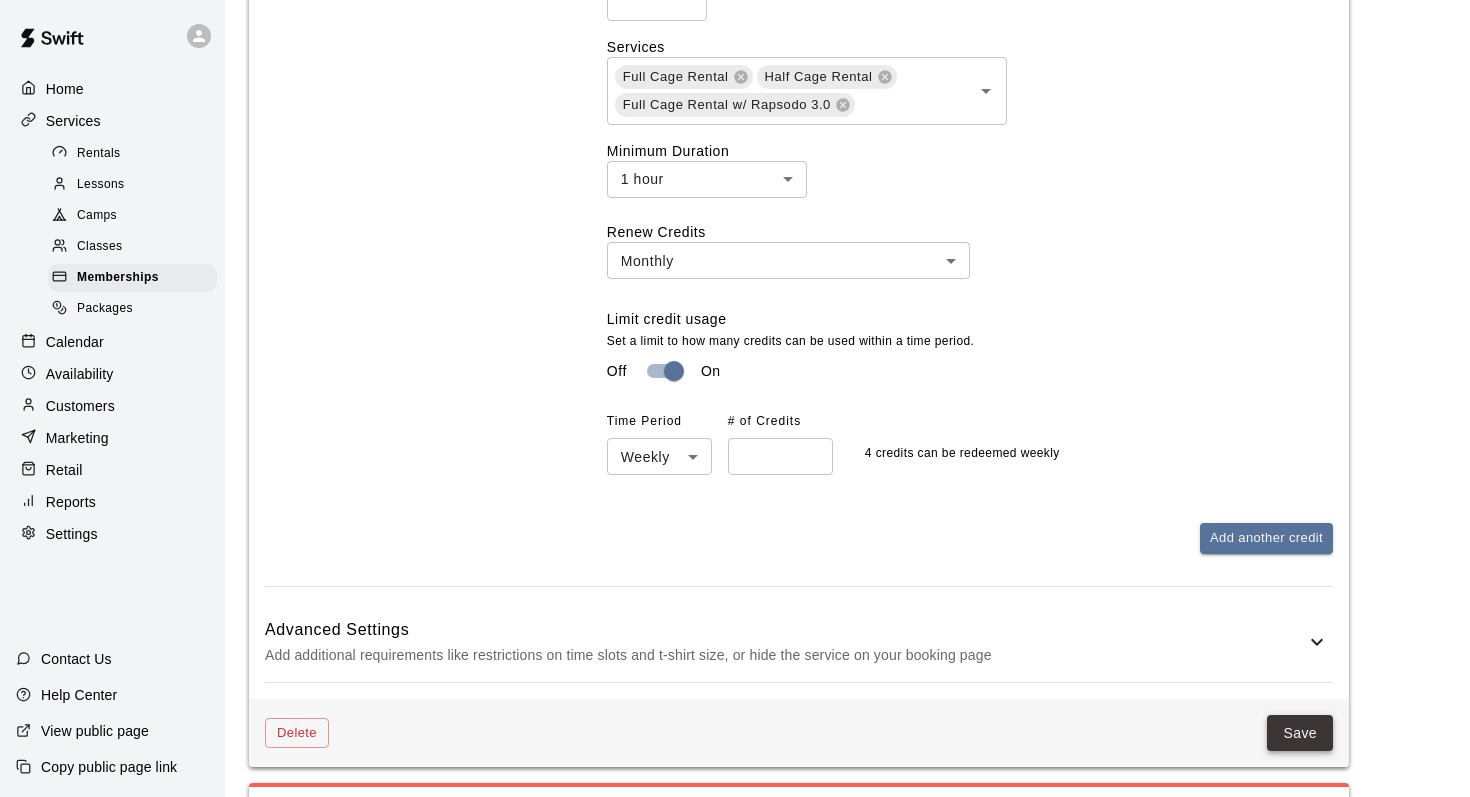 scroll, scrollTop: 929, scrollLeft: 0, axis: vertical 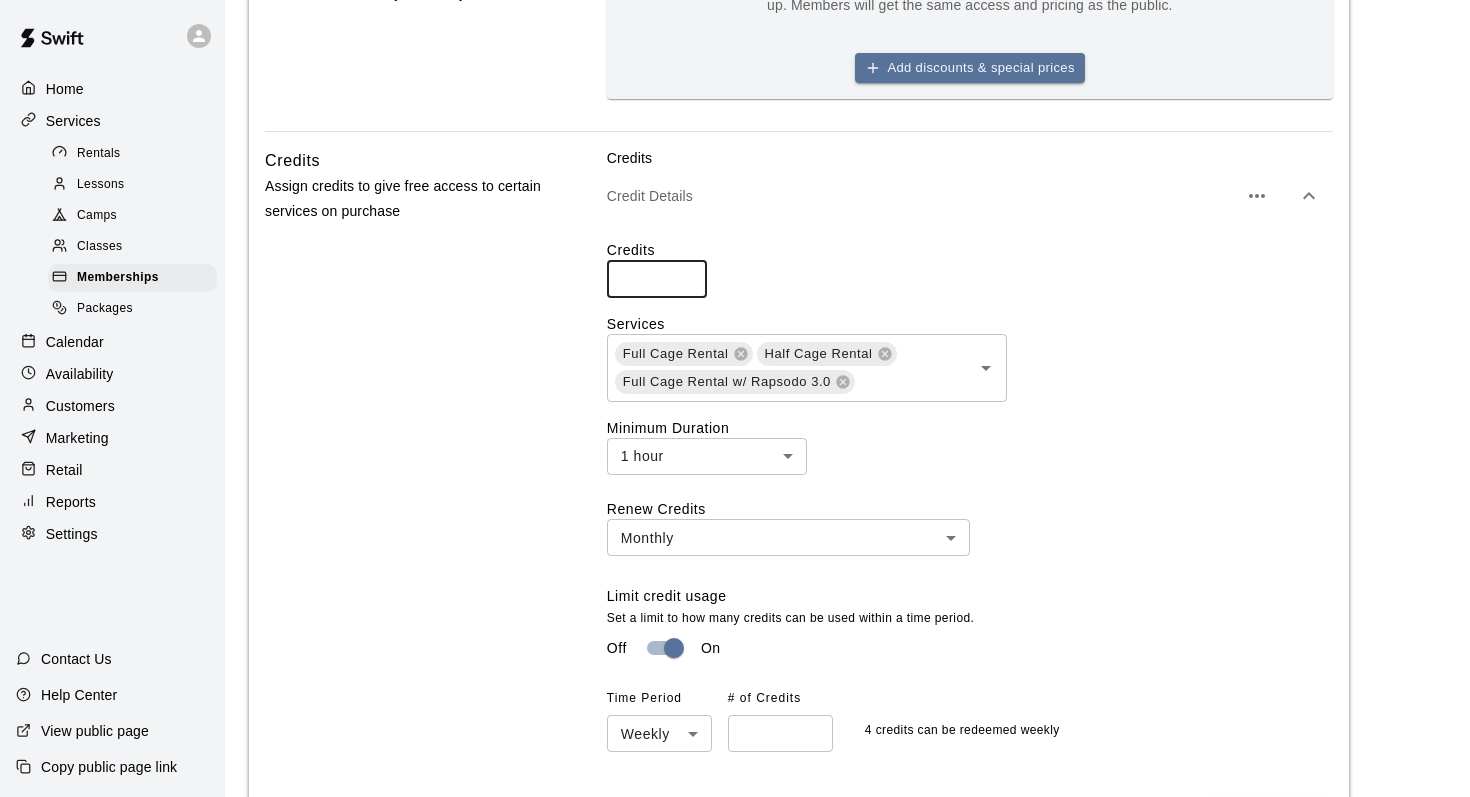 drag, startPoint x: 645, startPoint y: 186, endPoint x: 614, endPoint y: 184, distance: 31.06445 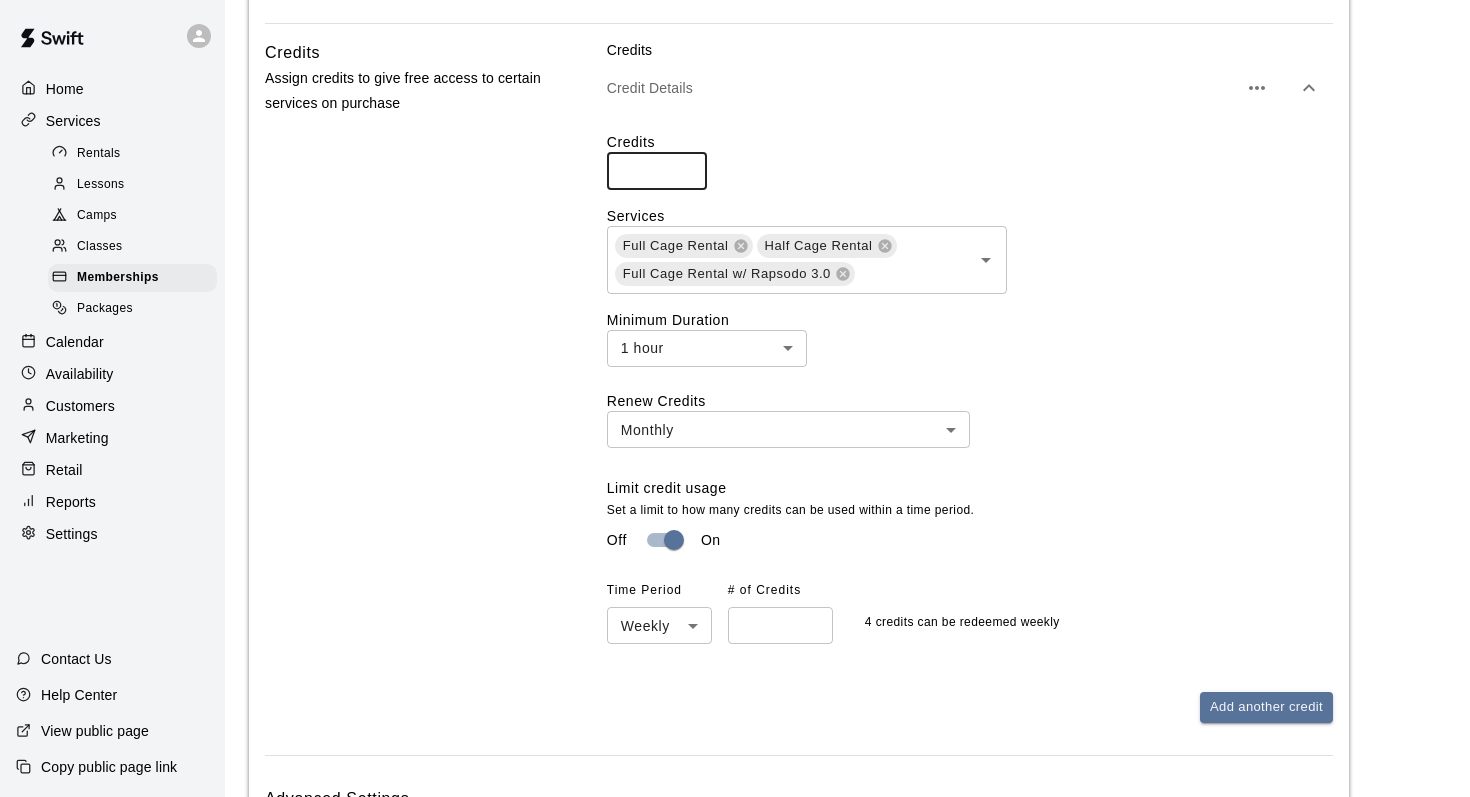 scroll, scrollTop: 1147, scrollLeft: 0, axis: vertical 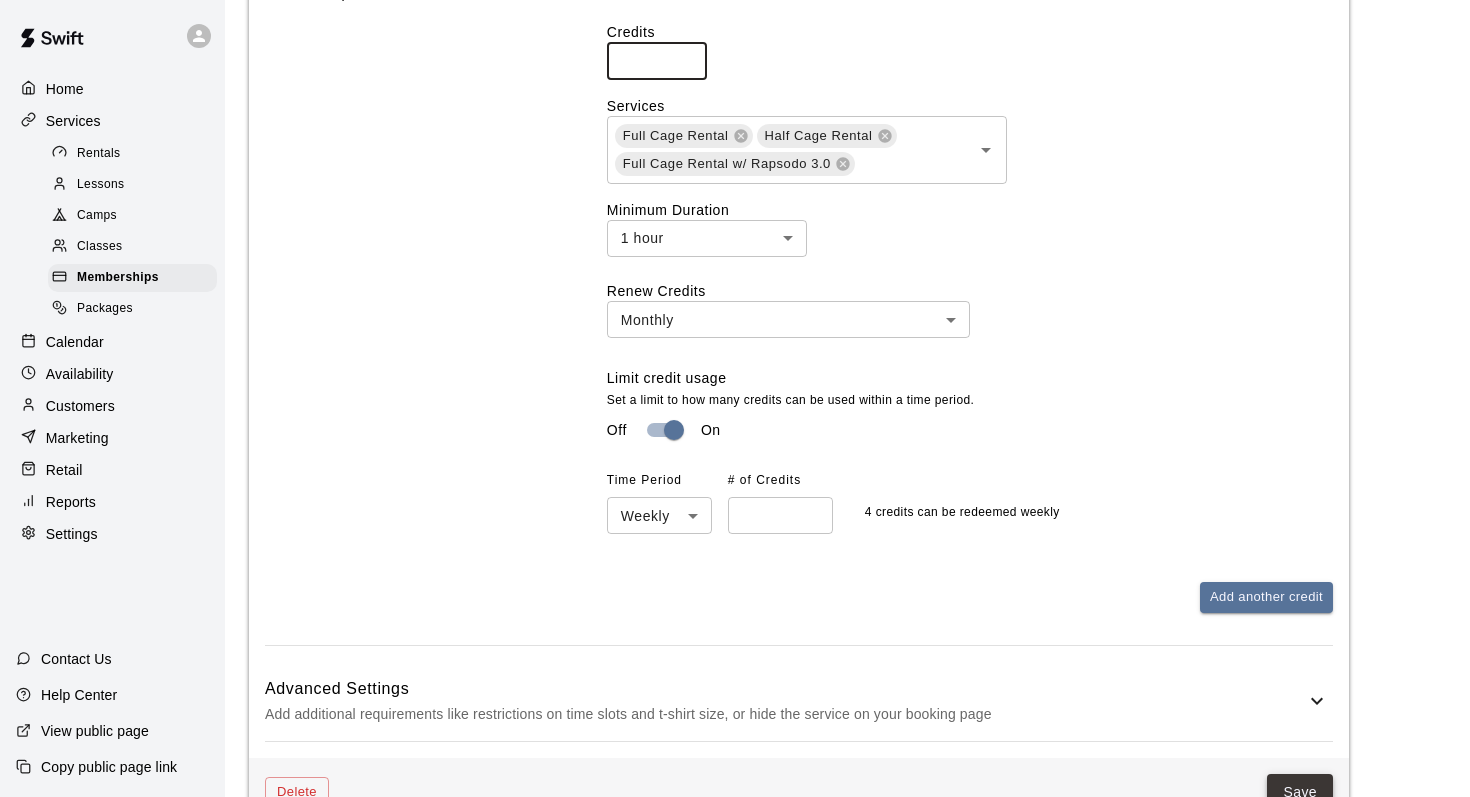 type on "**" 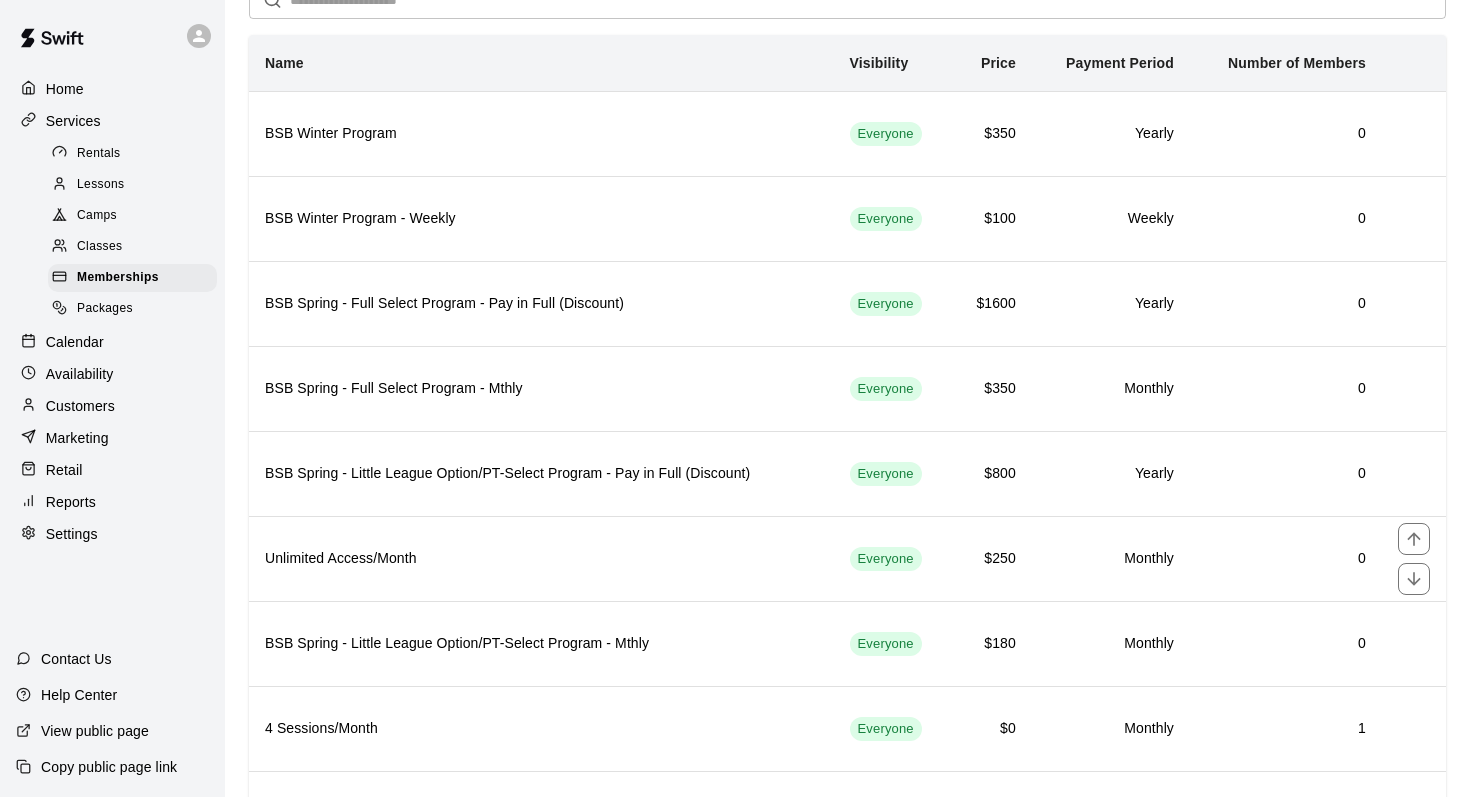 scroll, scrollTop: 223, scrollLeft: 0, axis: vertical 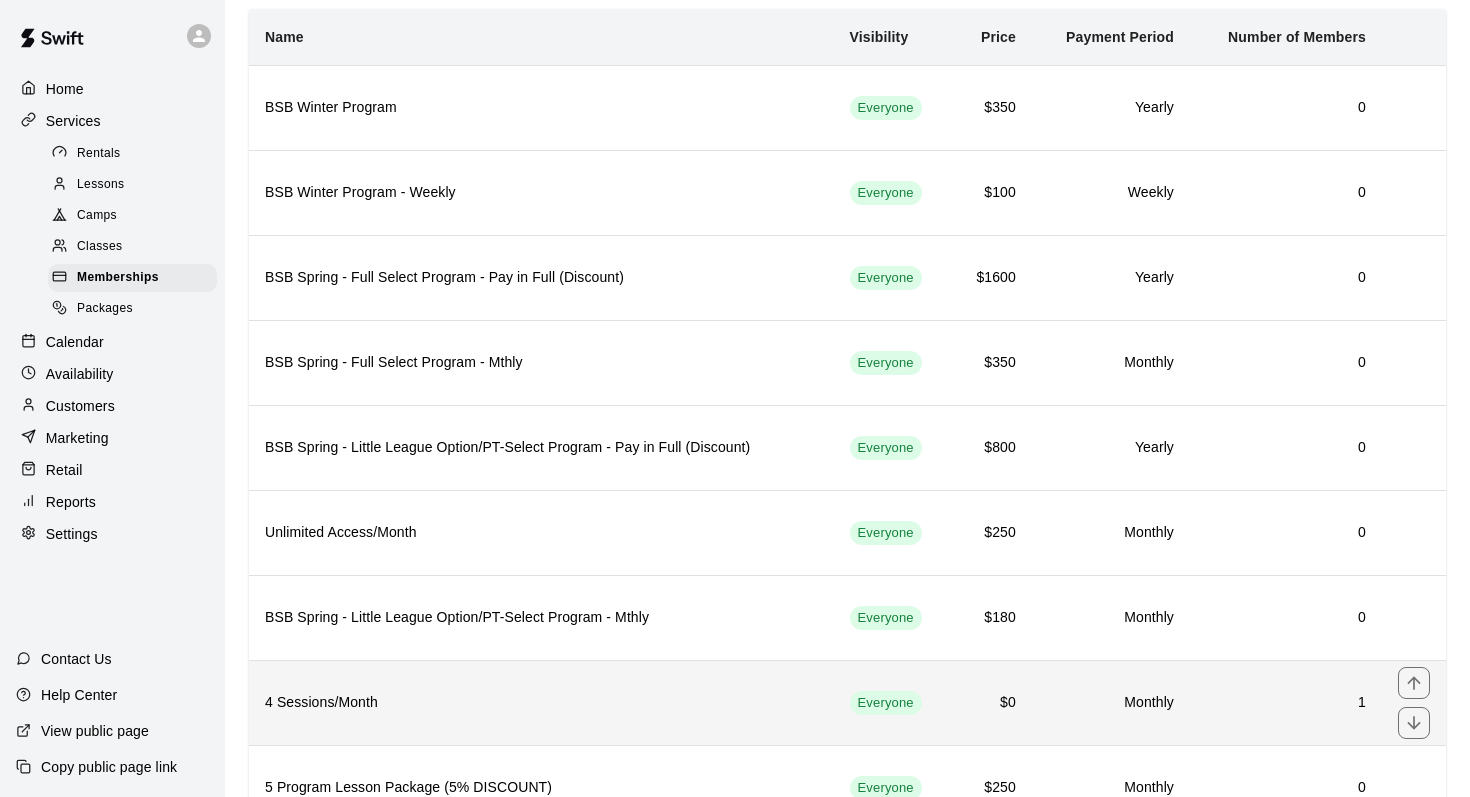 click on "4 Sessions/Month" at bounding box center (541, 702) 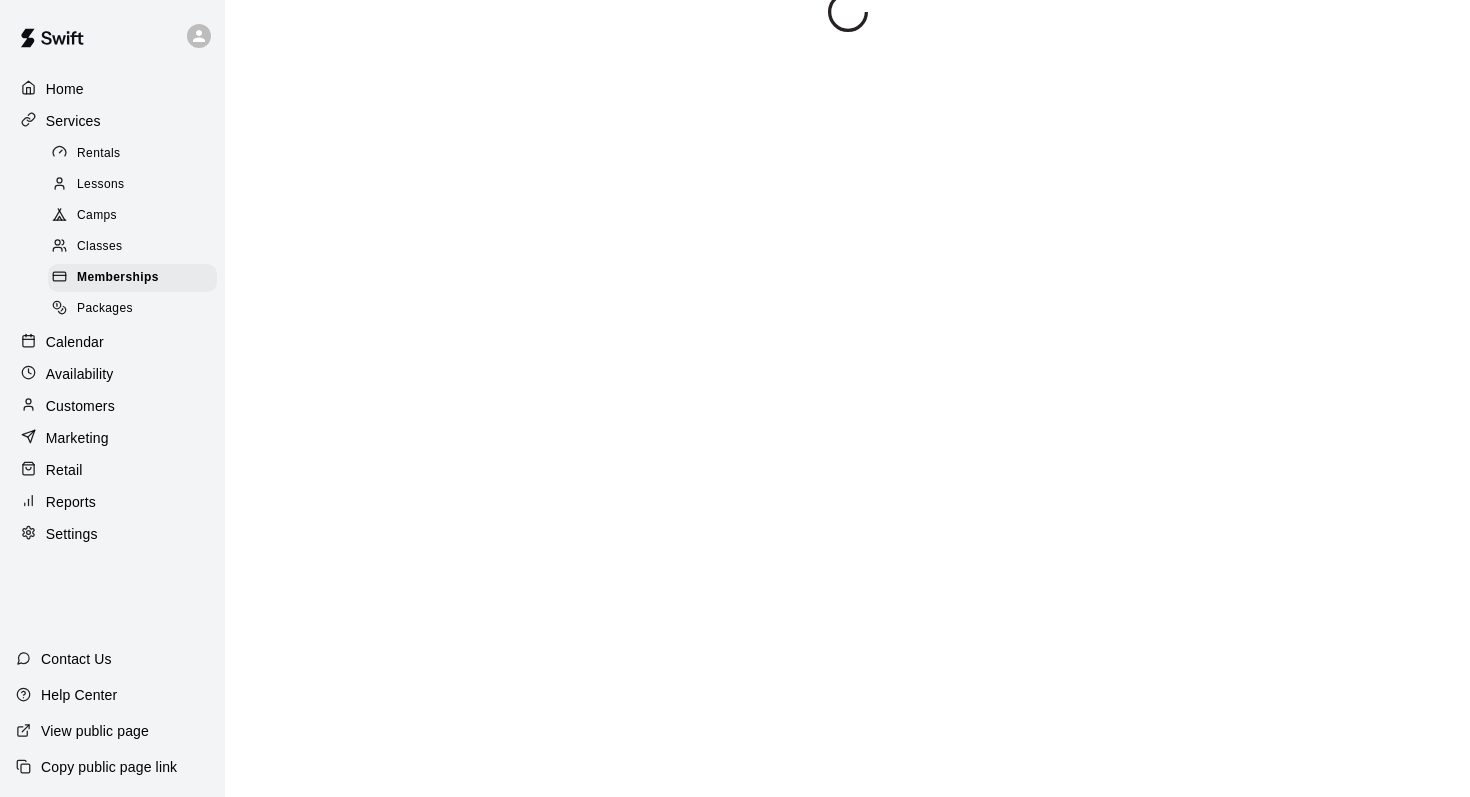 scroll, scrollTop: 0, scrollLeft: 0, axis: both 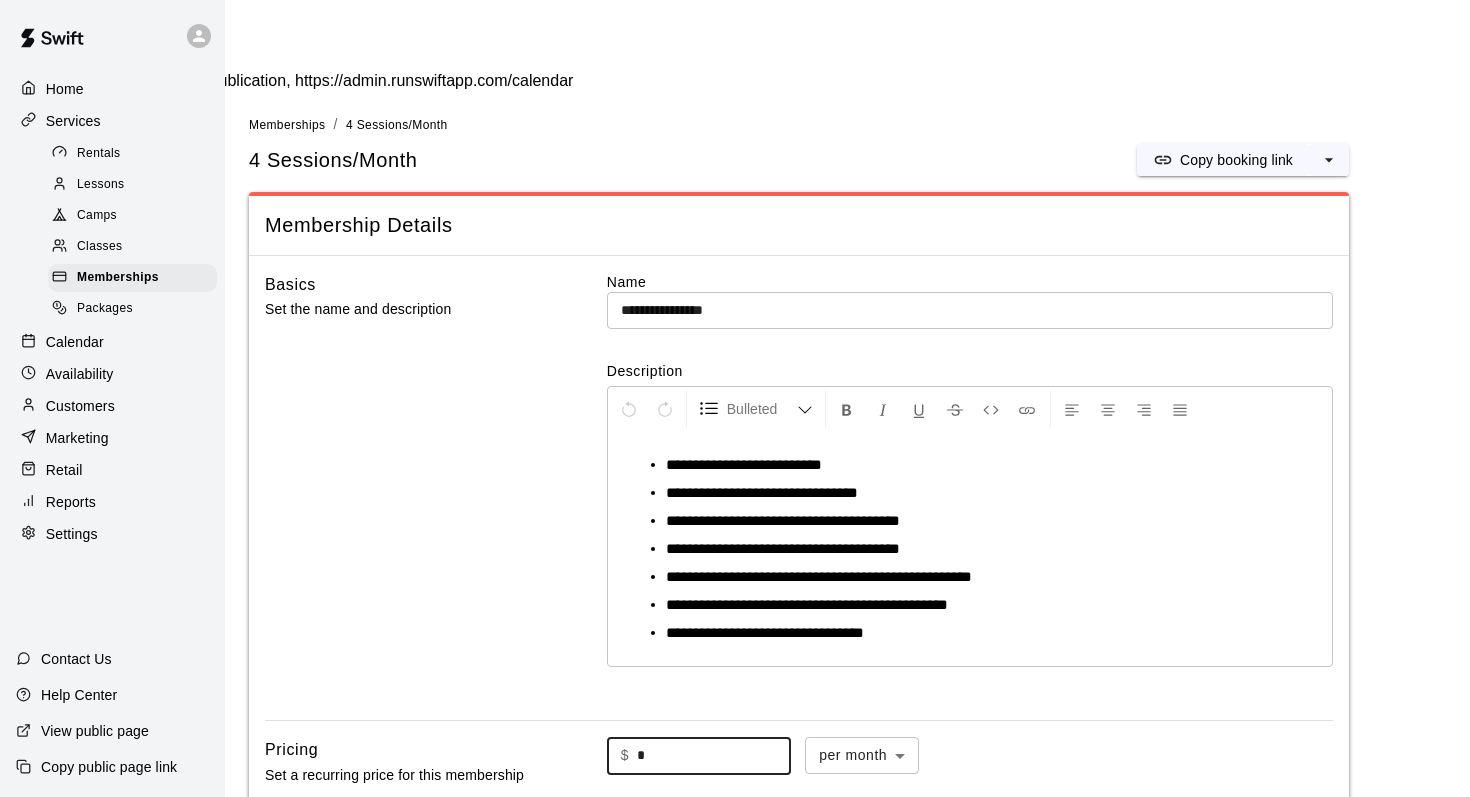 drag, startPoint x: 674, startPoint y: 660, endPoint x: 546, endPoint y: 659, distance: 128.0039 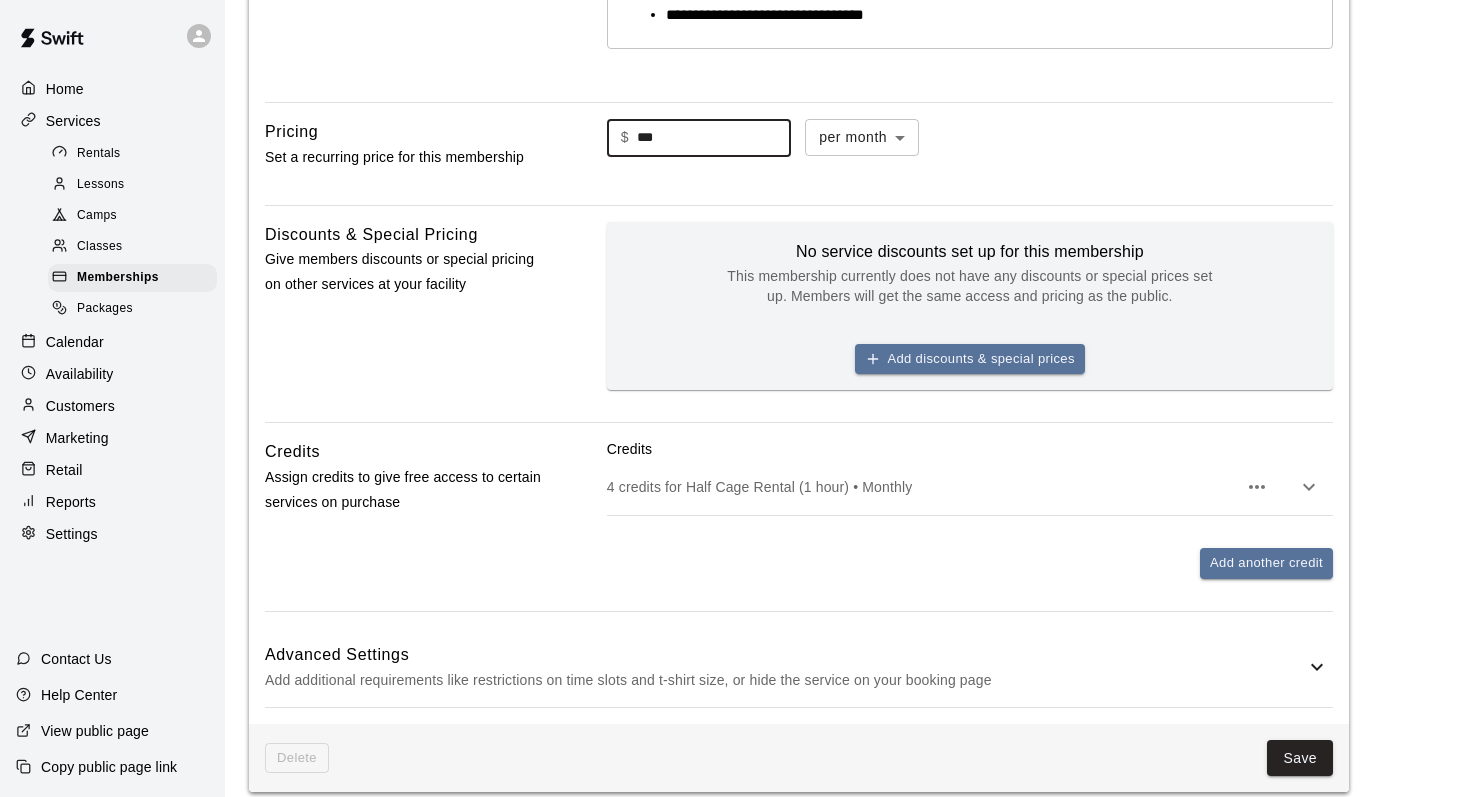 scroll, scrollTop: 685, scrollLeft: 0, axis: vertical 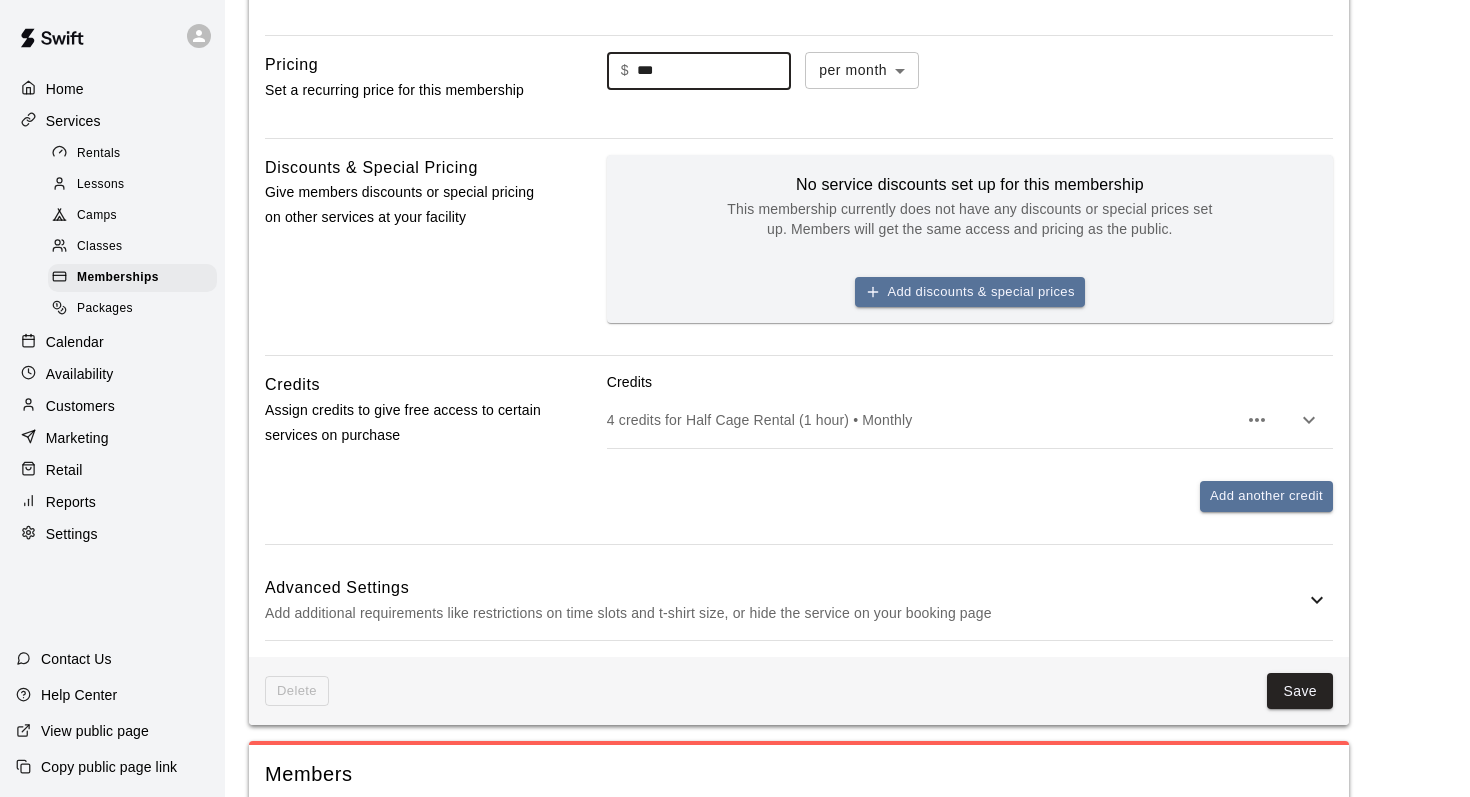 type on "***" 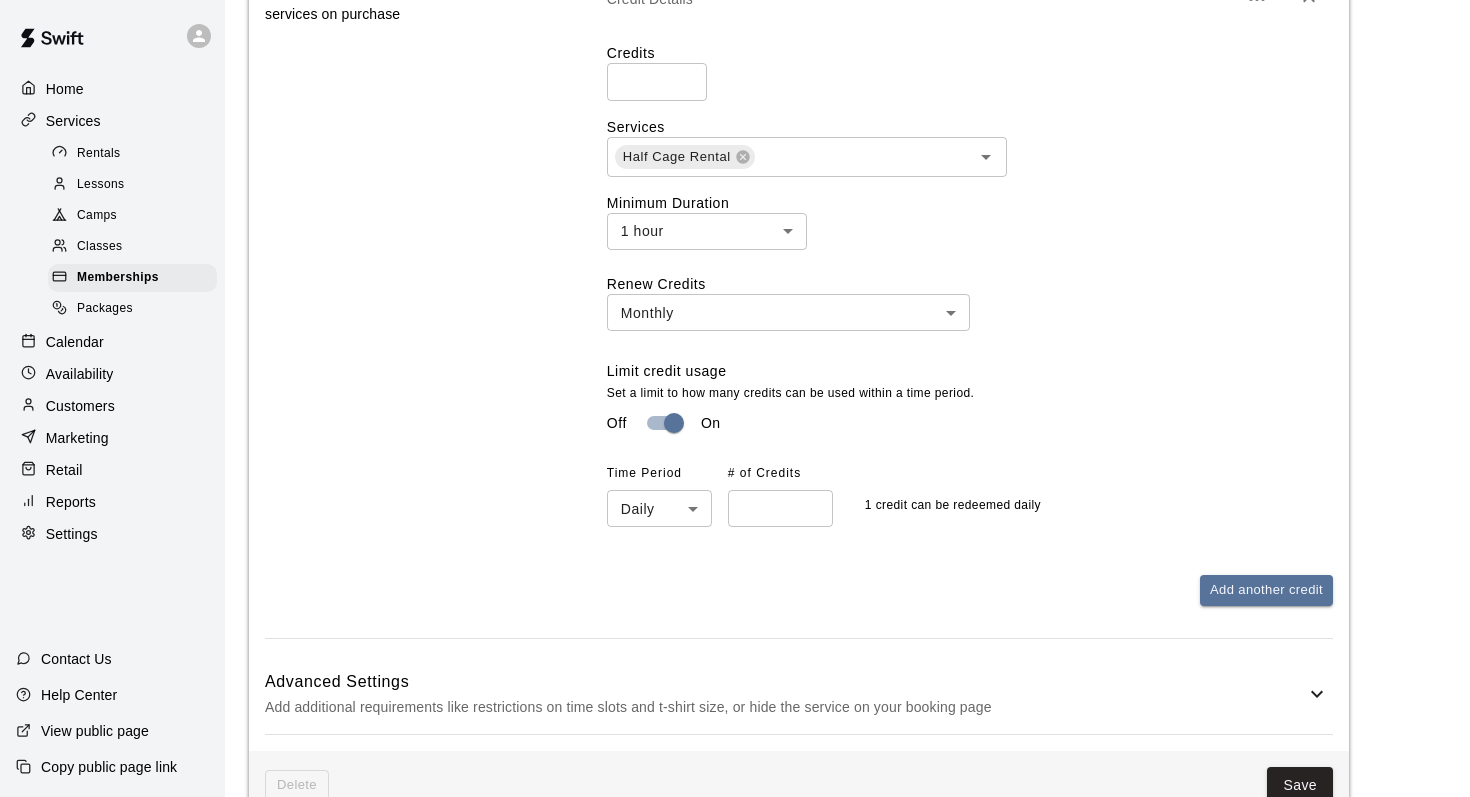 scroll, scrollTop: 1152, scrollLeft: 0, axis: vertical 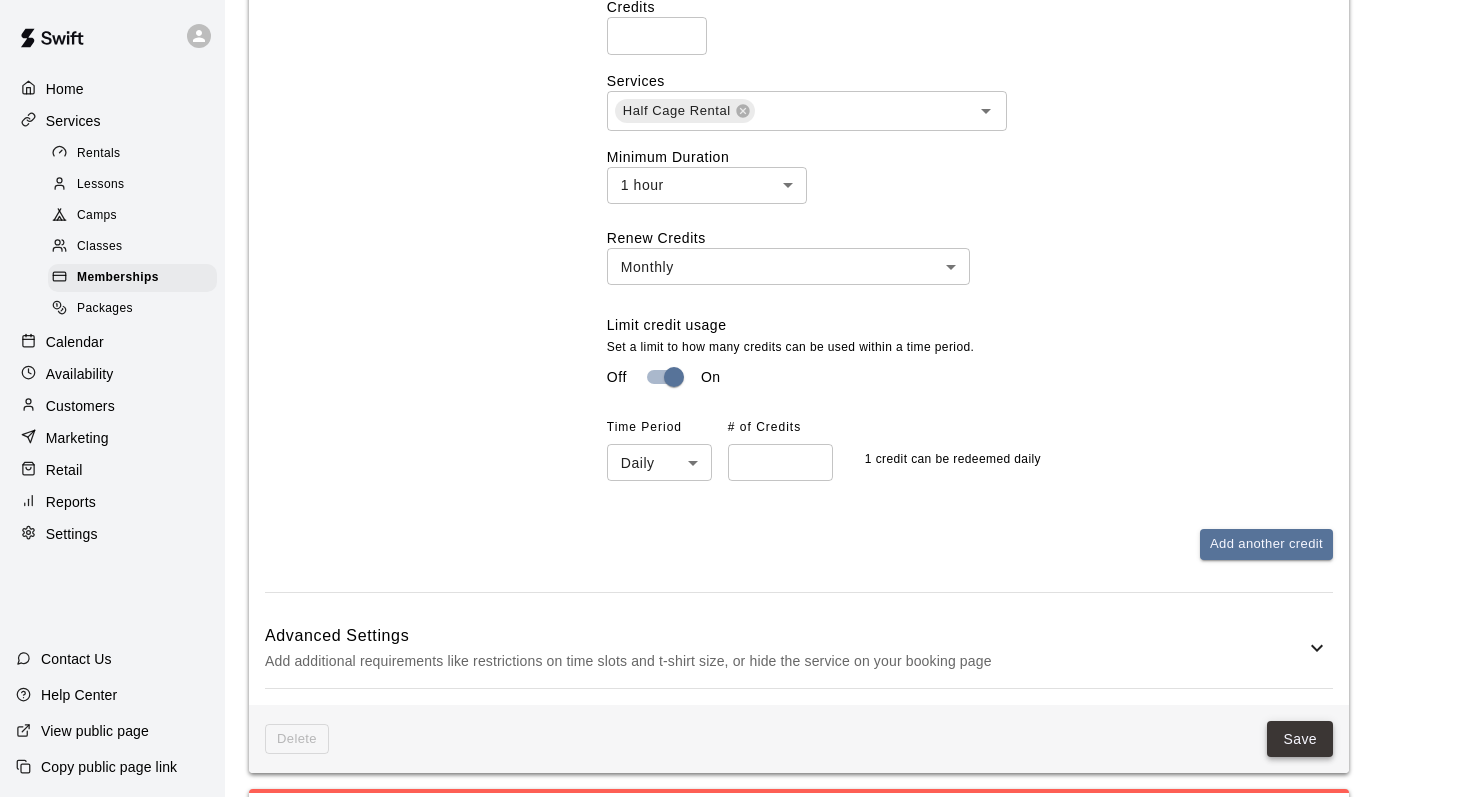 click on "Save" at bounding box center (1300, 739) 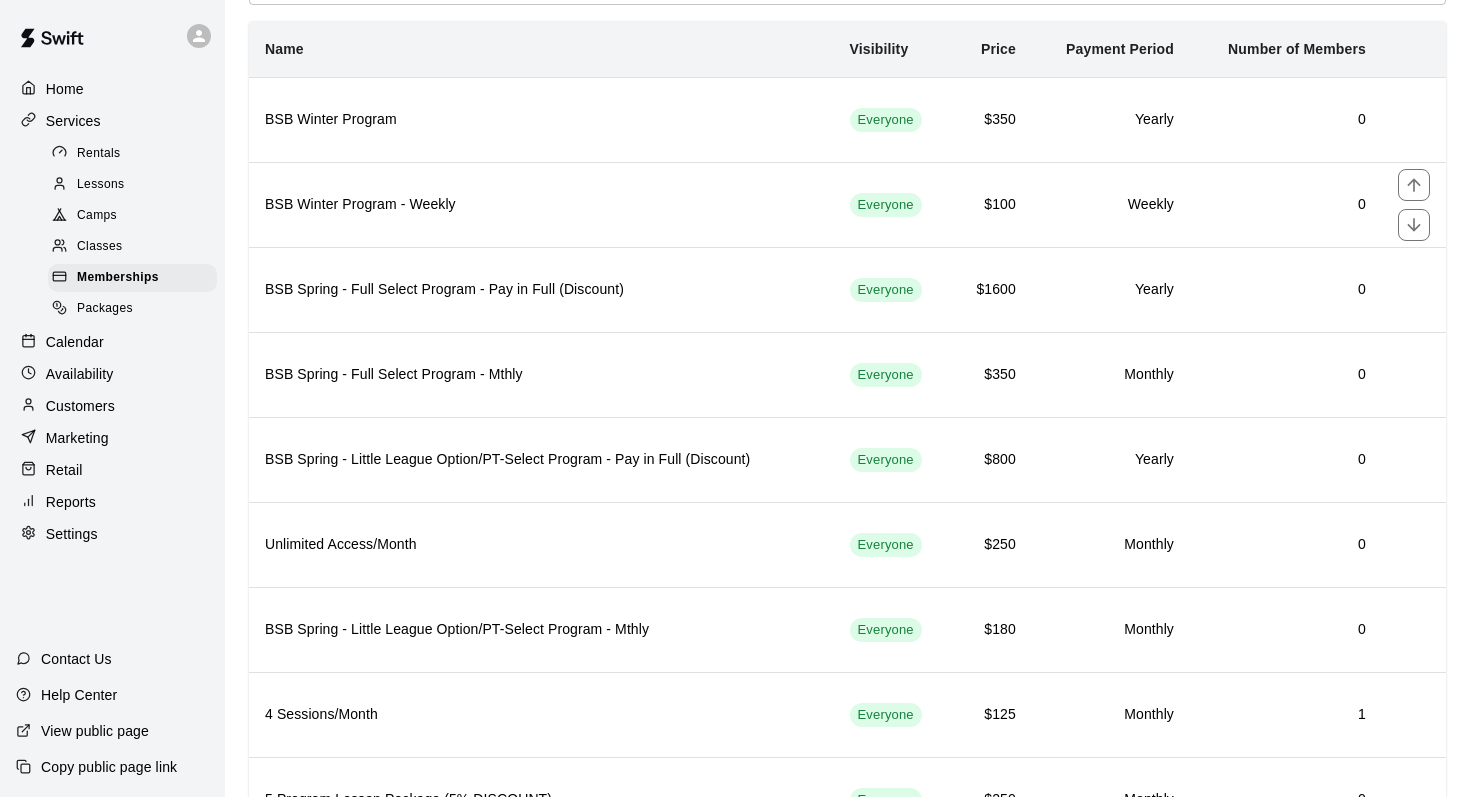 scroll, scrollTop: 223, scrollLeft: 0, axis: vertical 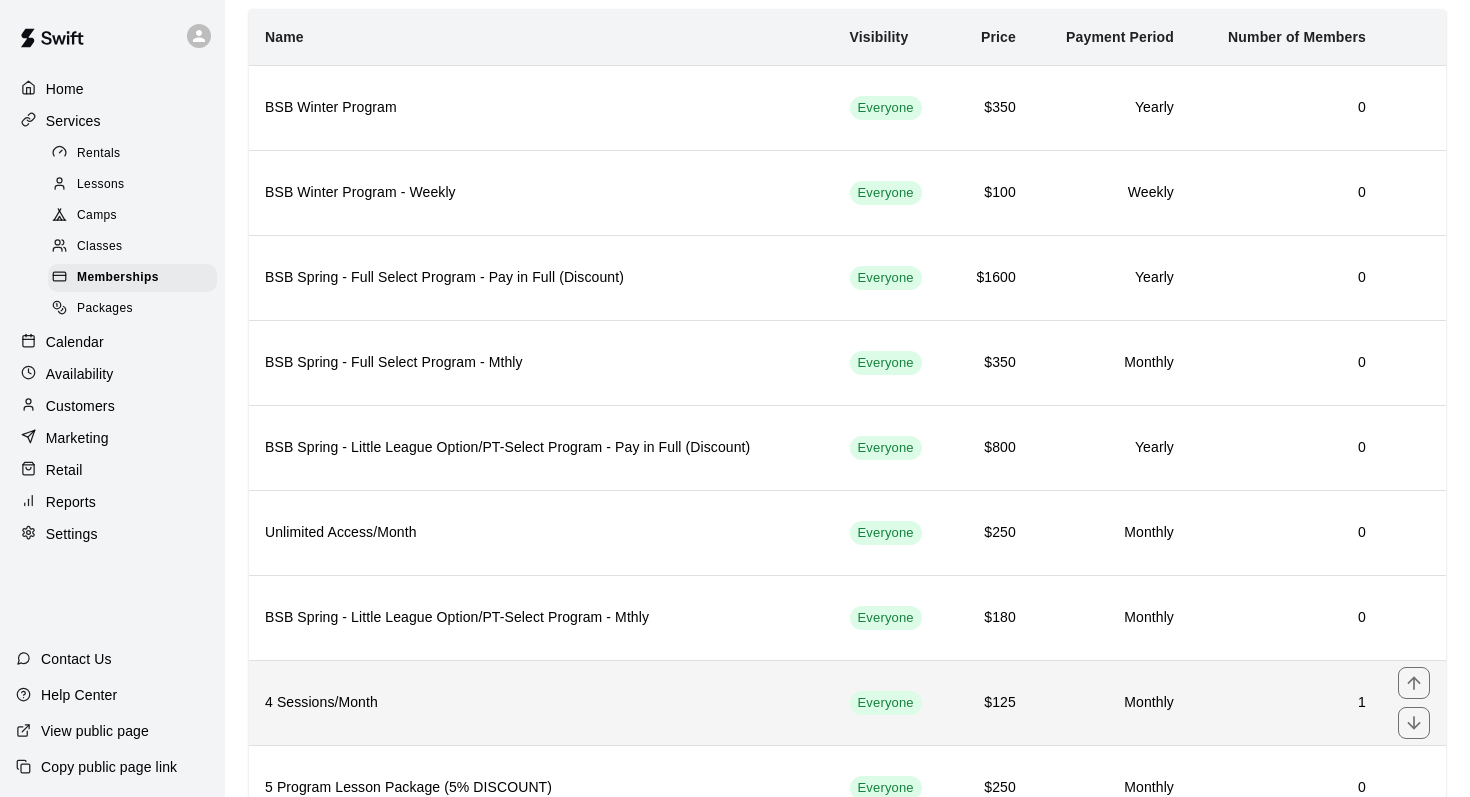 click on "4 Sessions/Month" at bounding box center (541, 703) 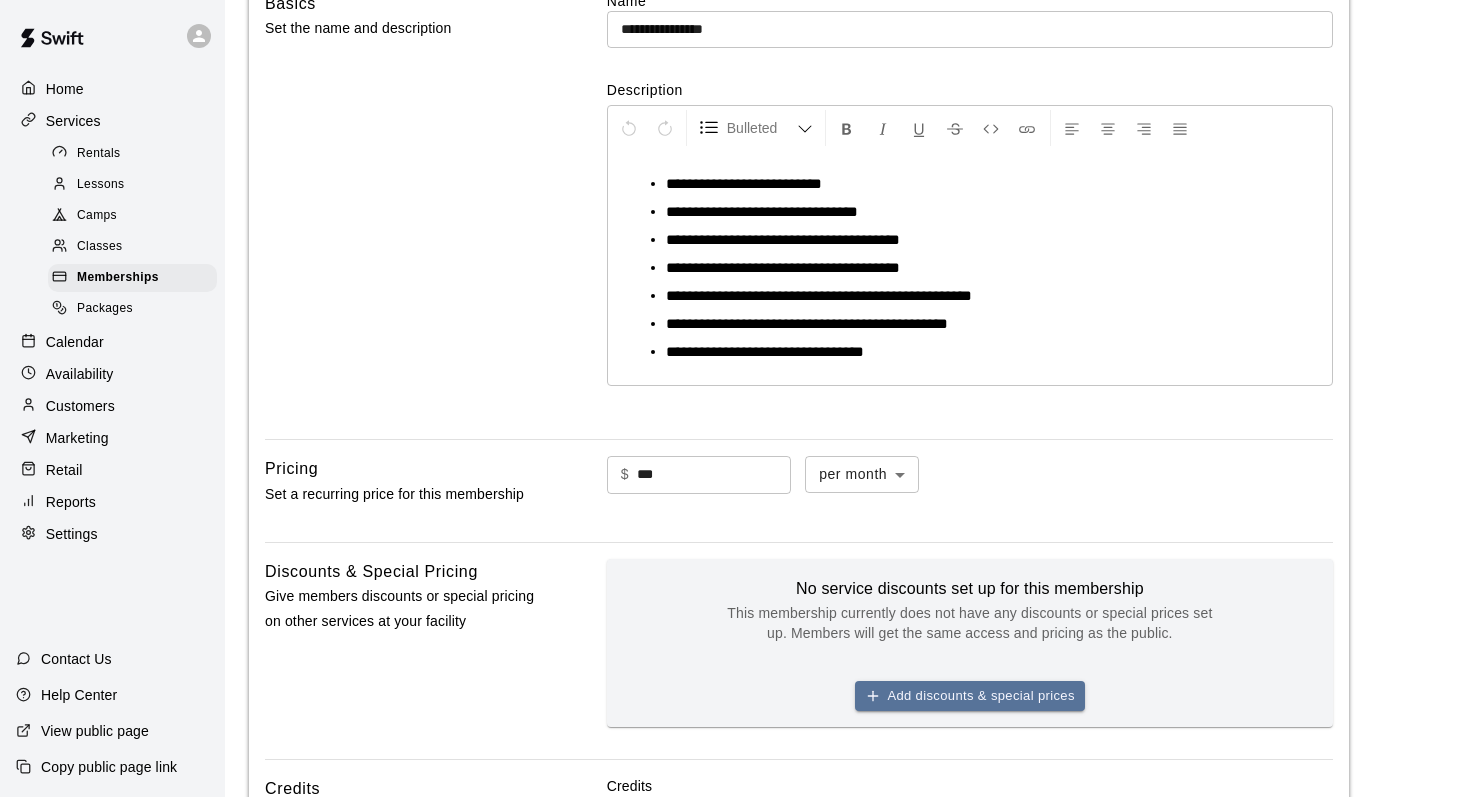 scroll, scrollTop: 971, scrollLeft: 0, axis: vertical 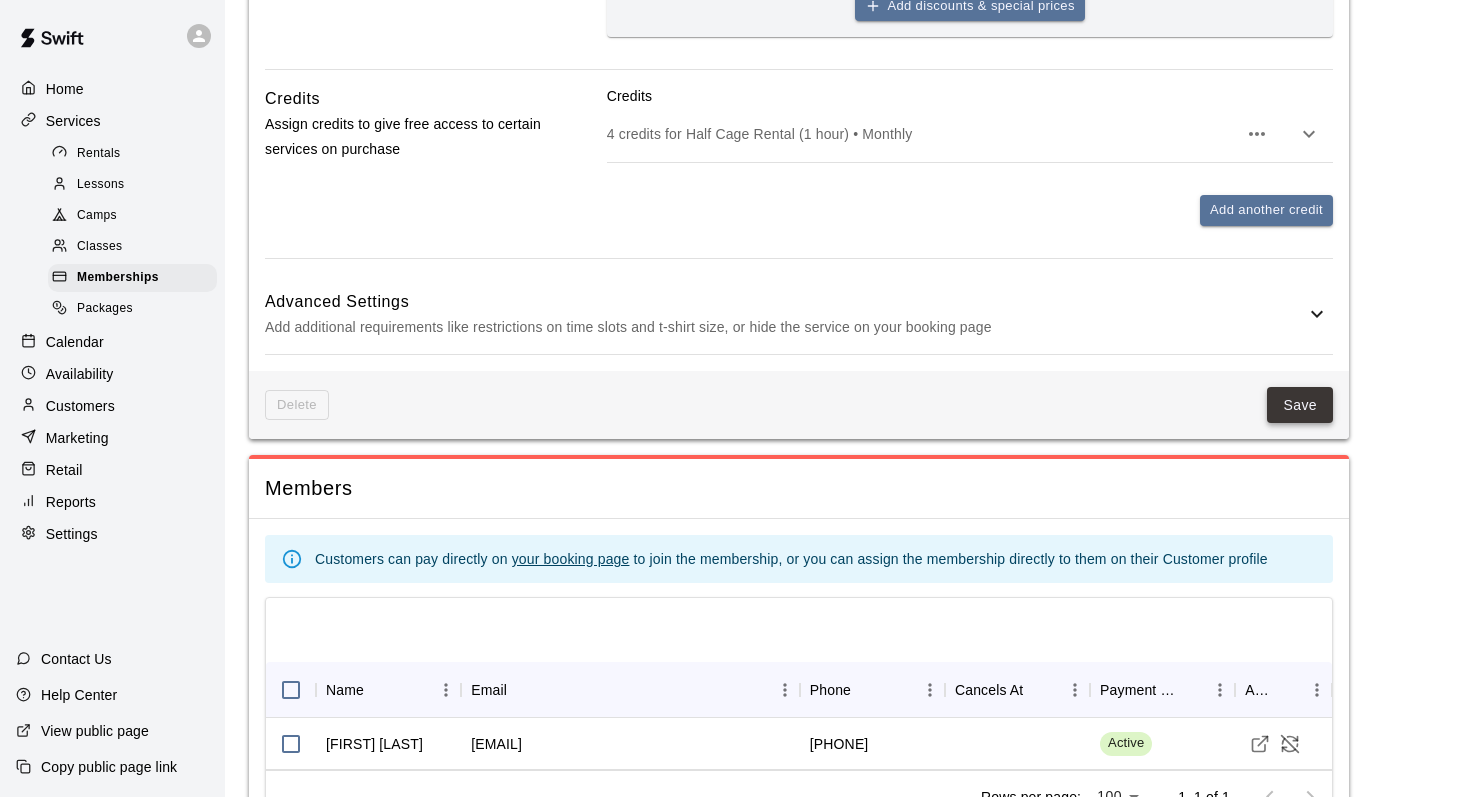 click on "Save" at bounding box center (1300, 405) 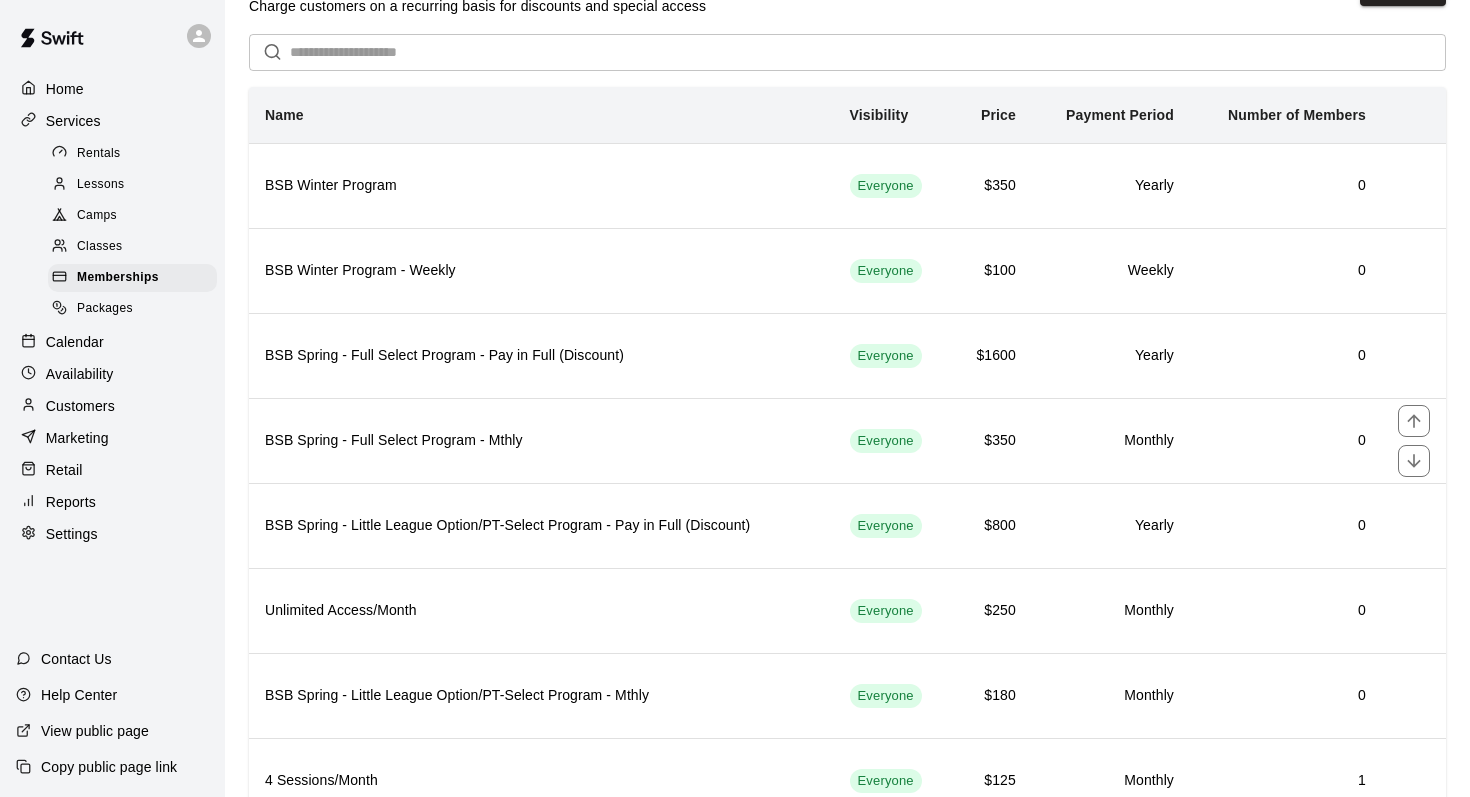 scroll, scrollTop: 223, scrollLeft: 0, axis: vertical 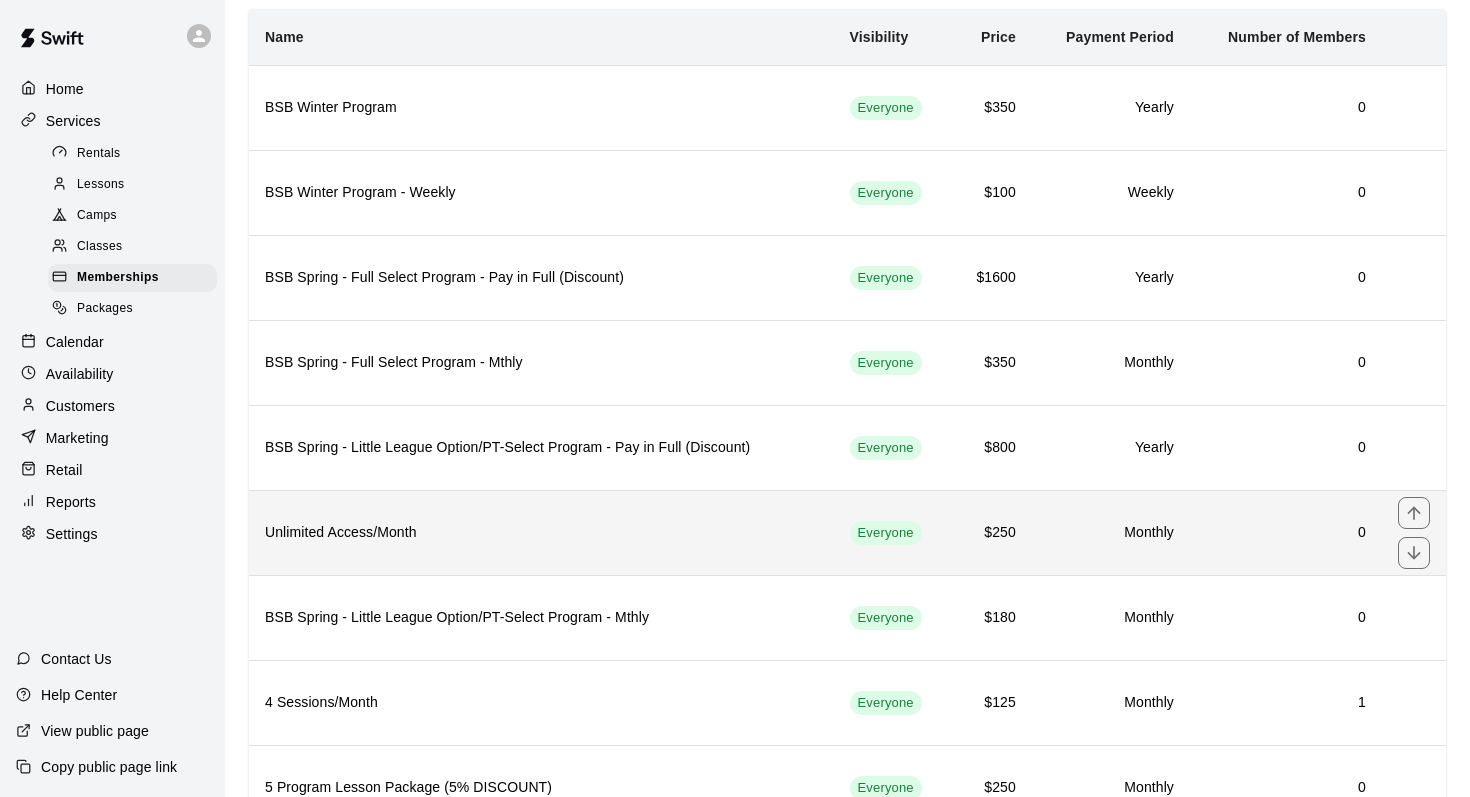 click on "Unlimited Access/Month" at bounding box center [541, 533] 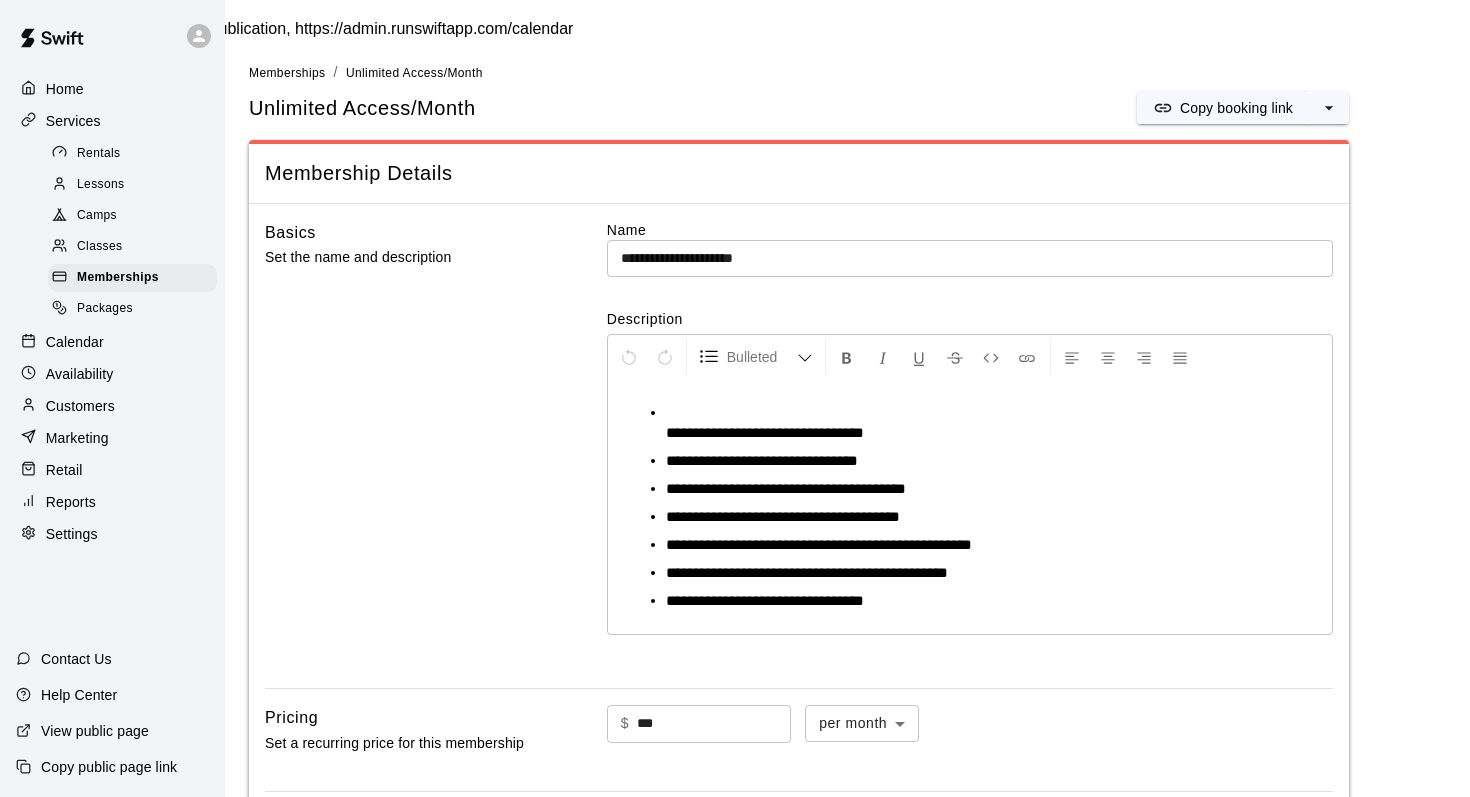 scroll, scrollTop: 55, scrollLeft: 0, axis: vertical 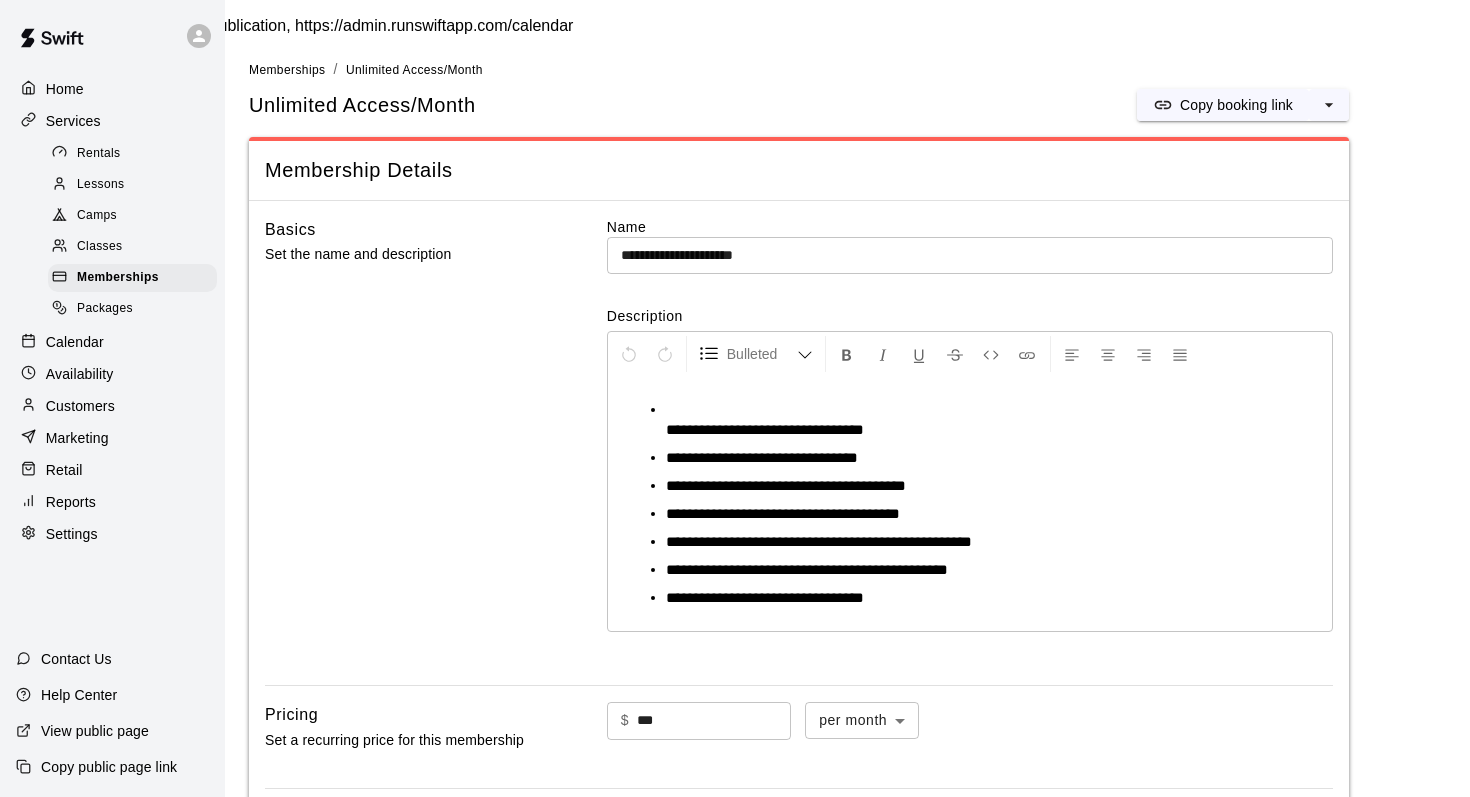 click on "**********" at bounding box center [765, 429] 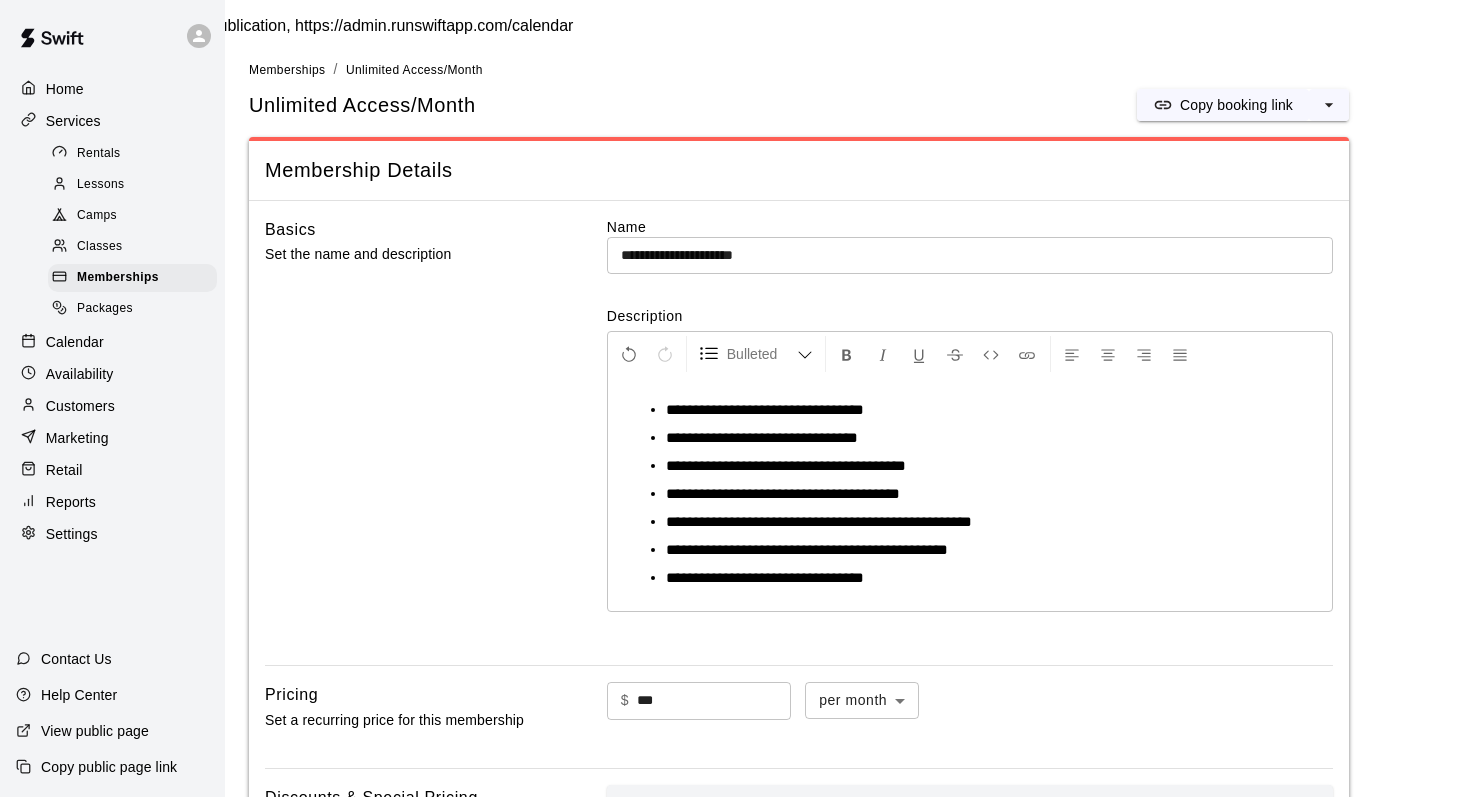 scroll, scrollTop: 151, scrollLeft: 0, axis: vertical 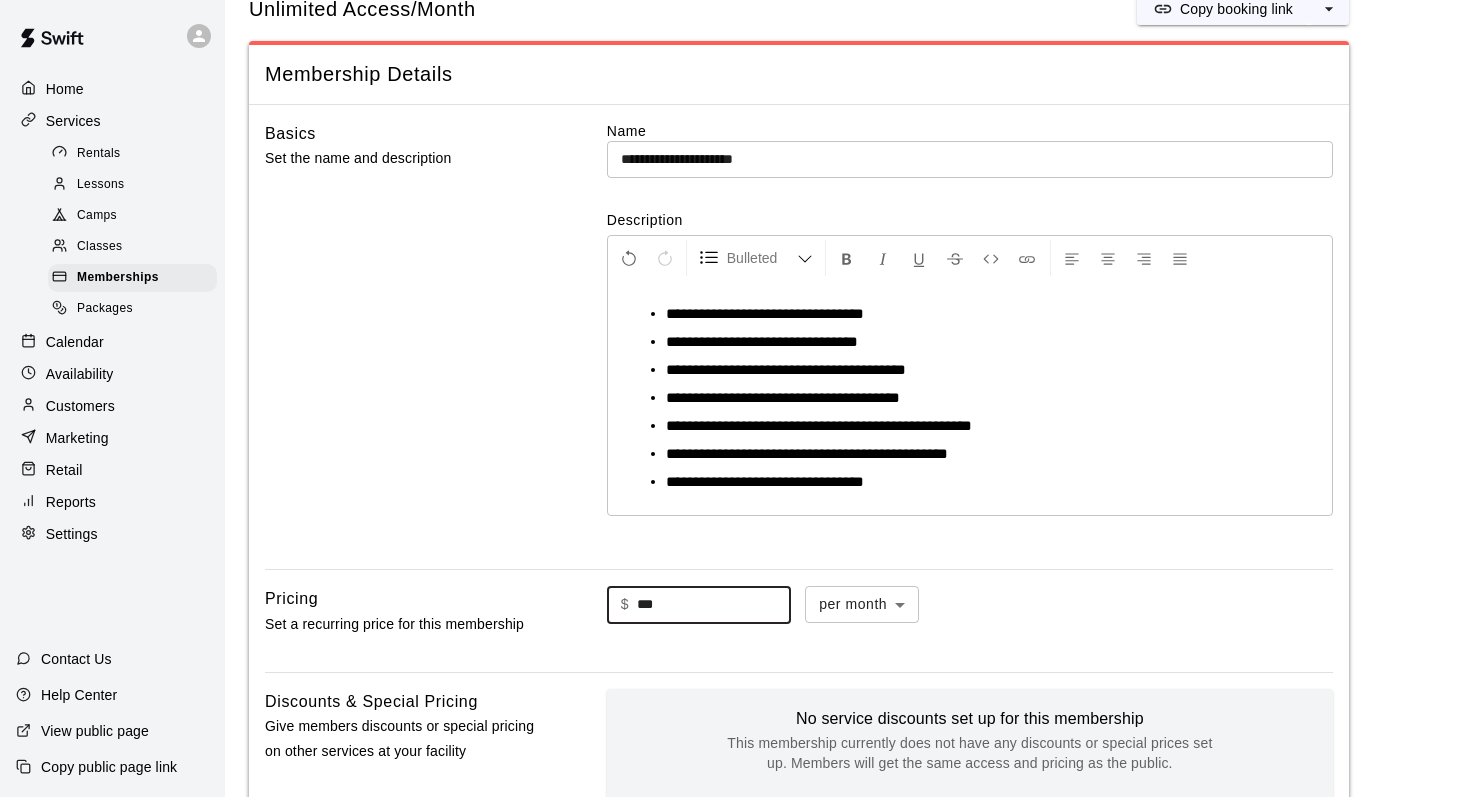click on "***" at bounding box center (714, 604) 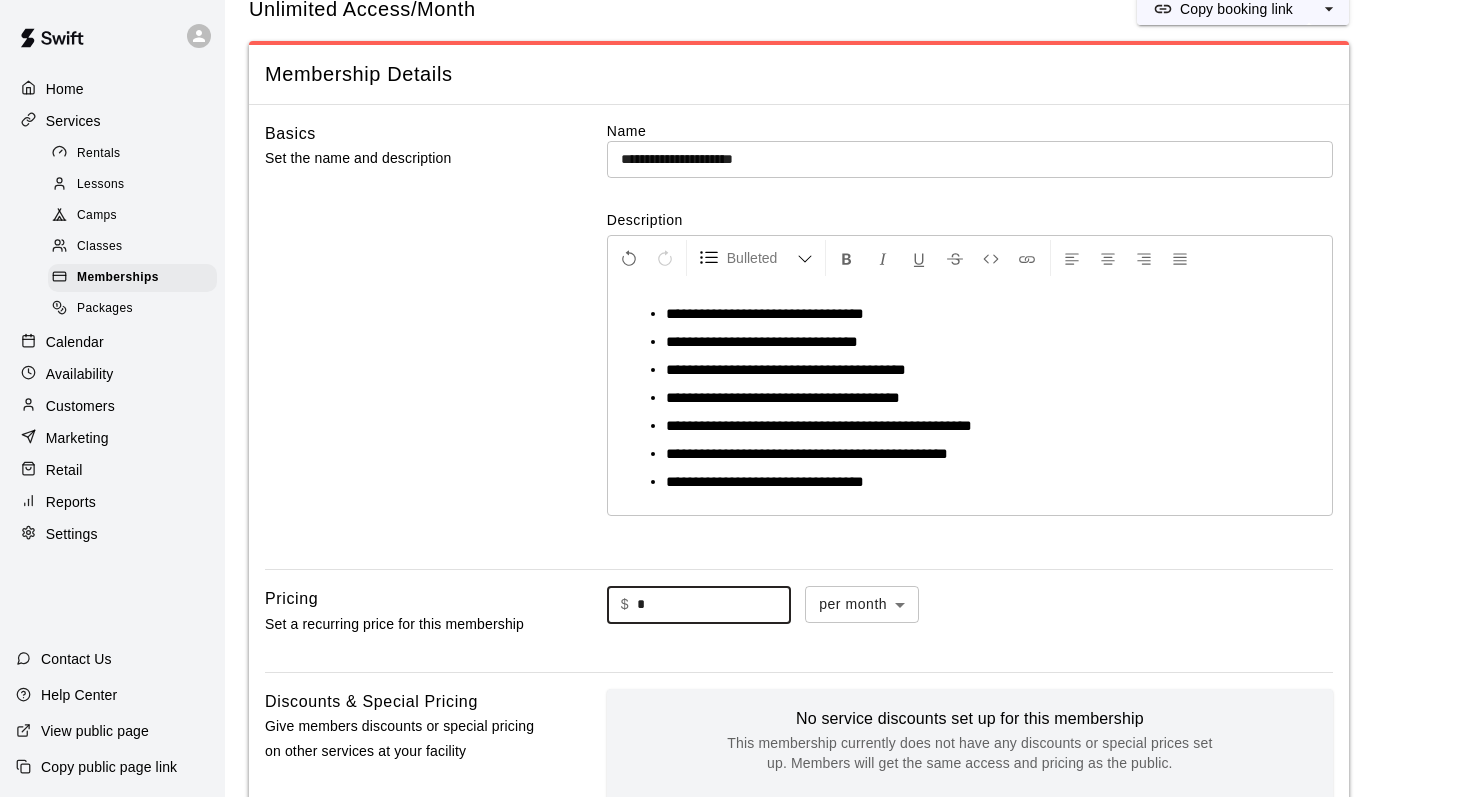 type on "*" 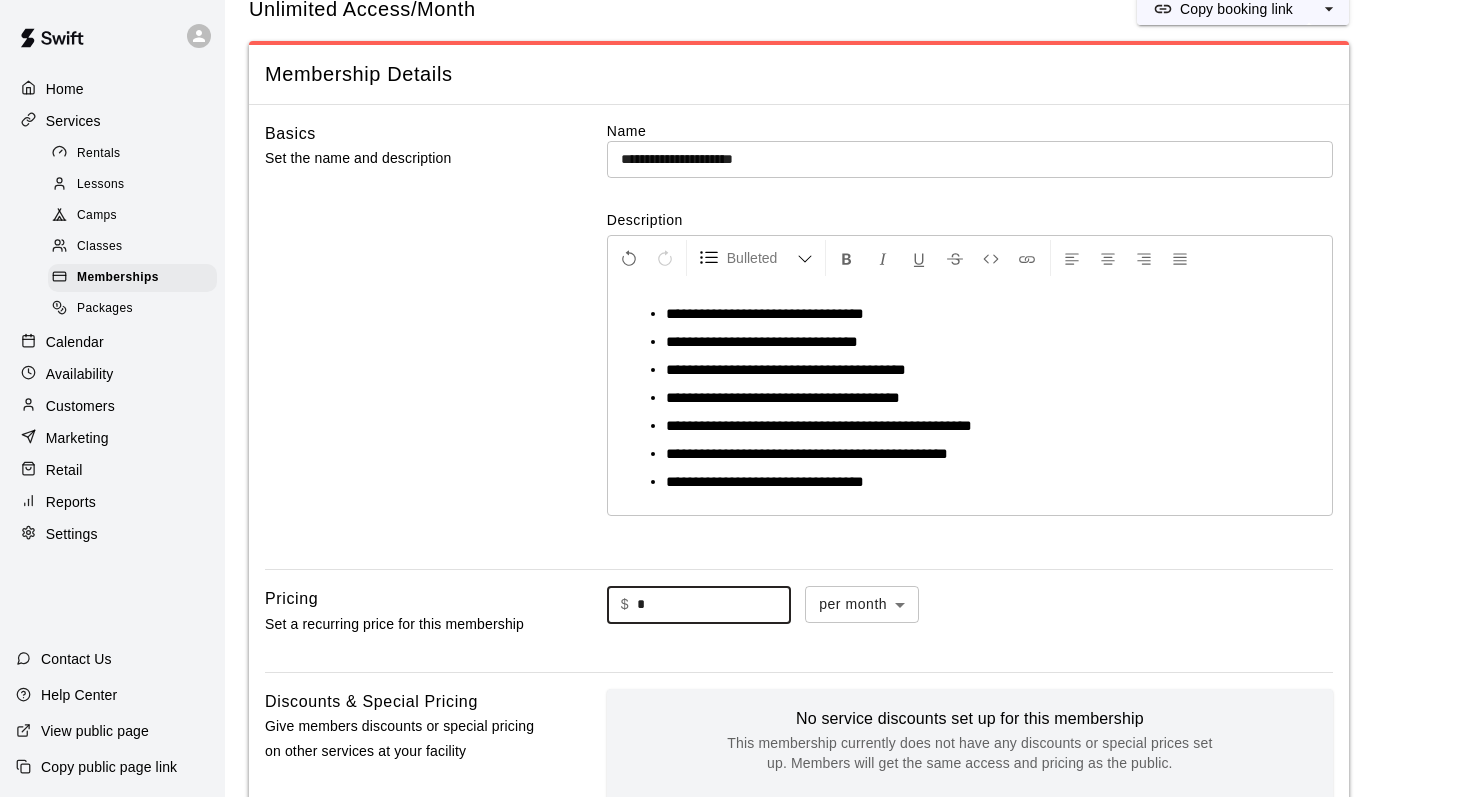 scroll, scrollTop: 736, scrollLeft: 0, axis: vertical 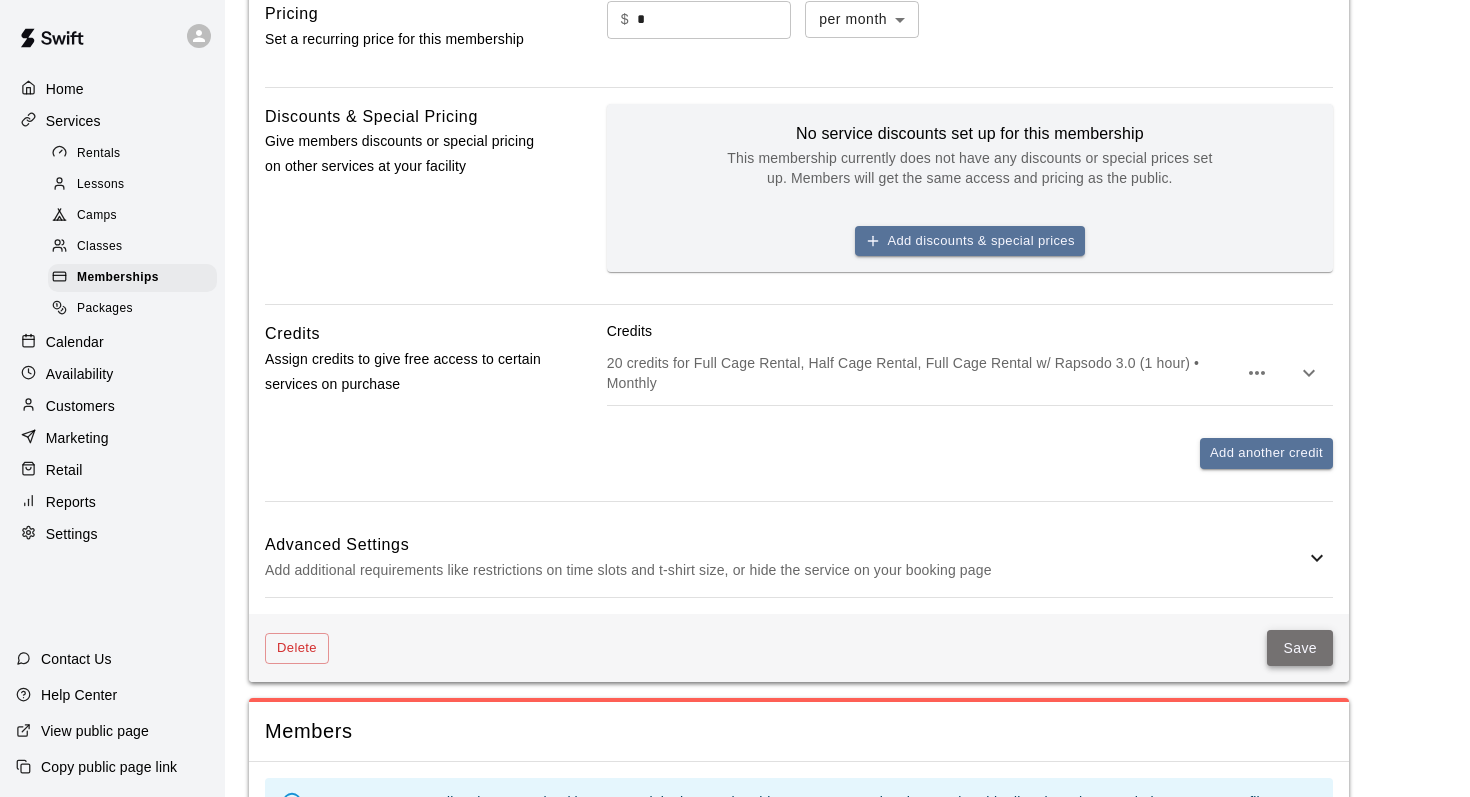 click on "Save" at bounding box center (1300, 648) 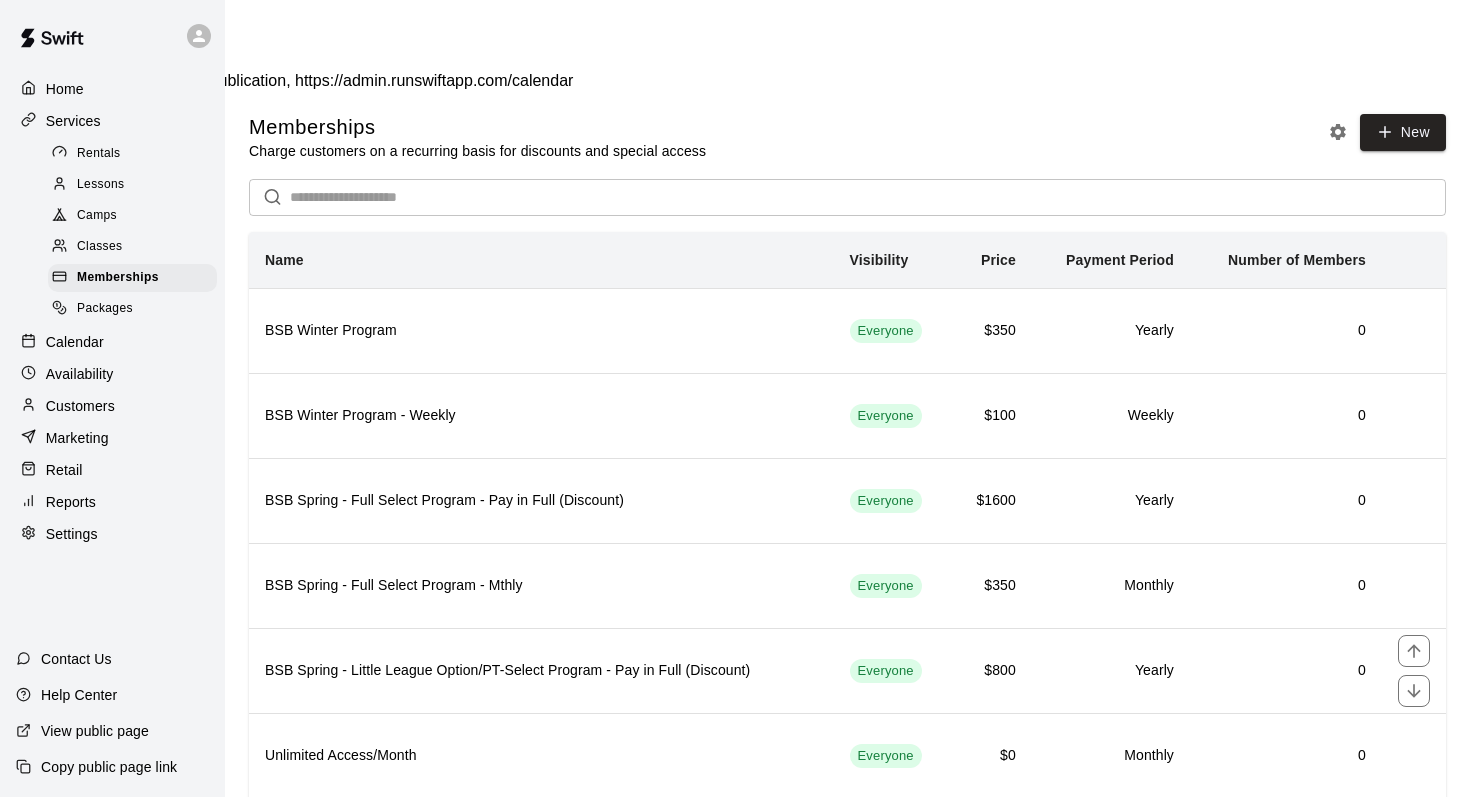 scroll, scrollTop: 223, scrollLeft: 0, axis: vertical 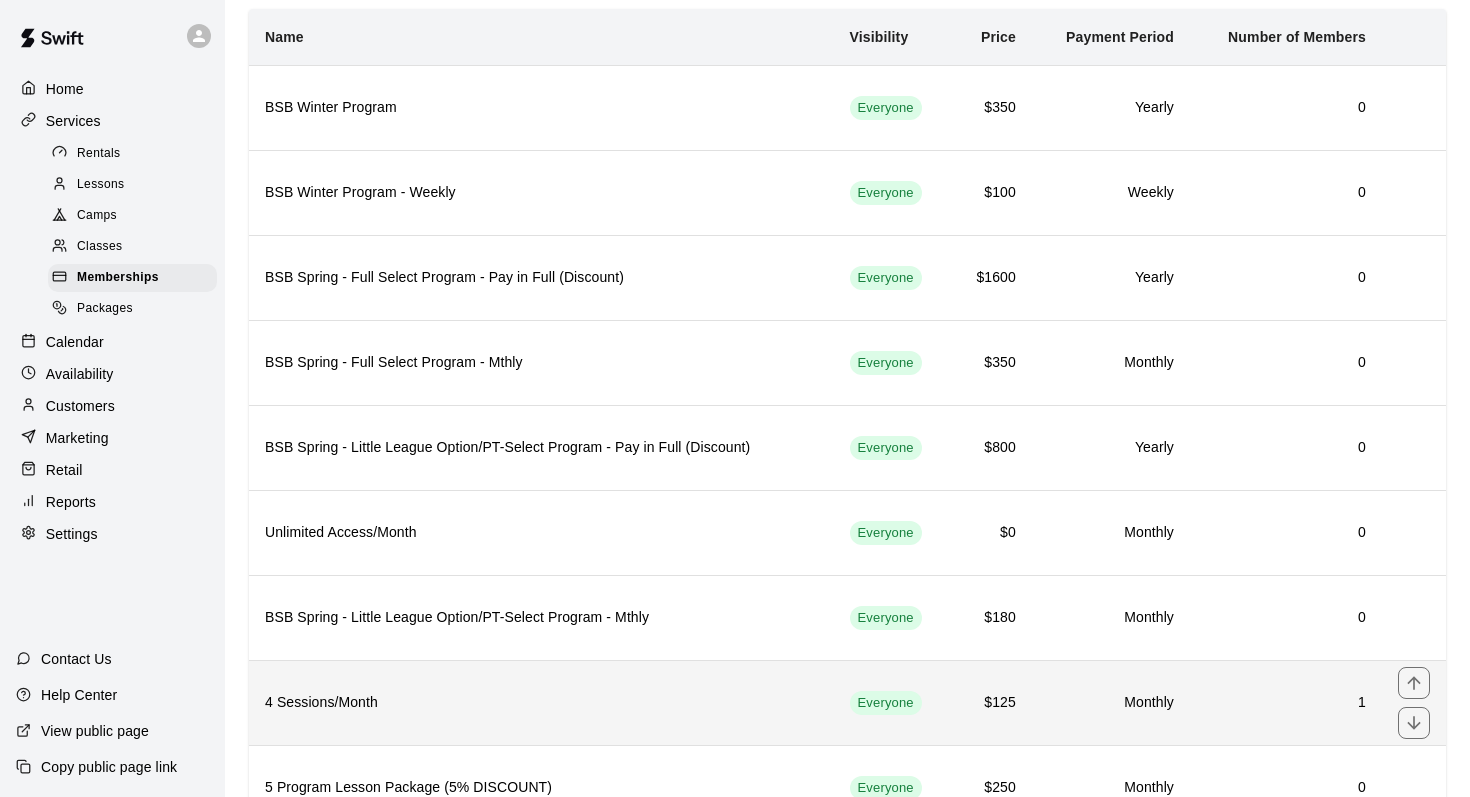 click on "Everyone" at bounding box center (893, 702) 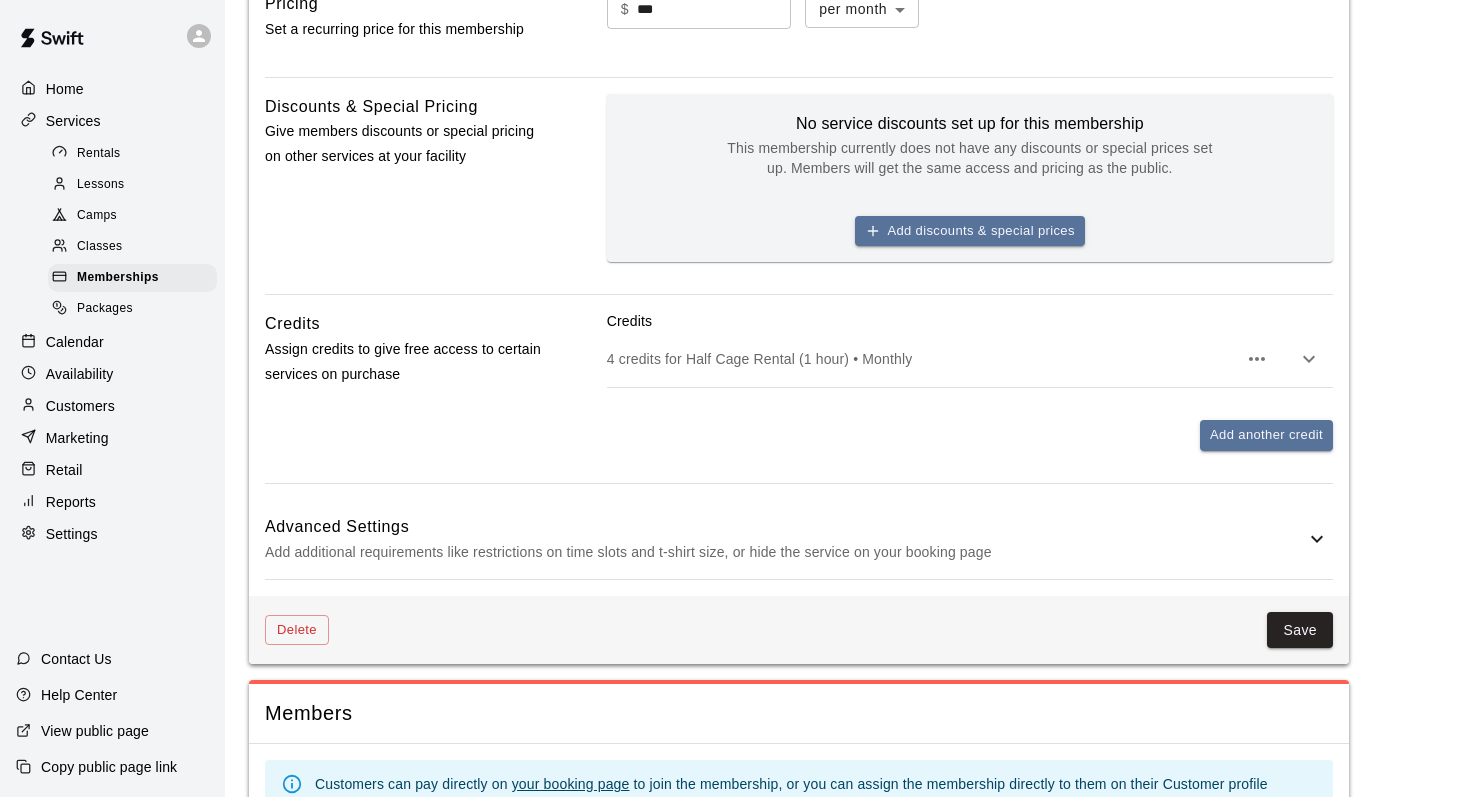 scroll, scrollTop: 629, scrollLeft: 0, axis: vertical 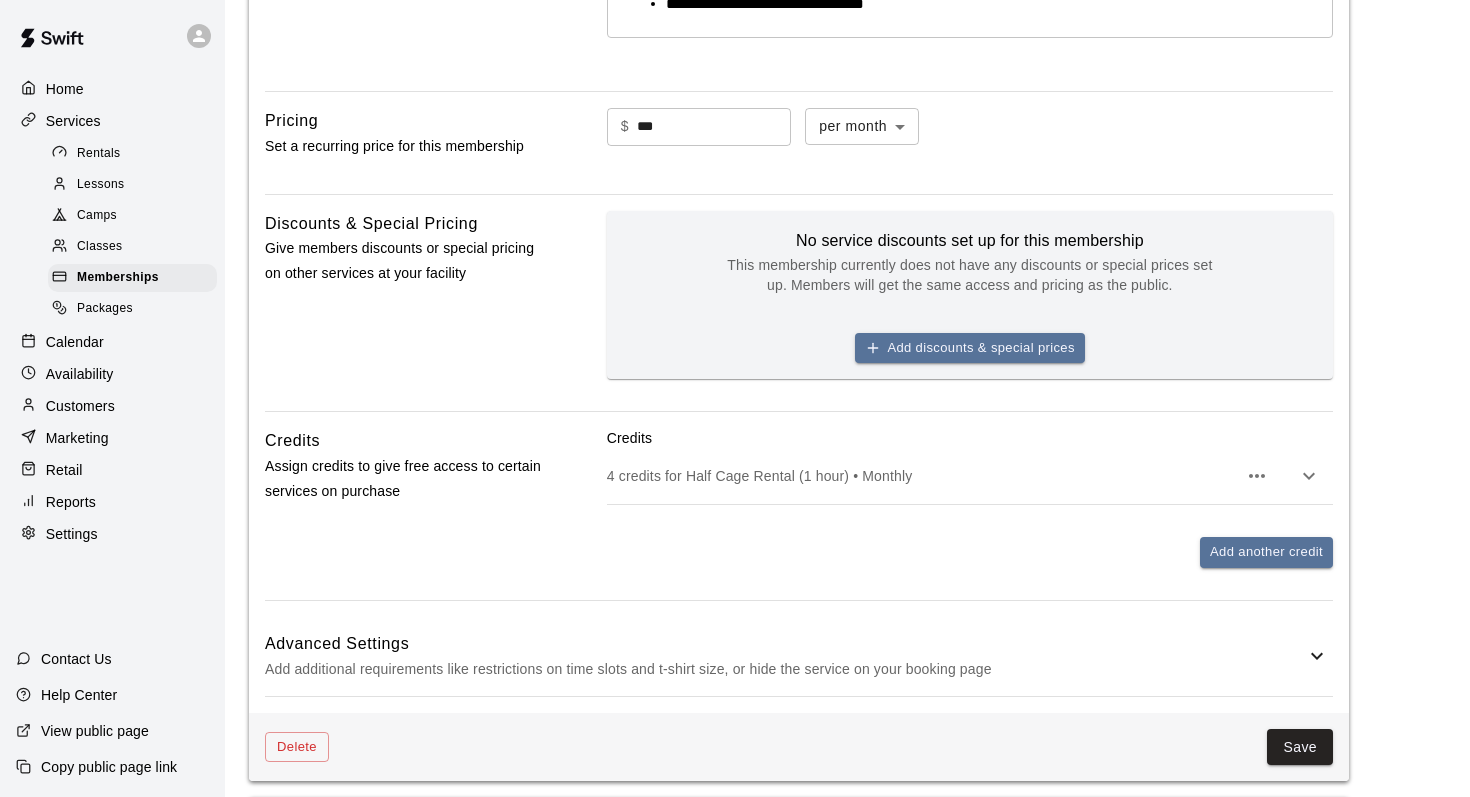 click on "4 credits for Half Cage Rental (1 hour) • Monthly" at bounding box center (922, 476) 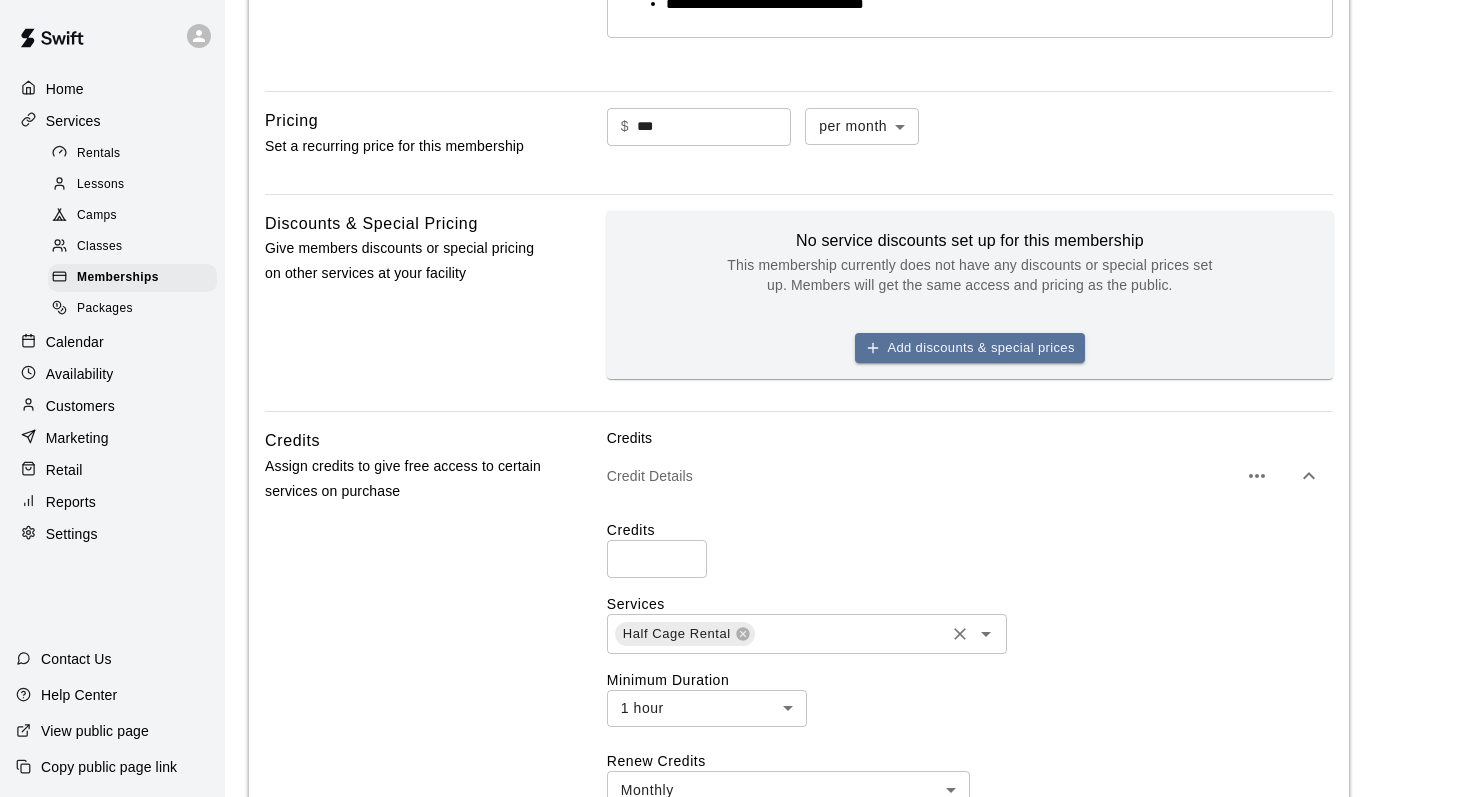 click at bounding box center (849, 633) 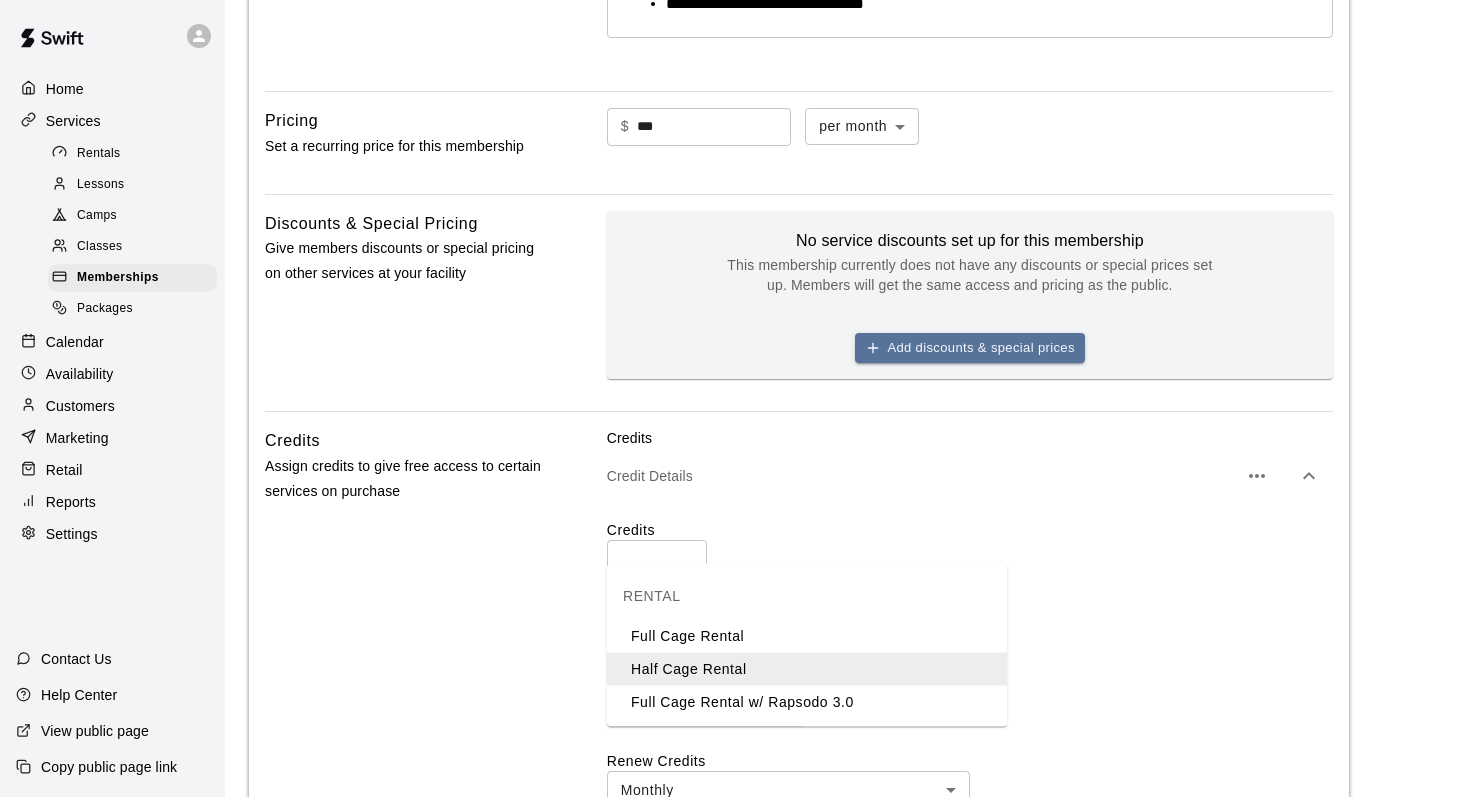 click on "Full Cage Rental" at bounding box center [807, 636] 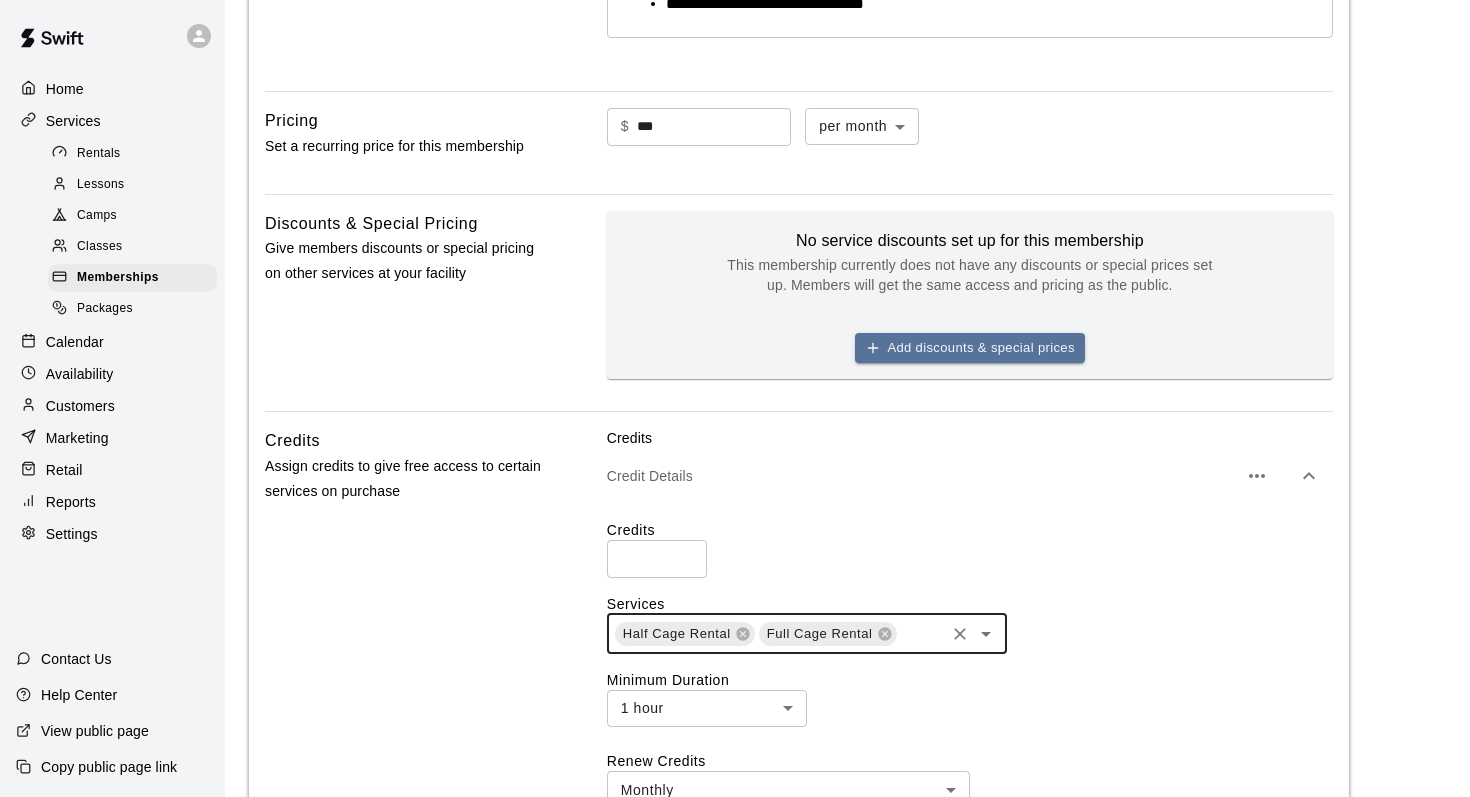 click at bounding box center [920, 633] 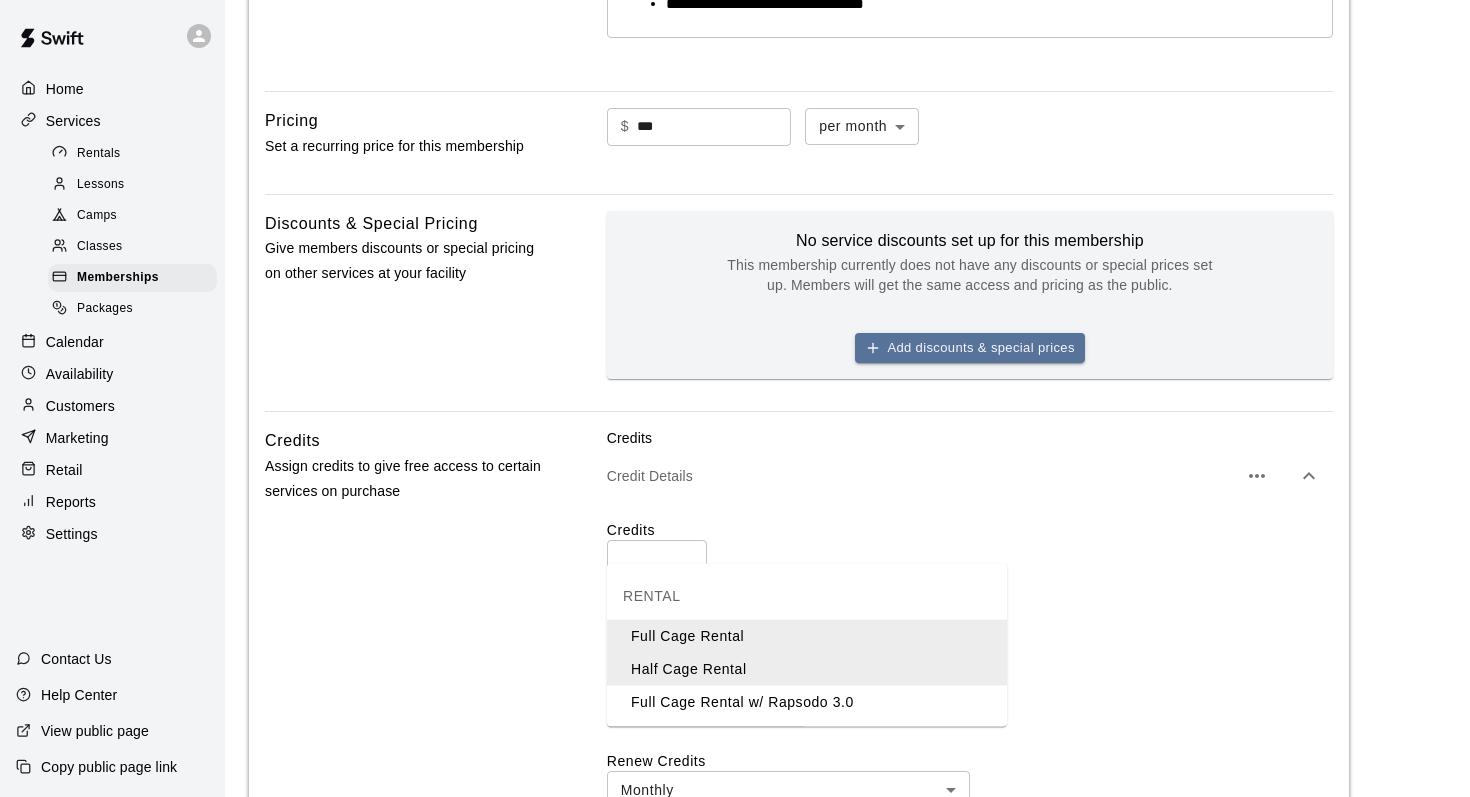 click on "Full Cage Rental w/ Rapsodo 3.0" at bounding box center (807, 702) 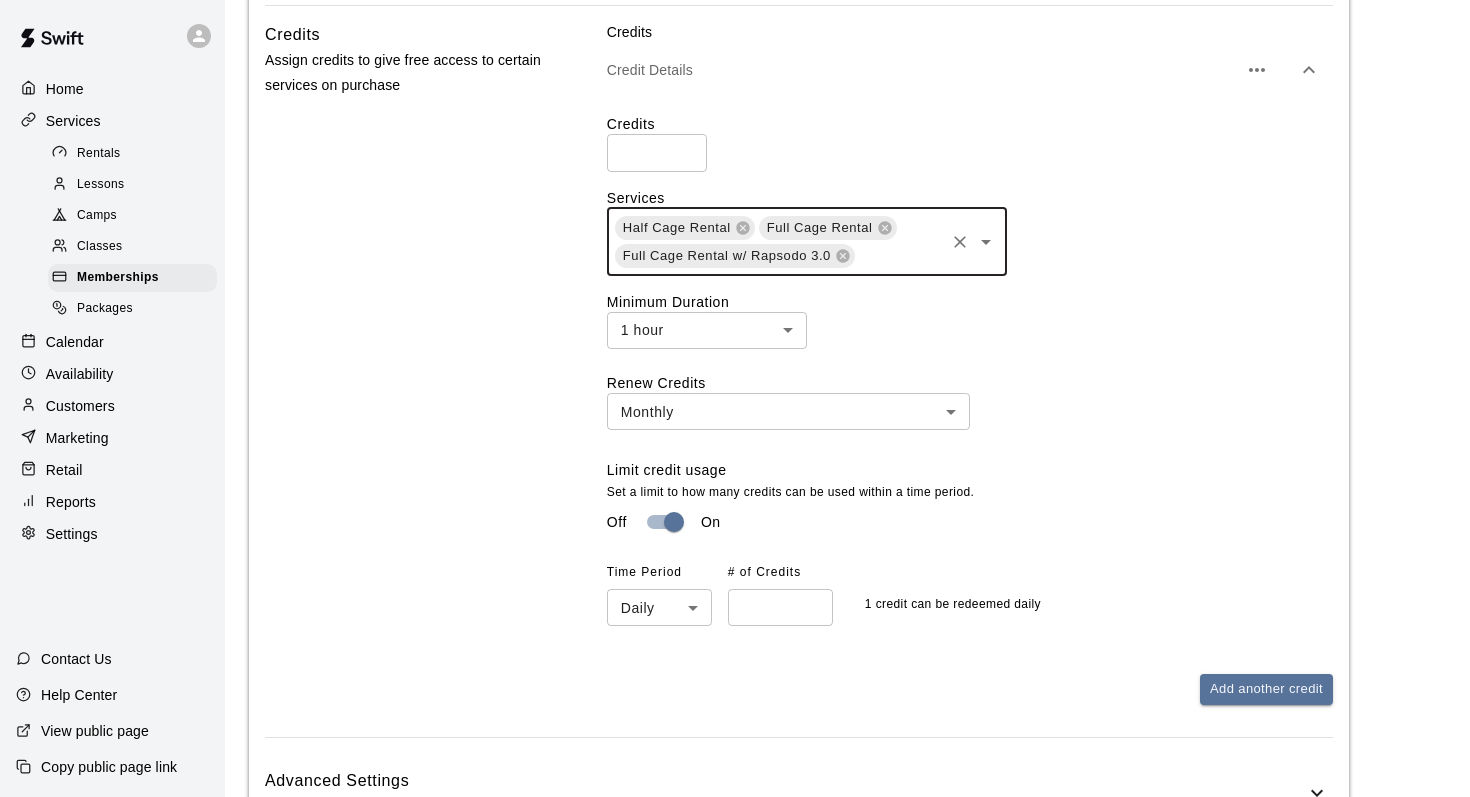 scroll, scrollTop: 1515, scrollLeft: 0, axis: vertical 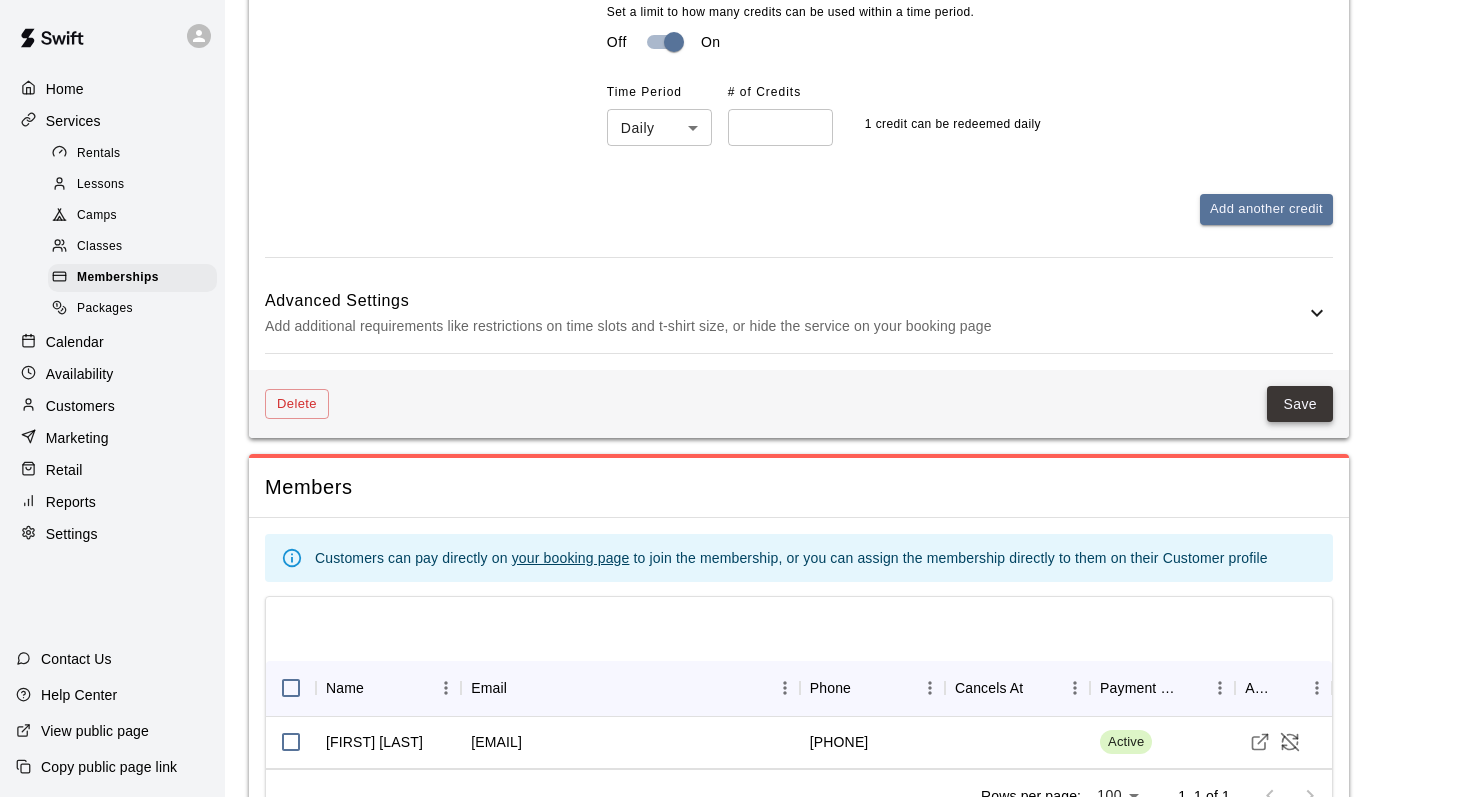 click on "Save" at bounding box center [1300, 404] 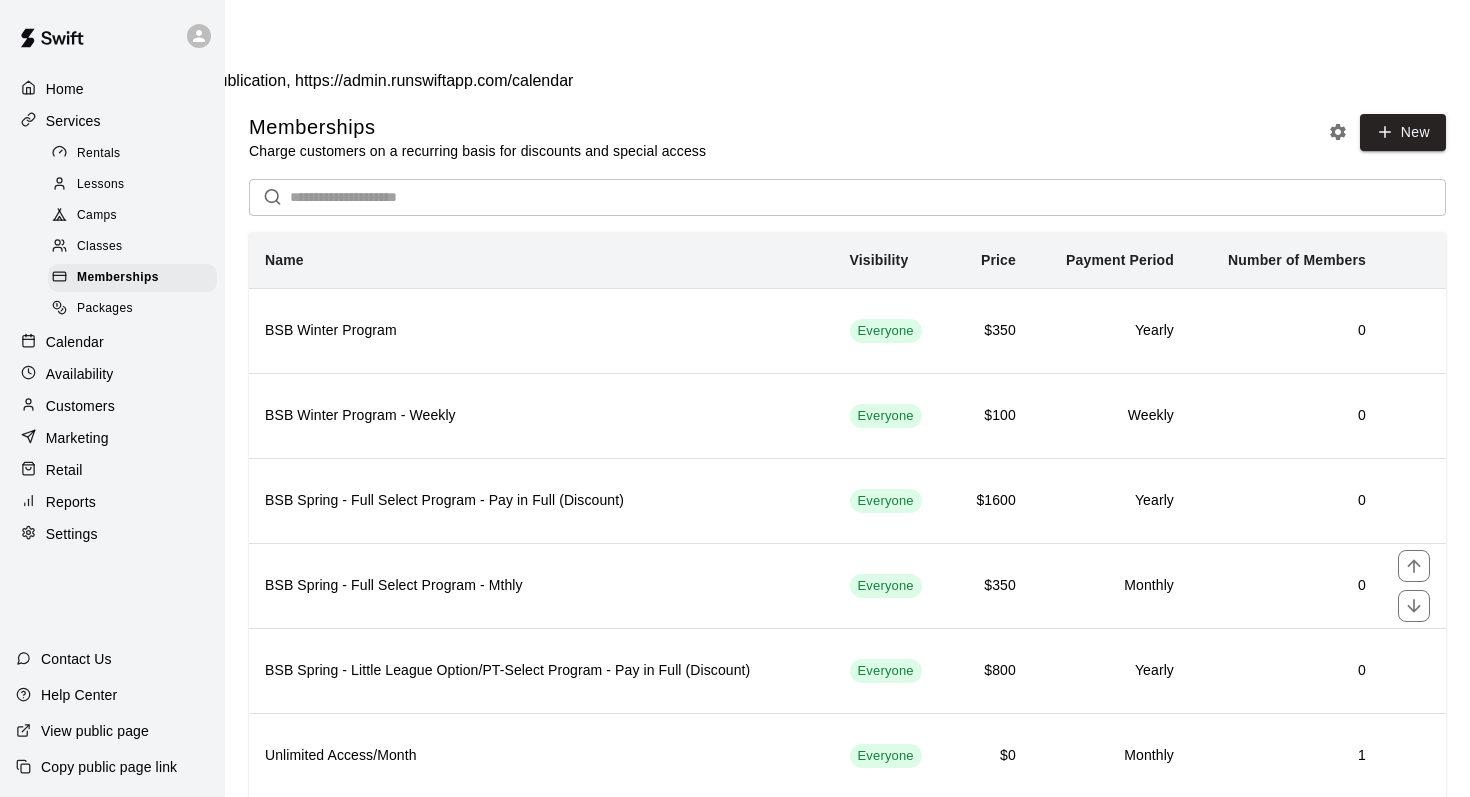 scroll, scrollTop: 223, scrollLeft: 0, axis: vertical 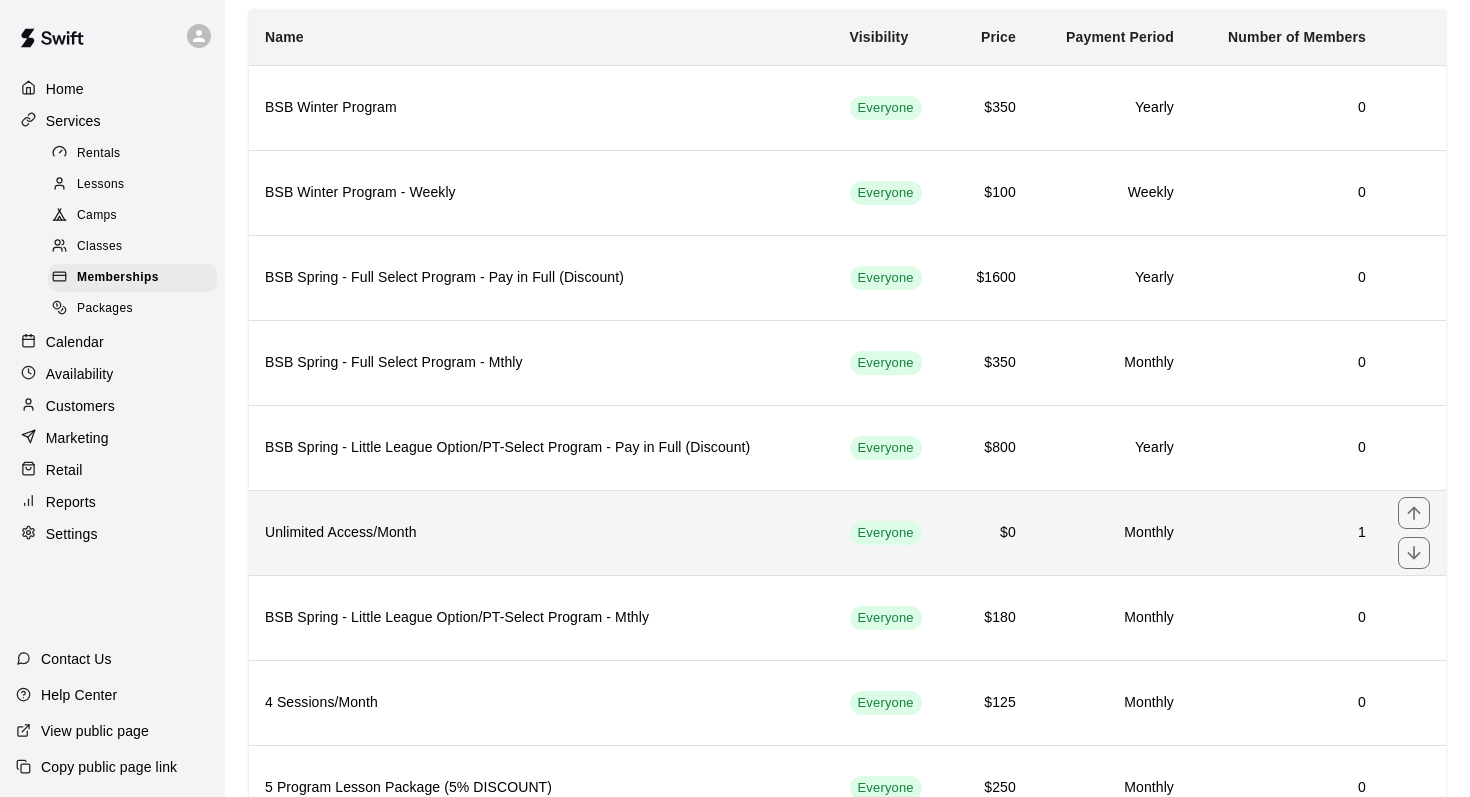 click on "Unlimited Access/Month" at bounding box center (541, 532) 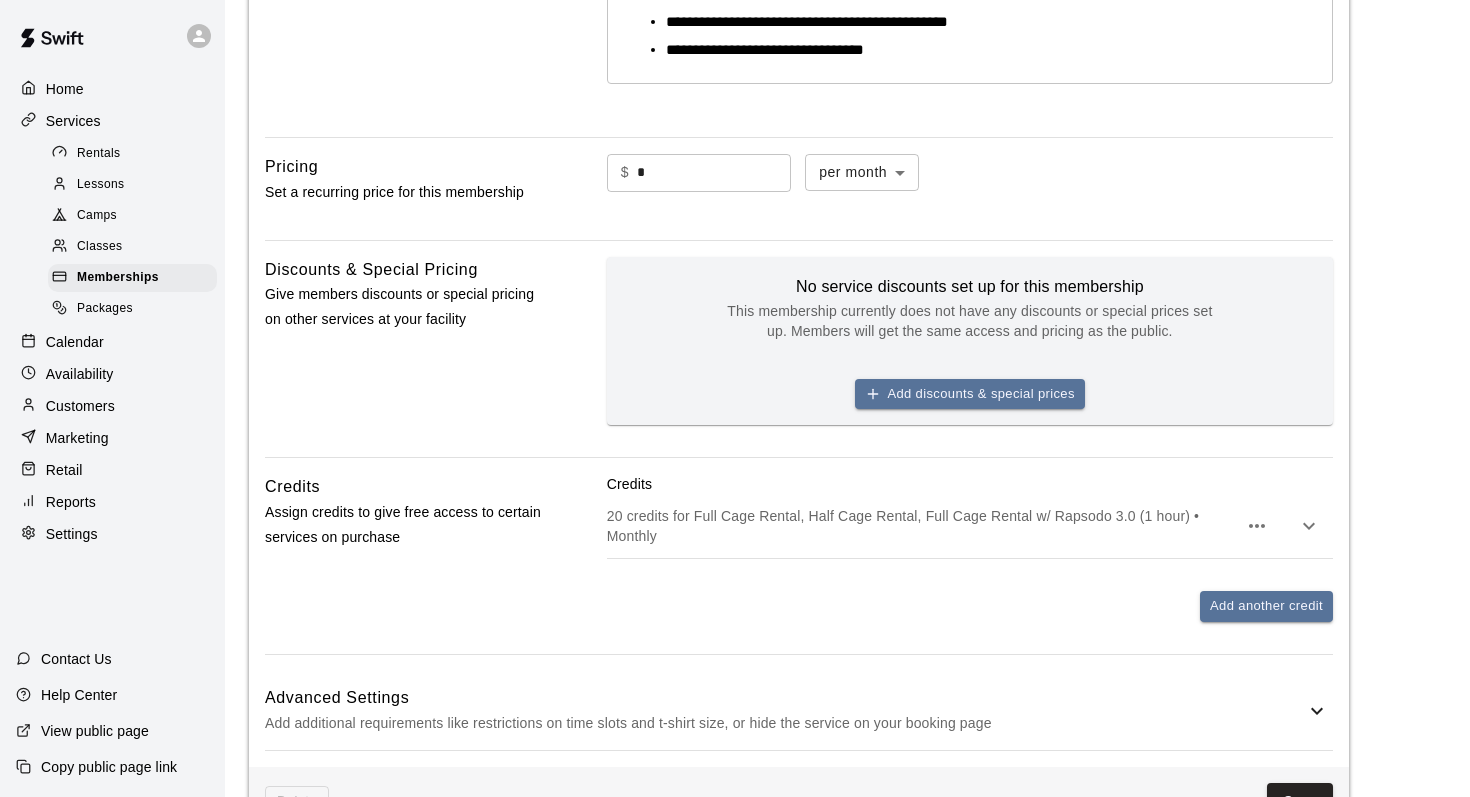 click on "20 credits for Full Cage Rental, Half Cage Rental, Full Cage Rental w/ Rapsodo 3.0 (1 hour) • Monthly" at bounding box center (922, 526) 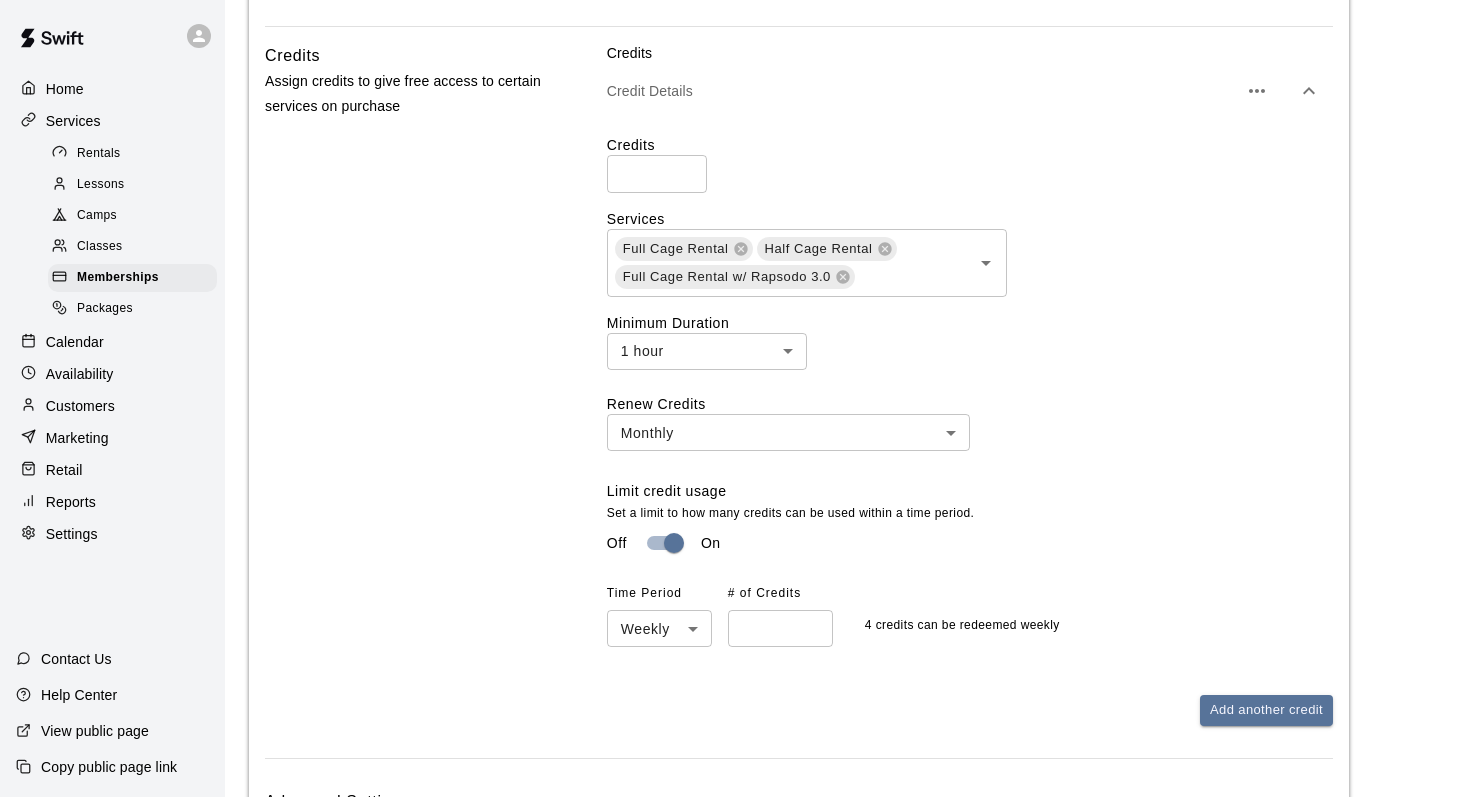 scroll, scrollTop: 1115, scrollLeft: 0, axis: vertical 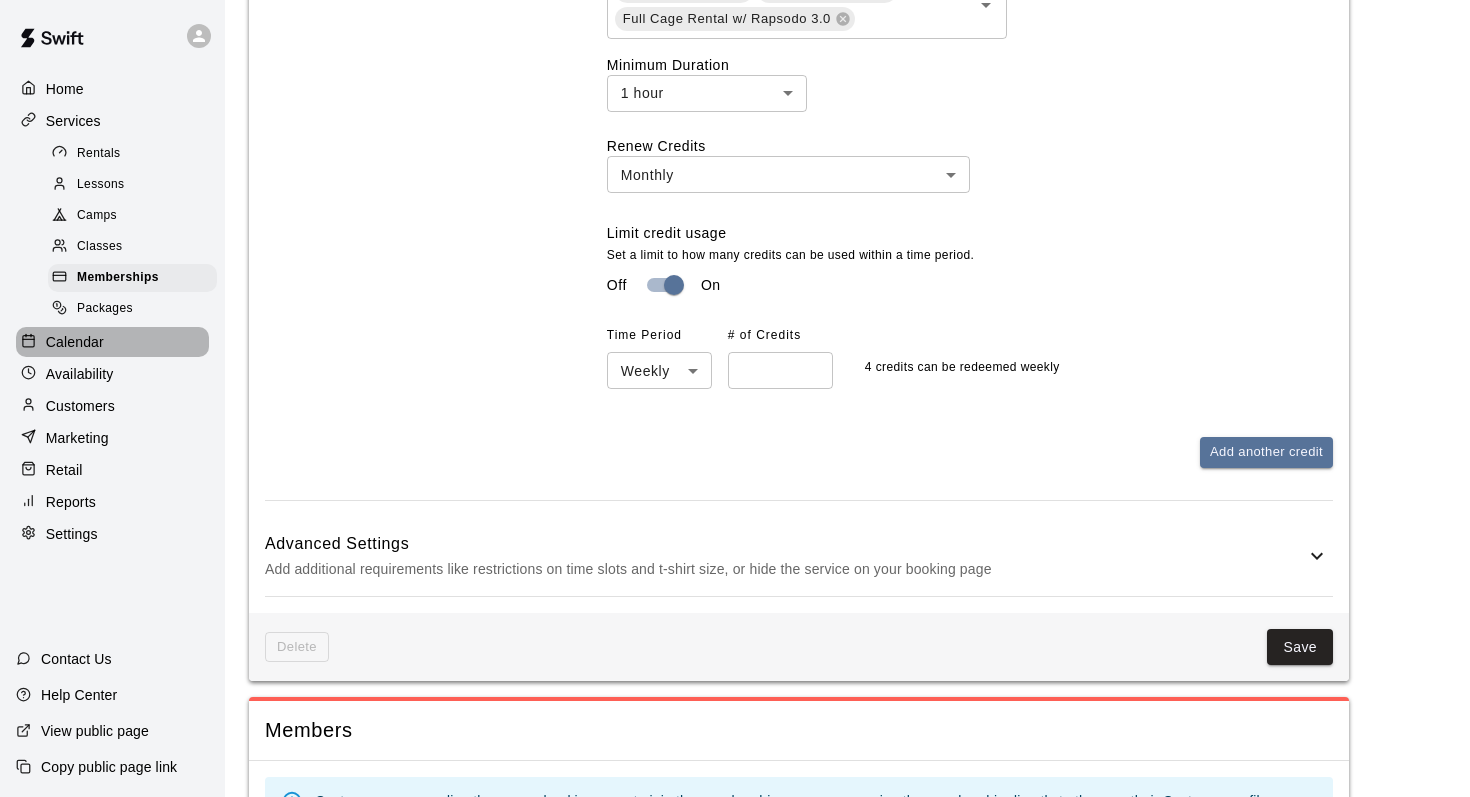 click on "Calendar" at bounding box center (75, 342) 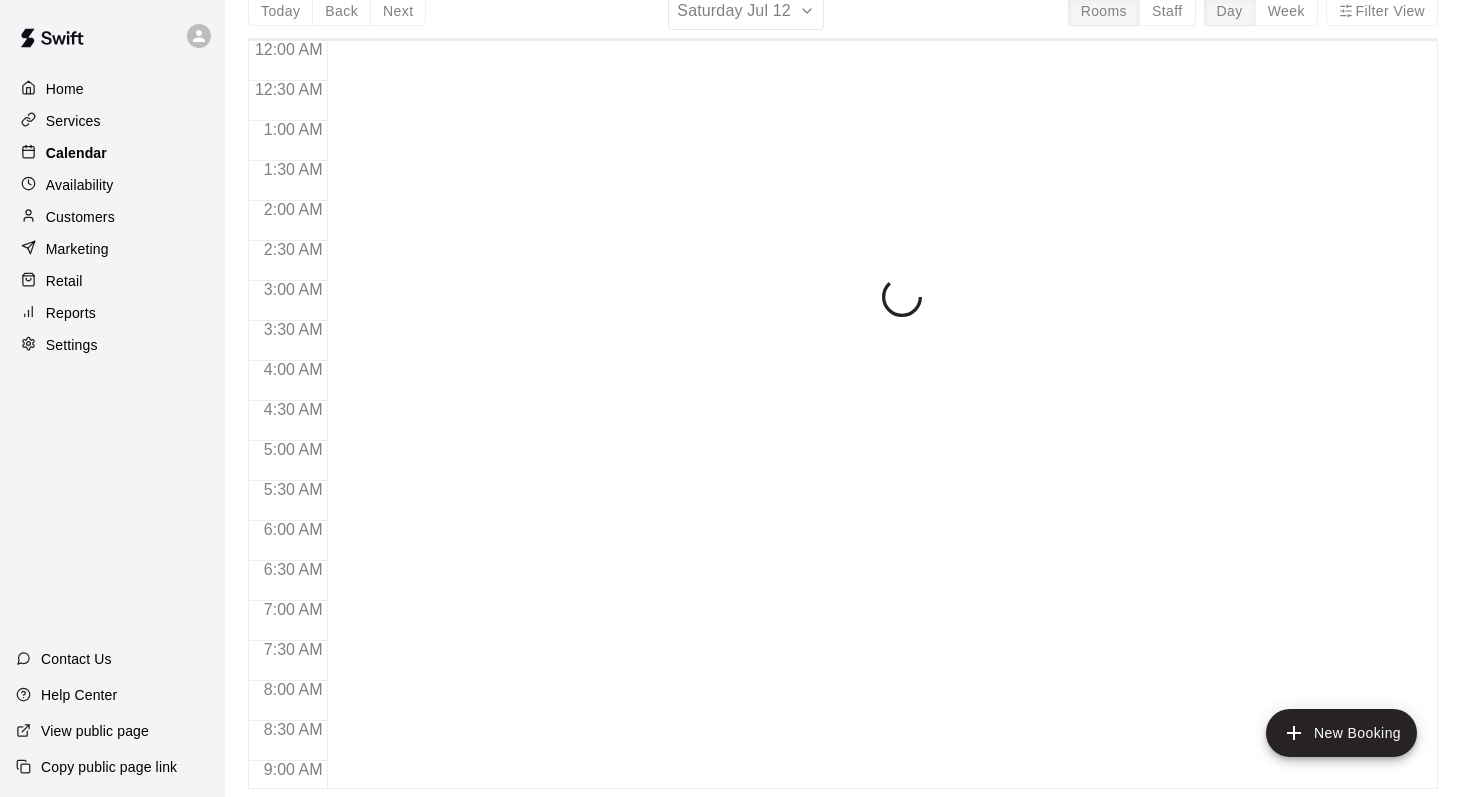 scroll, scrollTop: 0, scrollLeft: 0, axis: both 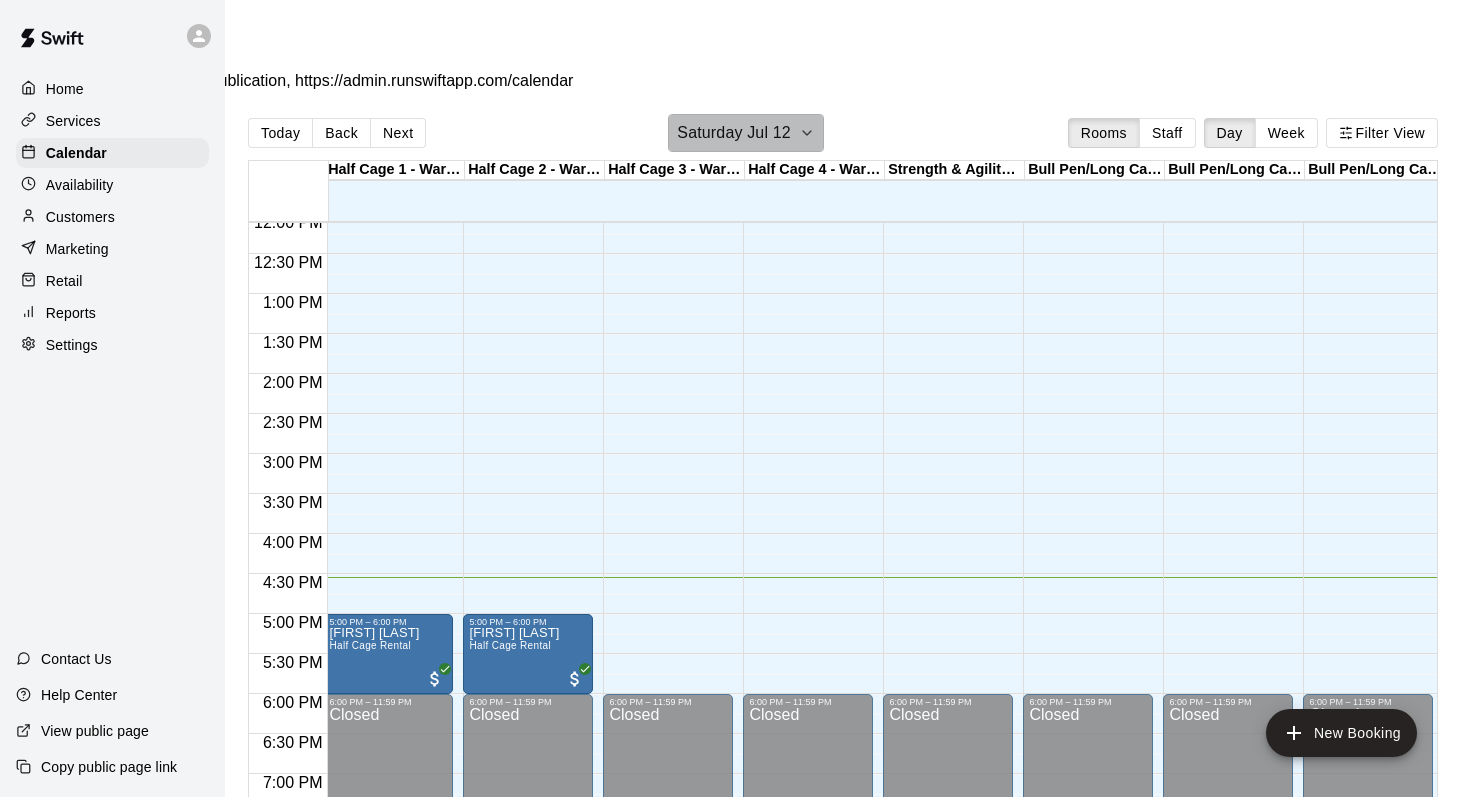 click on "Saturday Jul 12" at bounding box center (733, 133) 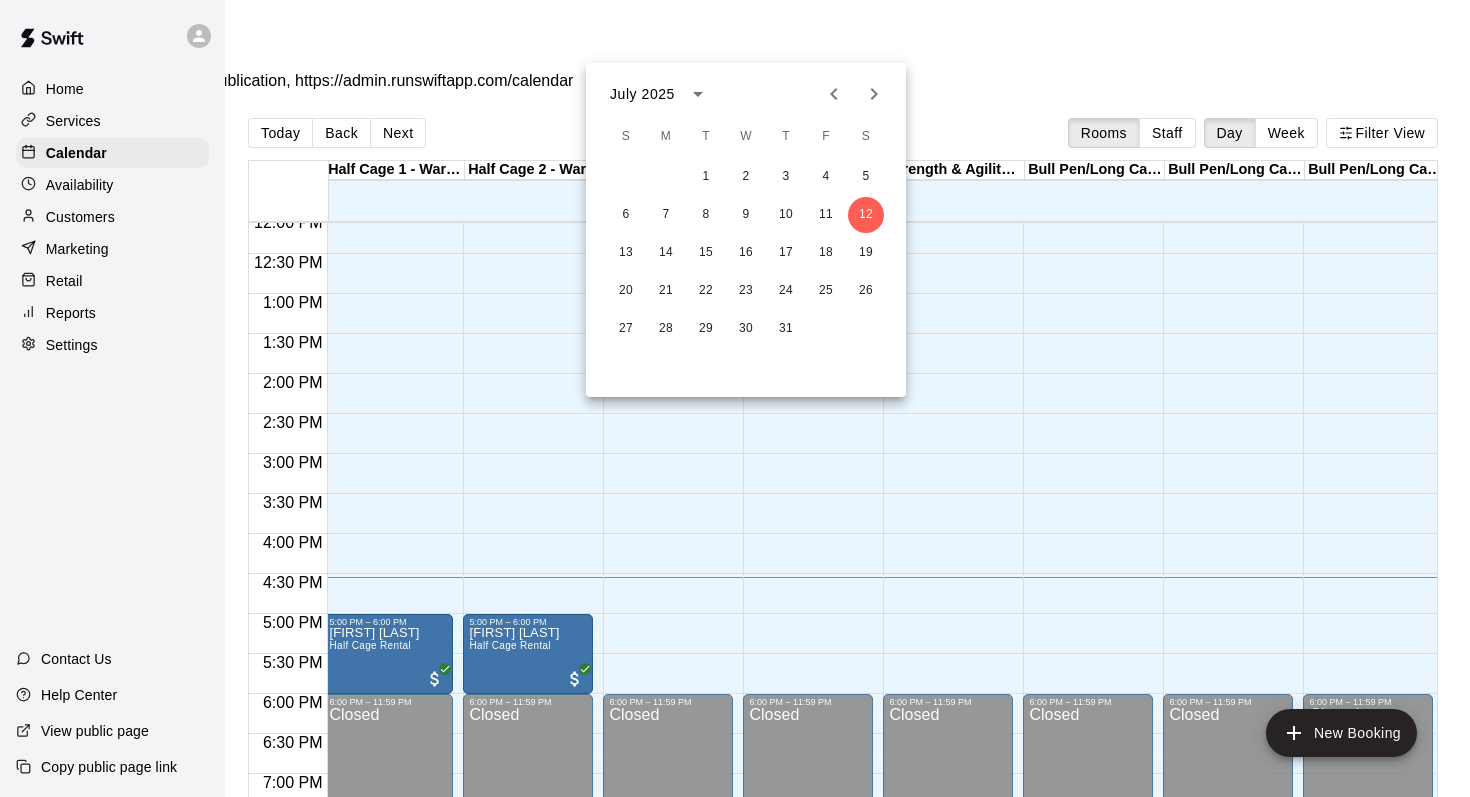 click at bounding box center (735, 398) 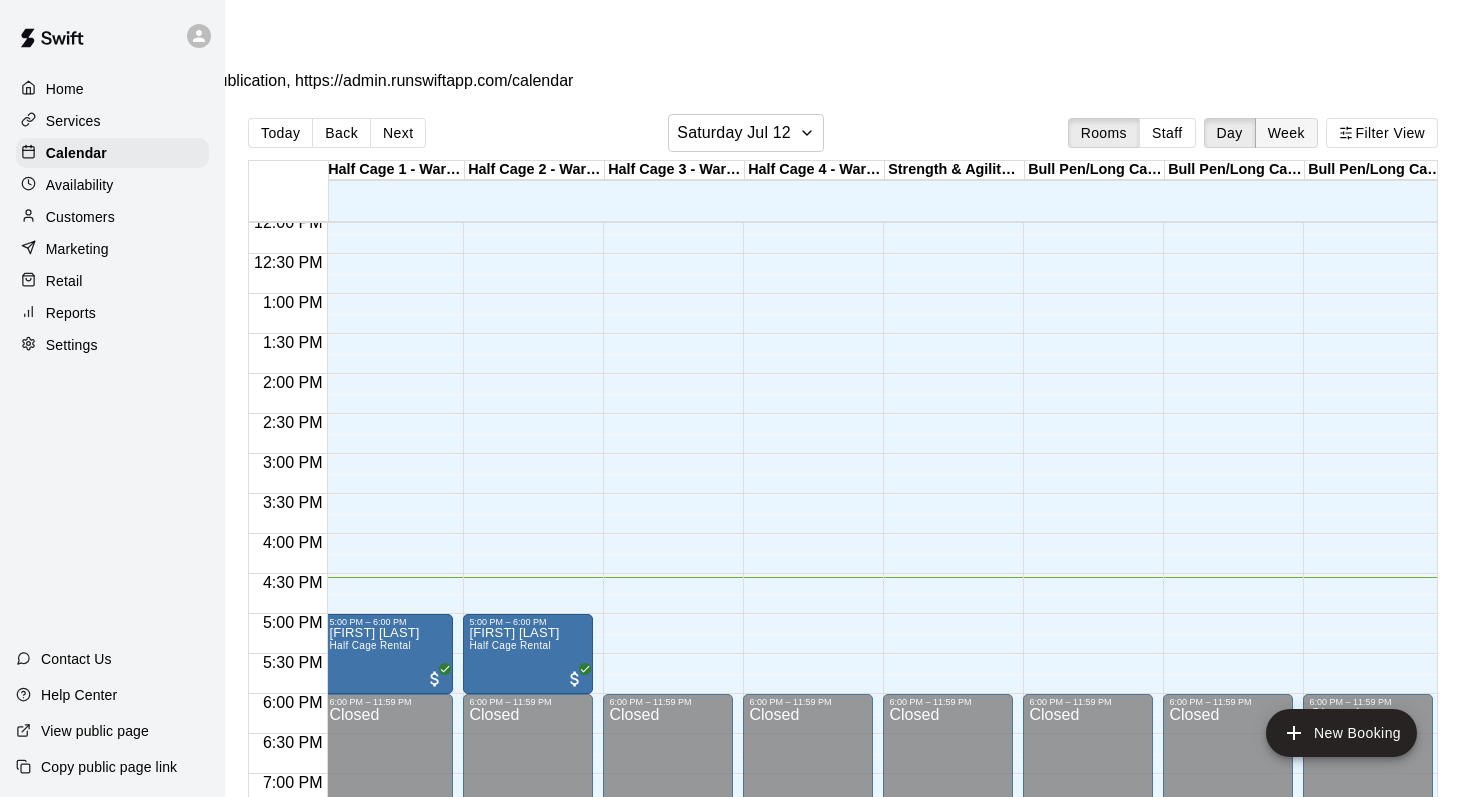 click on "Week" at bounding box center [1286, 133] 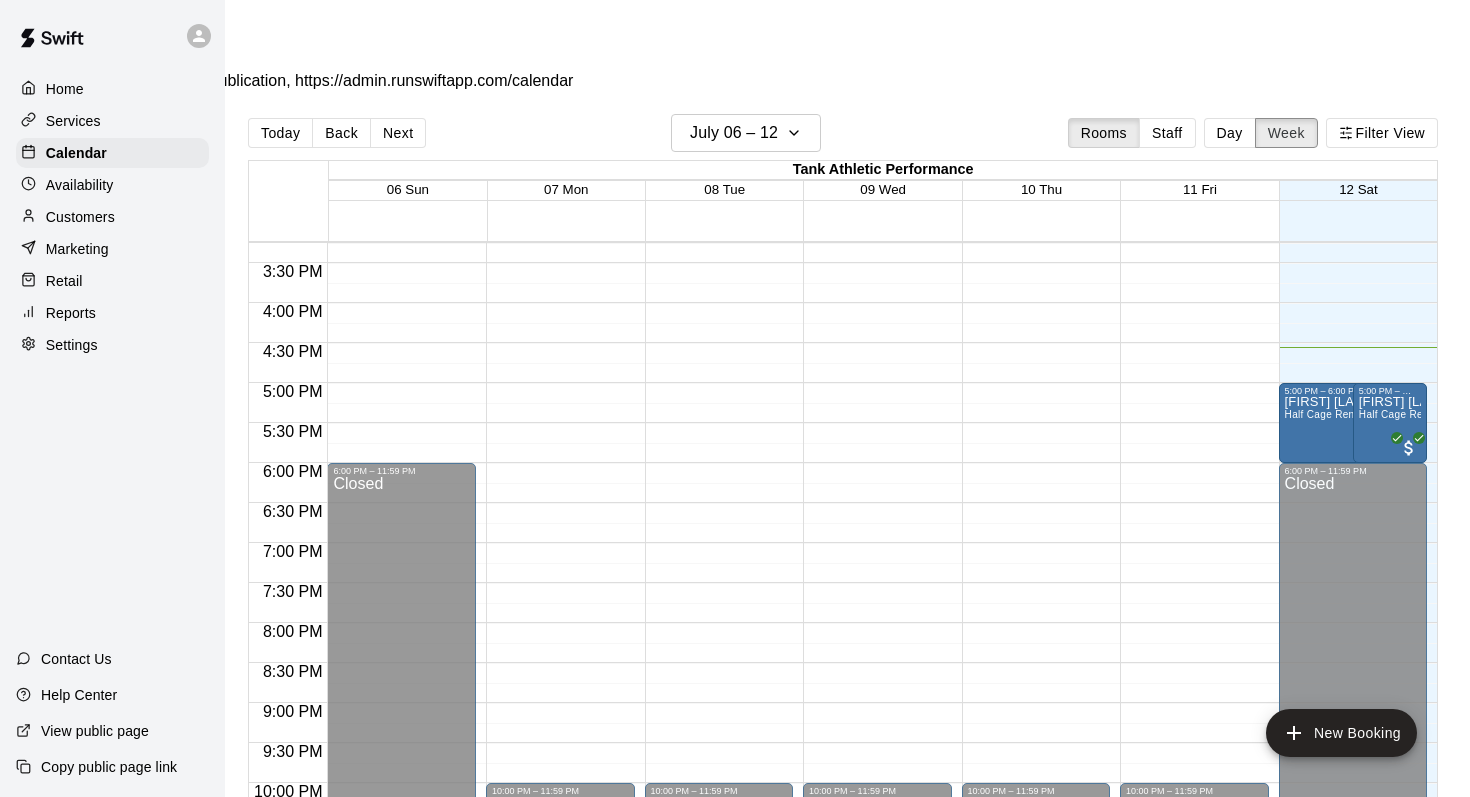 scroll, scrollTop: 1254, scrollLeft: 0, axis: vertical 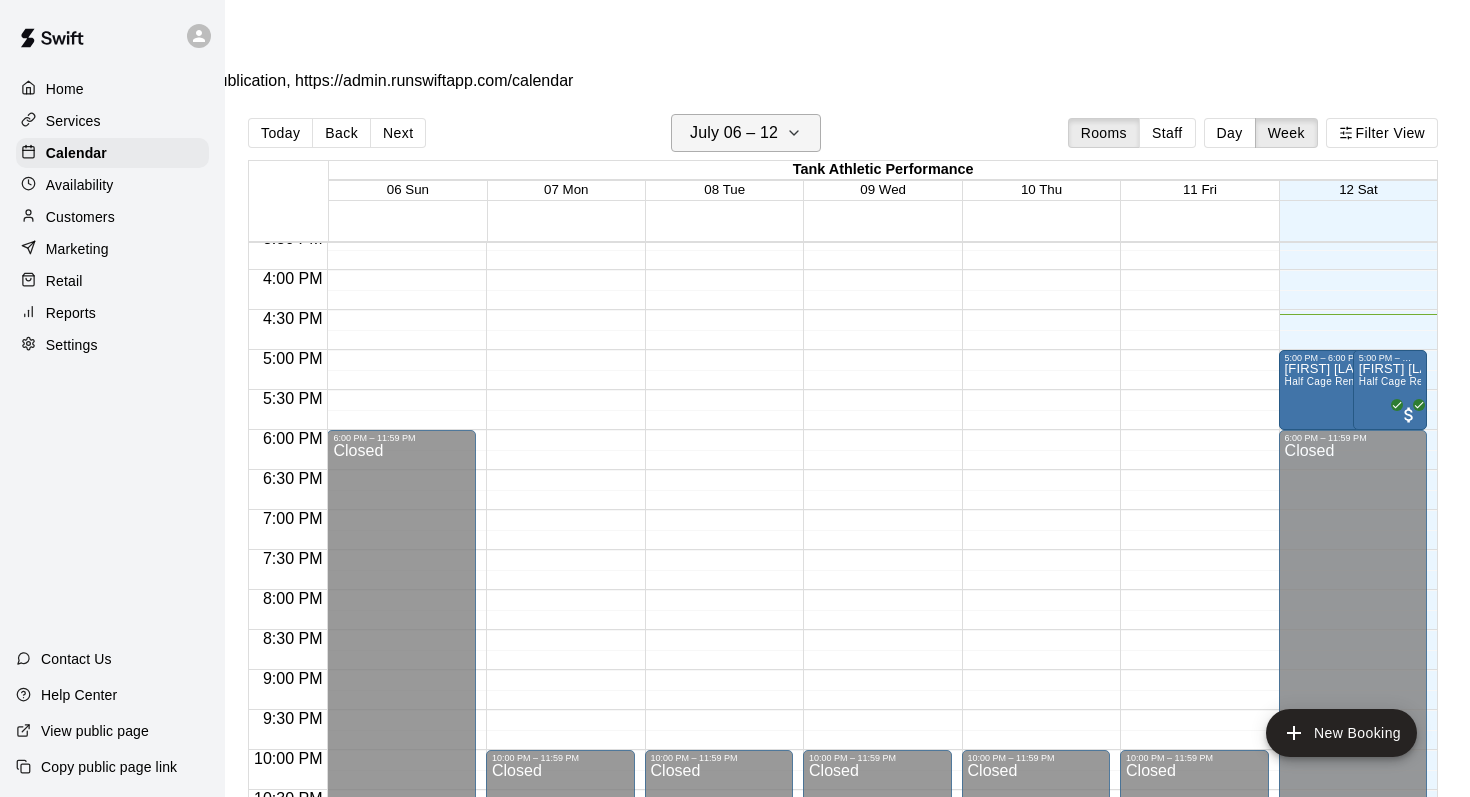 click on "July 06 – 12" at bounding box center [746, 133] 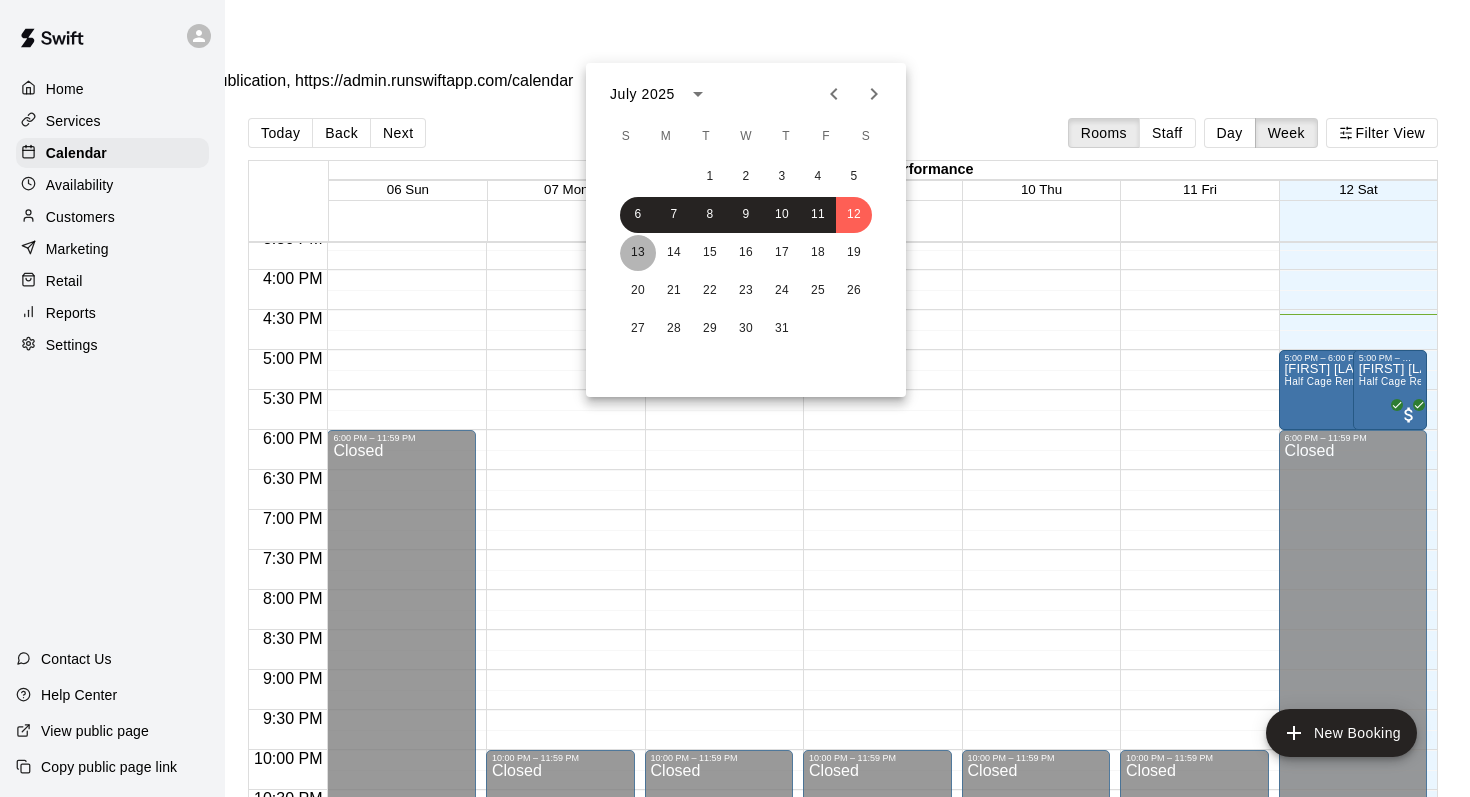 click on "13" at bounding box center (638, 253) 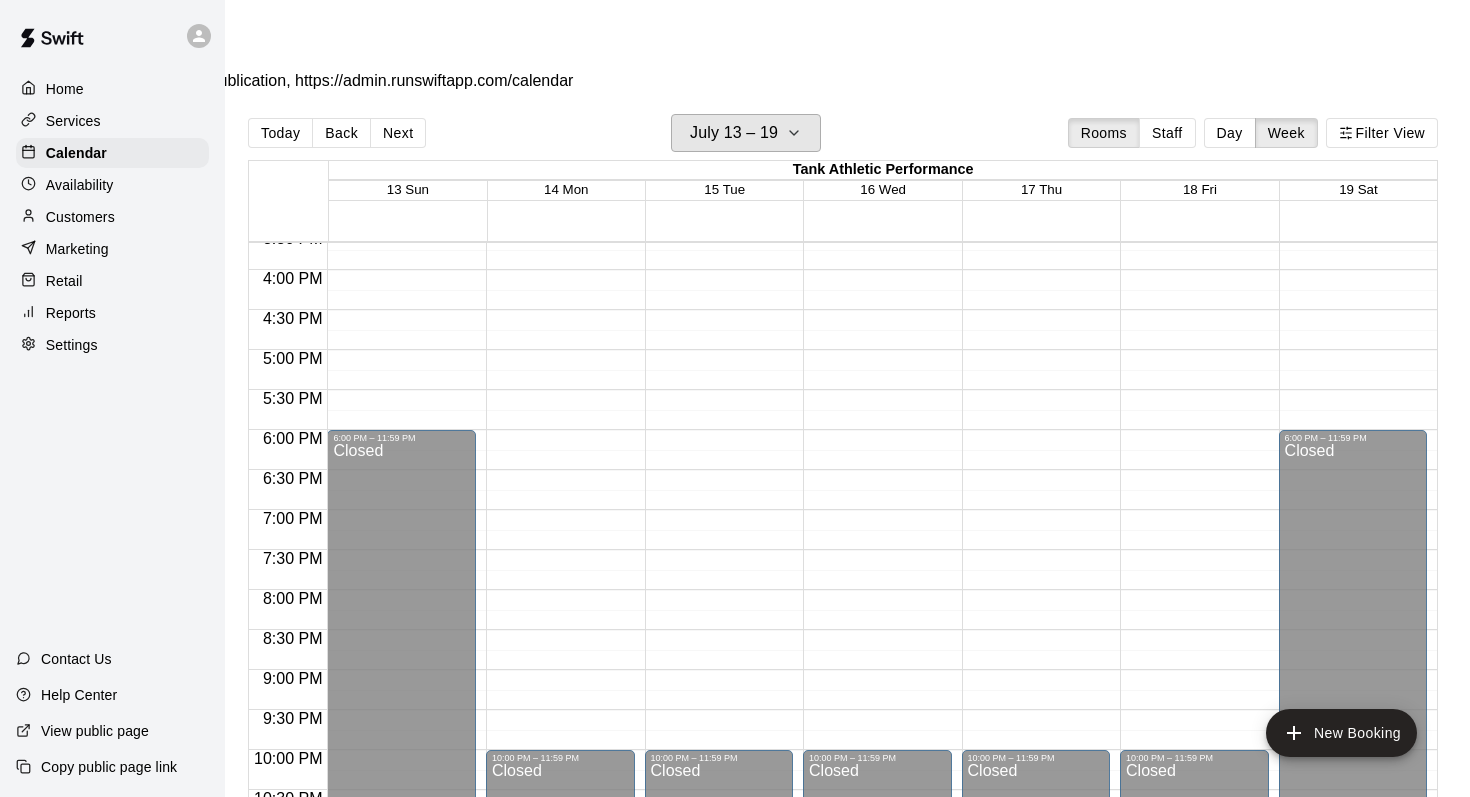 scroll, scrollTop: 32, scrollLeft: 0, axis: vertical 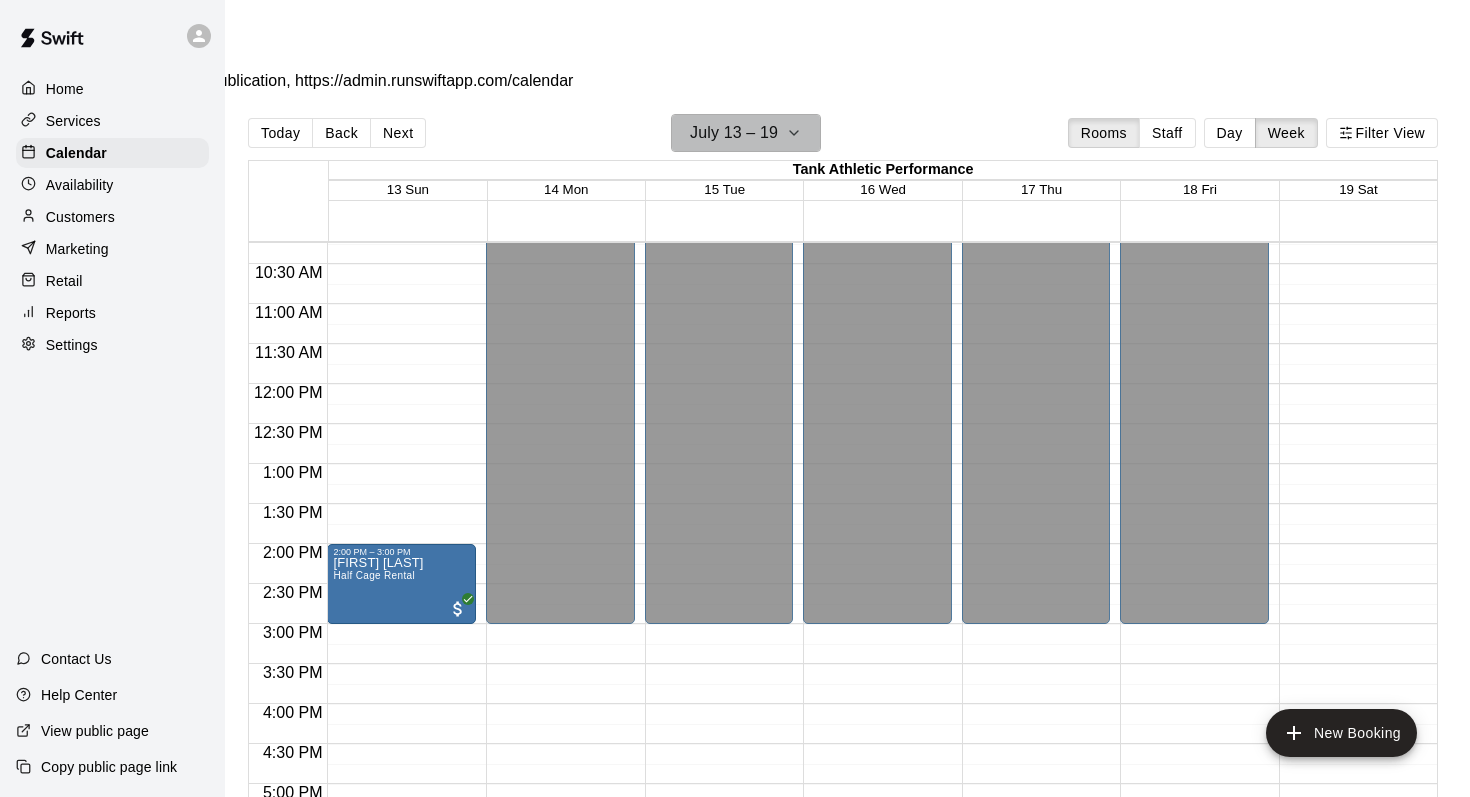click on "July 13 – 19" at bounding box center [734, 133] 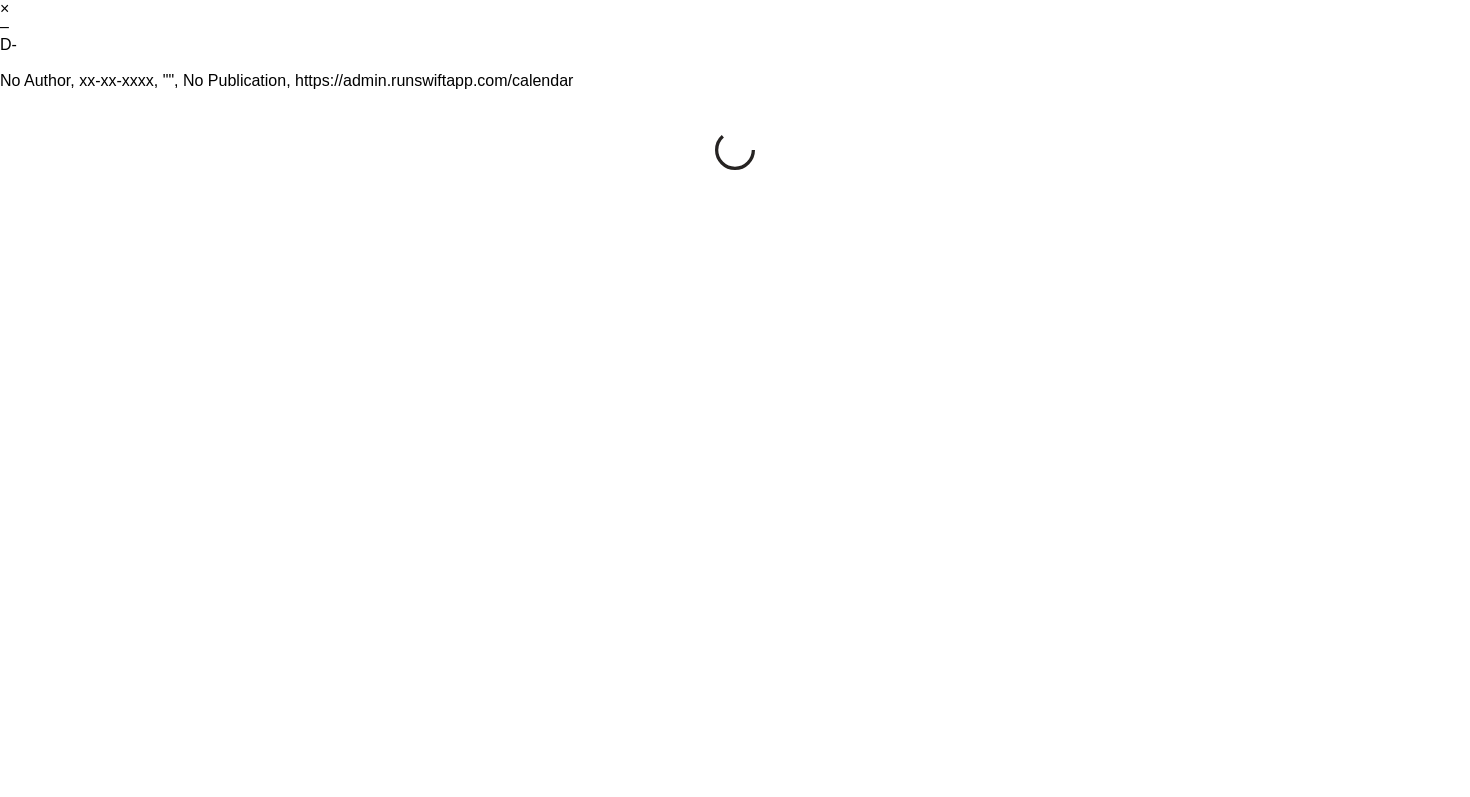 scroll, scrollTop: 0, scrollLeft: 0, axis: both 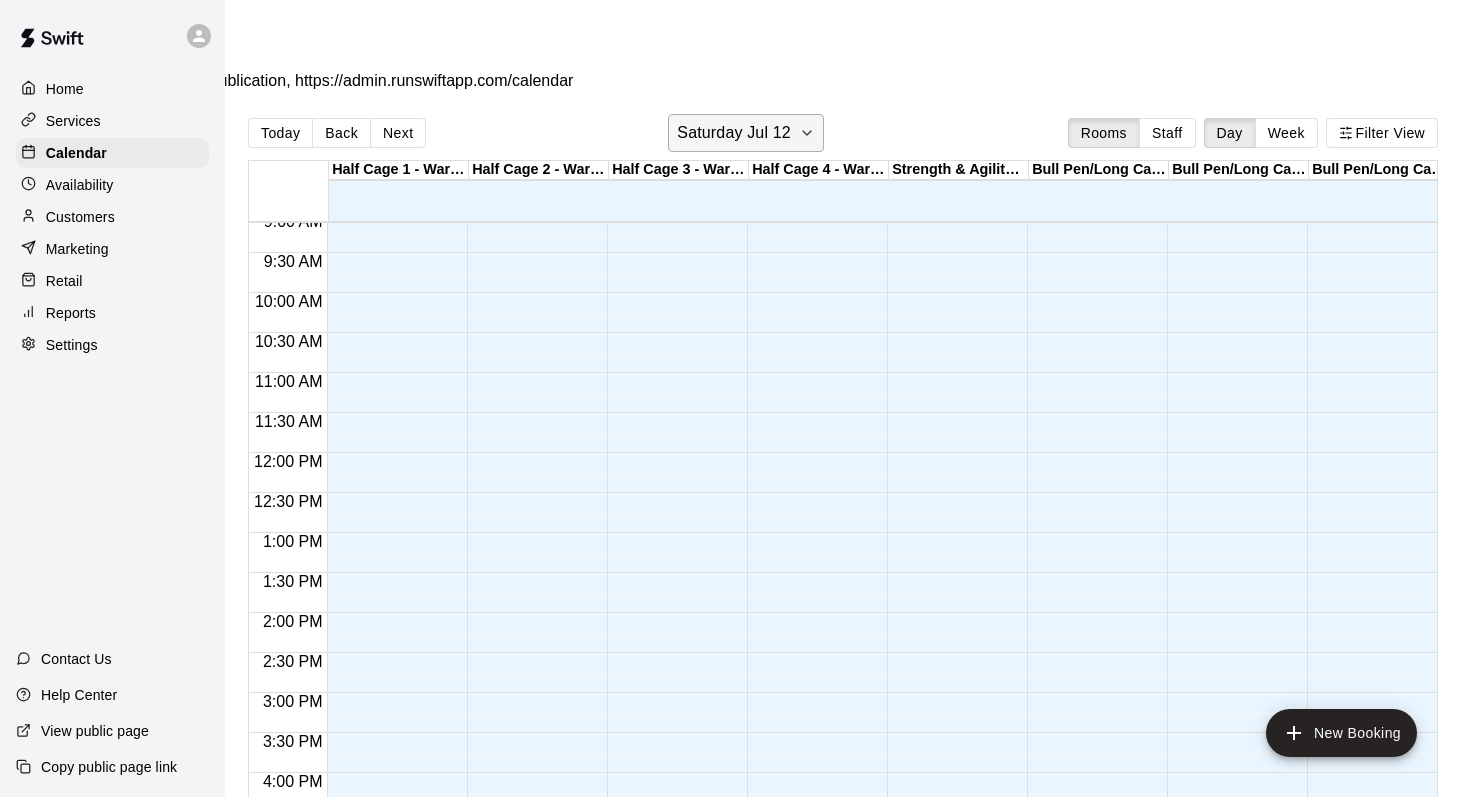 click on "Saturday Jul 12" at bounding box center (733, 133) 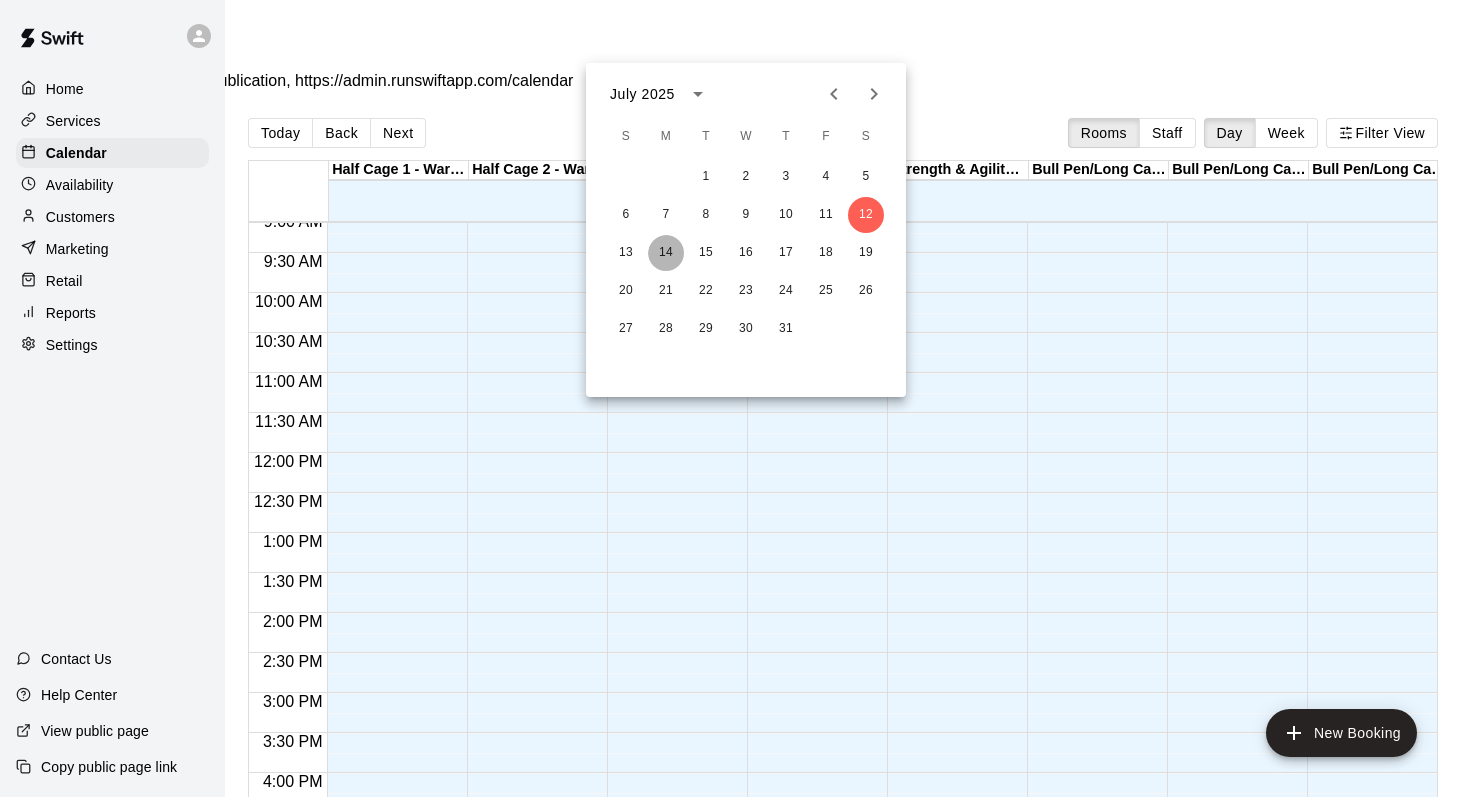 click on "14" at bounding box center [666, 253] 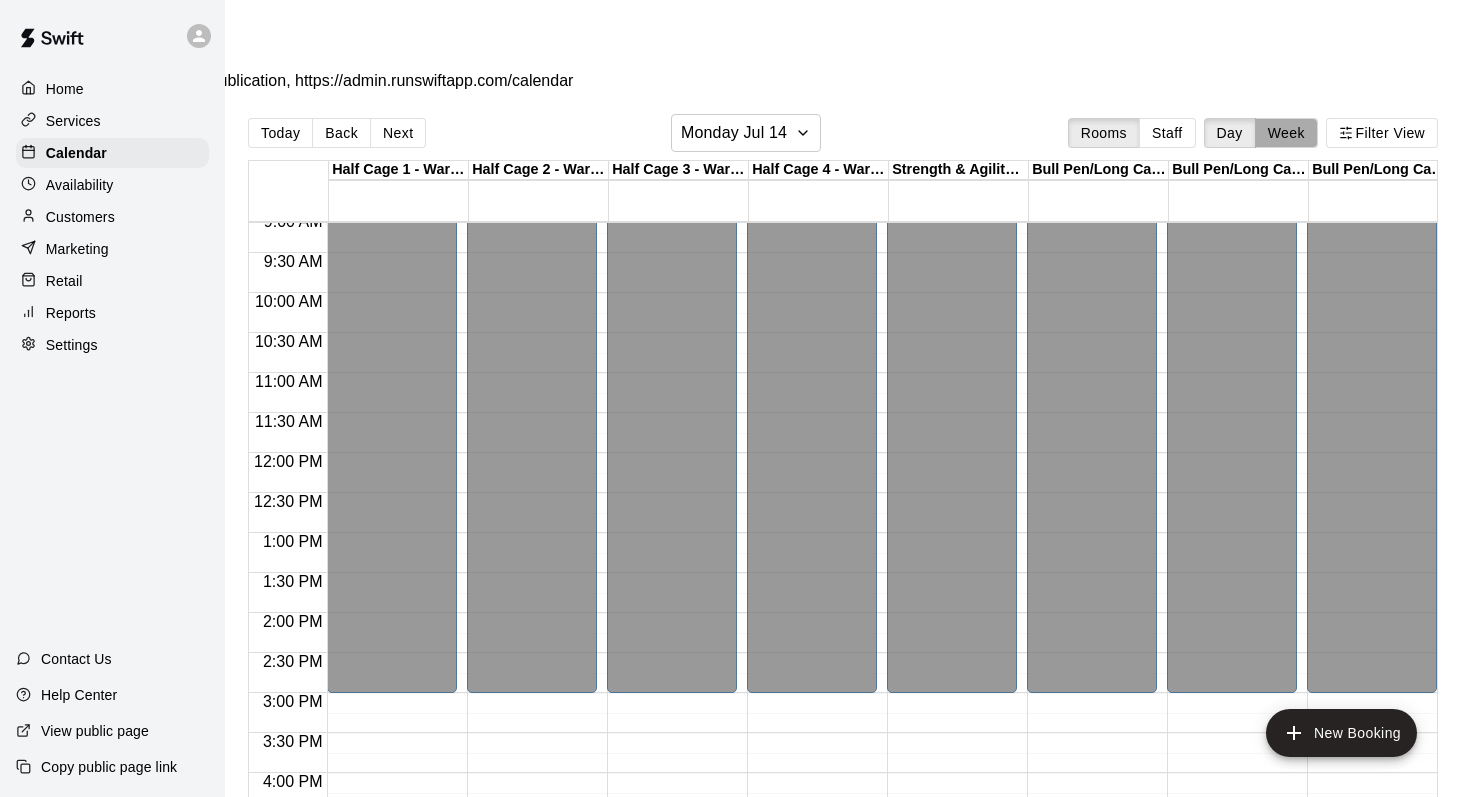 click on "Week" at bounding box center [1286, 133] 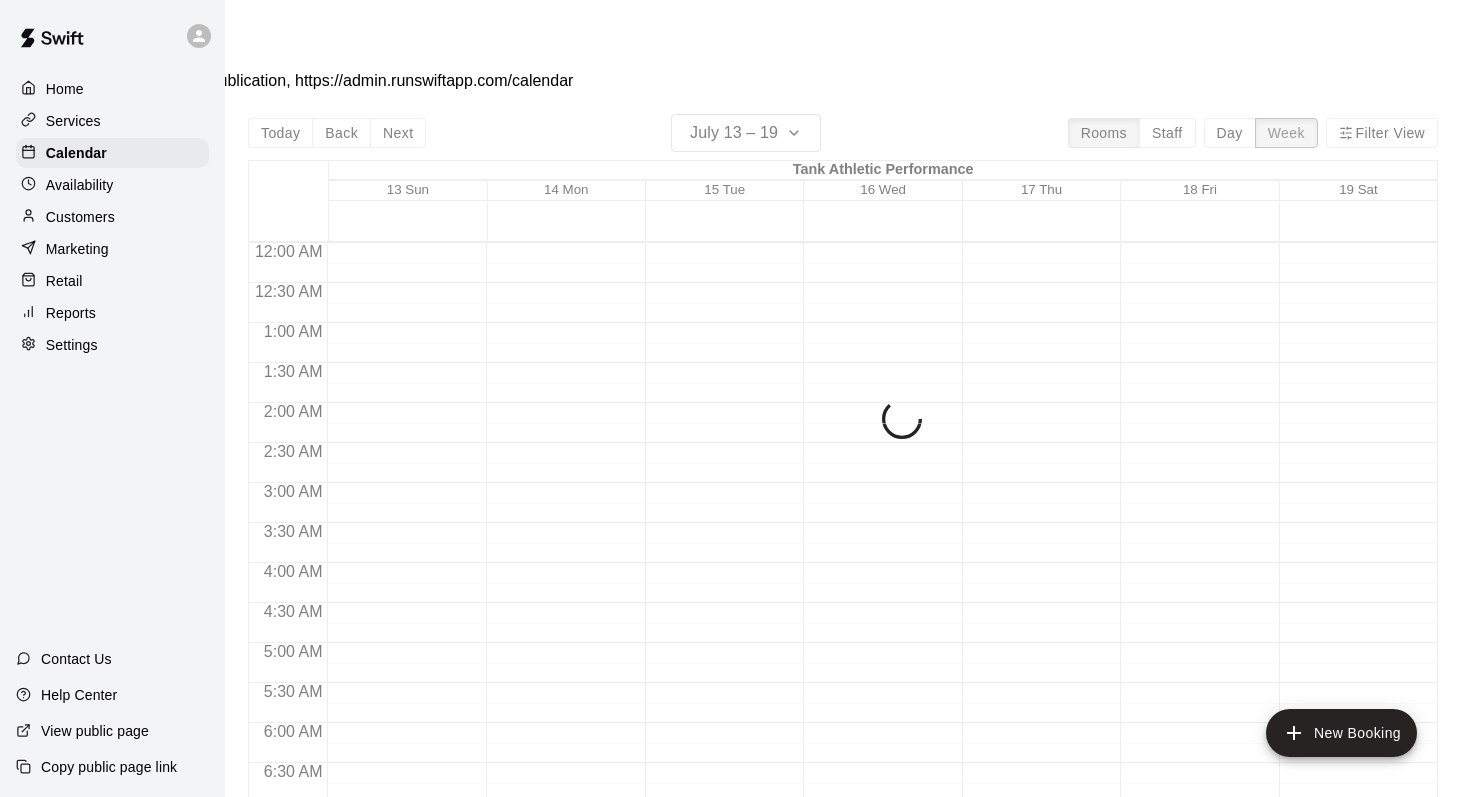 scroll, scrollTop: 1254, scrollLeft: 0, axis: vertical 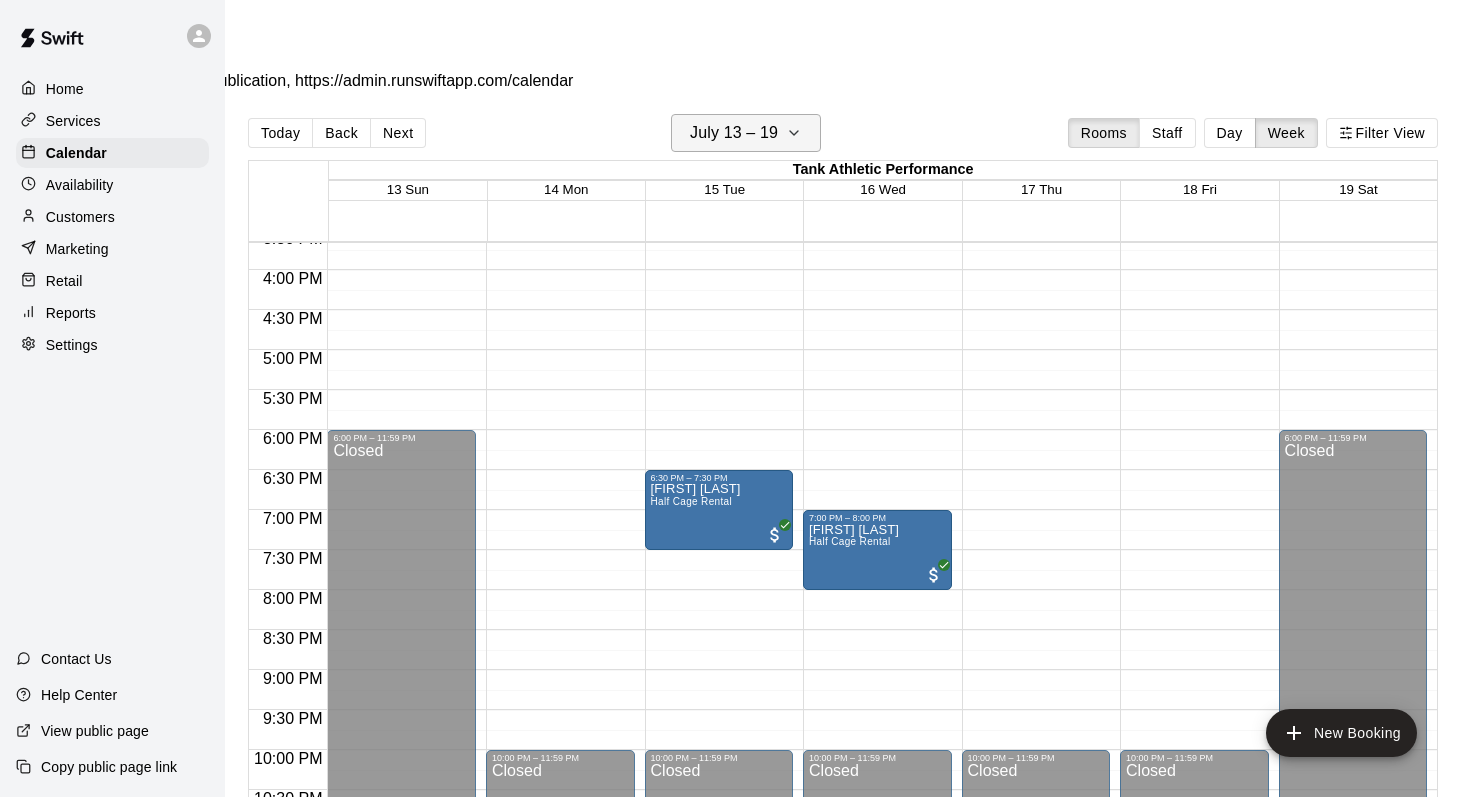 click on "July 13 – 19" at bounding box center [746, 133] 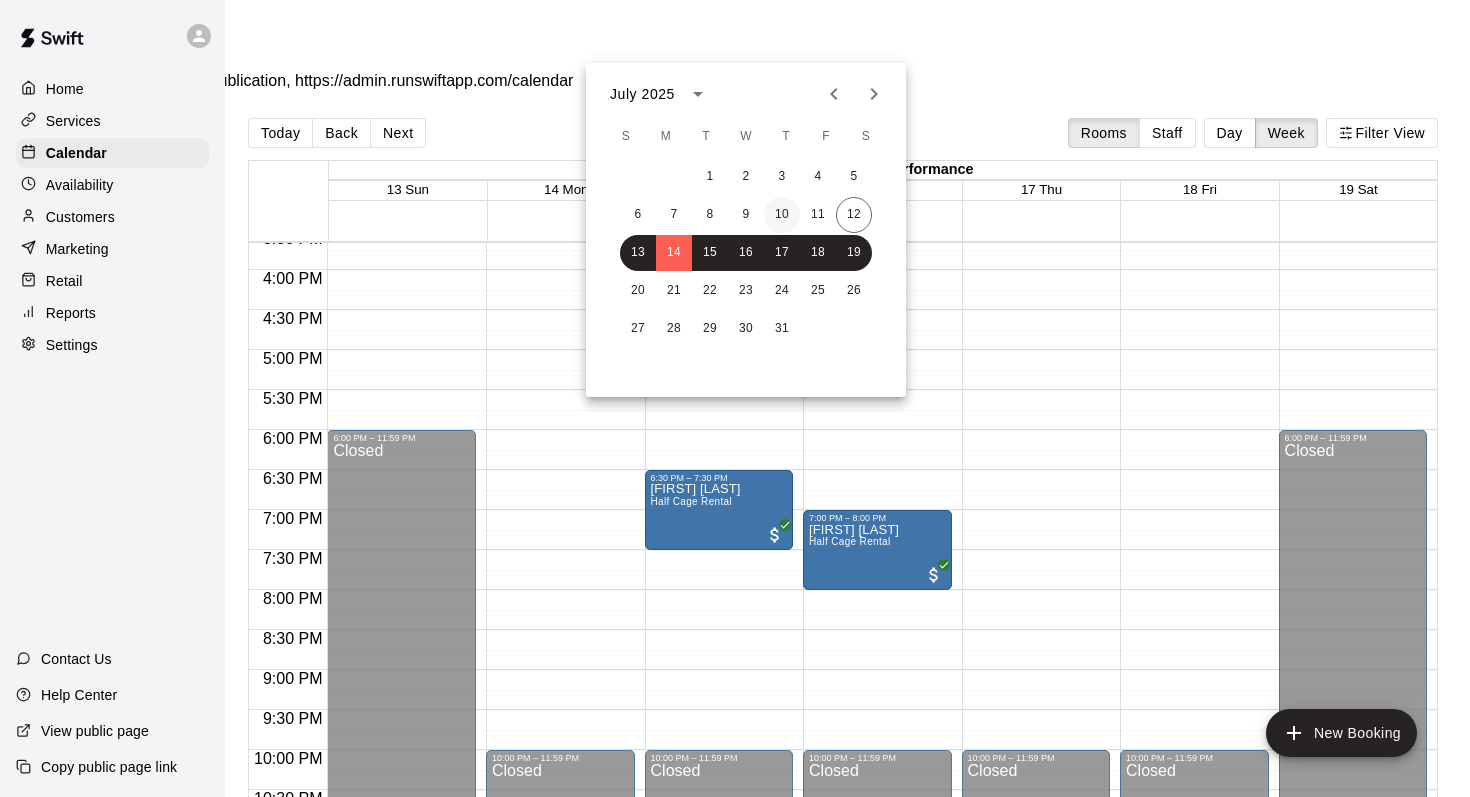click on "10" at bounding box center (782, 215) 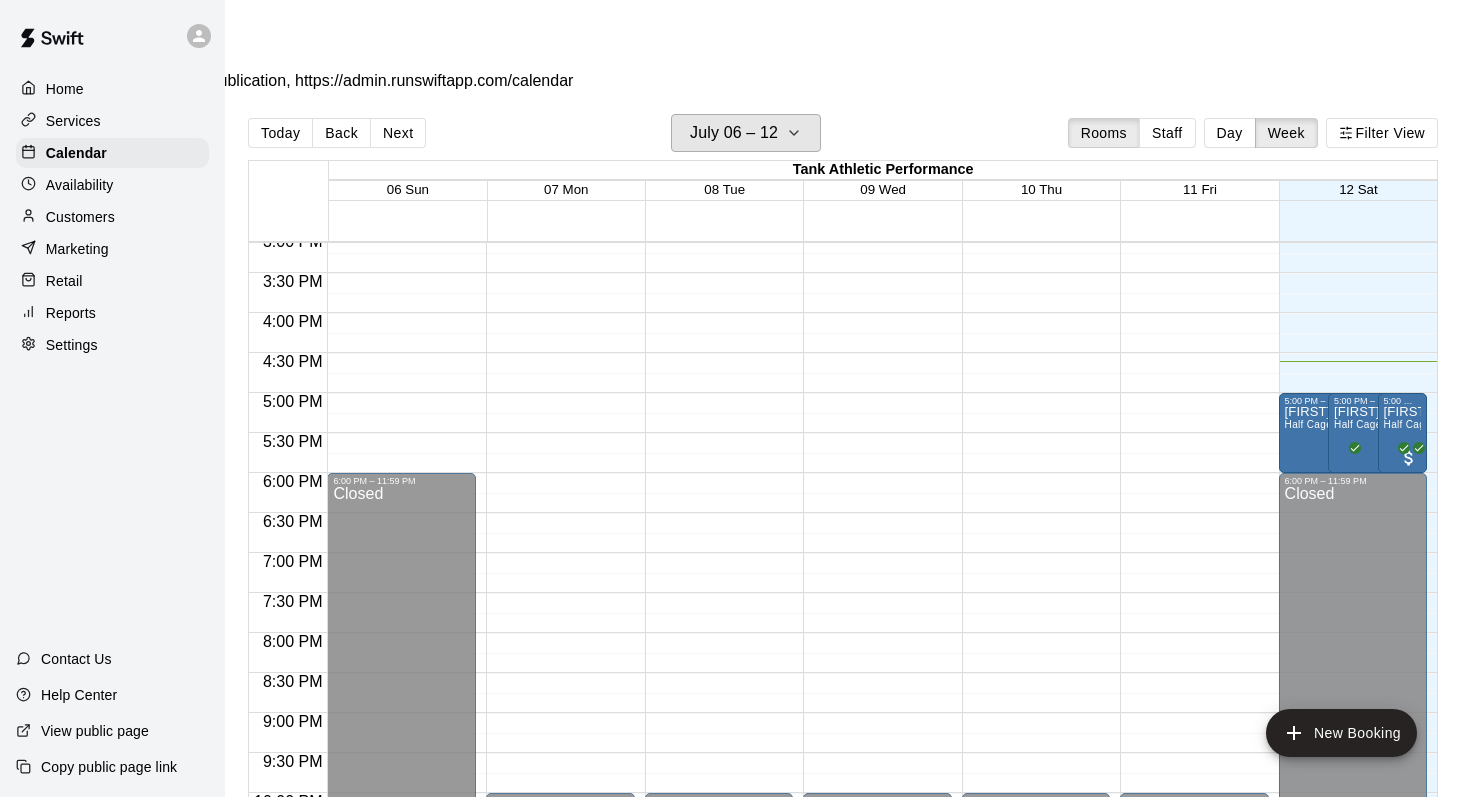 scroll, scrollTop: 1254, scrollLeft: 0, axis: vertical 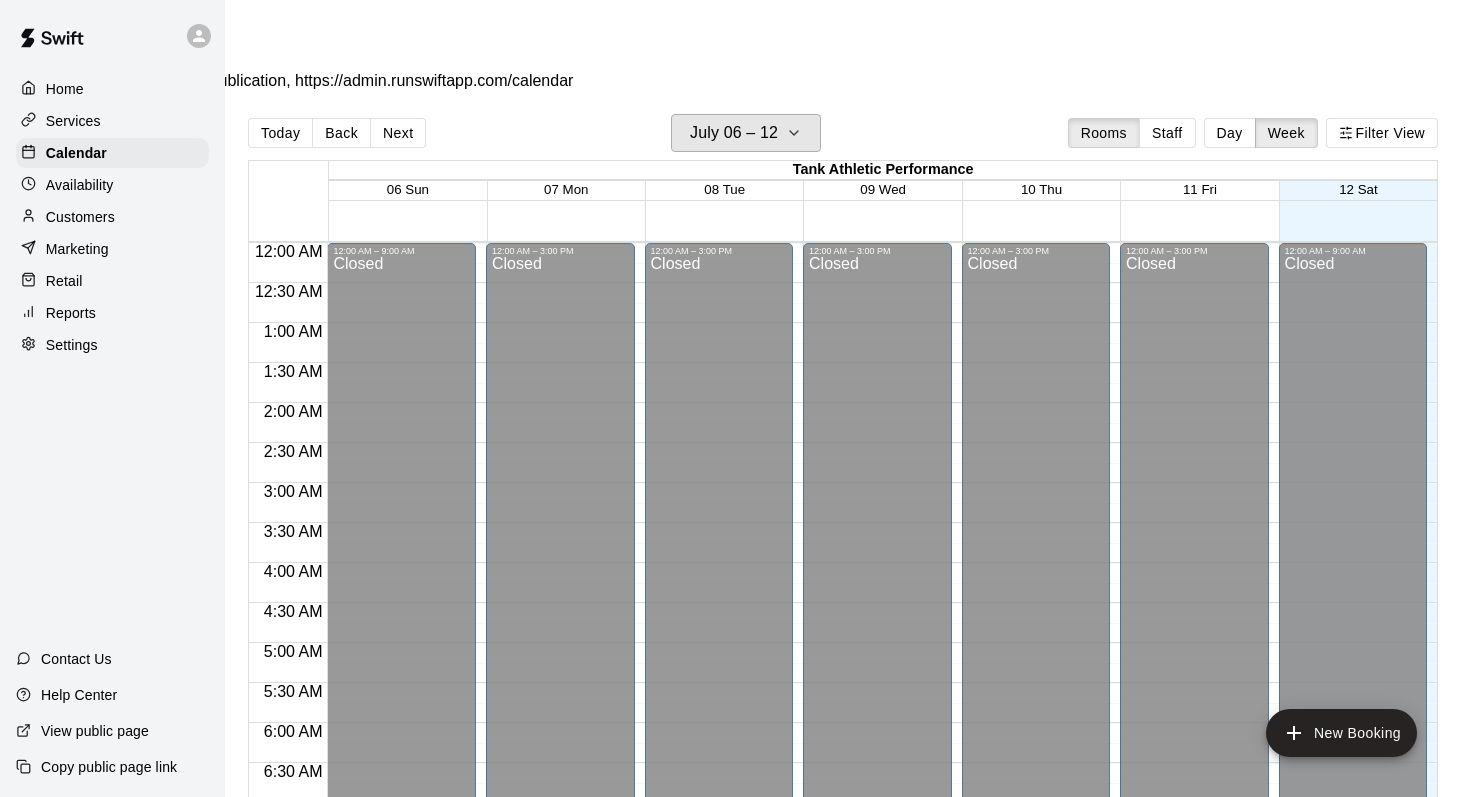 type 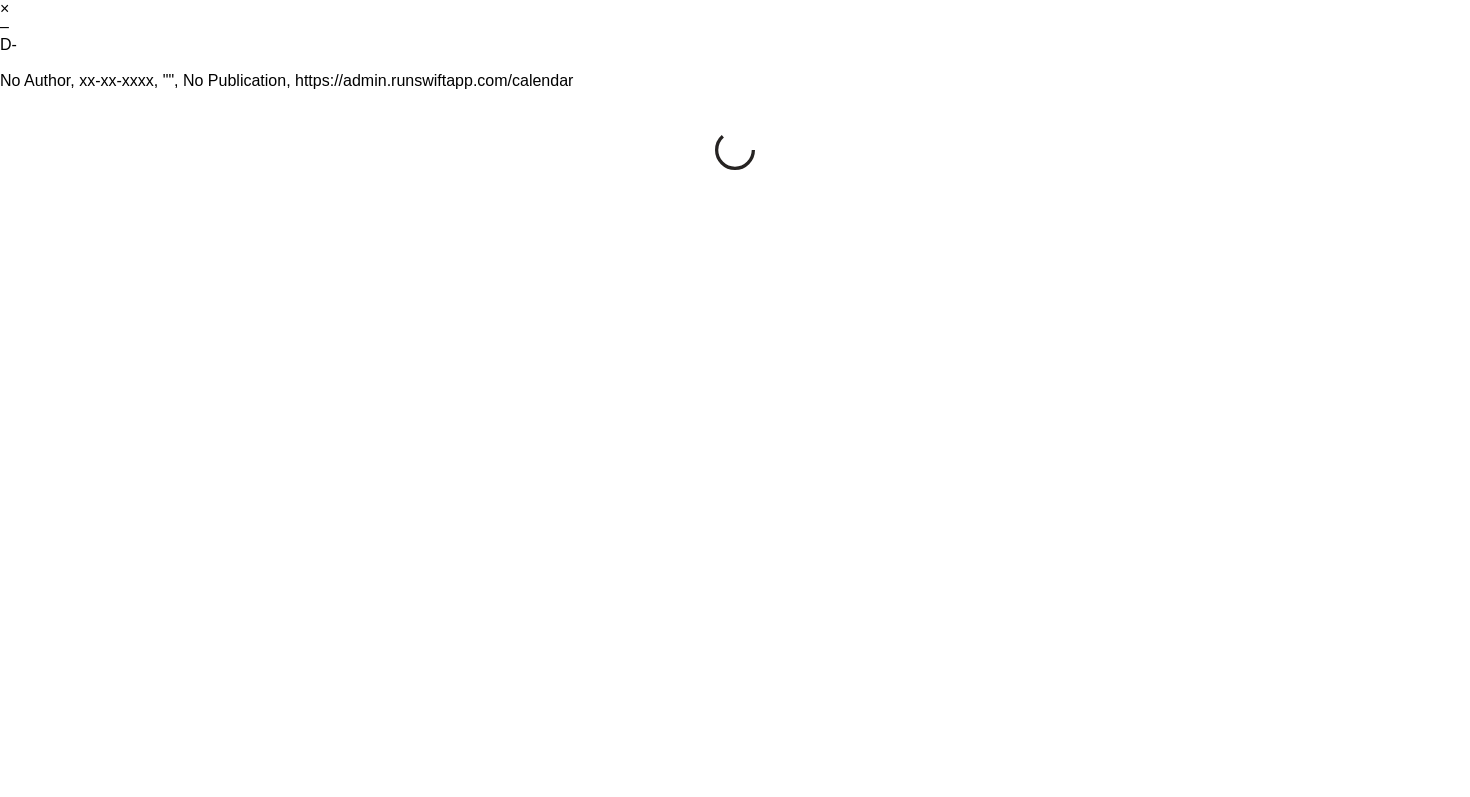 scroll, scrollTop: 0, scrollLeft: 0, axis: both 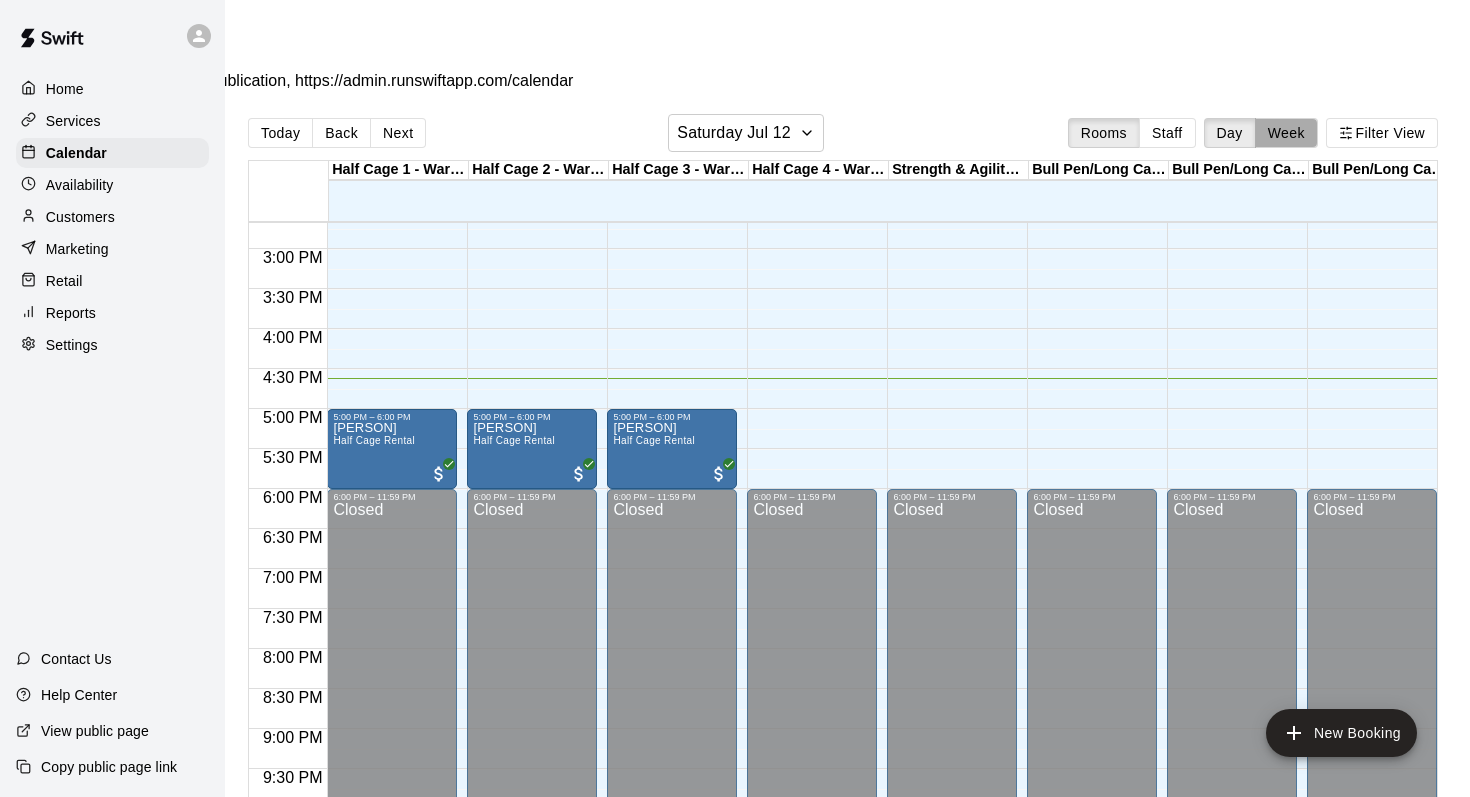 click on "Week" at bounding box center (1286, 133) 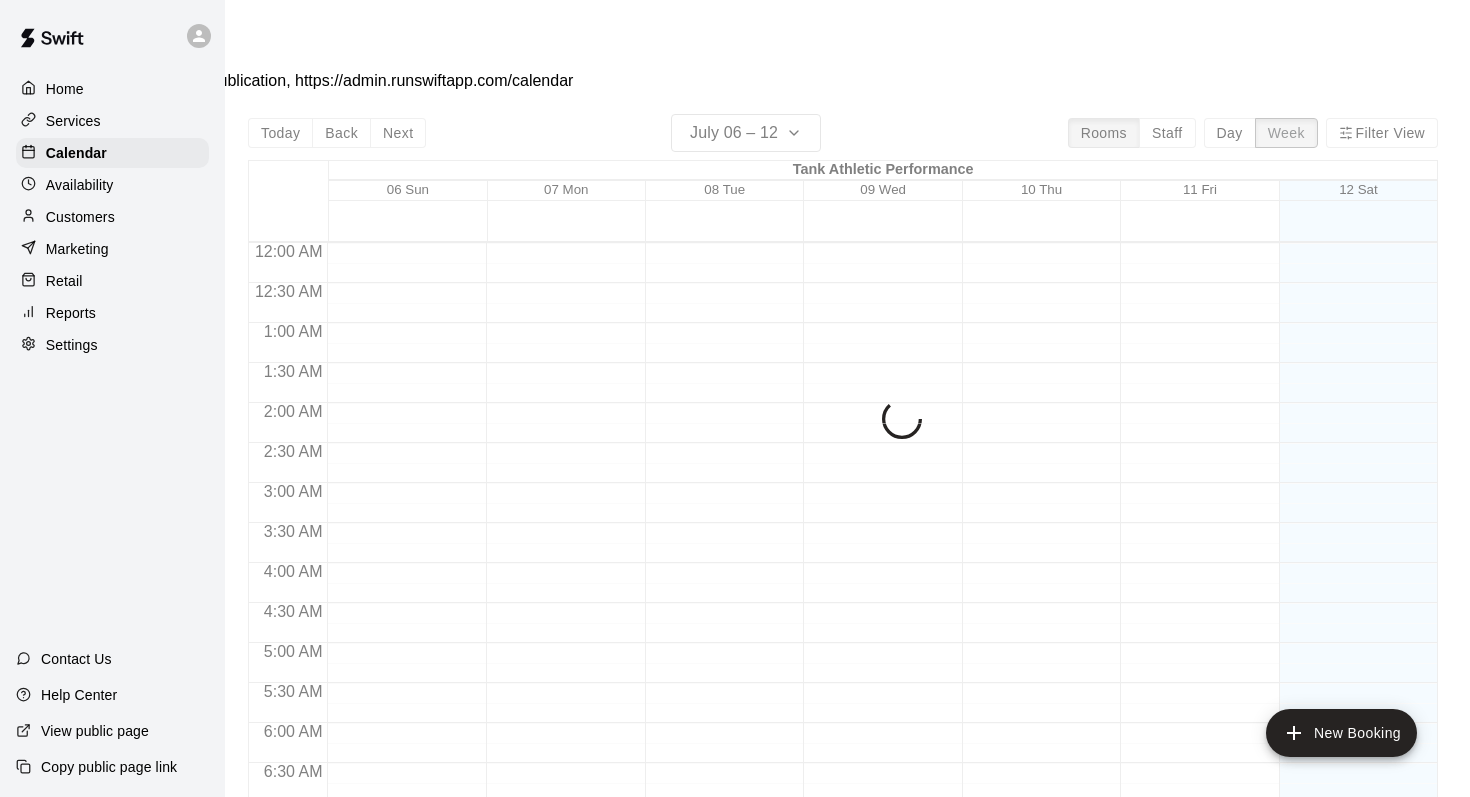 scroll, scrollTop: 1254, scrollLeft: 0, axis: vertical 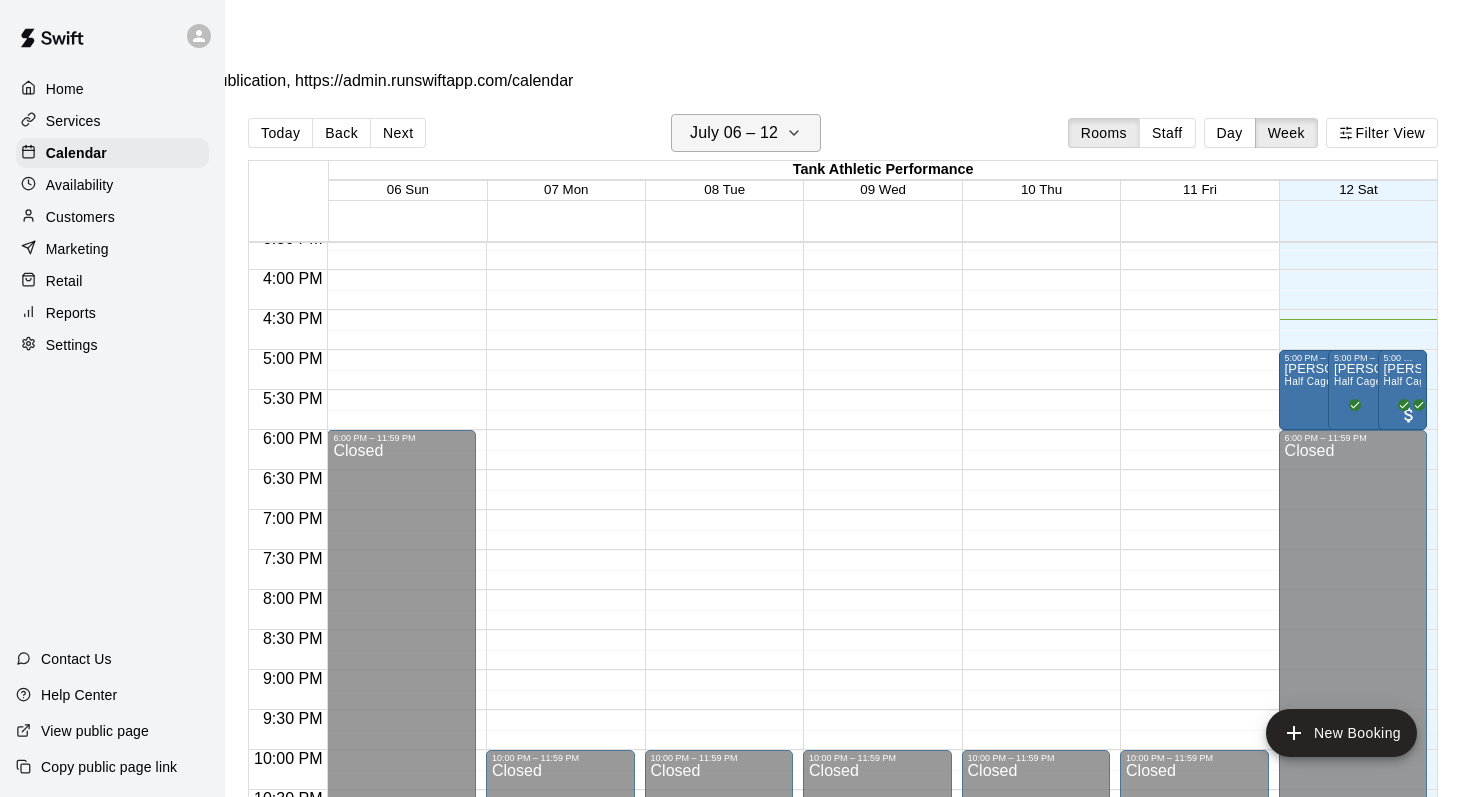 click on "July 06 – 12" at bounding box center (746, 133) 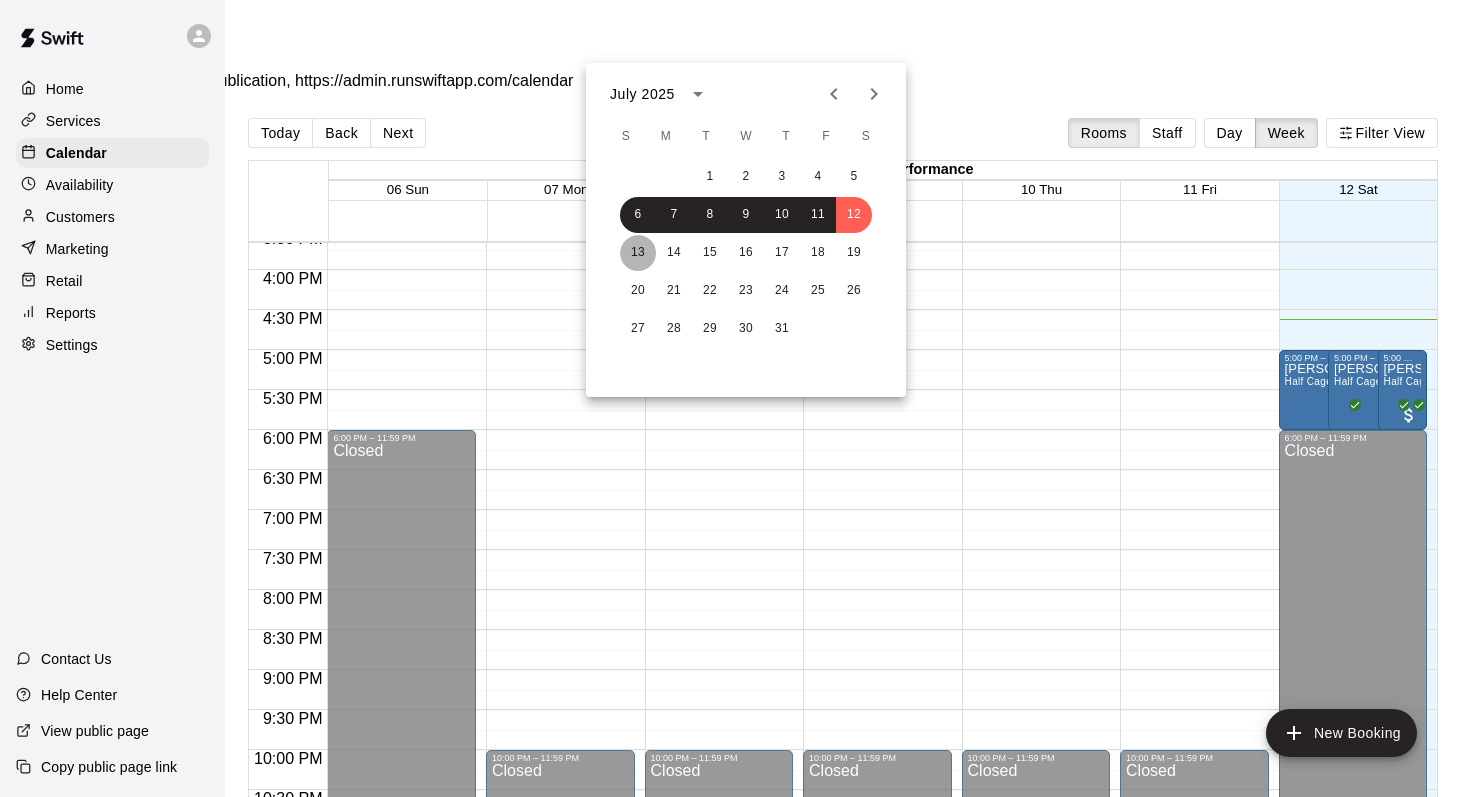 click on "13" at bounding box center (638, 253) 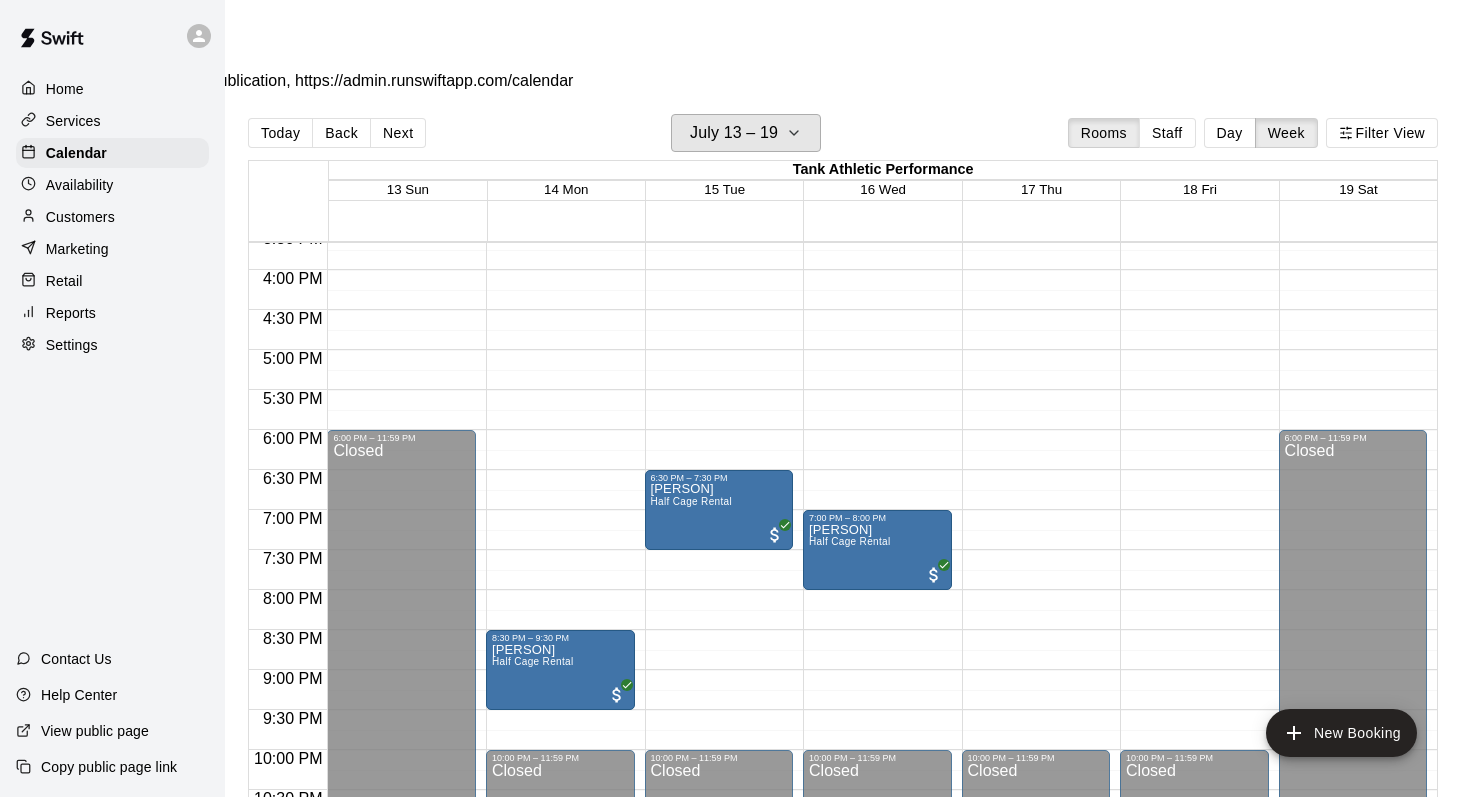 scroll, scrollTop: 32, scrollLeft: 0, axis: vertical 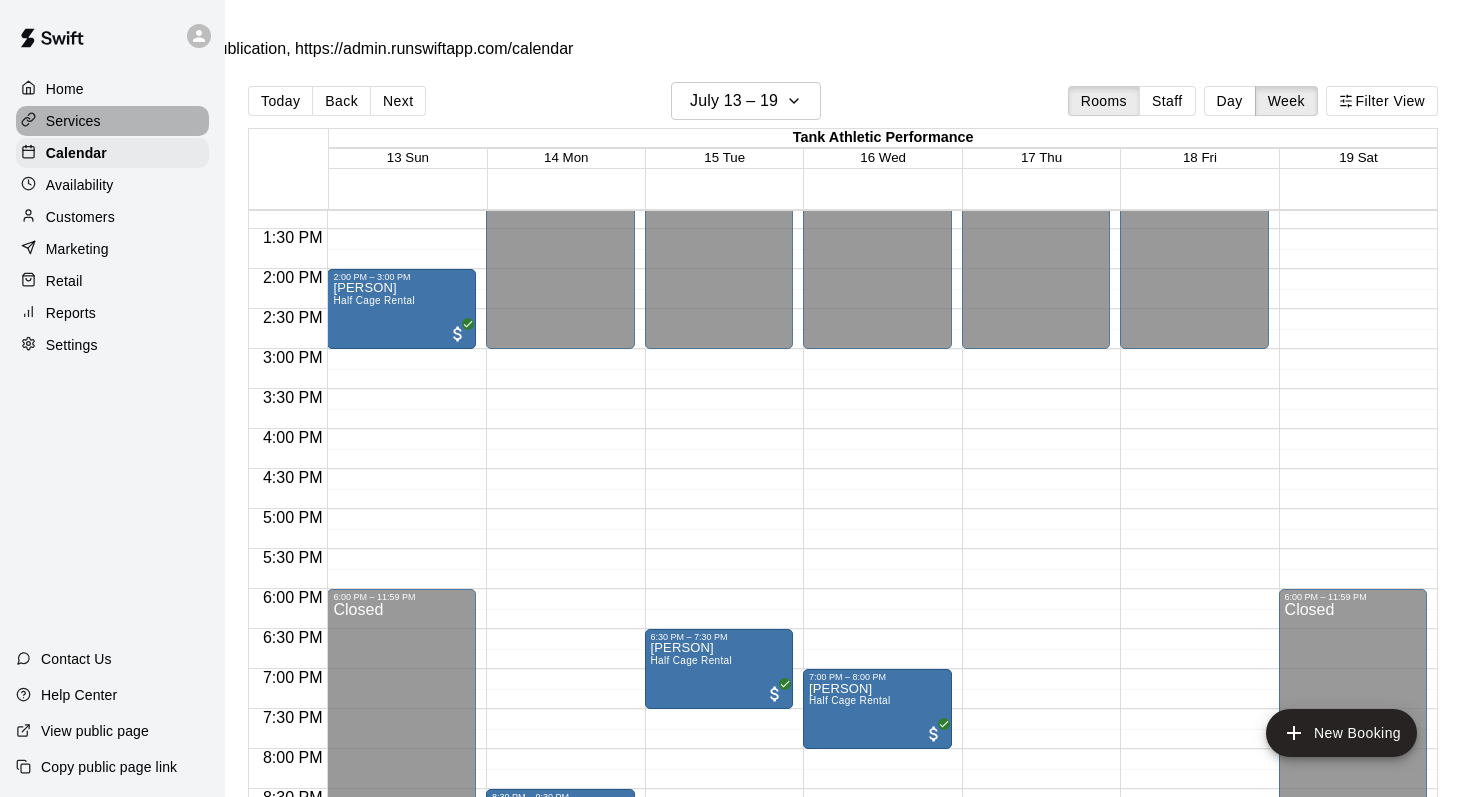 click on "Services" at bounding box center (112, 121) 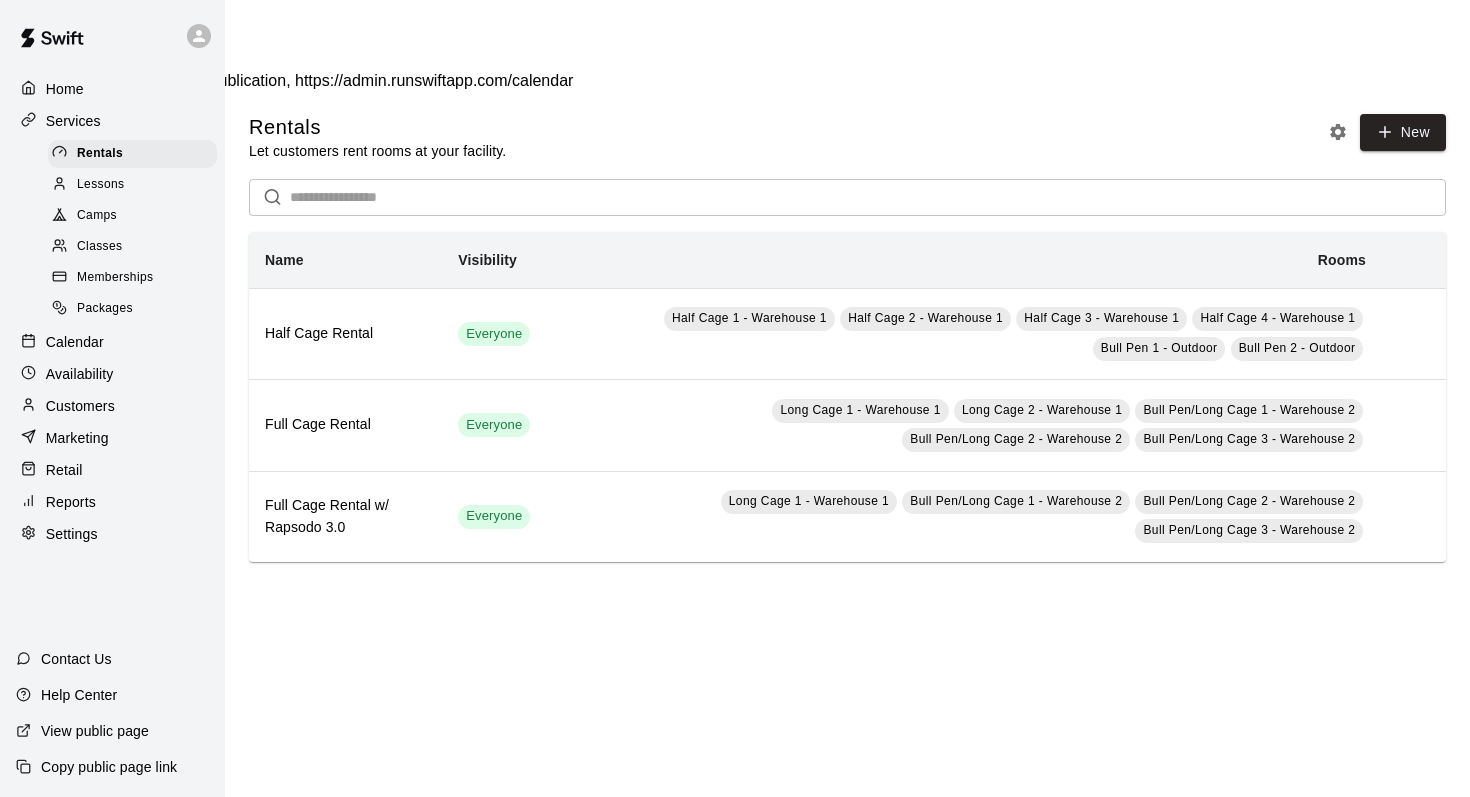 click on "Memberships" at bounding box center [115, 278] 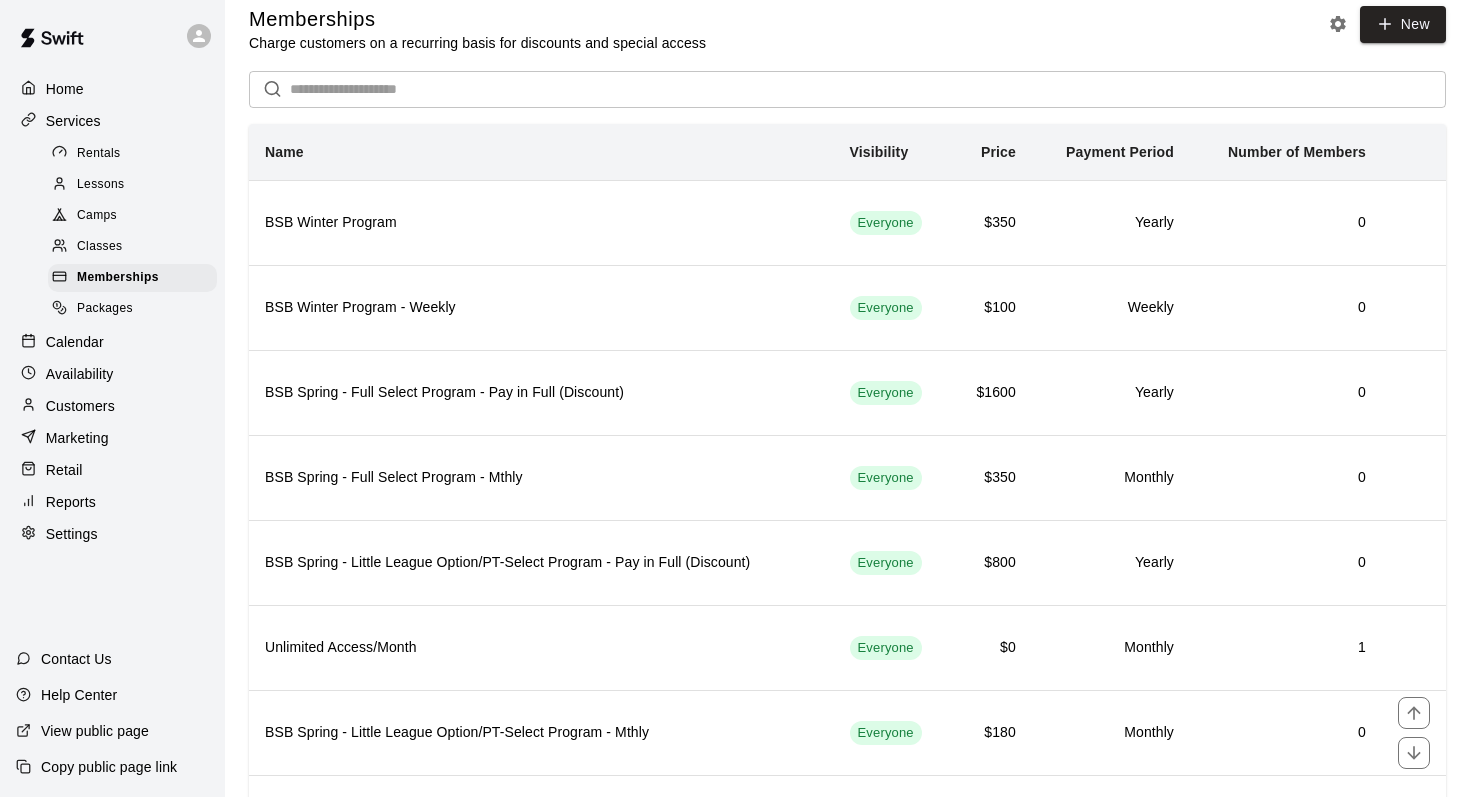 scroll, scrollTop: 223, scrollLeft: 0, axis: vertical 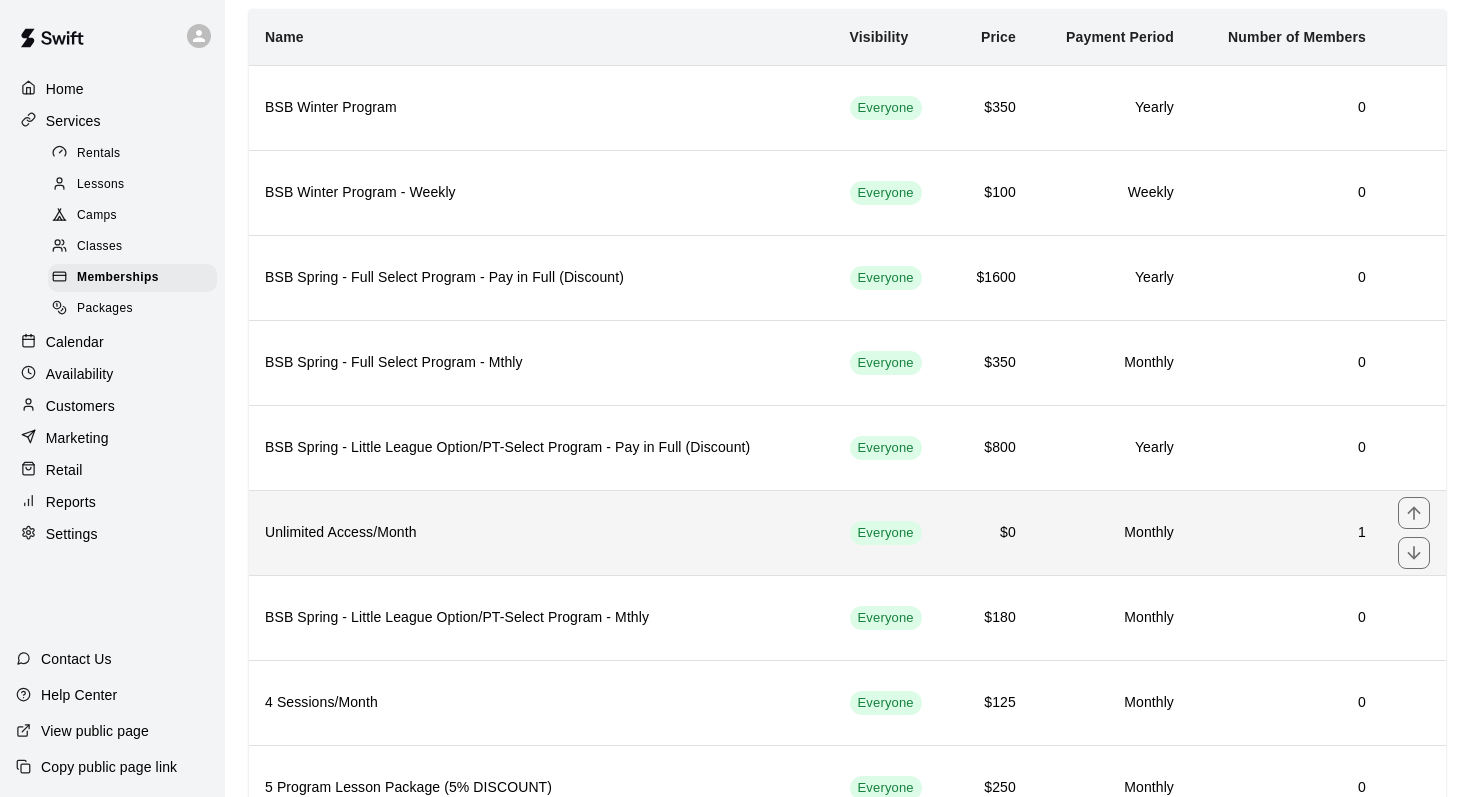 click on "Unlimited Access/Month" at bounding box center (541, 532) 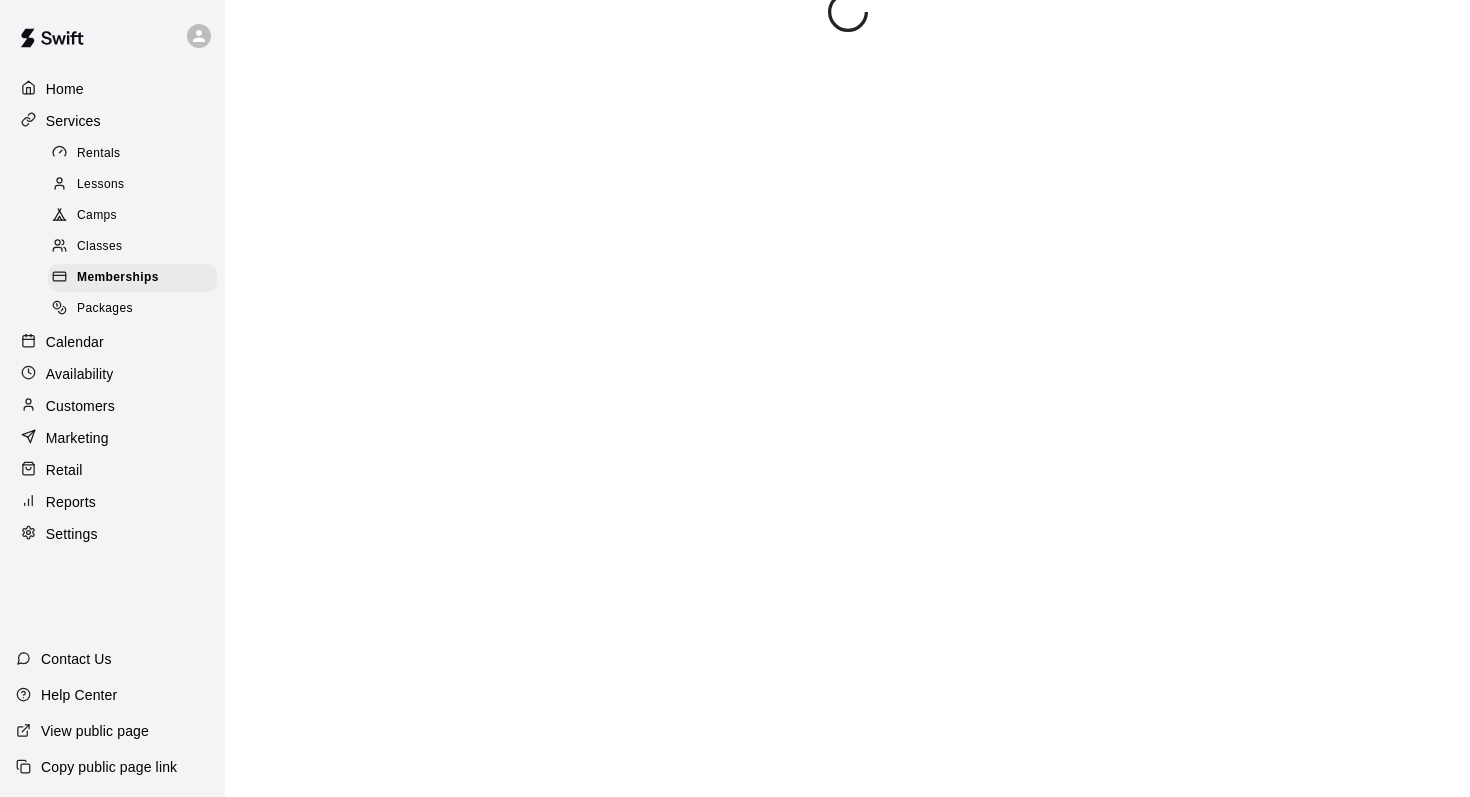 scroll, scrollTop: 0, scrollLeft: 0, axis: both 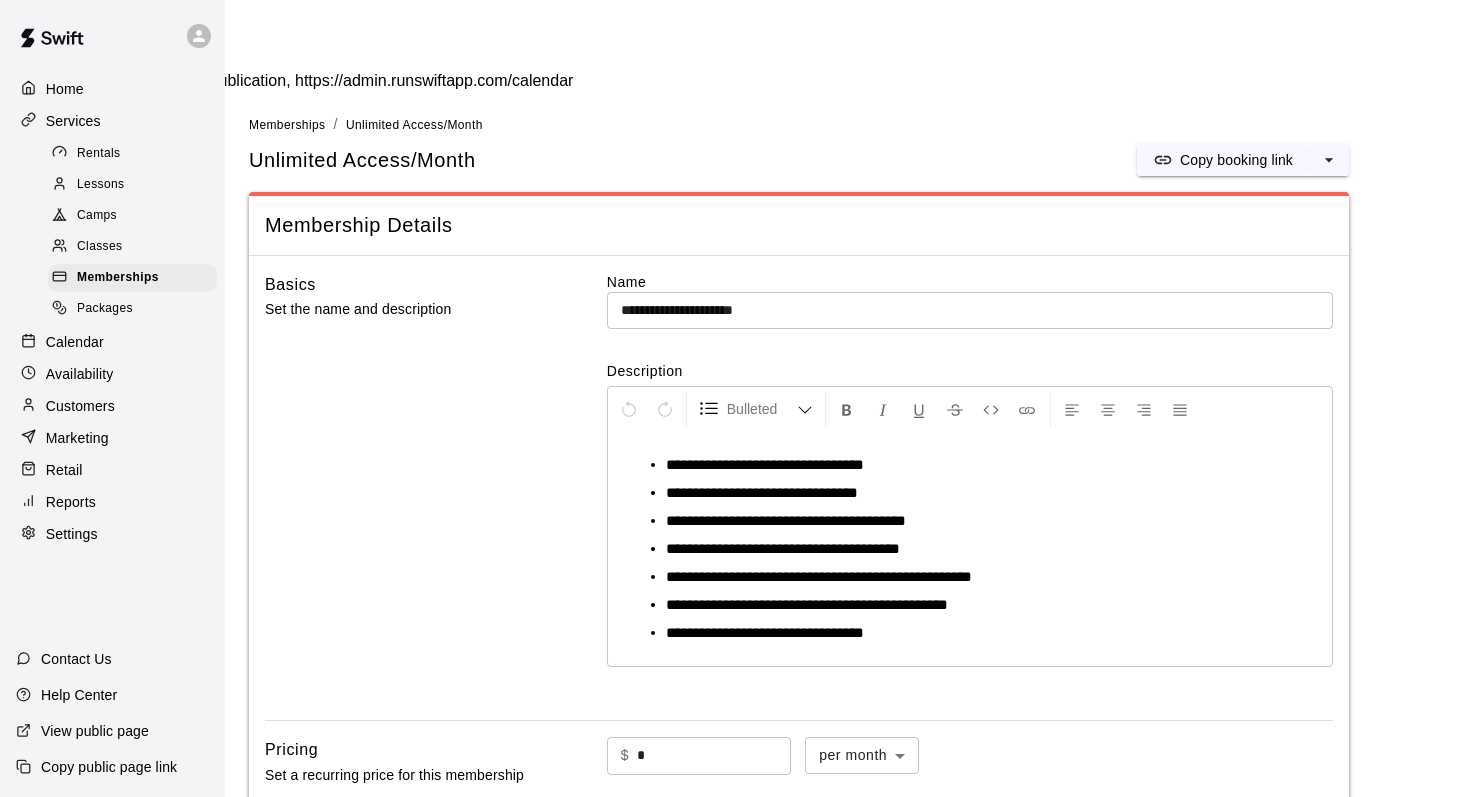 click on "*" at bounding box center (714, 755) 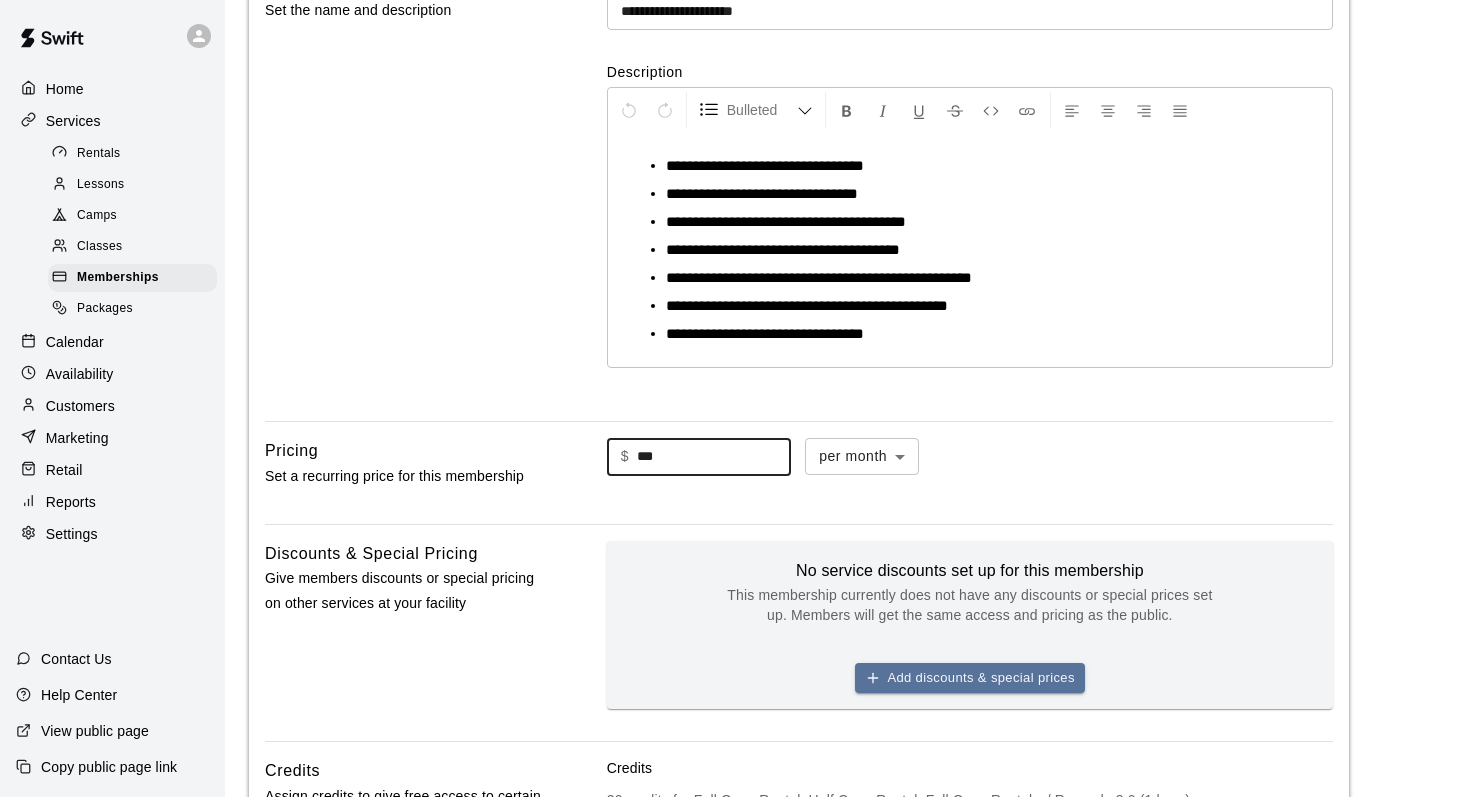 scroll, scrollTop: 979, scrollLeft: 0, axis: vertical 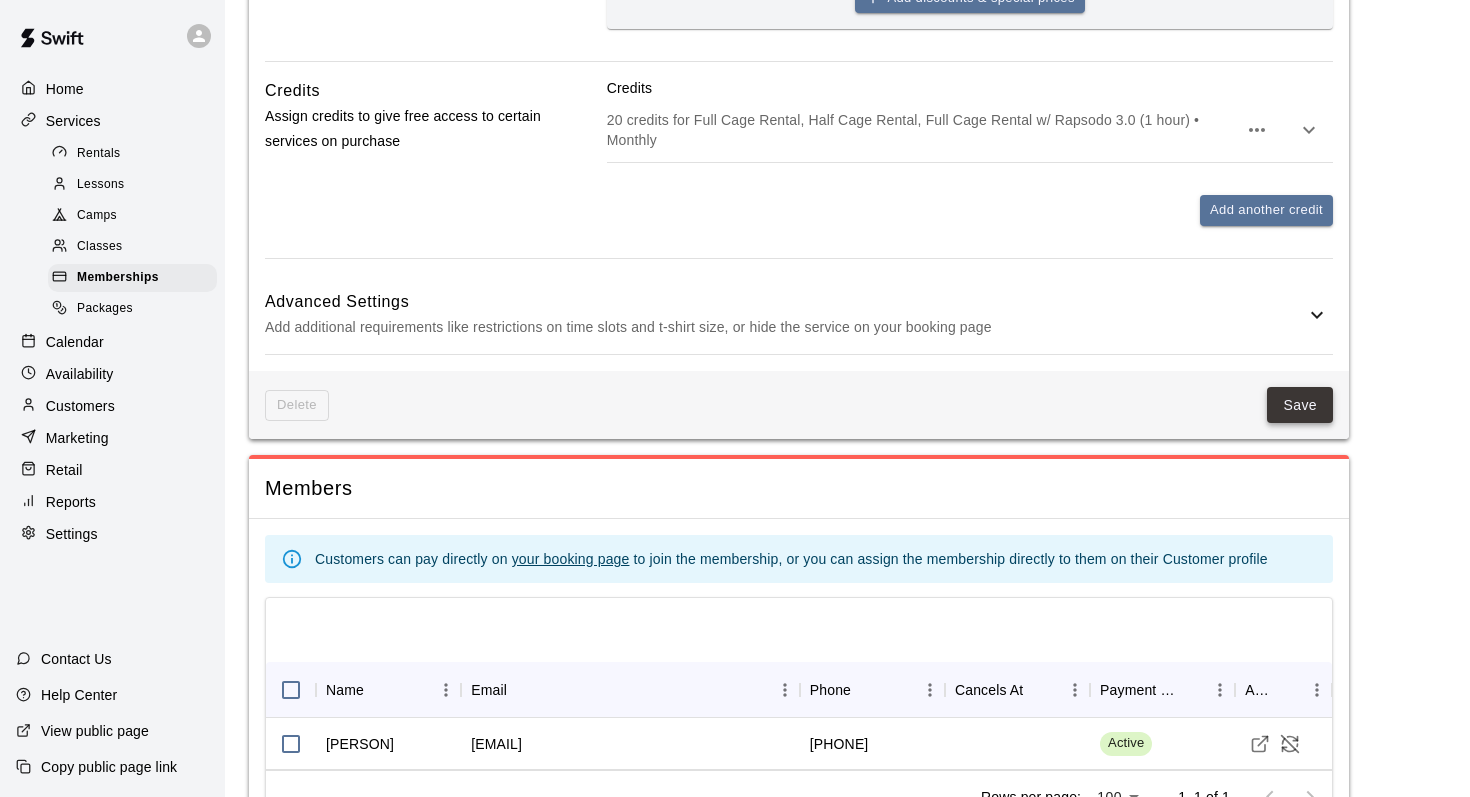 type on "***" 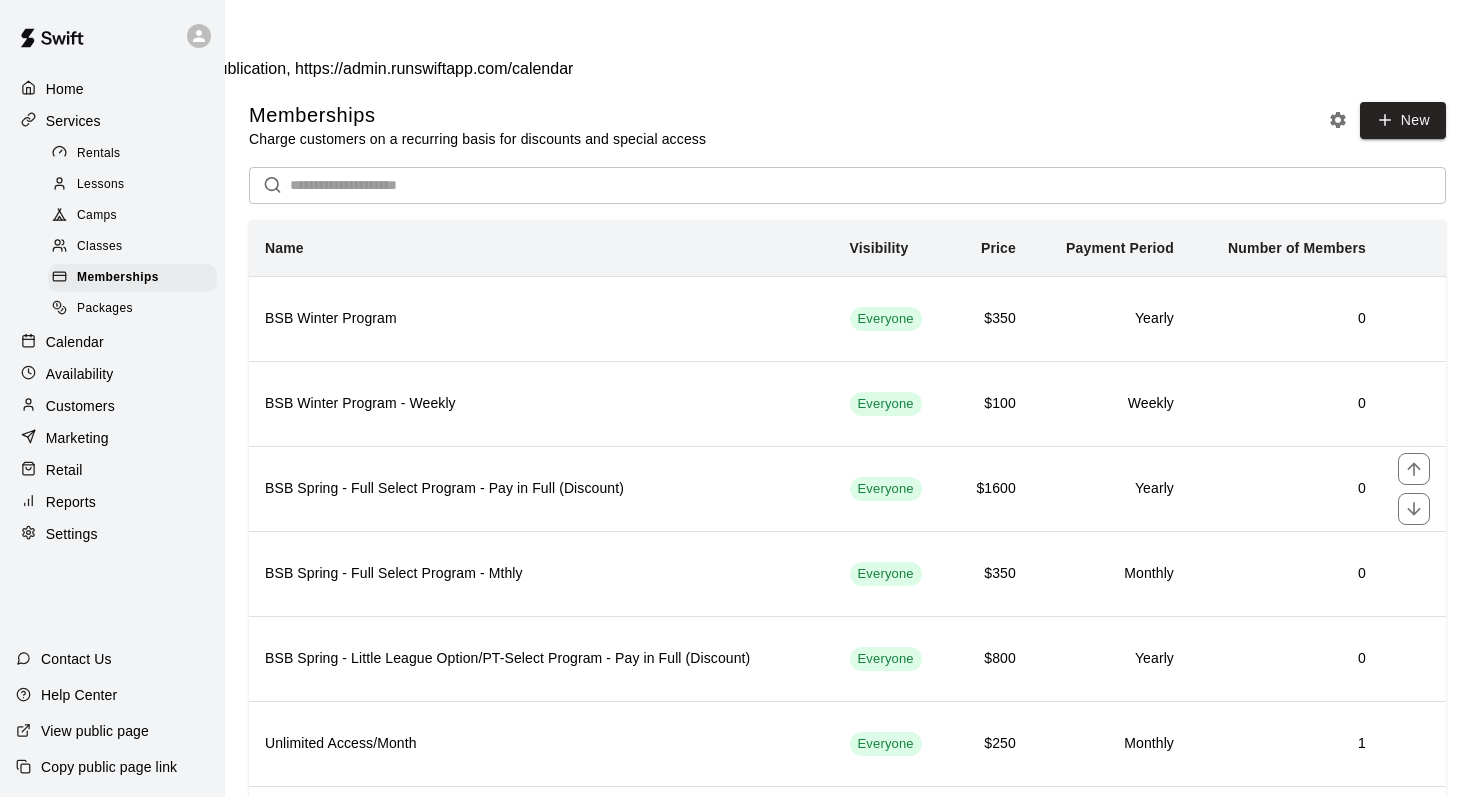 scroll, scrollTop: 223, scrollLeft: 0, axis: vertical 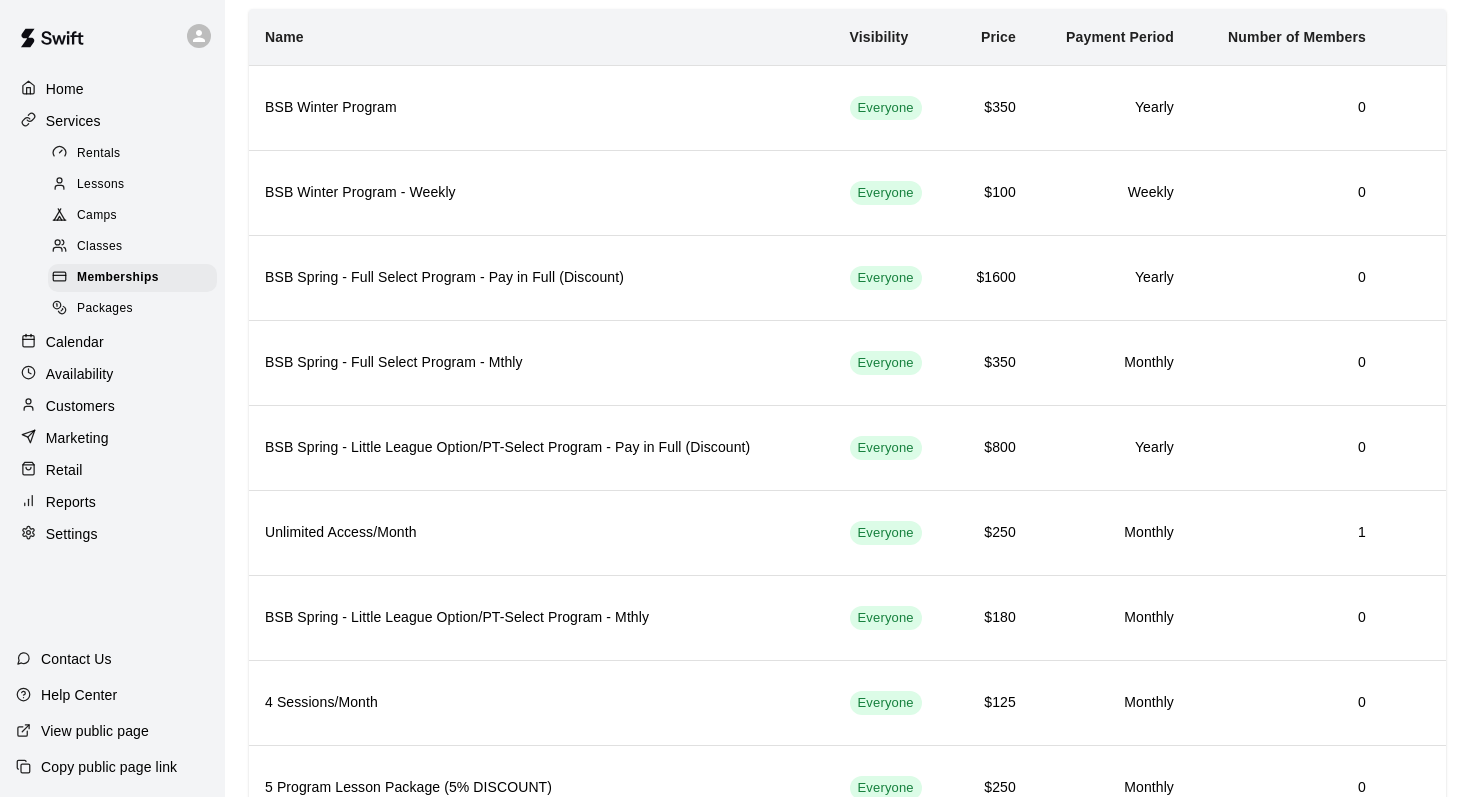 click on "Calendar" at bounding box center (112, 342) 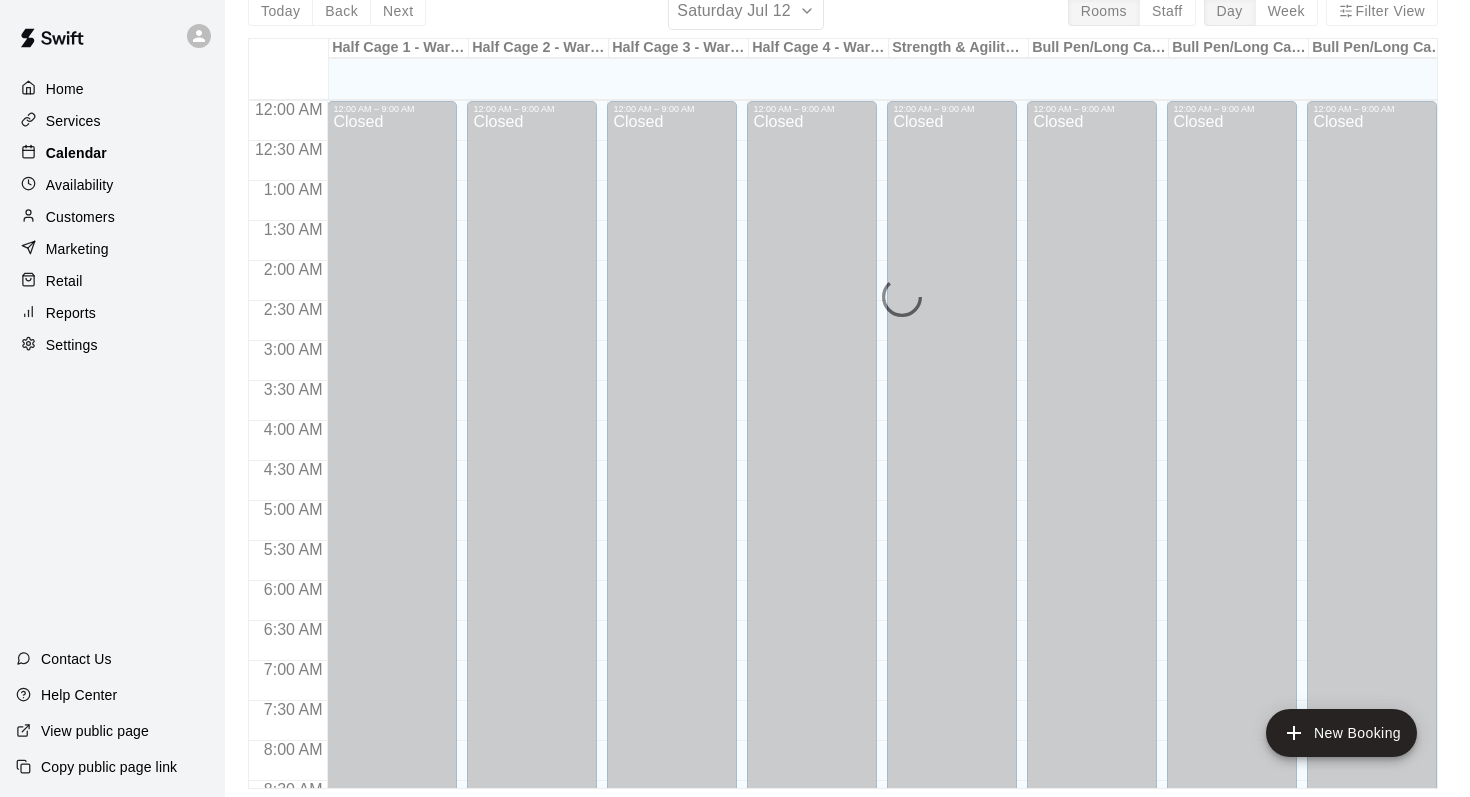 scroll, scrollTop: 0, scrollLeft: 0, axis: both 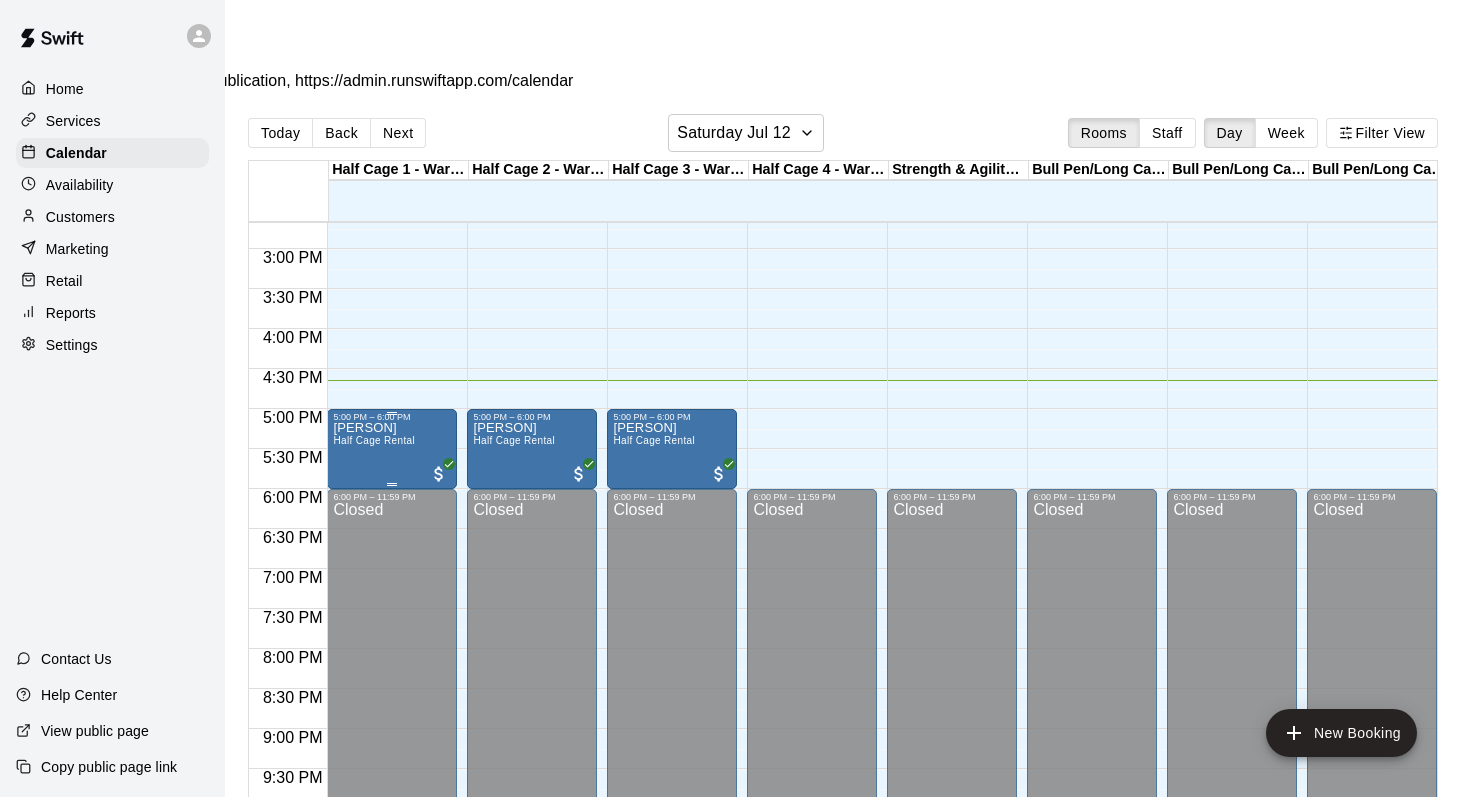 click on "Cat Vera Half Cage Rental" at bounding box center [392, 820] 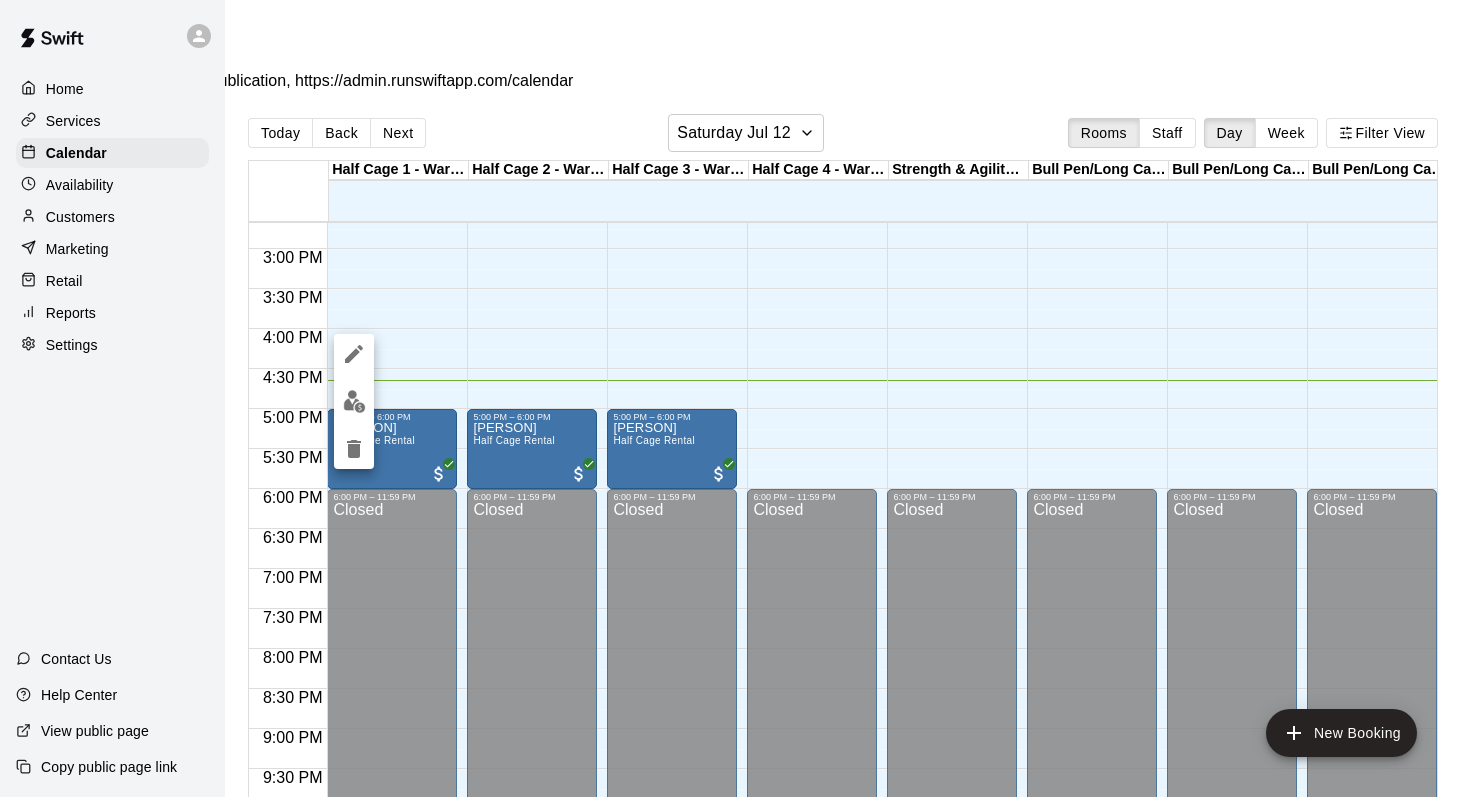 click 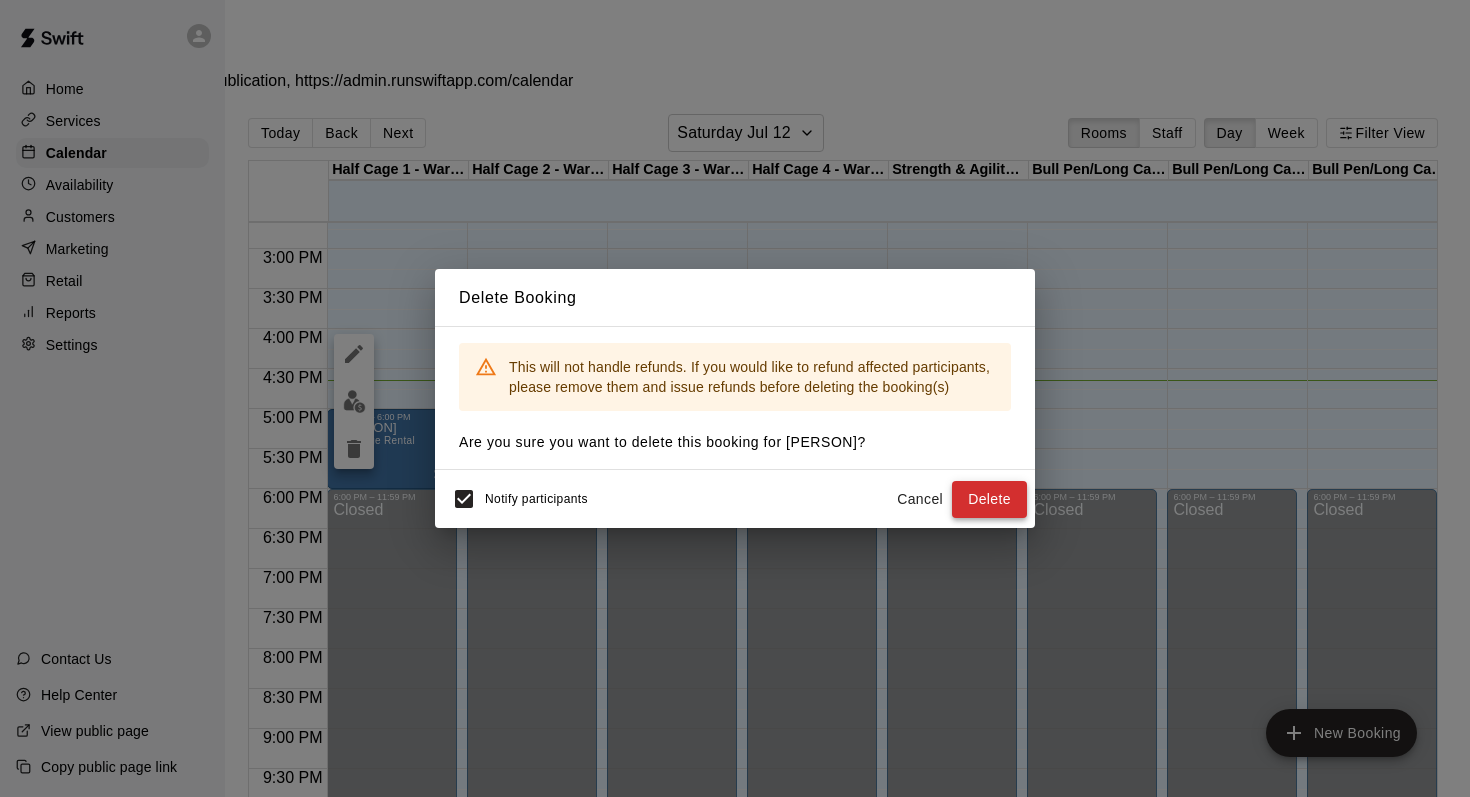 click on "Delete" at bounding box center [989, 499] 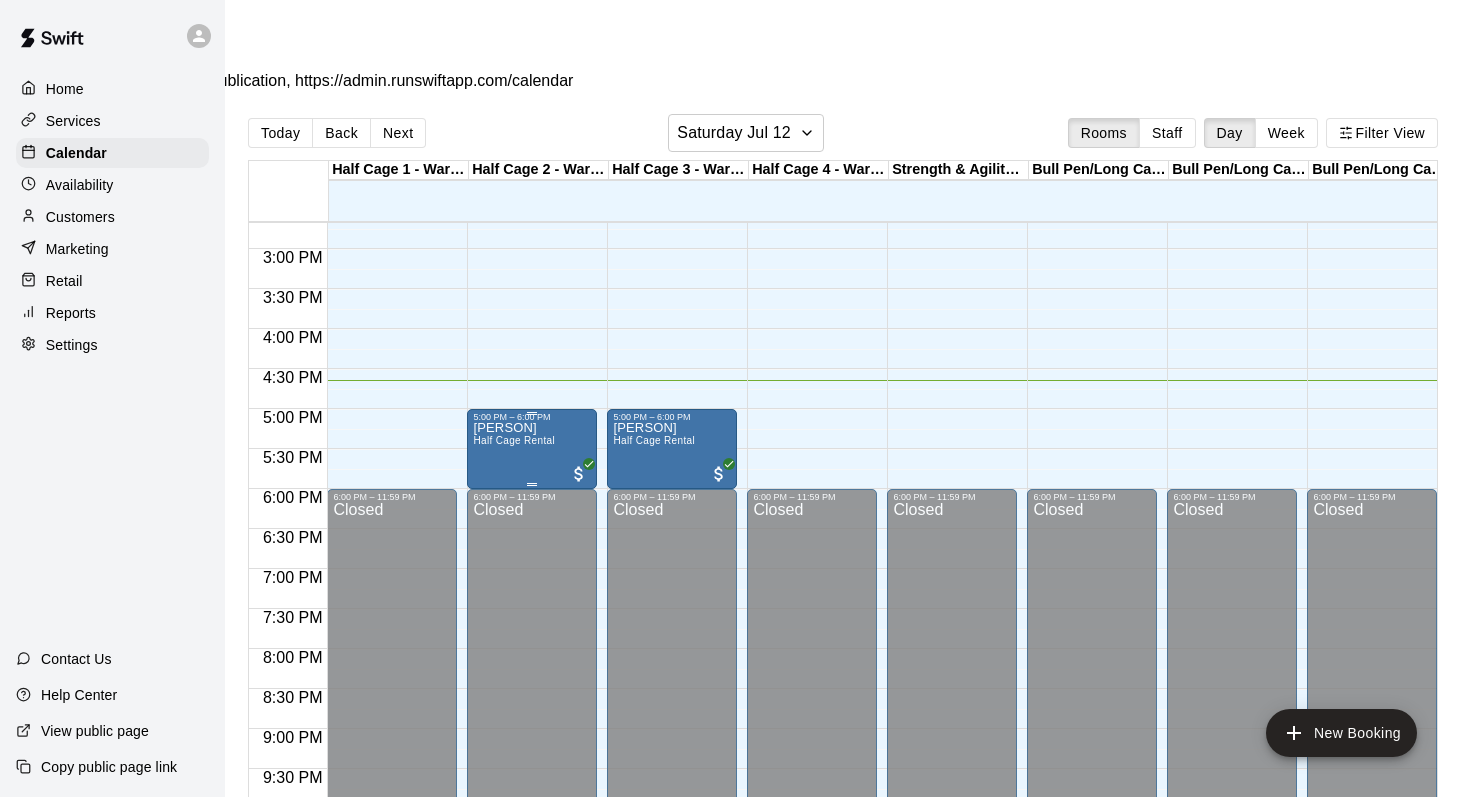 click on "Cat Vera Half Cage Rental" at bounding box center (514, 820) 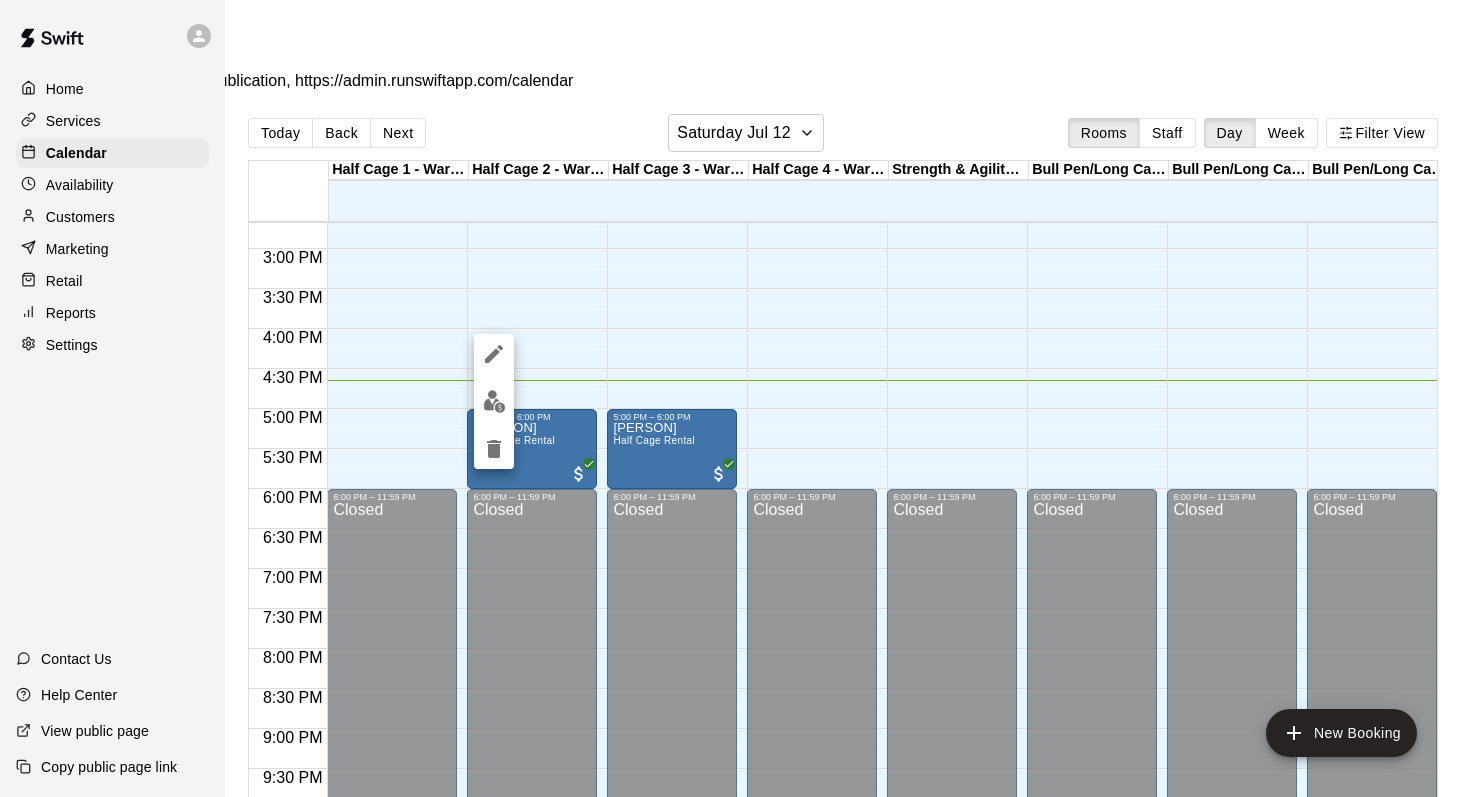 click 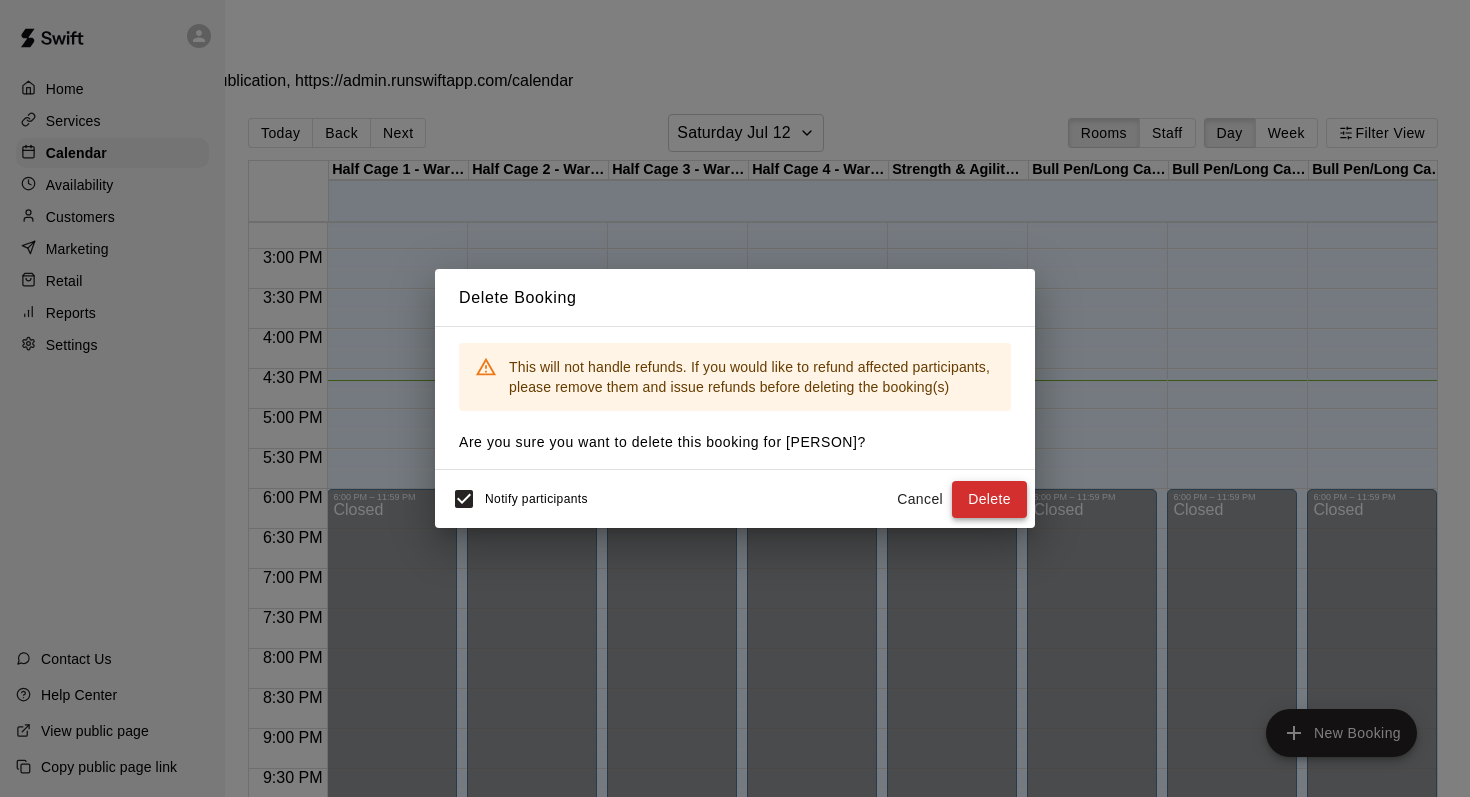 click on "Delete" at bounding box center [989, 499] 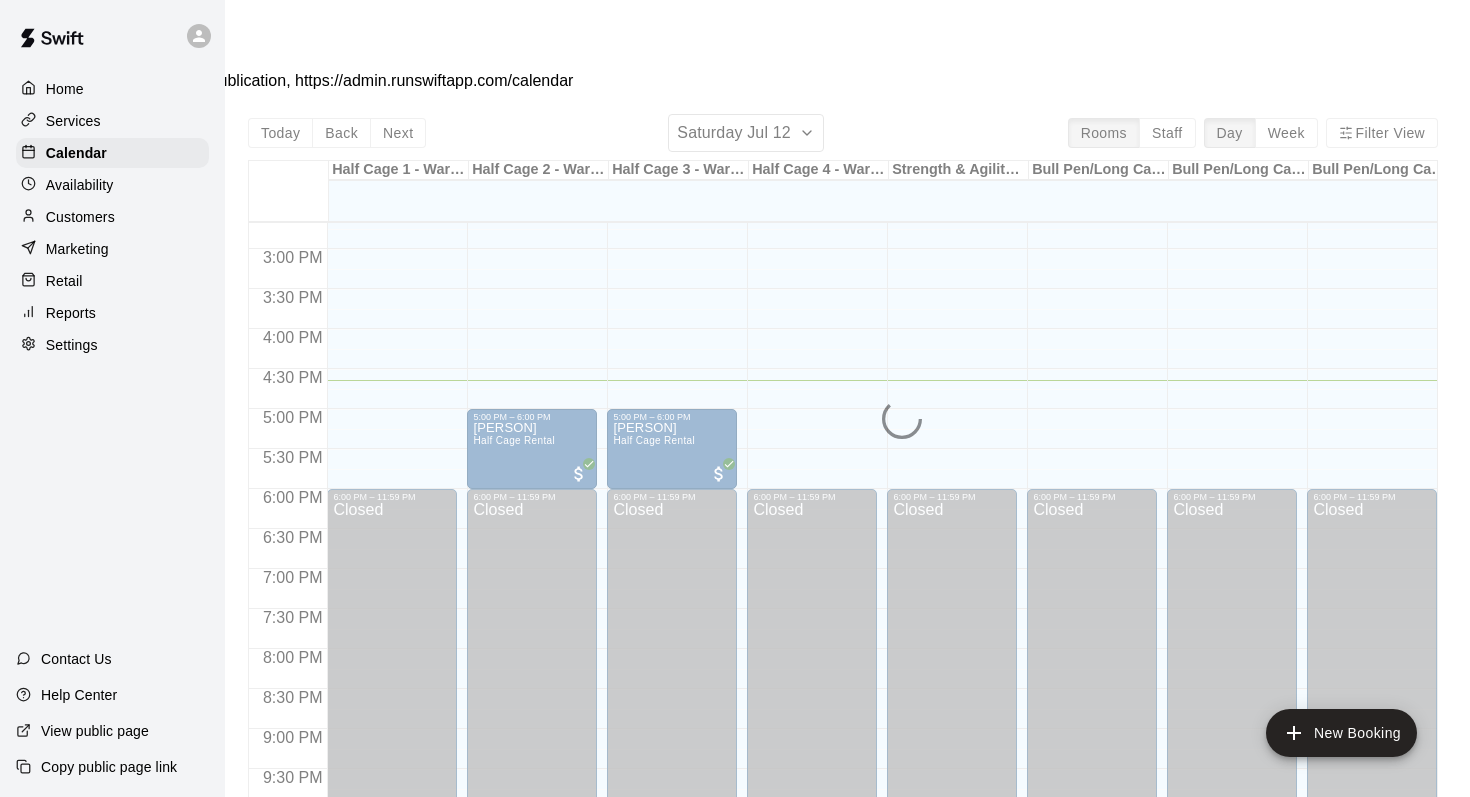 click on "Cat Vera Half Cage Rental" at bounding box center [672, 820] 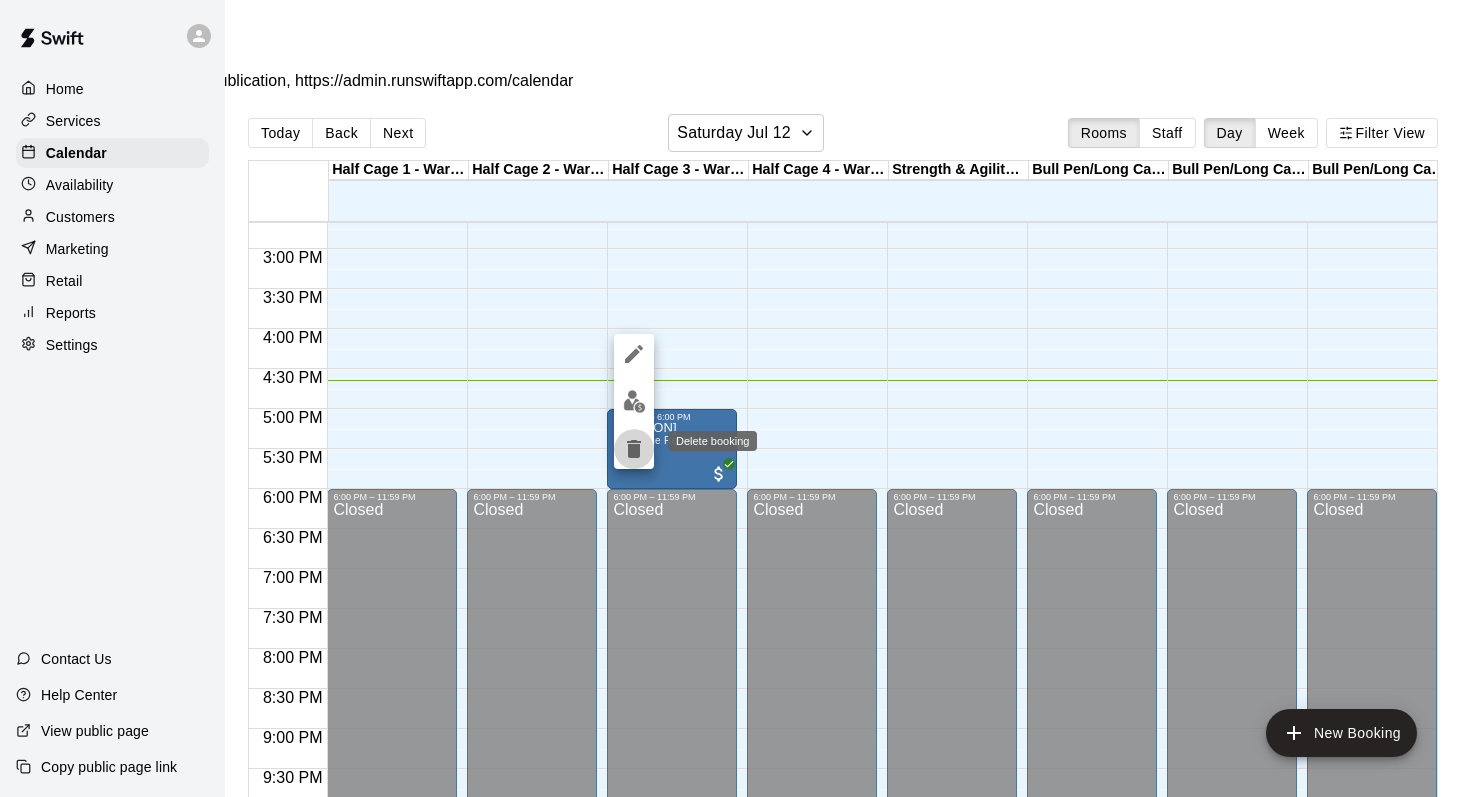 click 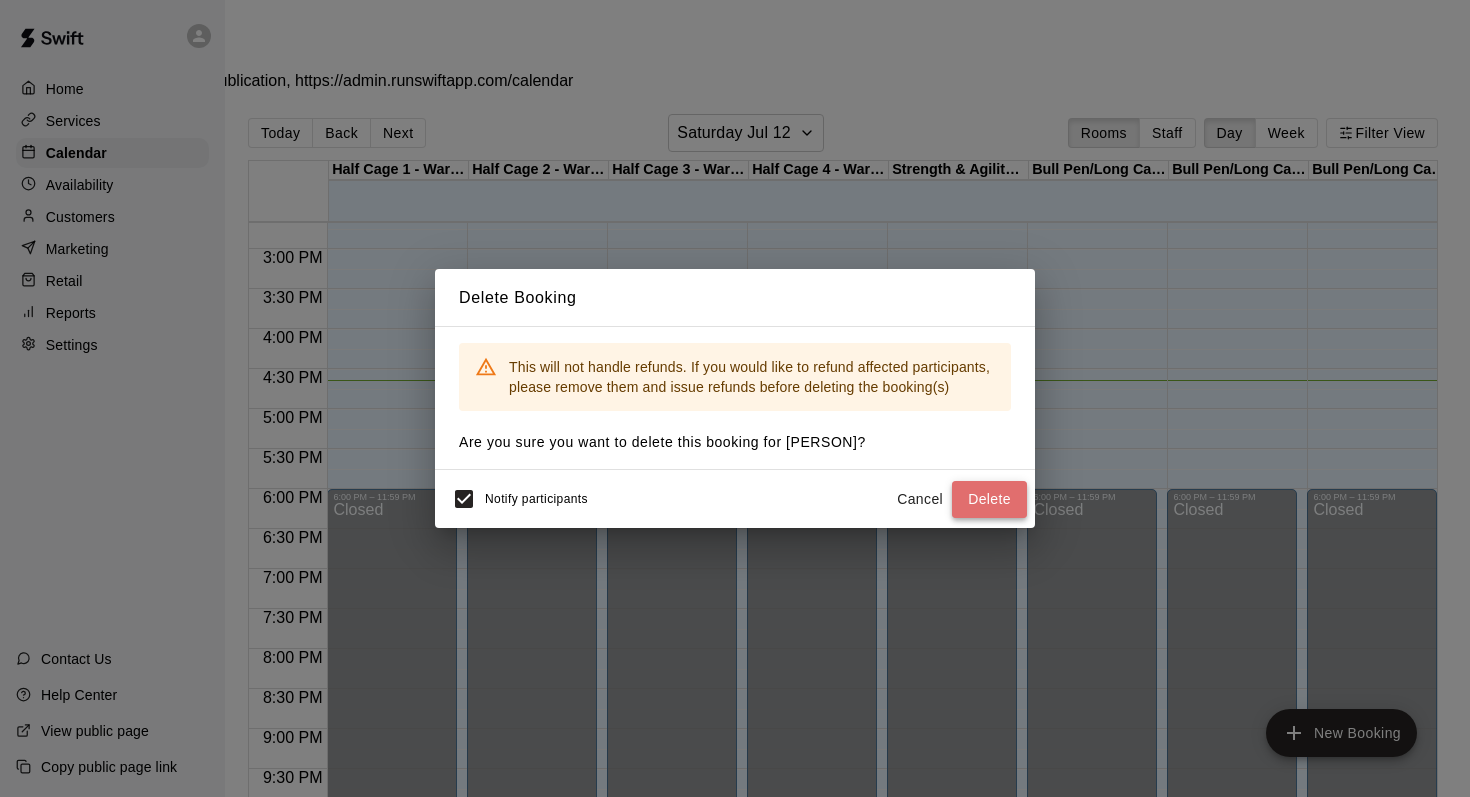 click on "Delete" at bounding box center [989, 499] 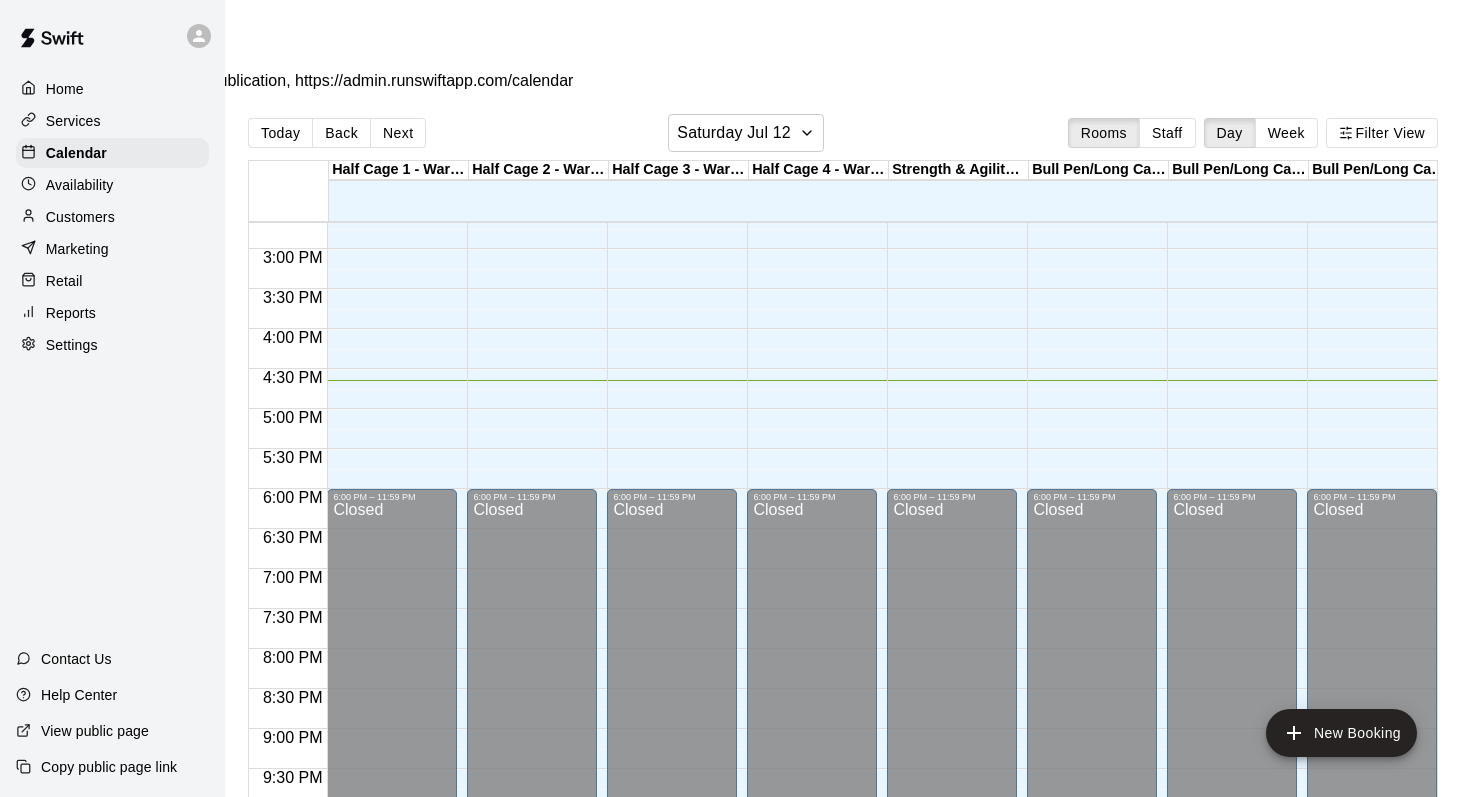 scroll, scrollTop: 1234, scrollLeft: 0, axis: vertical 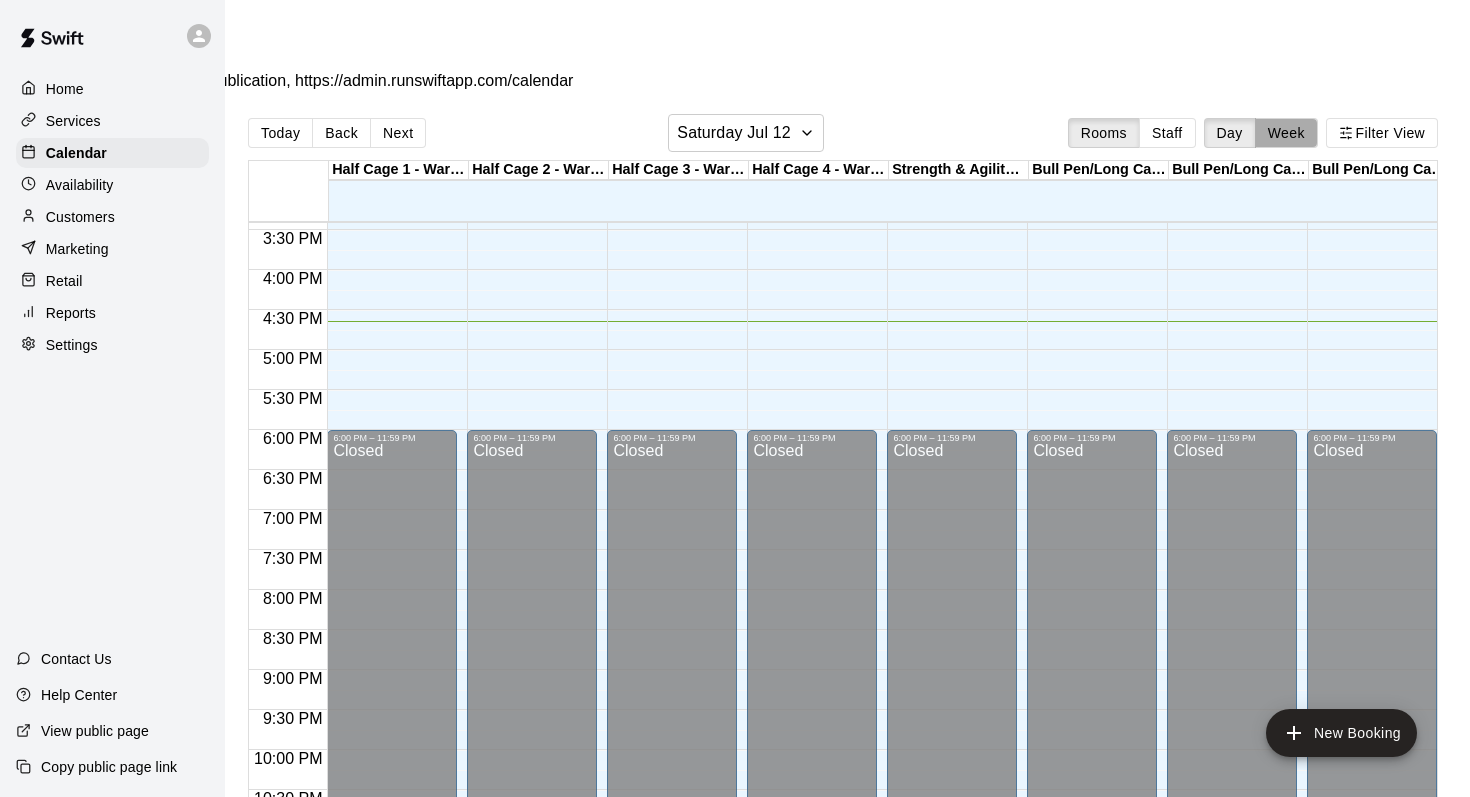 click on "Week" at bounding box center [1286, 133] 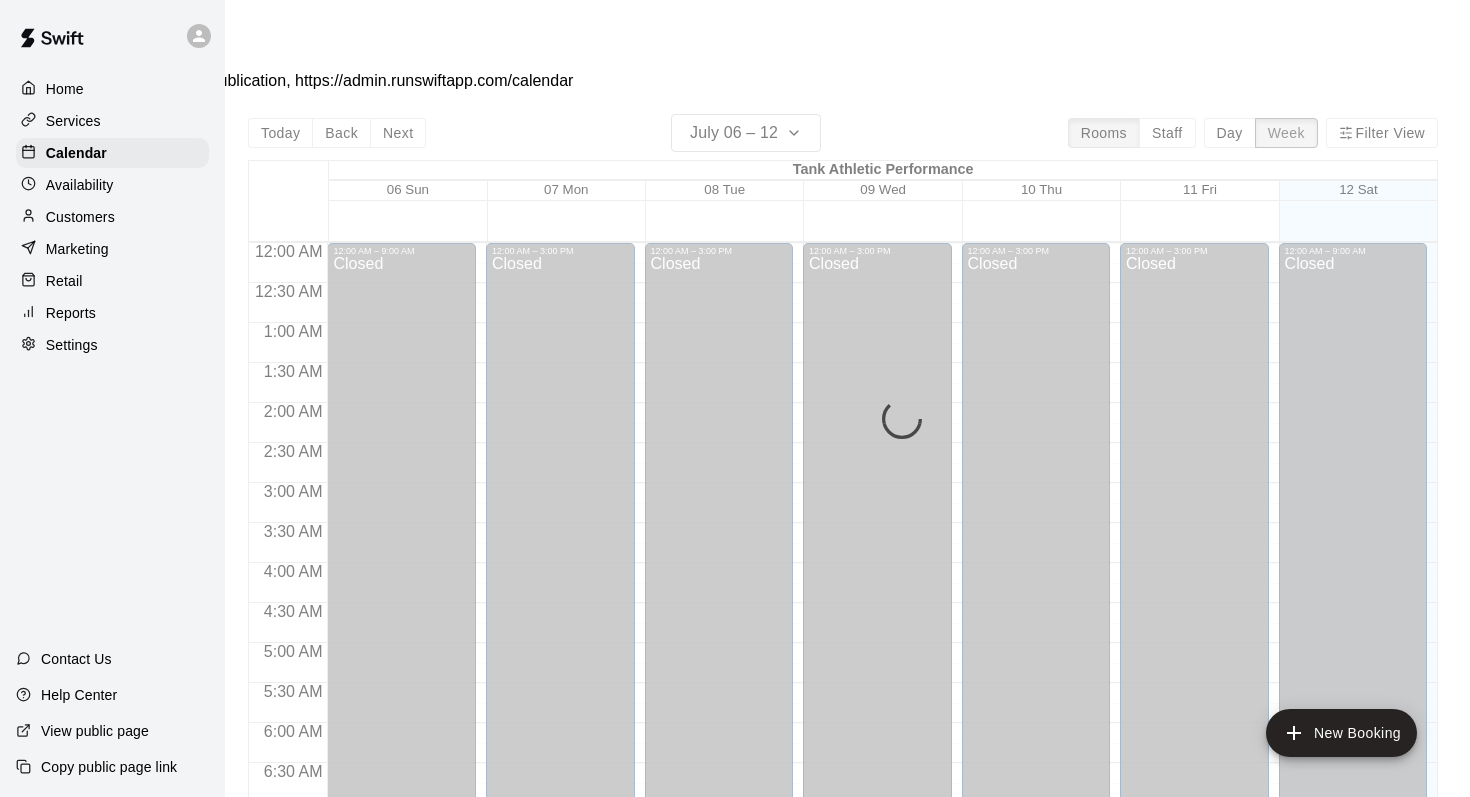 scroll, scrollTop: 1254, scrollLeft: 0, axis: vertical 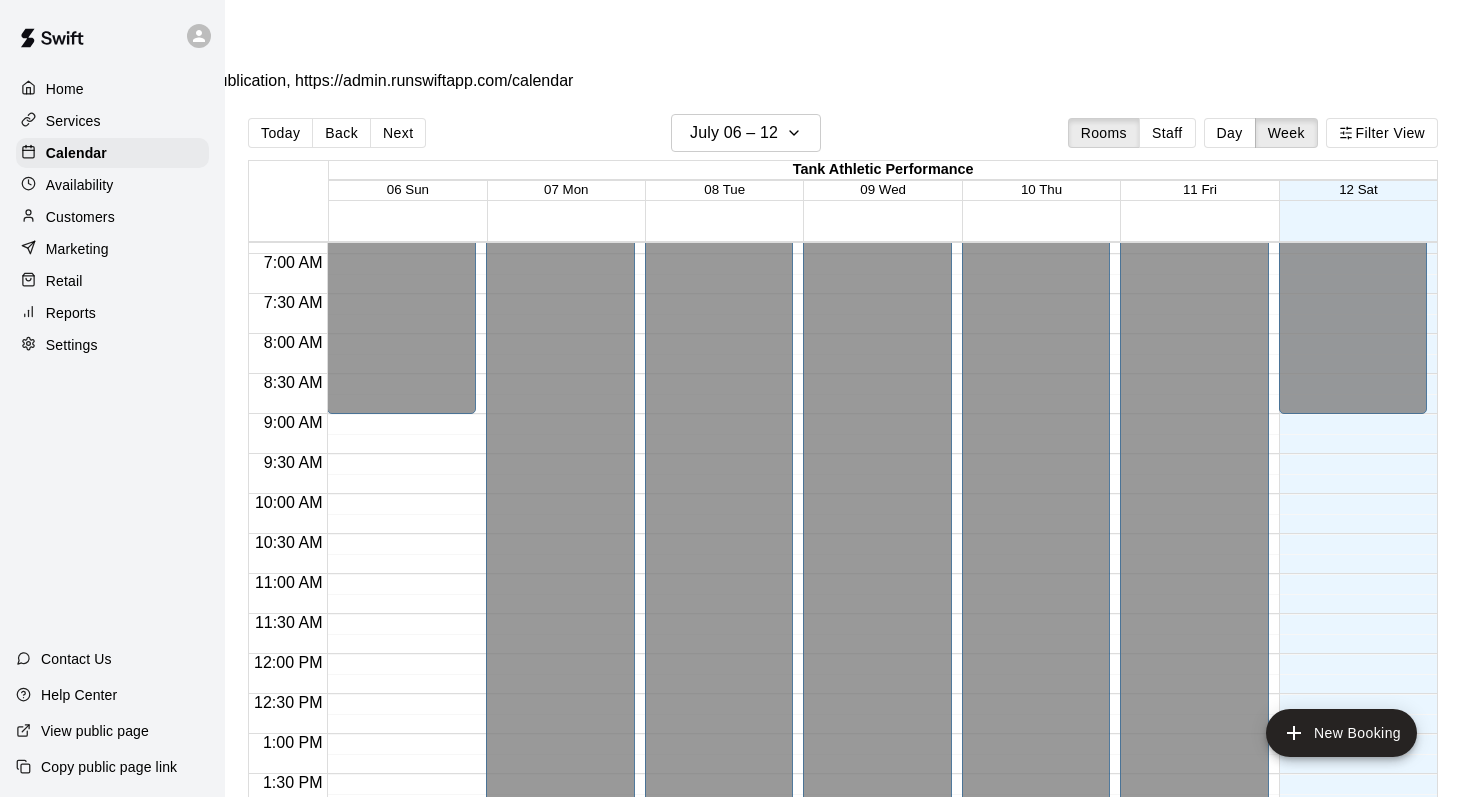 click on "Today Back Next July 06 – 12 Rooms Staff Day Week Filter View" at bounding box center [843, 137] 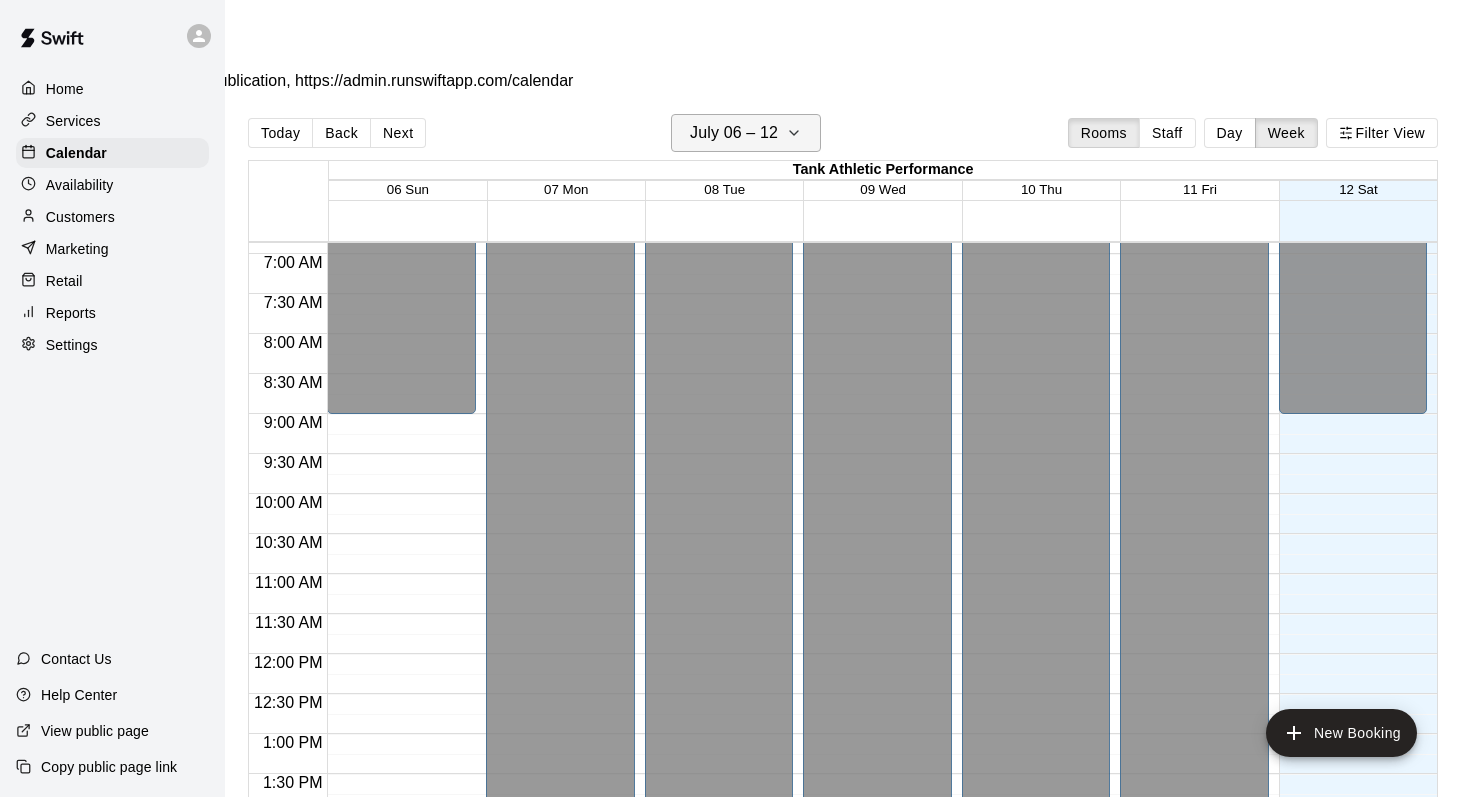 click on "July 06 – 12" at bounding box center (734, 133) 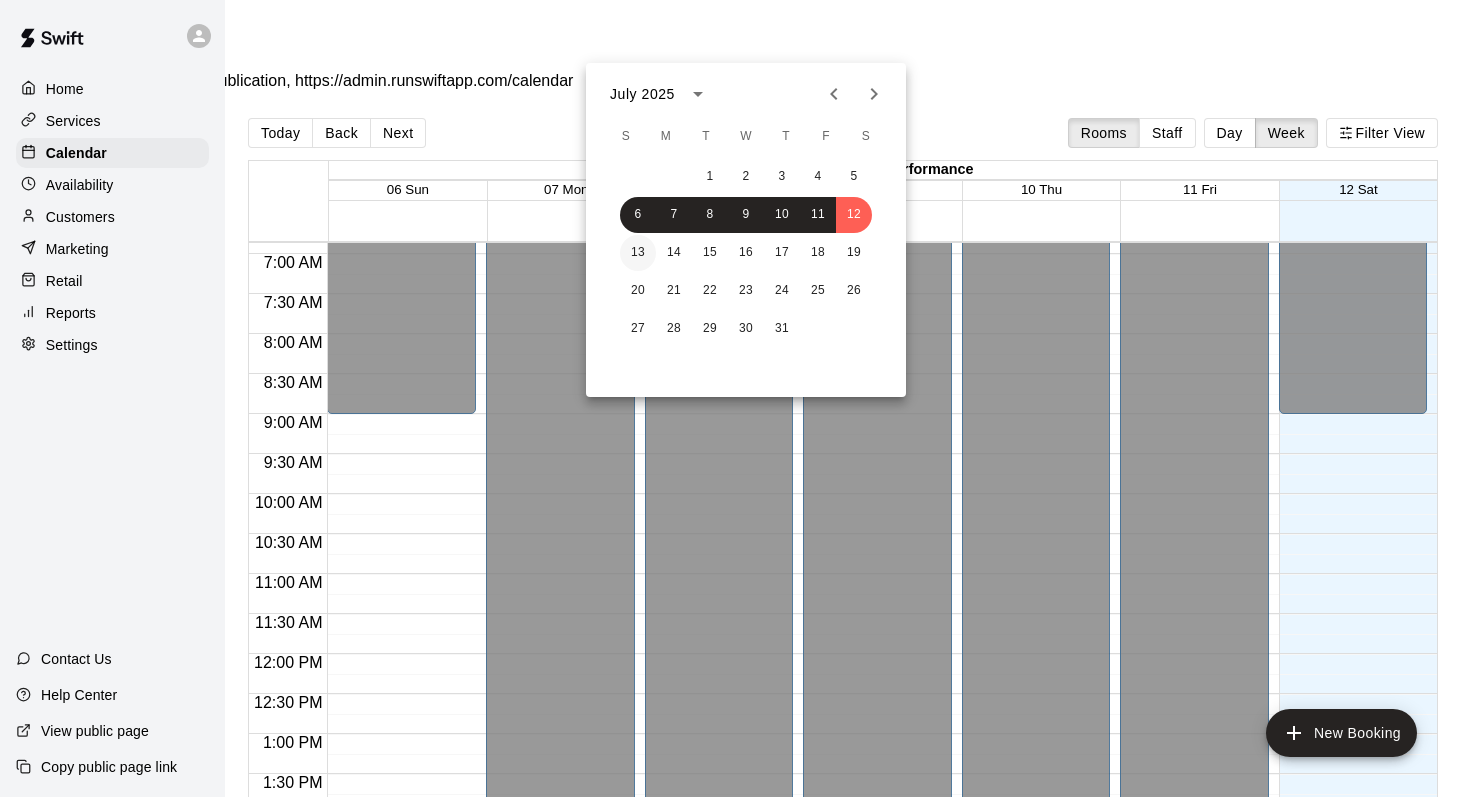 click on "13" at bounding box center (638, 253) 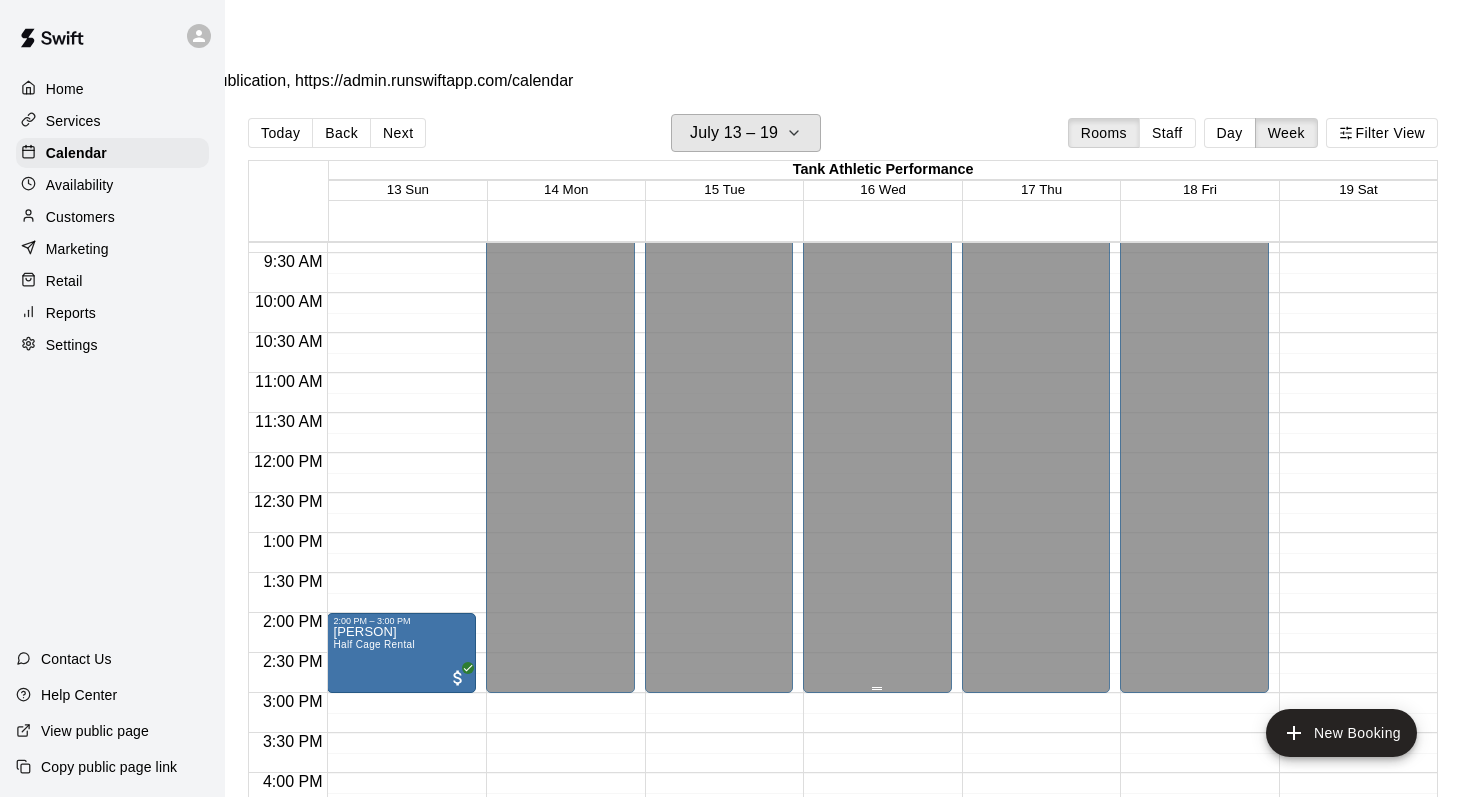 scroll, scrollTop: 784, scrollLeft: 0, axis: vertical 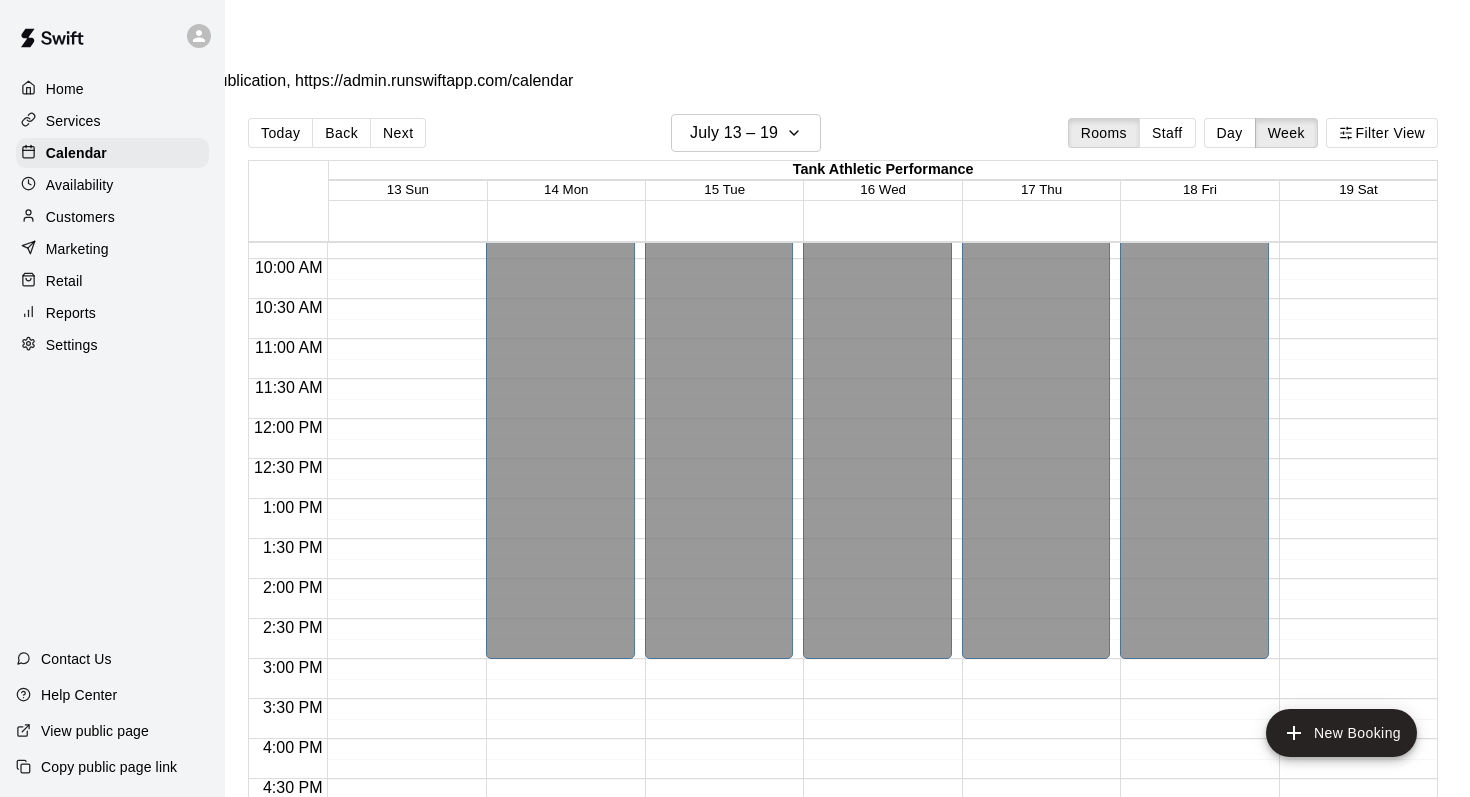 click on "Cat Vera Half Cage Rental" at bounding box center (401, 990) 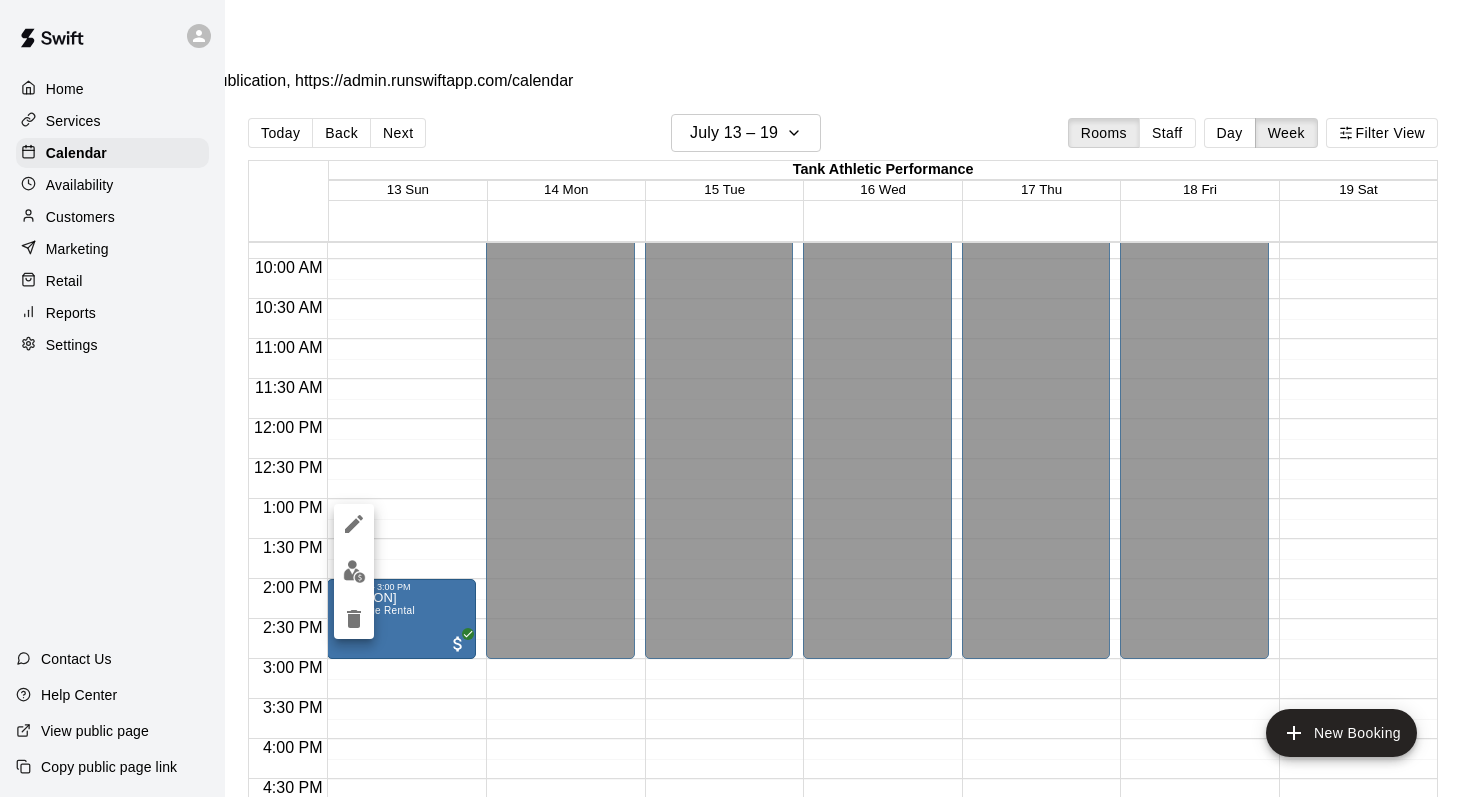 click 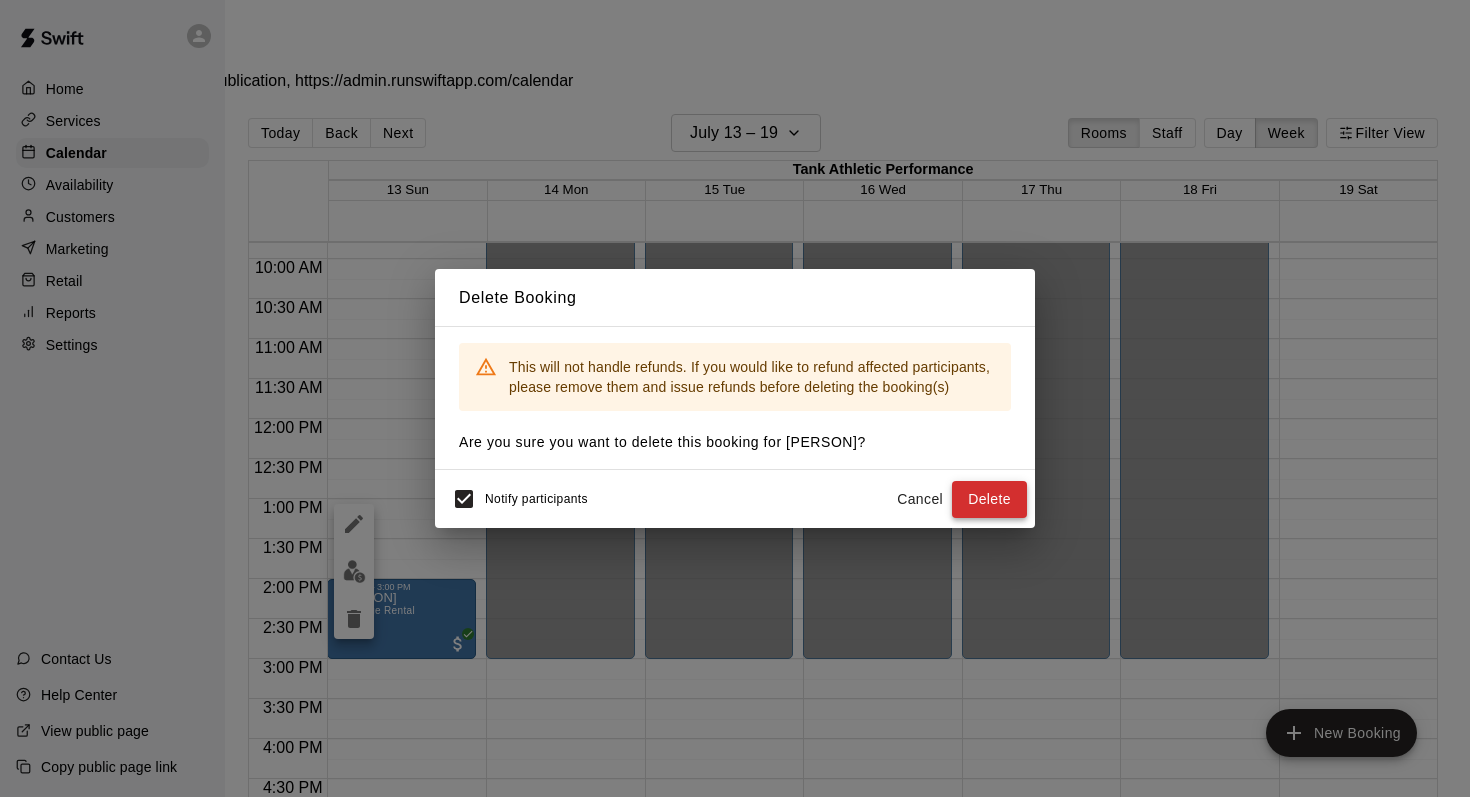 click on "Delete" at bounding box center (989, 499) 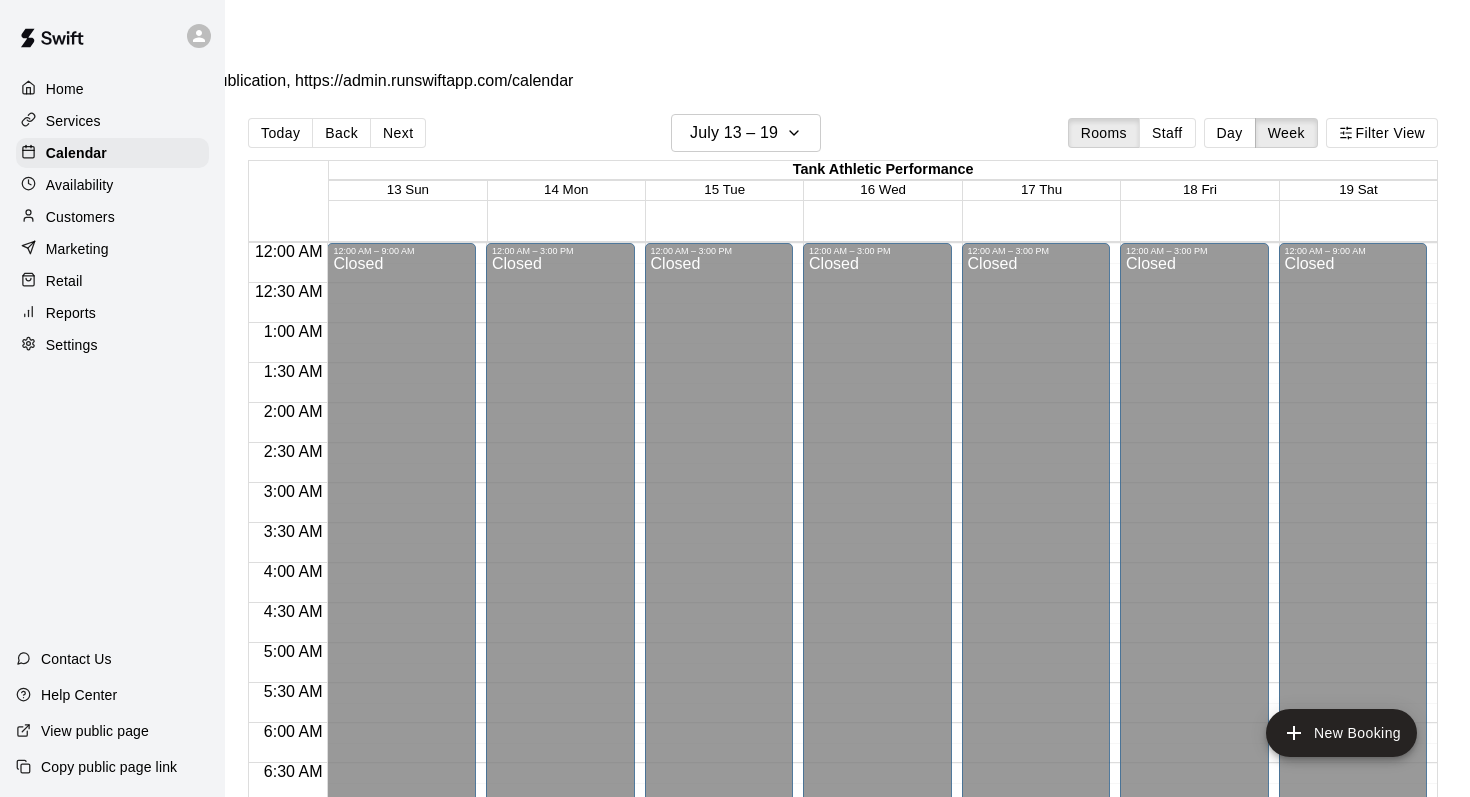 scroll, scrollTop: 955, scrollLeft: 0, axis: vertical 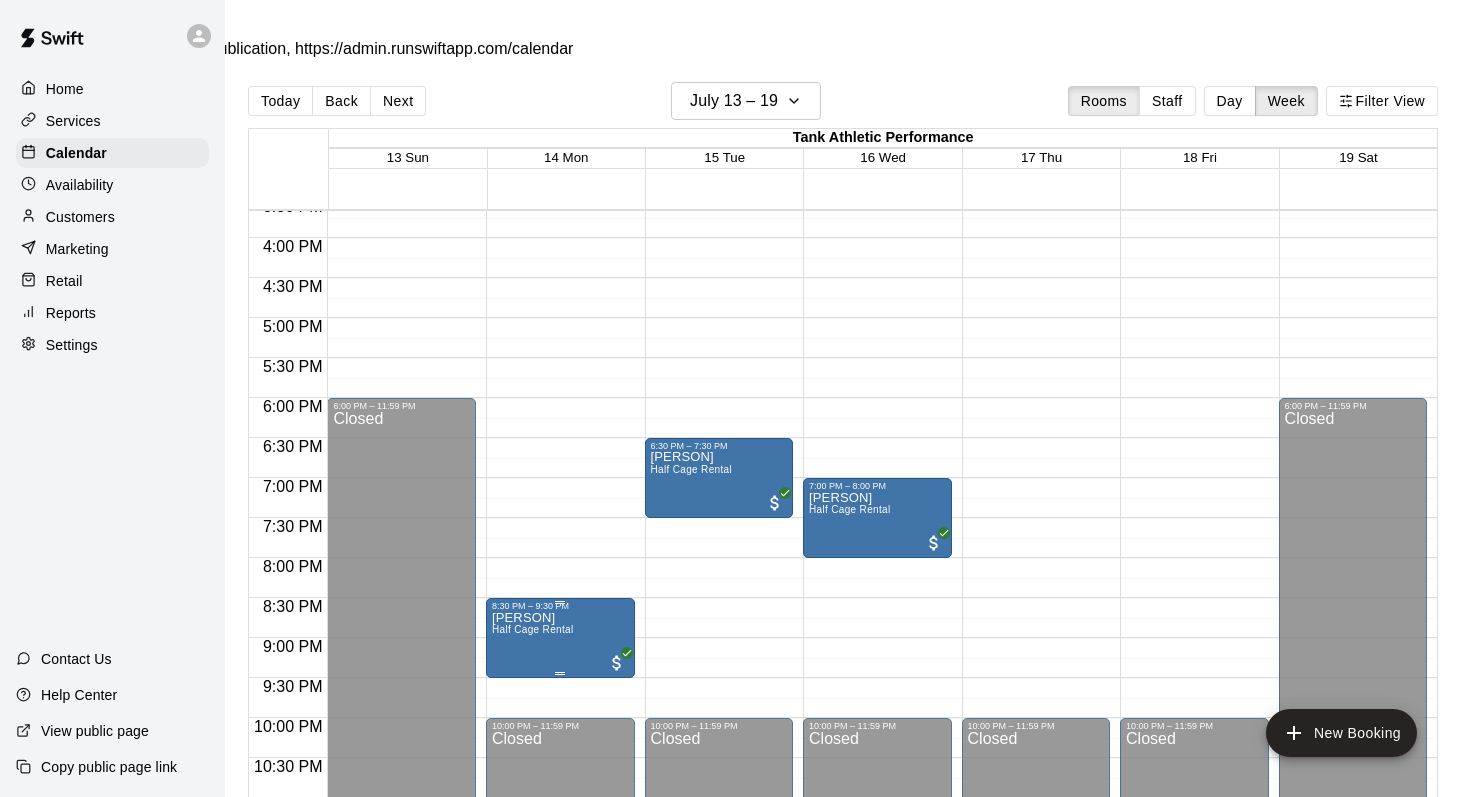 click on "Cat Vera Half Cage Rental" at bounding box center [560, 1009] 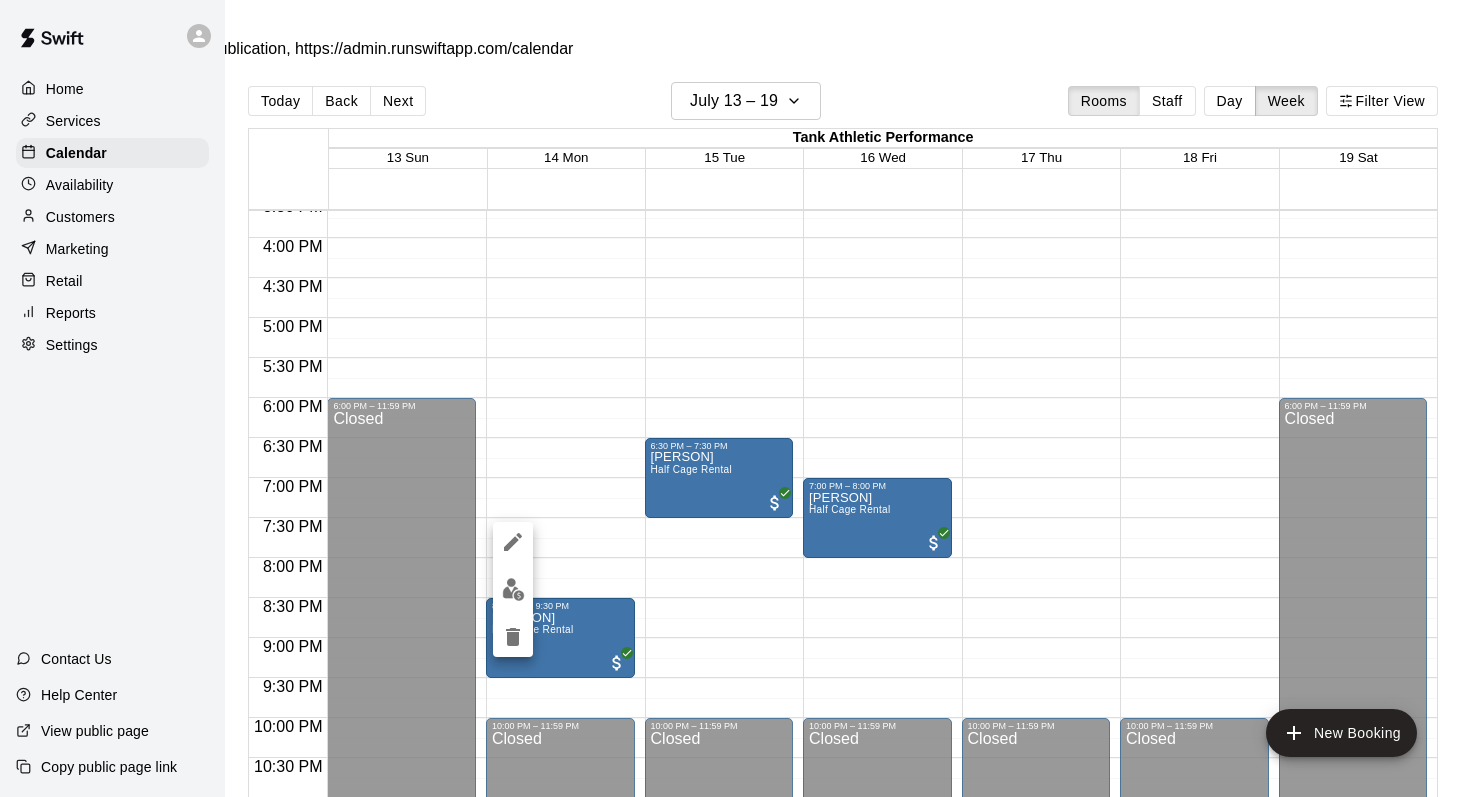 click 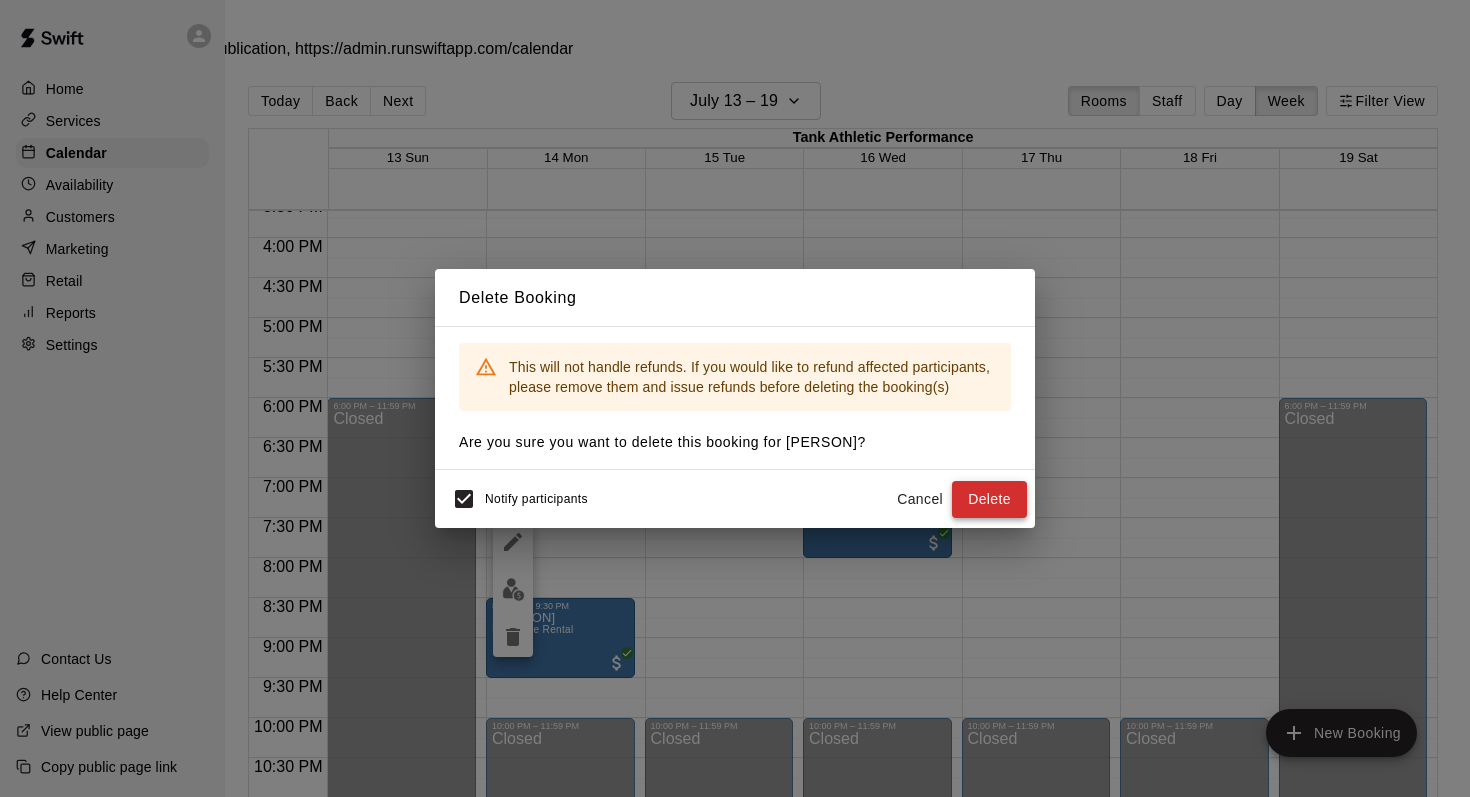 click on "Delete" at bounding box center (989, 499) 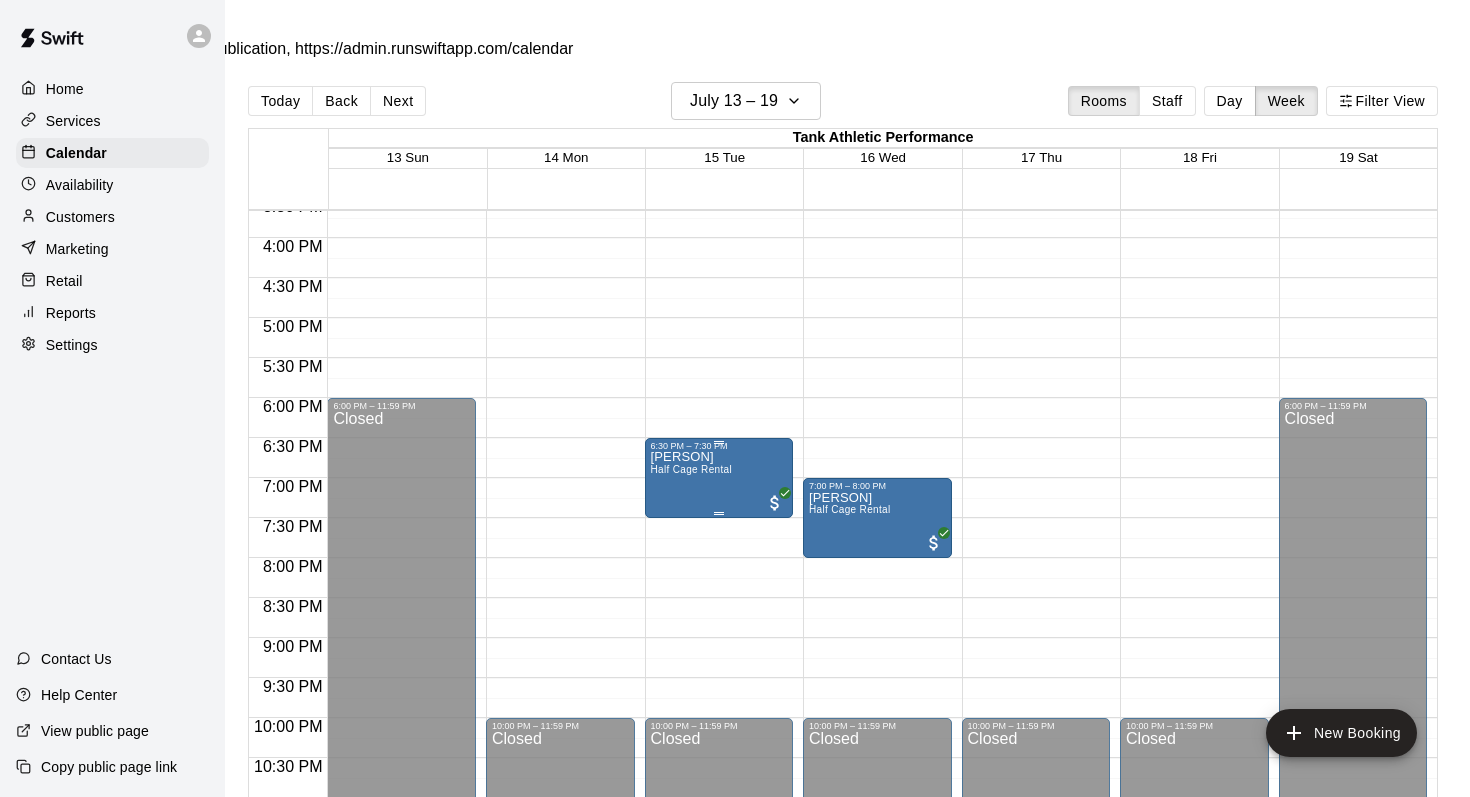 click on "Half Cage Rental" at bounding box center (692, 469) 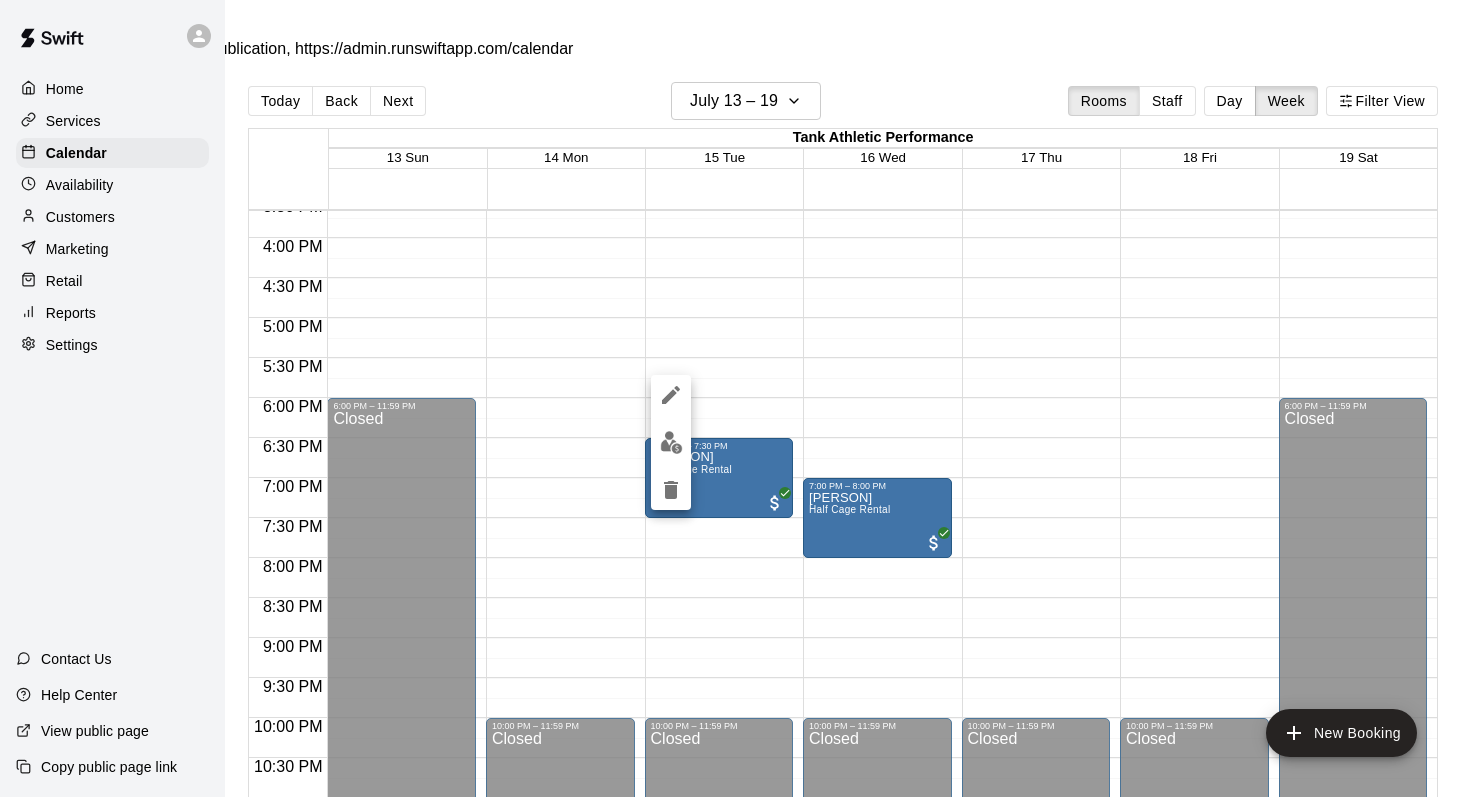 click 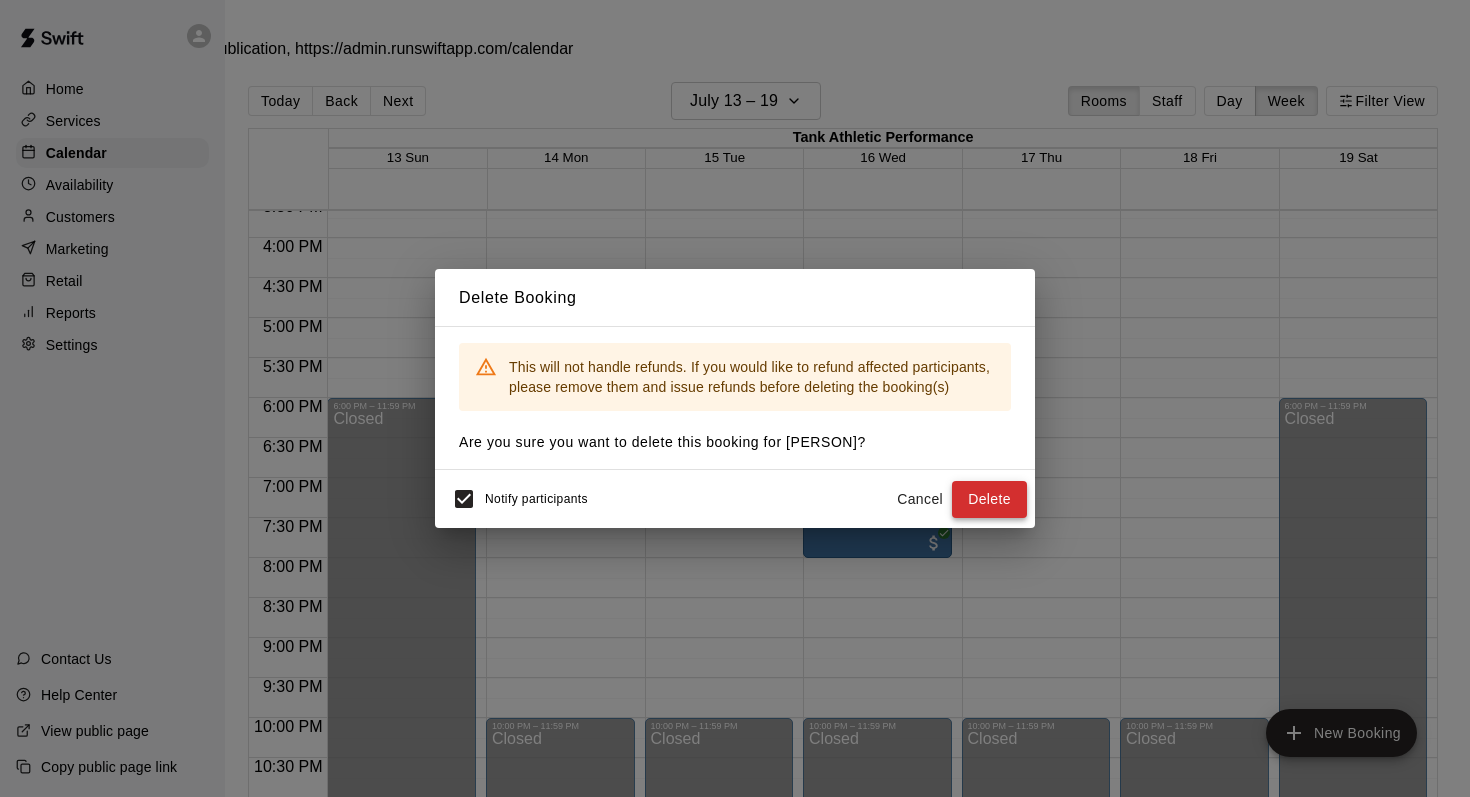 click on "Delete" at bounding box center (989, 499) 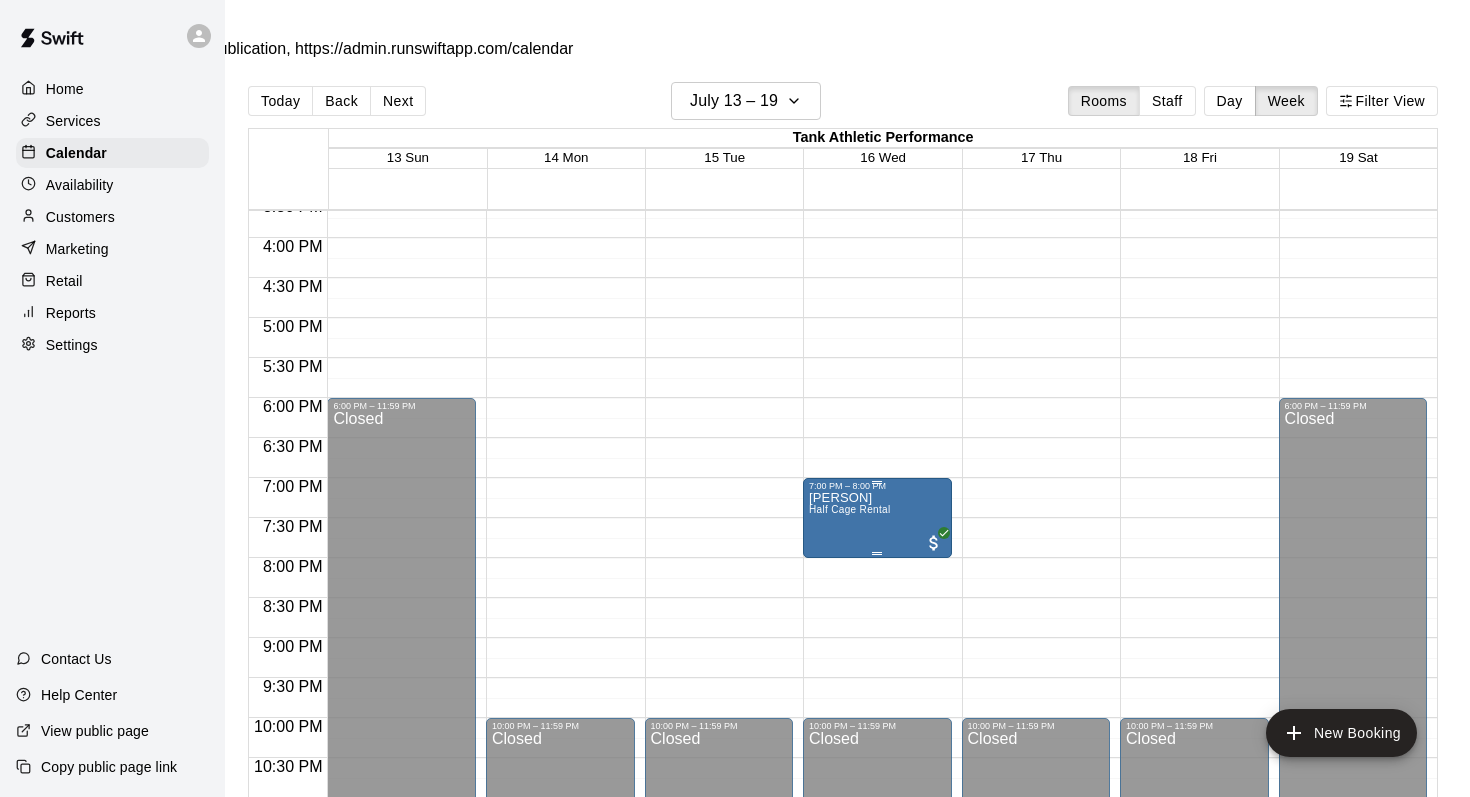 click on "Cat Vera Half Cage Rental" at bounding box center (877, 889) 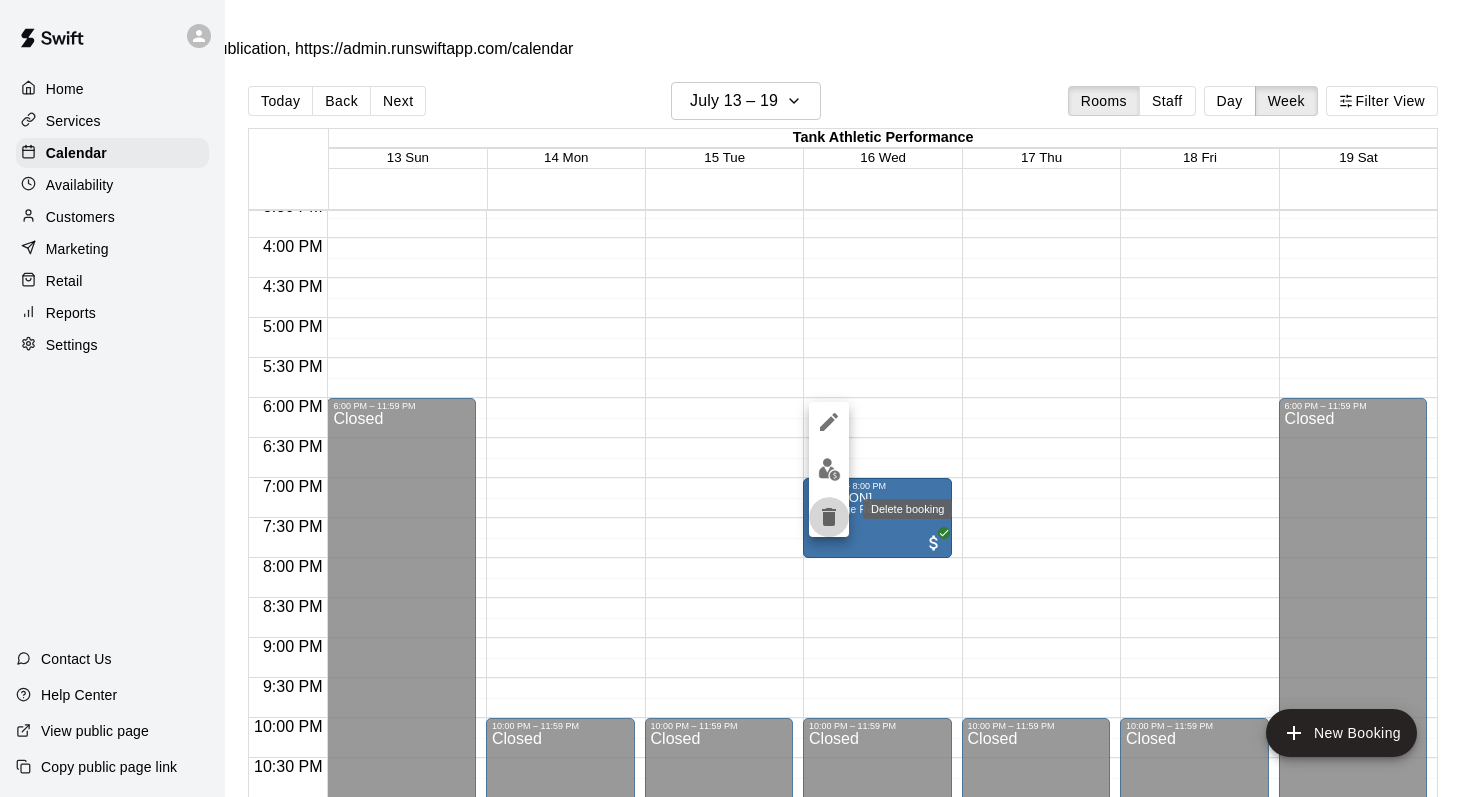 click at bounding box center [829, 517] 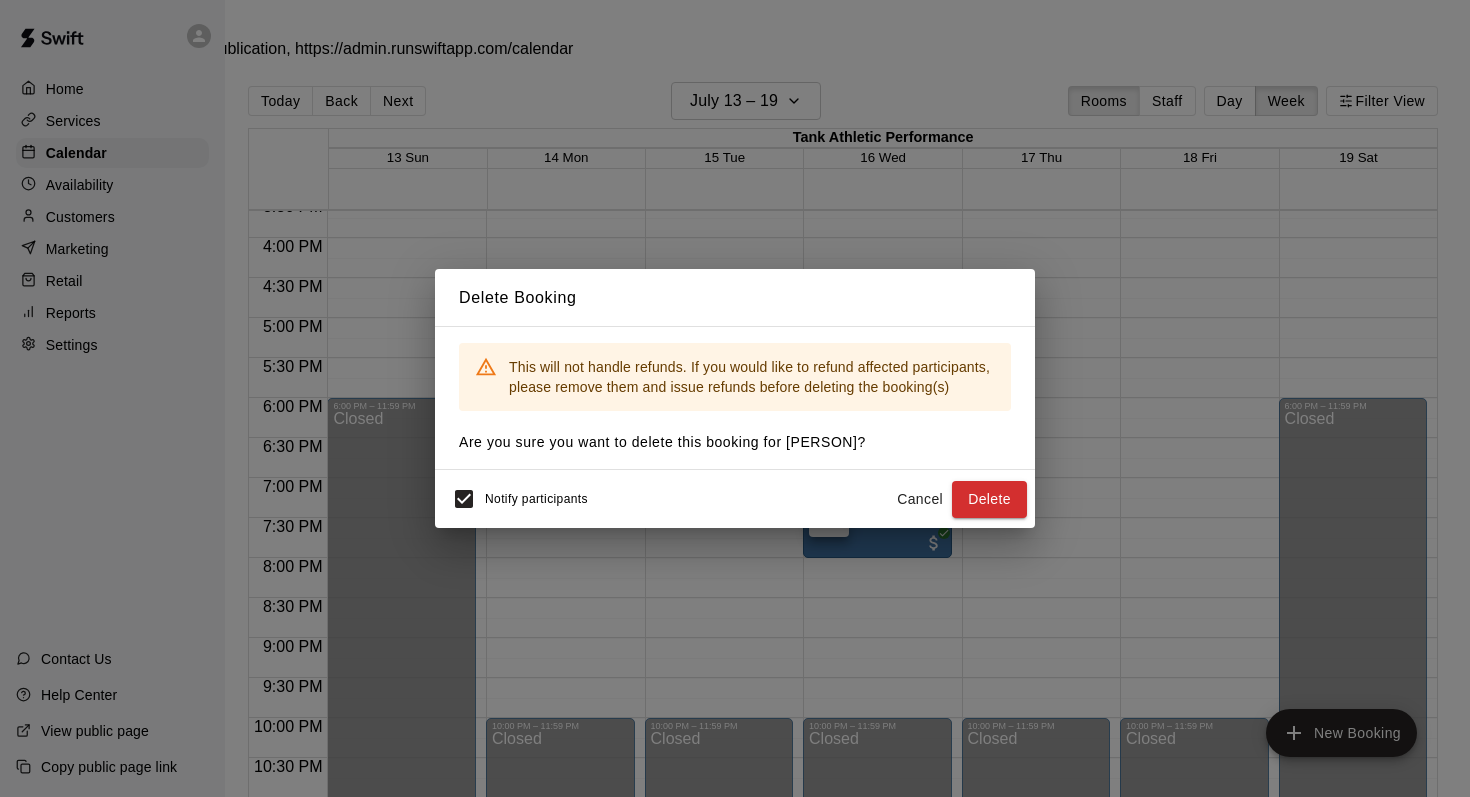 click on "Notify participants Cancel Delete" at bounding box center (735, 499) 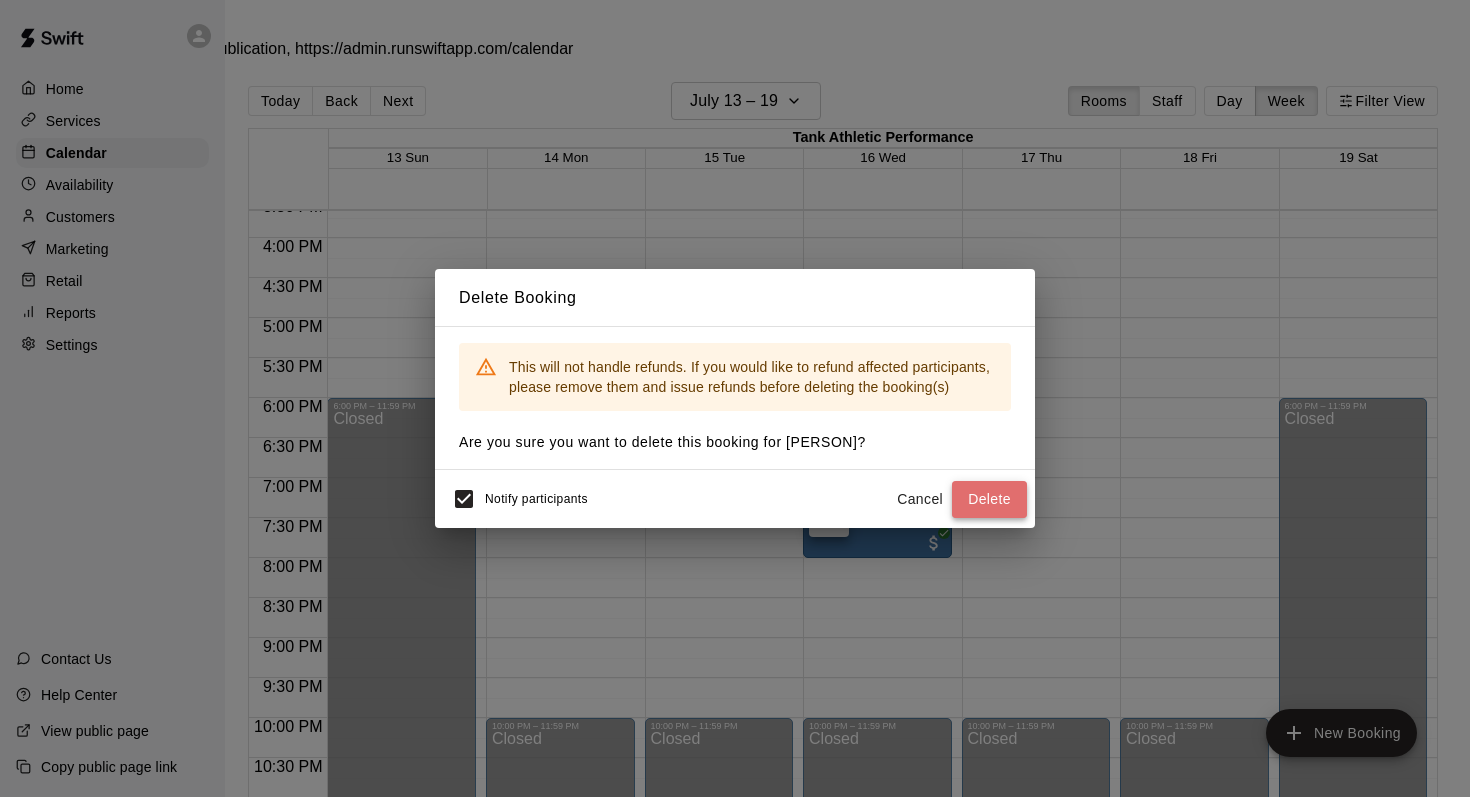 click on "Delete" at bounding box center (989, 499) 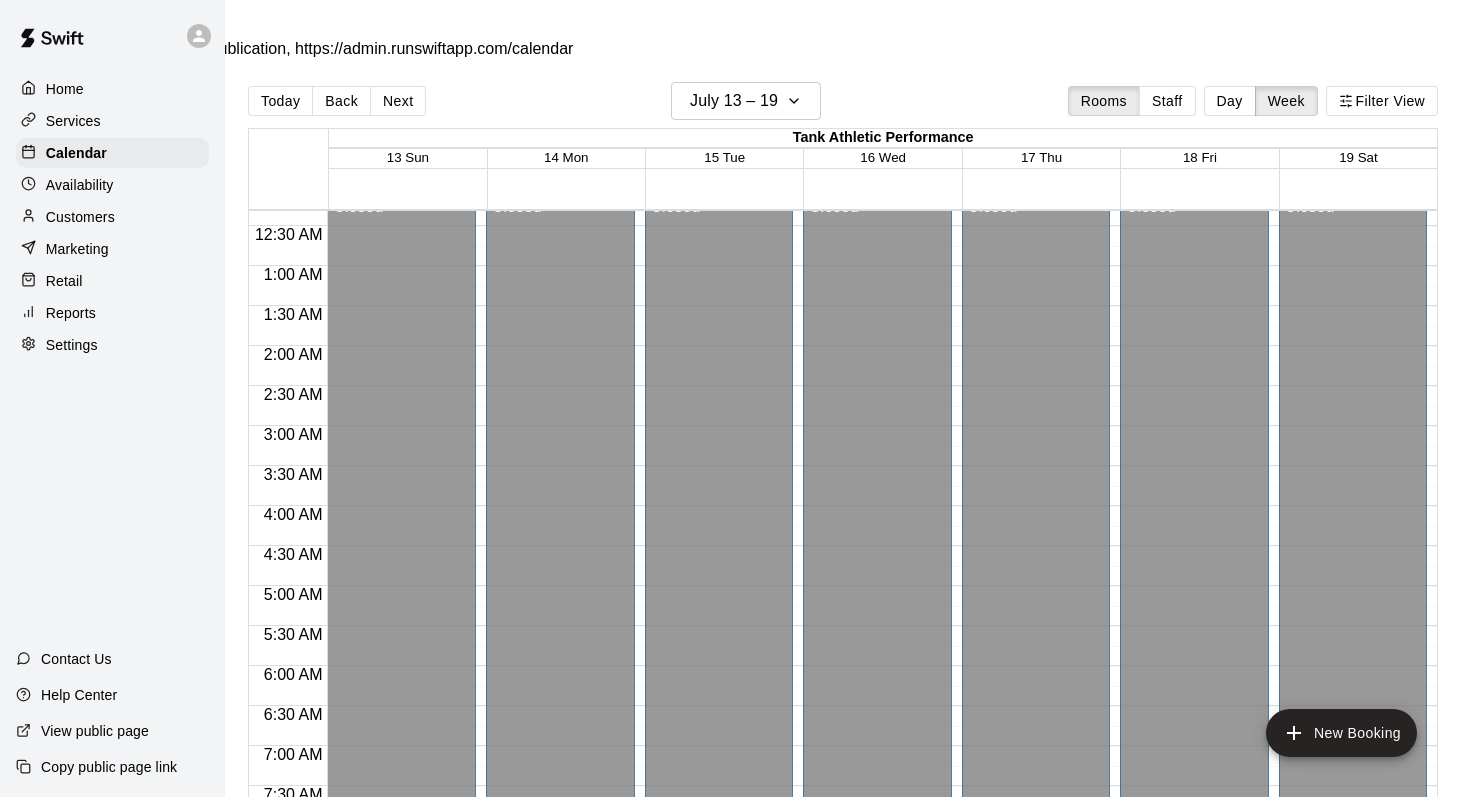 scroll, scrollTop: 0, scrollLeft: 0, axis: both 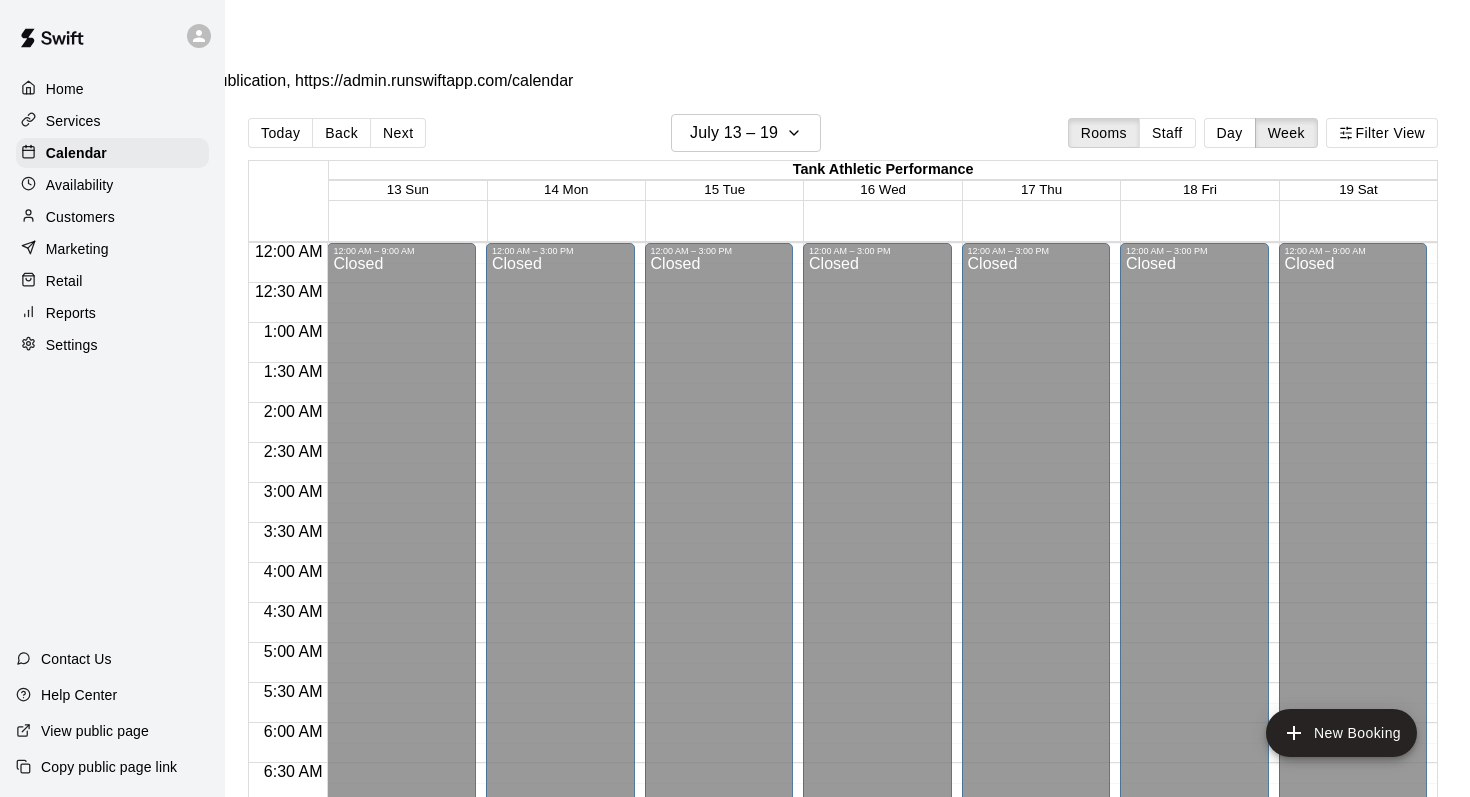 click on "Availability" at bounding box center (80, 185) 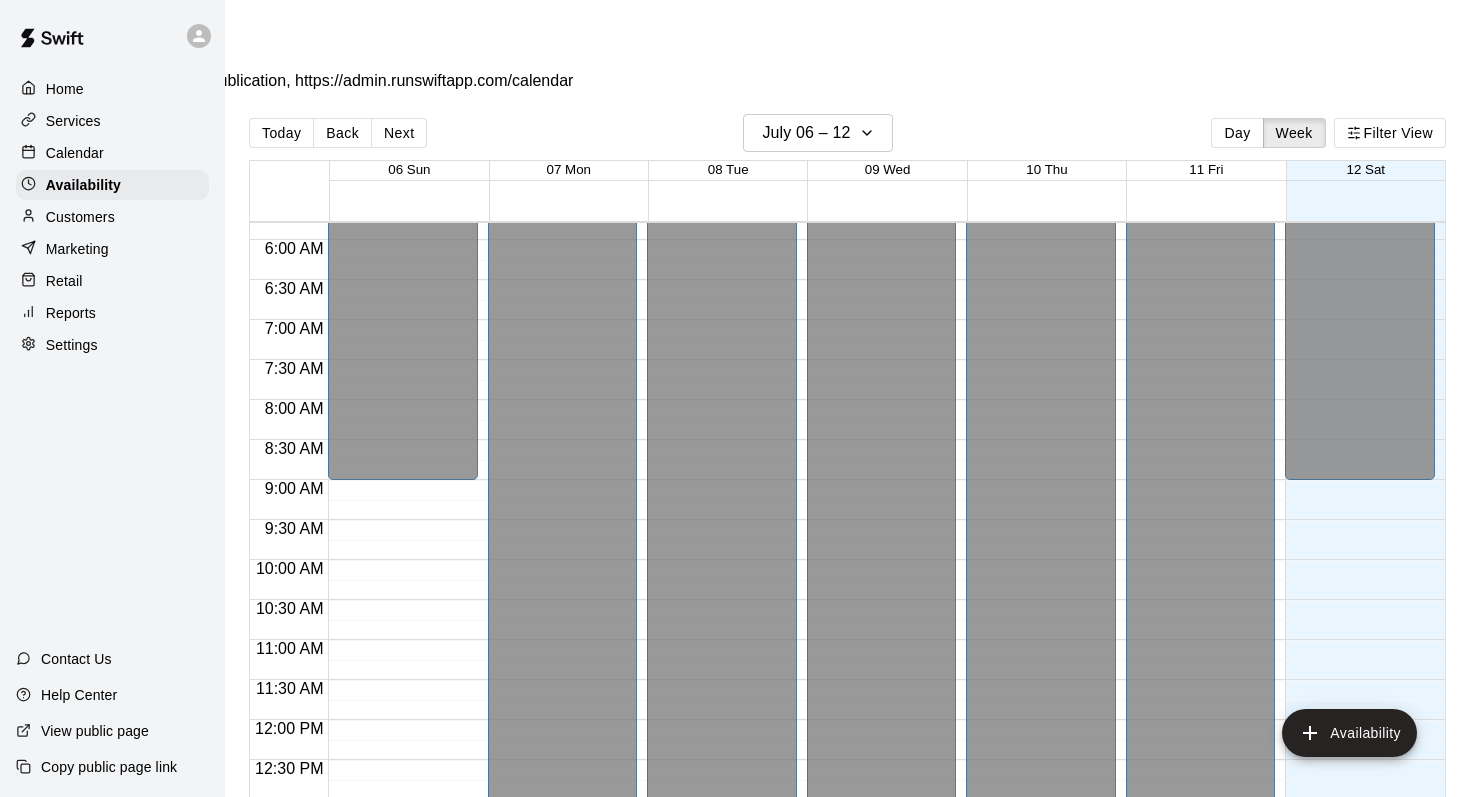 scroll, scrollTop: 449, scrollLeft: 0, axis: vertical 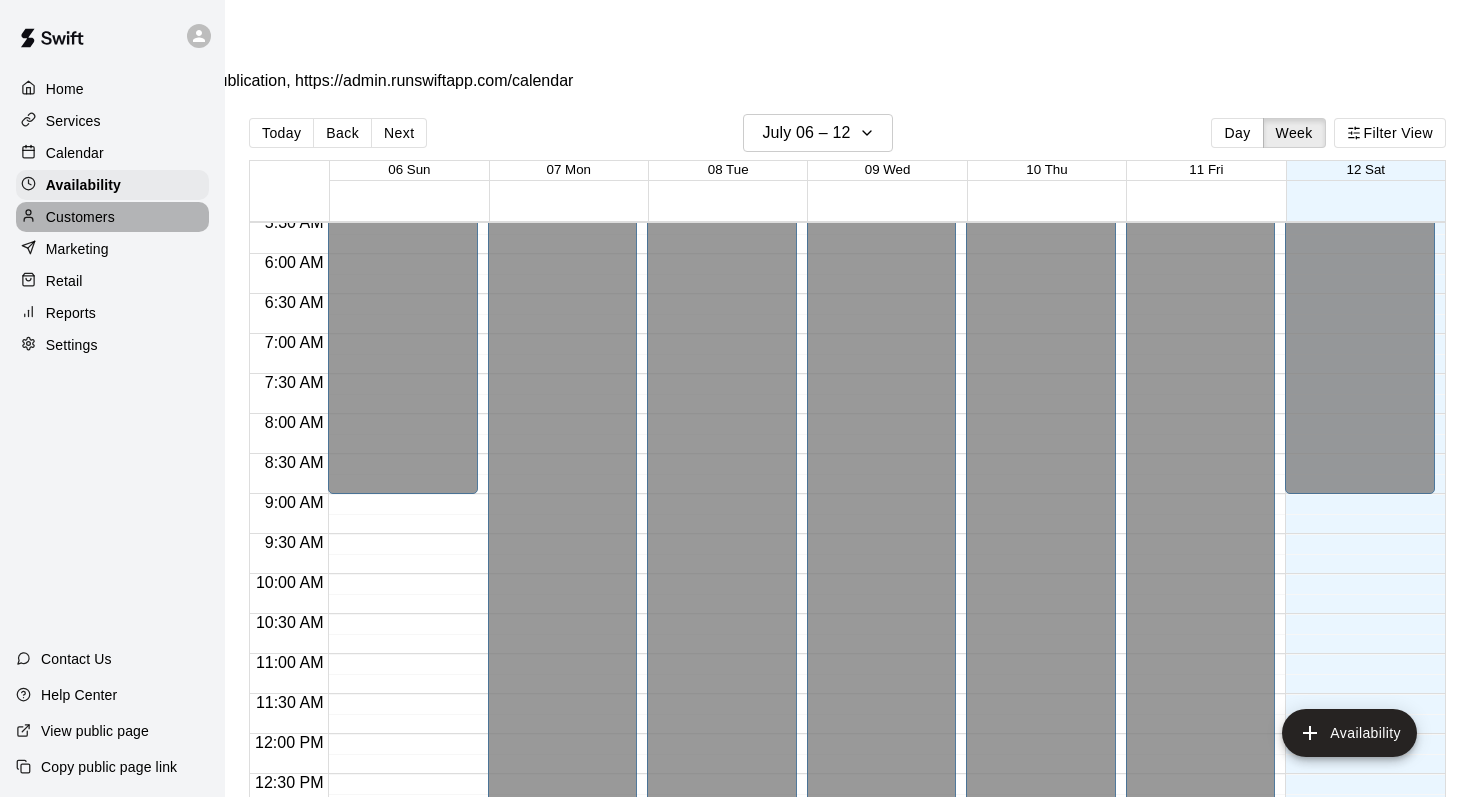 click on "Customers" at bounding box center [112, 217] 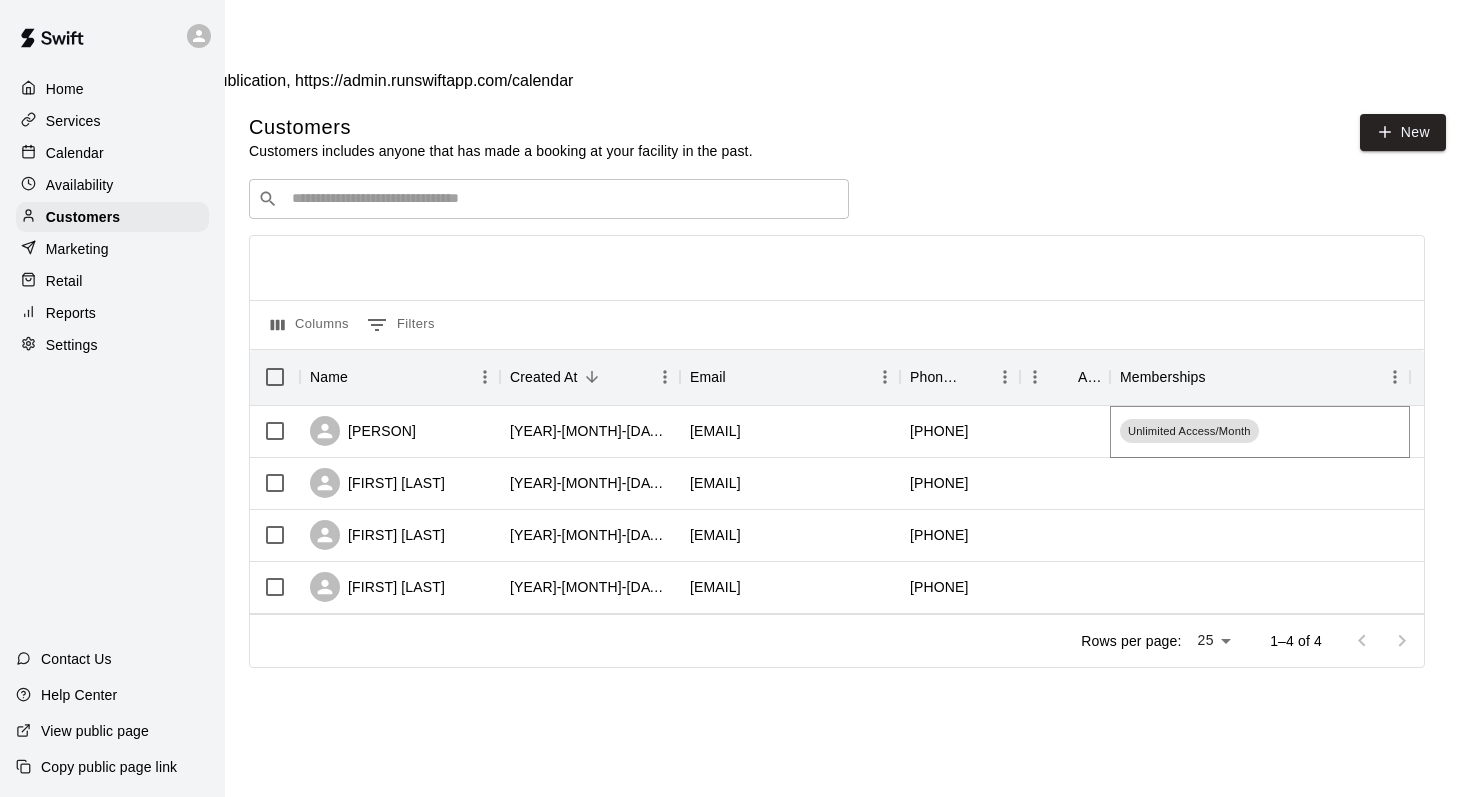 click on "Unlimited Access/Month" at bounding box center [1189, 431] 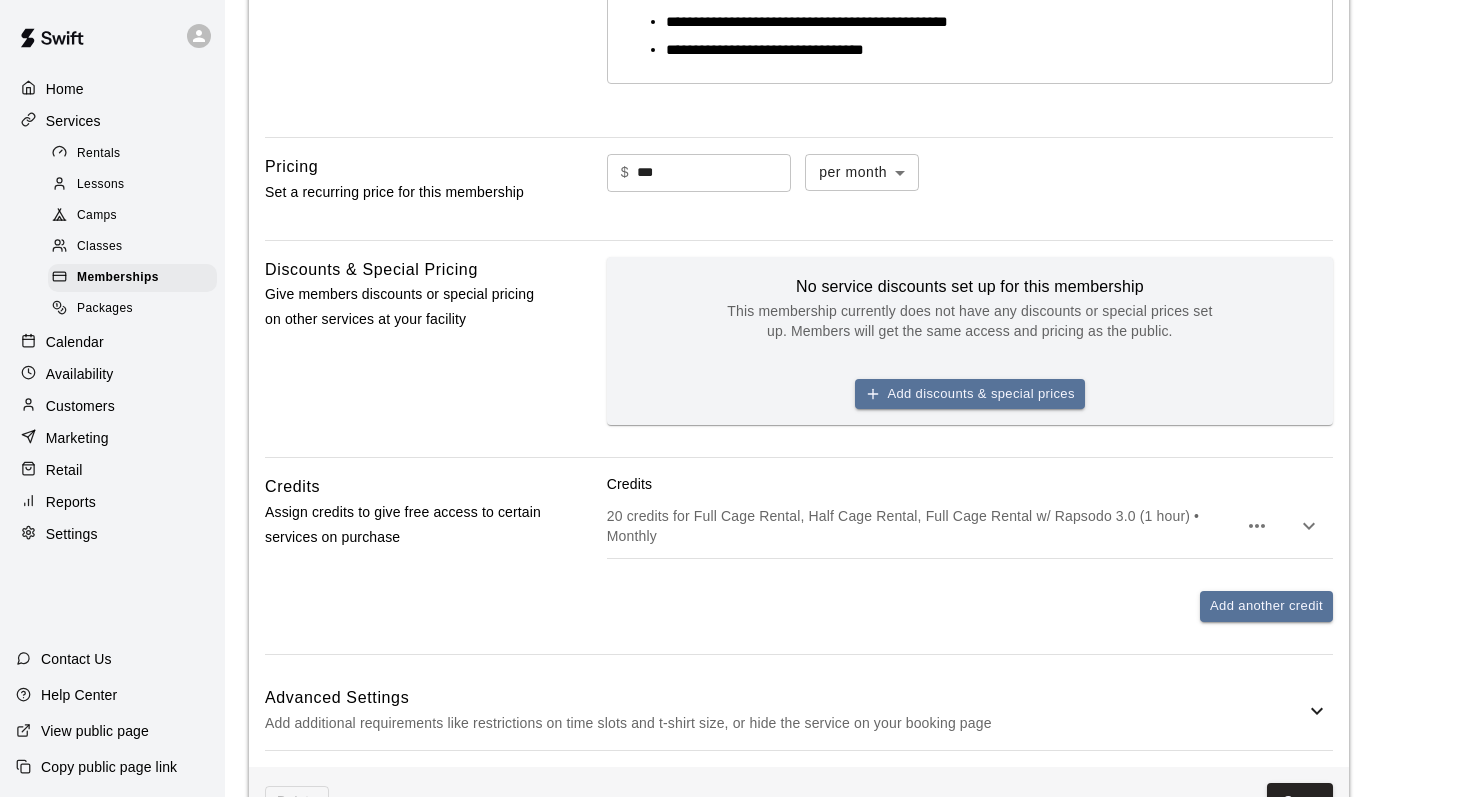 scroll, scrollTop: 556, scrollLeft: 0, axis: vertical 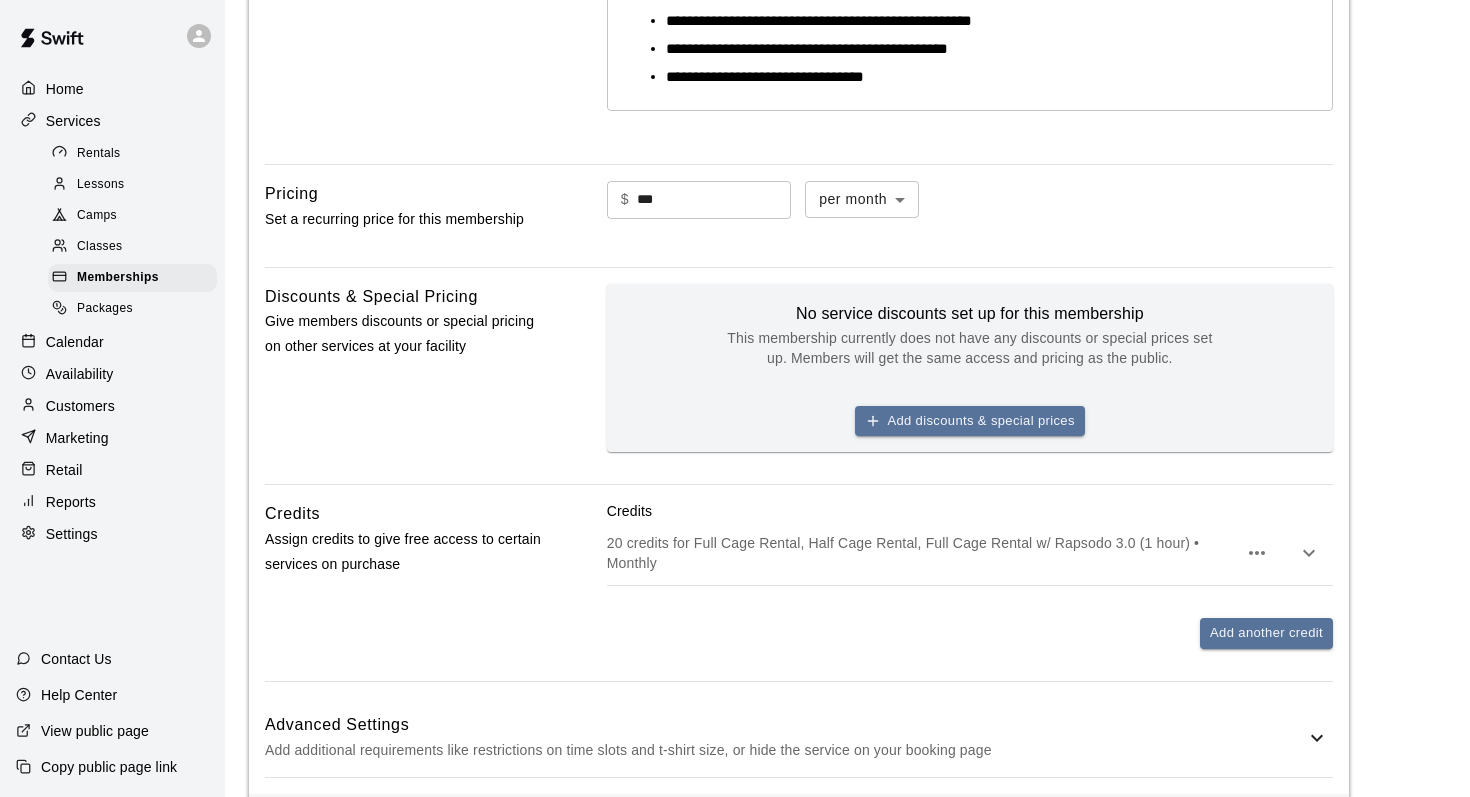 click on "Customers" at bounding box center (80, 406) 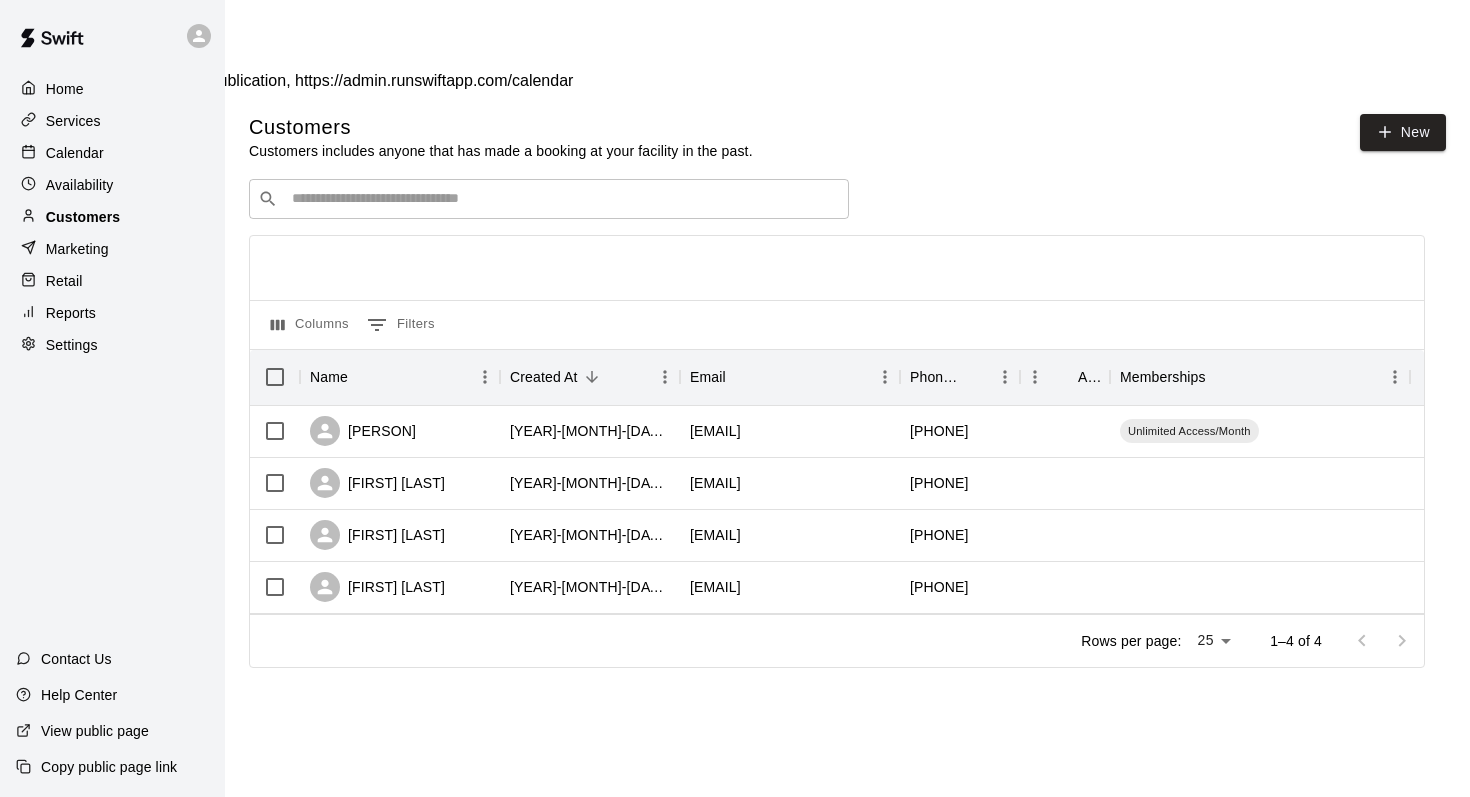 scroll, scrollTop: 0, scrollLeft: 0, axis: both 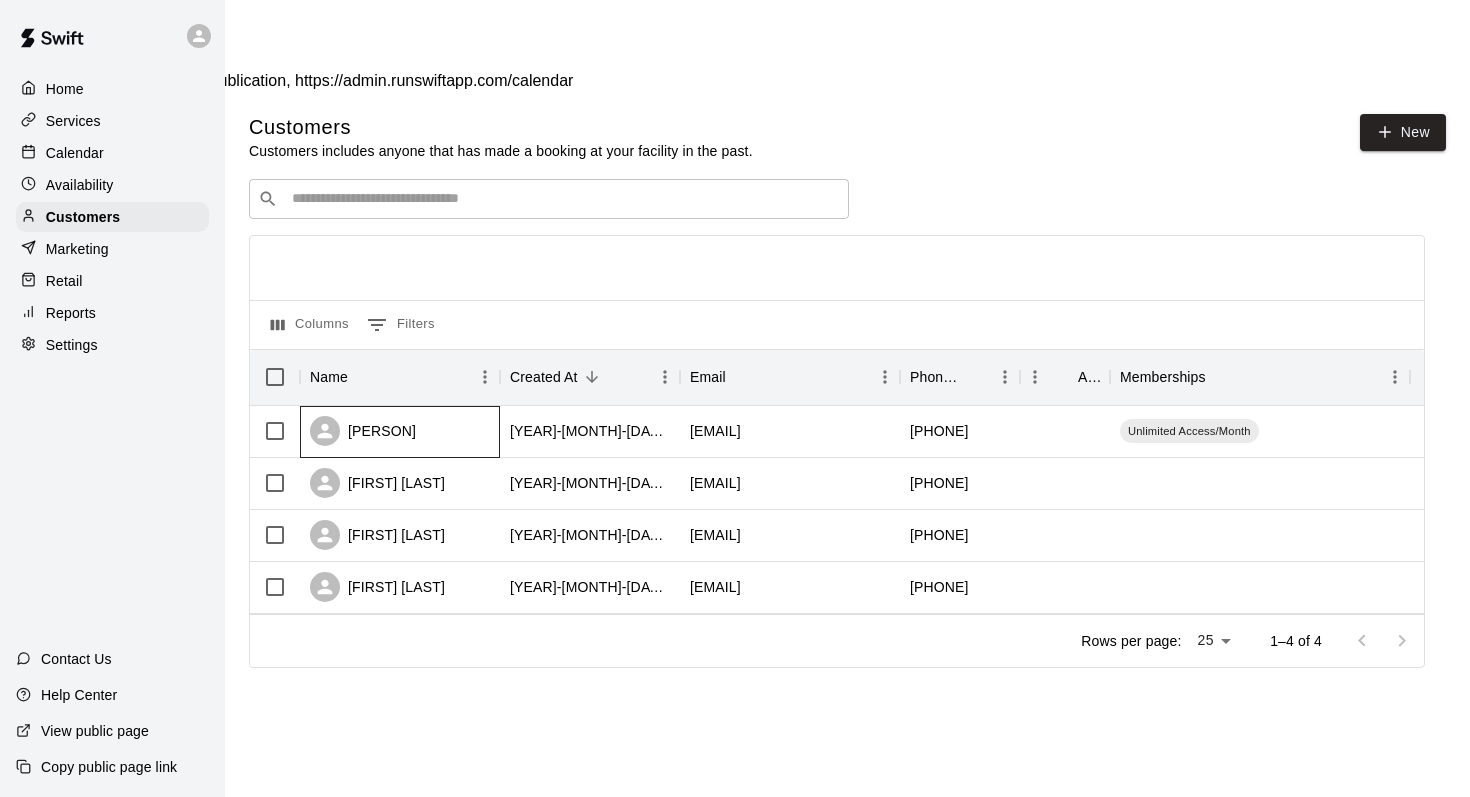 click on "[FIRST] [LAST]" at bounding box center (363, 431) 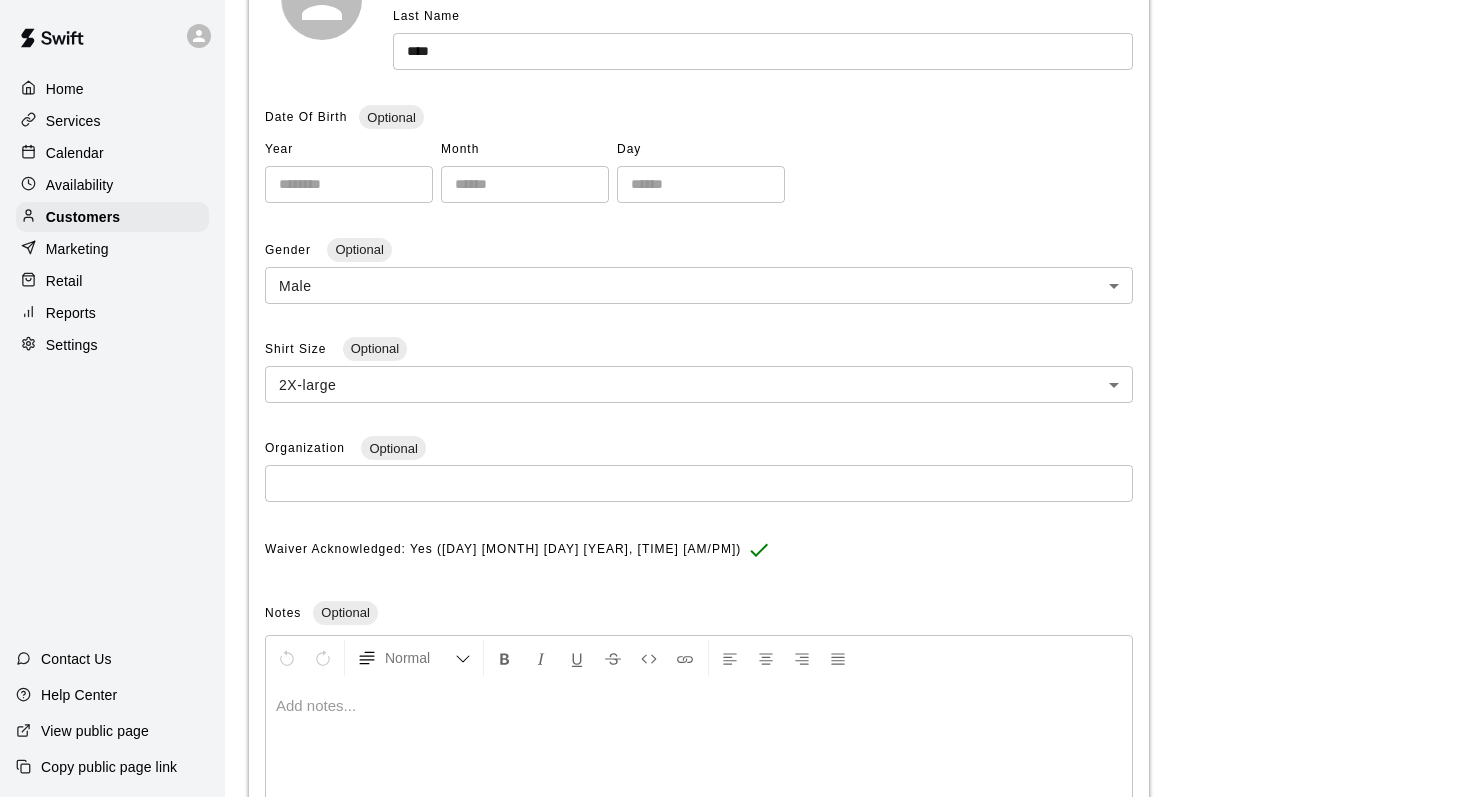 scroll, scrollTop: 0, scrollLeft: 0, axis: both 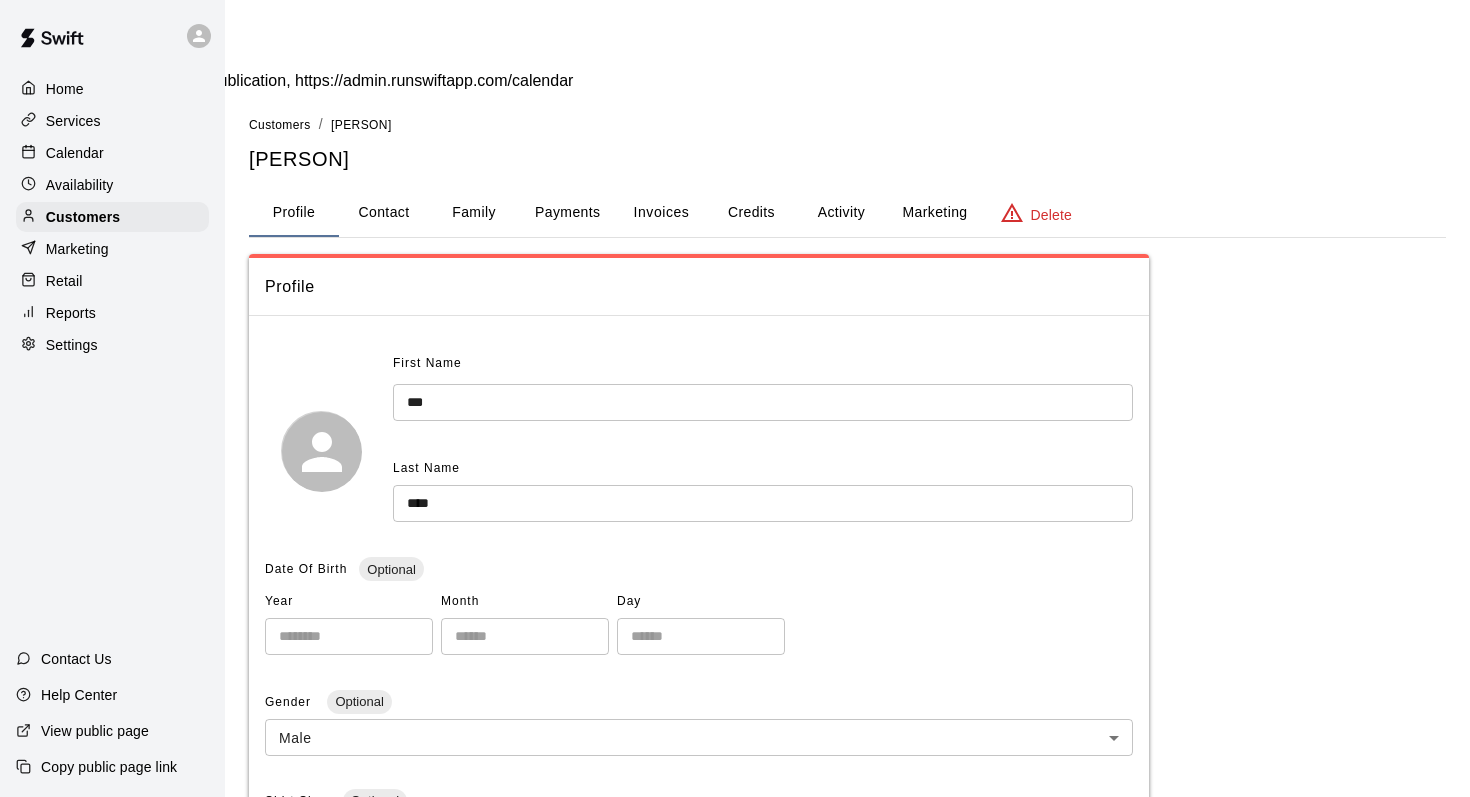 click on "Payments" at bounding box center [567, 213] 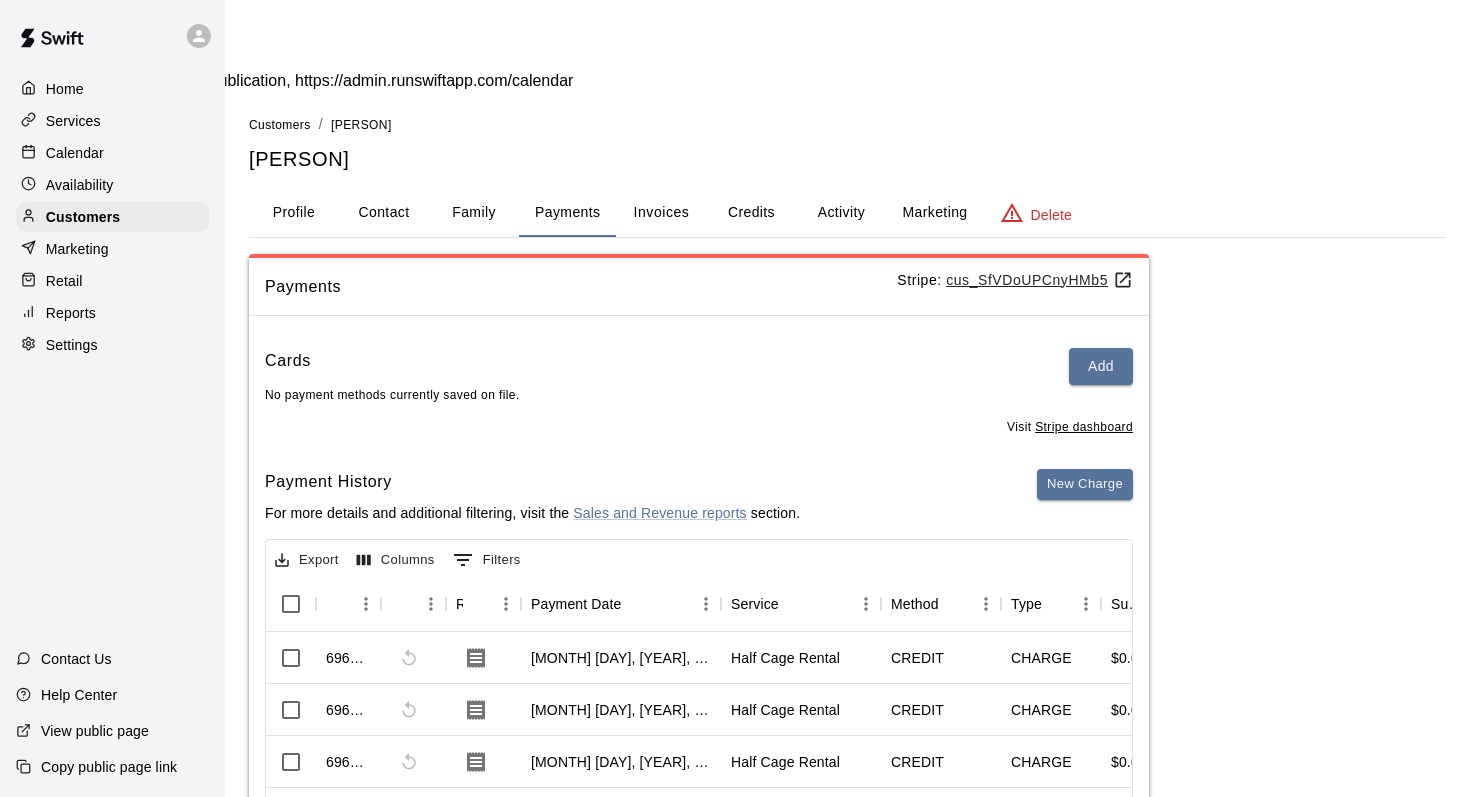 scroll, scrollTop: 6, scrollLeft: 0, axis: vertical 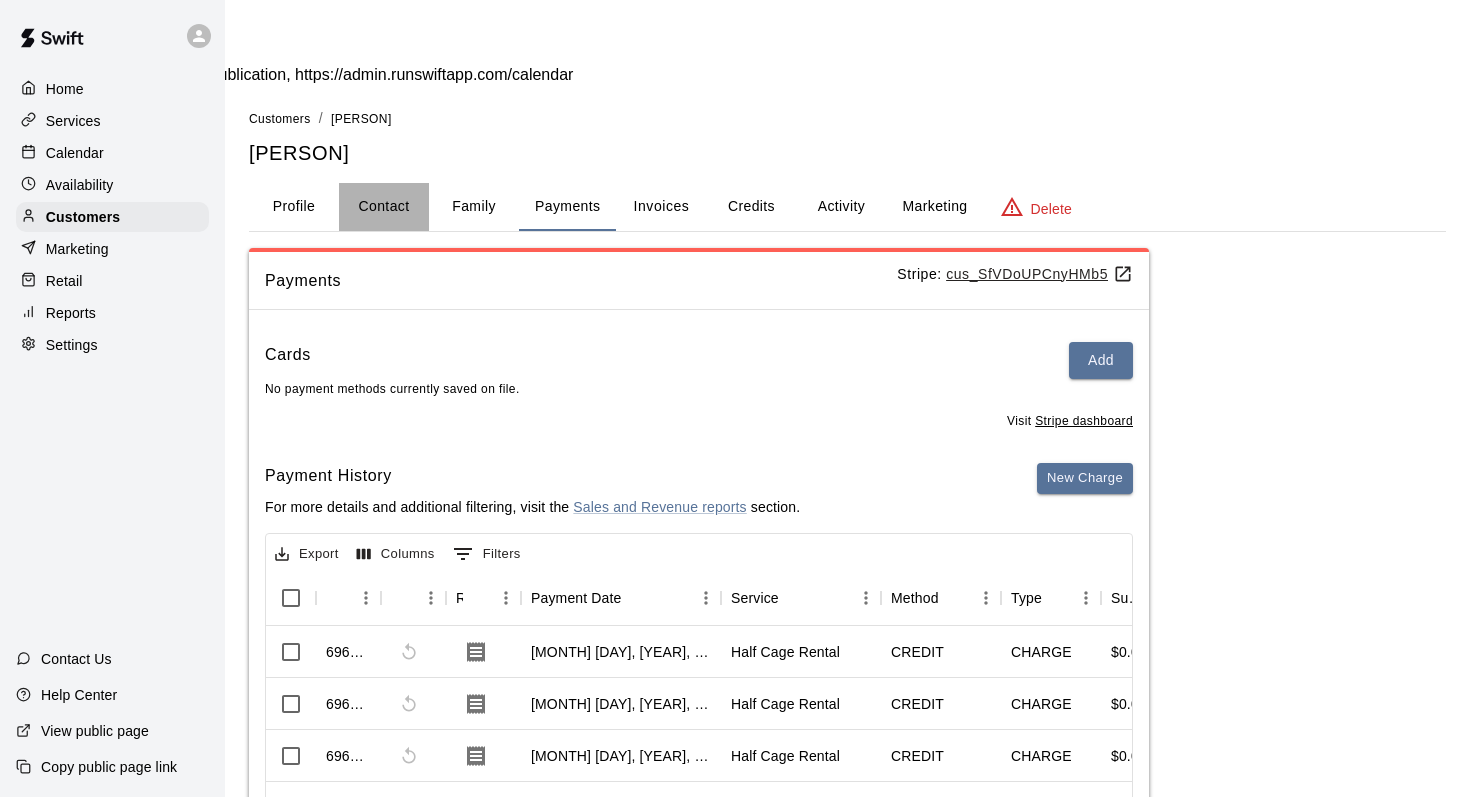 click on "Contact" at bounding box center [384, 207] 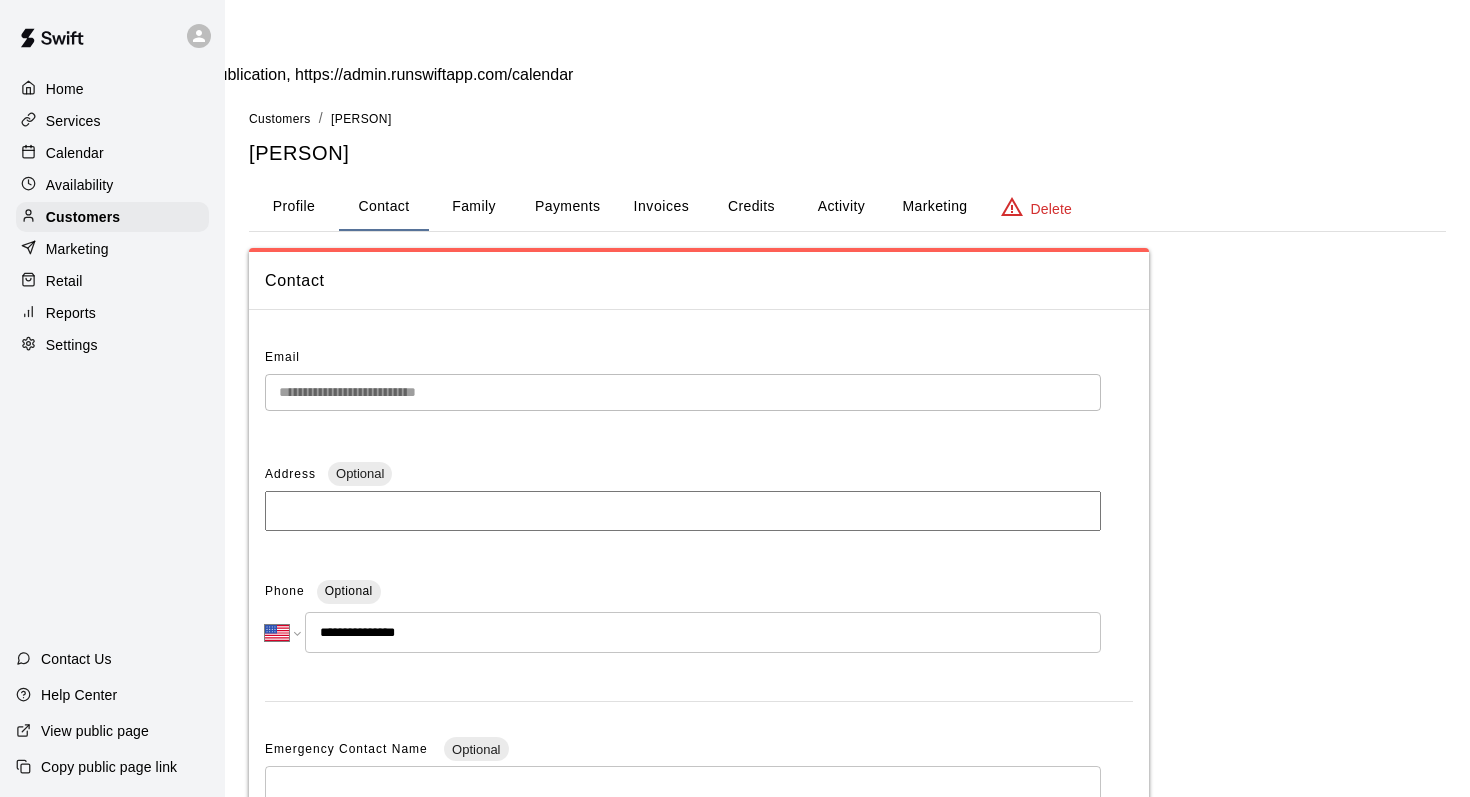 click on "Family" at bounding box center [474, 207] 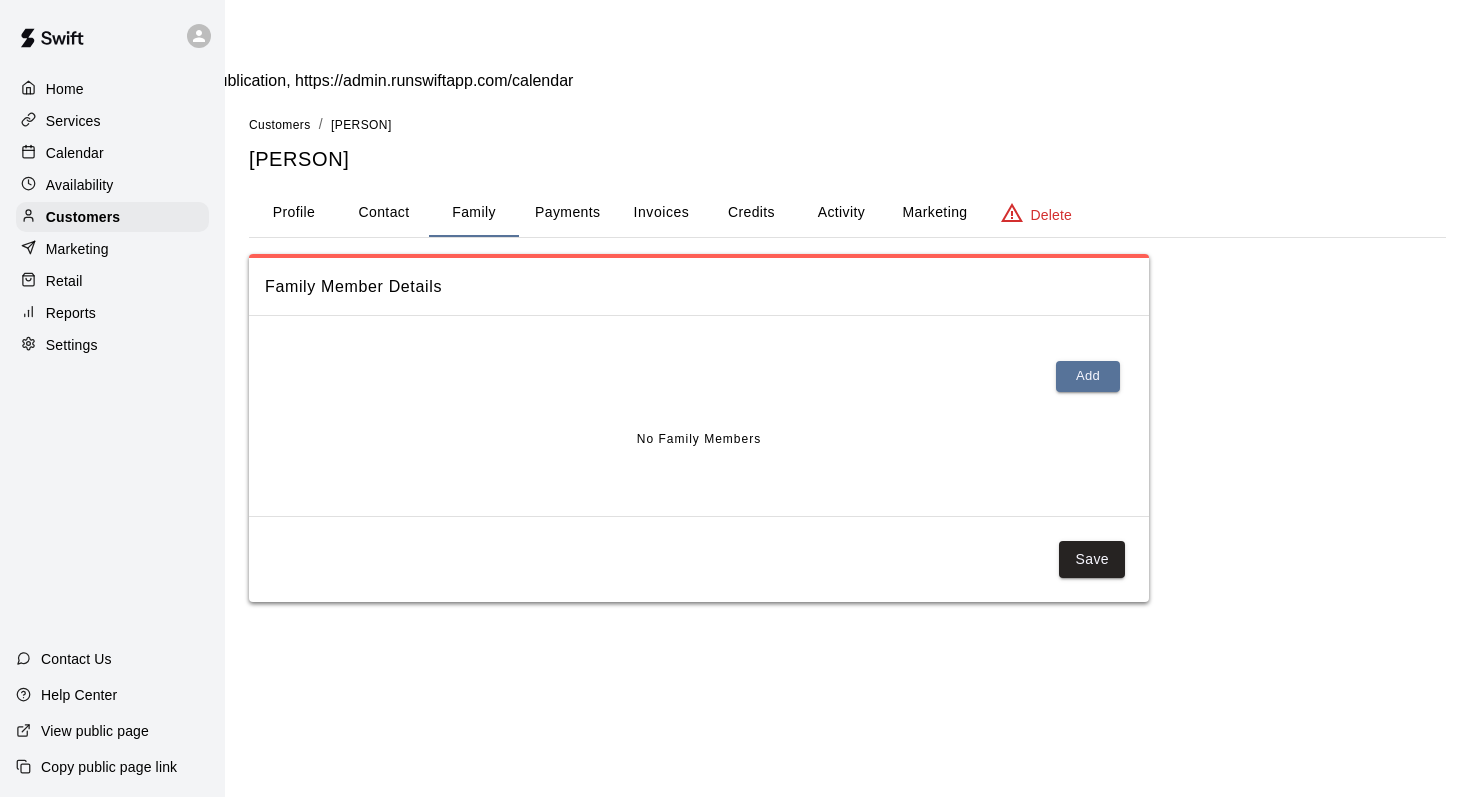 scroll, scrollTop: 0, scrollLeft: 0, axis: both 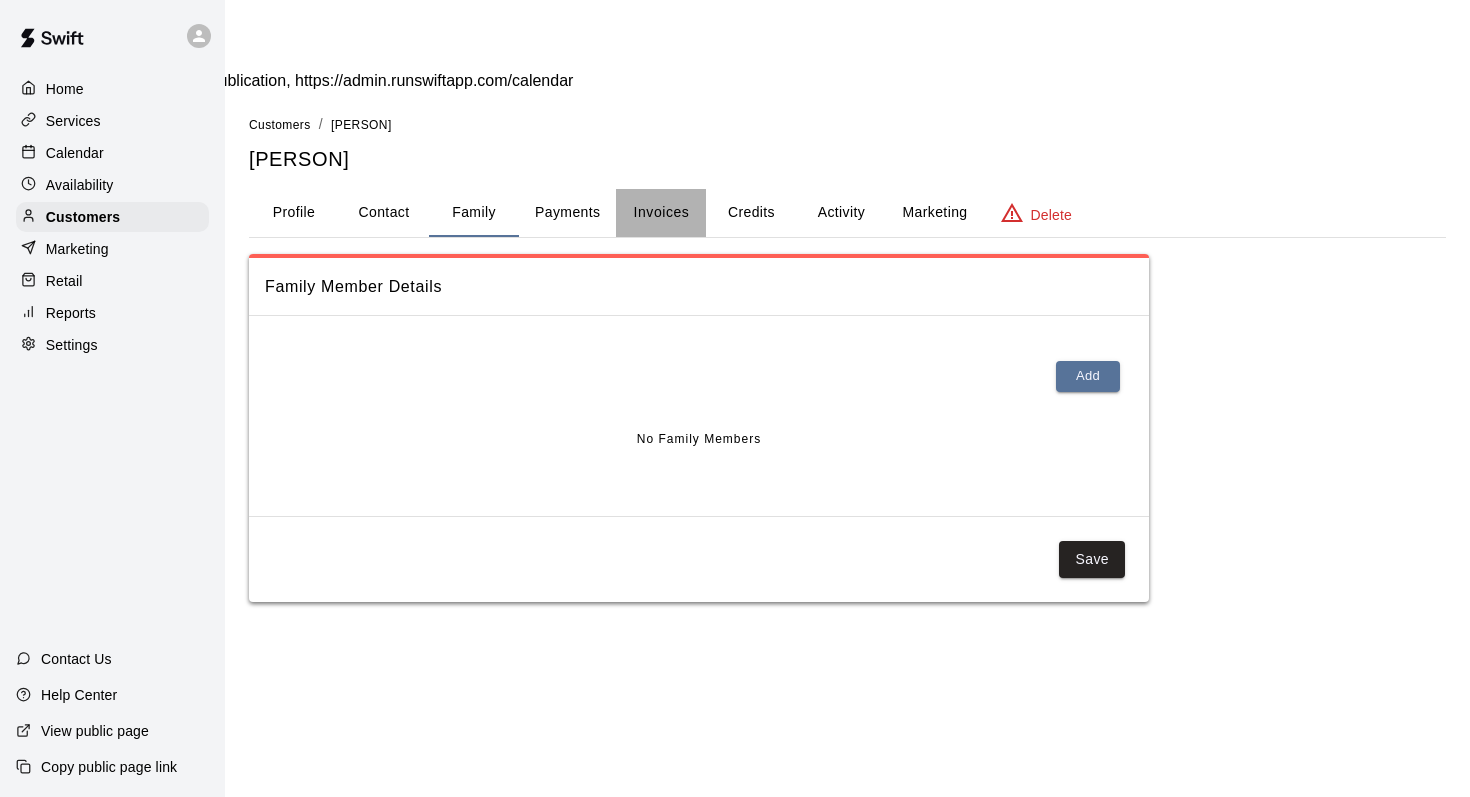 click on "Invoices" at bounding box center [661, 213] 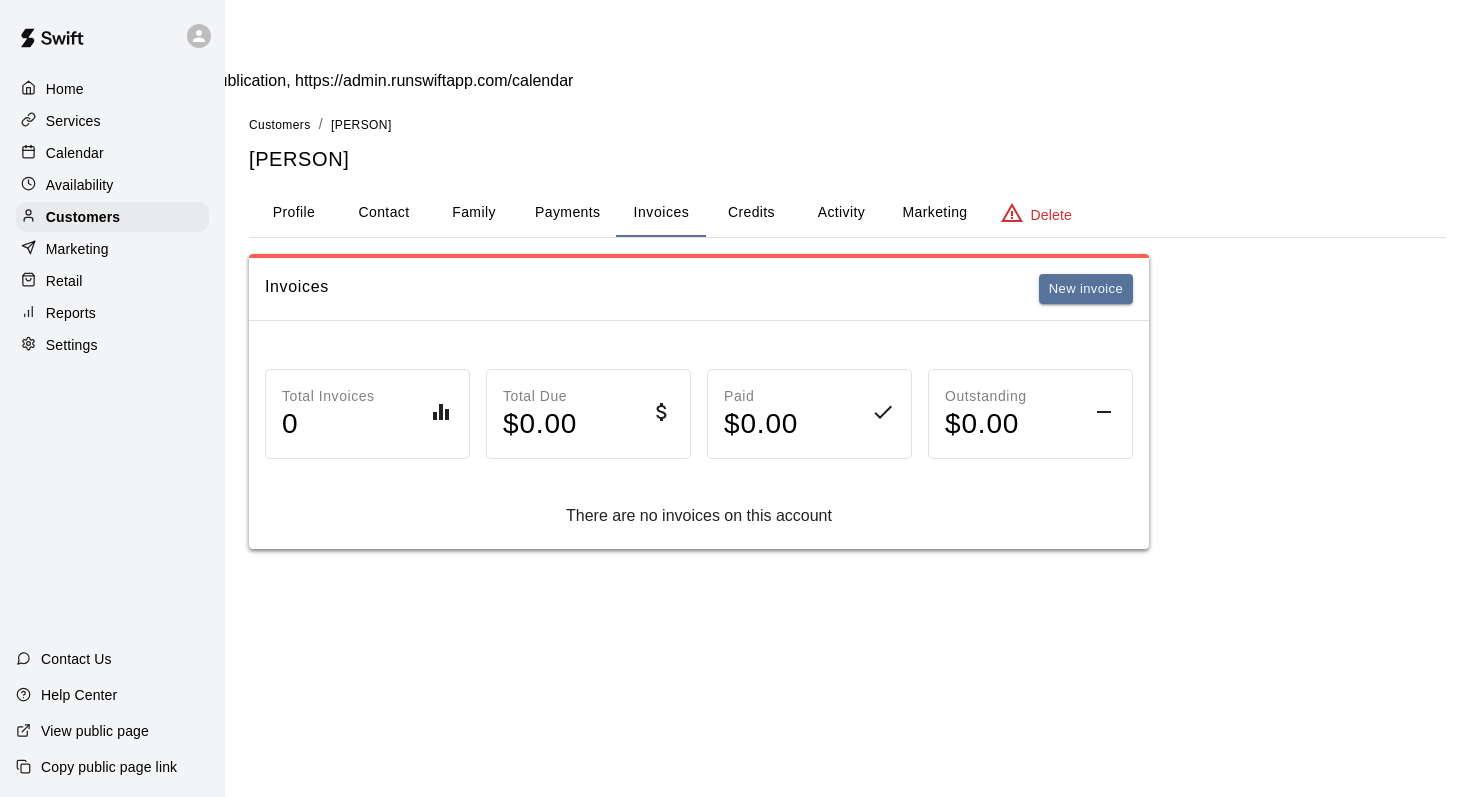 click on "Credits" at bounding box center [751, 213] 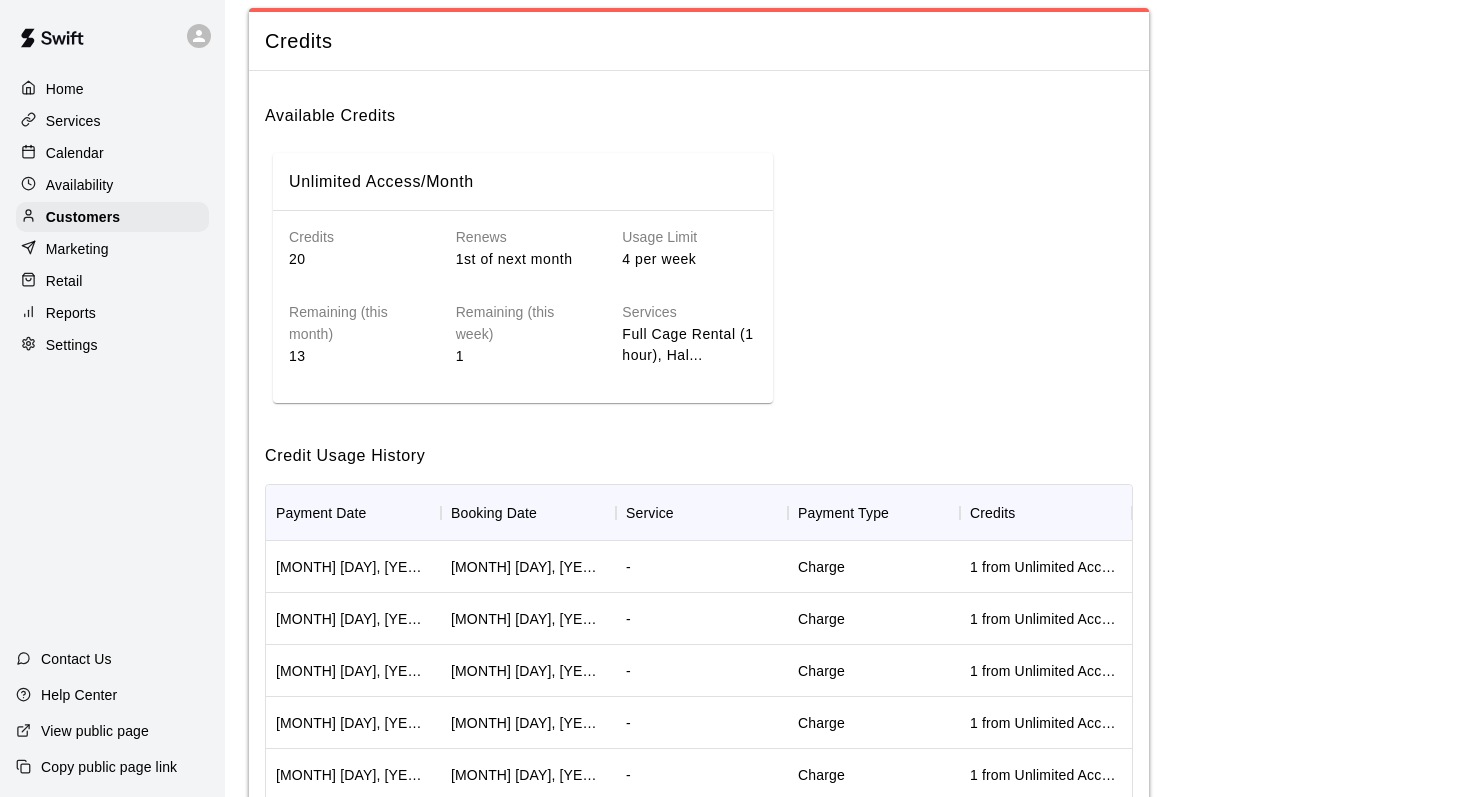 scroll, scrollTop: 276, scrollLeft: 0, axis: vertical 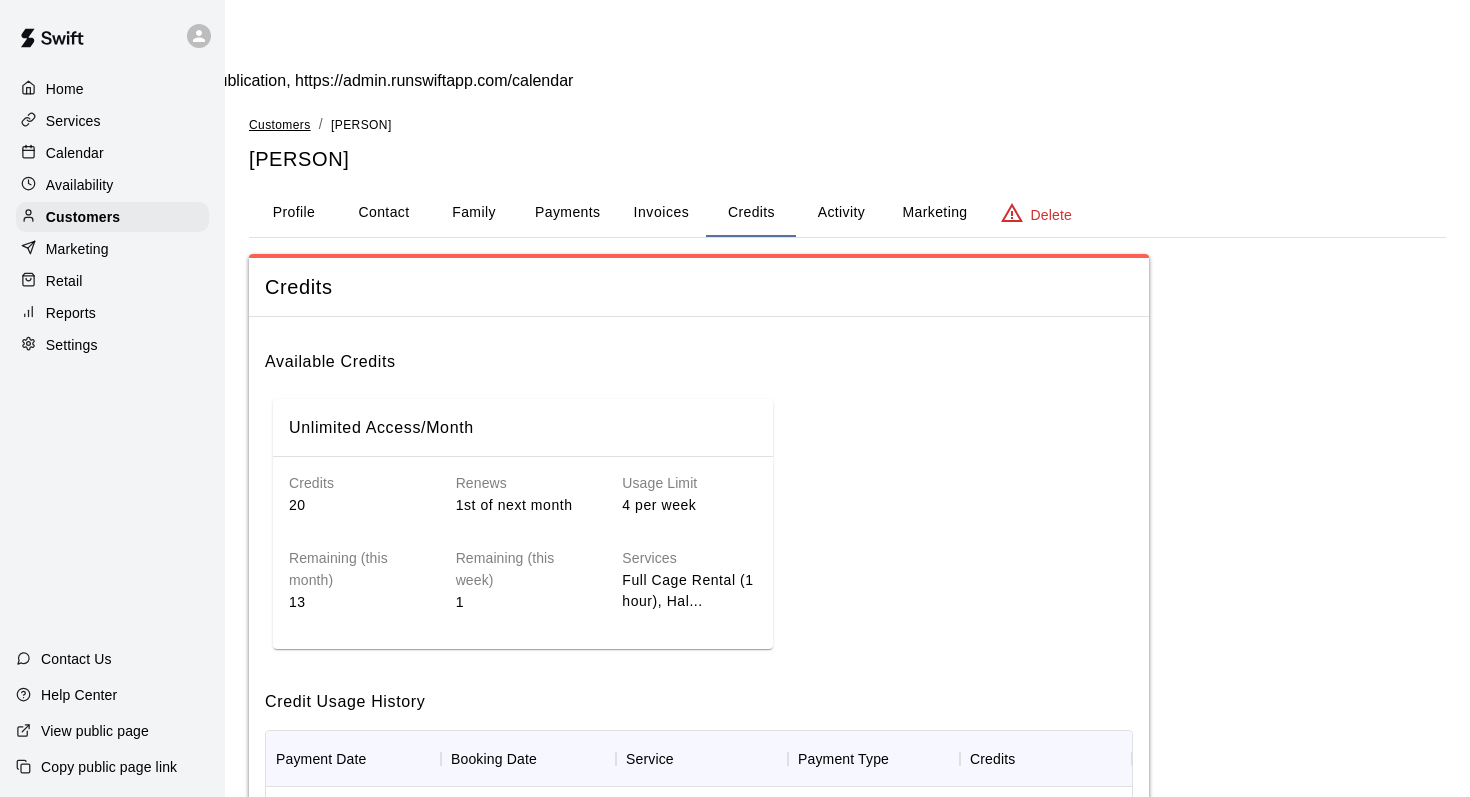 click on "Customers" at bounding box center [280, 125] 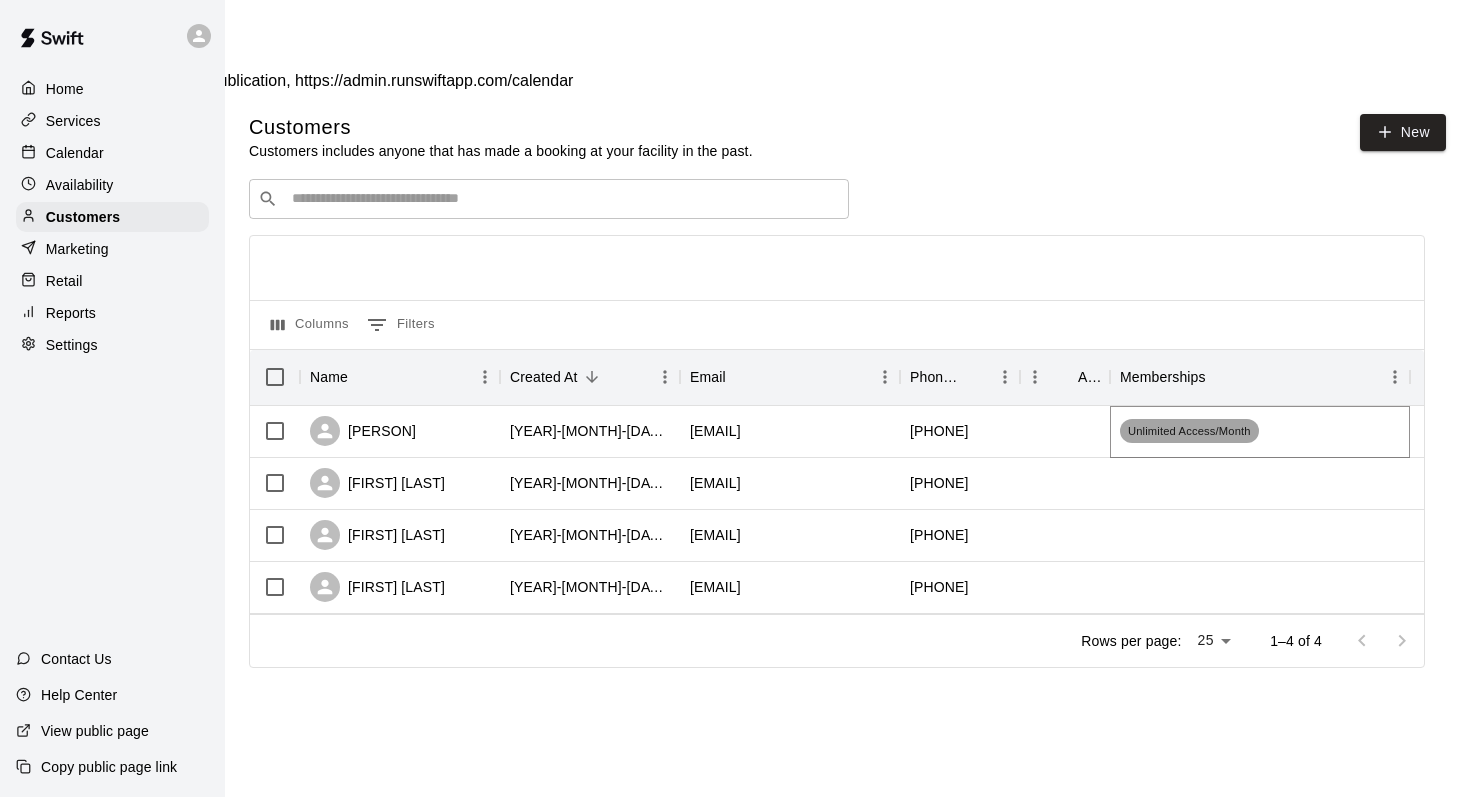 click on "Unlimited Access/Month" at bounding box center (1189, 431) 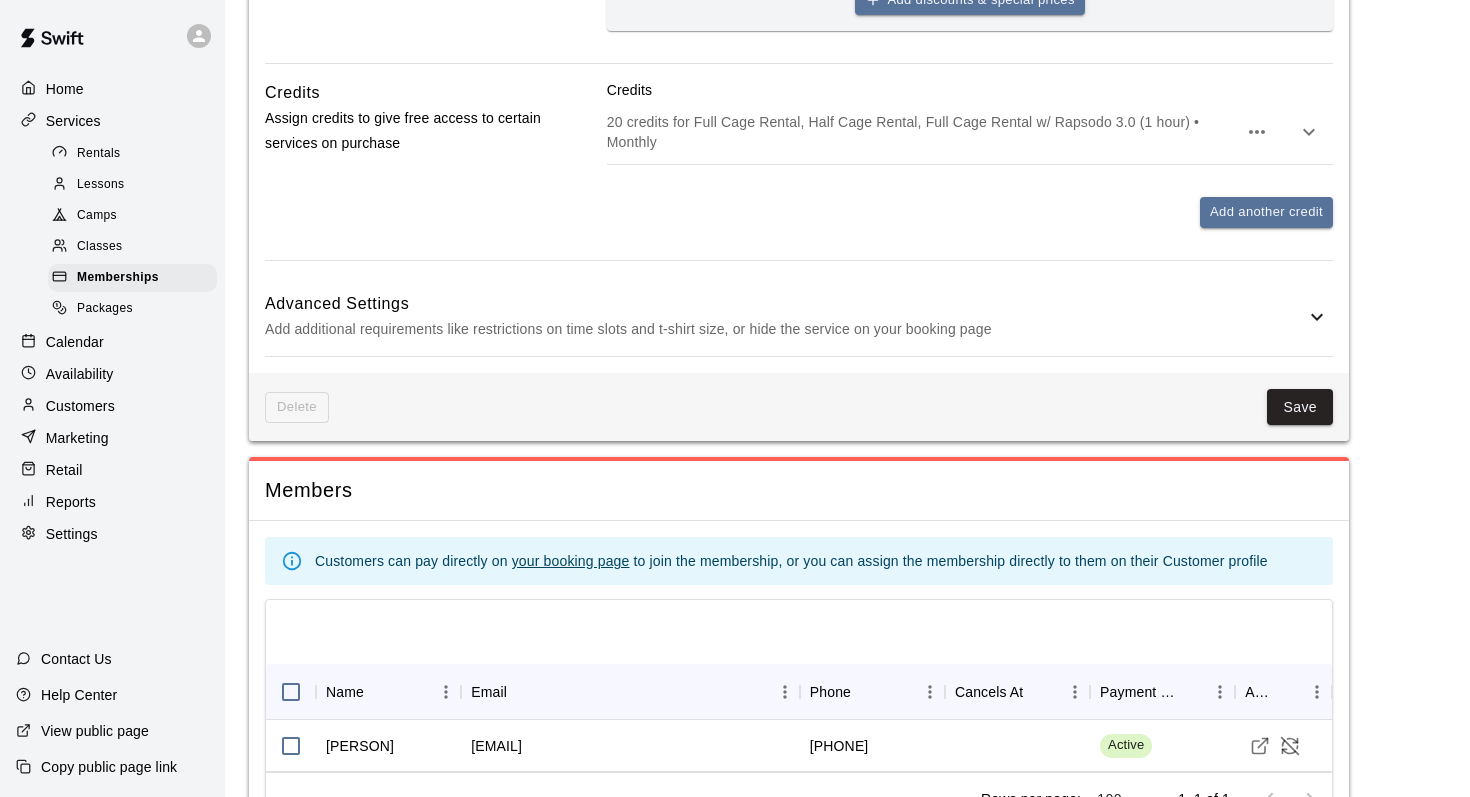 scroll, scrollTop: 979, scrollLeft: 0, axis: vertical 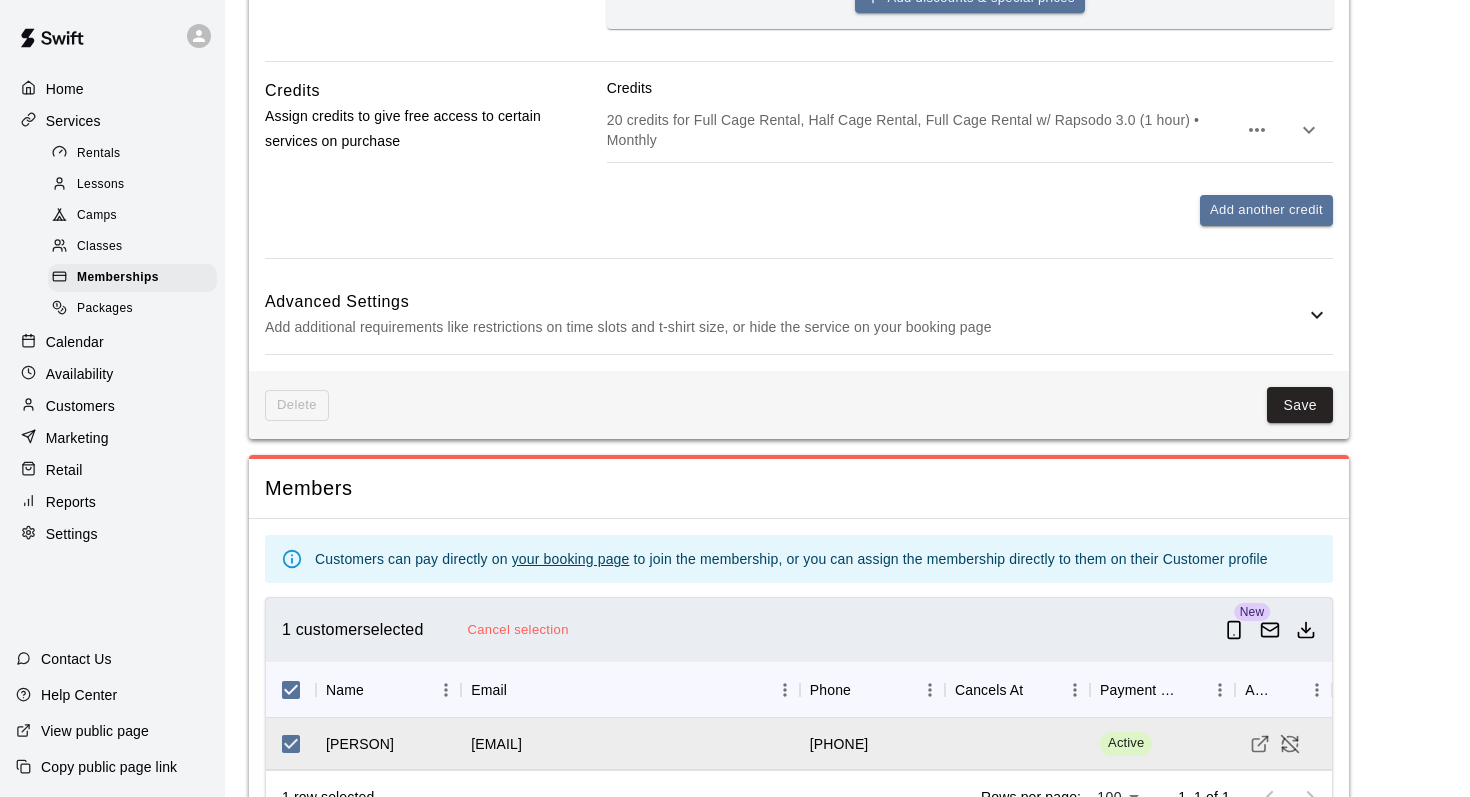 click on "×" at bounding box center (735, -970) 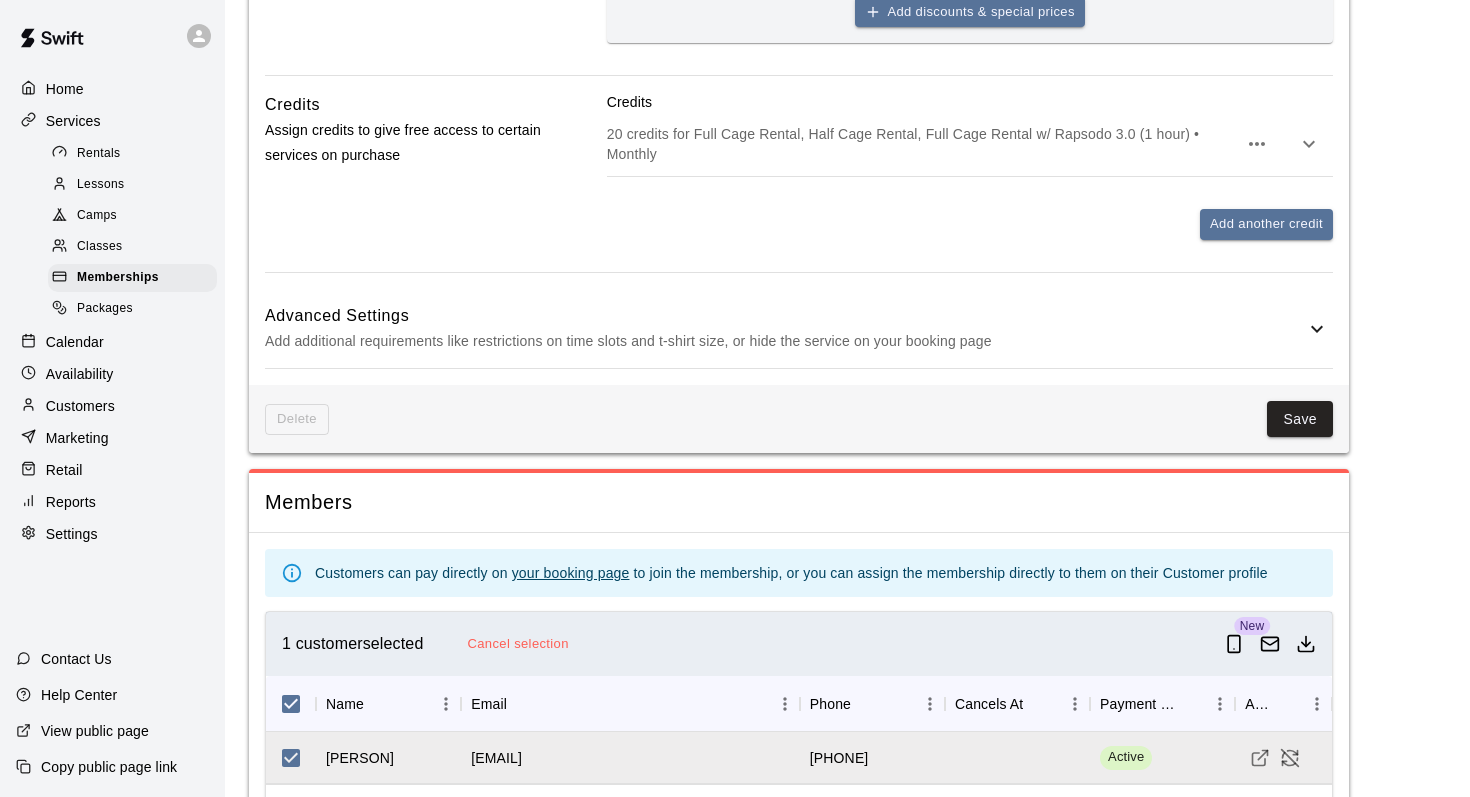 scroll, scrollTop: 979, scrollLeft: 0, axis: vertical 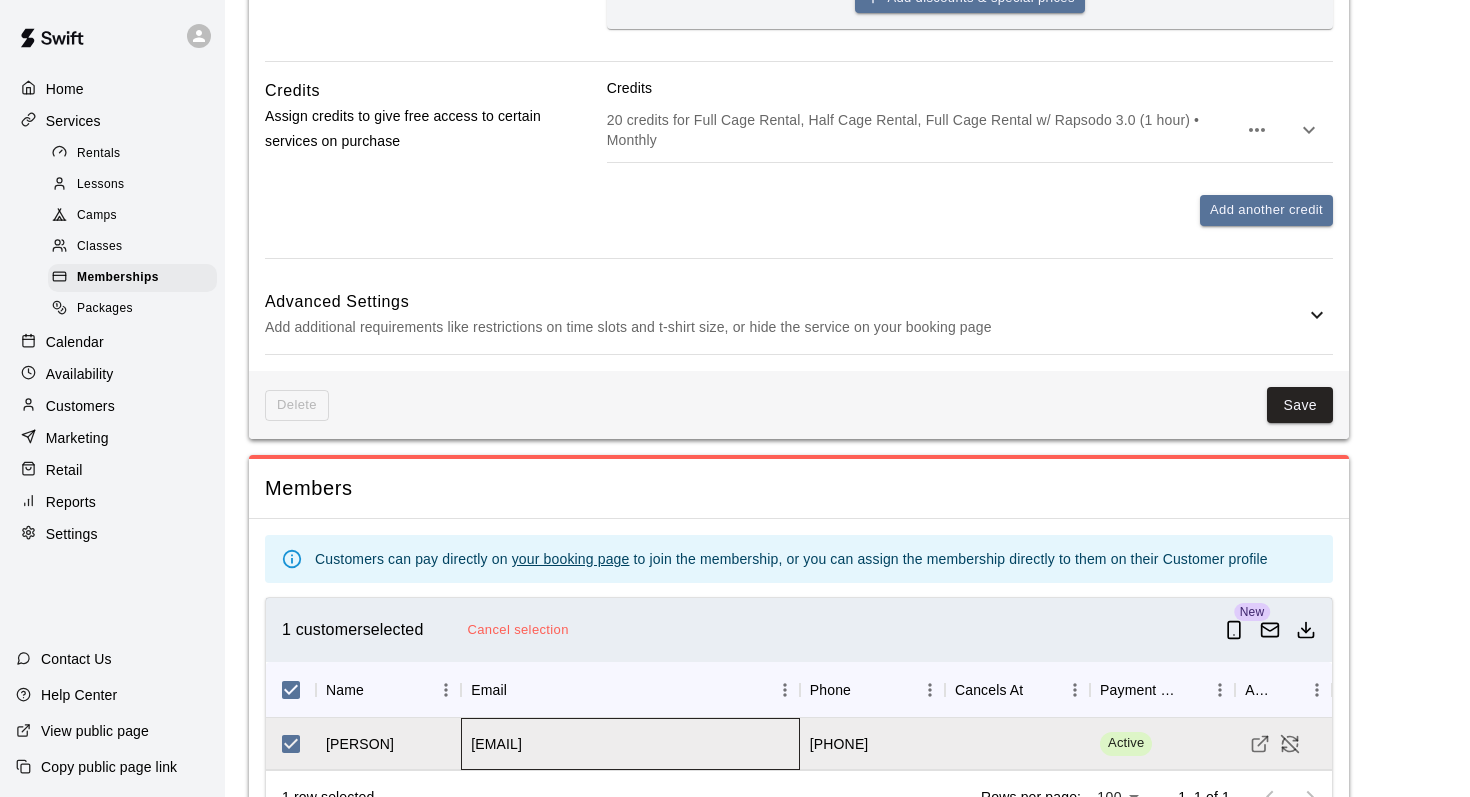 click on "generalcatattacks@gmail.com" at bounding box center [630, 744] 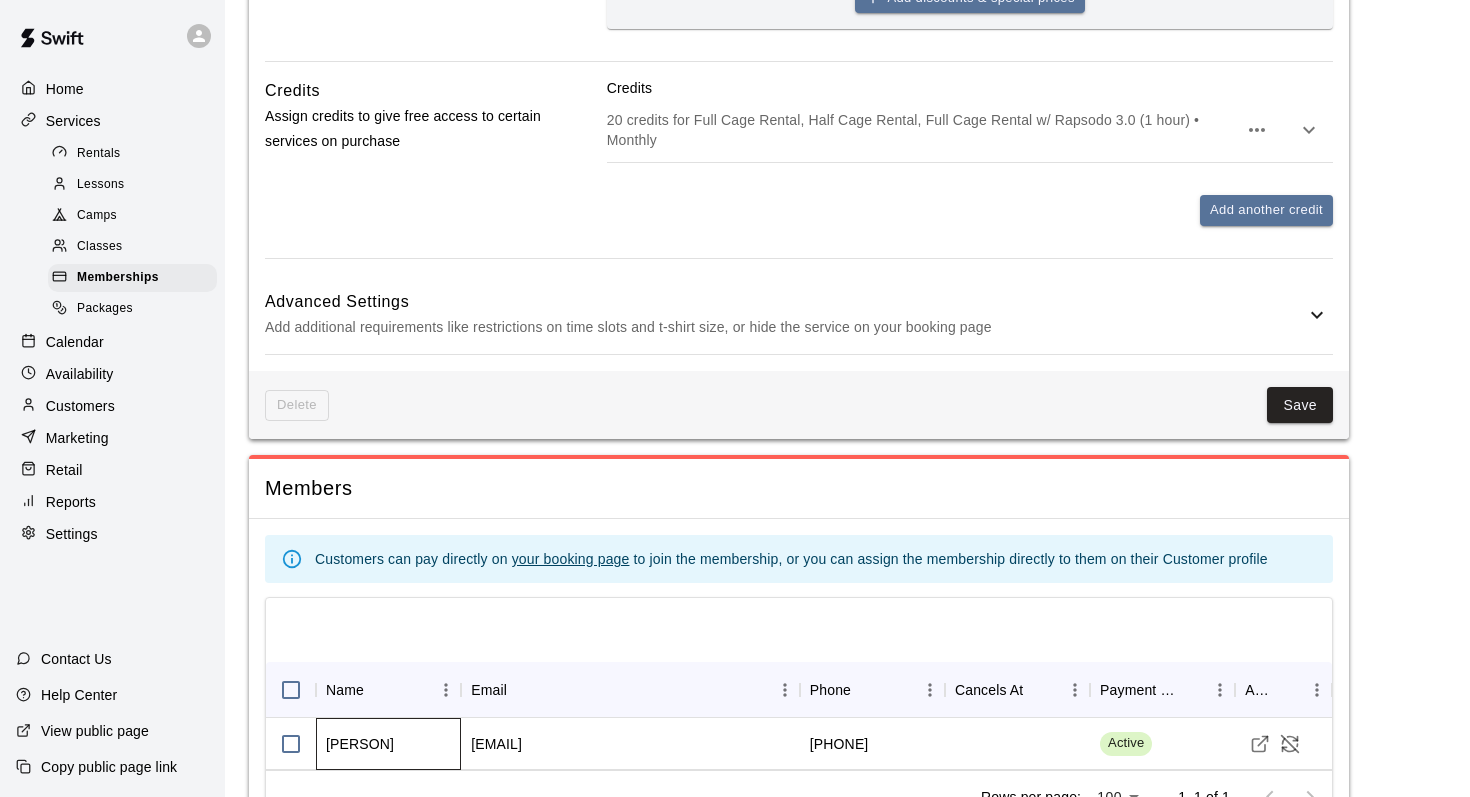 click on "[FIRST] [LAST]" at bounding box center [360, 744] 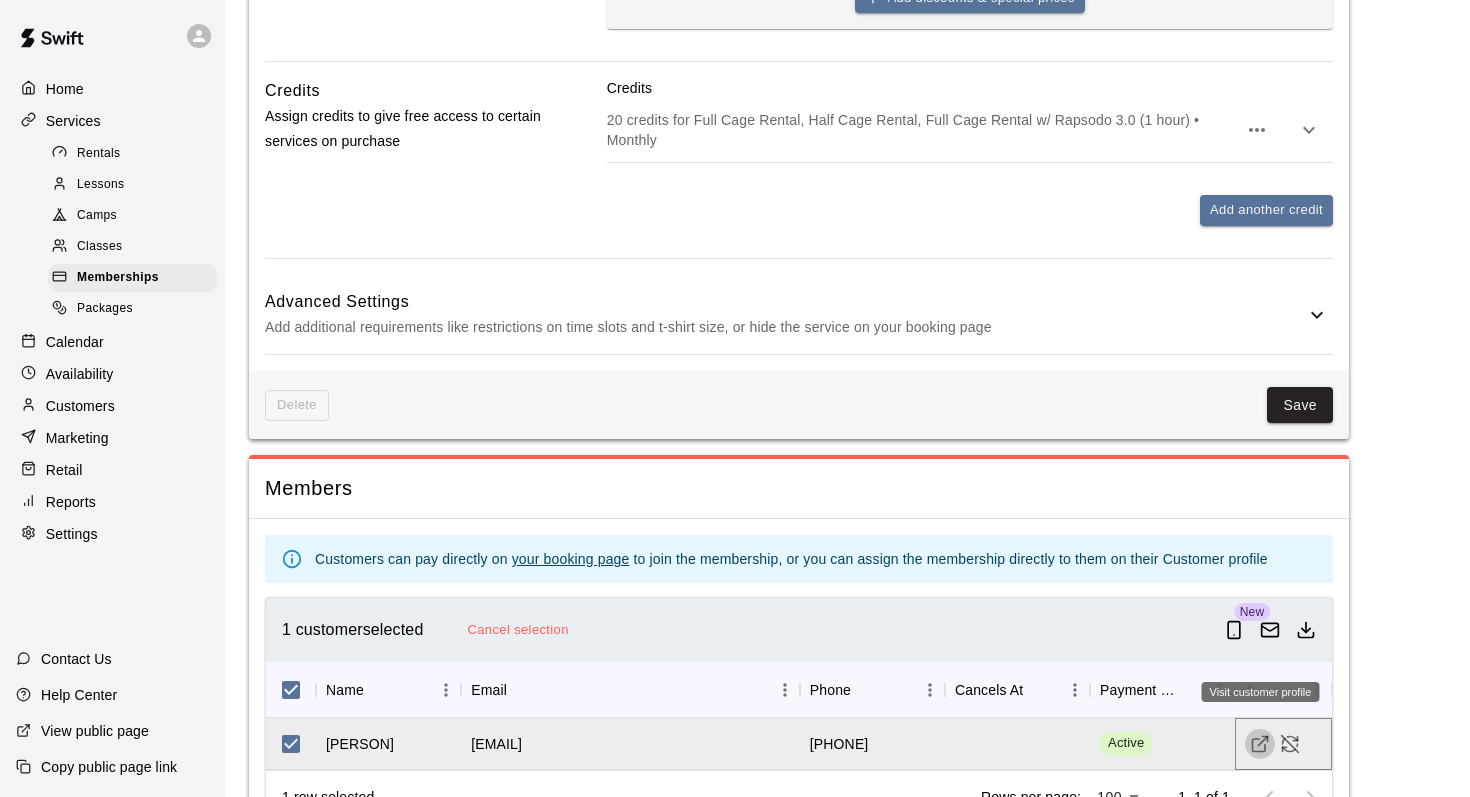 click 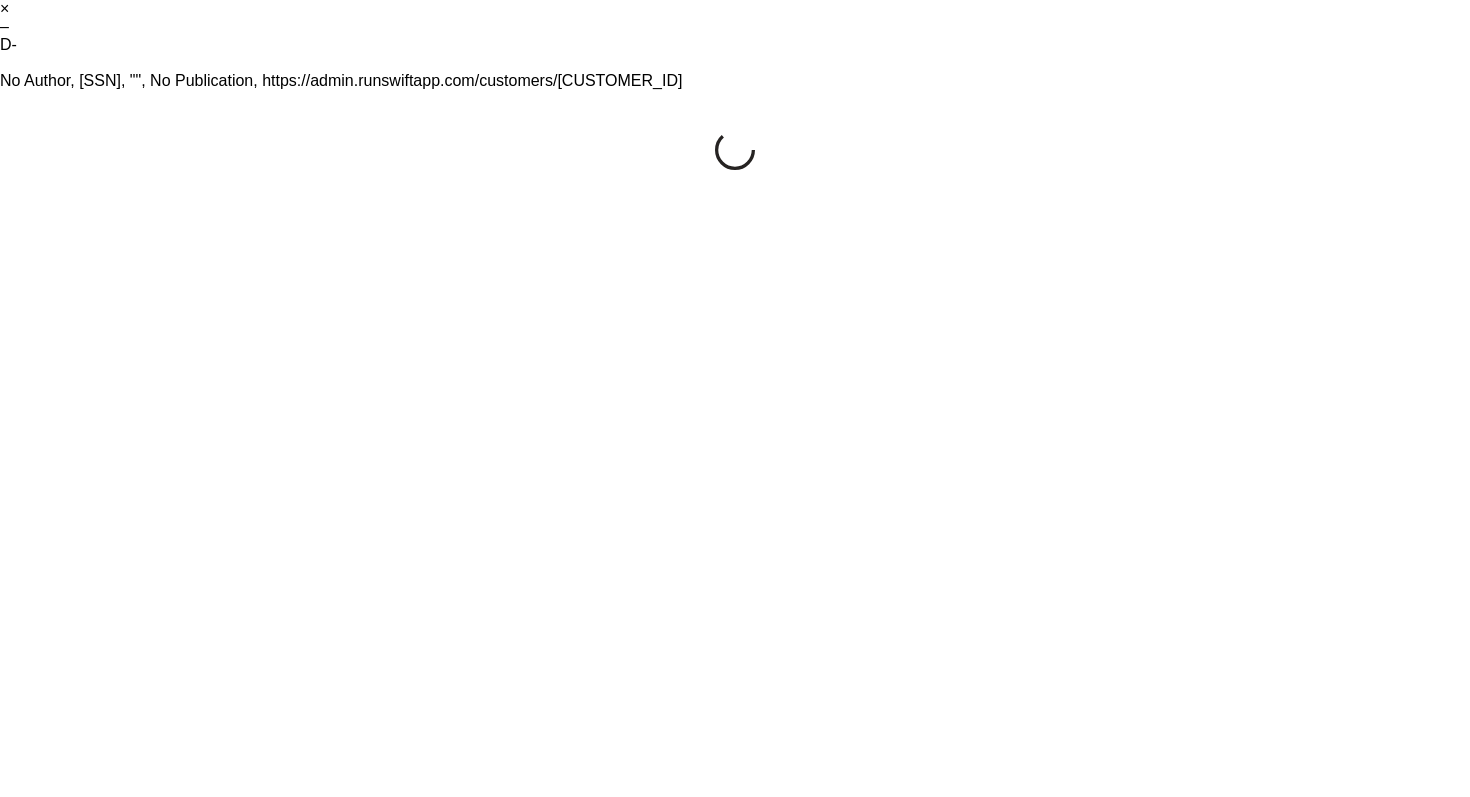 scroll, scrollTop: 0, scrollLeft: 0, axis: both 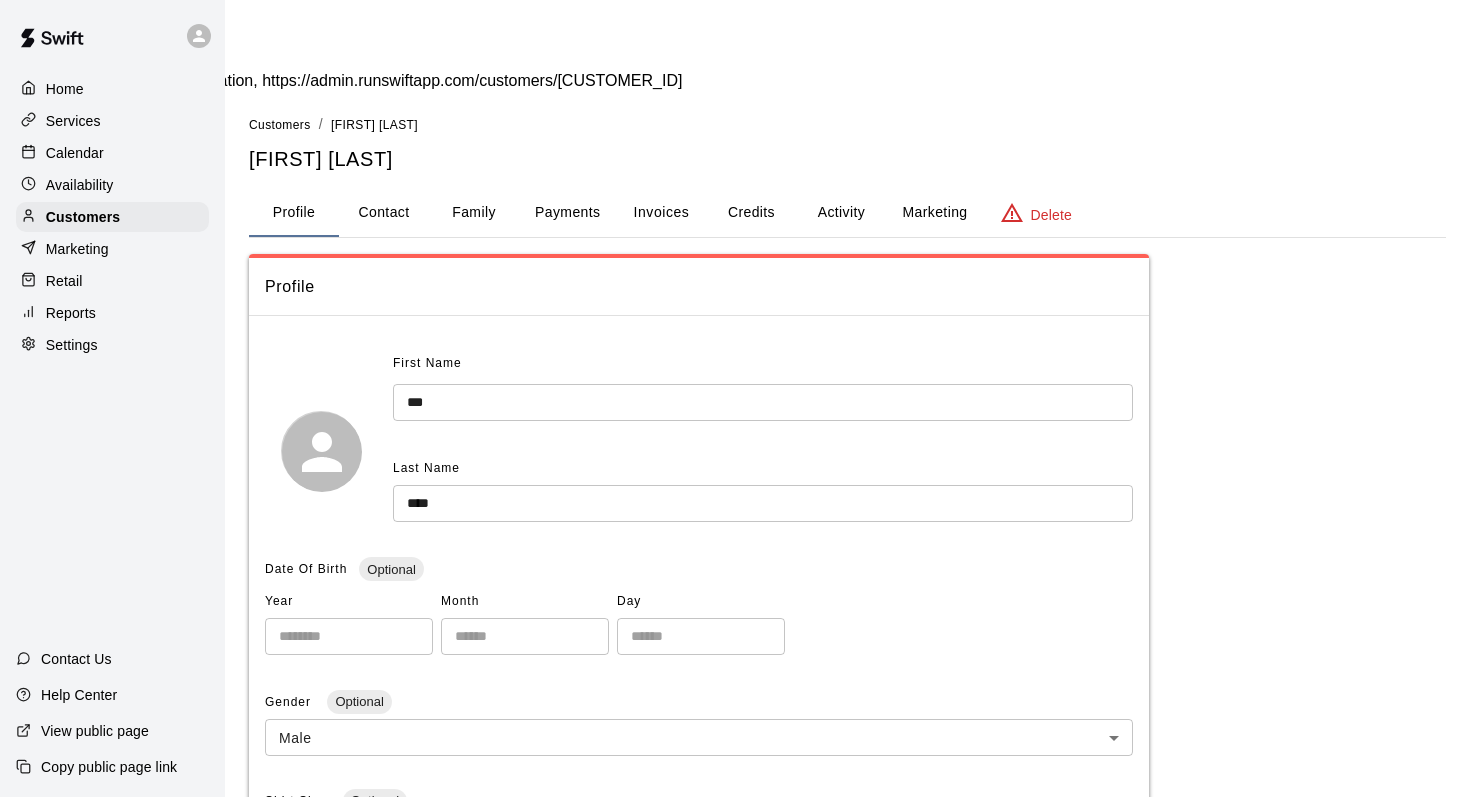 click on "Payments" at bounding box center (567, 213) 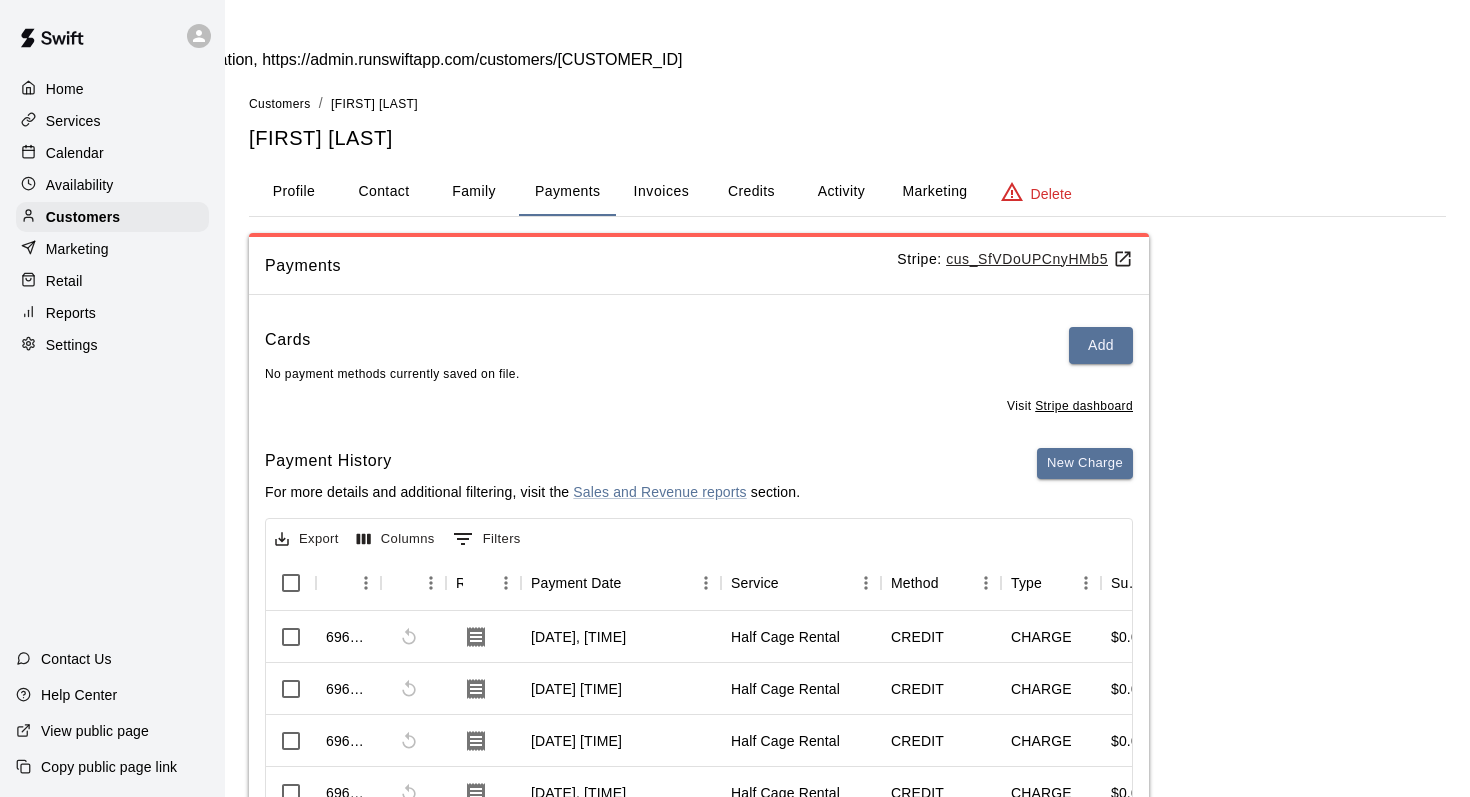 scroll, scrollTop: 15, scrollLeft: 0, axis: vertical 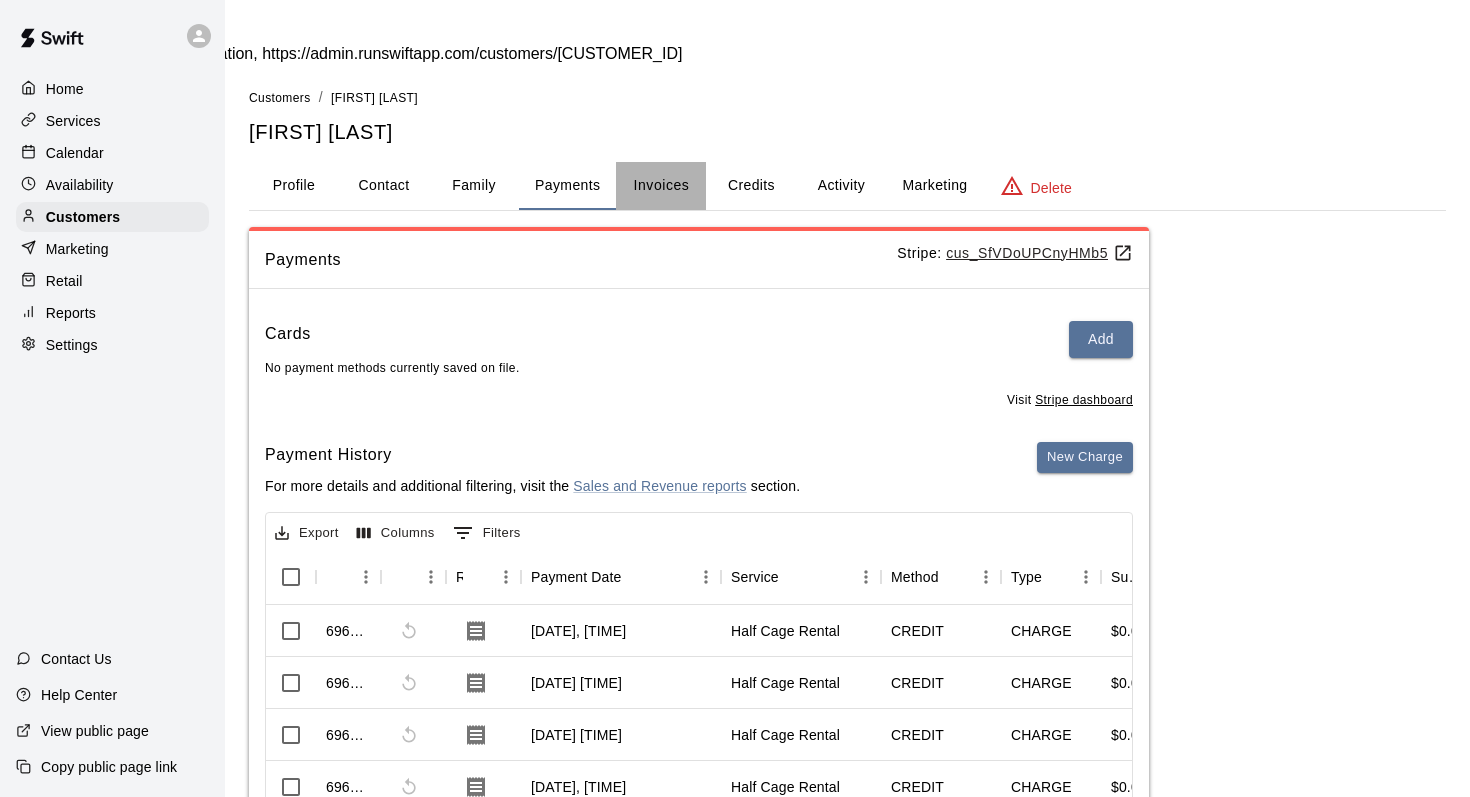 click on "Invoices" at bounding box center [662, 185] 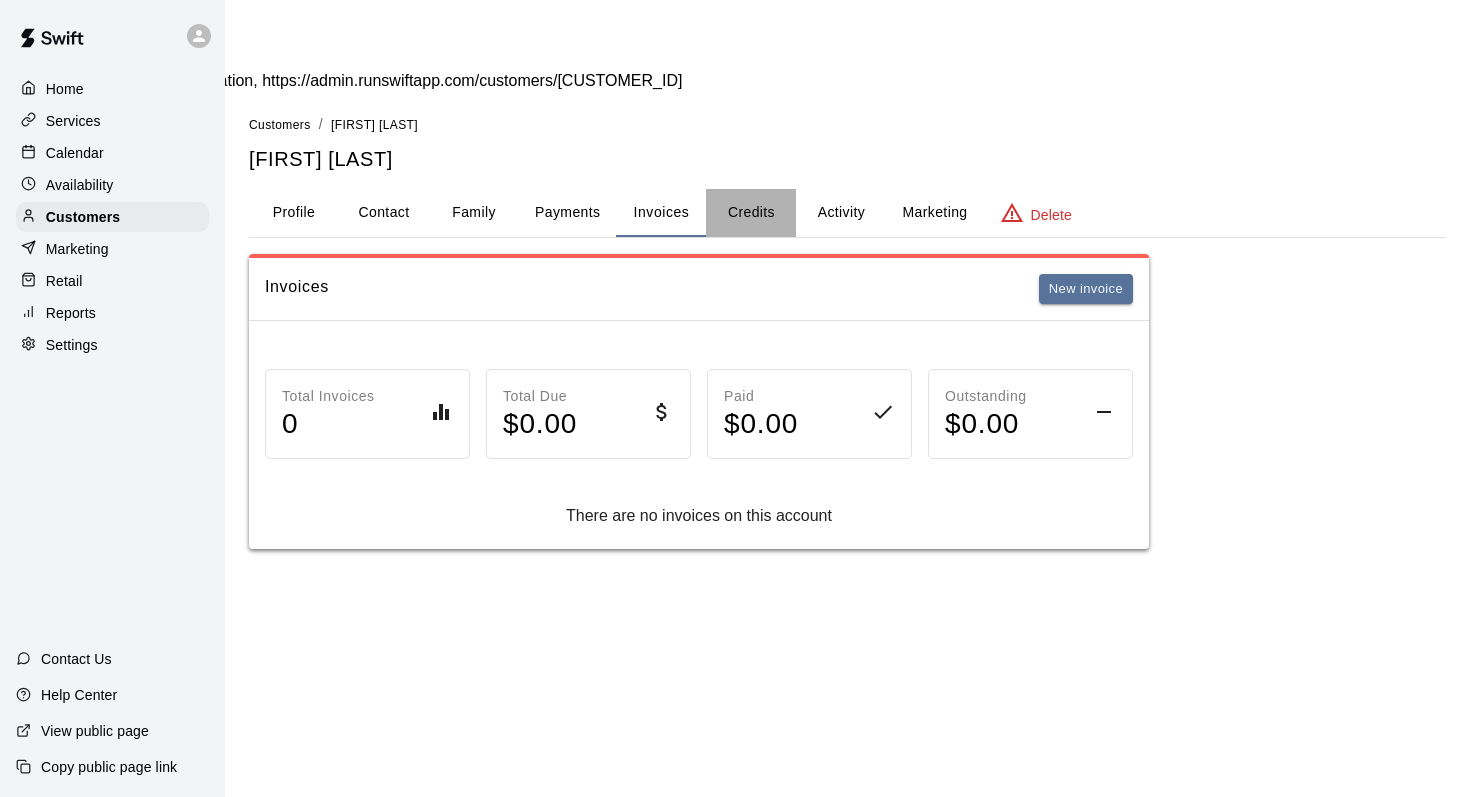 click on "Credits" at bounding box center (751, 213) 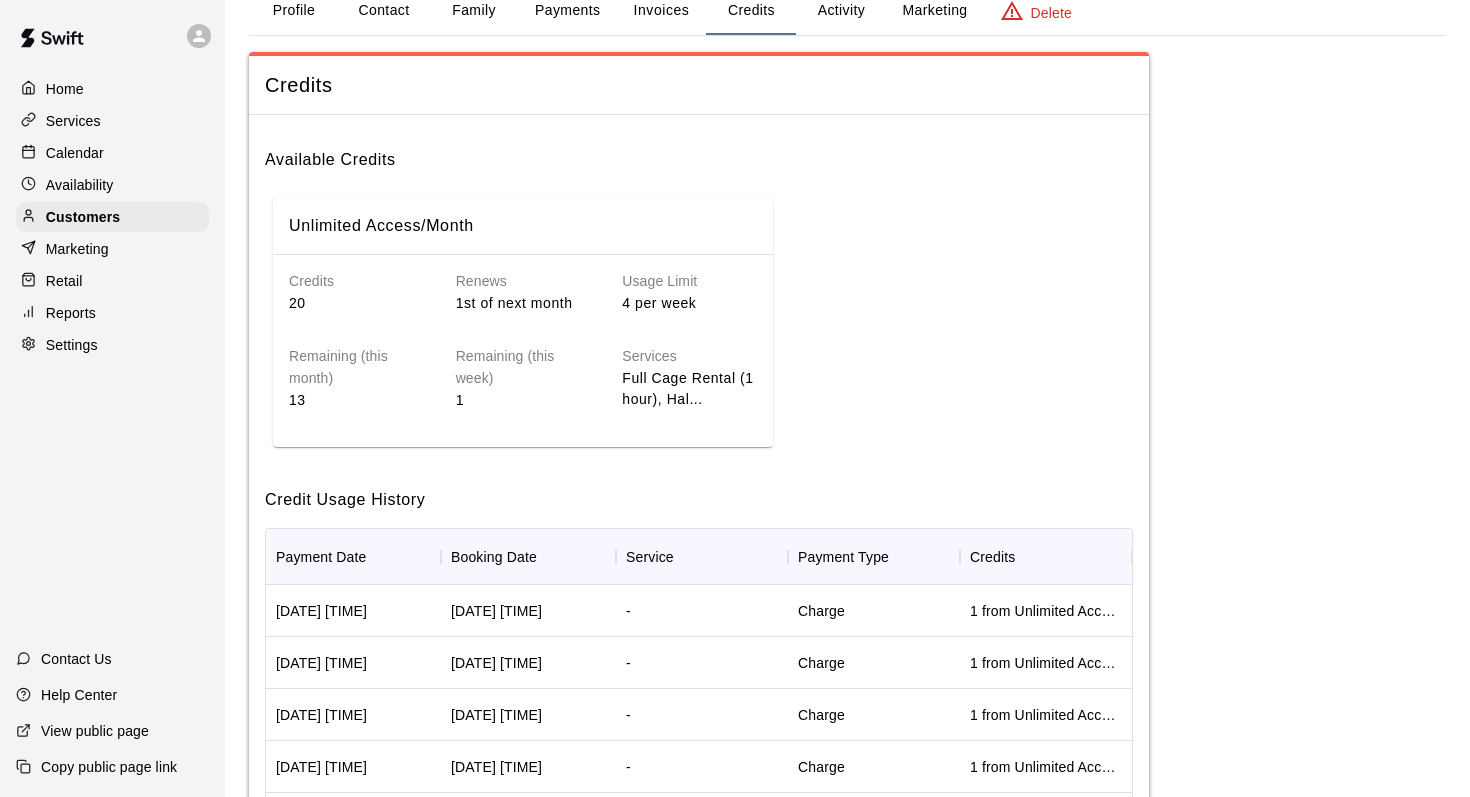 scroll, scrollTop: 0, scrollLeft: 0, axis: both 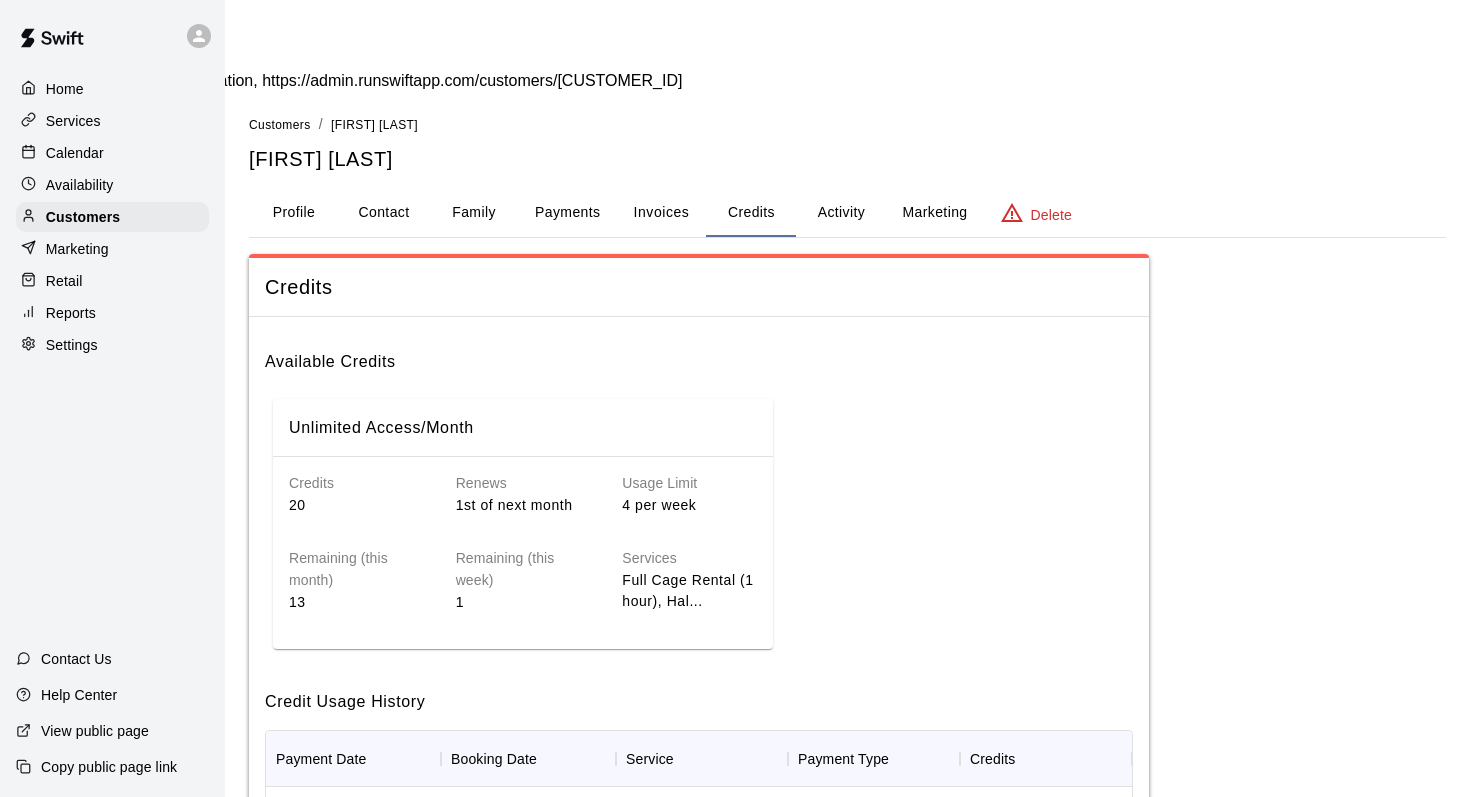 click on "Services" at bounding box center [112, 121] 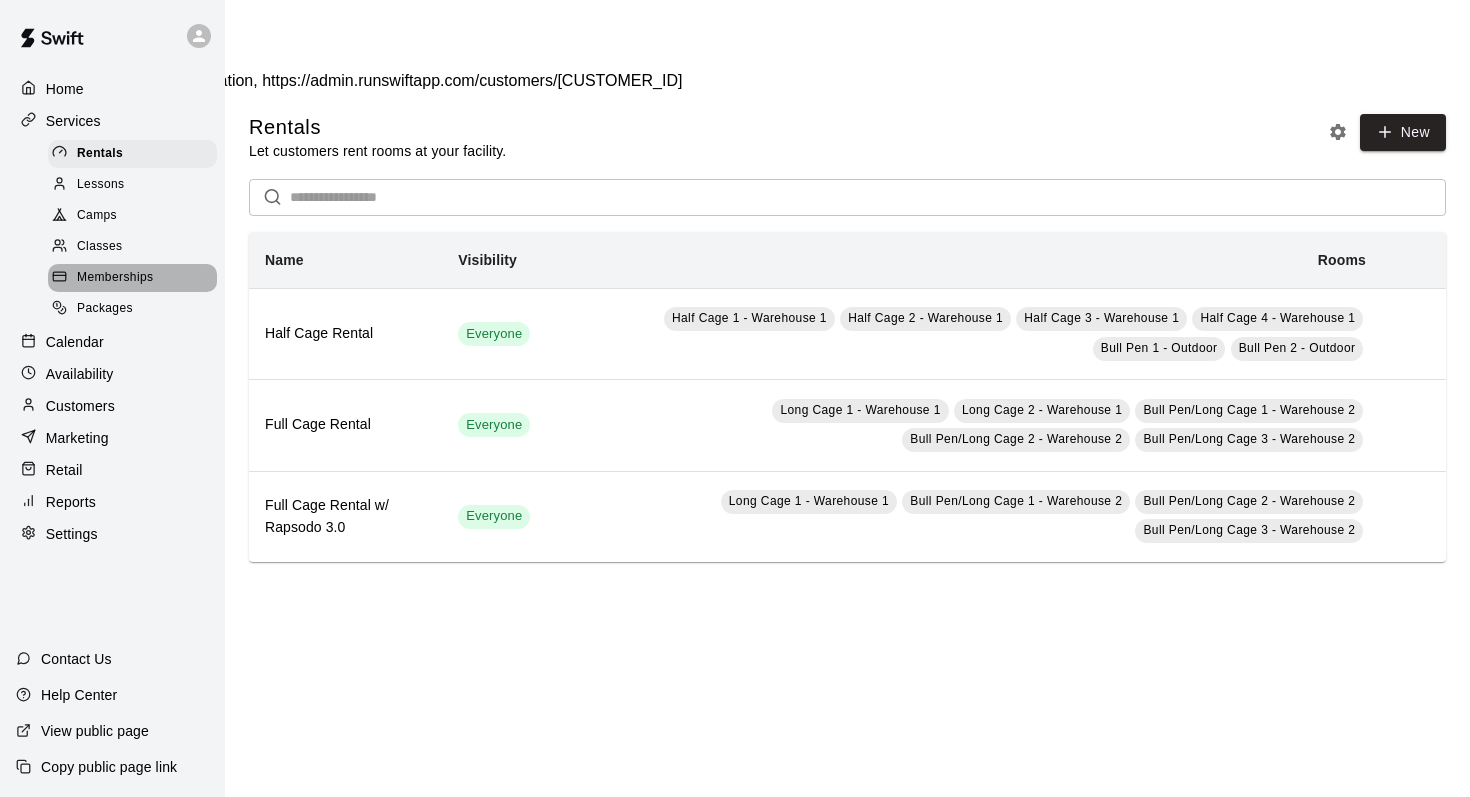 click on "Memberships" at bounding box center (132, 278) 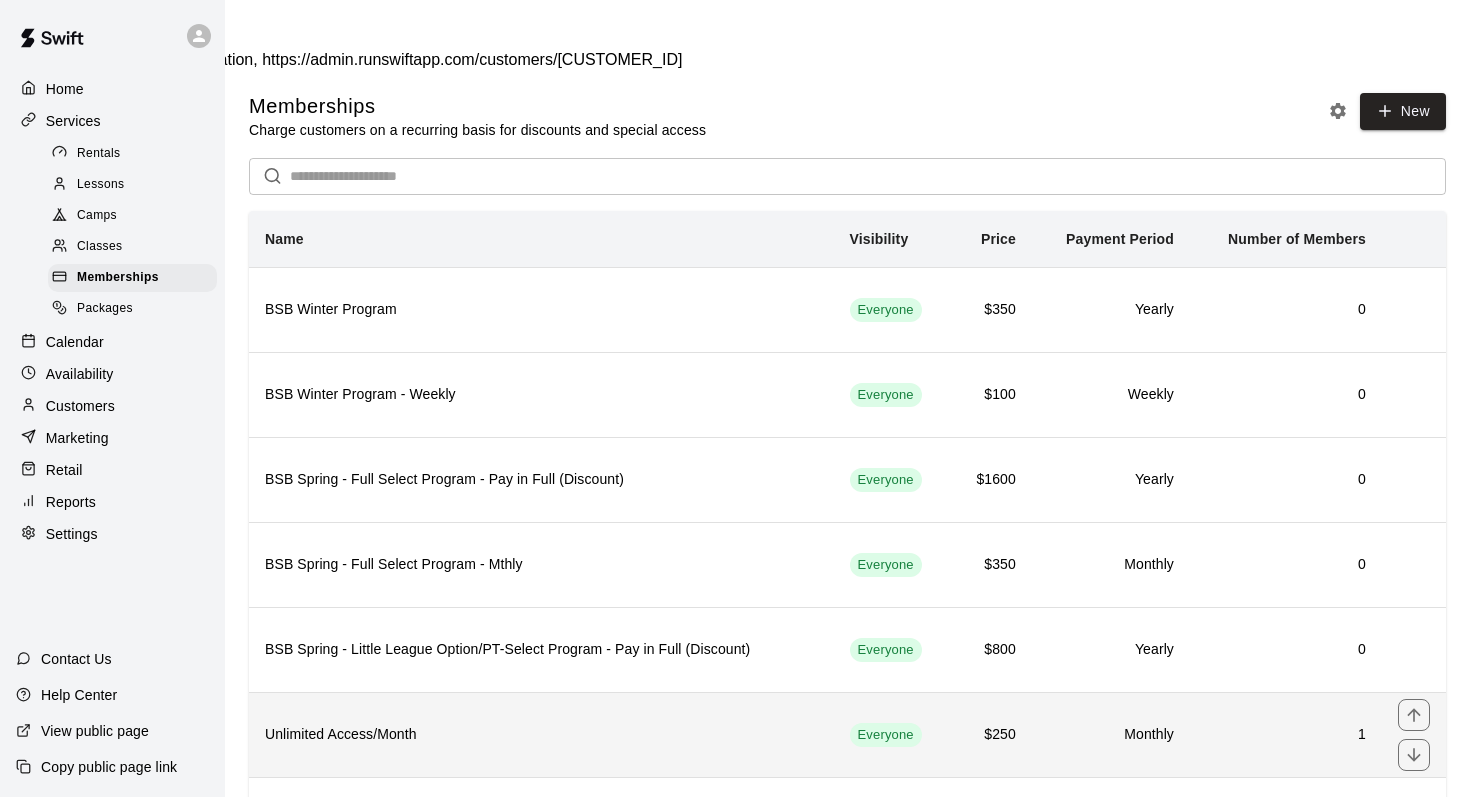 scroll, scrollTop: 223, scrollLeft: 0, axis: vertical 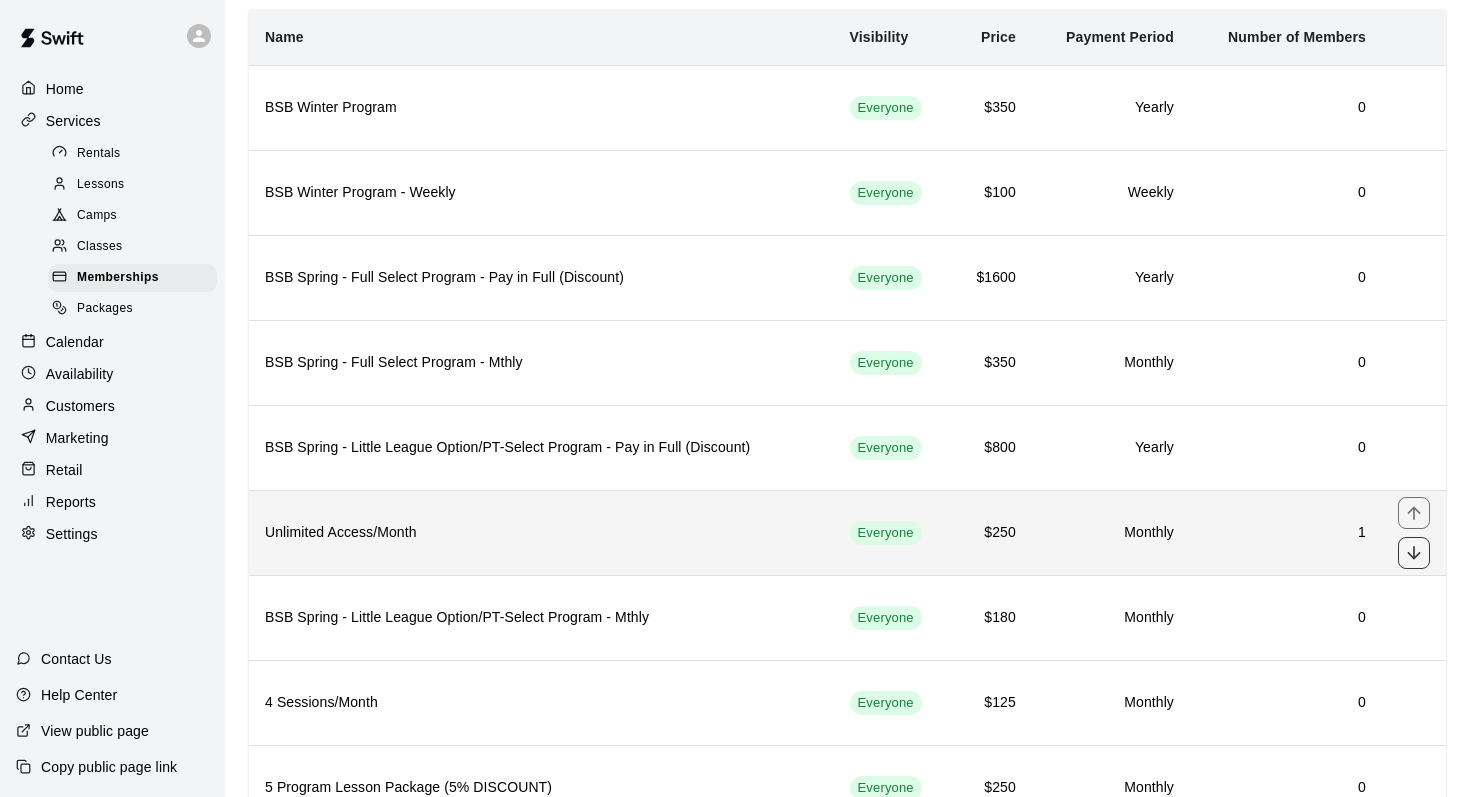 click 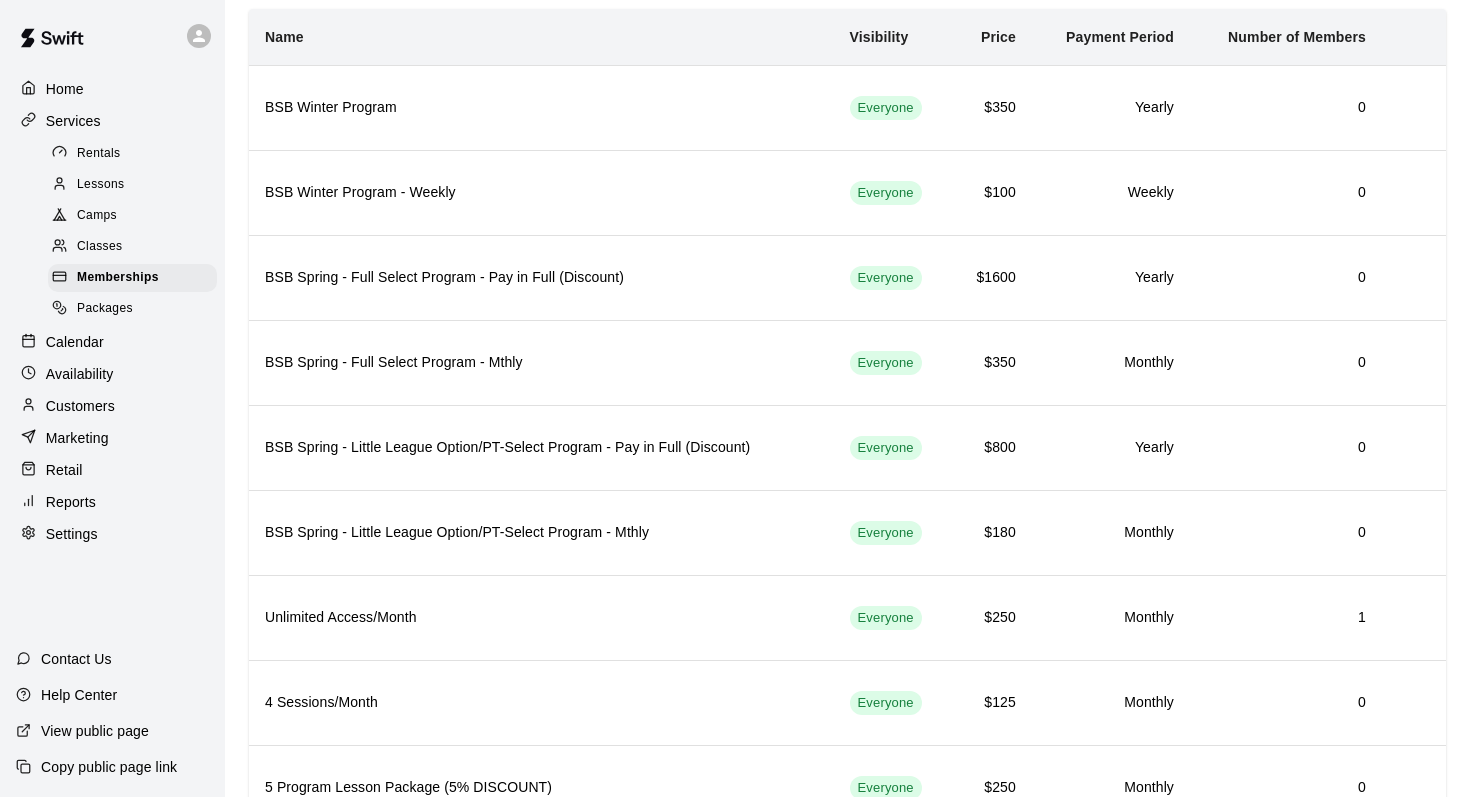 click on "Services" at bounding box center (73, 121) 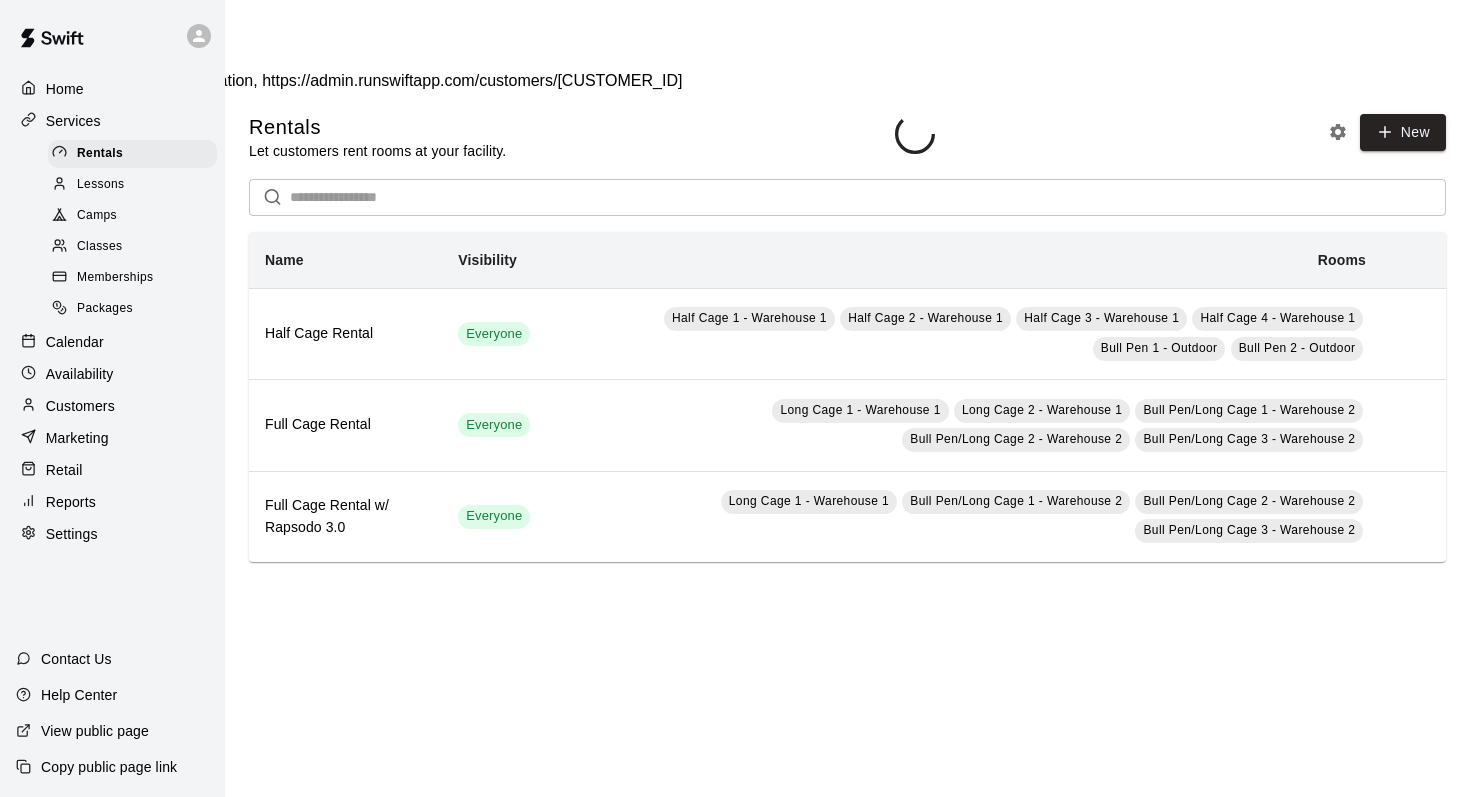 scroll, scrollTop: 0, scrollLeft: 0, axis: both 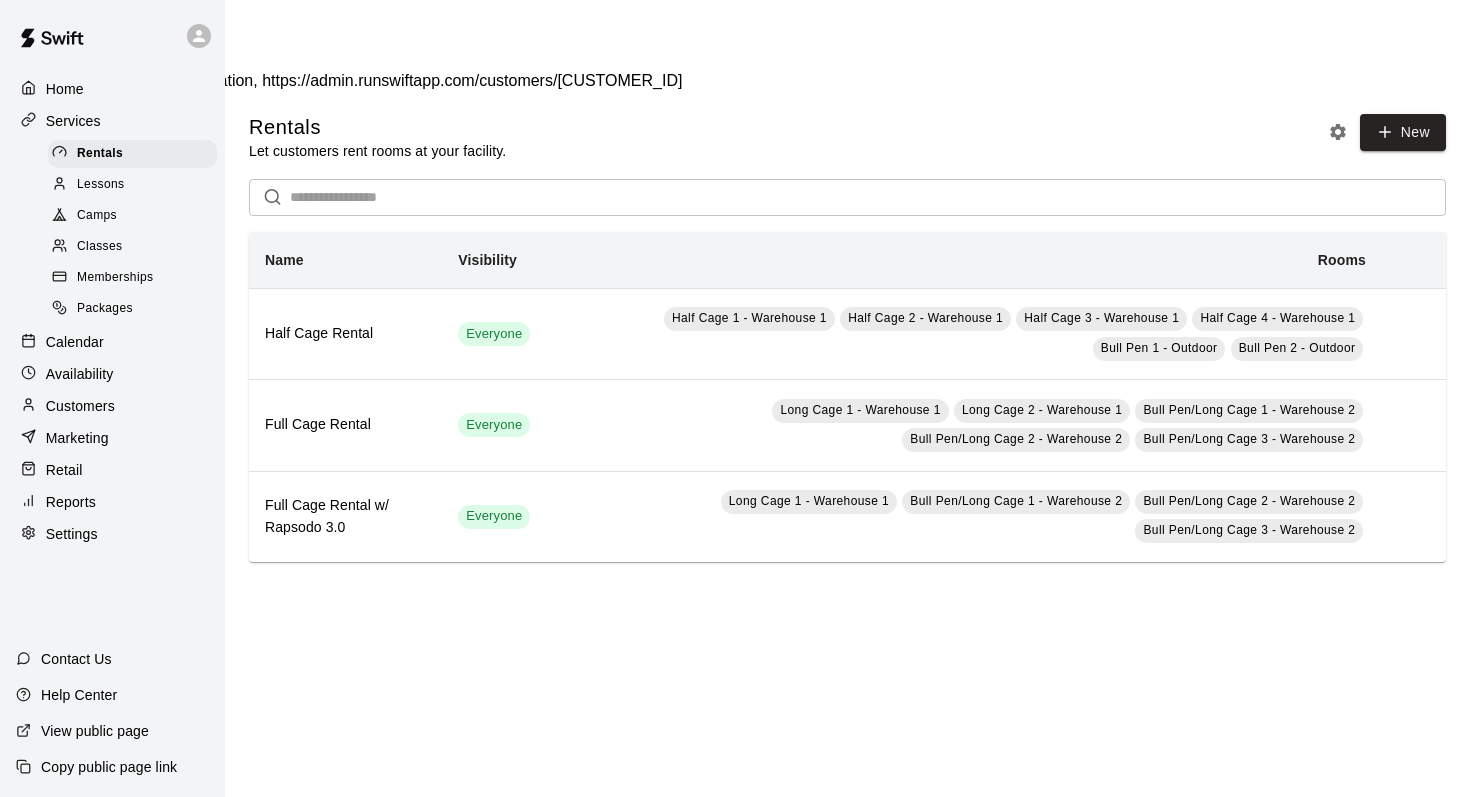 click on "Customers" at bounding box center (80, 406) 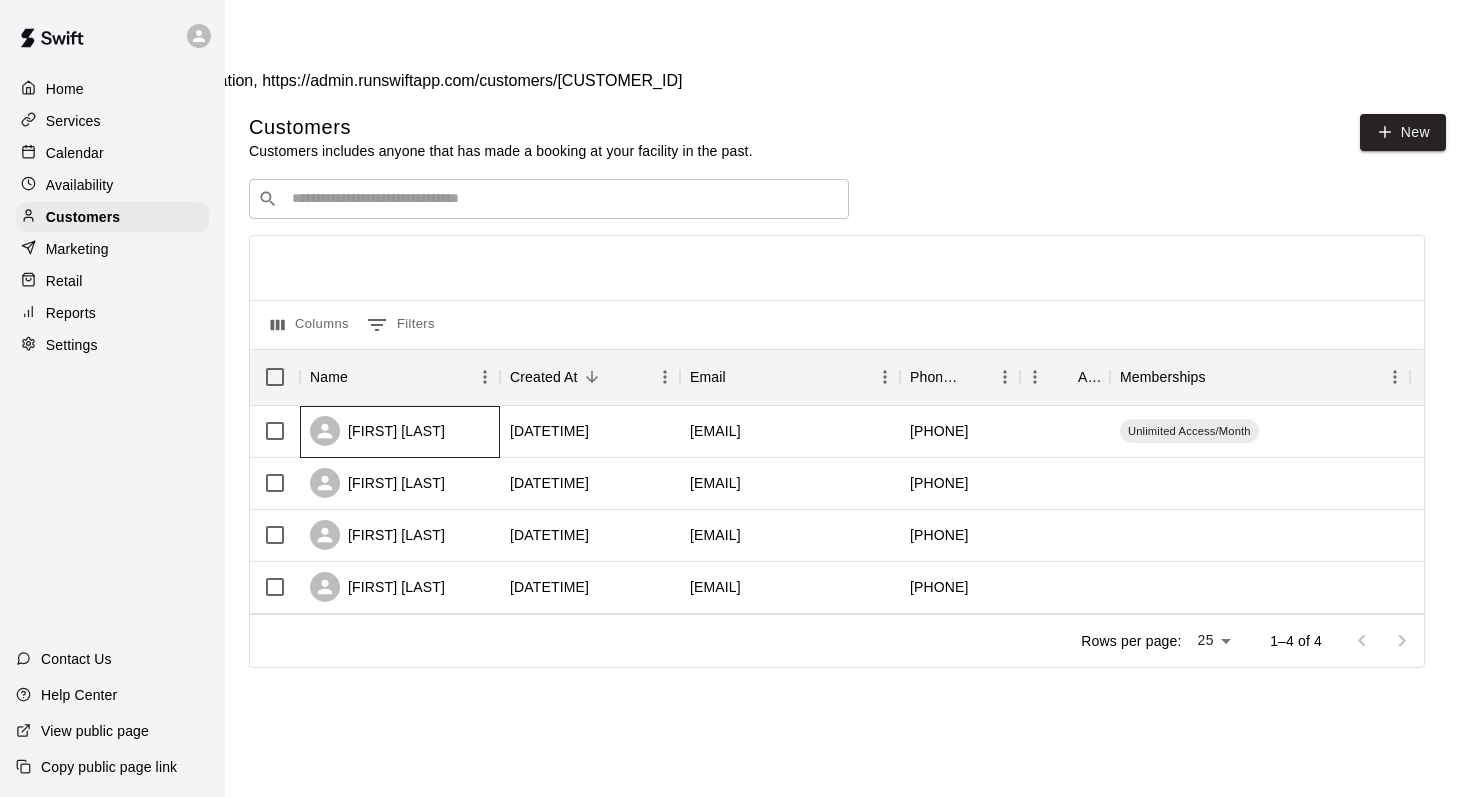 click on "[FIRST] [LAST]" at bounding box center [377, 431] 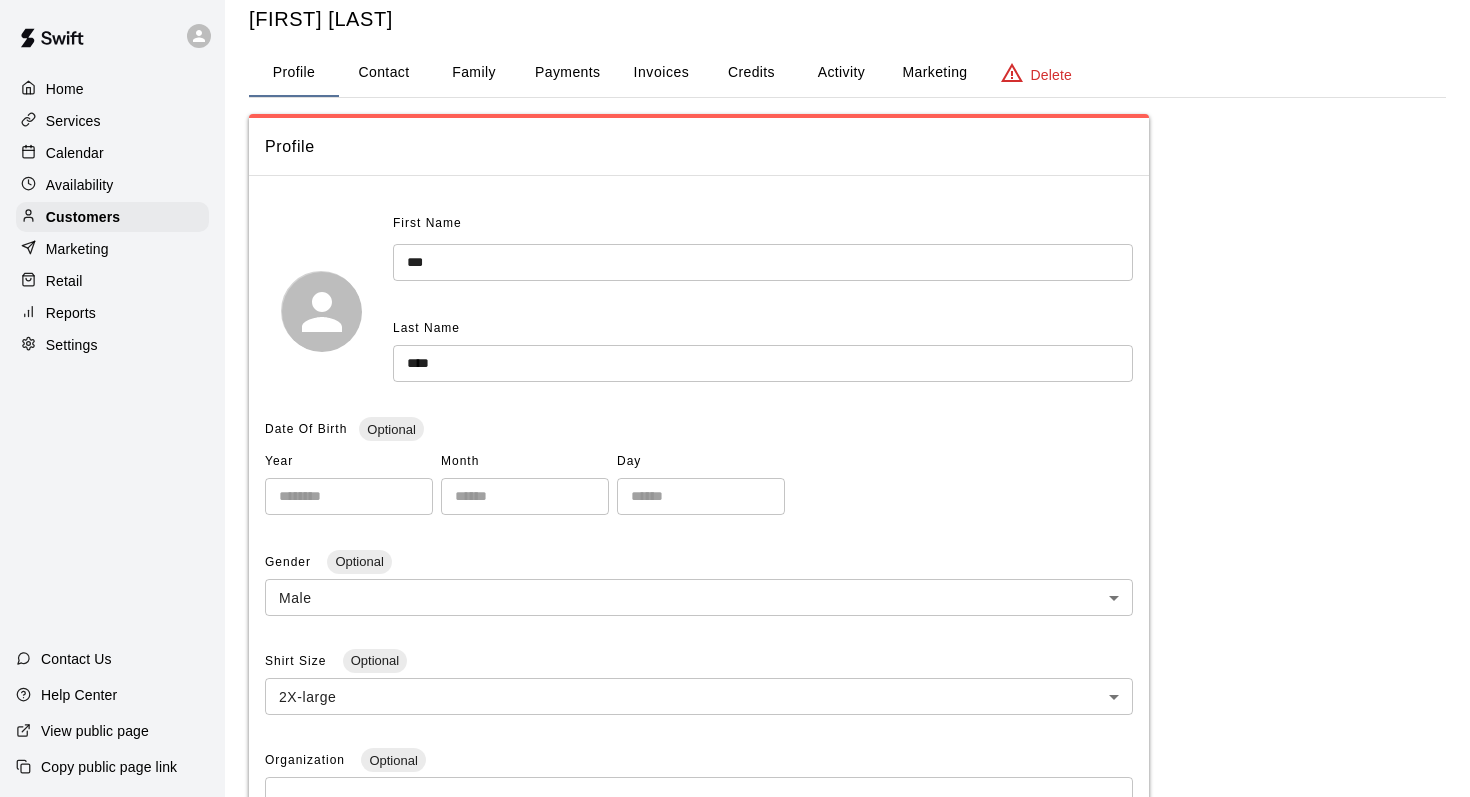 scroll, scrollTop: 0, scrollLeft: 0, axis: both 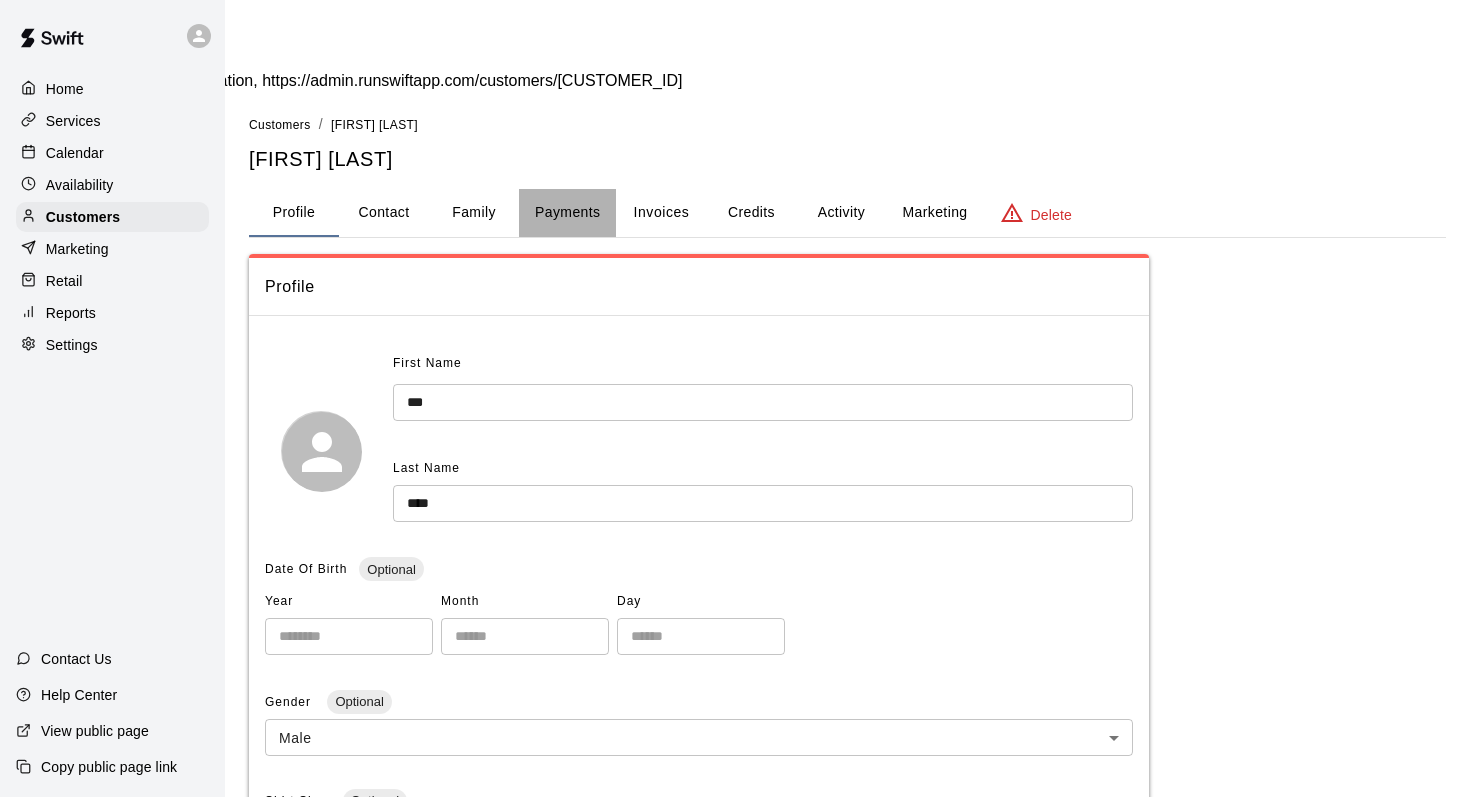 click on "Payments" at bounding box center [567, 213] 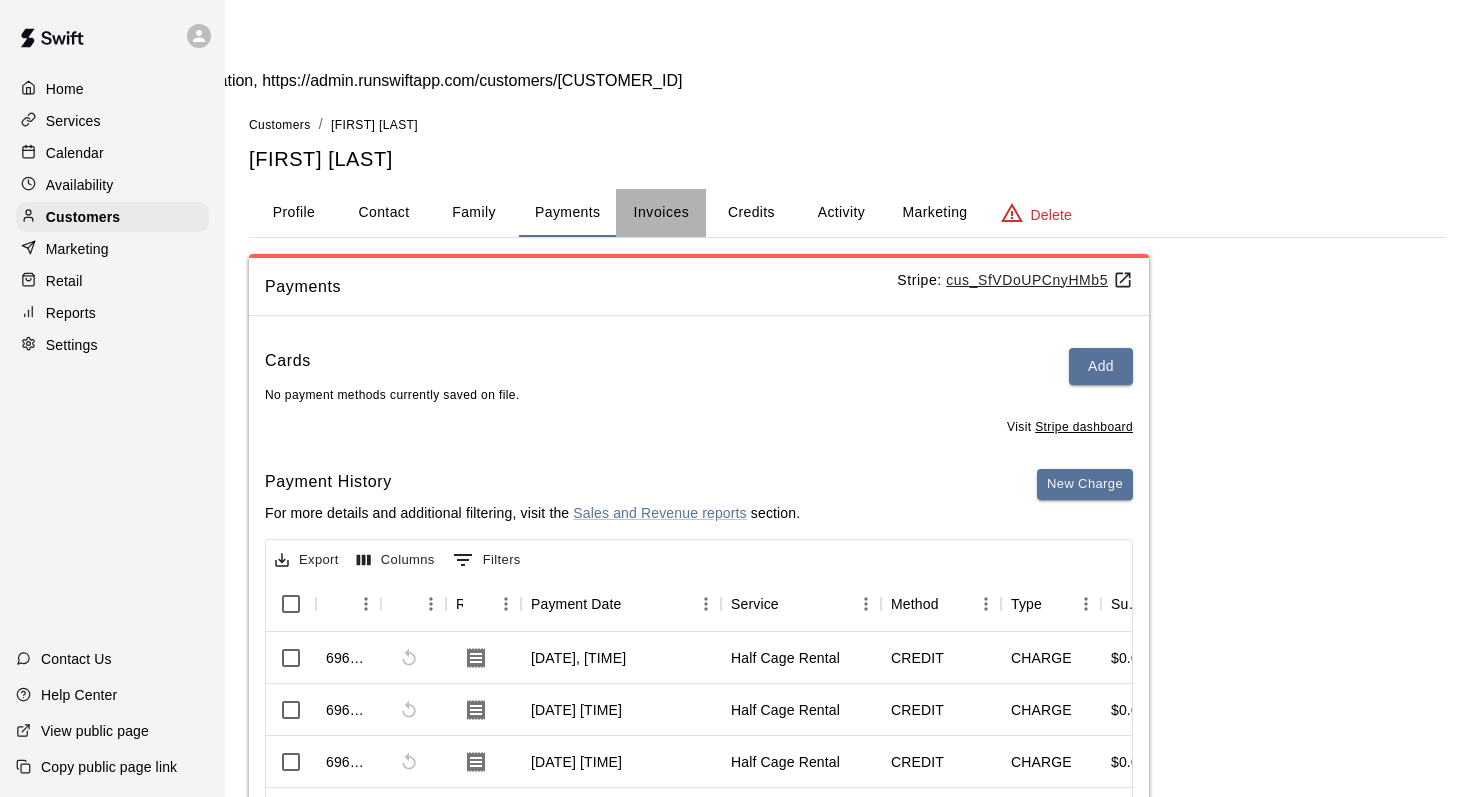 click on "Invoices" at bounding box center [661, 213] 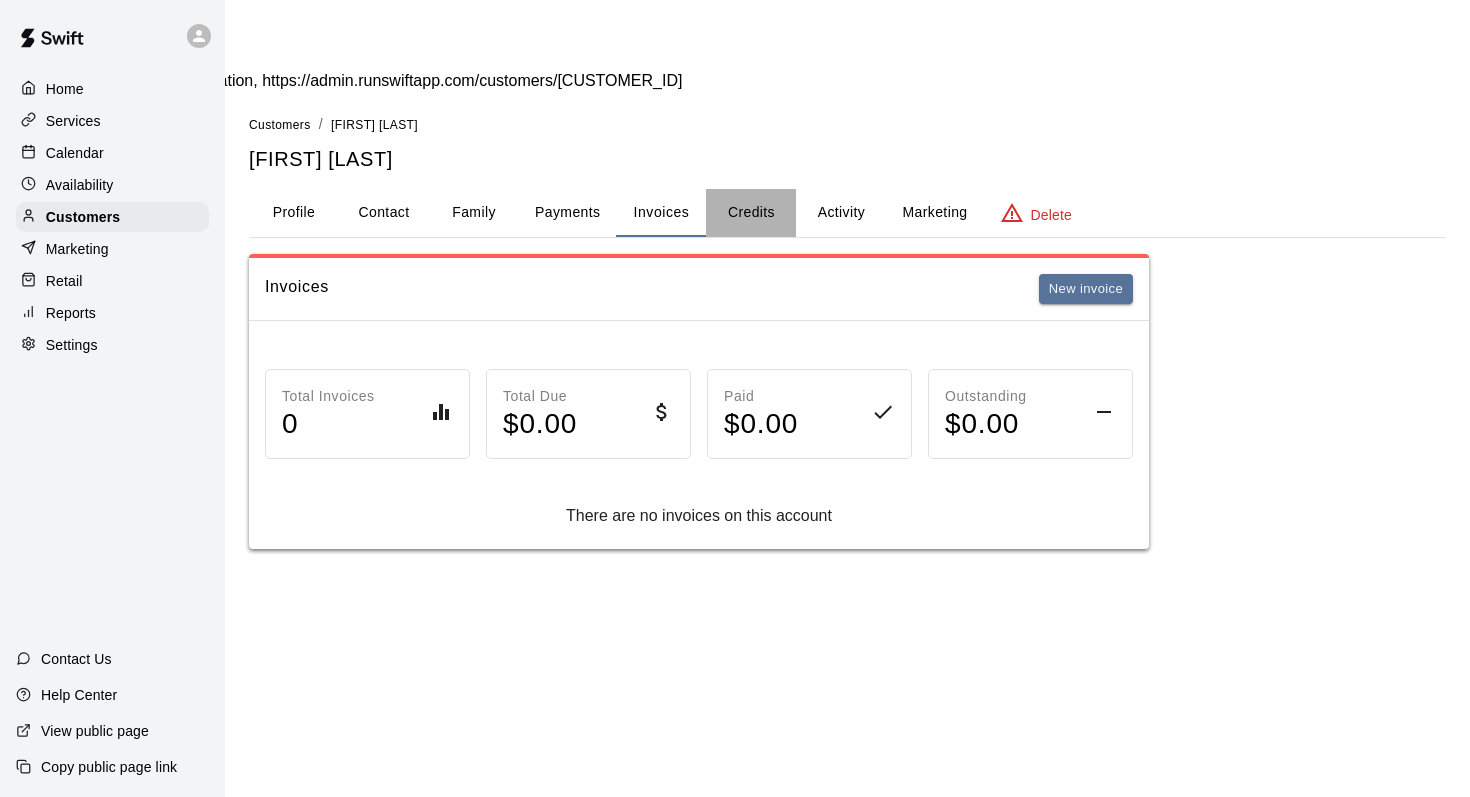 click on "Credits" at bounding box center (751, 213) 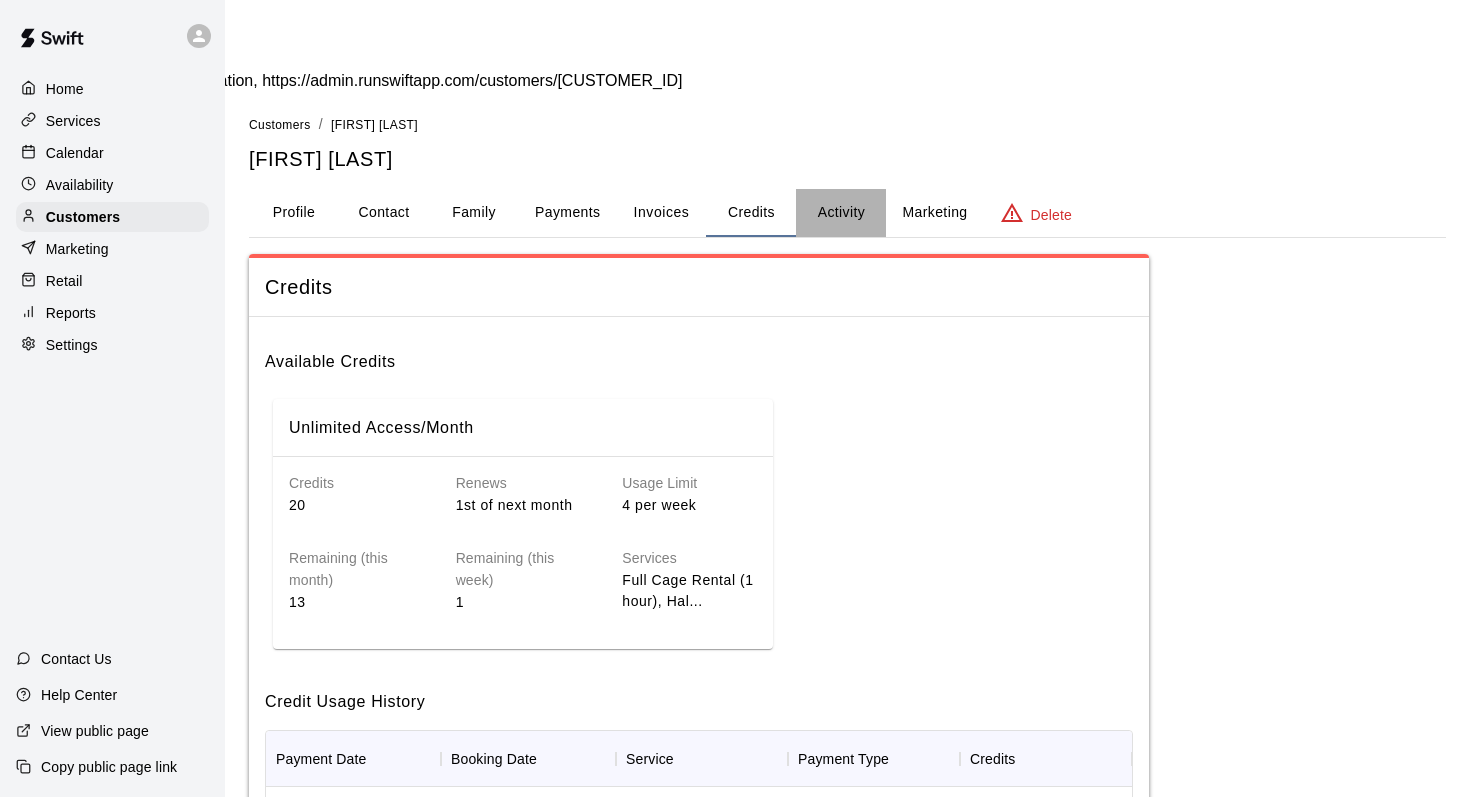 click on "Activity" at bounding box center (841, 213) 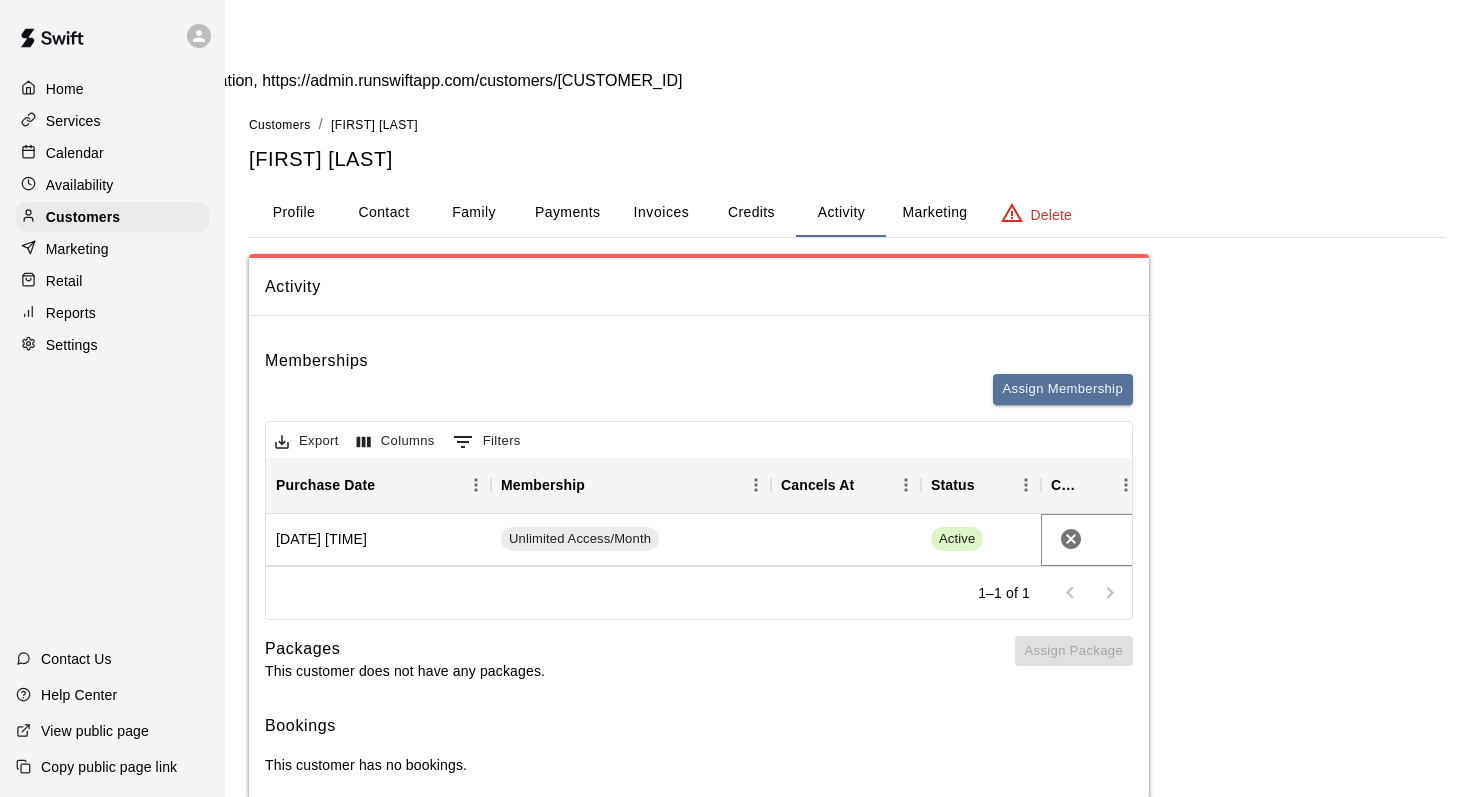click 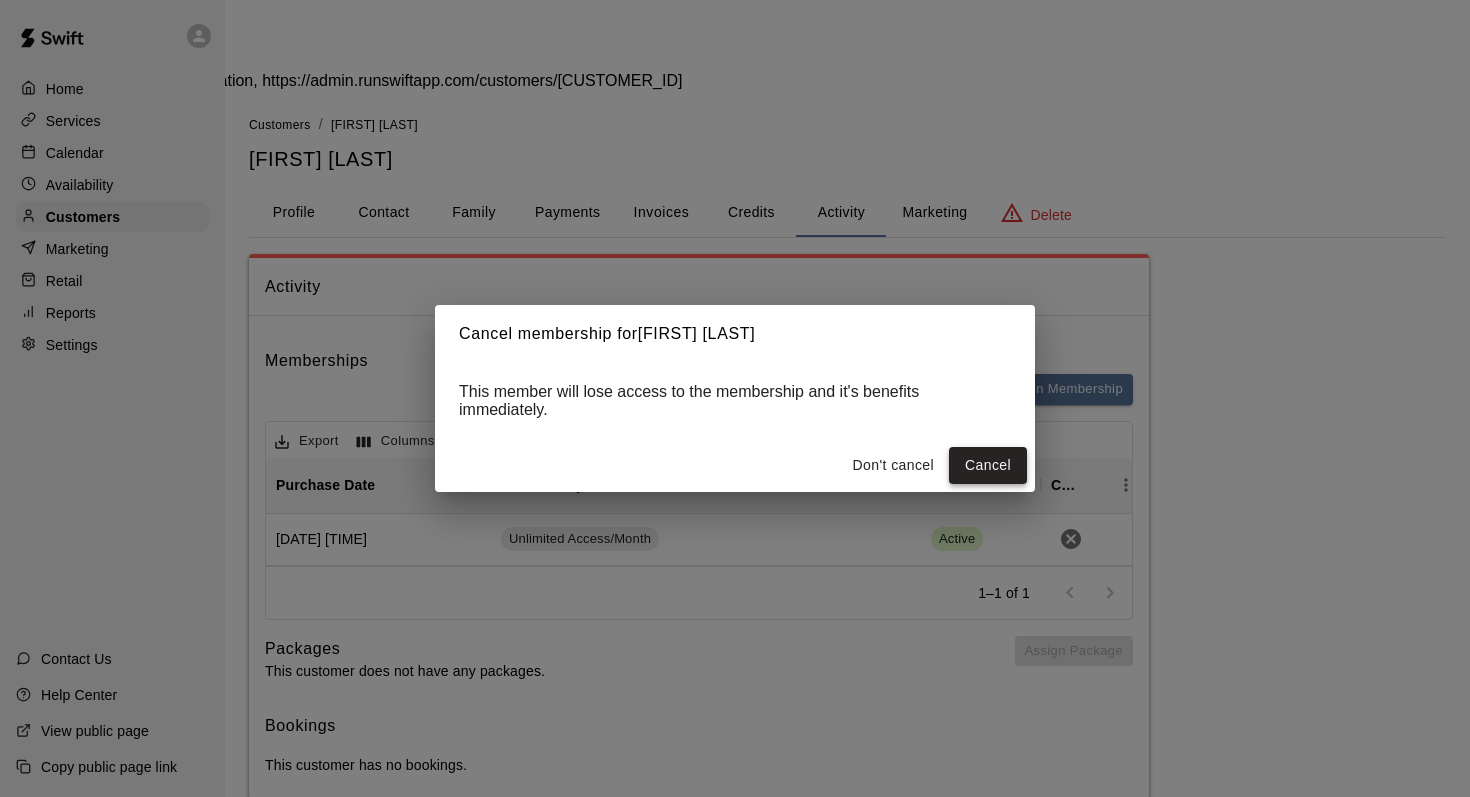 click on "Cancel" at bounding box center (988, 465) 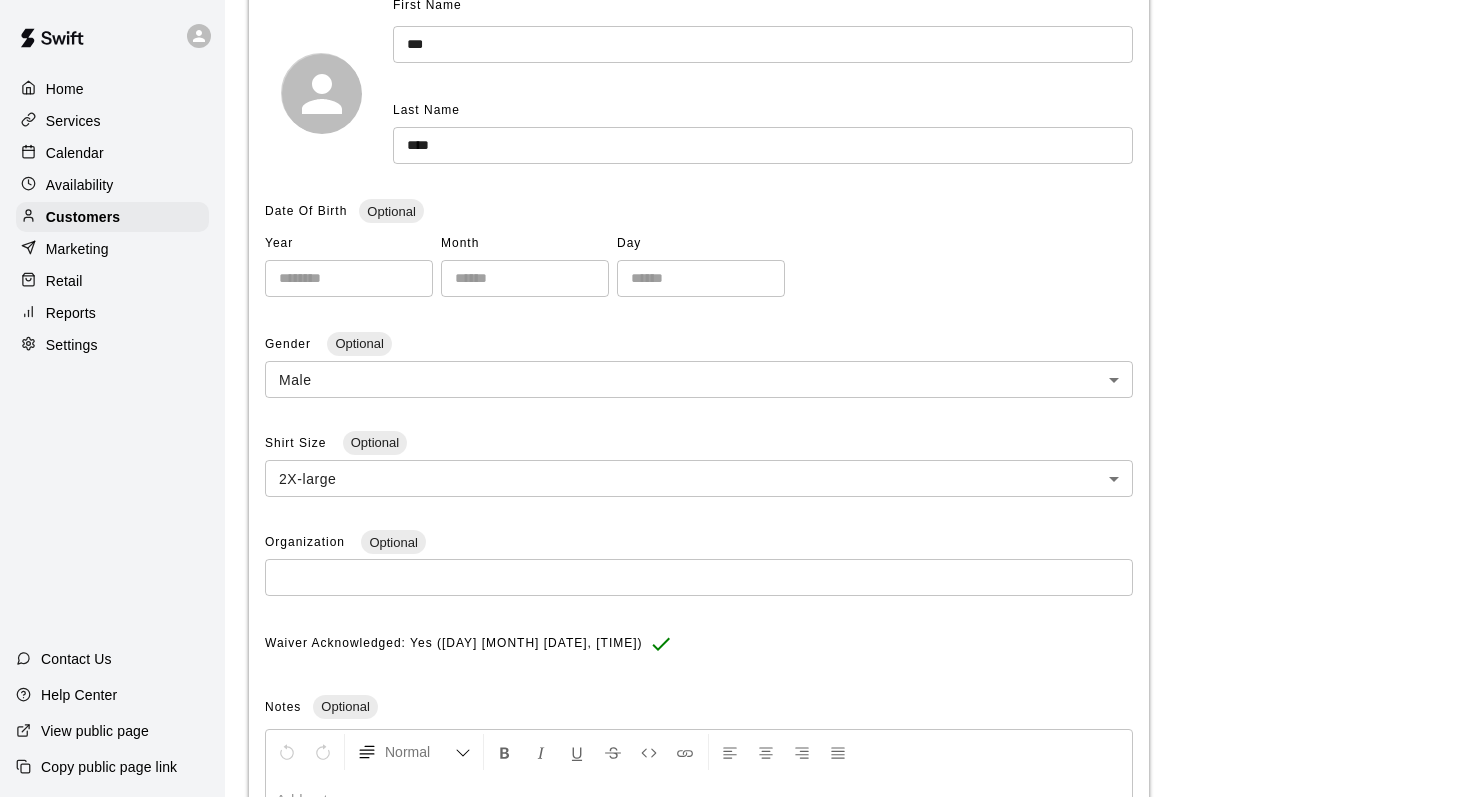 scroll, scrollTop: 0, scrollLeft: 0, axis: both 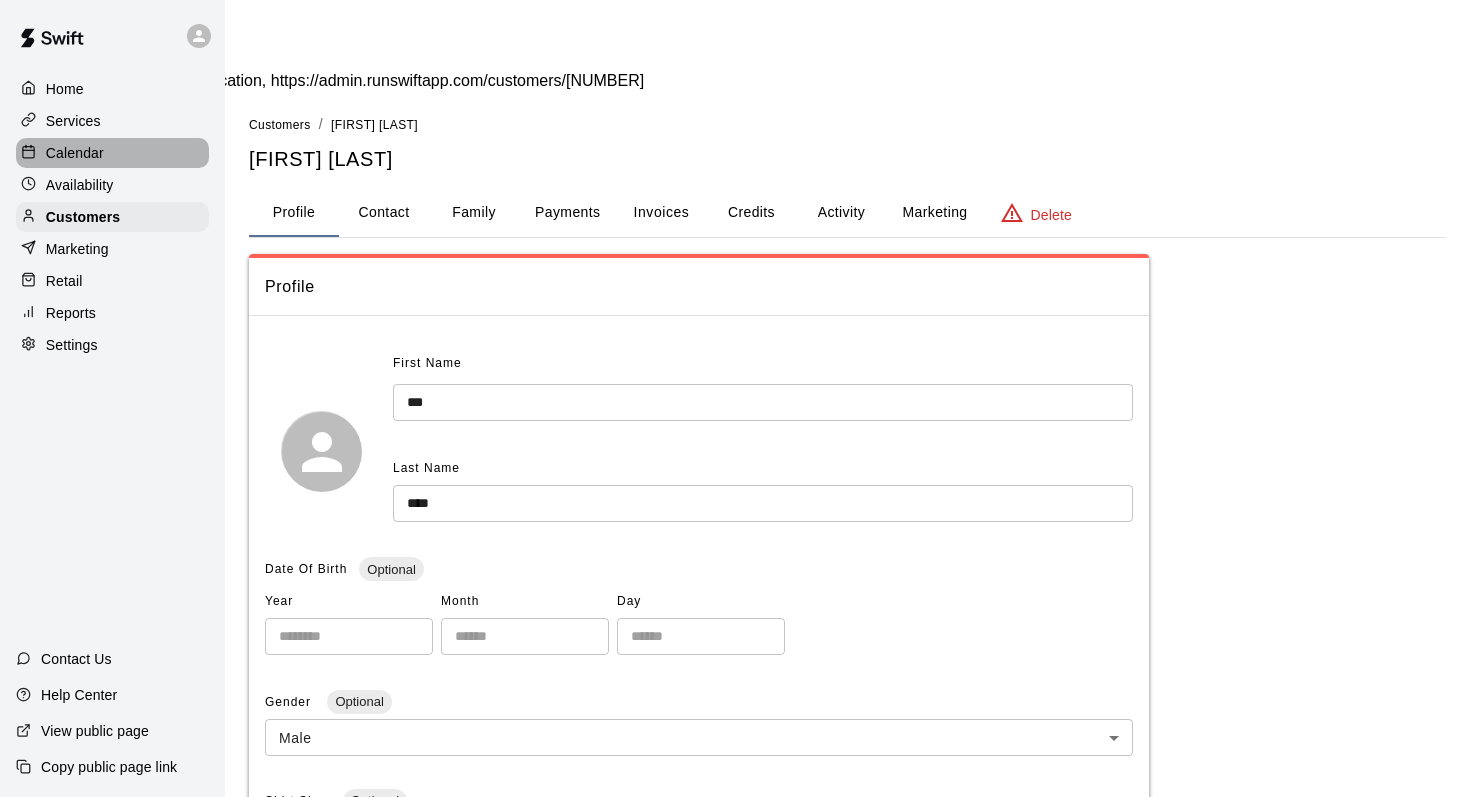 click on "Calendar" at bounding box center [75, 153] 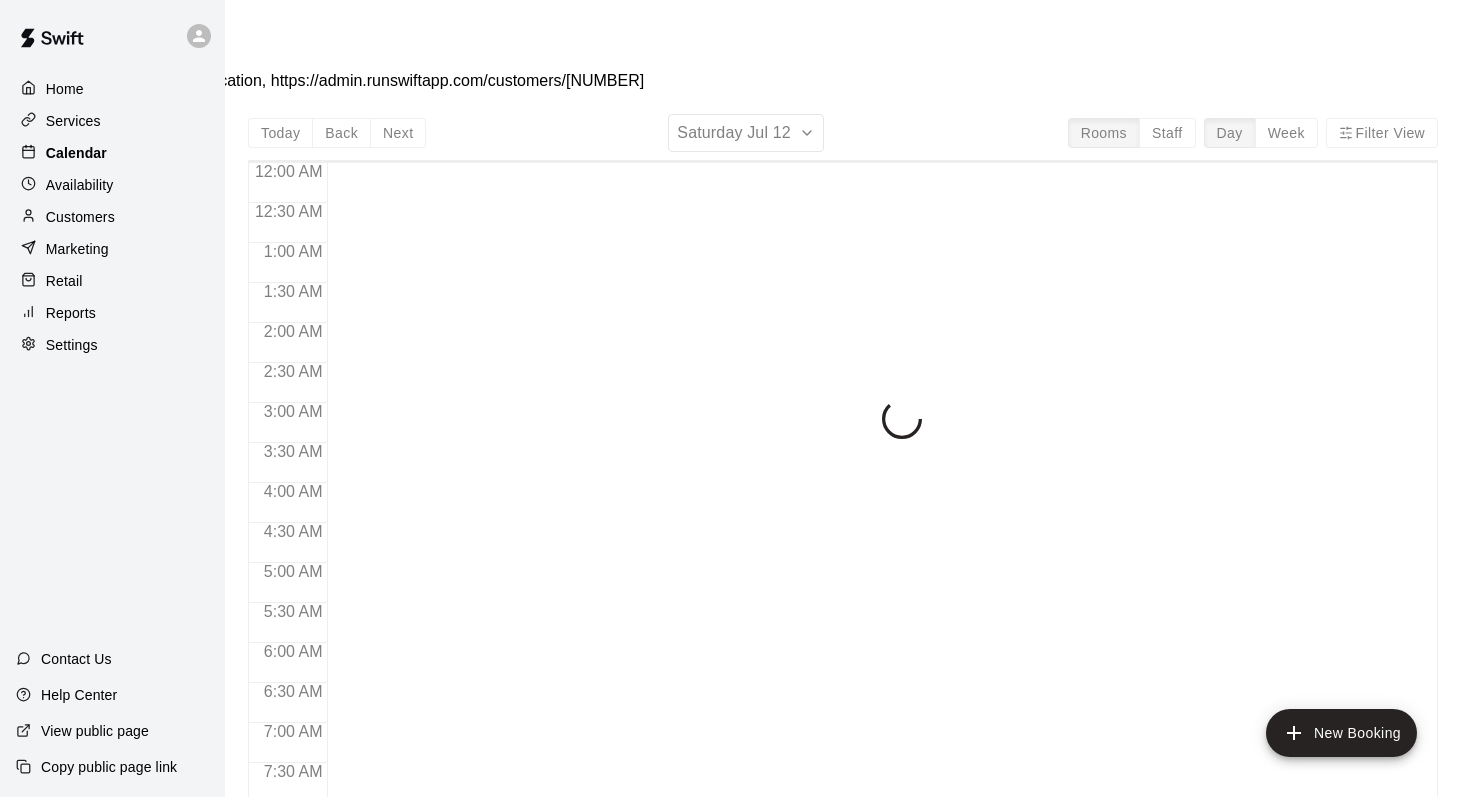 scroll, scrollTop: 1174, scrollLeft: 0, axis: vertical 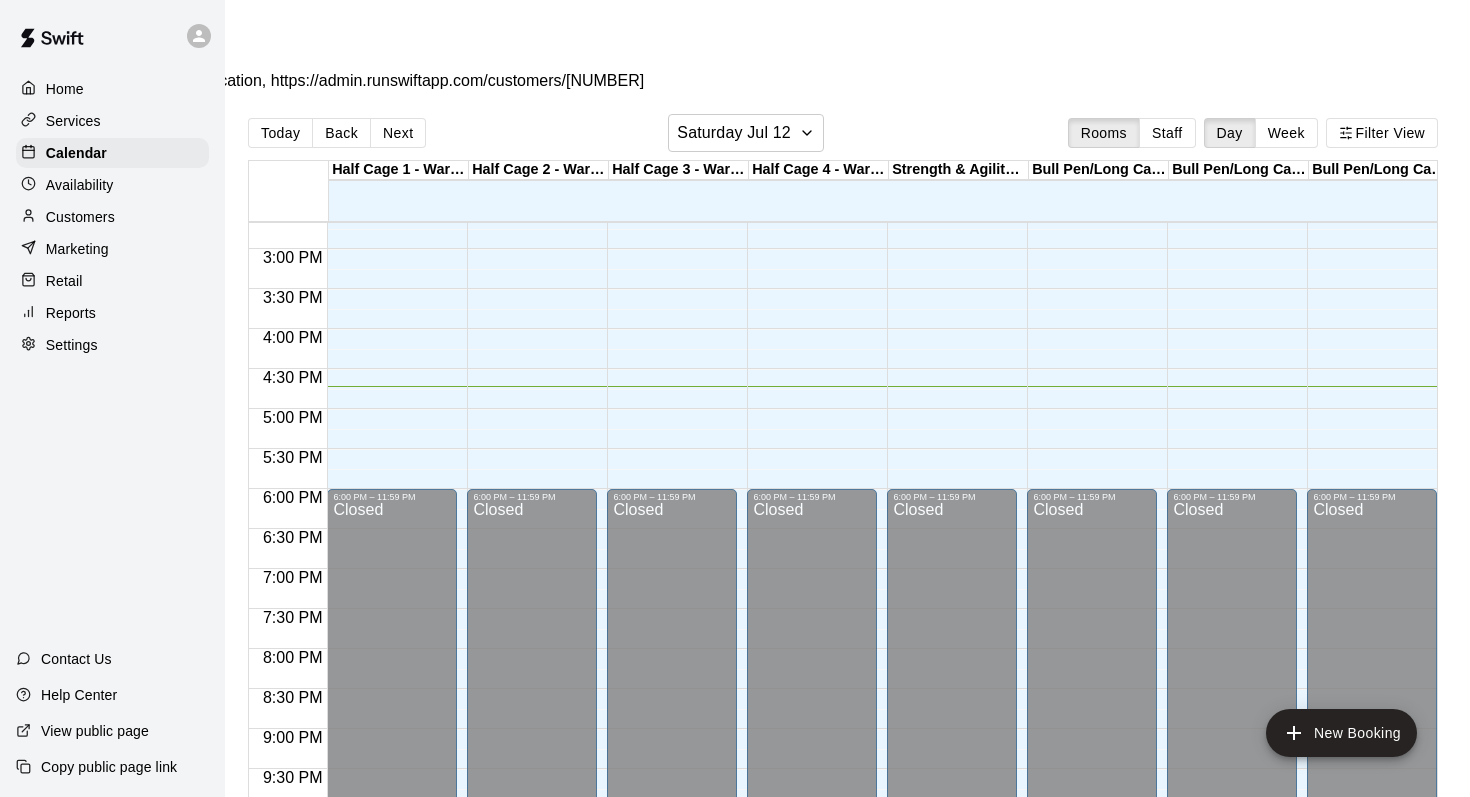 click on "Services" at bounding box center [112, 121] 